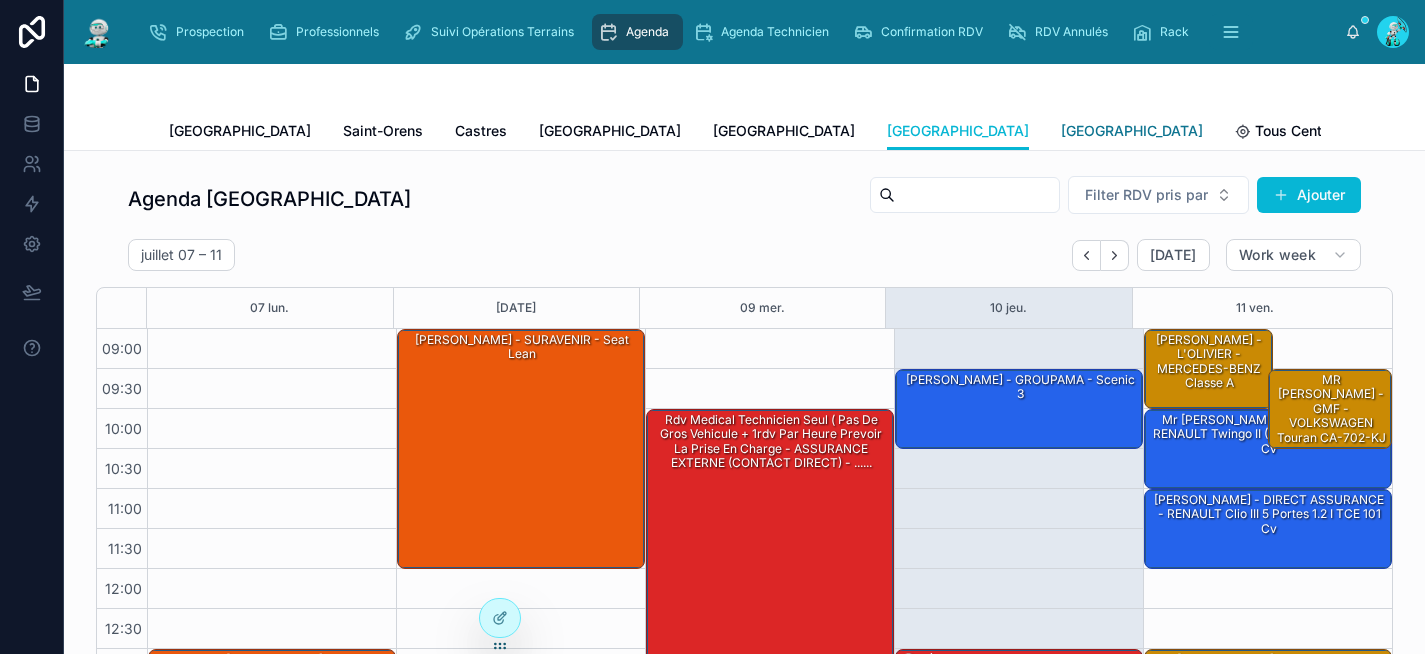 scroll, scrollTop: 0, scrollLeft: 0, axis: both 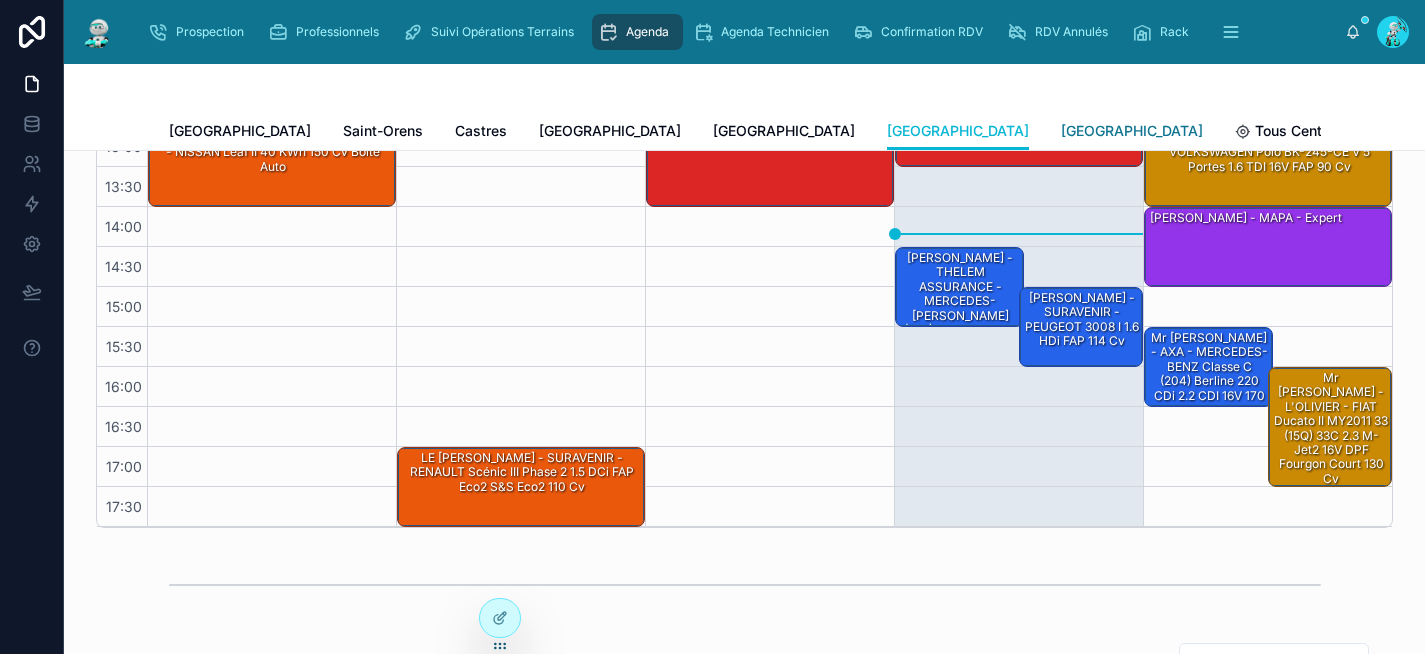 click on "[GEOGRAPHIC_DATA]" at bounding box center (1132, 131) 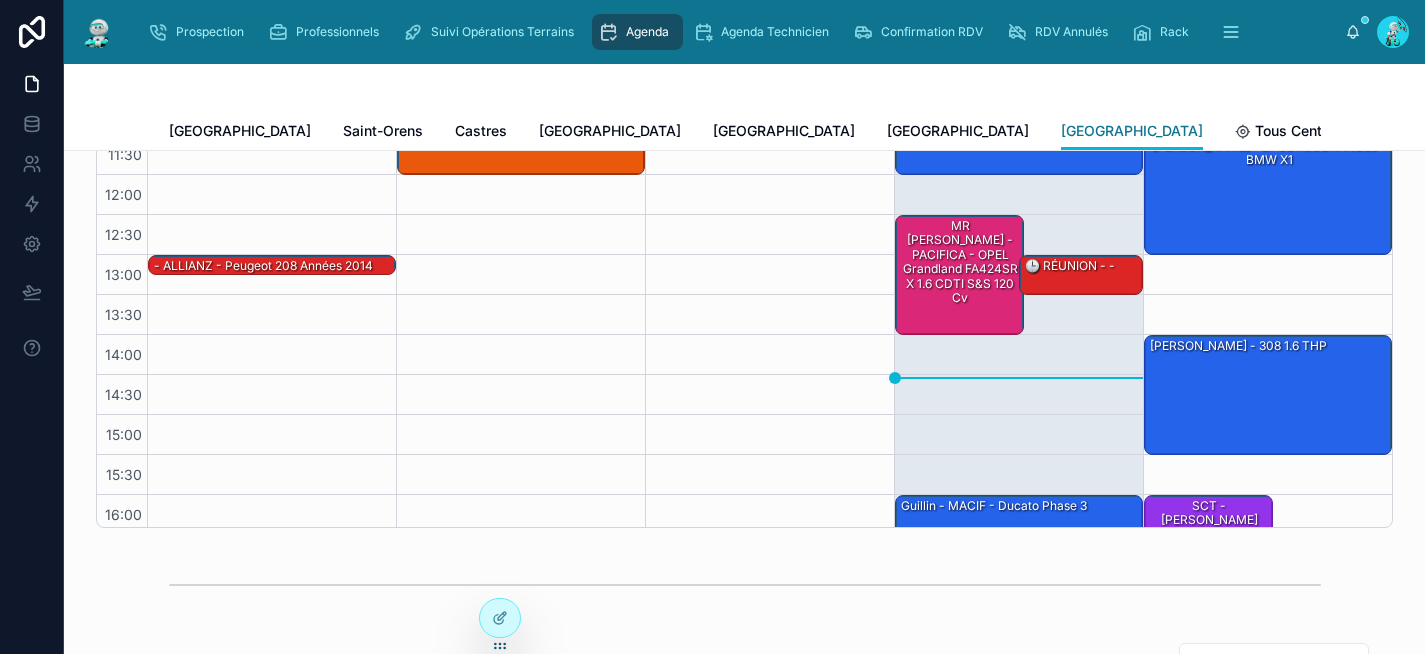 scroll, scrollTop: 332, scrollLeft: 0, axis: vertical 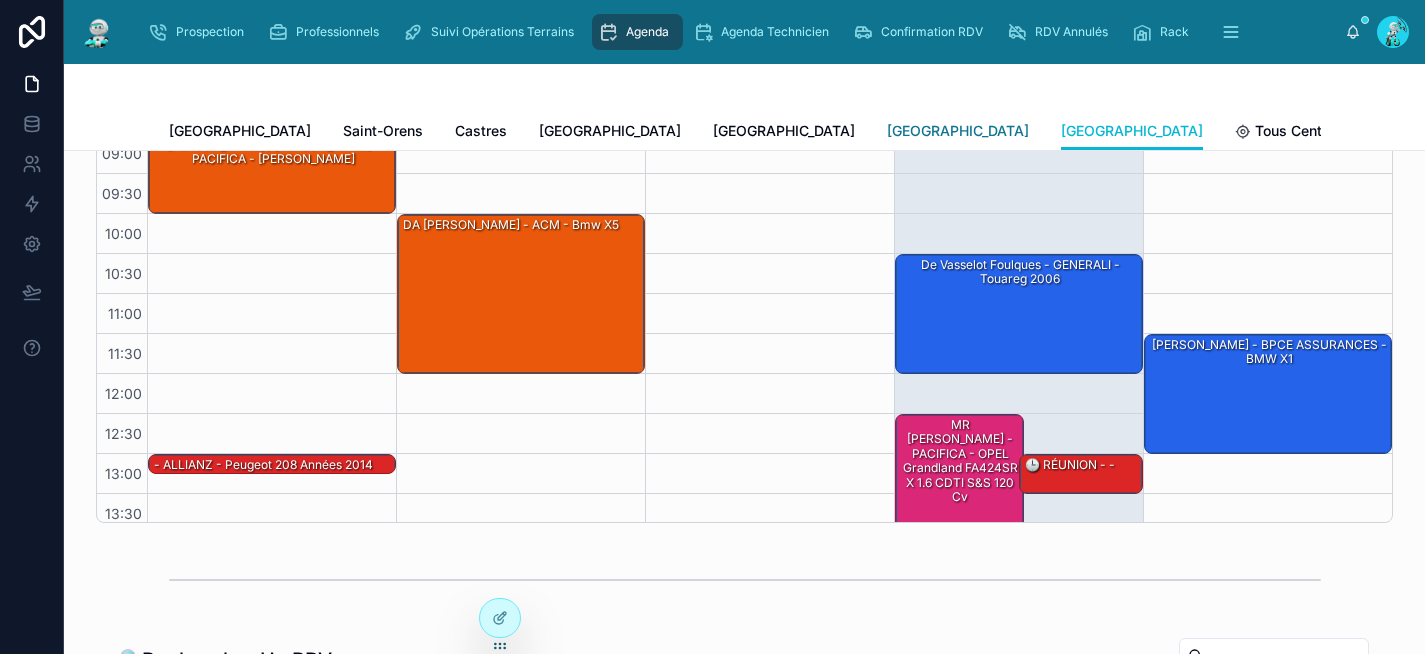 click on "Rennes" at bounding box center (958, 131) 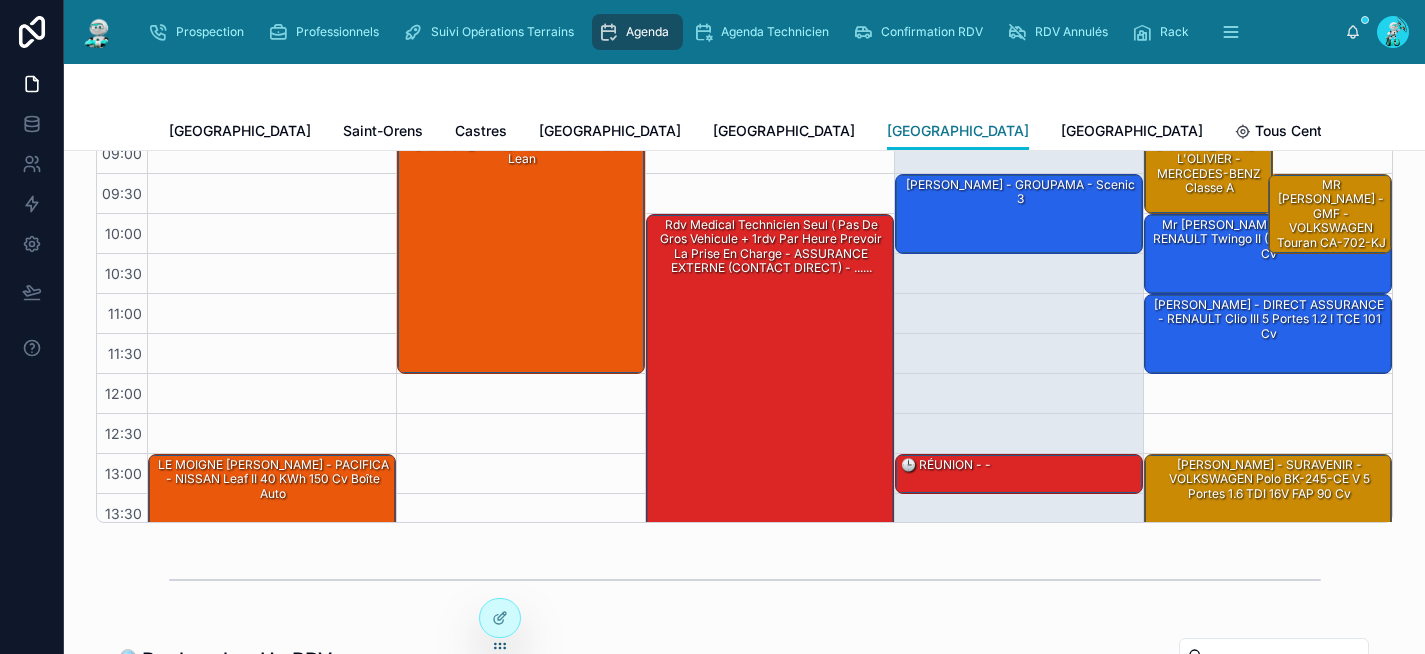 scroll, scrollTop: 332, scrollLeft: 0, axis: vertical 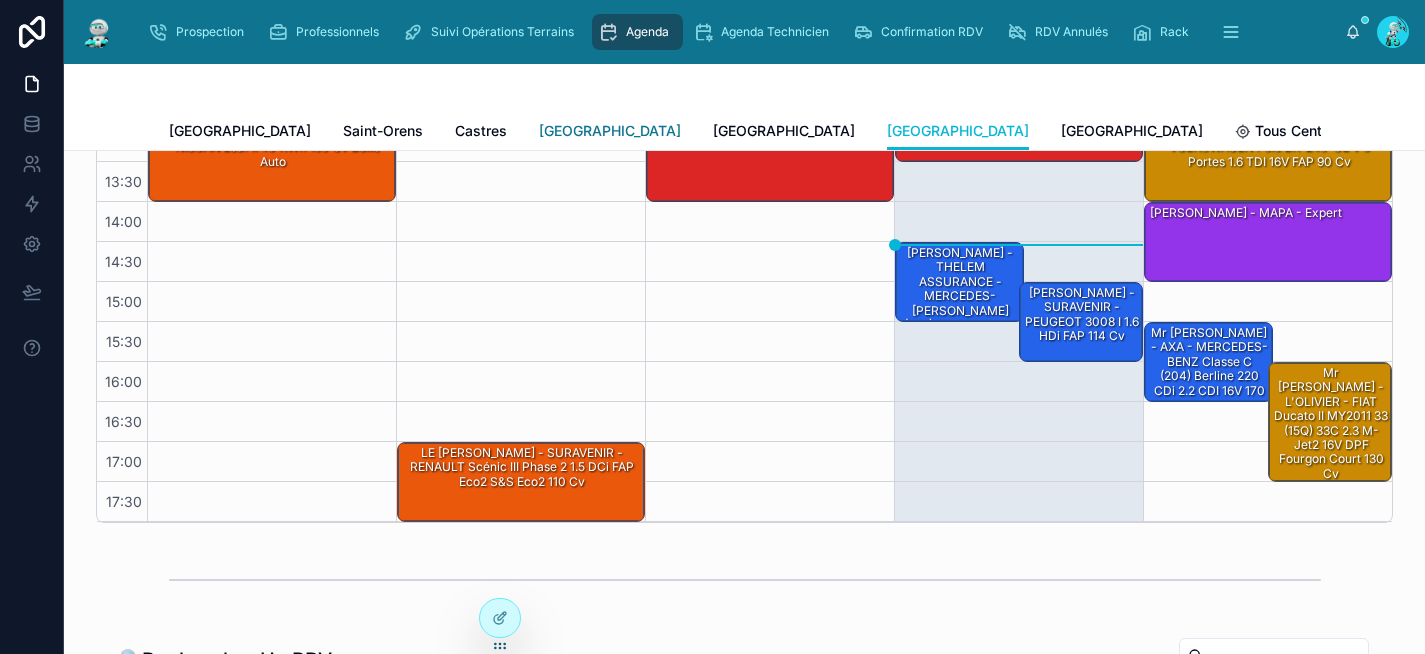 click on "Carcassonne" at bounding box center (610, 131) 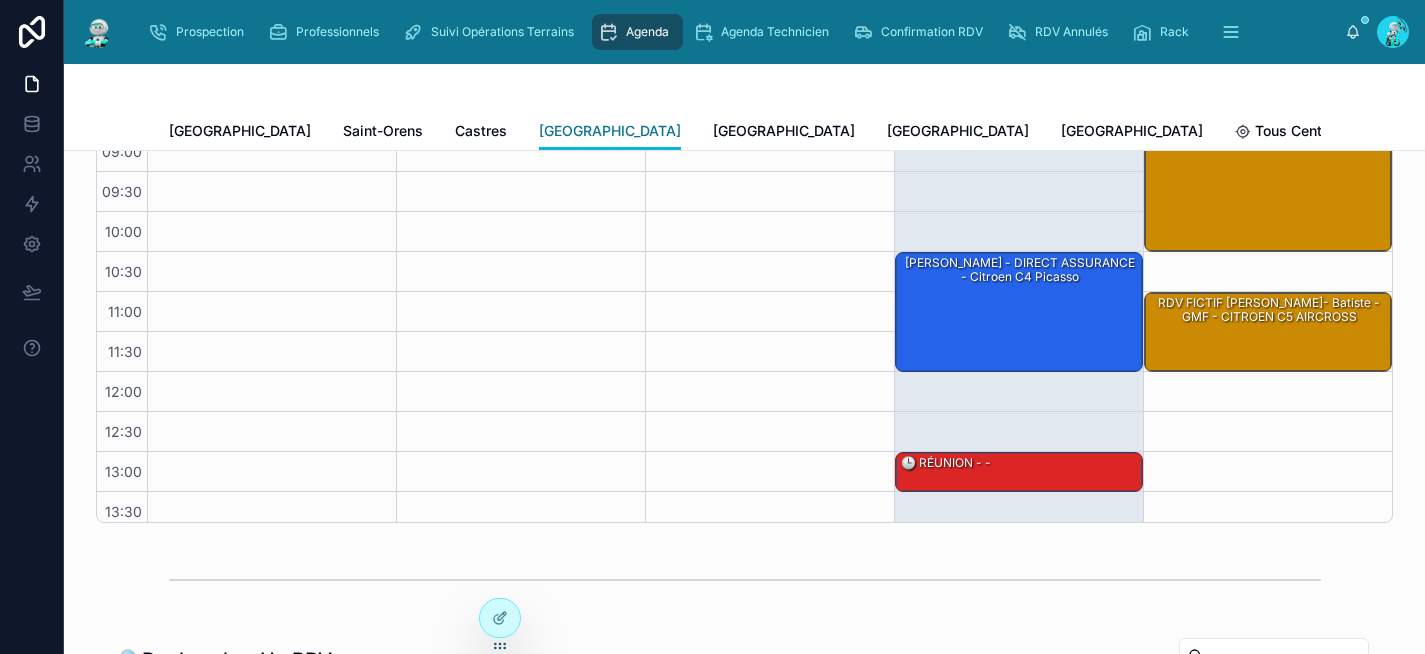 scroll, scrollTop: 0, scrollLeft: 0, axis: both 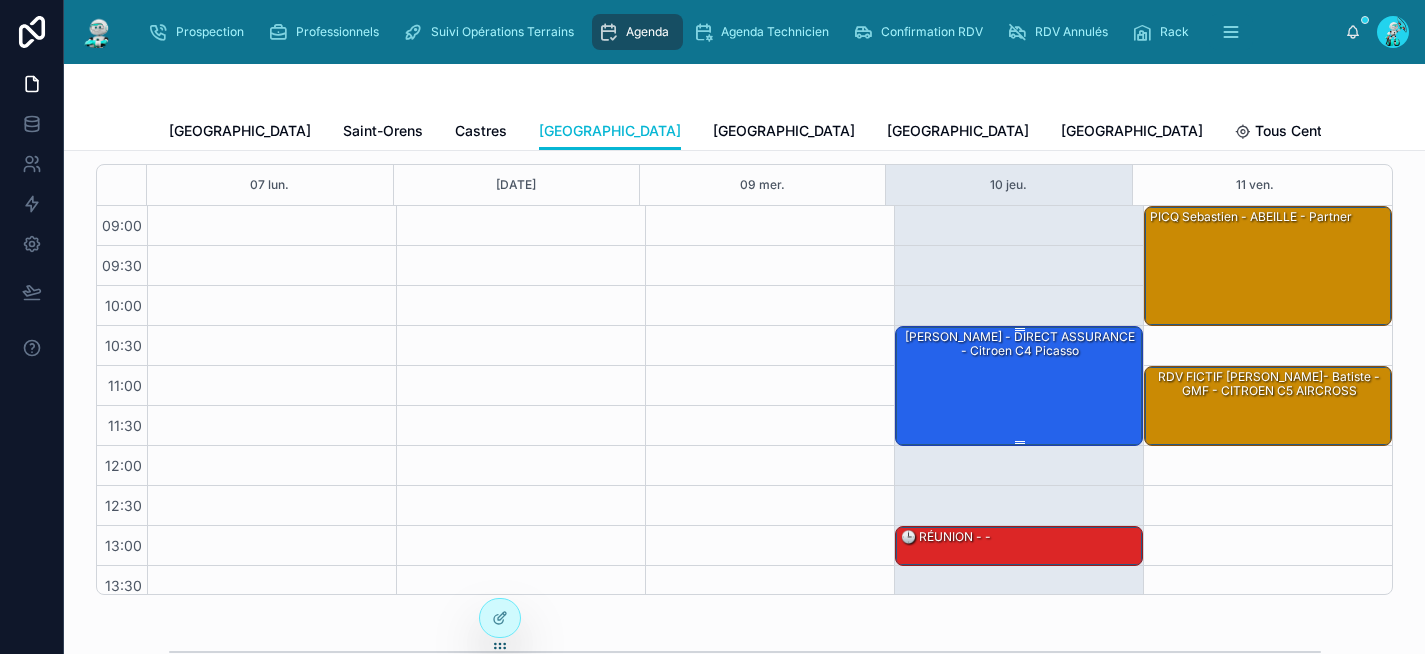 click on "Thevenon [PERSON_NAME] - DIRECT ASSURANCE - Citroen c4 picasso" at bounding box center [1020, 385] 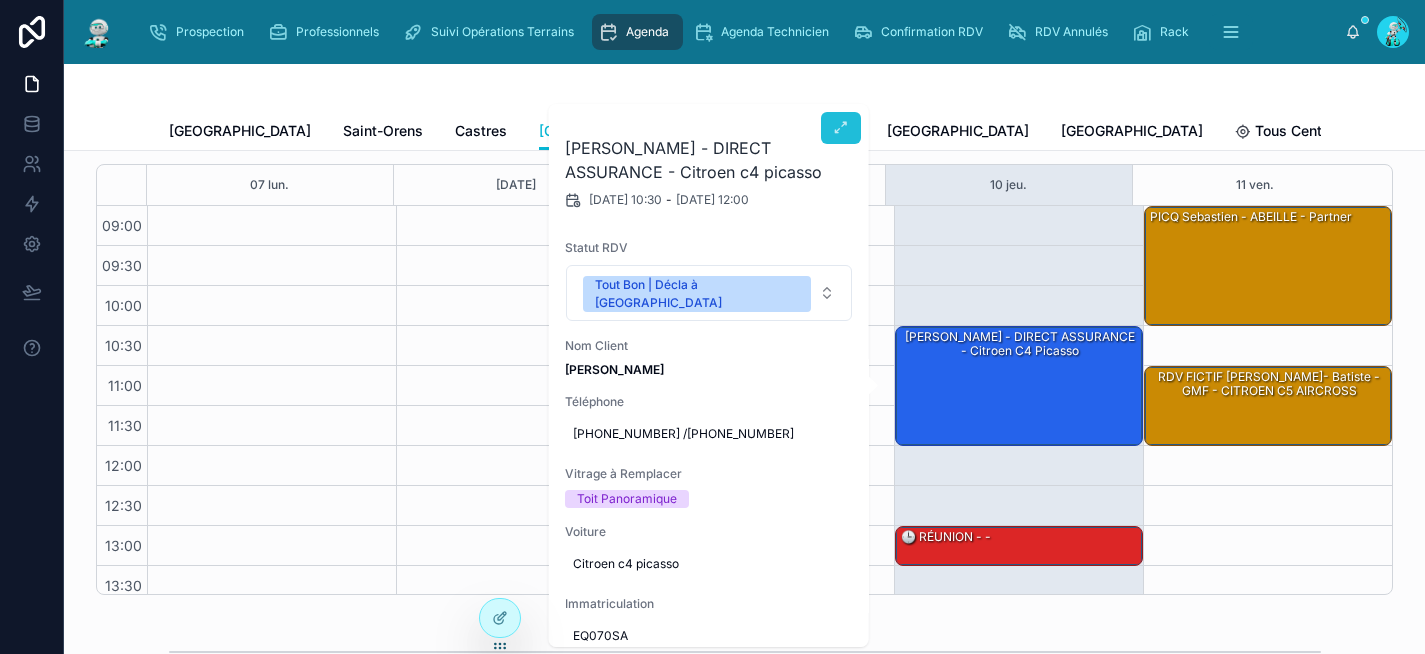 click at bounding box center [841, 128] 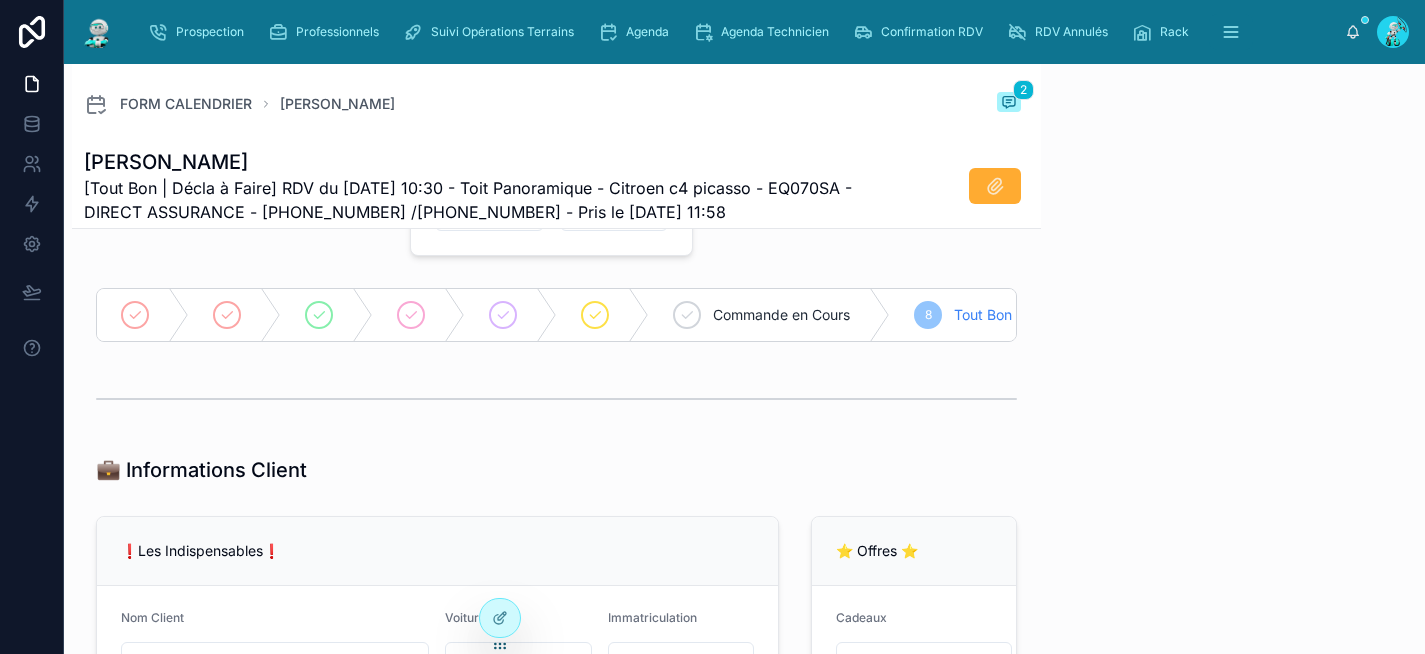 scroll, scrollTop: 5, scrollLeft: 0, axis: vertical 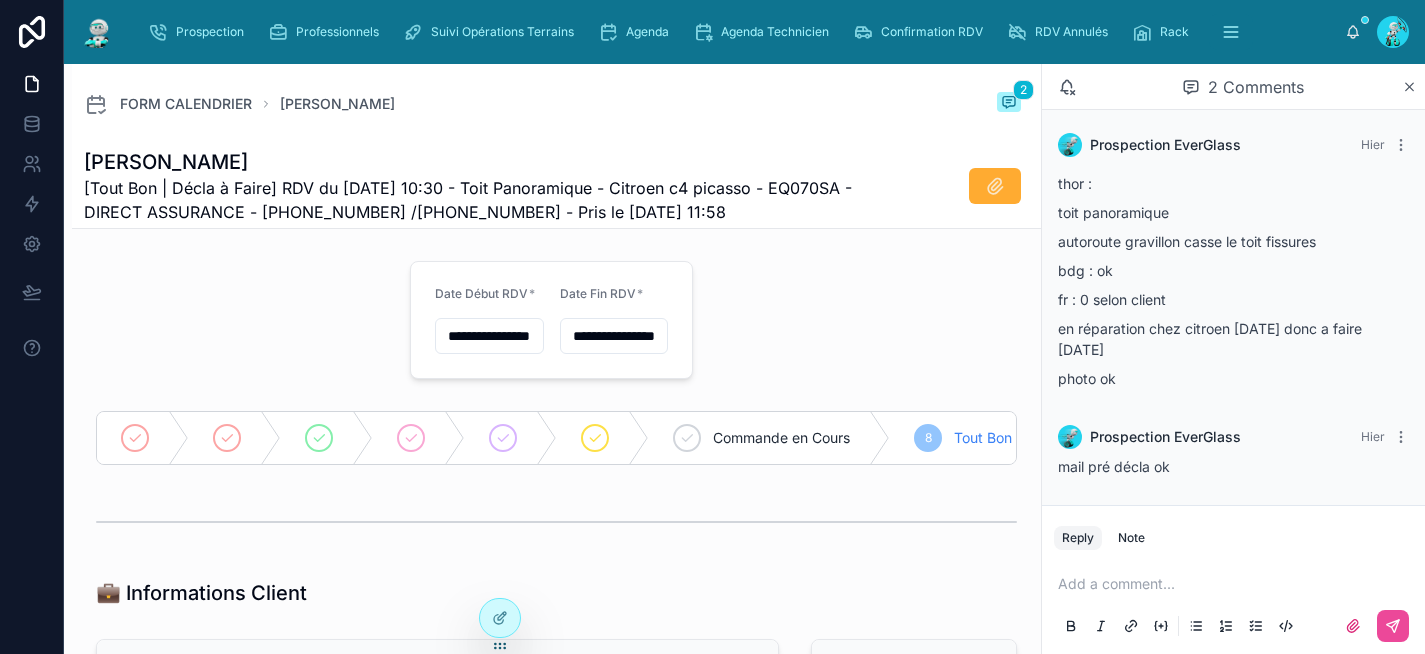 type on "******" 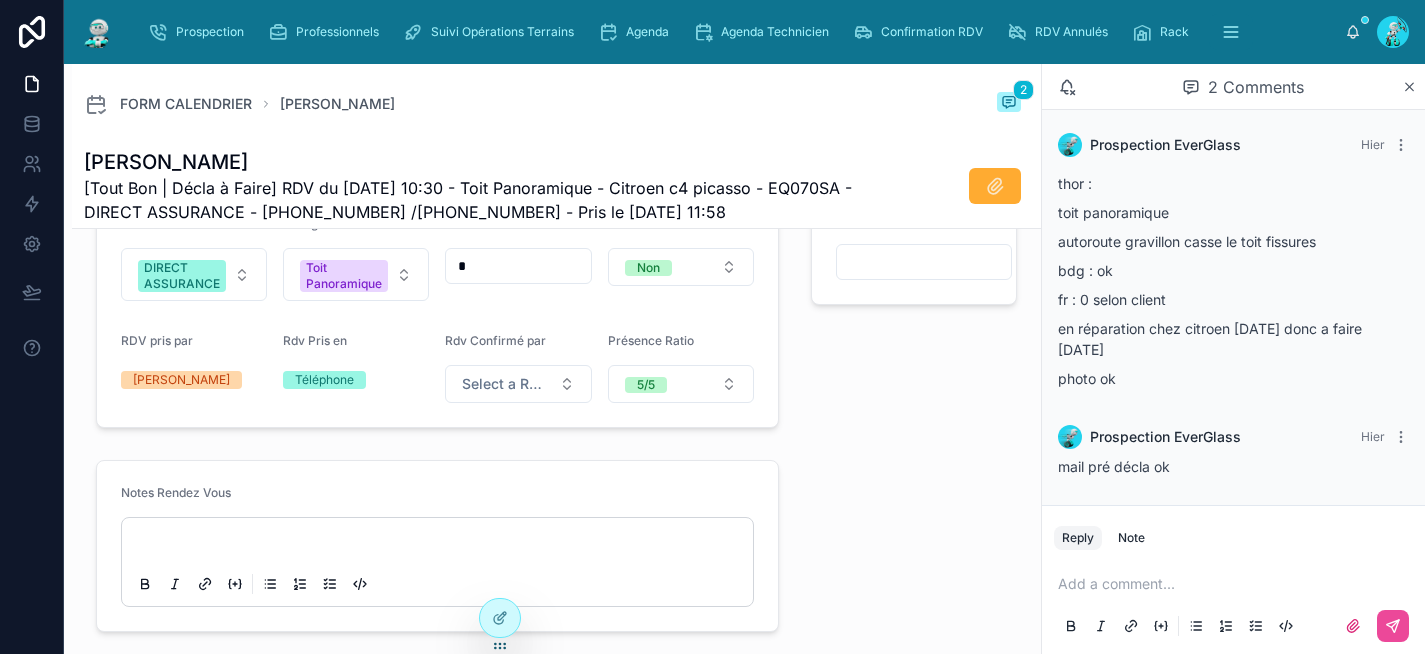 scroll, scrollTop: 700, scrollLeft: 0, axis: vertical 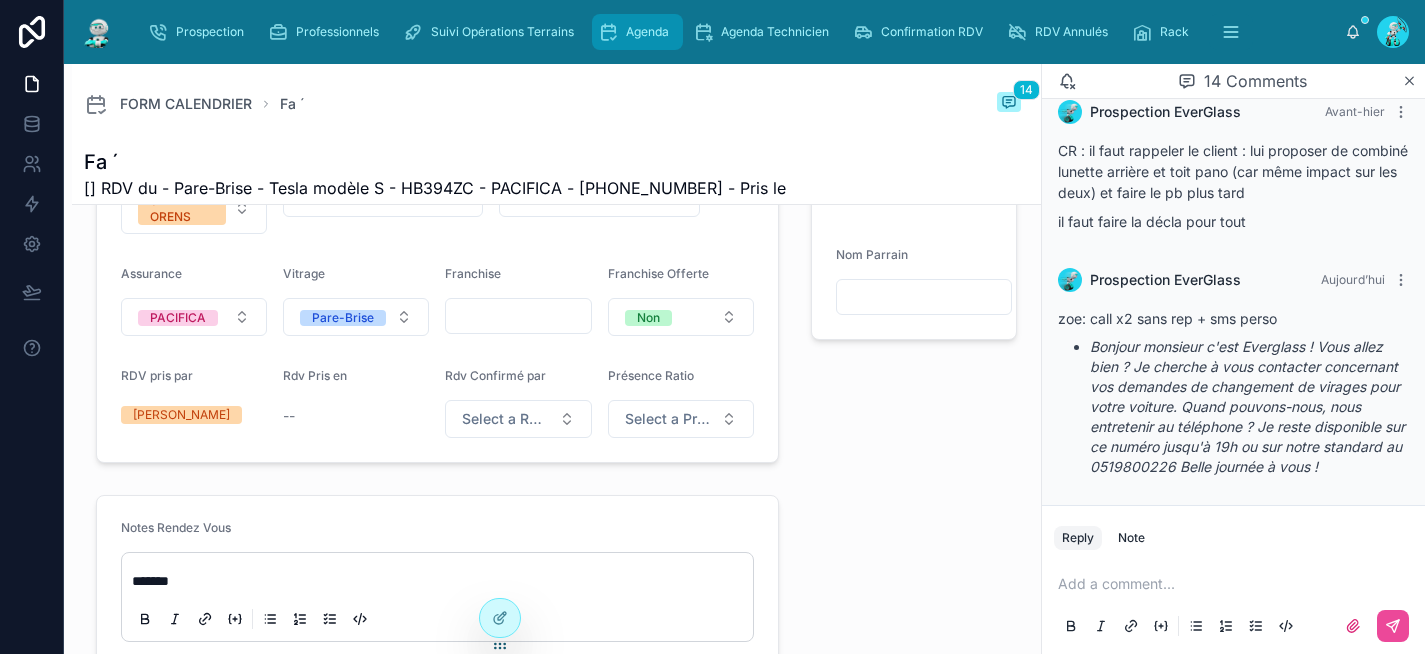 click on "Agenda" at bounding box center (637, 32) 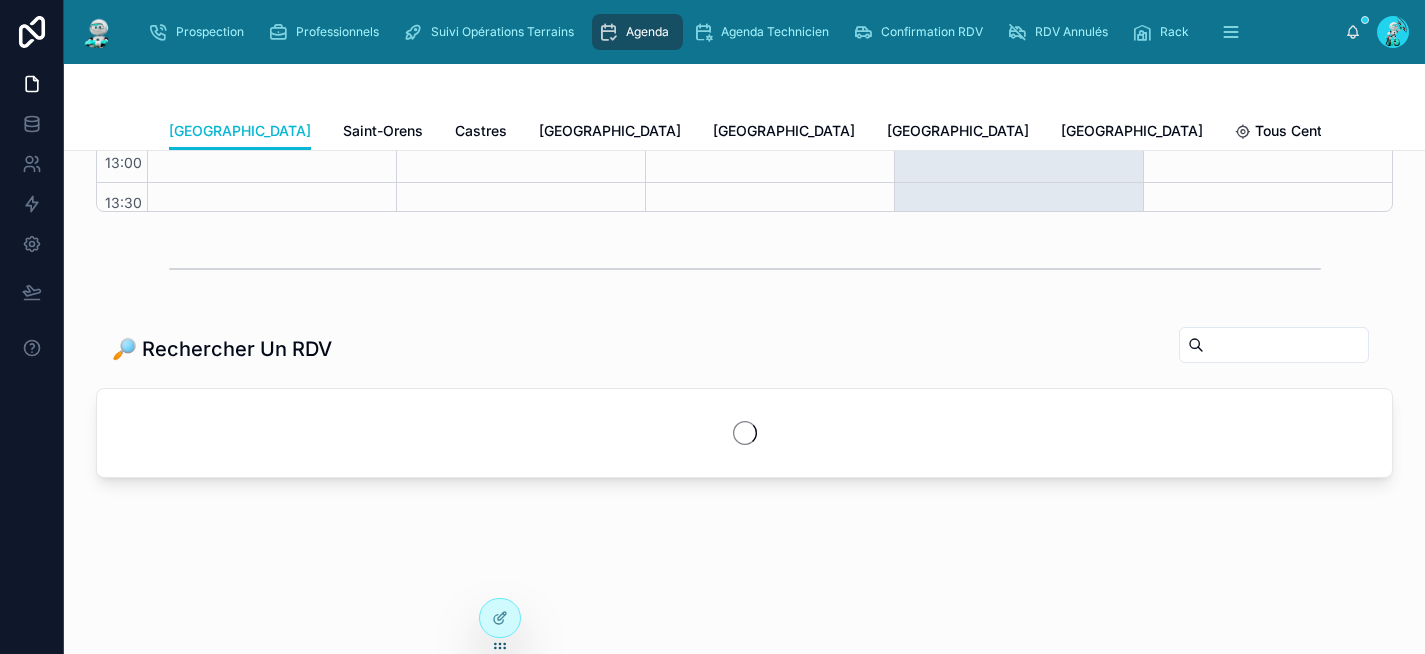 scroll, scrollTop: 0, scrollLeft: 0, axis: both 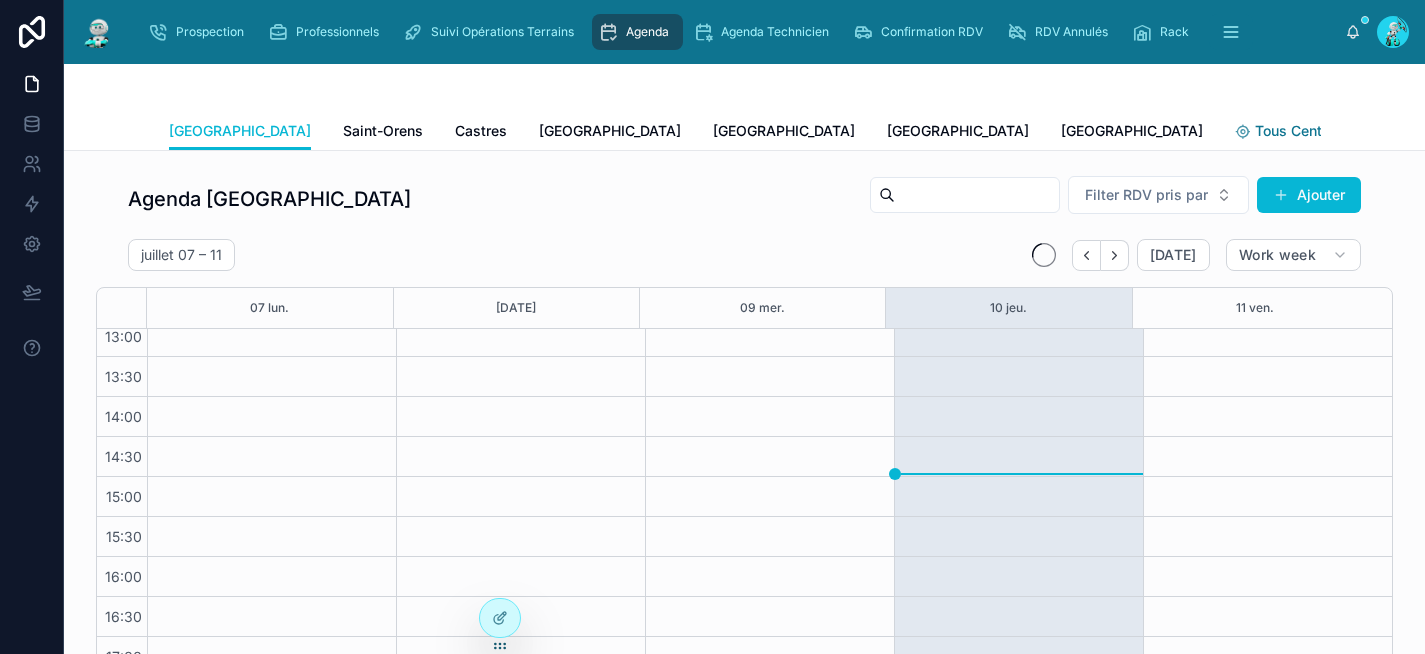 click on "Tous Centres" at bounding box center [1289, 133] 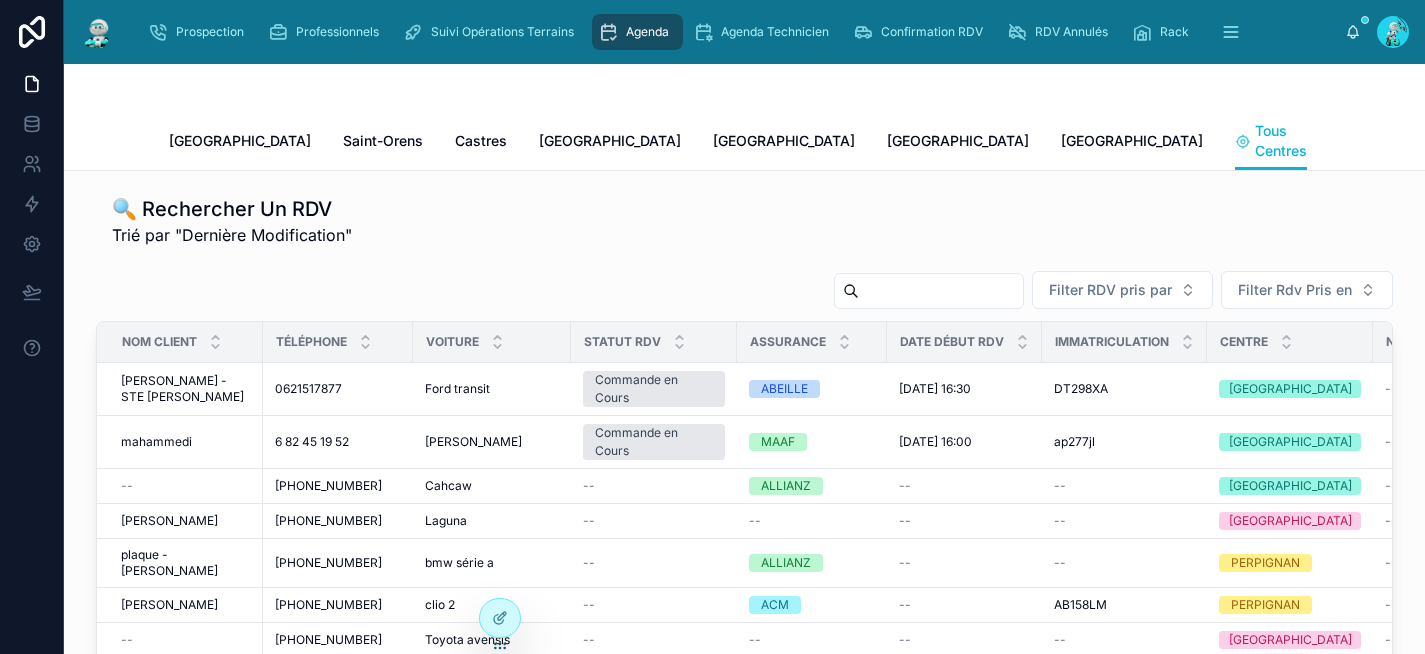 click at bounding box center (941, 291) 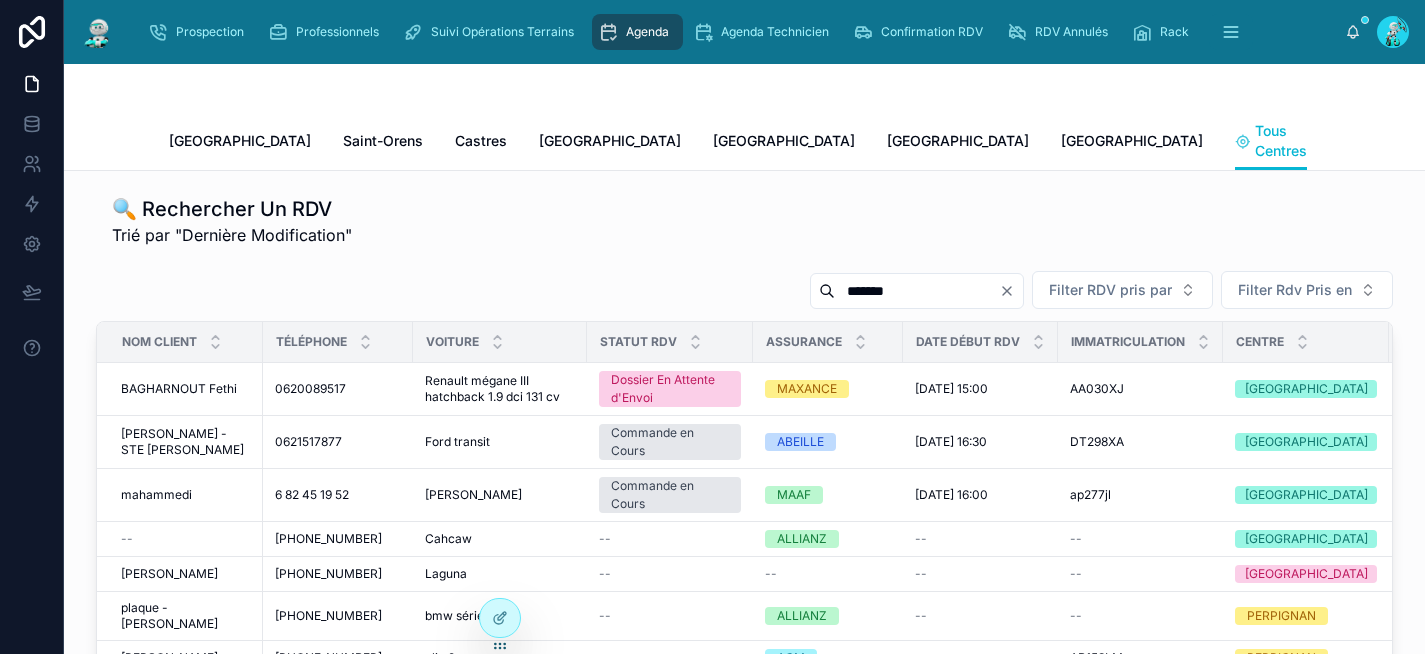 type on "*******" 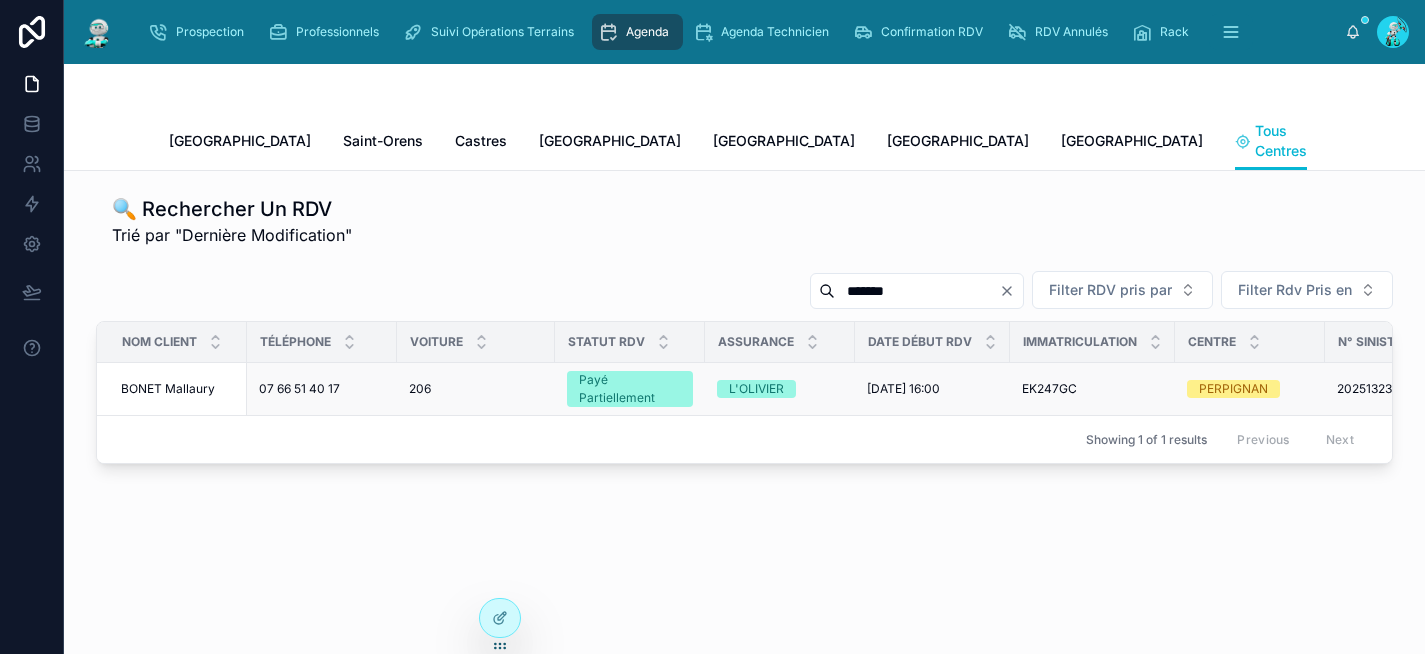 click on "206 206" at bounding box center [476, 389] 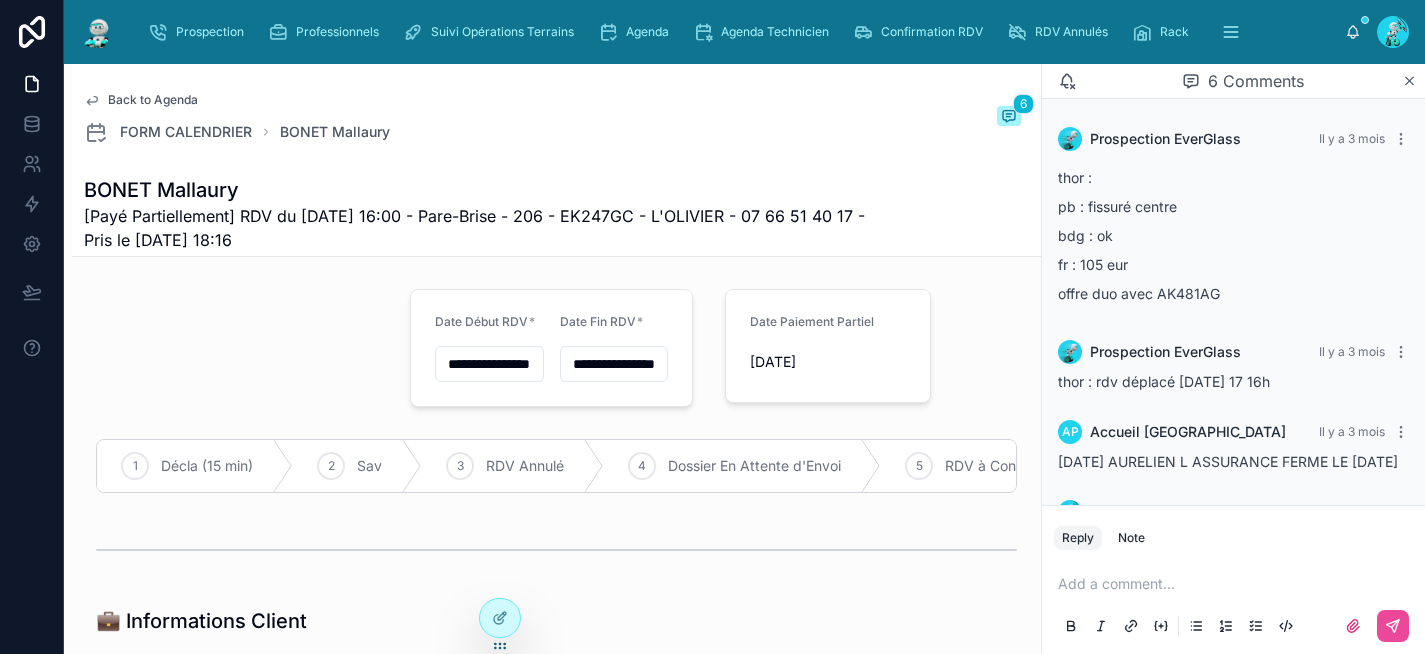 scroll, scrollTop: 667, scrollLeft: 0, axis: vertical 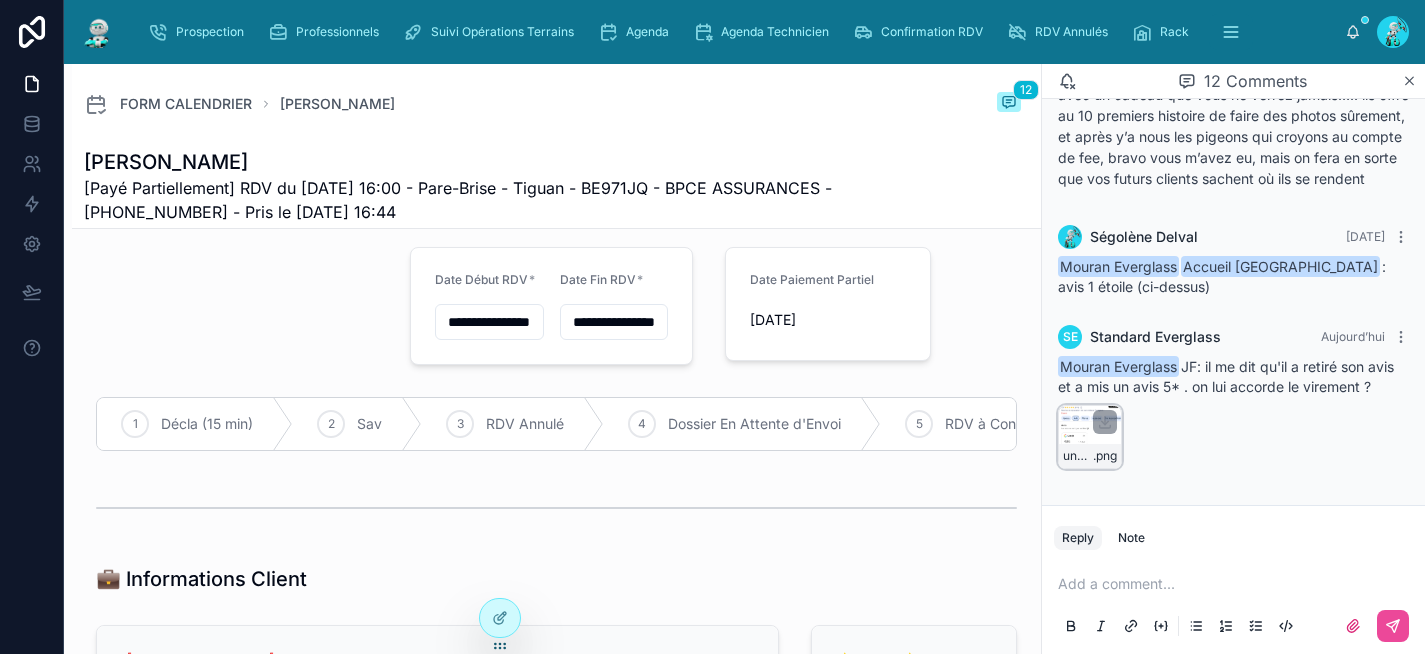 click on "unnamed-(3) .png" at bounding box center (1090, 437) 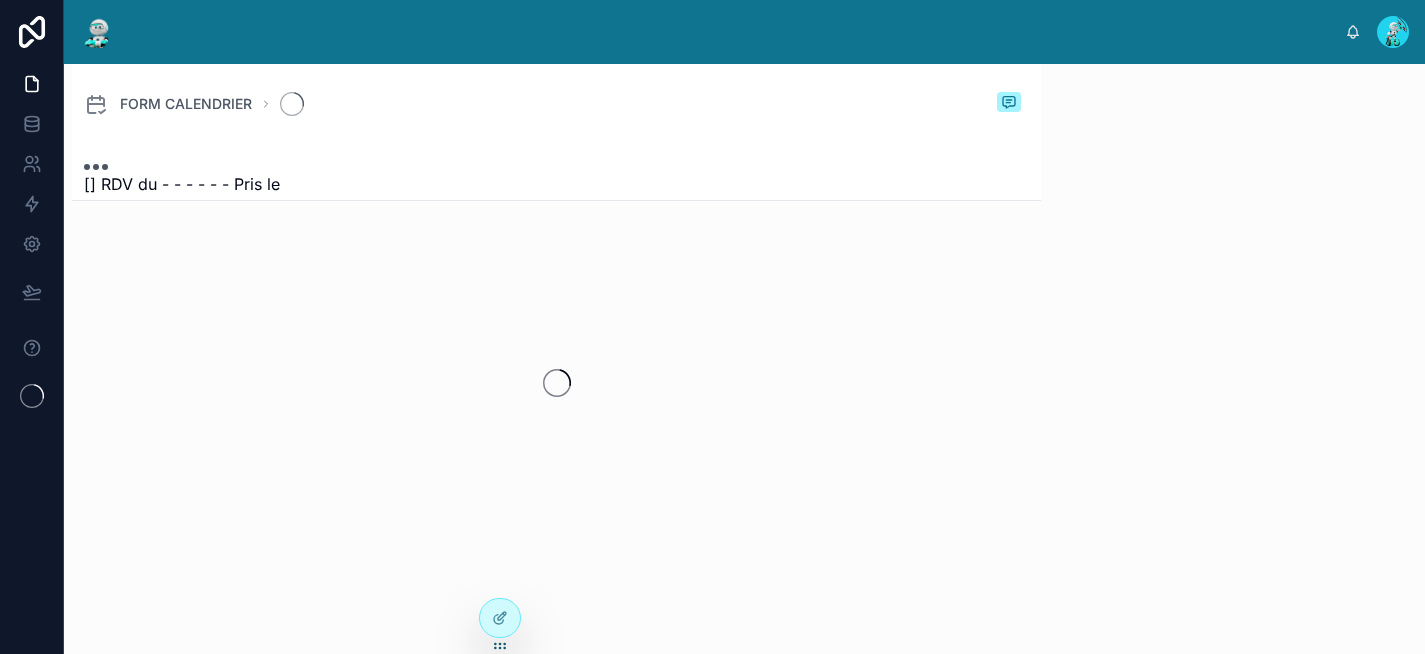 scroll, scrollTop: 0, scrollLeft: 0, axis: both 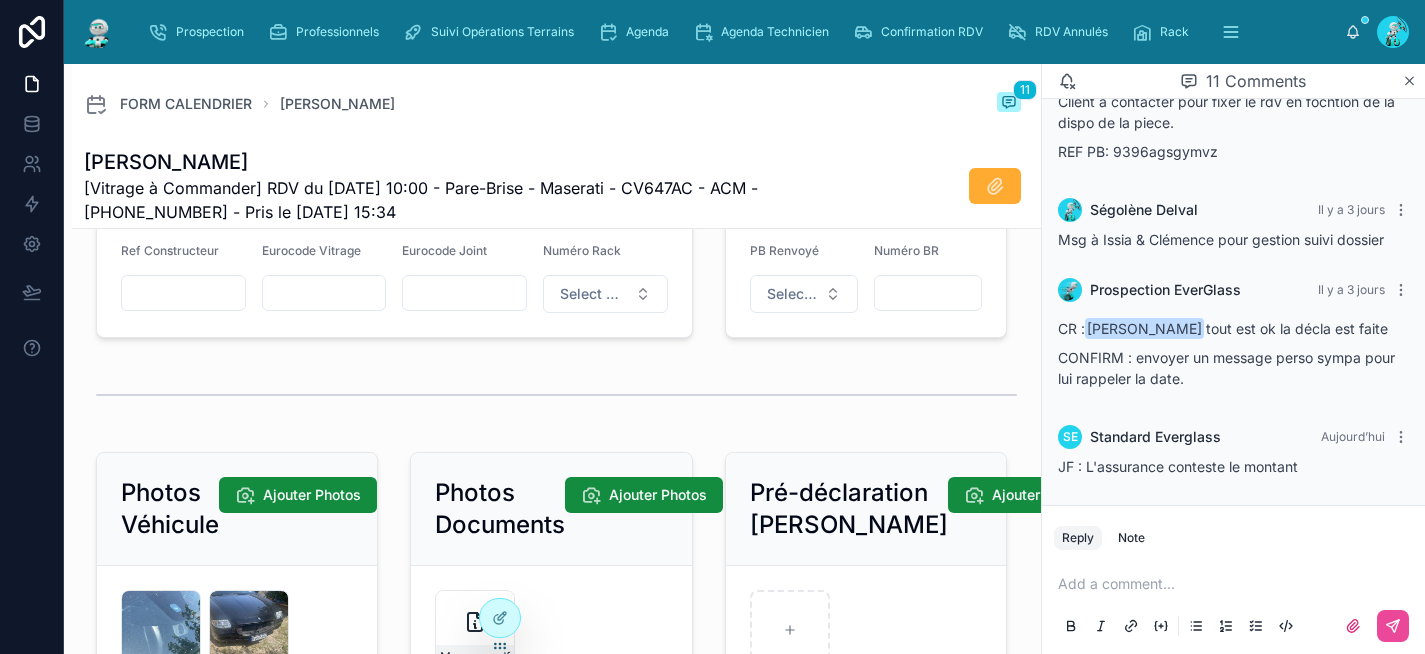 click at bounding box center (1237, 584) 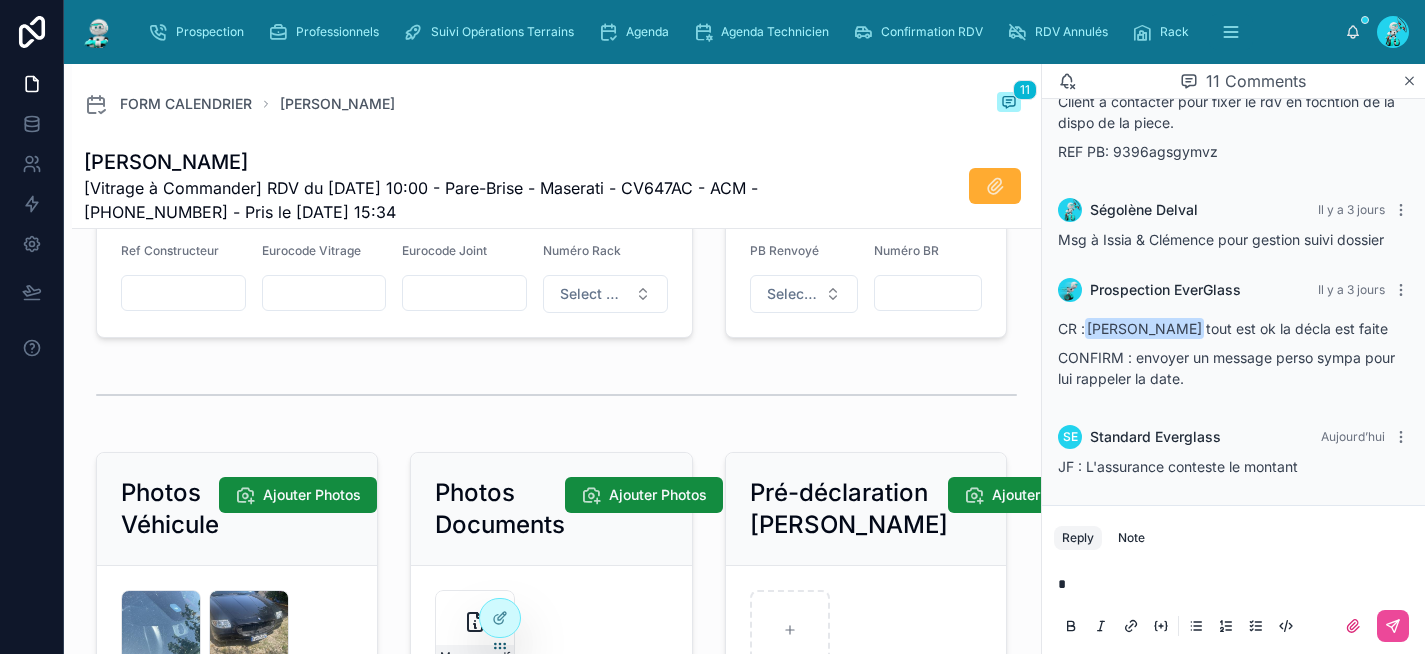 type 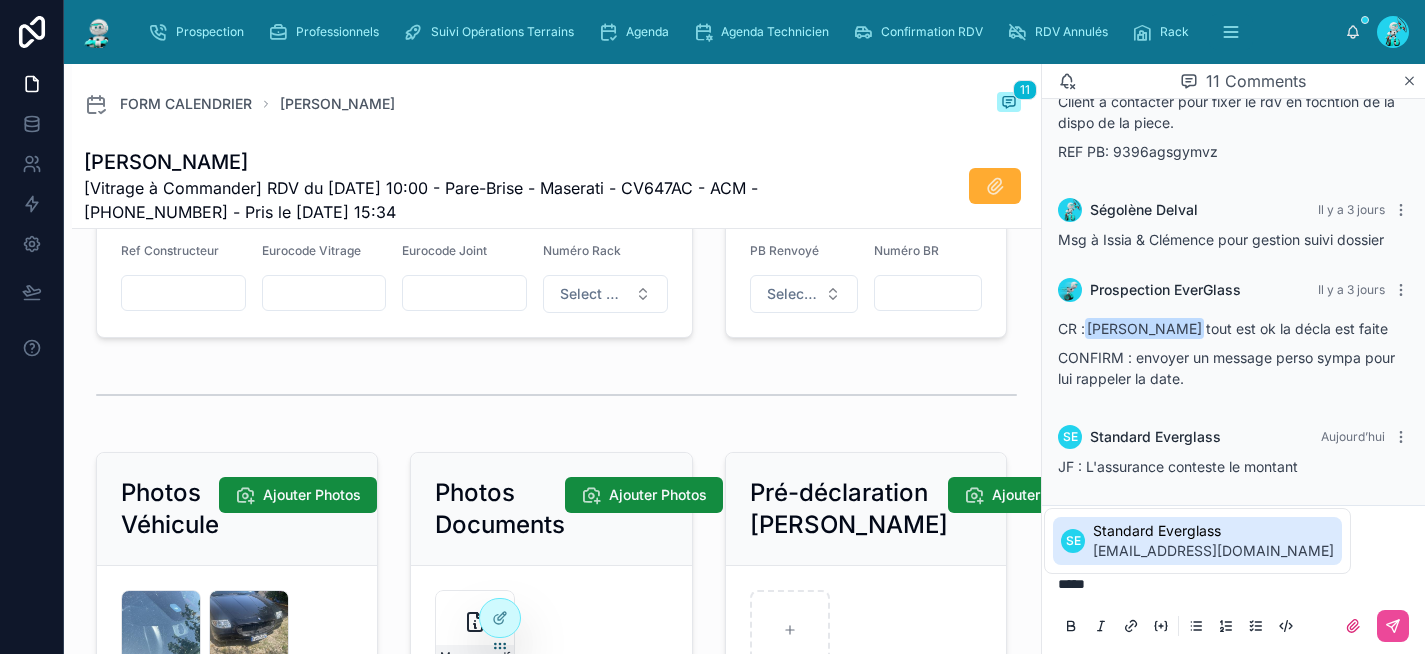 click on "[EMAIL_ADDRESS][DOMAIN_NAME]" at bounding box center (1213, 551) 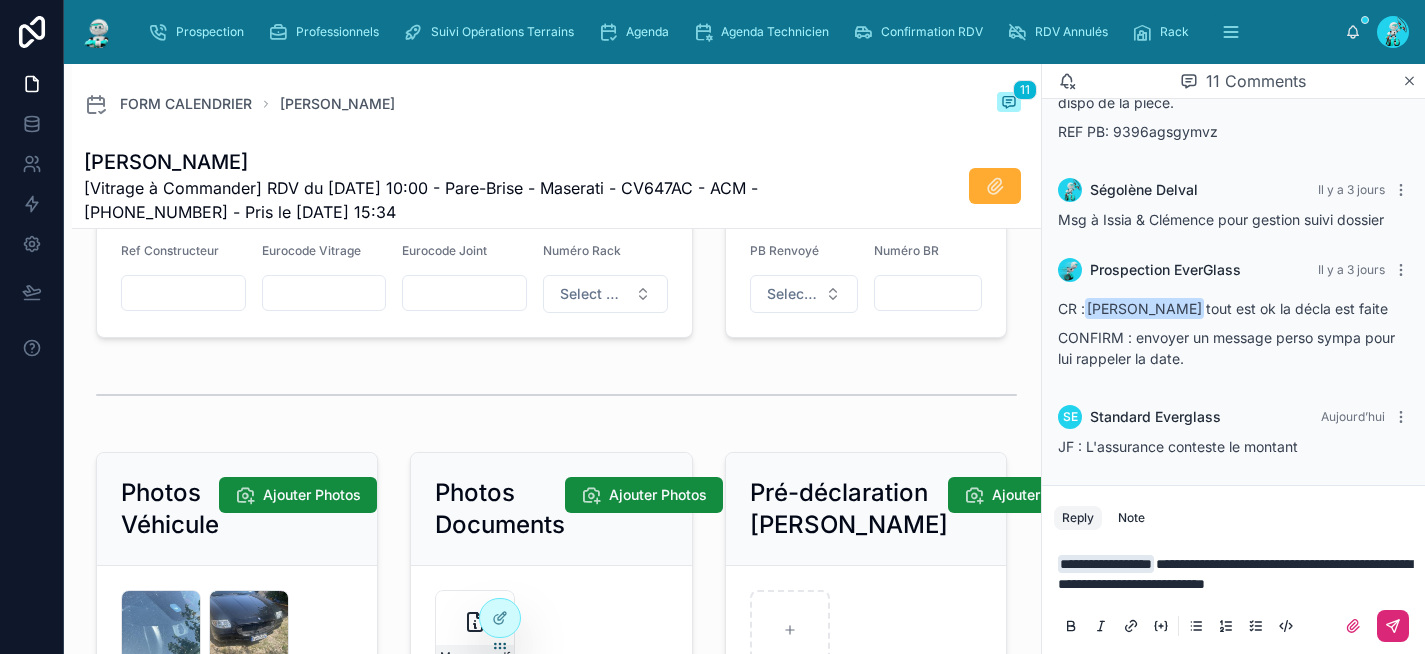 click 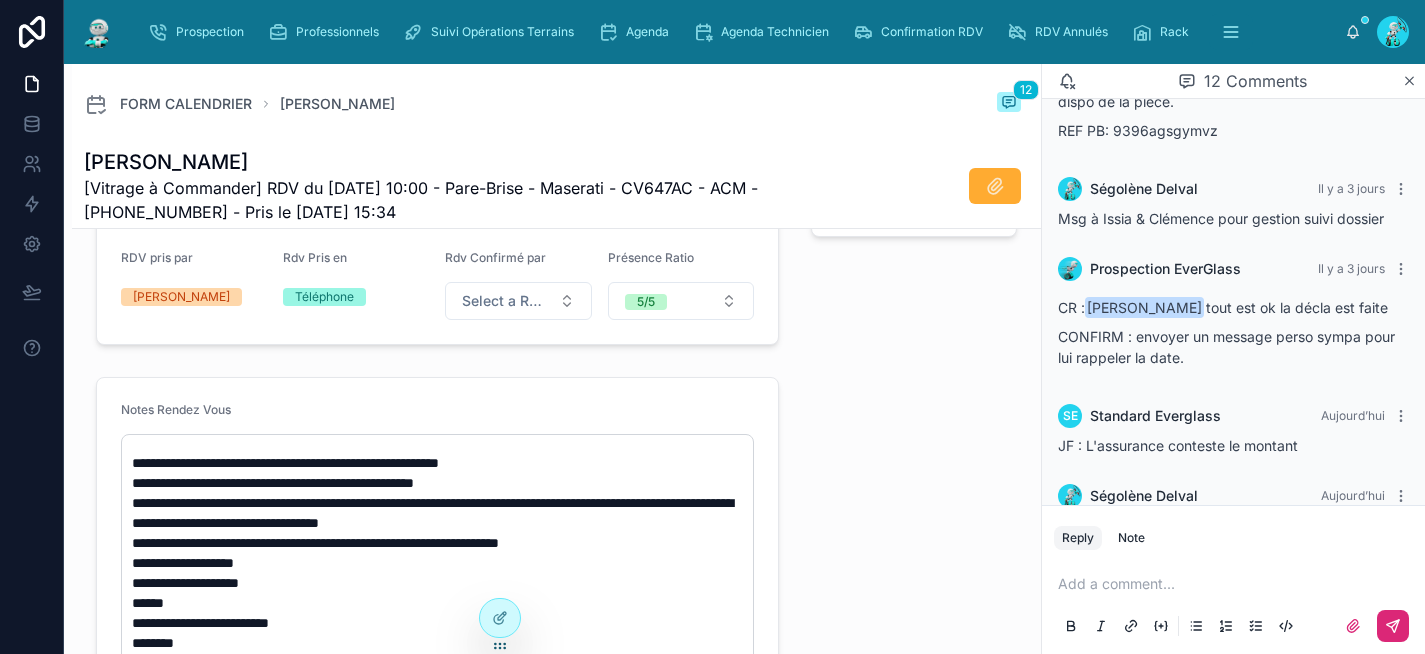 scroll, scrollTop: 457, scrollLeft: 0, axis: vertical 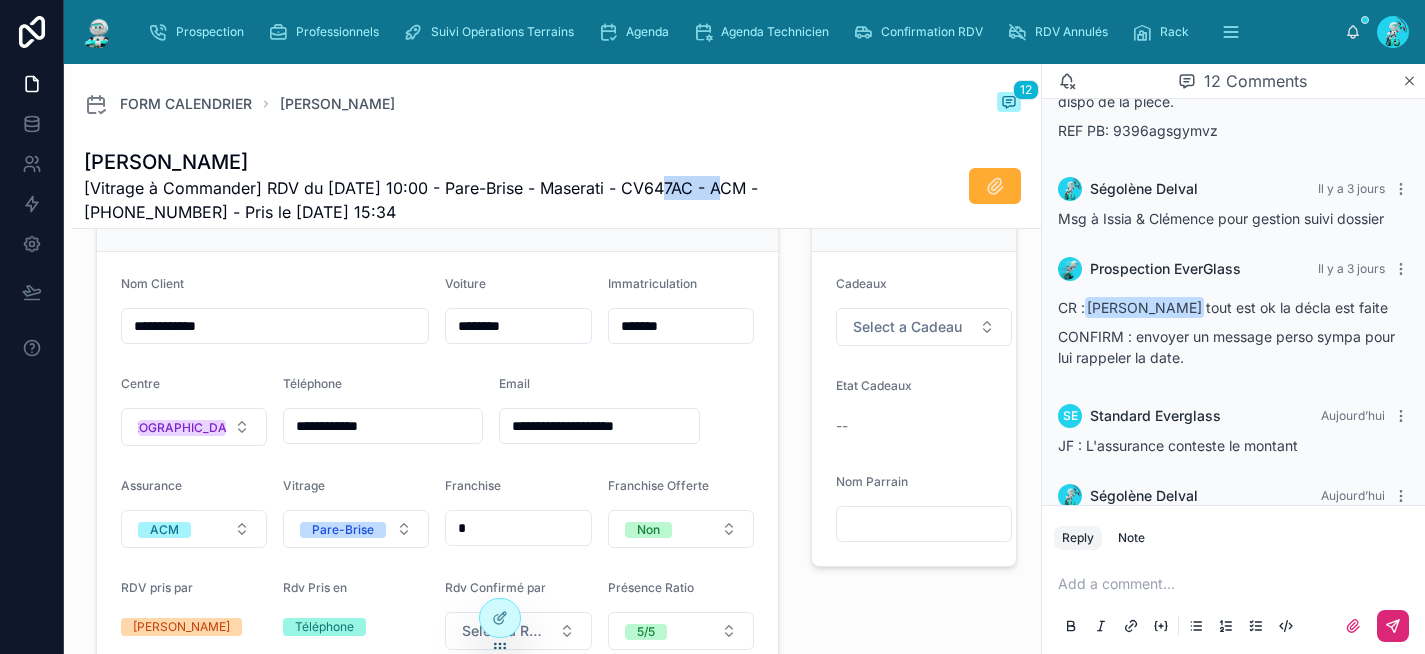 drag, startPoint x: 724, startPoint y: 189, endPoint x: 651, endPoint y: 182, distance: 73.33485 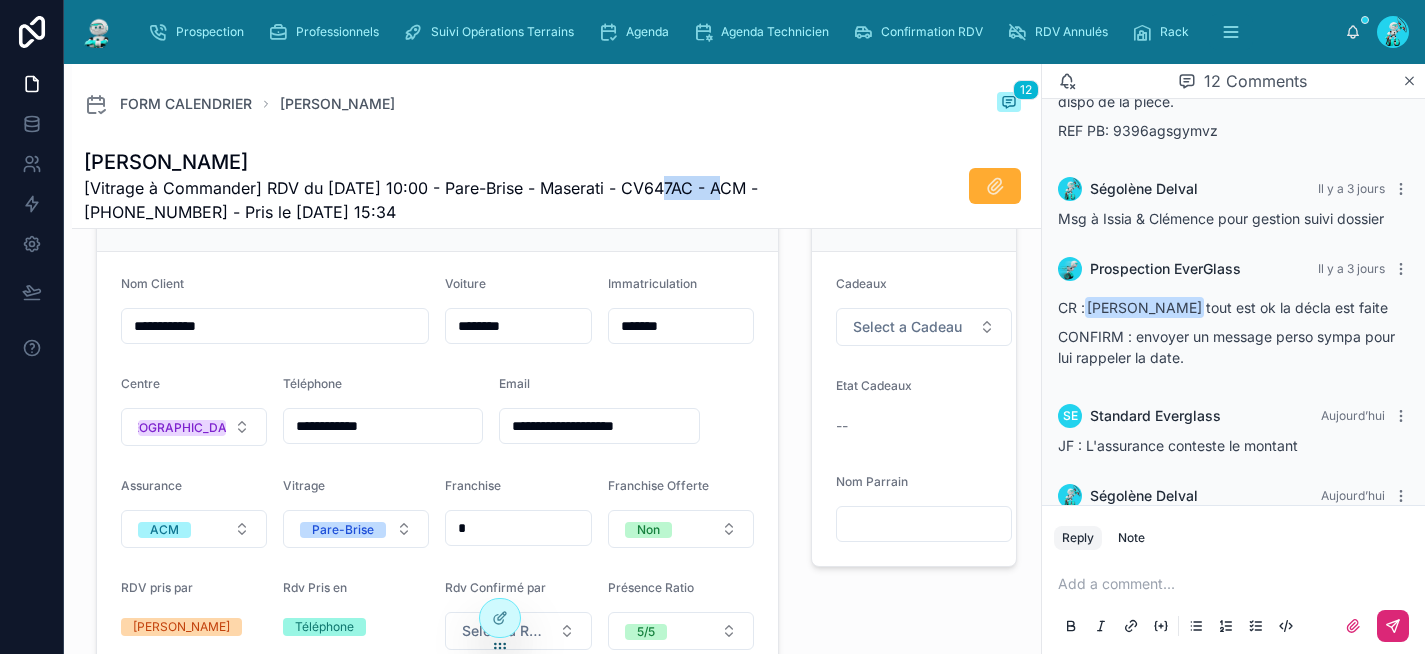 click on "[Vitrage à Commander] RDV du [DATE] 10:00 - Pare-Brise - Maserati - CV647AC - ACM - [PHONE_NUMBER] - Pris le [DATE] 15:34" at bounding box center [481, 200] 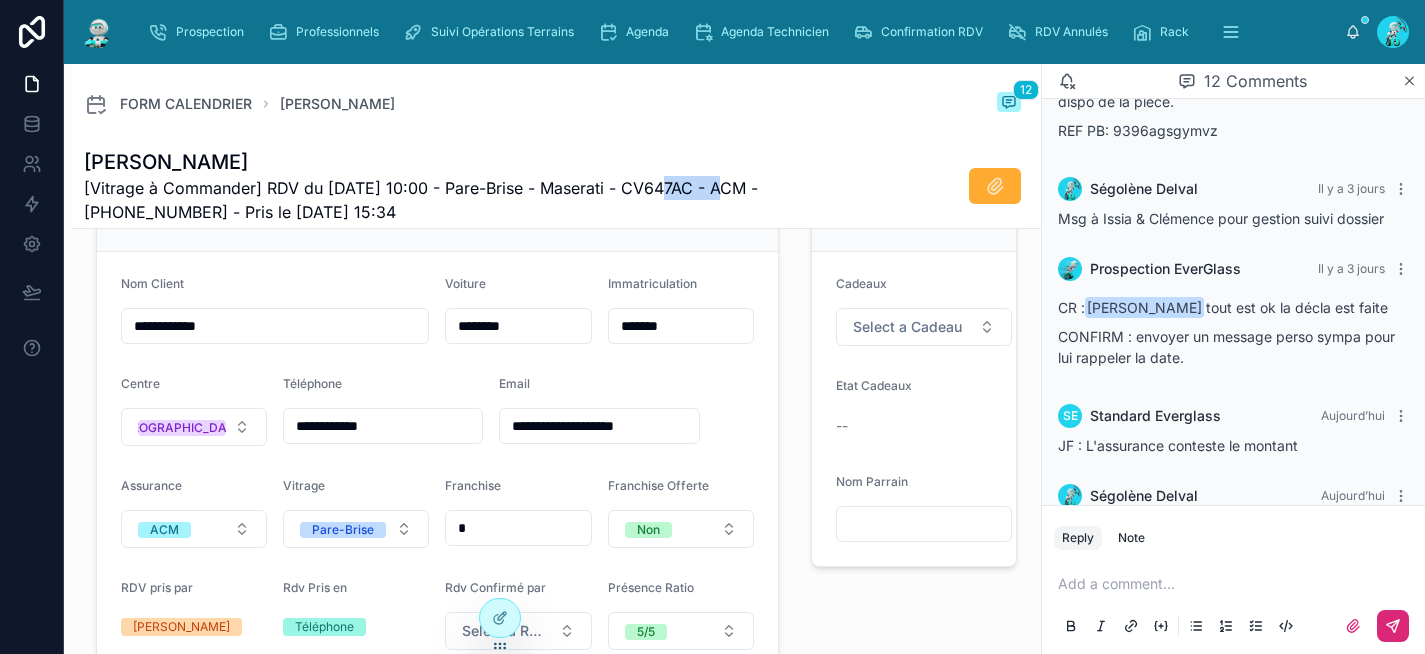 scroll, scrollTop: 1142, scrollLeft: 0, axis: vertical 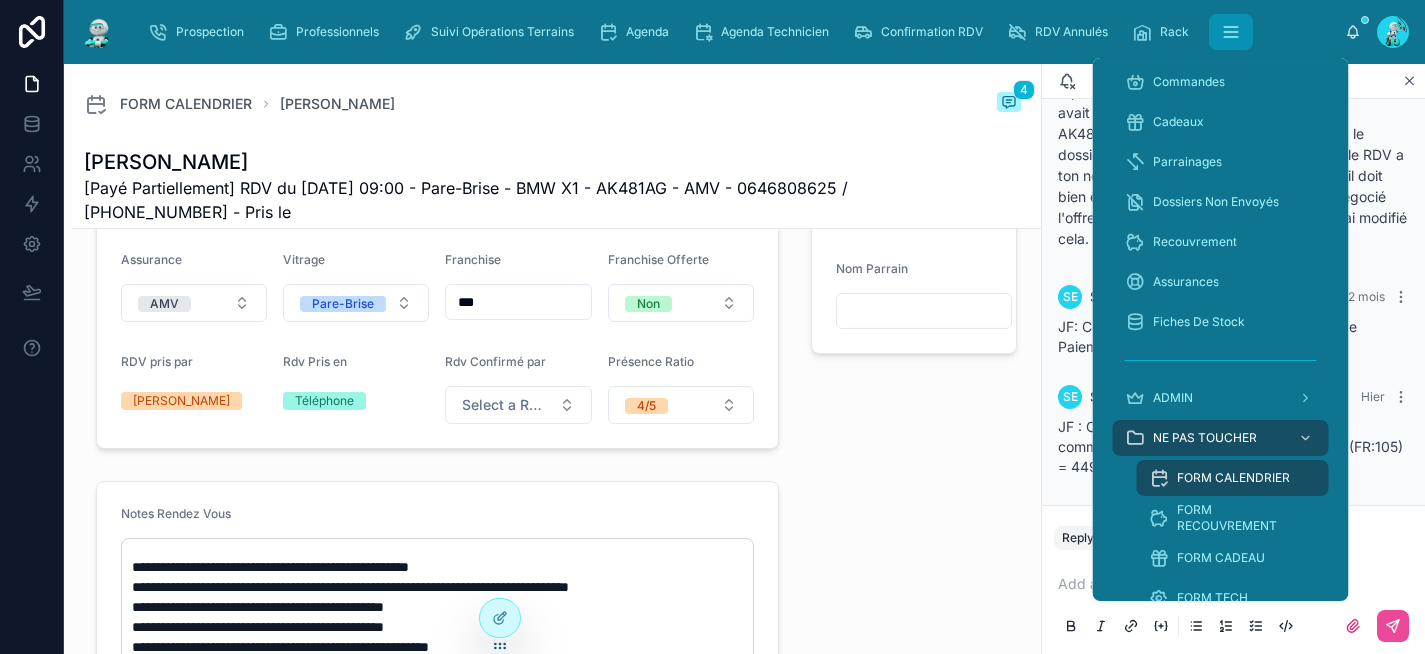 click 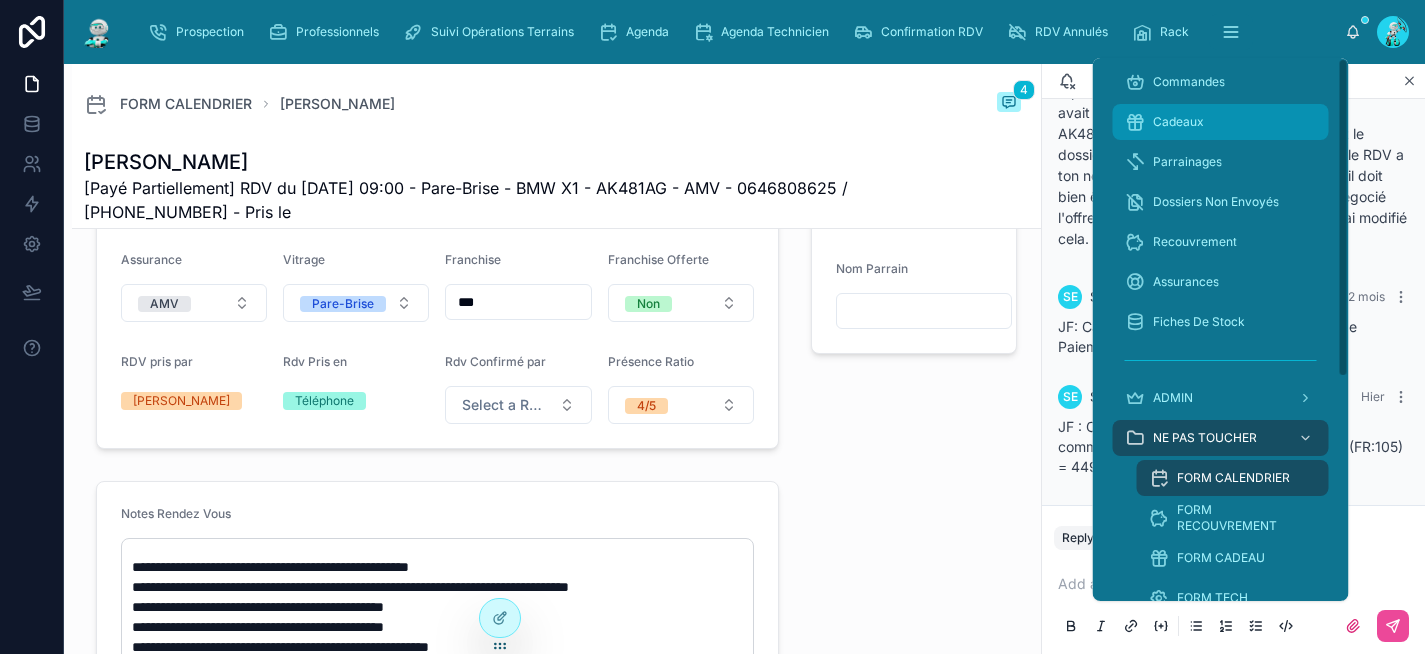 click on "Cadeaux" at bounding box center [1178, 122] 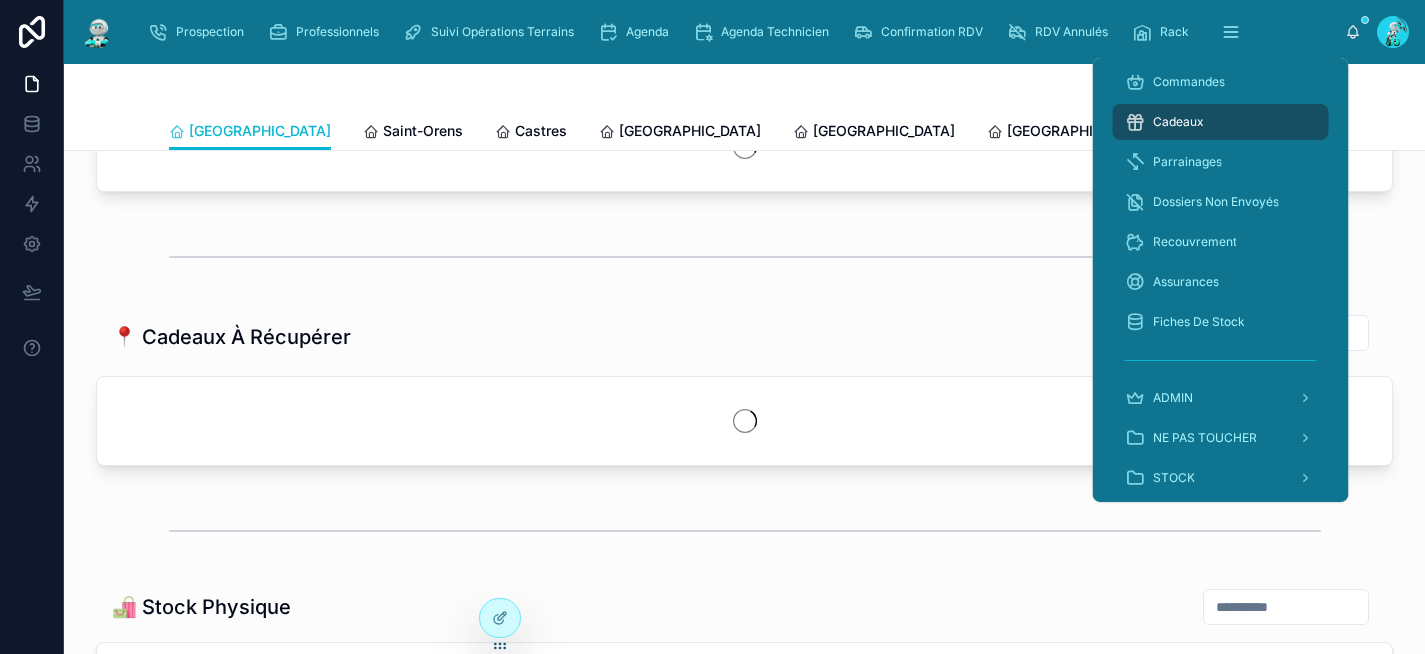 scroll, scrollTop: 0, scrollLeft: 0, axis: both 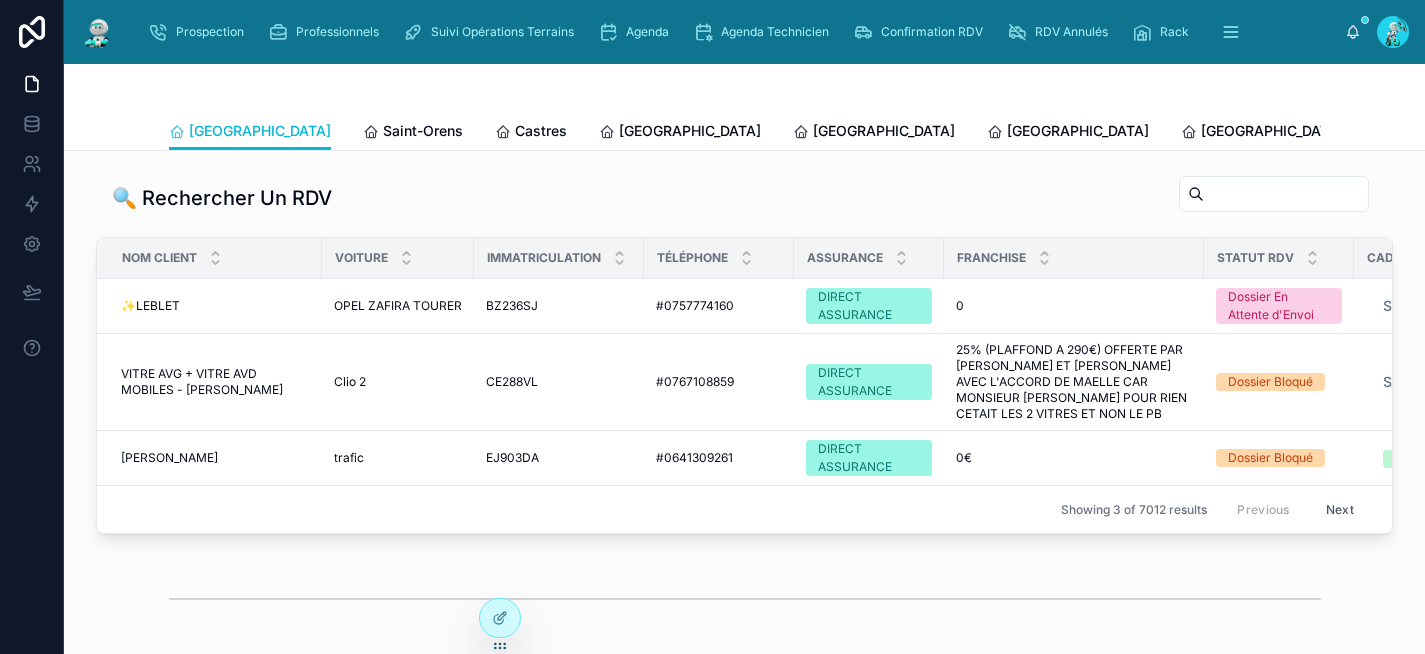 click on "Tous Centres" at bounding box center [1607, 133] 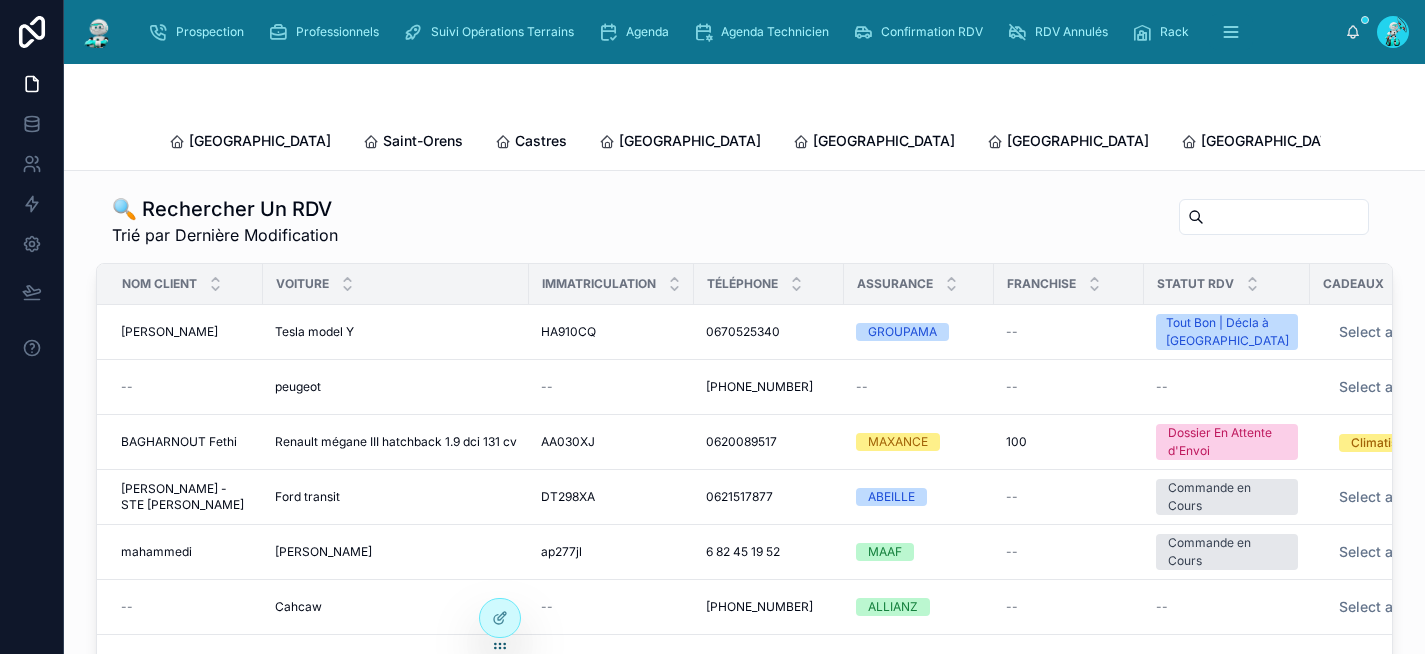 click at bounding box center (1286, 217) 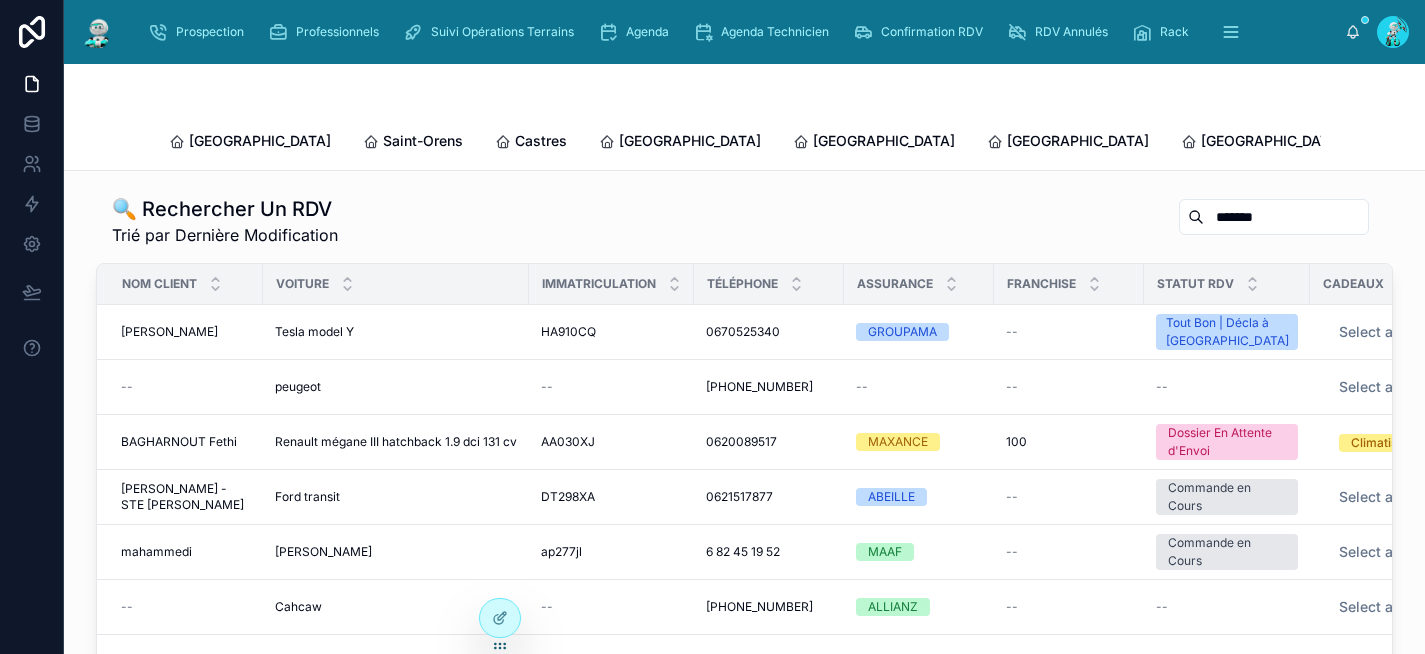 type on "*******" 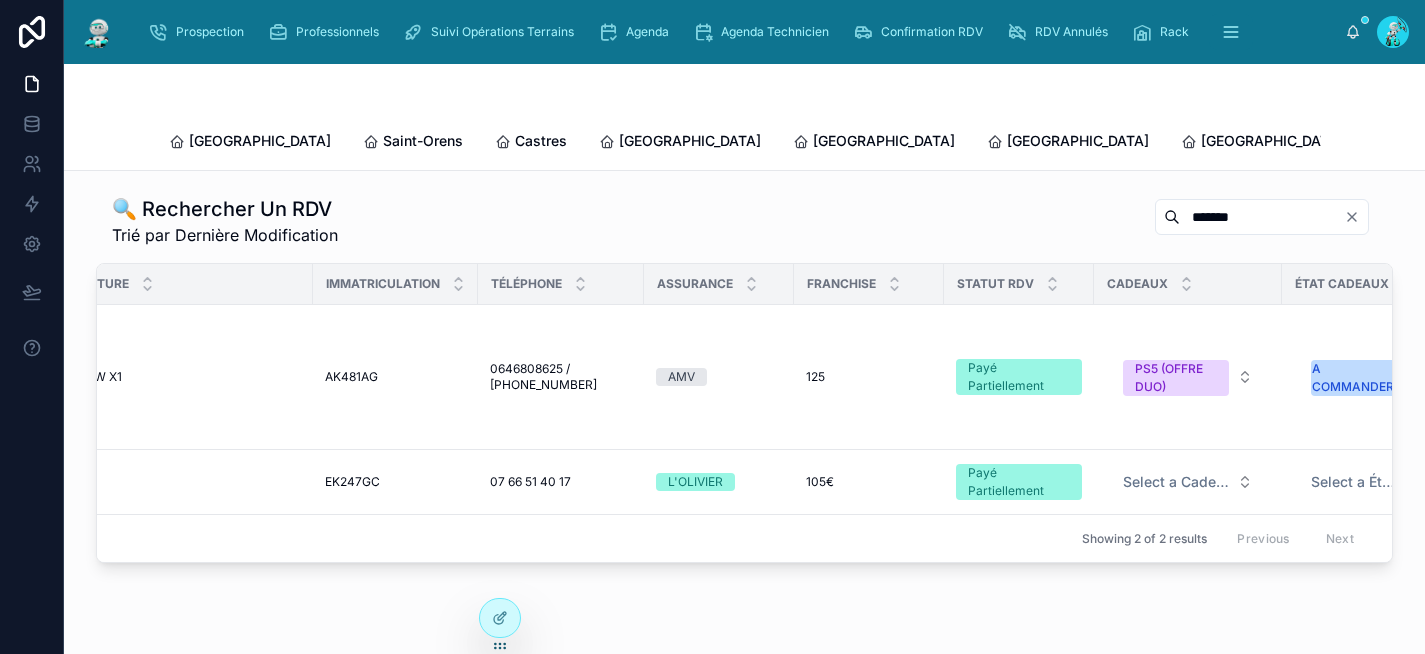 scroll, scrollTop: 0, scrollLeft: 424, axis: horizontal 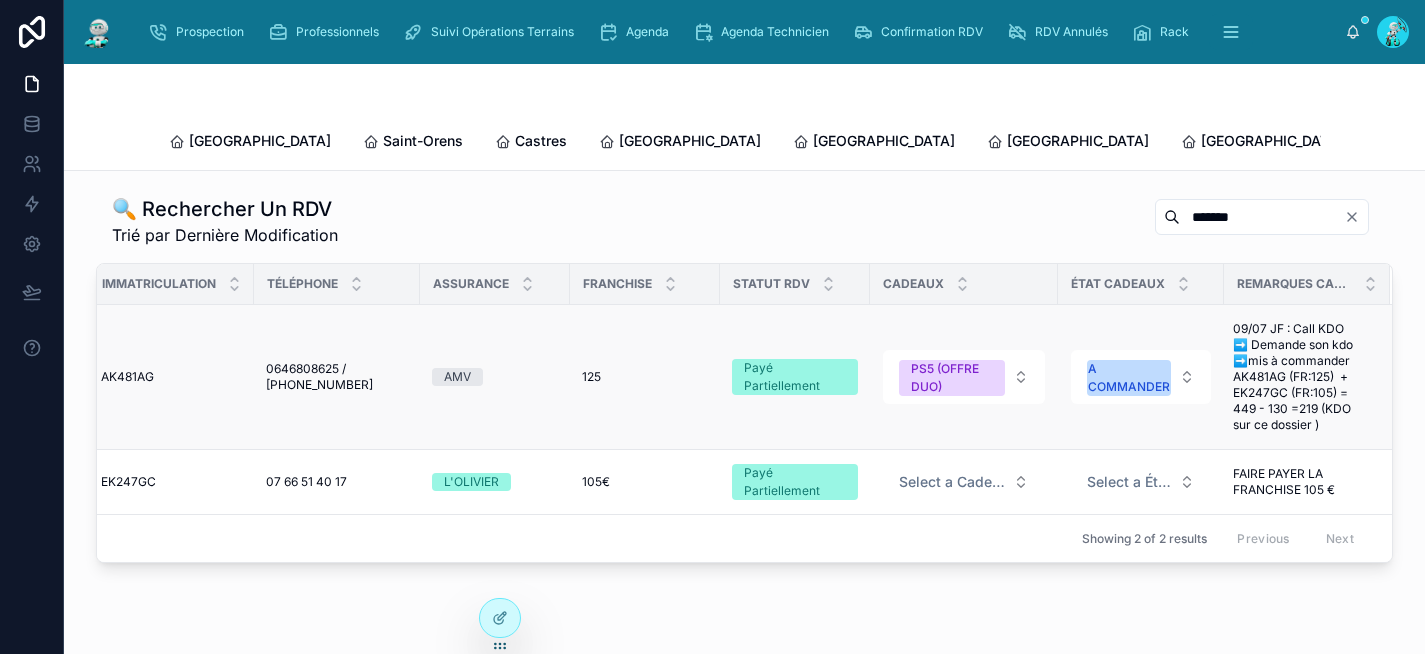 click on "125 125" at bounding box center (645, 377) 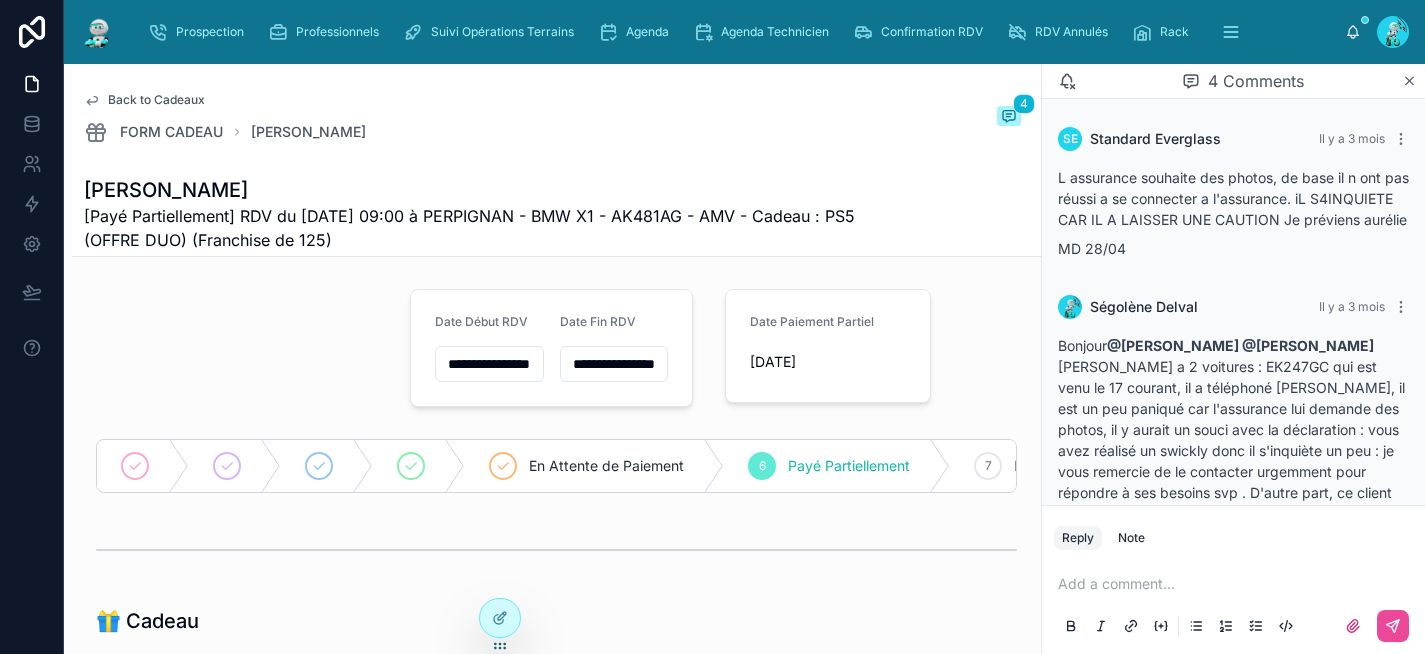 scroll, scrollTop: 463, scrollLeft: 0, axis: vertical 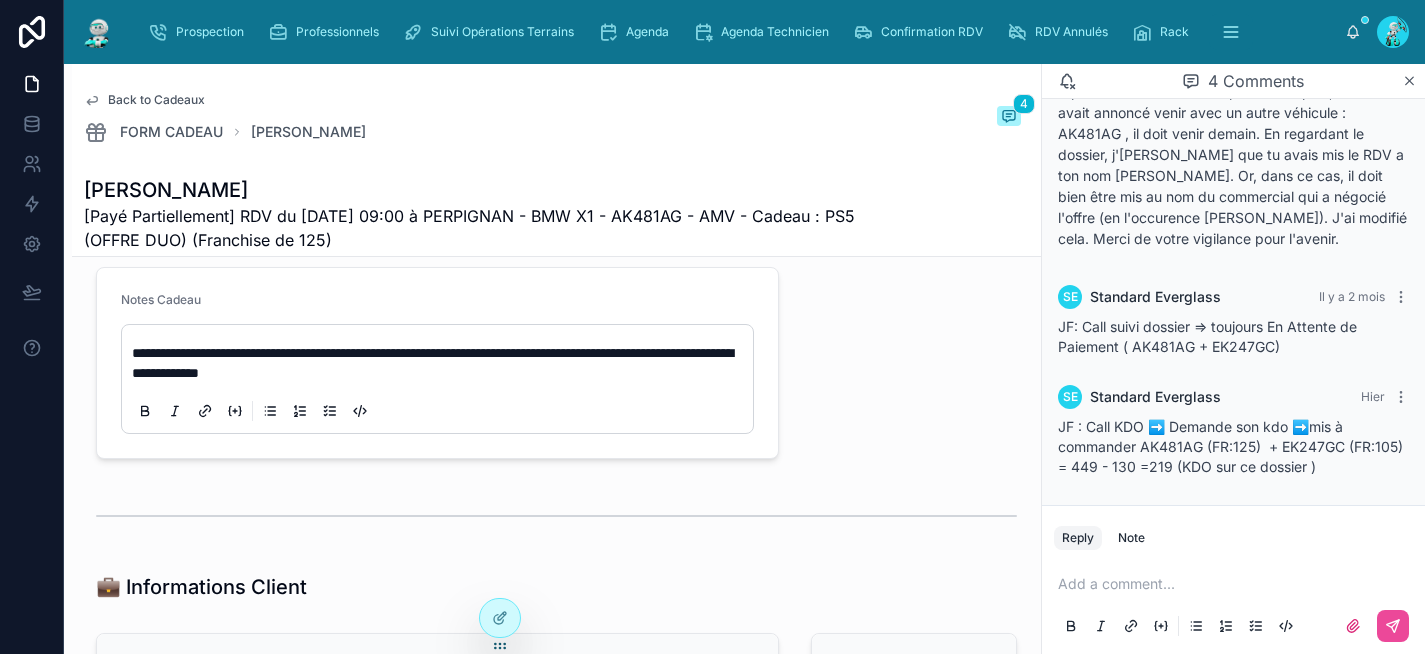 click on "**********" at bounding box center [432, 363] 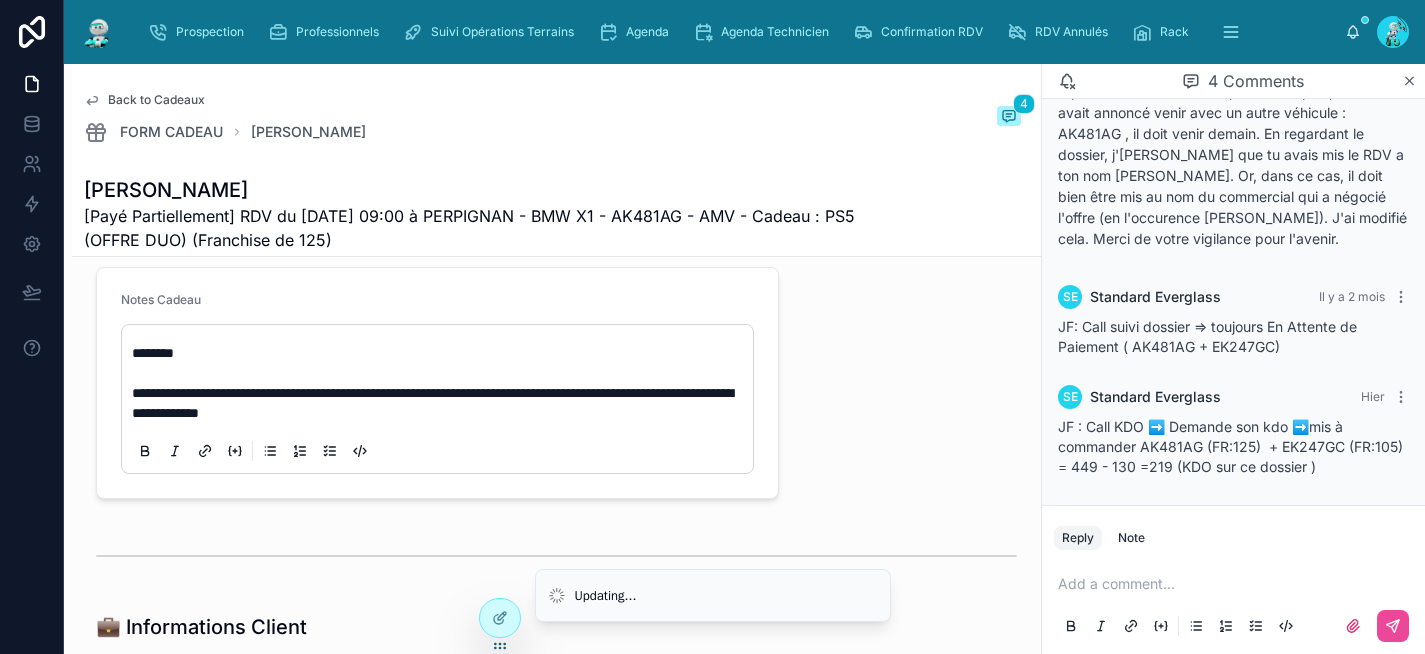 click on "**********" at bounding box center [441, 383] 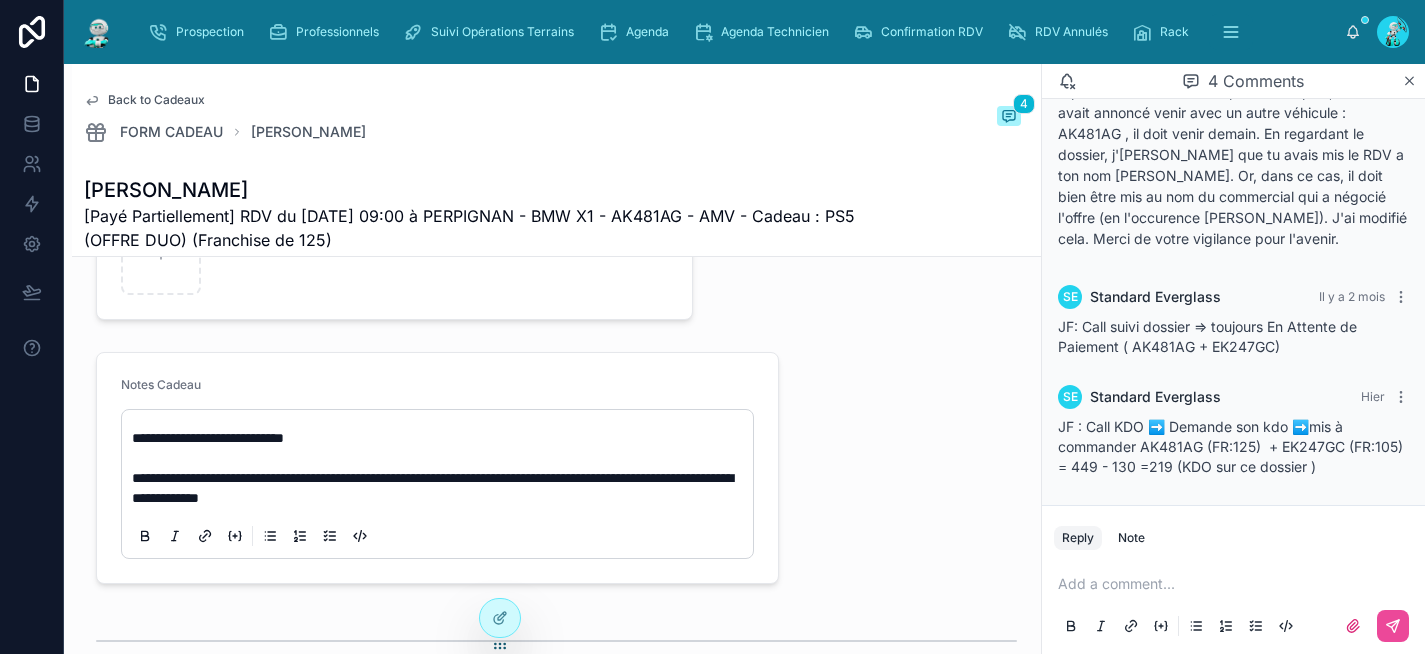 scroll, scrollTop: 1116, scrollLeft: 0, axis: vertical 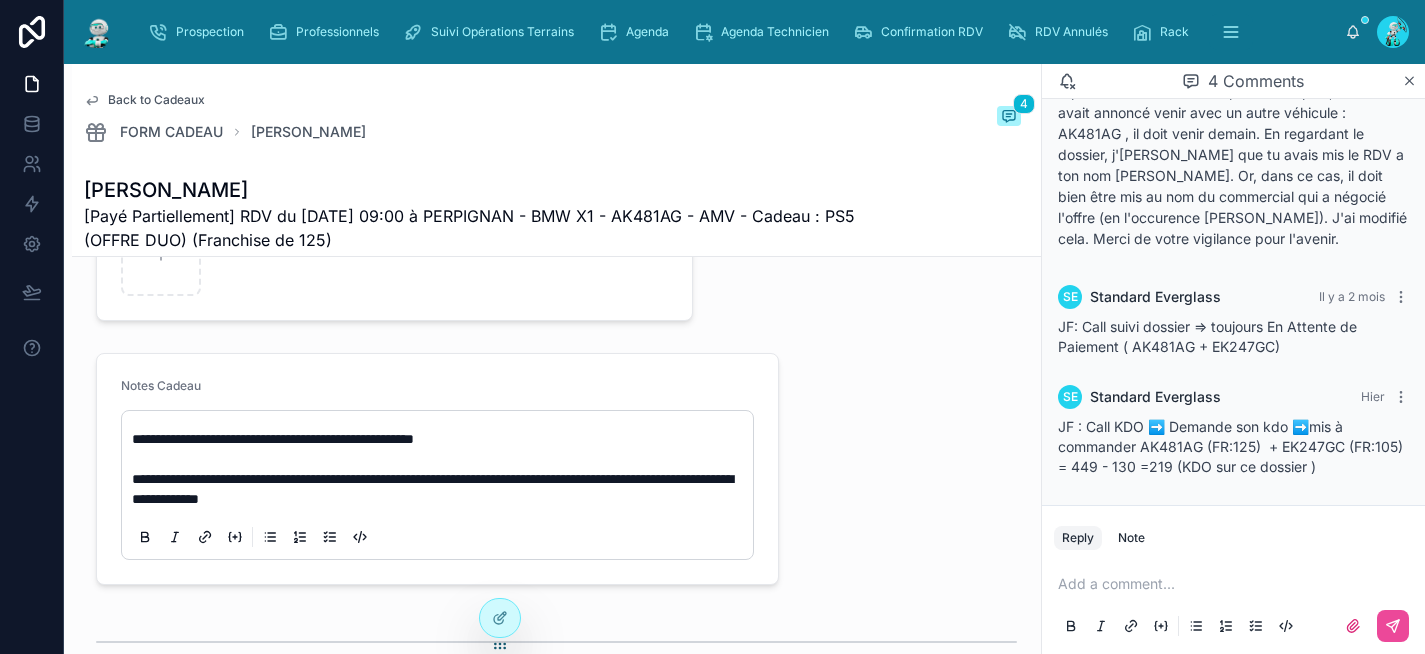 click on "**********" at bounding box center (273, 439) 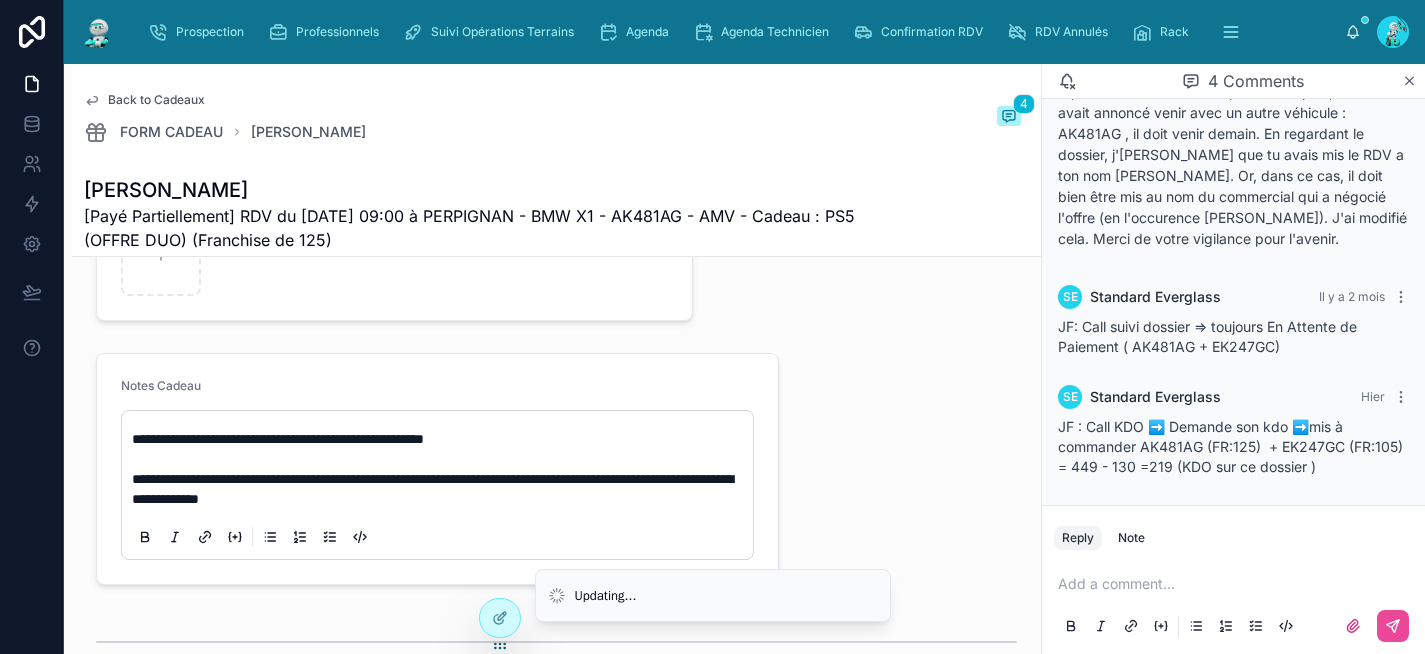 click on "**********" at bounding box center (441, 469) 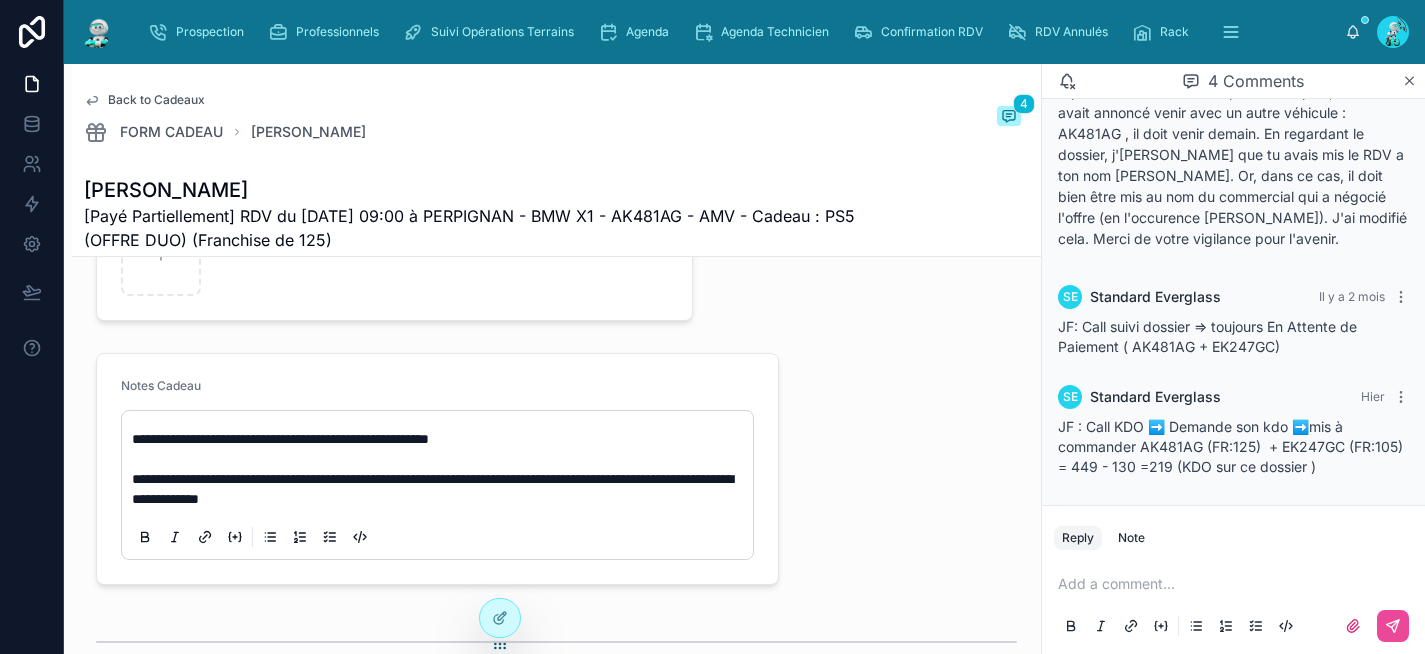 click on "Add a comment..." at bounding box center (1233, 604) 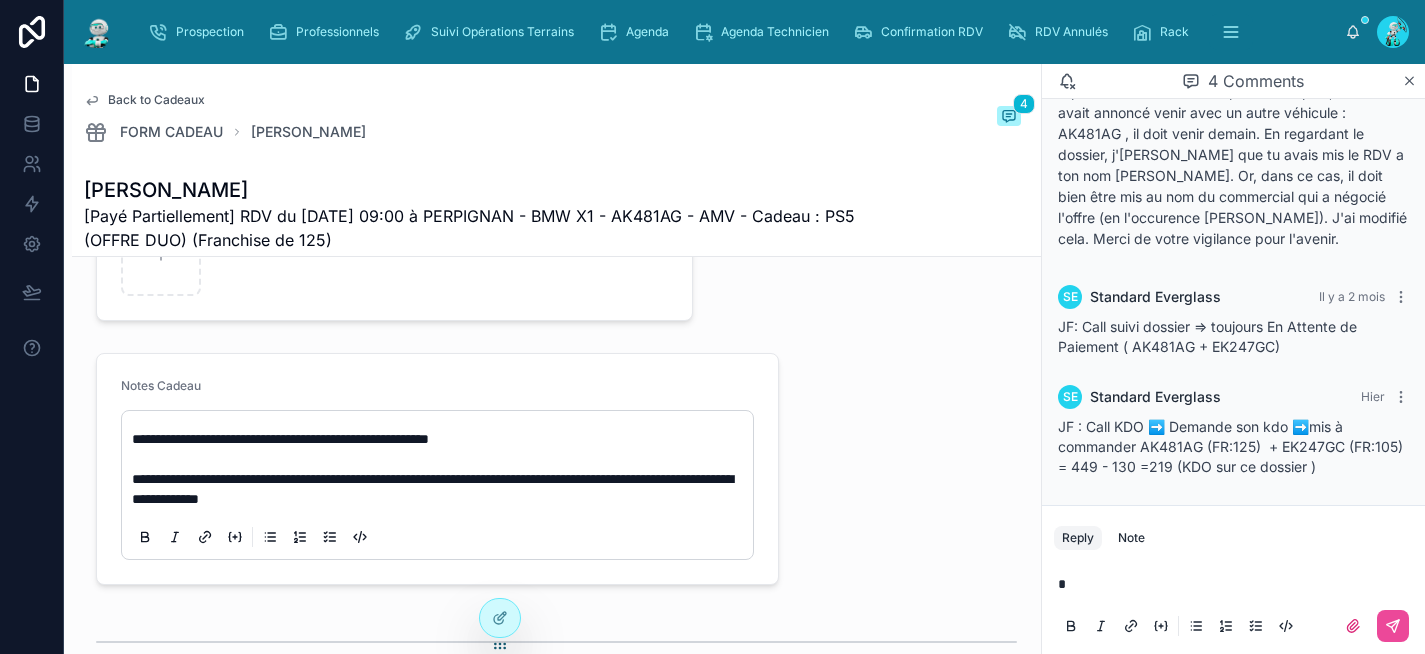 type 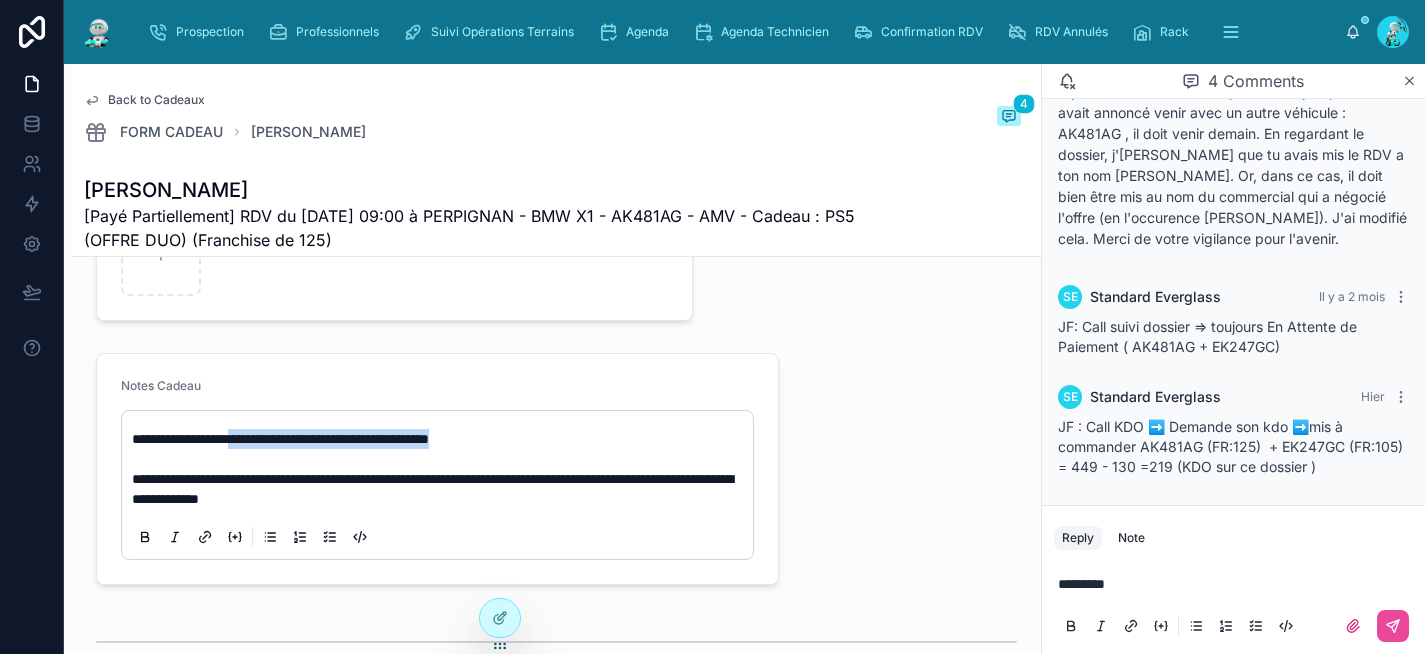 drag, startPoint x: 528, startPoint y: 454, endPoint x: 255, endPoint y: 456, distance: 273.00732 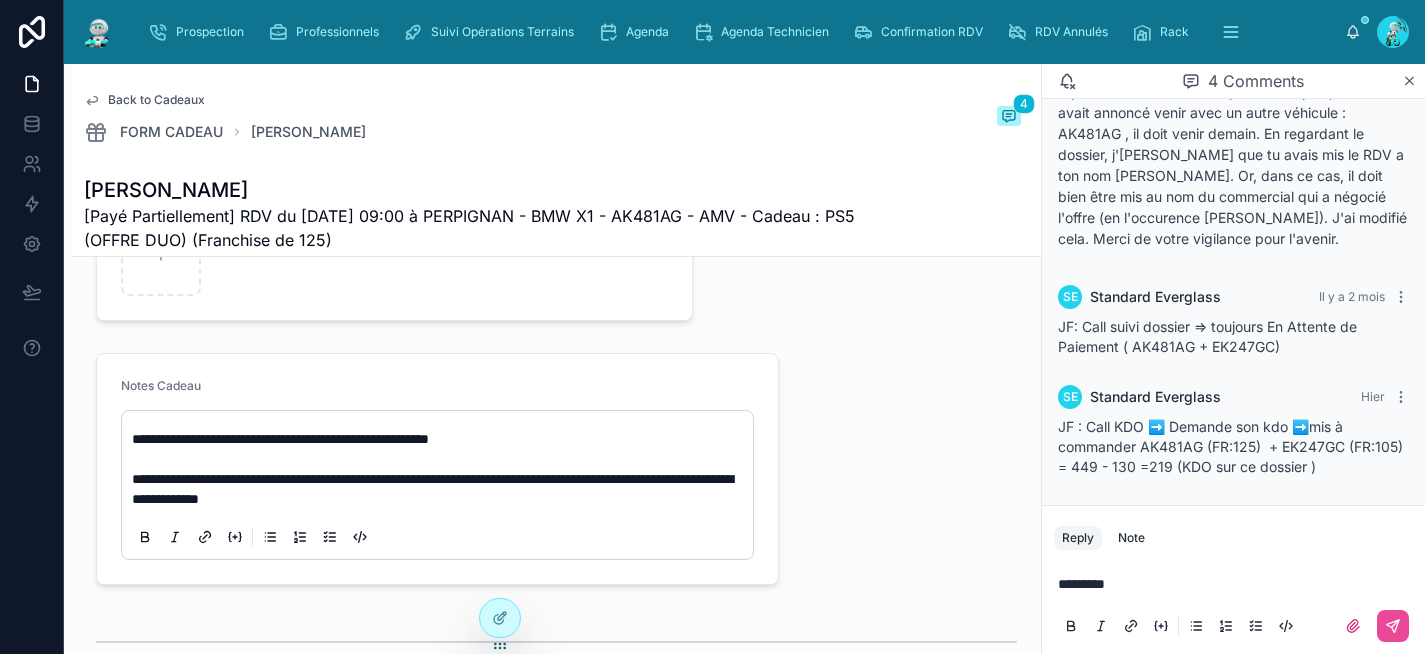 click on "********" at bounding box center (1237, 584) 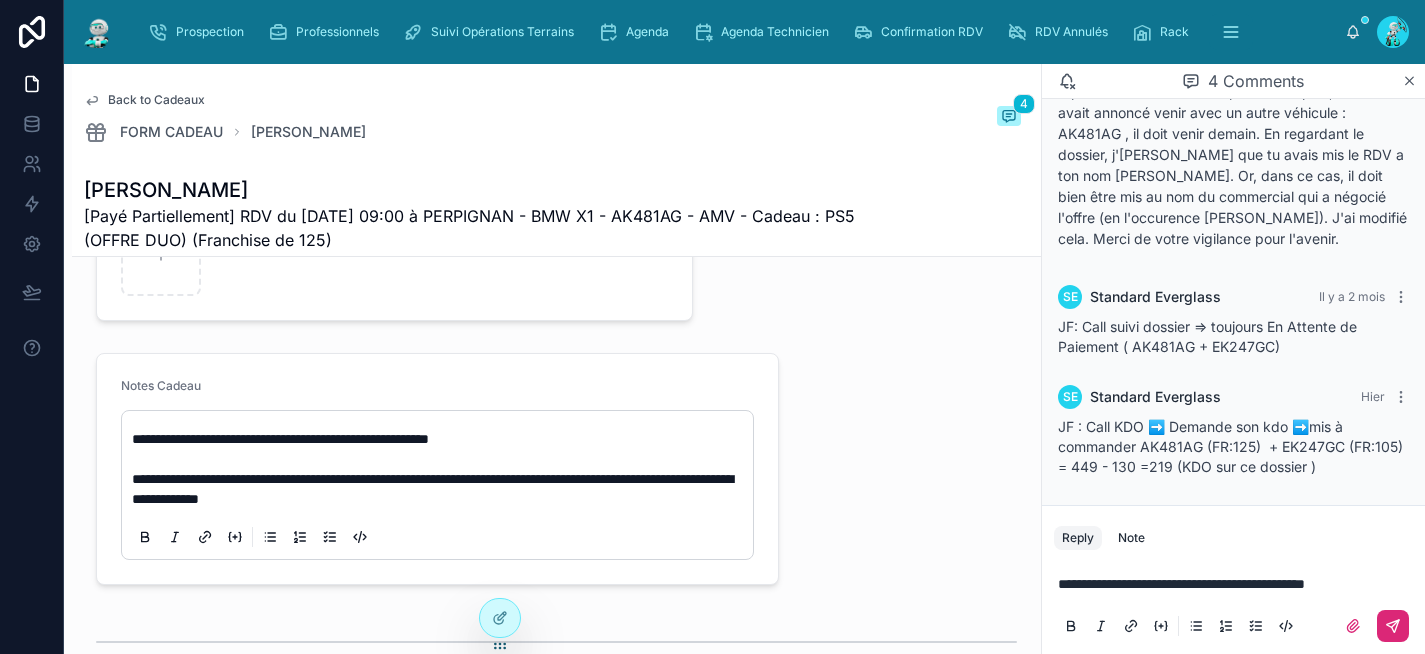 click 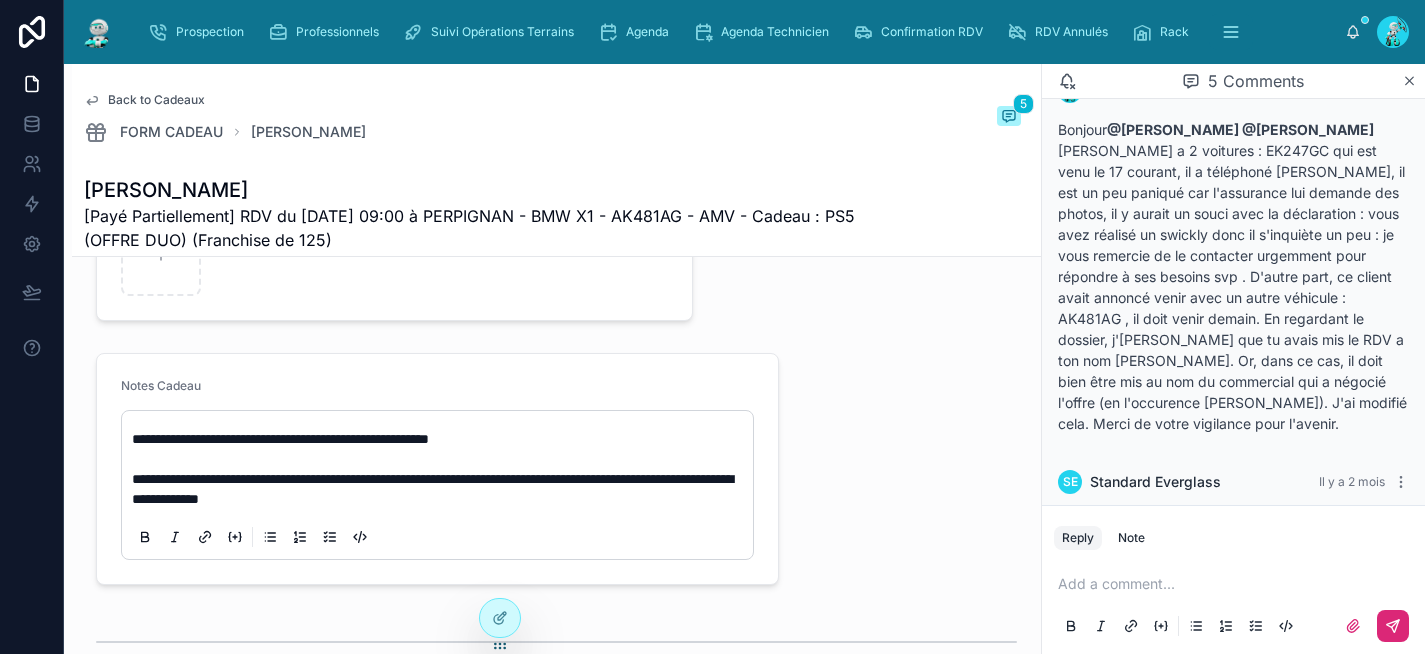 scroll, scrollTop: 194, scrollLeft: 0, axis: vertical 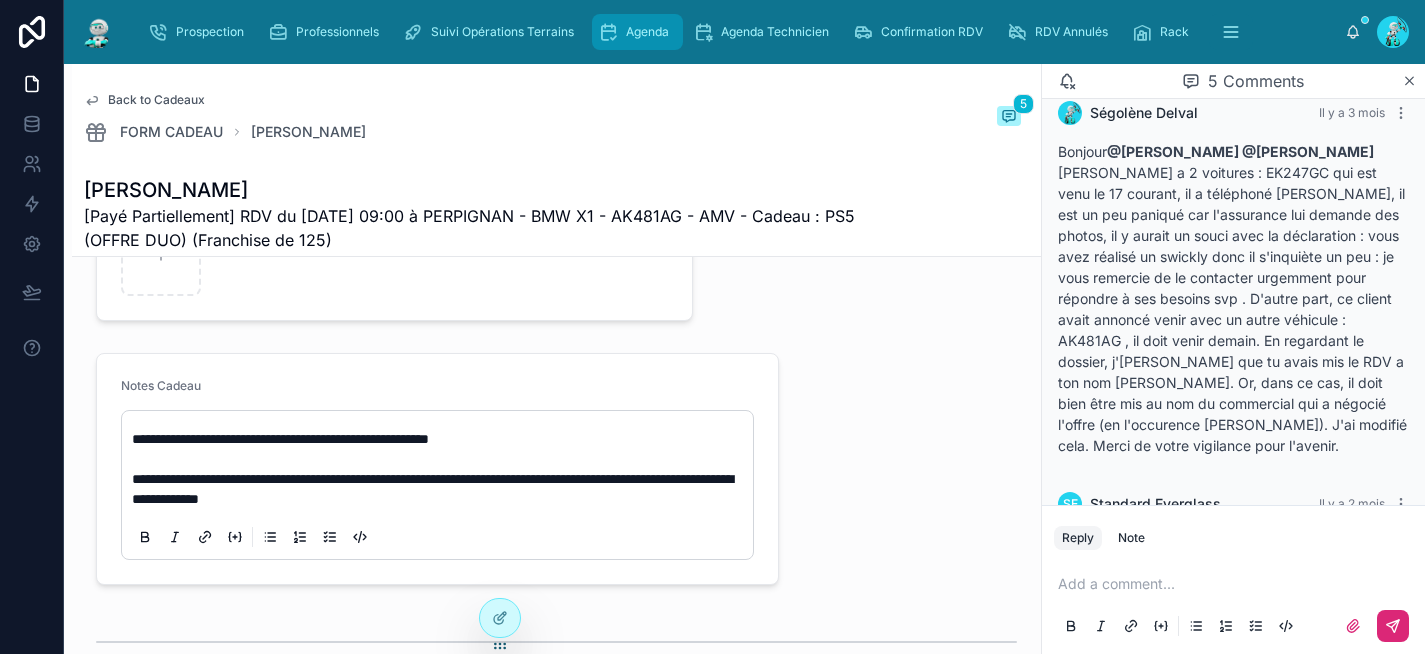 click on "Agenda" at bounding box center (637, 32) 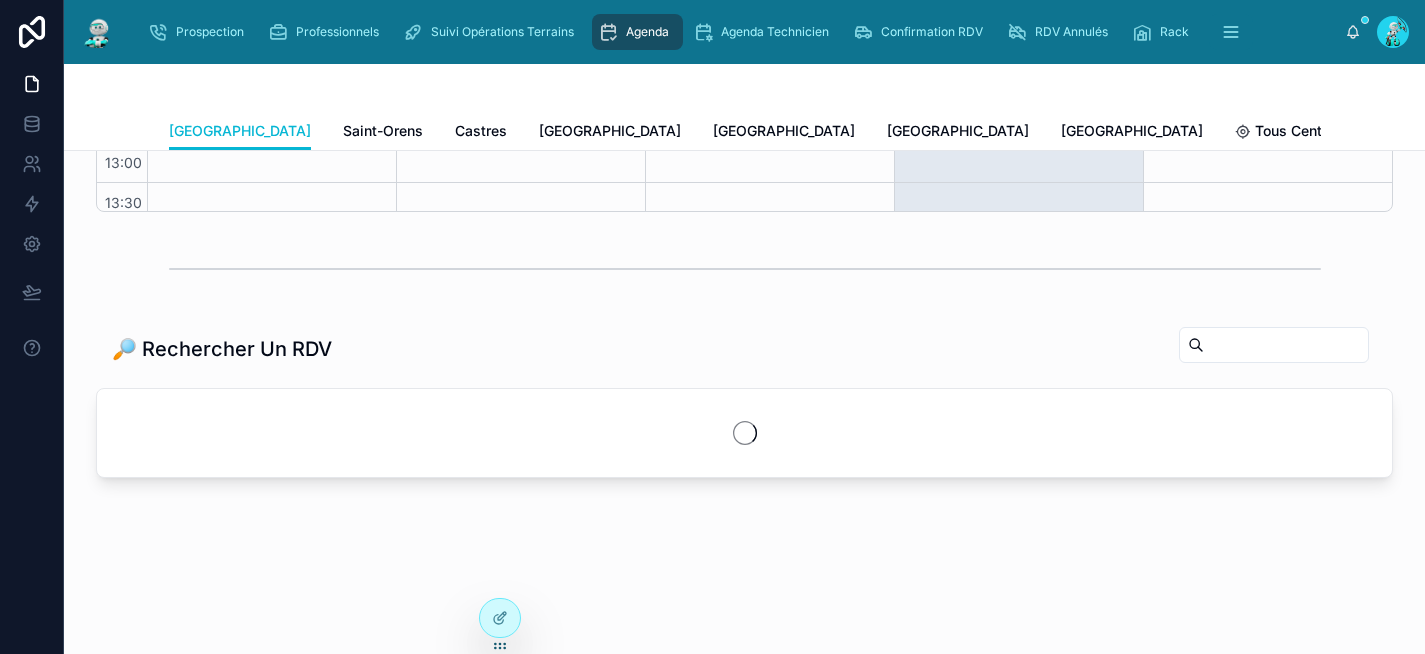 scroll, scrollTop: 0, scrollLeft: 0, axis: both 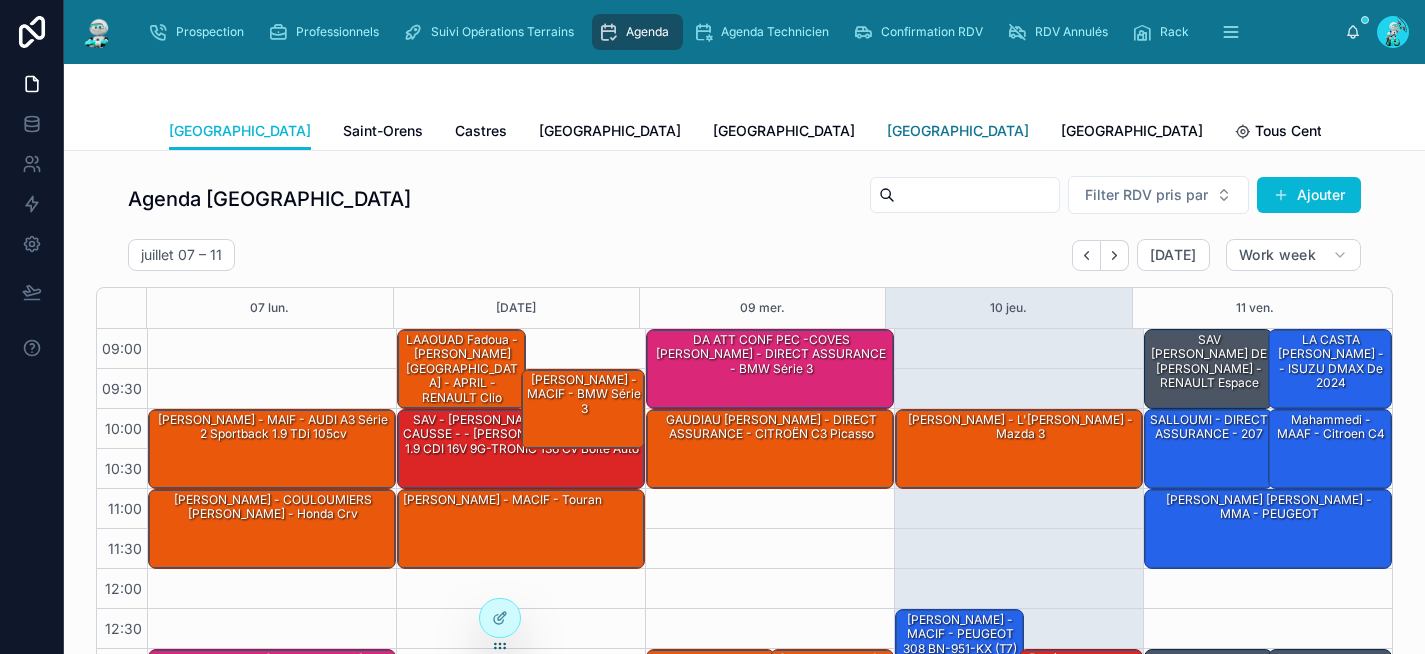 click on "[GEOGRAPHIC_DATA]" at bounding box center [958, 131] 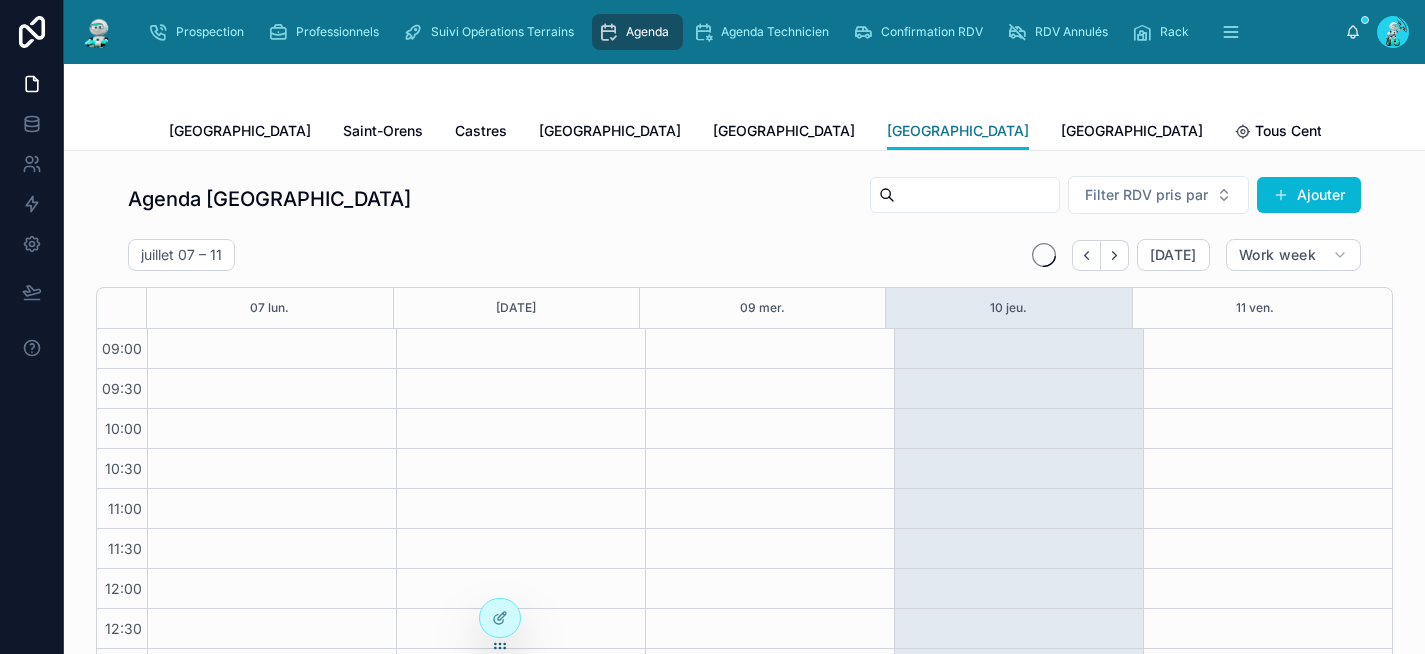 scroll, scrollTop: 332, scrollLeft: 0, axis: vertical 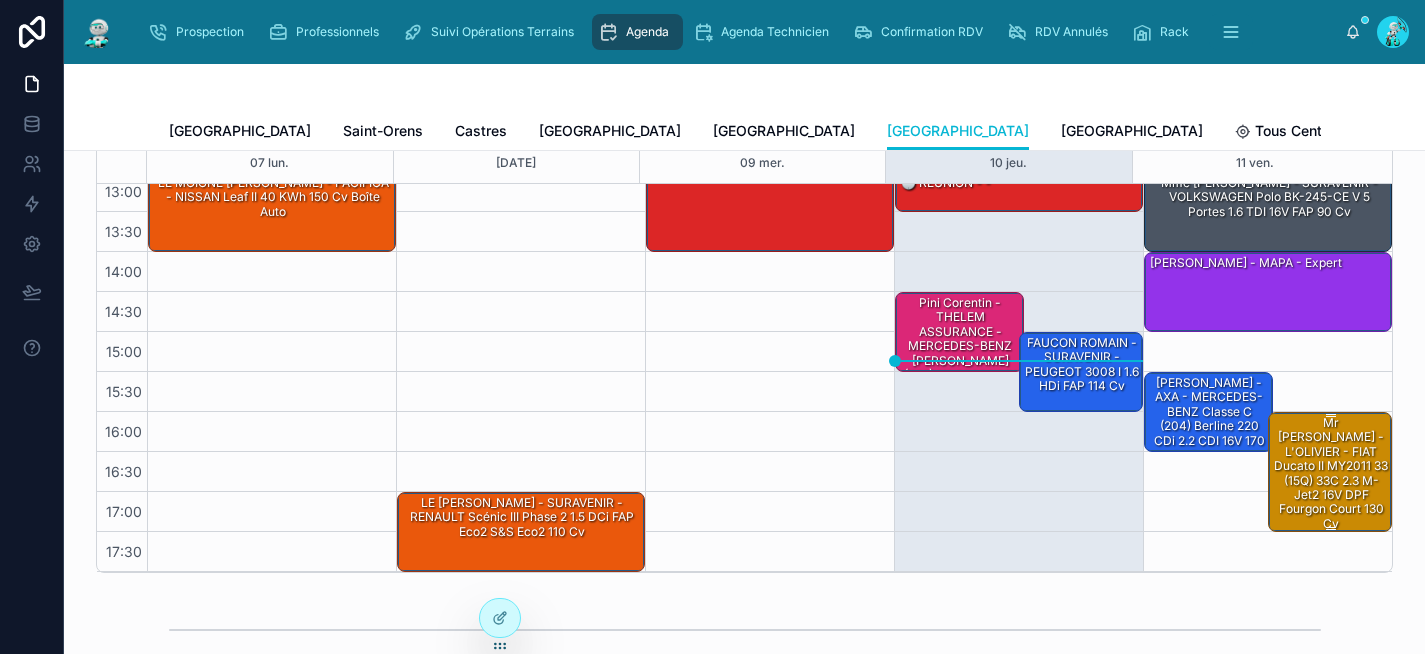 click on "Mr Dufeuille - L'OLIVIER - FIAT Ducato  II MY2011 33 (15Q) 33C 2.3 M-Jet2 16V DPF Fourgon court 130 cv" at bounding box center (1331, 473) 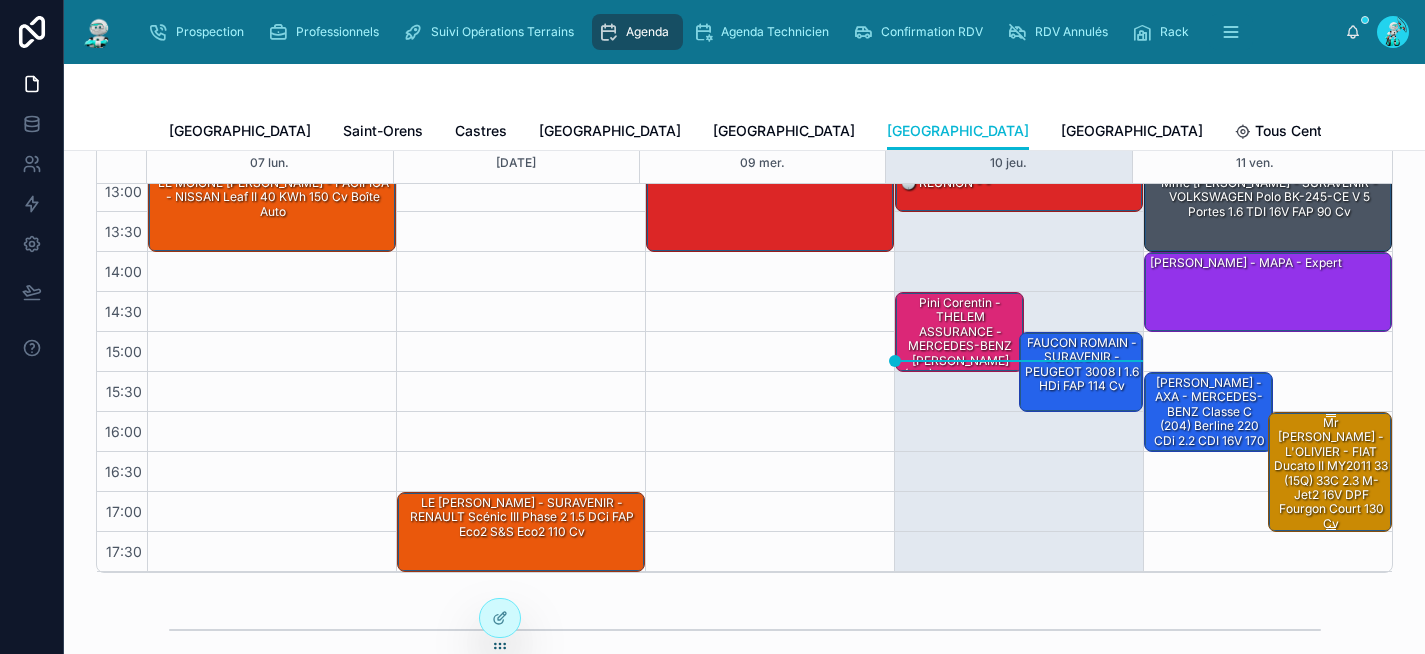 click on "Mr Dufeuille - L'OLIVIER - FIAT Ducato  II MY2011 33 (15Q) 33C 2.3 M-Jet2 16V DPF Fourgon court 130 cv" at bounding box center [1331, 473] 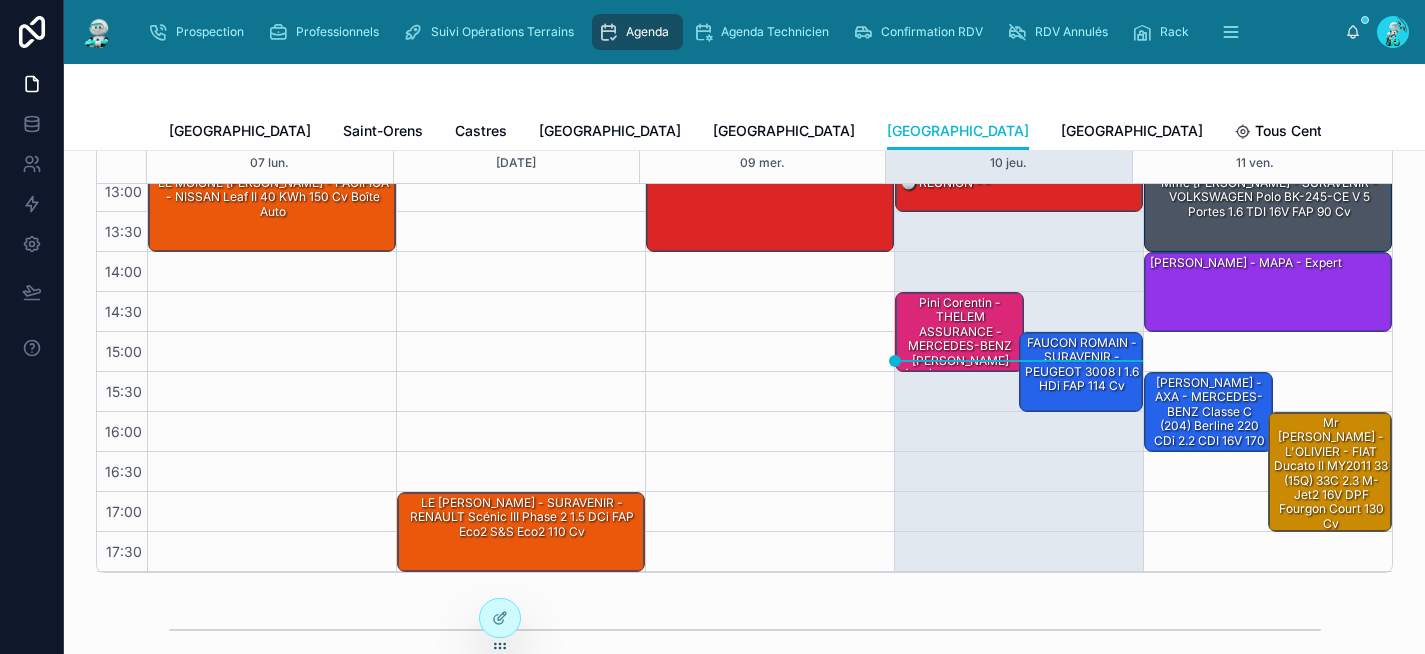 click on "10:00 – 14:00 rdv medical technicien seul ( pas de gros vehicule + 1rdv par heure prevoir la prise en charge  - ASSURANCE EXTERNE (CONTACT DIRECT) - ......" at bounding box center (769, 212) 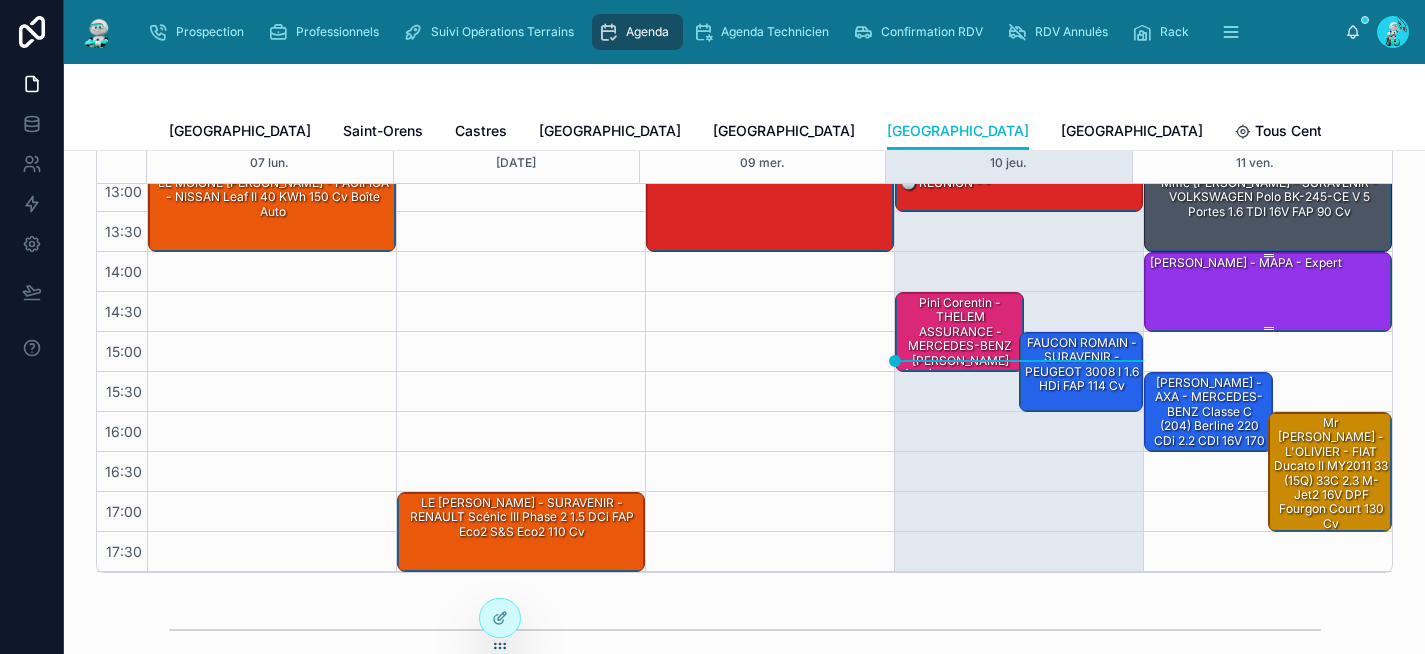 click on "SARL LEEKA - MAPA - Expert" at bounding box center [1269, 291] 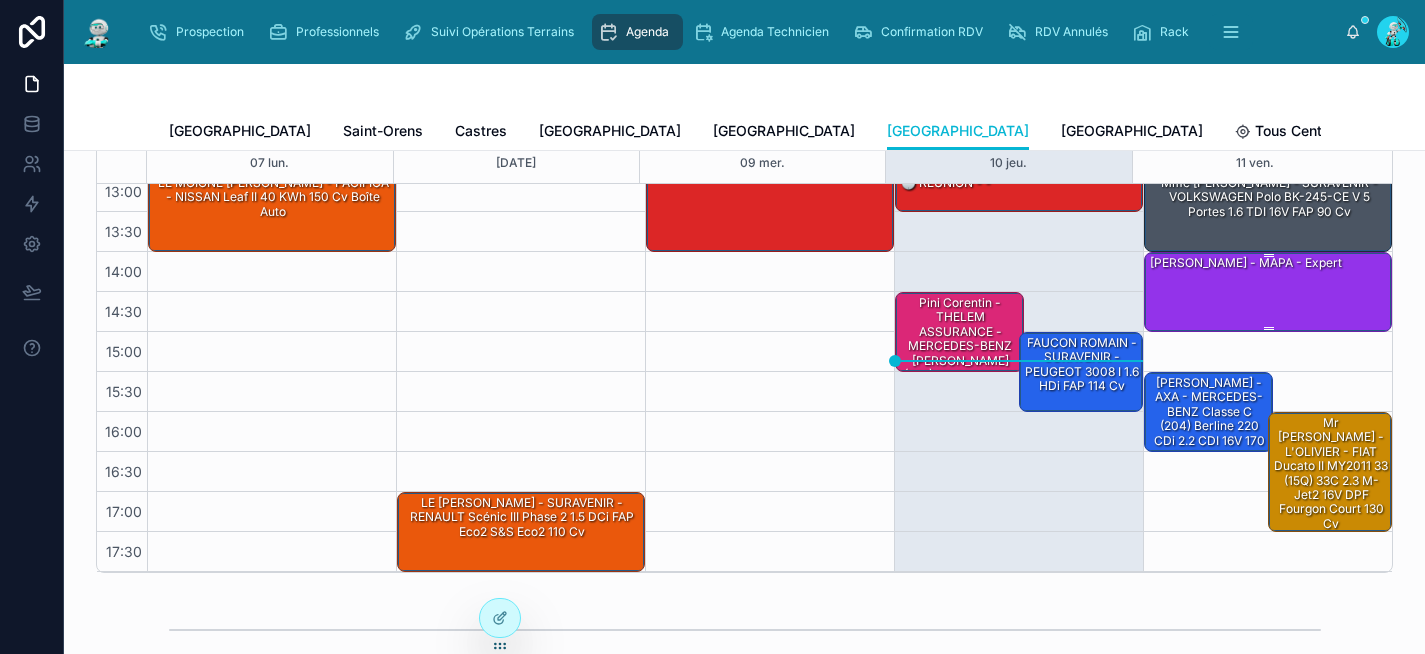 click on "SARL LEEKA - MAPA - Expert" at bounding box center [1269, 291] 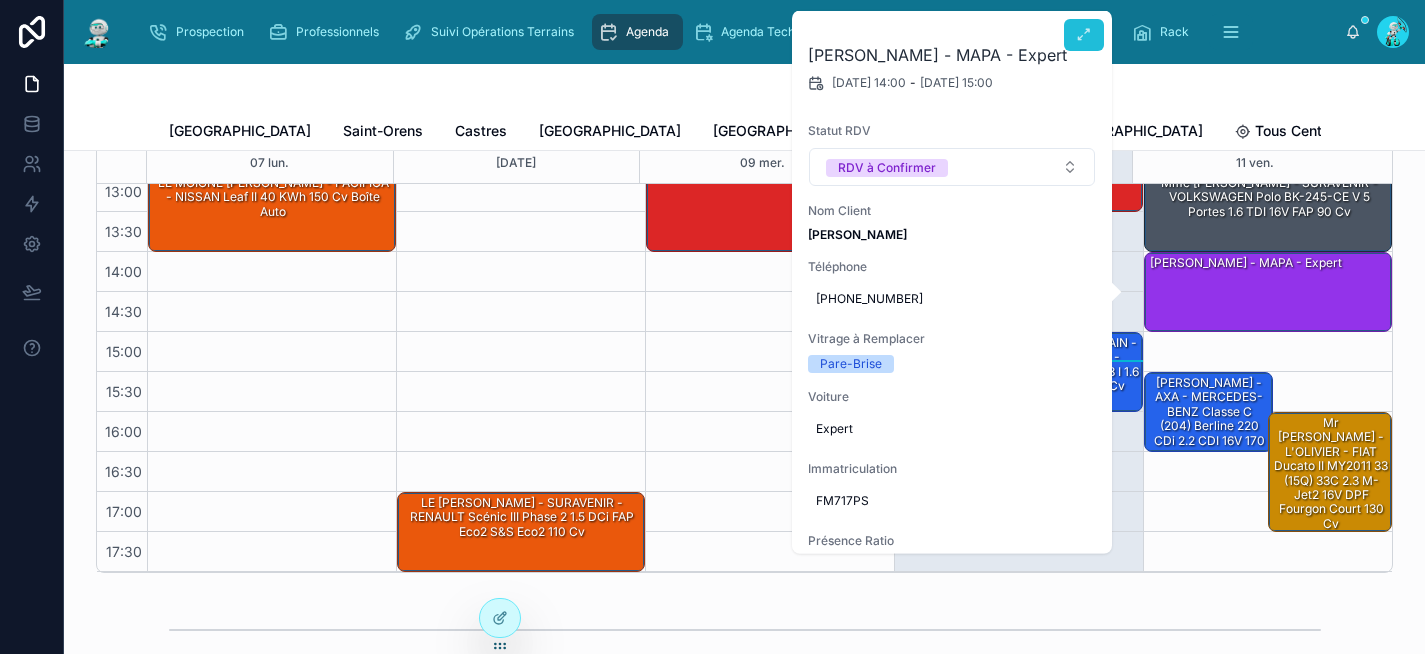 click at bounding box center (1084, 35) 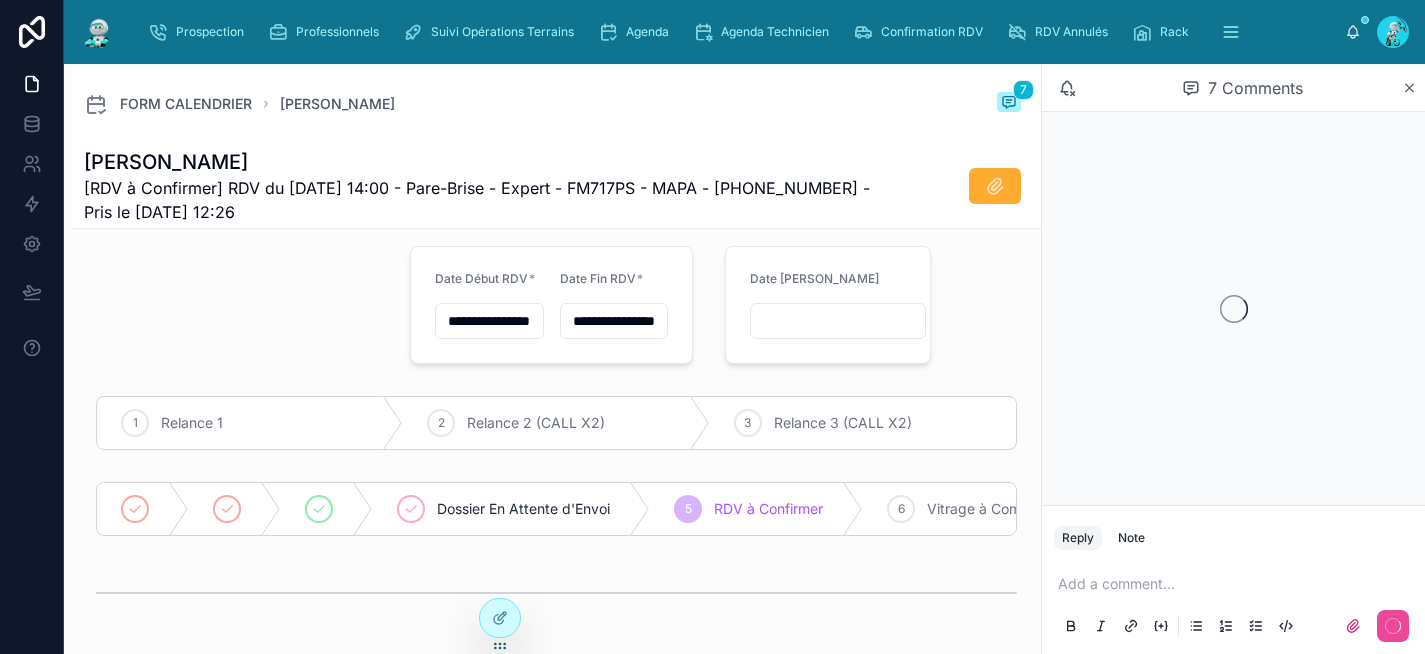 scroll, scrollTop: 43, scrollLeft: 0, axis: vertical 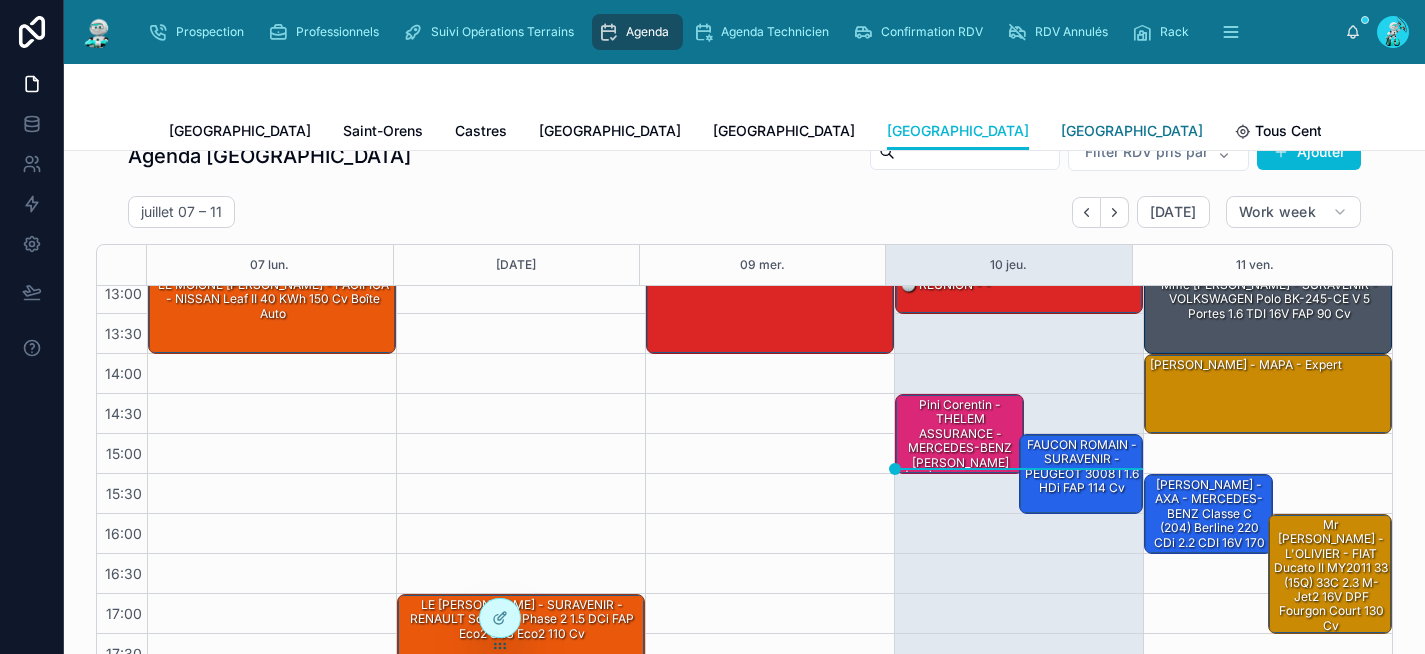 click on "[GEOGRAPHIC_DATA]" at bounding box center (1132, 131) 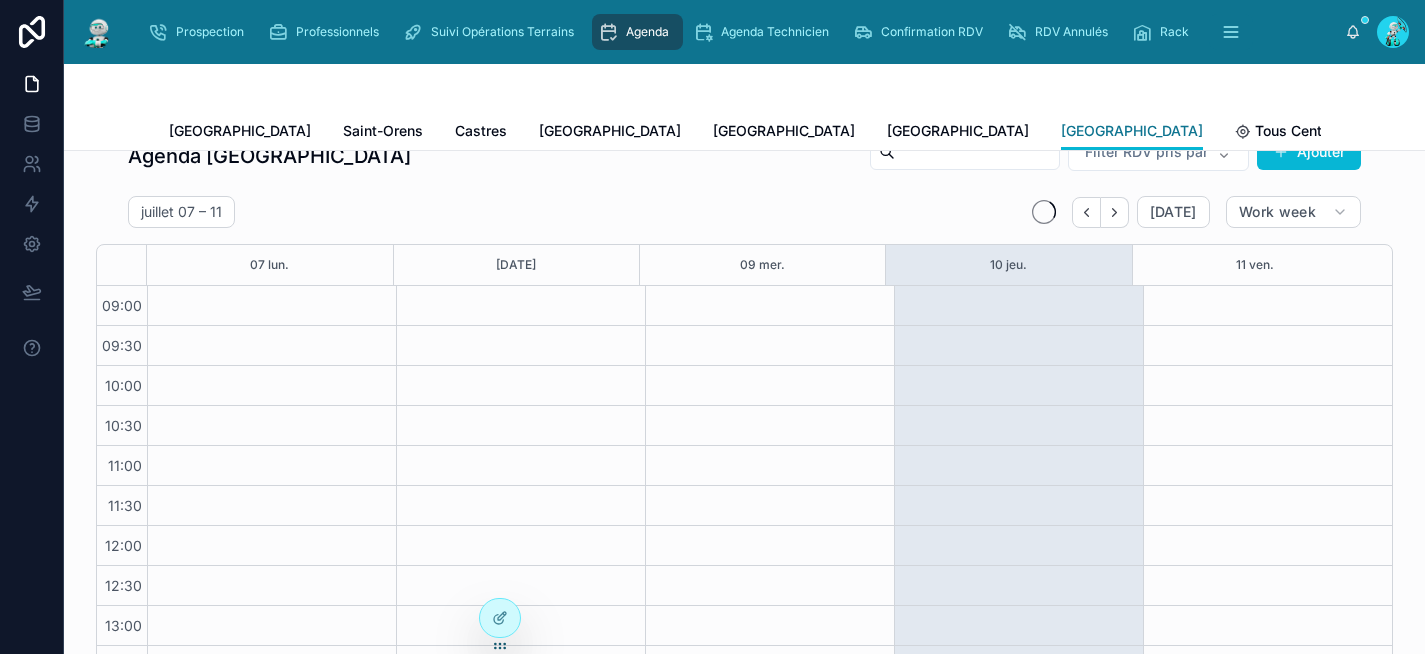 scroll, scrollTop: 332, scrollLeft: 0, axis: vertical 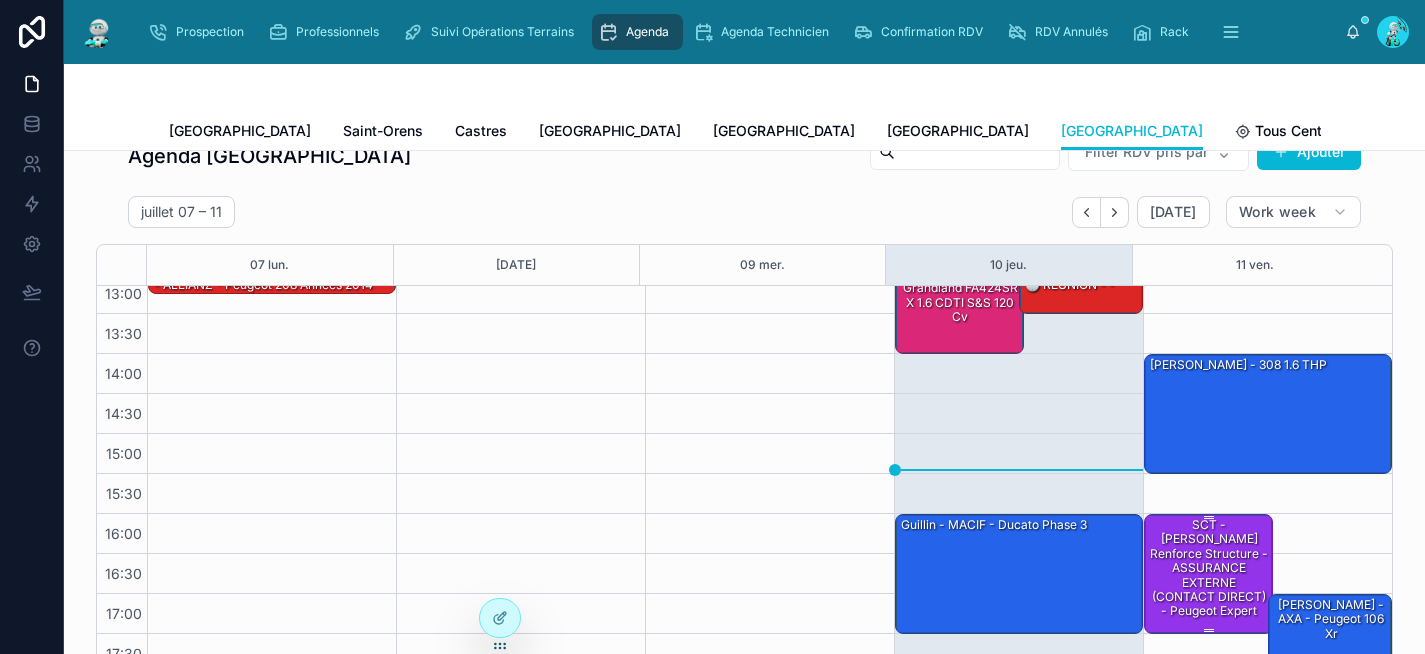 click on "SCT - Arnaud renforce structure  - ASSURANCE EXTERNE (CONTACT DIRECT) - Peugeot expert" at bounding box center [1209, 568] 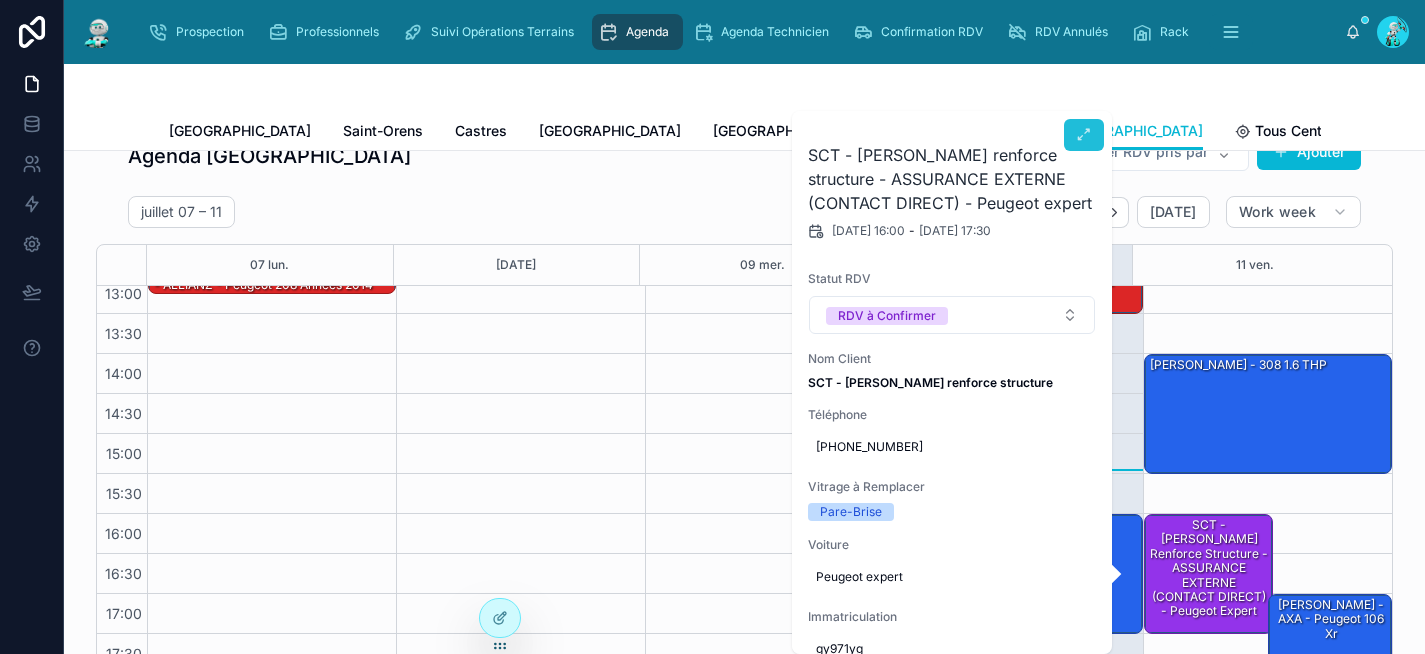 click at bounding box center [1084, 135] 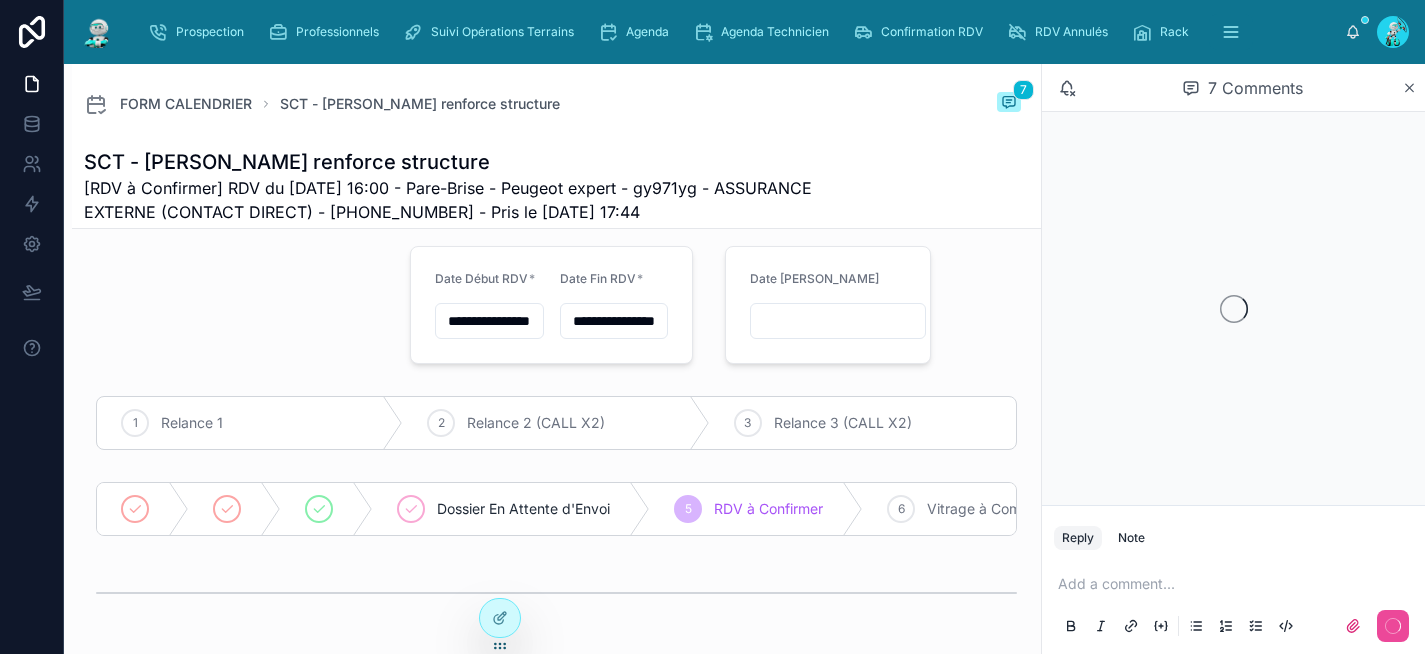 scroll, scrollTop: 43, scrollLeft: 0, axis: vertical 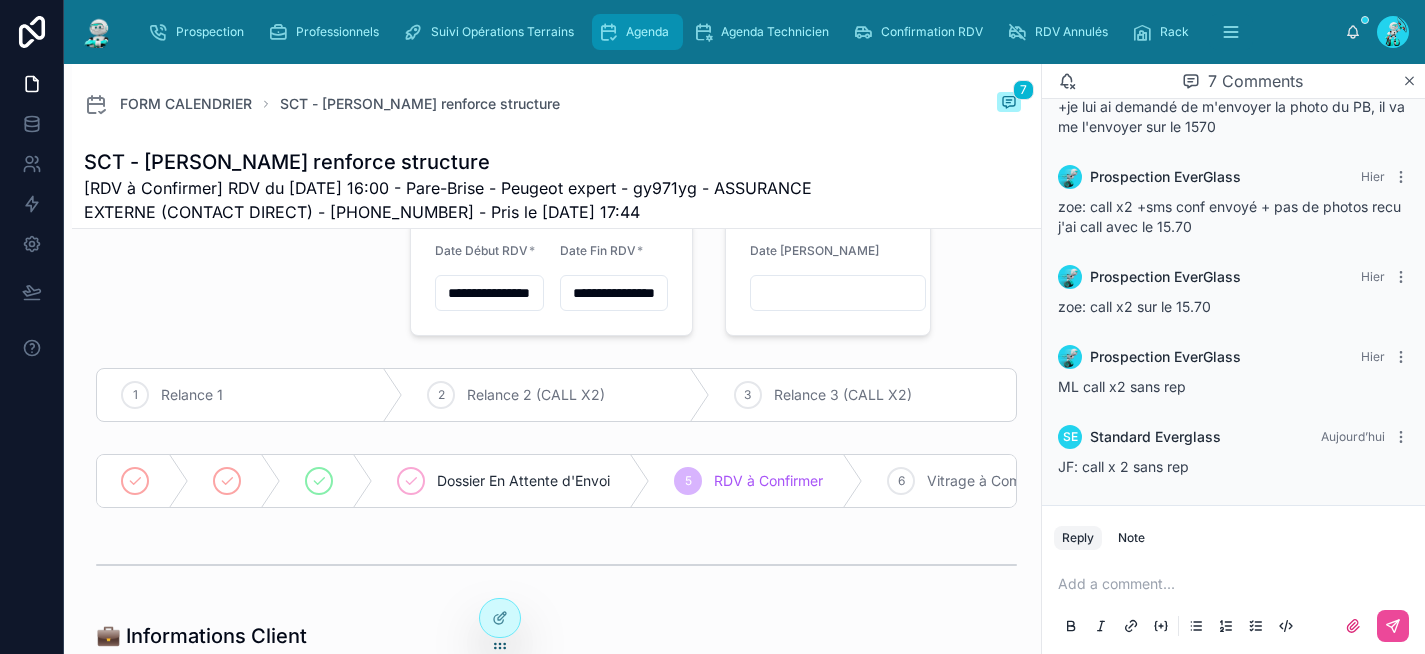 click on "Agenda" at bounding box center (647, 32) 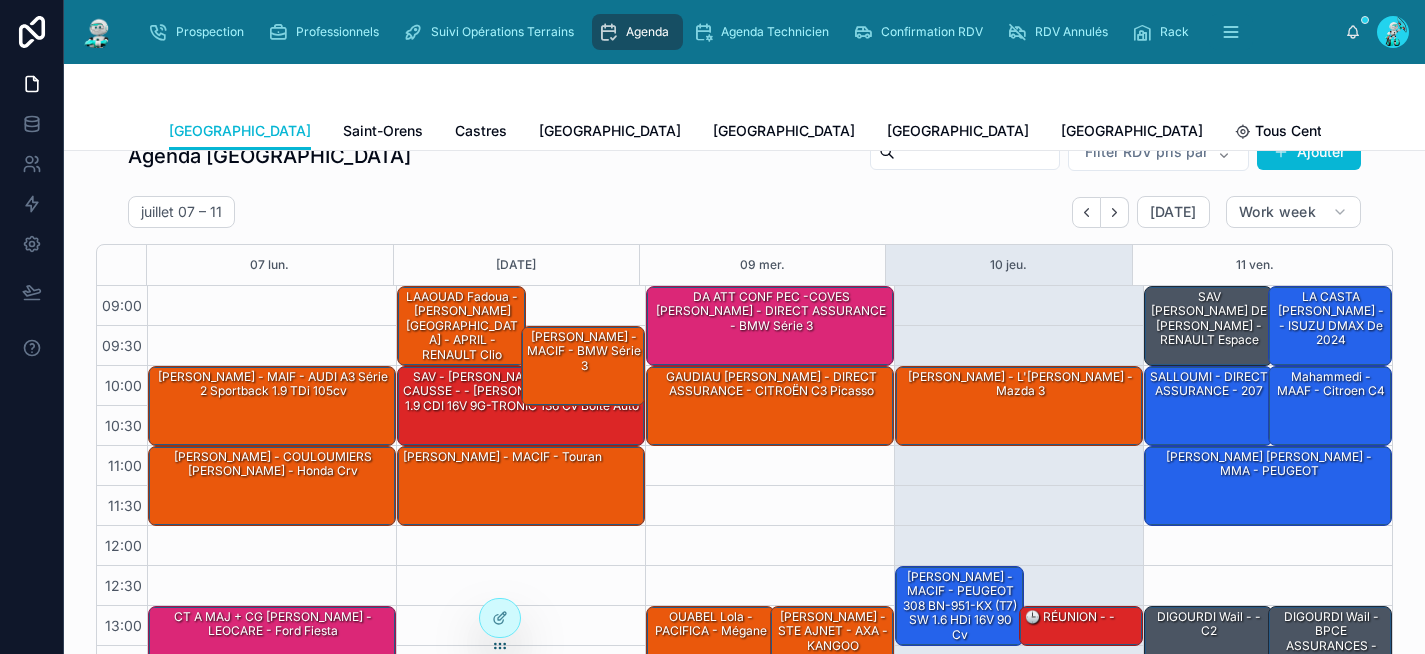 scroll, scrollTop: 0, scrollLeft: 0, axis: both 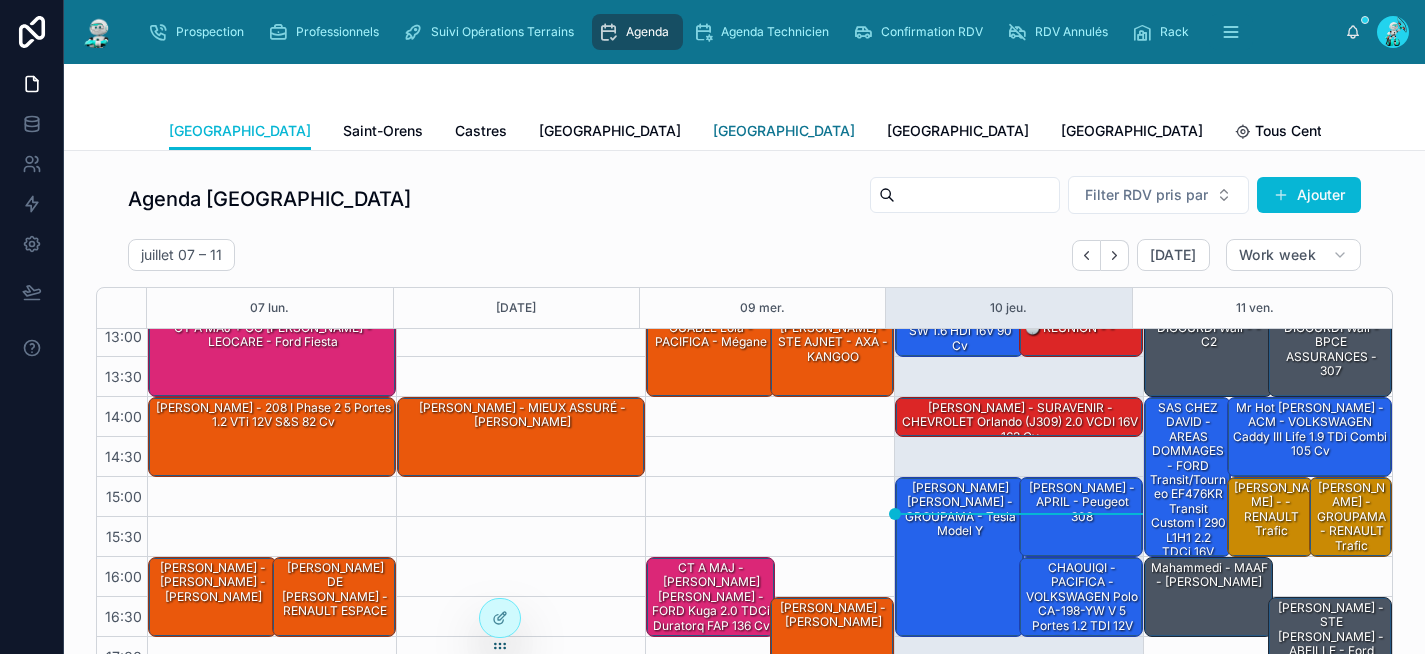 click on "[GEOGRAPHIC_DATA]" at bounding box center (784, 131) 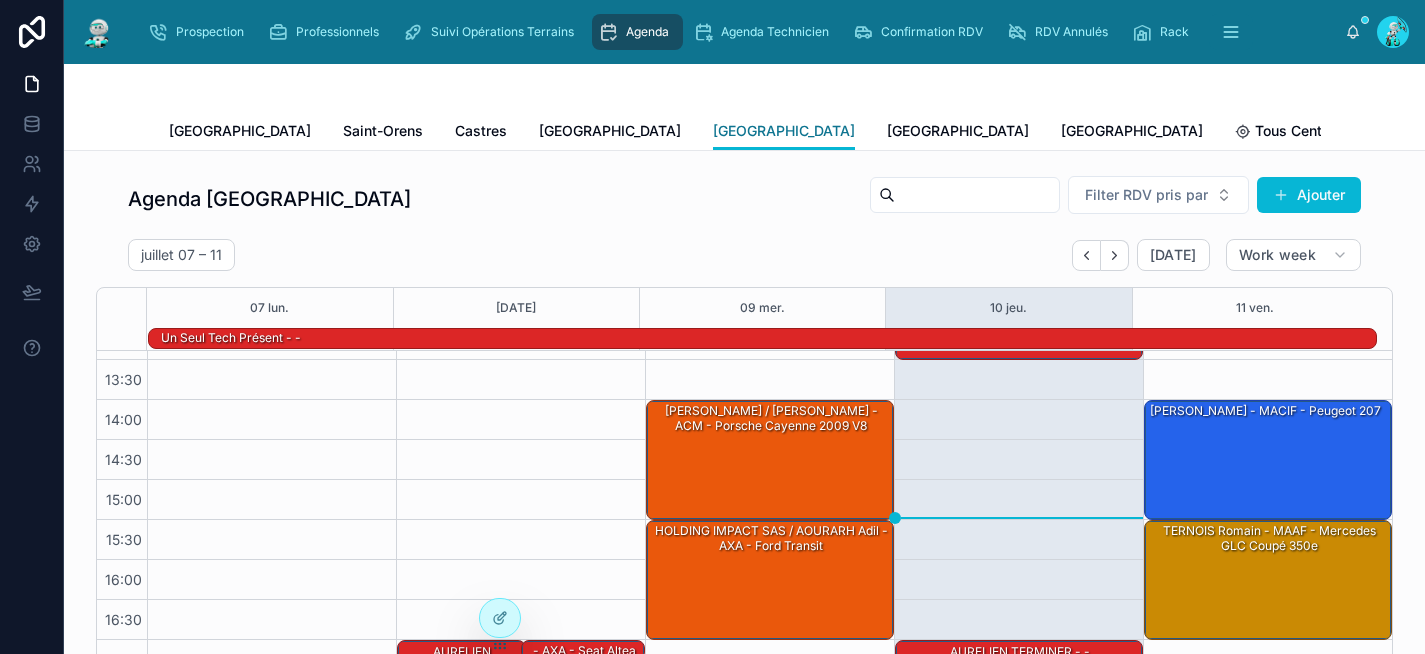 scroll, scrollTop: 354, scrollLeft: 0, axis: vertical 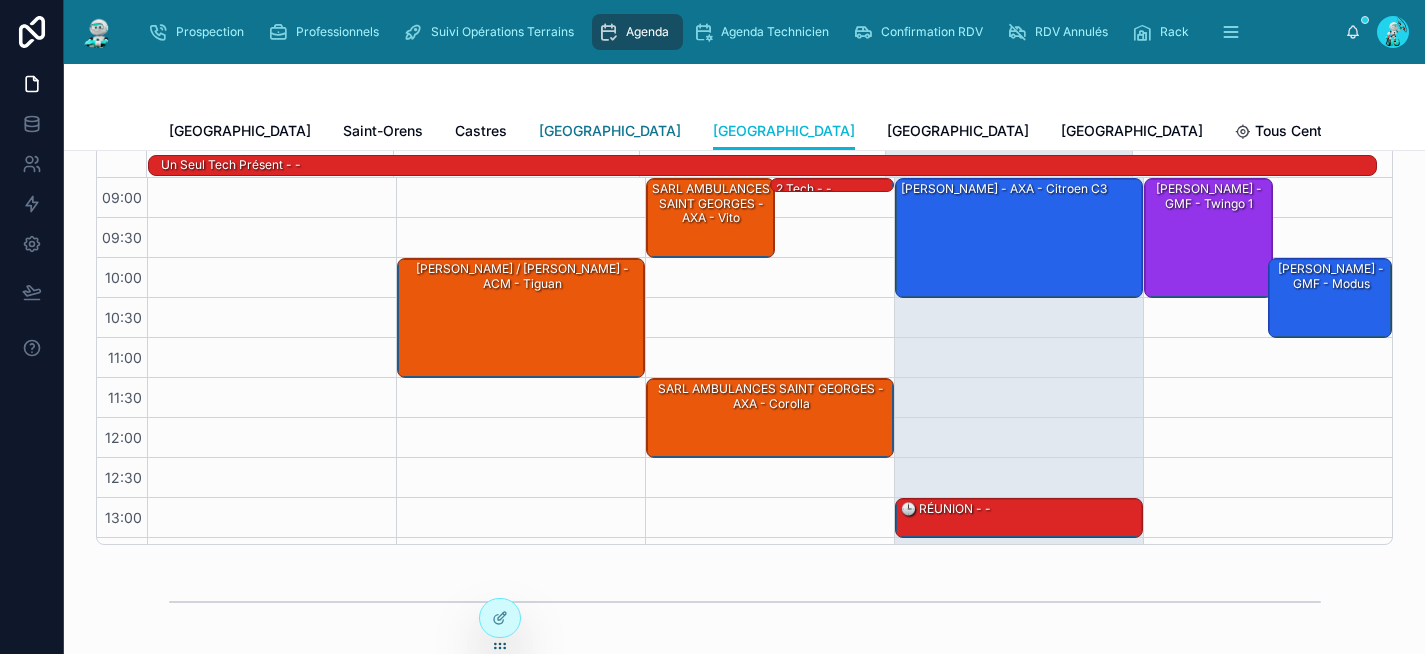 click on "[GEOGRAPHIC_DATA]" at bounding box center (610, 131) 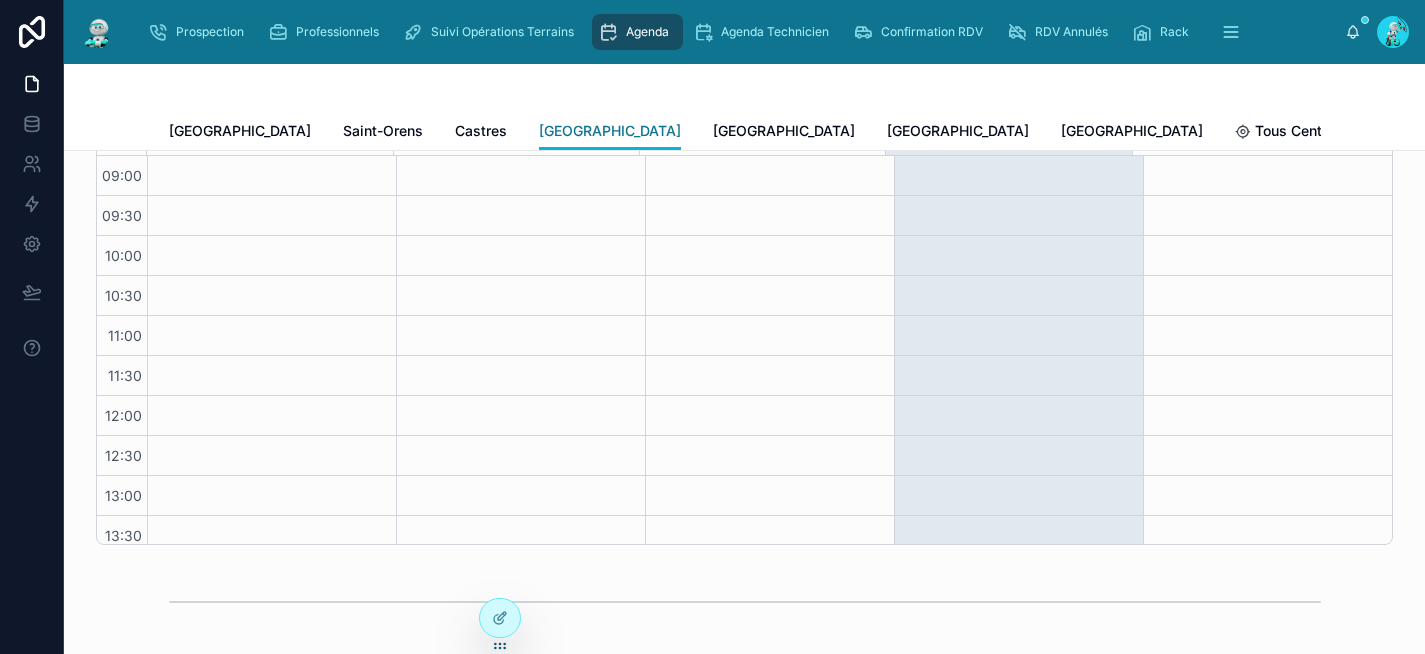 scroll, scrollTop: 332, scrollLeft: 0, axis: vertical 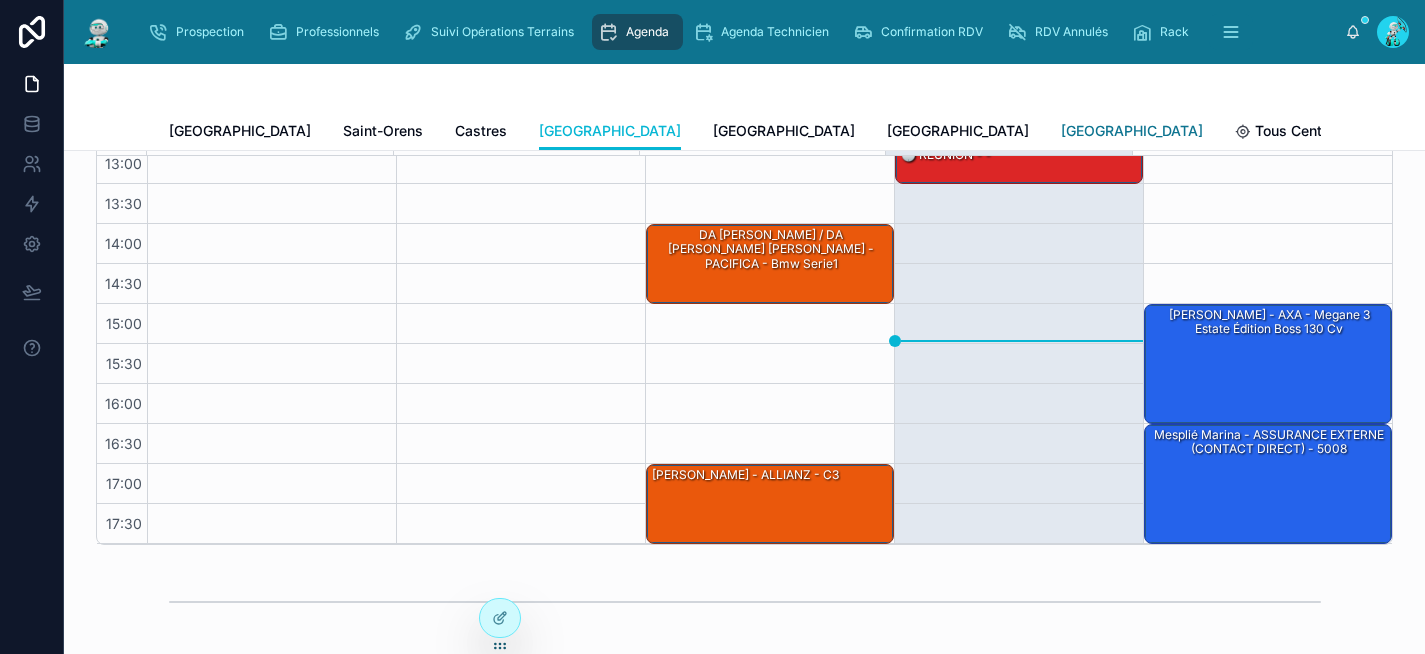 click on "[GEOGRAPHIC_DATA]" at bounding box center [1132, 131] 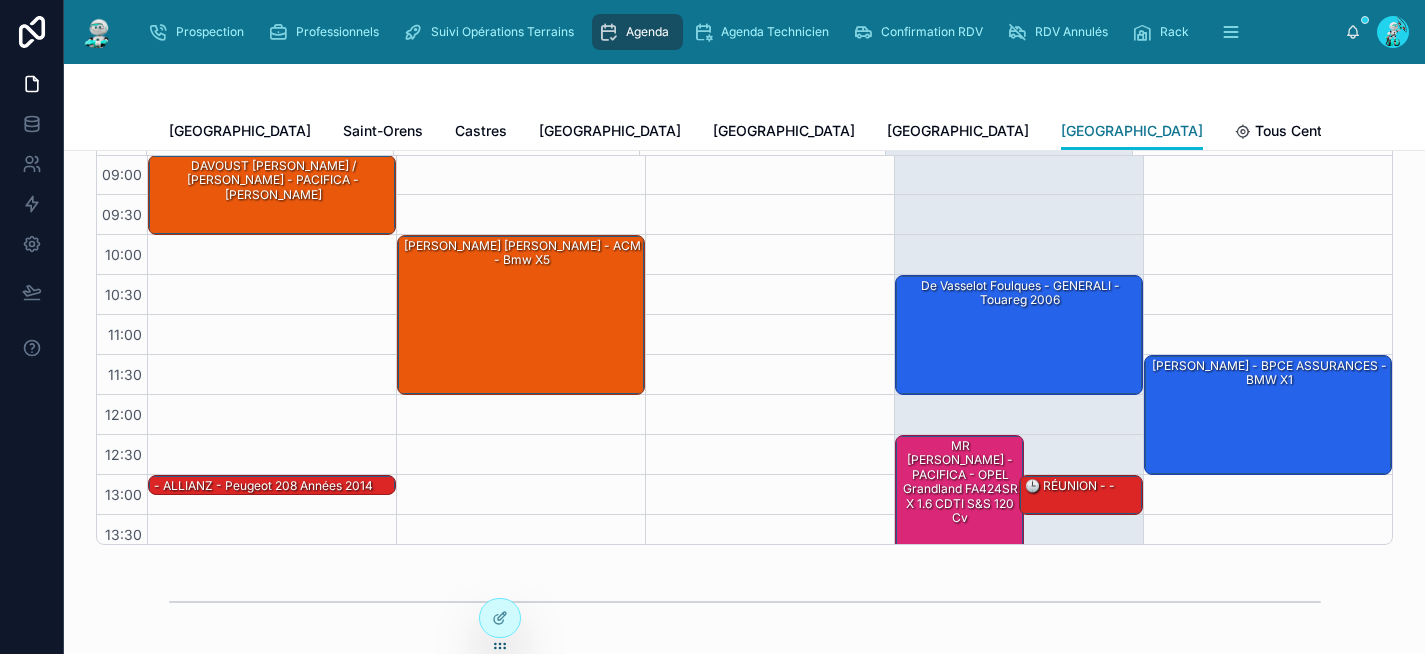 scroll, scrollTop: 0, scrollLeft: 0, axis: both 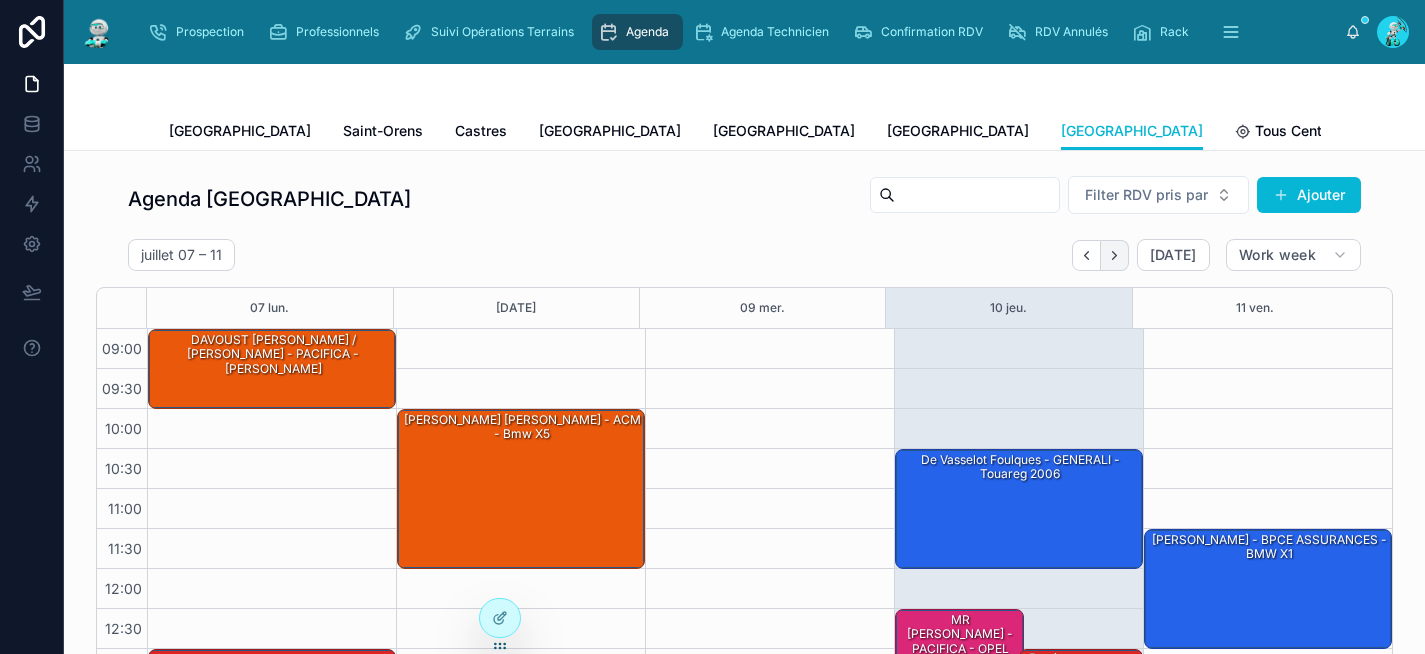 click 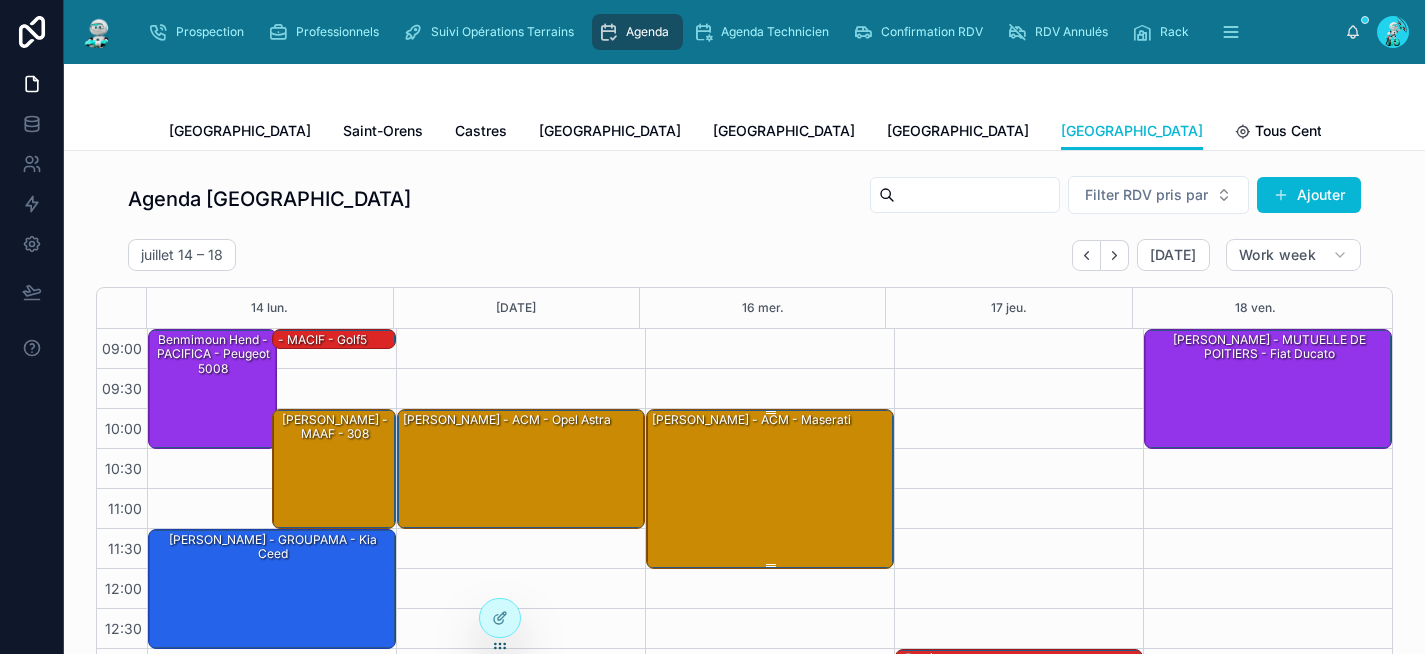 click on "Nicolas NAUD - ACM - Maserati" at bounding box center (771, 488) 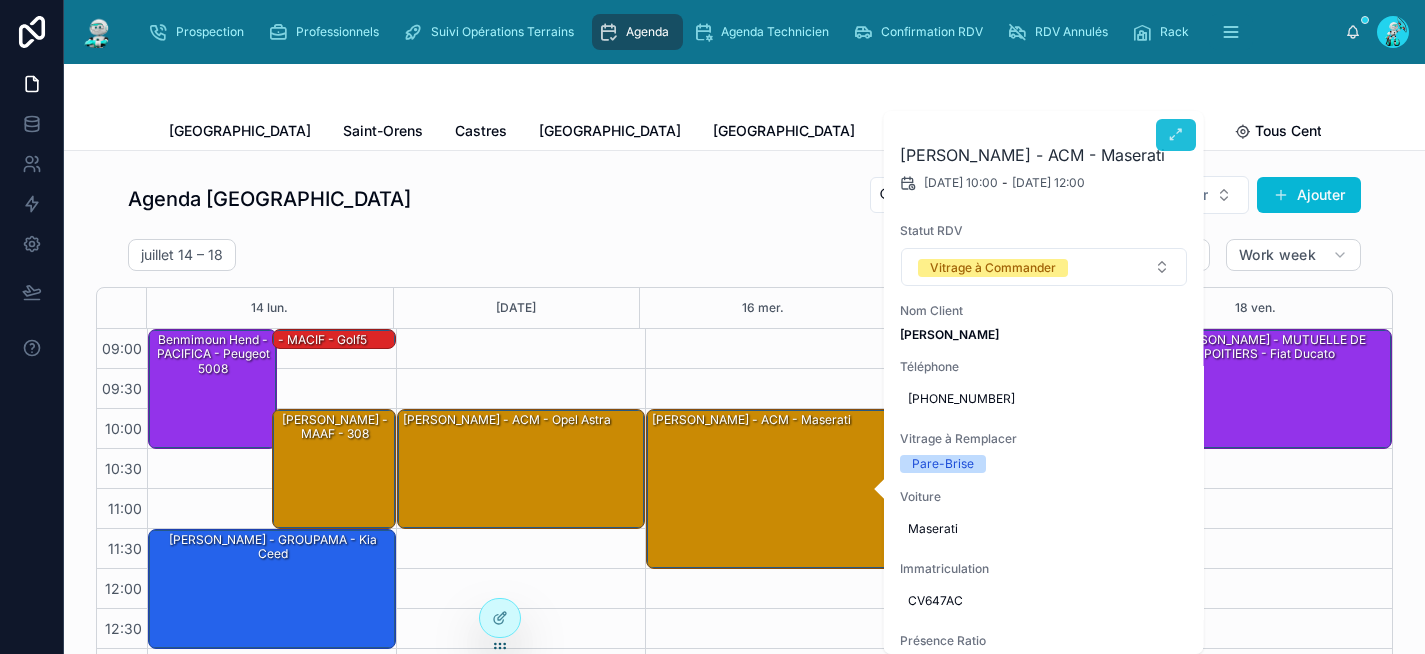 click at bounding box center [1176, 135] 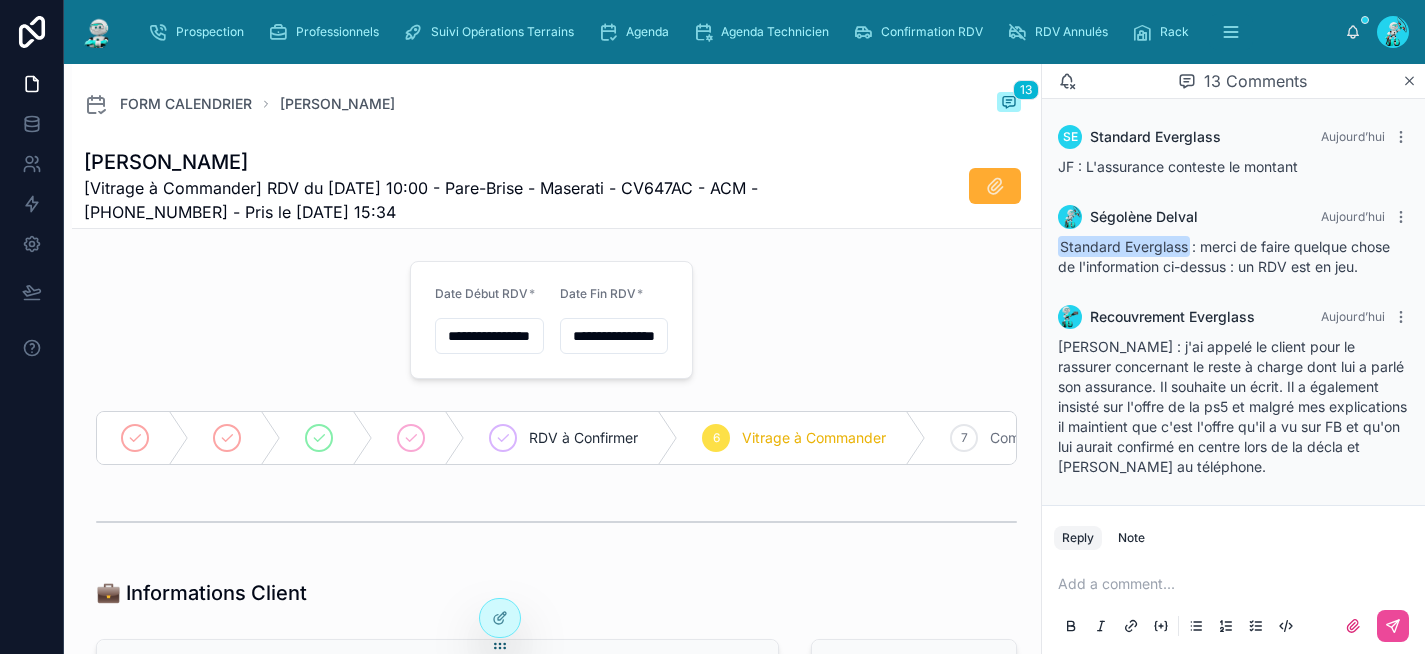 scroll, scrollTop: 1330, scrollLeft: 0, axis: vertical 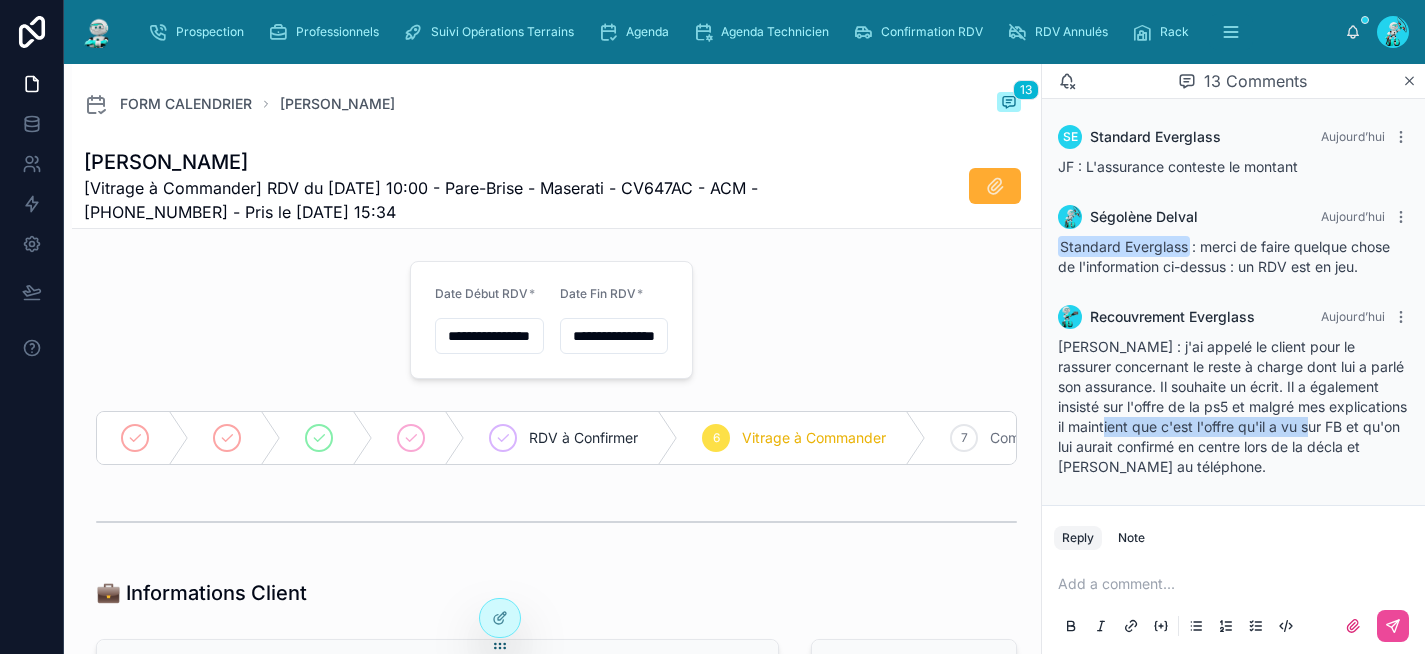 drag, startPoint x: 1223, startPoint y: 447, endPoint x: 1106, endPoint y: 461, distance: 117.83463 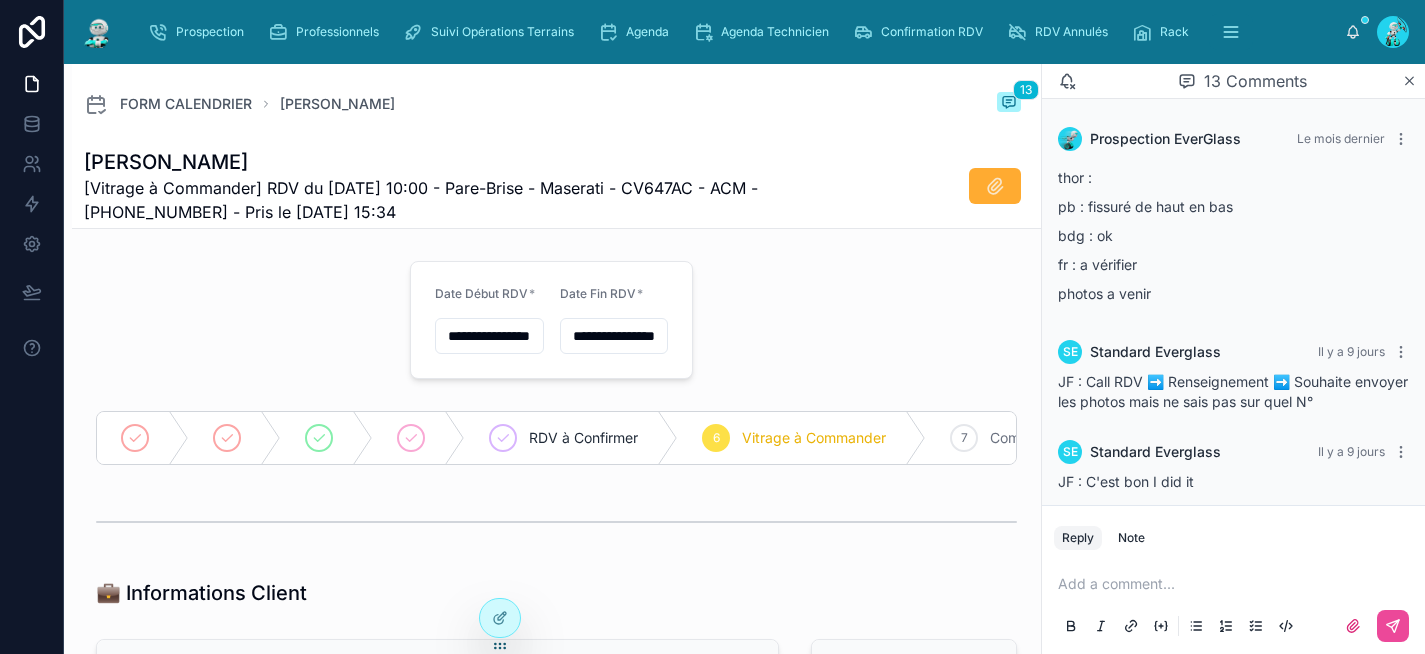 scroll, scrollTop: 0, scrollLeft: 0, axis: both 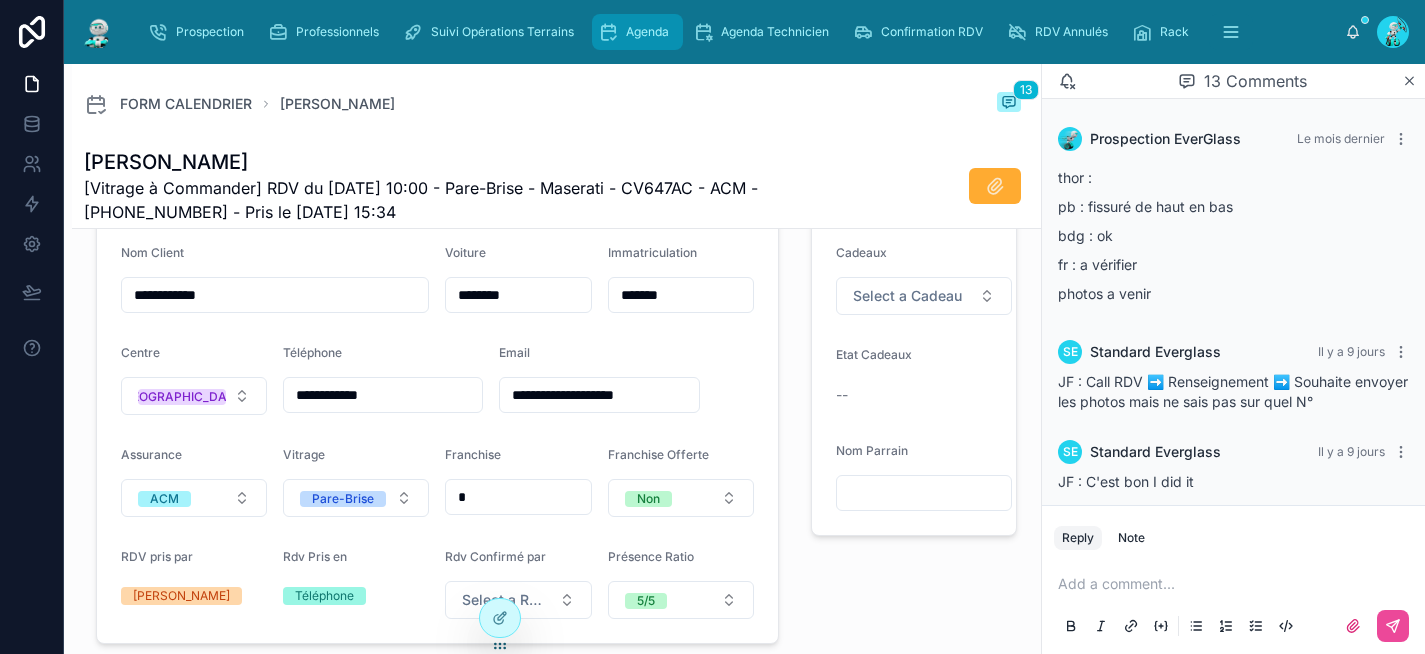 click on "Agenda" at bounding box center (647, 32) 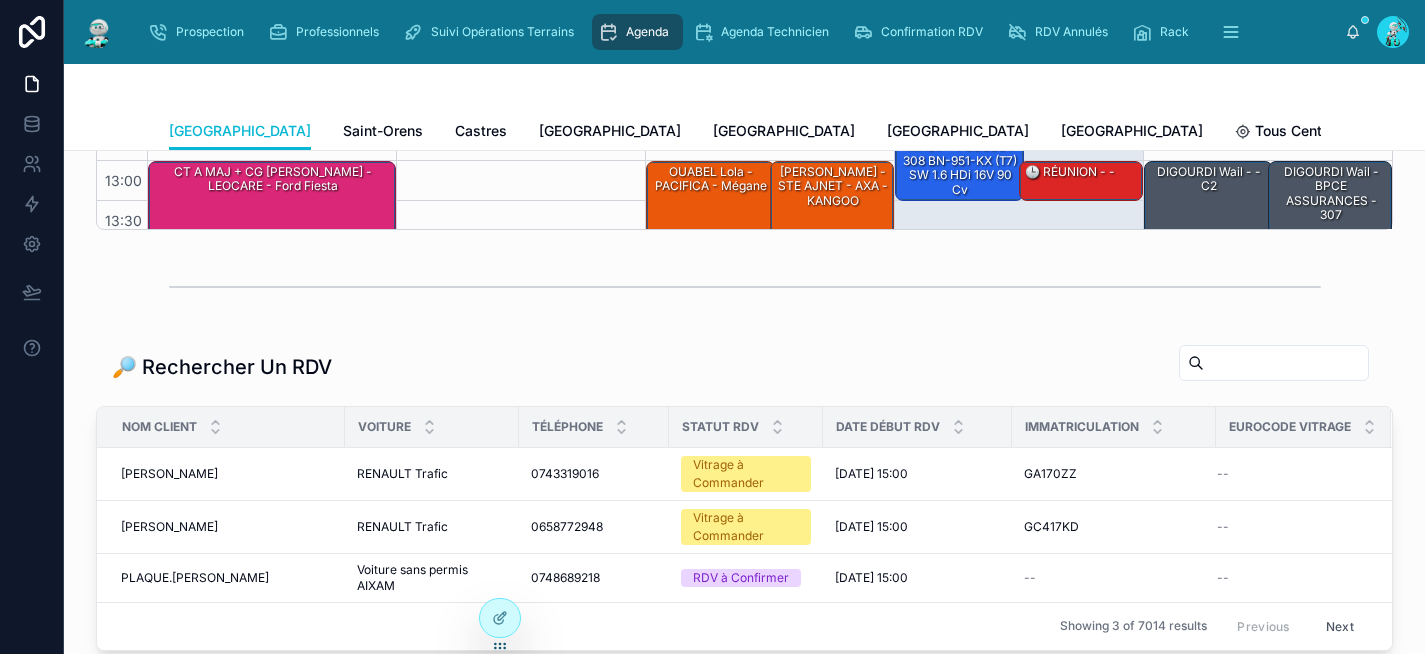 scroll, scrollTop: 0, scrollLeft: 0, axis: both 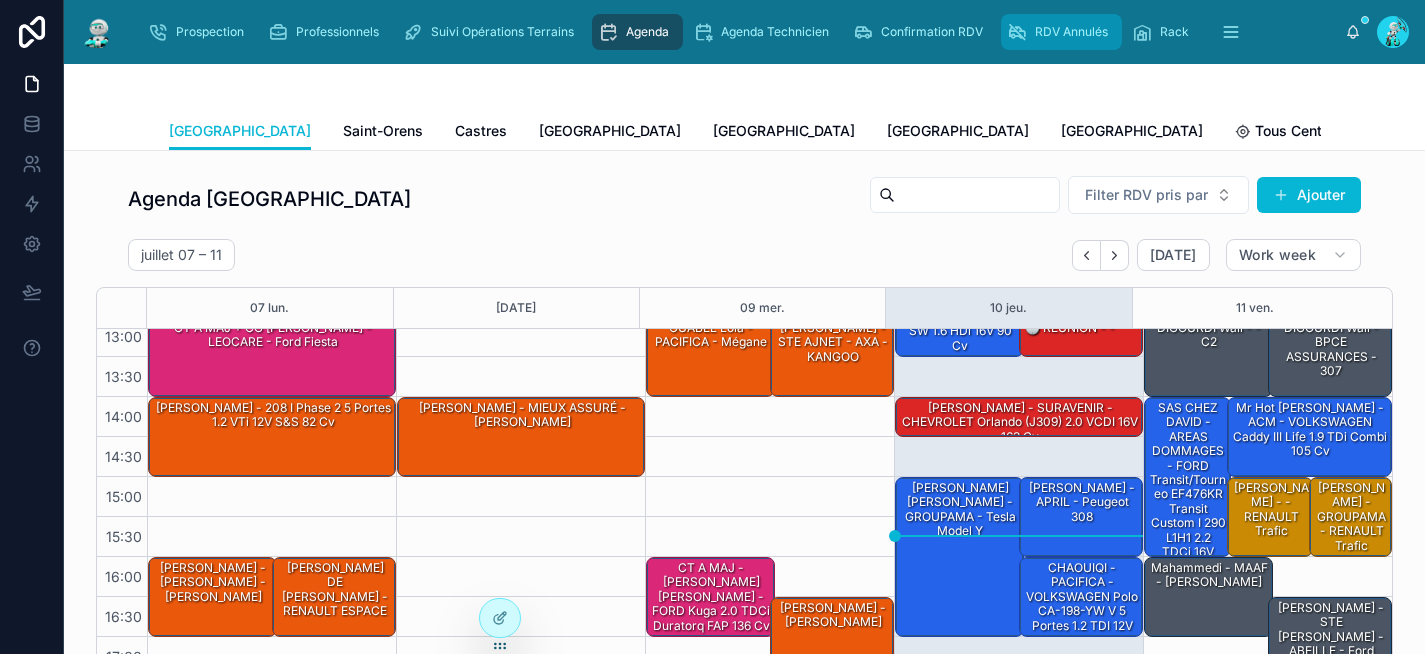 click on "RDV Annulés" at bounding box center [1071, 32] 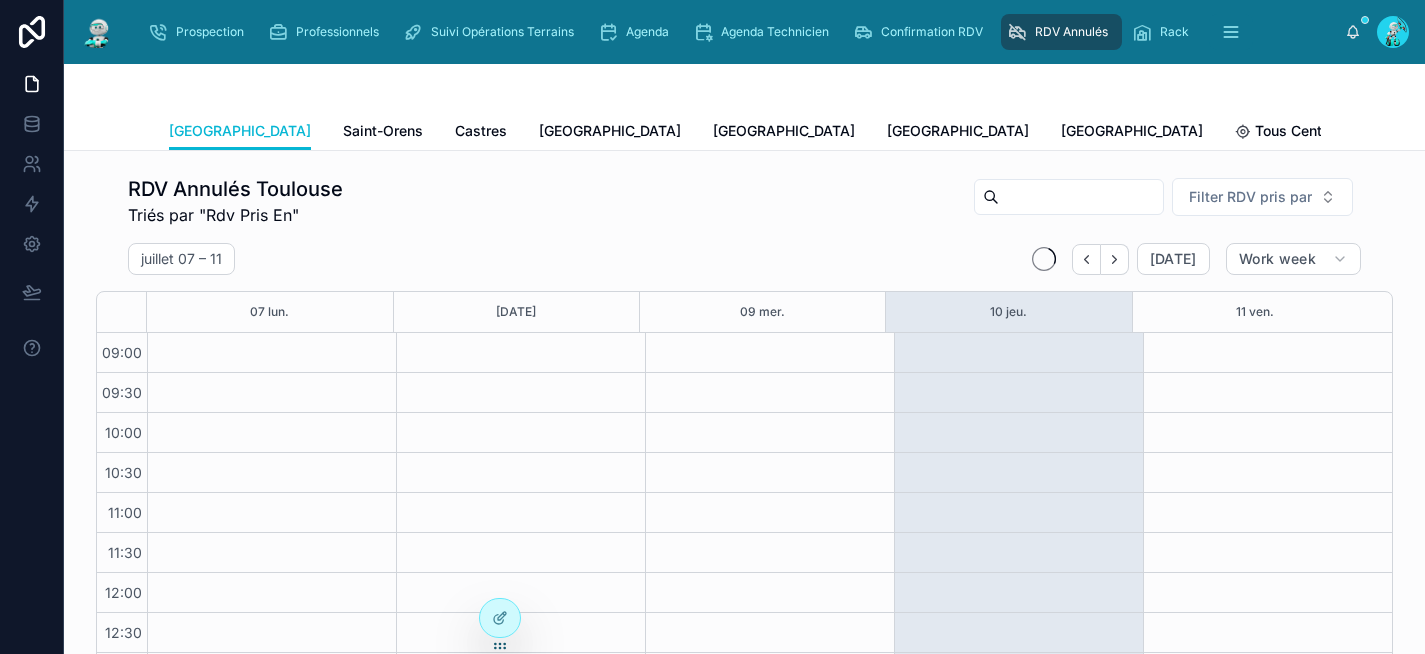 scroll, scrollTop: 336, scrollLeft: 0, axis: vertical 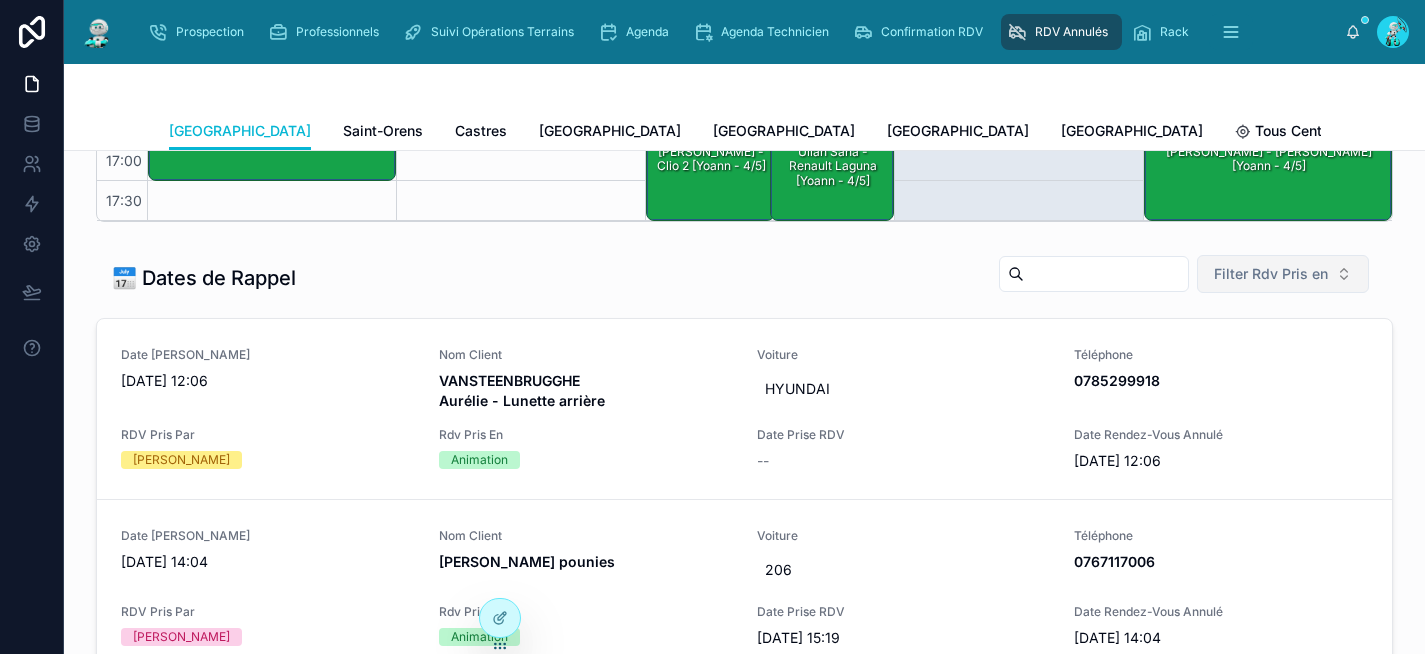 click on "Filter Rdv Pris en" at bounding box center (1271, 274) 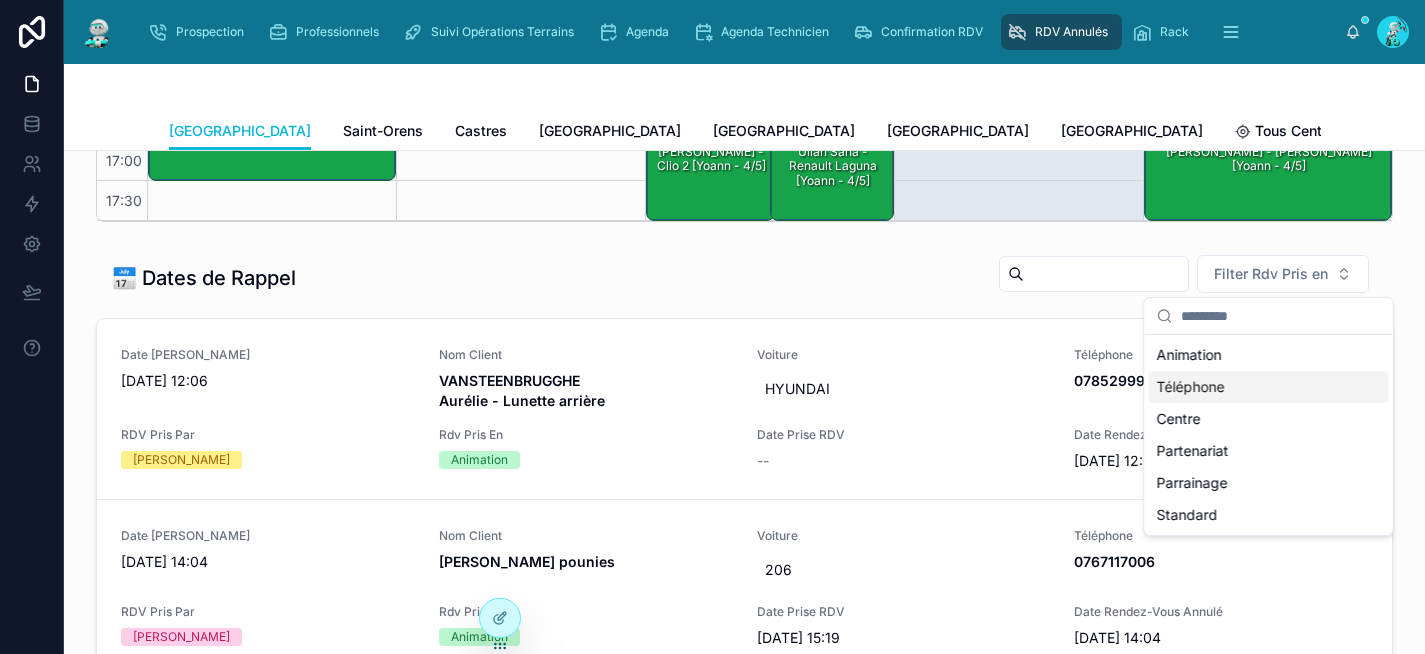 click on "Téléphone" at bounding box center (1269, 387) 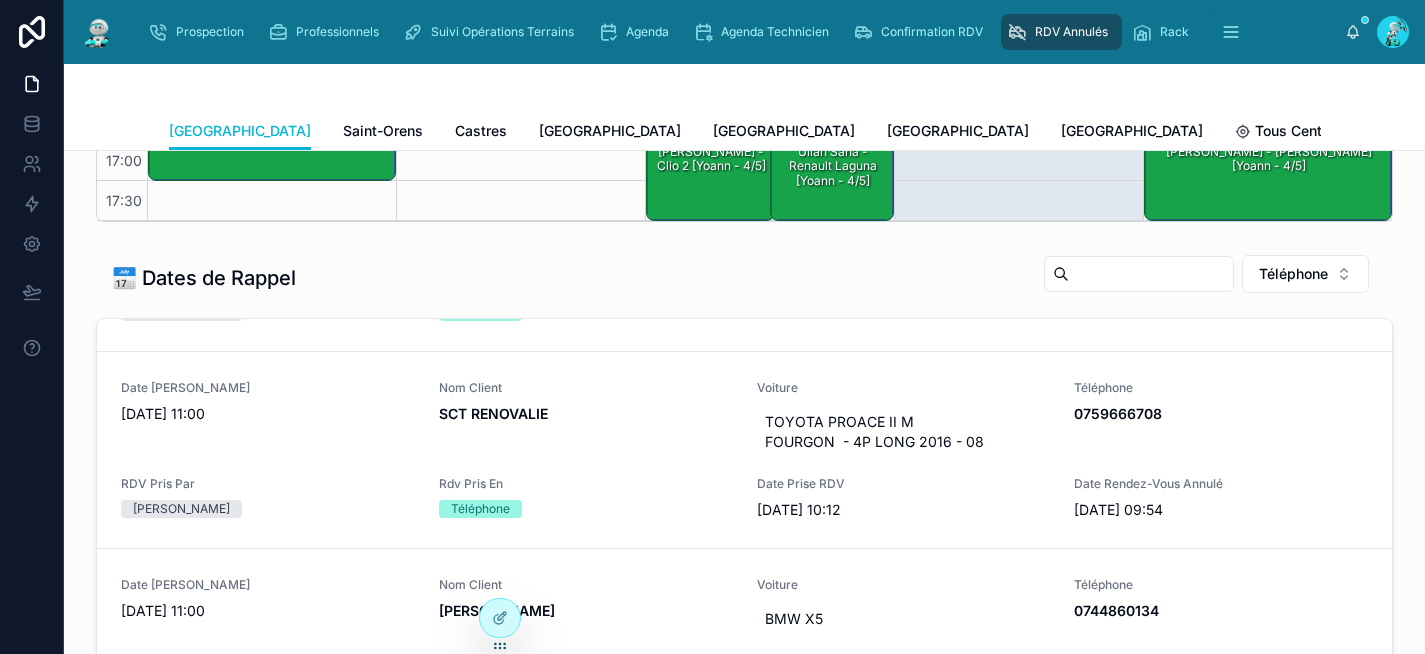 scroll, scrollTop: 551, scrollLeft: 0, axis: vertical 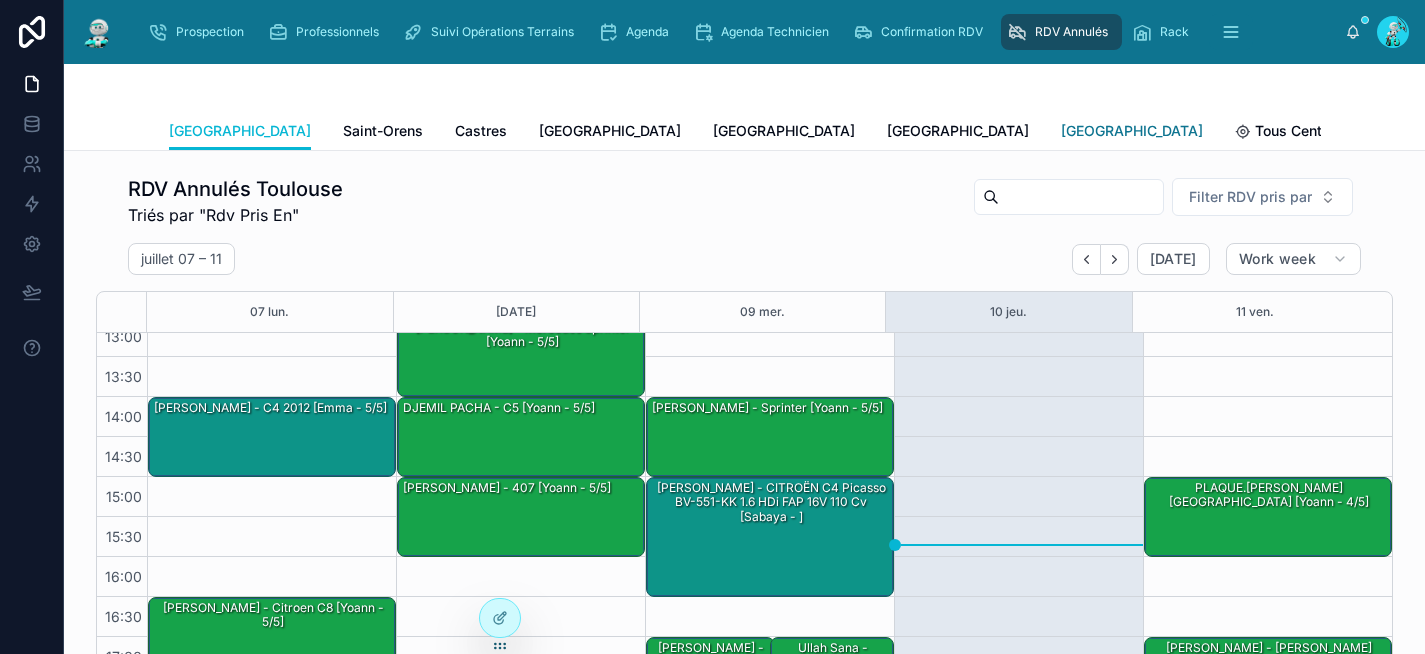 click on "[GEOGRAPHIC_DATA]" at bounding box center (1132, 131) 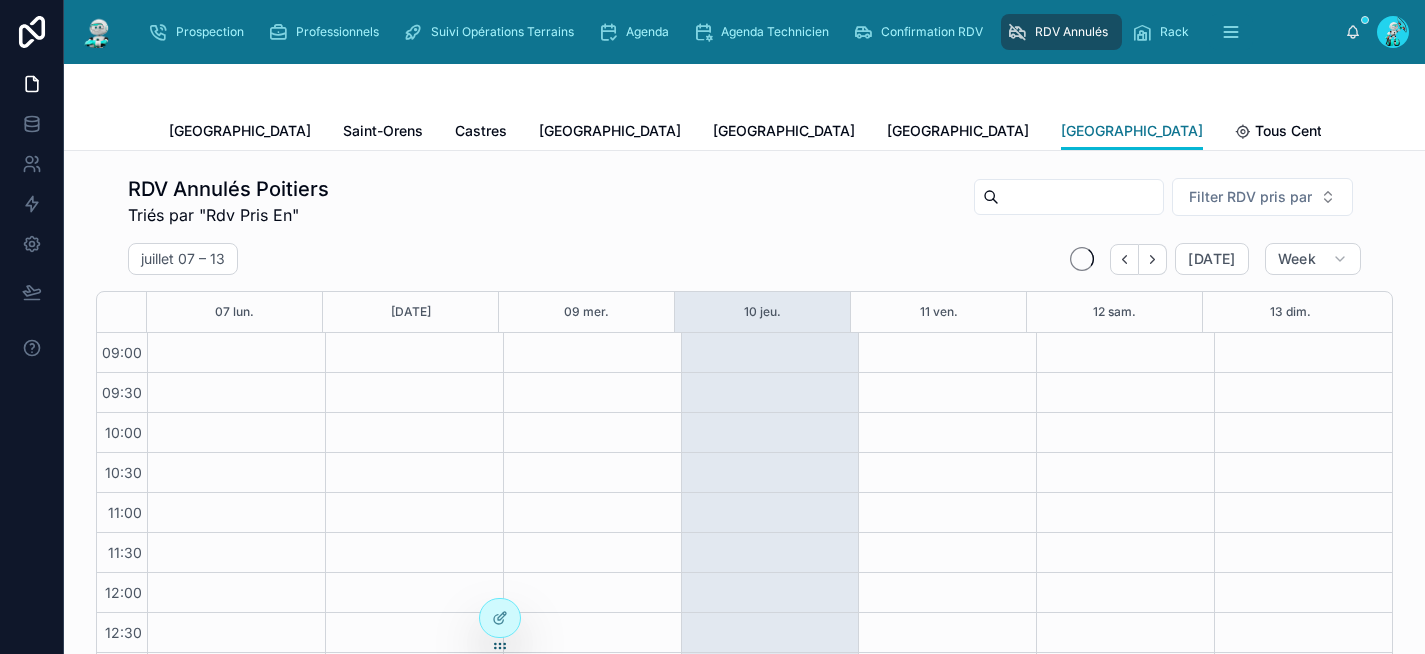 scroll, scrollTop: 336, scrollLeft: 0, axis: vertical 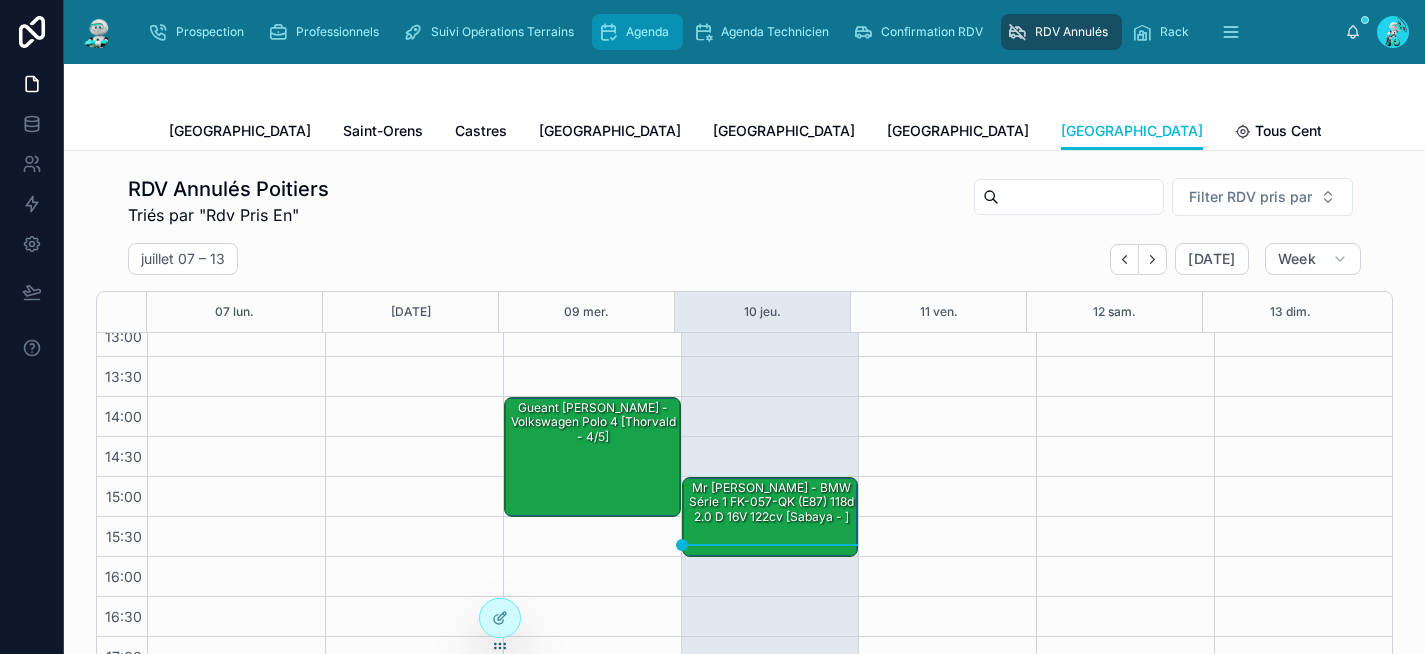 click on "Agenda" at bounding box center (637, 32) 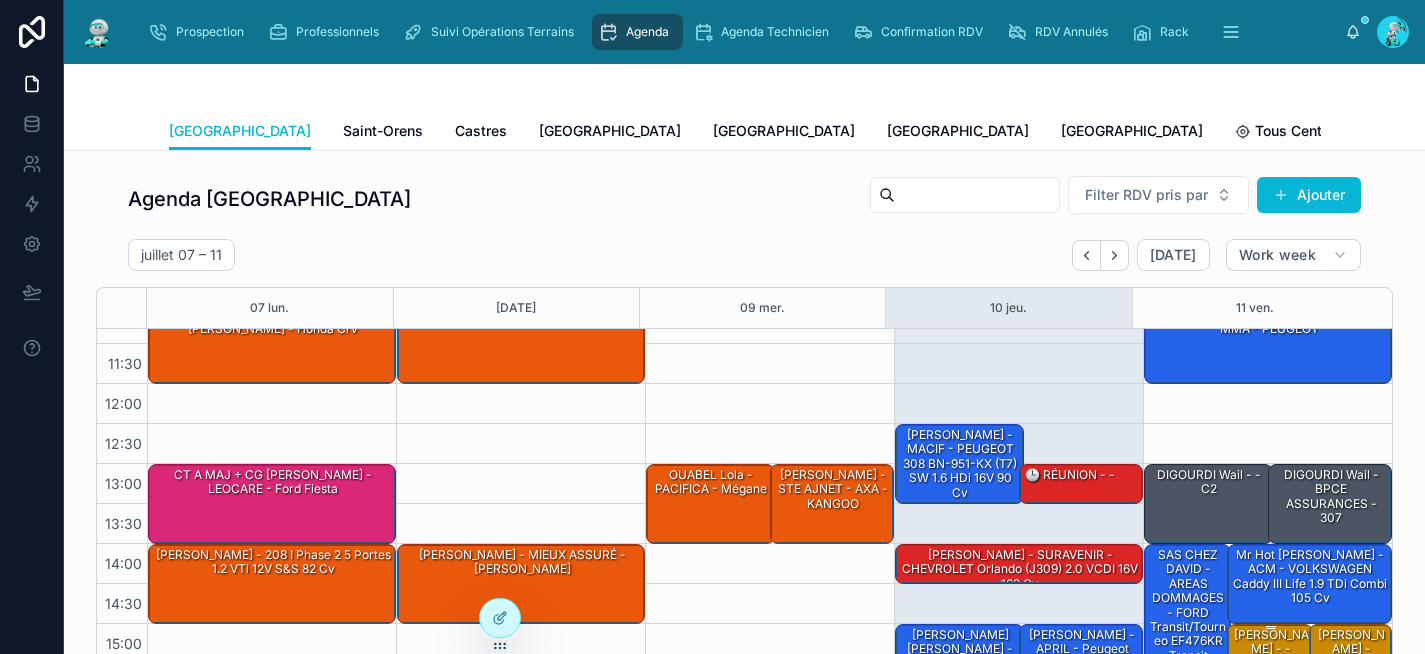 scroll, scrollTop: 0, scrollLeft: 0, axis: both 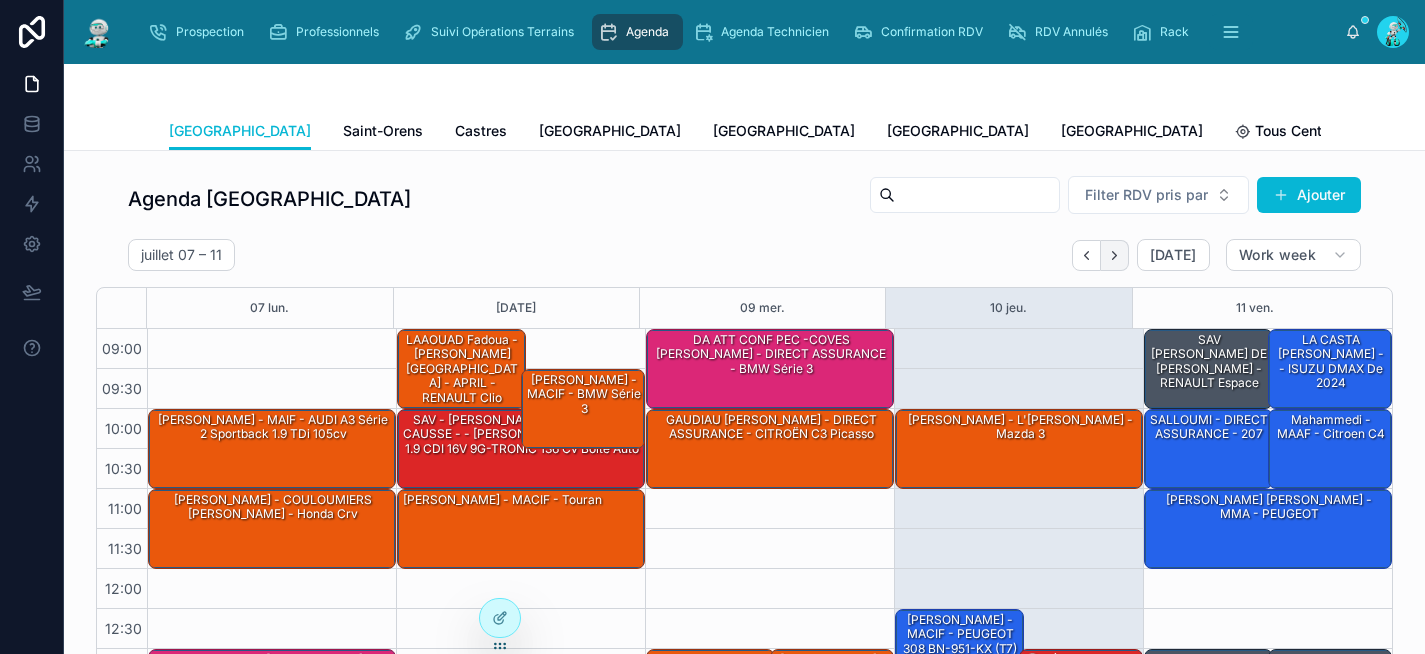 click 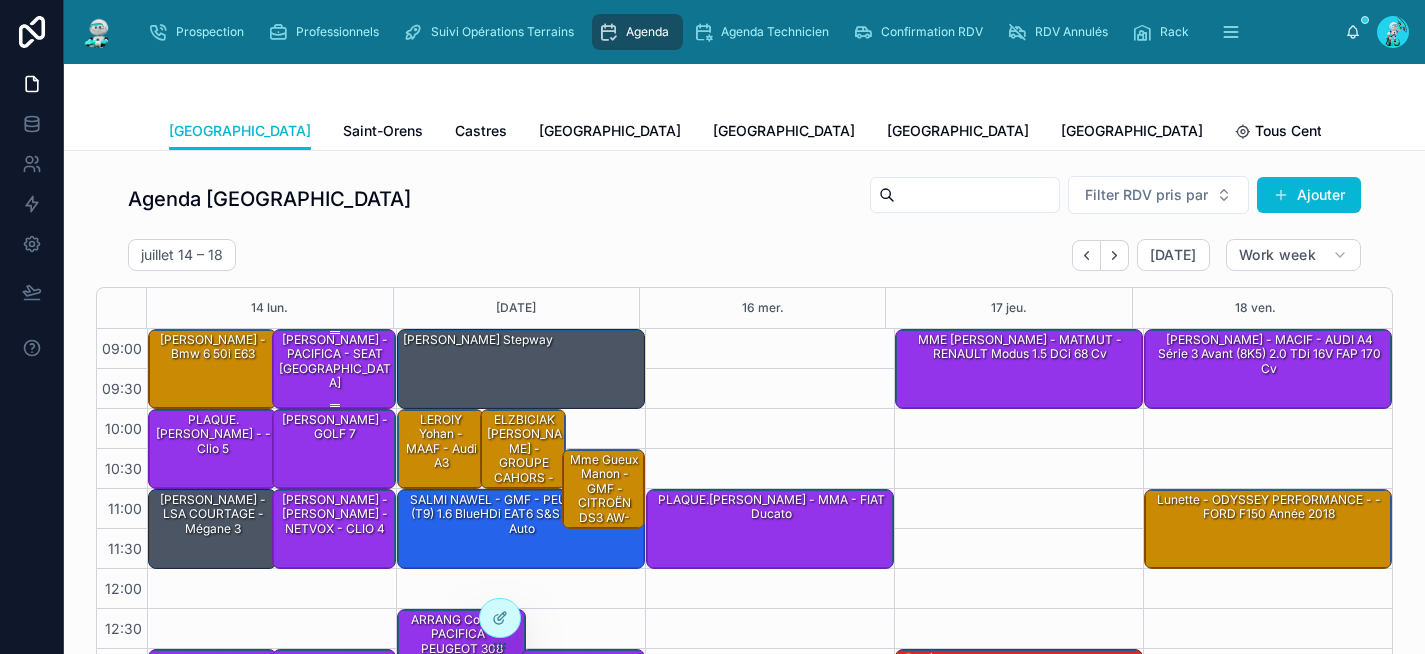 click on "ALBORGHETTI William  - PACIFICA - SEAT Ibiza" at bounding box center [335, 362] 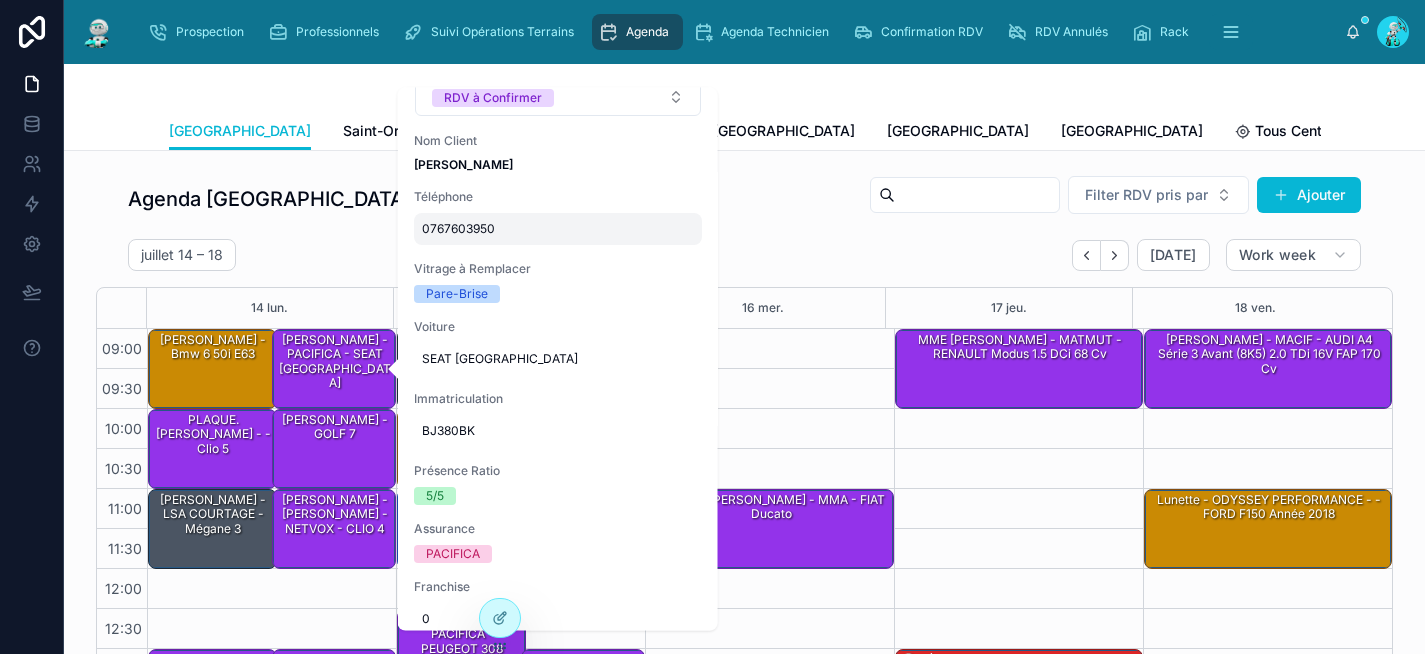 scroll, scrollTop: 325, scrollLeft: 0, axis: vertical 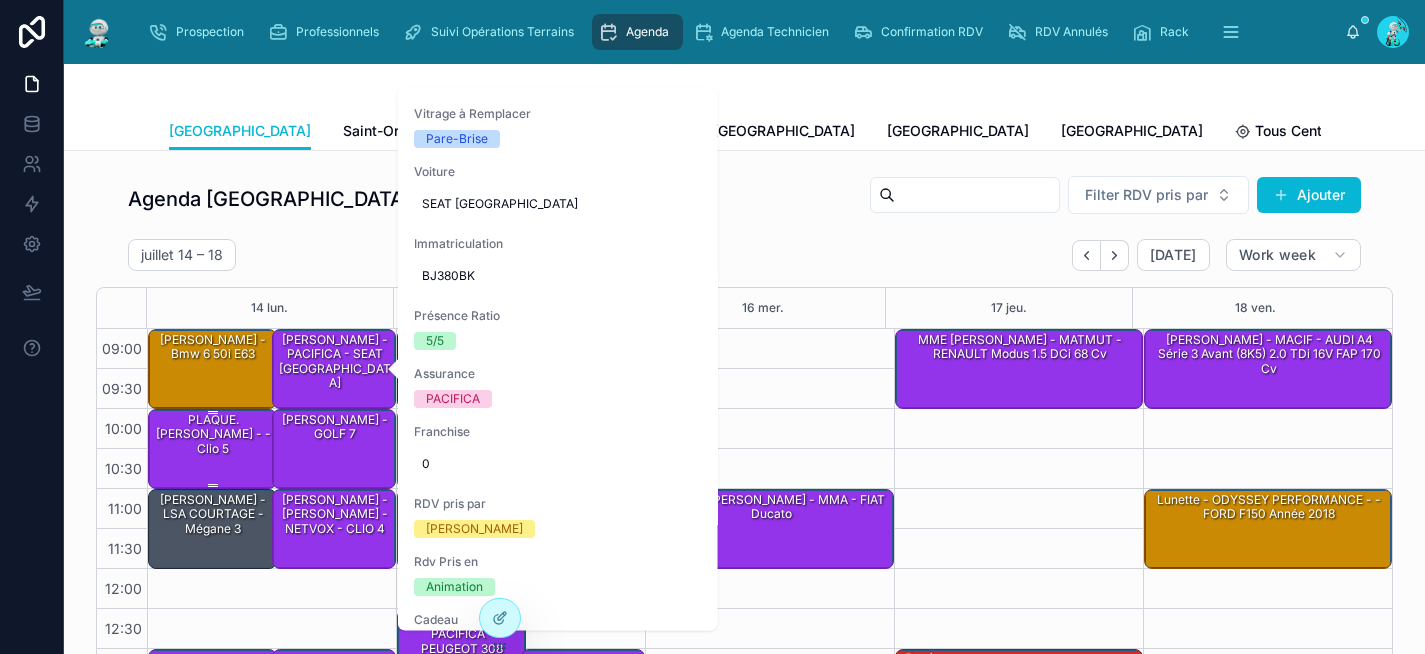 click on "PLAQUE.Saidoun Hajjer -  - Clio 5" at bounding box center (213, 434) 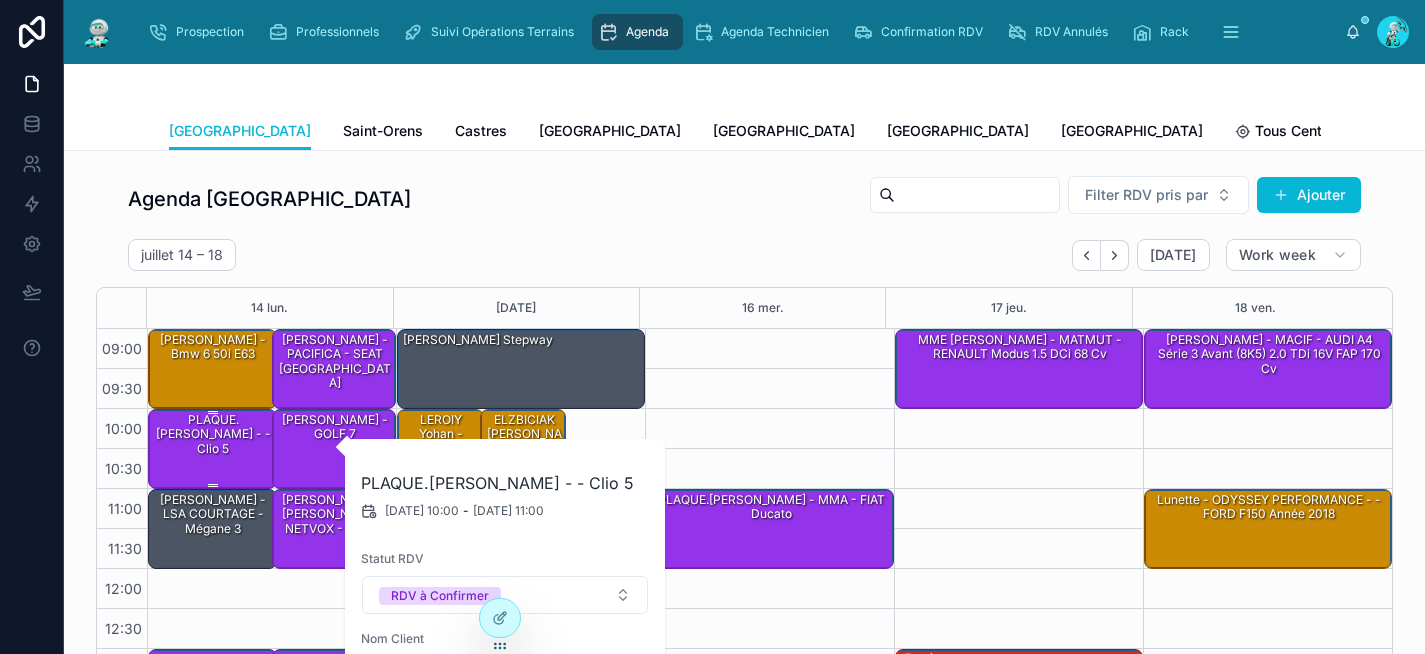 click on "PLAQUE.Saidoun Hajjer -  - Clio 5" at bounding box center [213, 434] 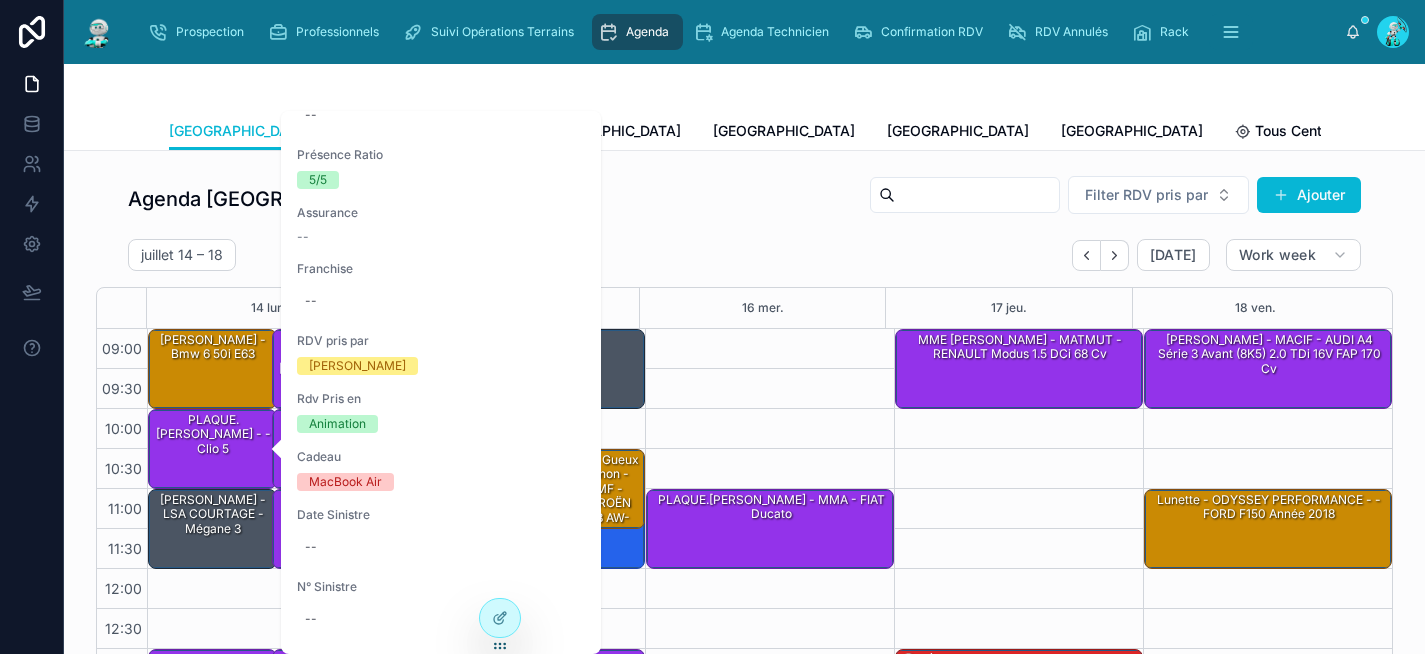 scroll, scrollTop: 607, scrollLeft: 0, axis: vertical 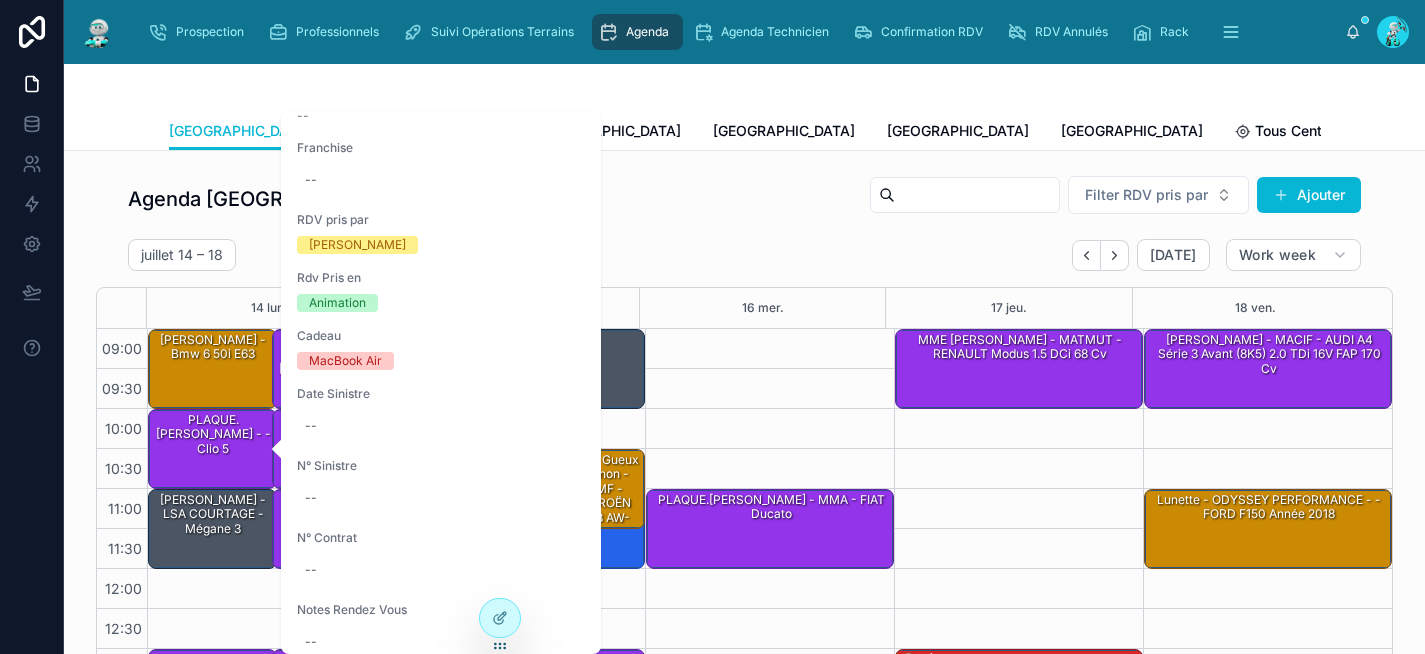 click on "09:00 – 10:00 Christophe  - MACIF - Bmw 6 50i e63 10:00 – 11:00 PLAQUE.Saidoun Hajjer -  - Clio 5 09:00 – 10:00 ALBORGHETTI William  - PACIFICA - SEAT Ibiza 10:00 – 11:00 BELMEHDI Mohammed  - WAZARI - GOLF 7 11:00 – 12:00 SOLER Antony - LSA COURTAGE - Mégane 3 13:00 – 14:00 PLAQUE.BELLEROSE Tedy - PACIFICA - Twingo  11:00 – 12:00 MBAREK Abdelmalek  - Azzi Giovani  - NETVOX - CLIO 4 13:00 – 14:00 HAMMOUTENE Abderezak - DIRECT ASSURANCE - Q2 14:15 – 15:15 Mr Beziat - AXA - KIA Sportage  III (Fab. Slovaquie) 1.7 CRDi VGT 16V DPF 4x2 115 cv 15:30 – 17:00 Mme Da Sosta - ACM - CITROËN DS3  BK-522-KF  (A55) 1.6 VTi 16V Airdream 120 cv 14:30 – 15:30 ABDOU Jordan -  - MERCEDES-BENZ Classe A 16:00 – 17:30 Société Chauvignat - MAAF - PEUGEOT Expert  EV-080-NZ  III VUL Standard 2.0 Blue HDi 16V Fourgon moyen S&S 122 cv 15:00 – 16:30 Caliman Erwan - ABEILLE - Renault Trafic" at bounding box center [271, 689] 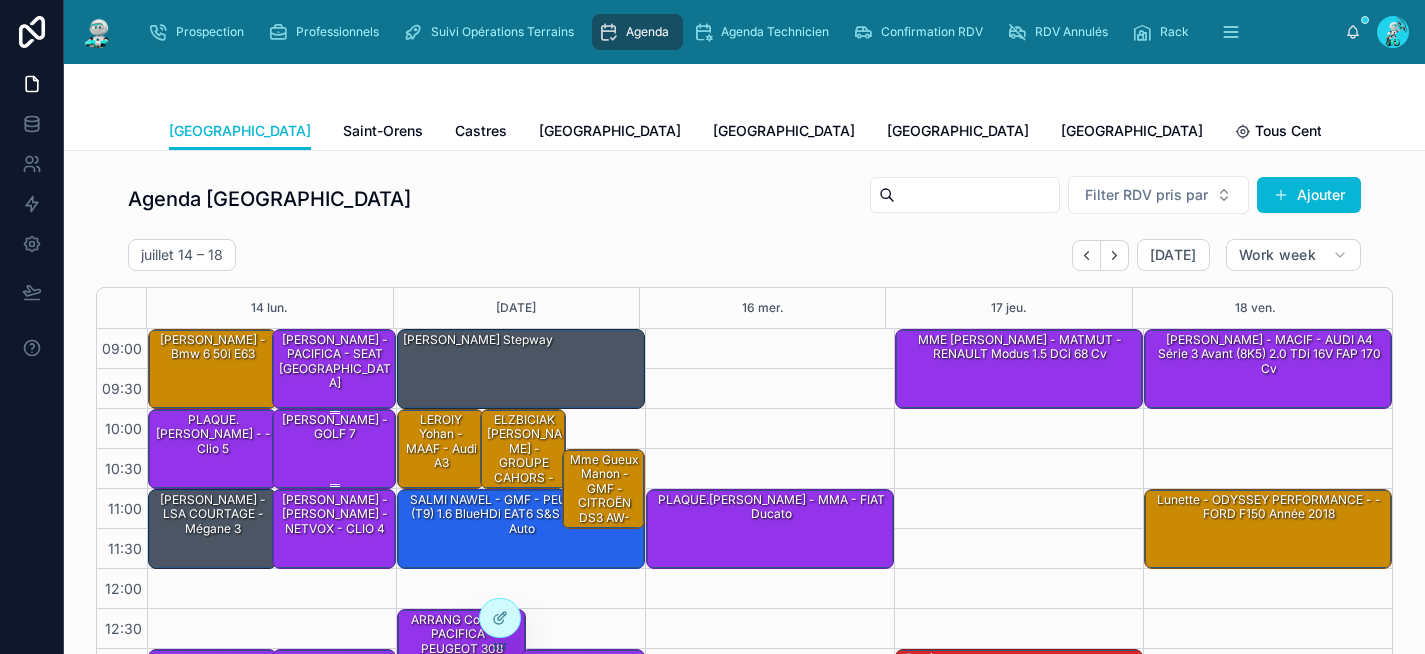 click on "BELMEHDI Mohammed  - WAZARI - GOLF 7" at bounding box center [335, 427] 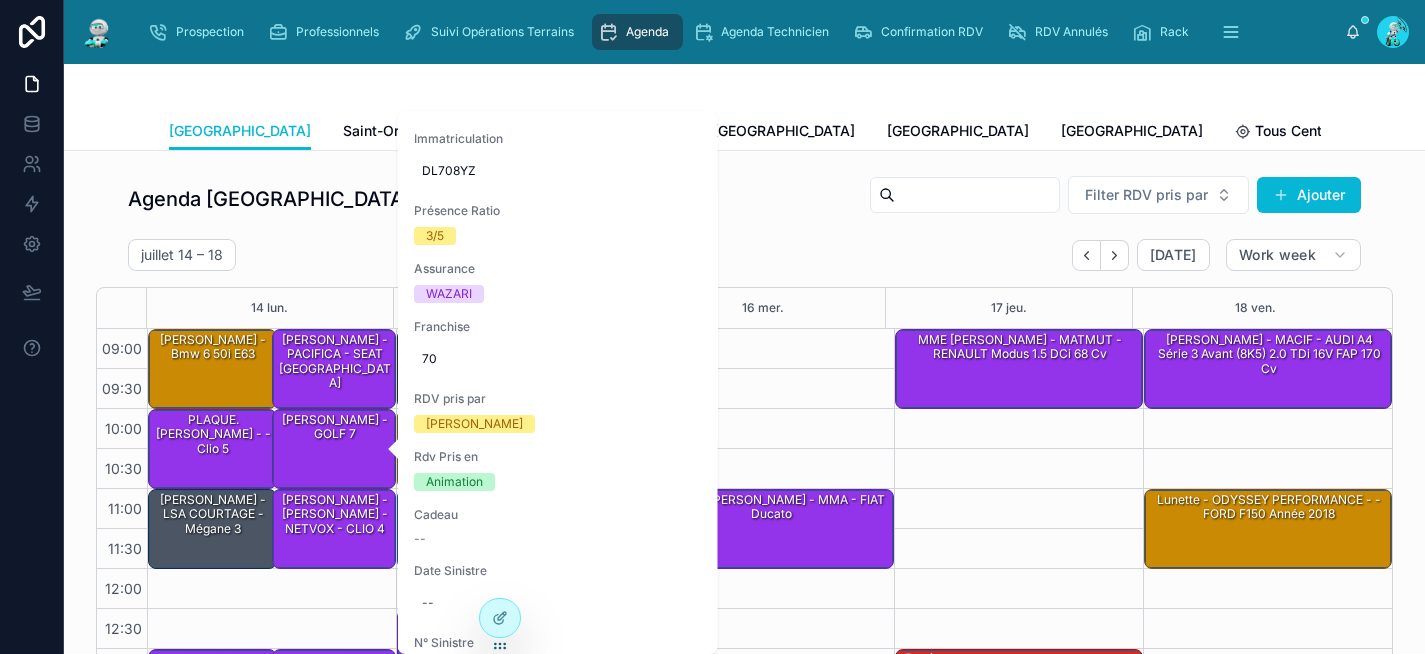 scroll, scrollTop: 446, scrollLeft: 0, axis: vertical 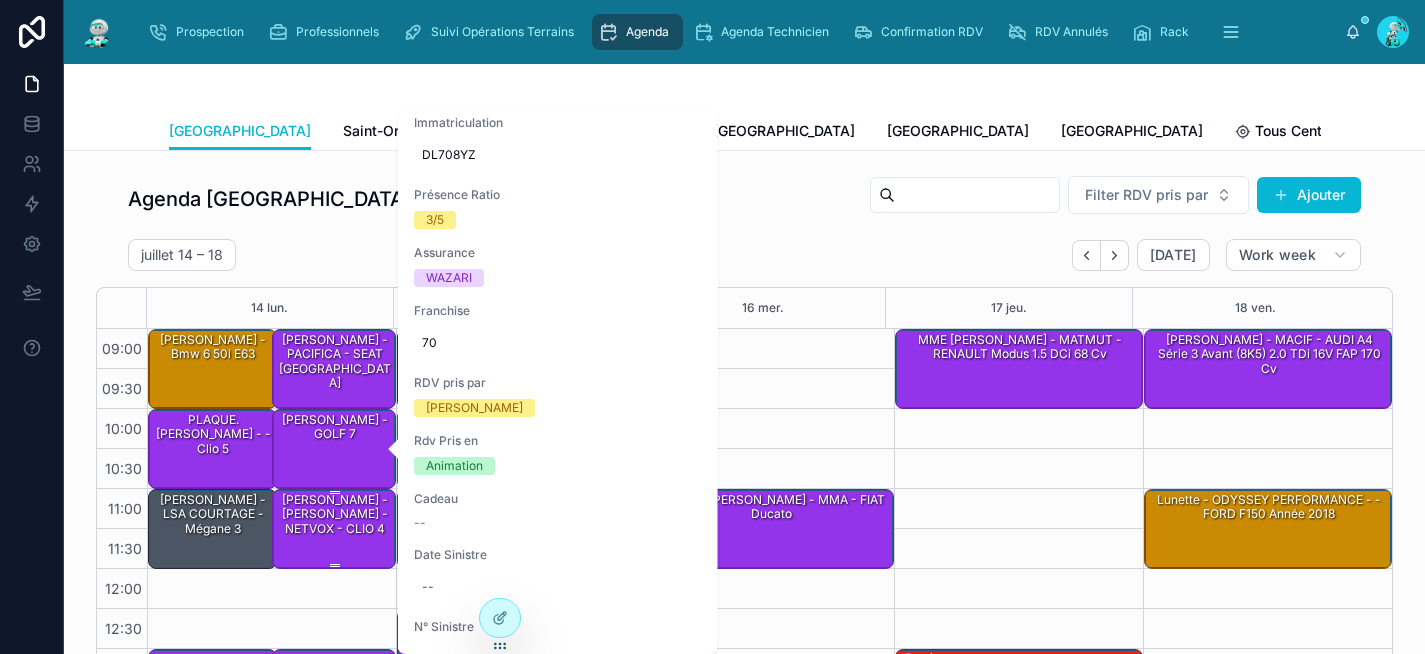 click on "MBAREK Abdelmalek  - Azzi Giovani  - NETVOX - CLIO 4" at bounding box center [335, 514] 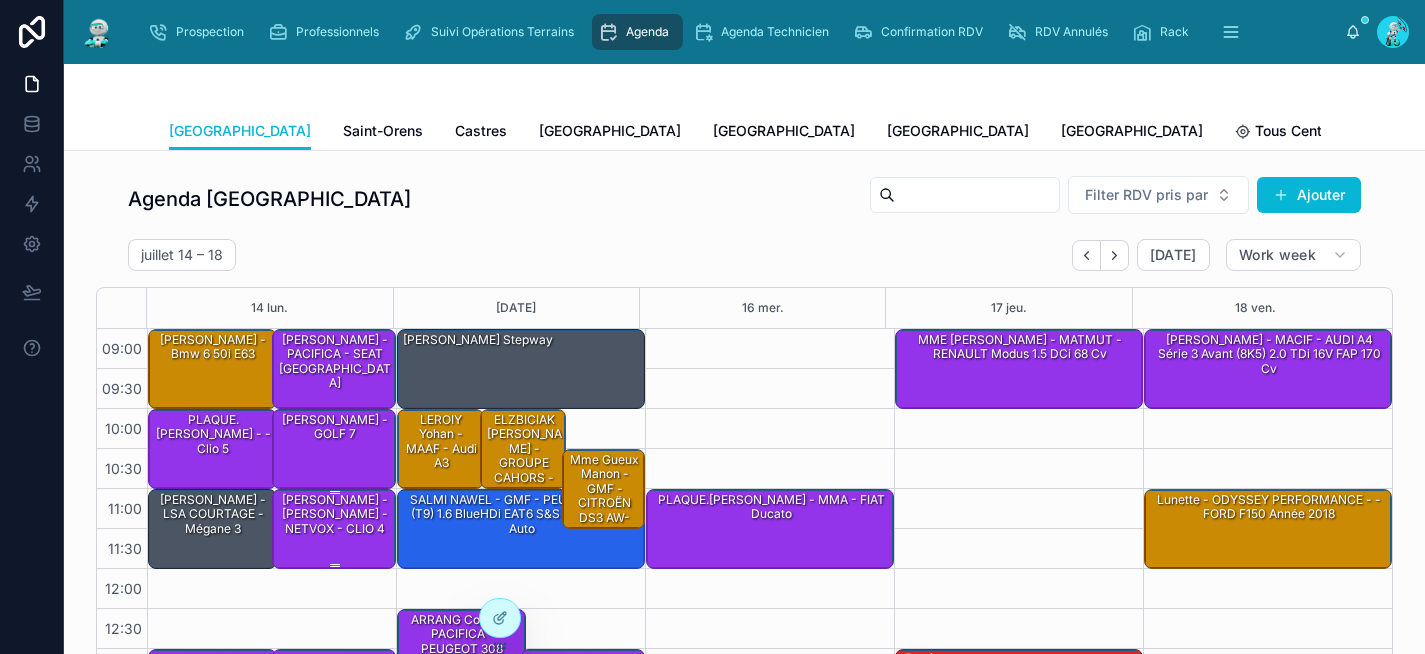 click on "MBAREK Abdelmalek  - Azzi Giovani  - NETVOX - CLIO 4" at bounding box center (335, 514) 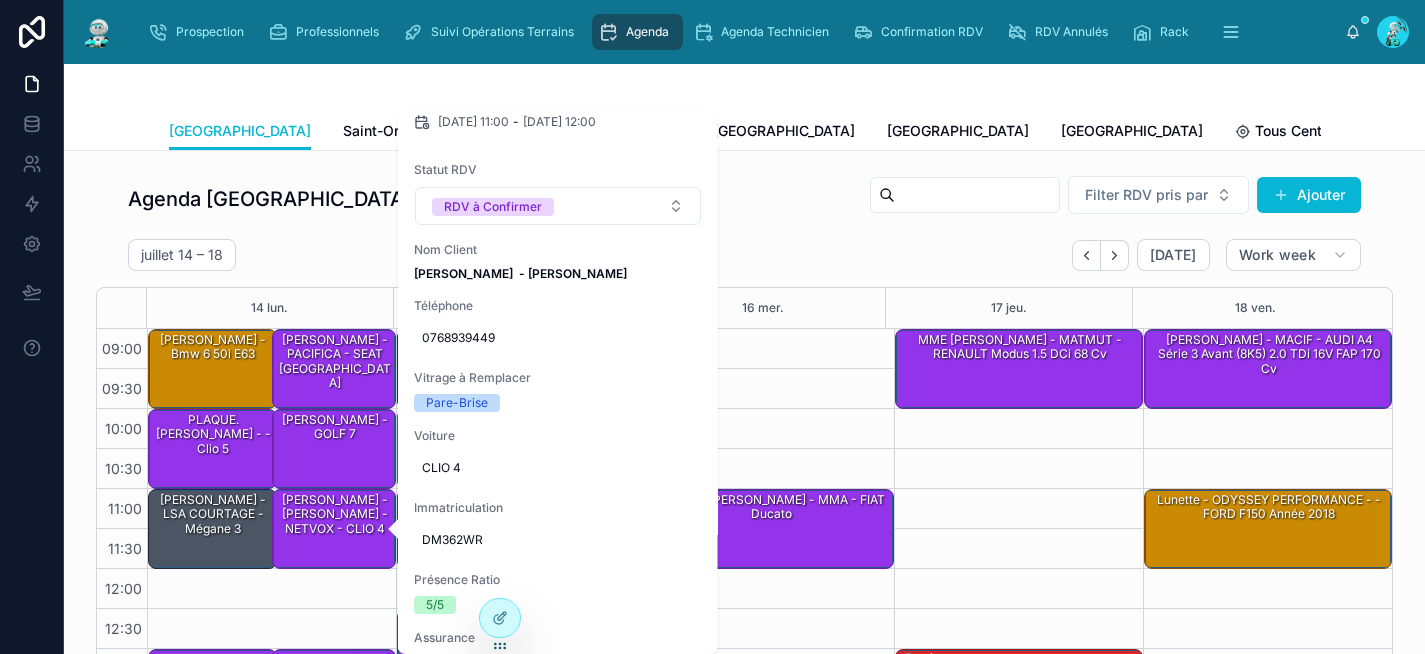 scroll, scrollTop: 365, scrollLeft: 0, axis: vertical 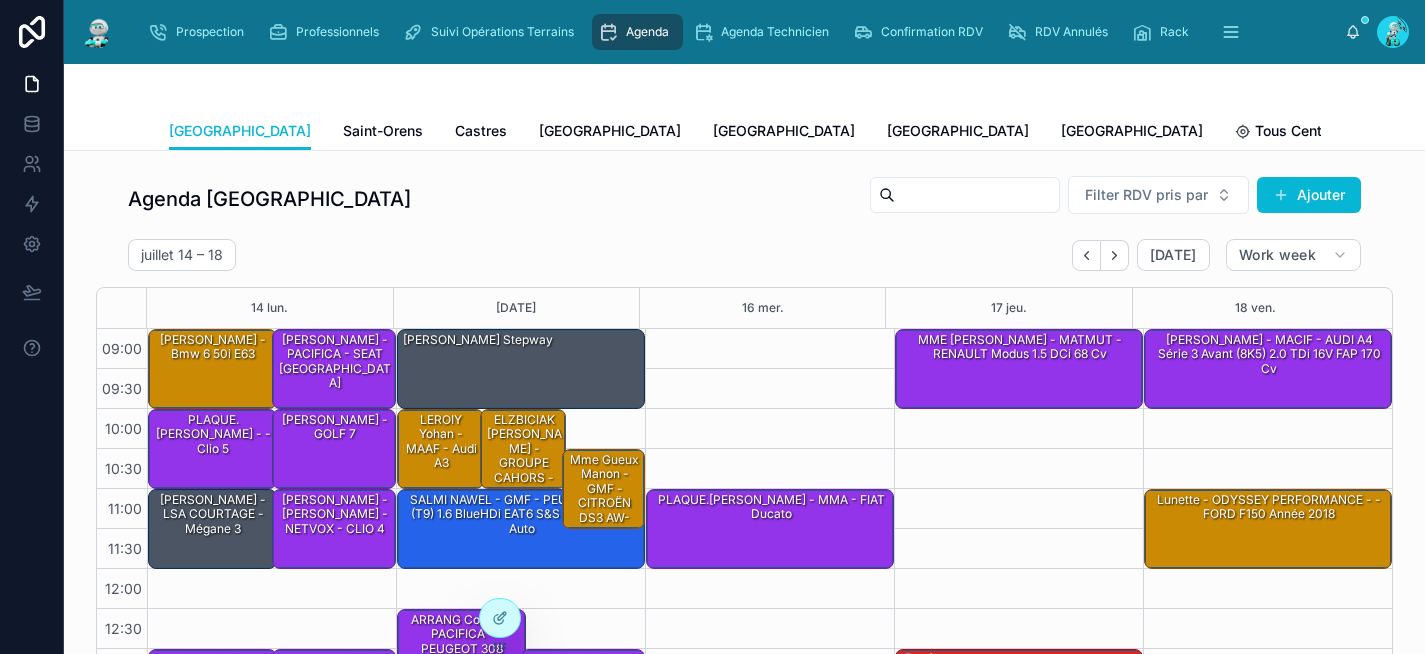 click on "09:00 – 10:00 Christophe  - MACIF - Bmw 6 50i e63 10:00 – 11:00 PLAQUE.Saidoun Hajjer -  - Clio 5 09:00 – 10:00 ALBORGHETTI William  - PACIFICA - SEAT Ibiza 10:00 – 11:00 BELMEHDI Mohammed  - WAZARI - GOLF 7 11:00 – 12:00 SOLER Antony - LSA COURTAGE - Mégane 3 13:00 – 14:00 PLAQUE.BELLEROSE Tedy - PACIFICA - Twingo  11:00 – 12:00 MBAREK Abdelmalek  - Azzi Giovani  - NETVOX - CLIO 4 13:00 – 14:00 HAMMOUTENE Abderezak - DIRECT ASSURANCE - Q2 14:15 – 15:15 Mr Beziat - AXA - KIA Sportage  III (Fab. Slovaquie) 1.7 CRDi VGT 16V DPF 4x2 115 cv 15:30 – 17:00 Mme Da Sosta - ACM - CITROËN DS3  BK-522-KF  (A55) 1.6 VTi 16V Airdream 120 cv 14:30 – 15:30 ABDOU Jordan -  - MERCEDES-BENZ Classe A 16:00 – 17:30 Société Chauvignat - MAAF - PEUGEOT Expert  EV-080-NZ  III VUL Standard 2.0 Blue HDi 16V Fourgon moyen S&S 122 cv 15:00 – 16:30 Caliman Erwan - ABEILLE - Renault Trafic" at bounding box center [271, 689] 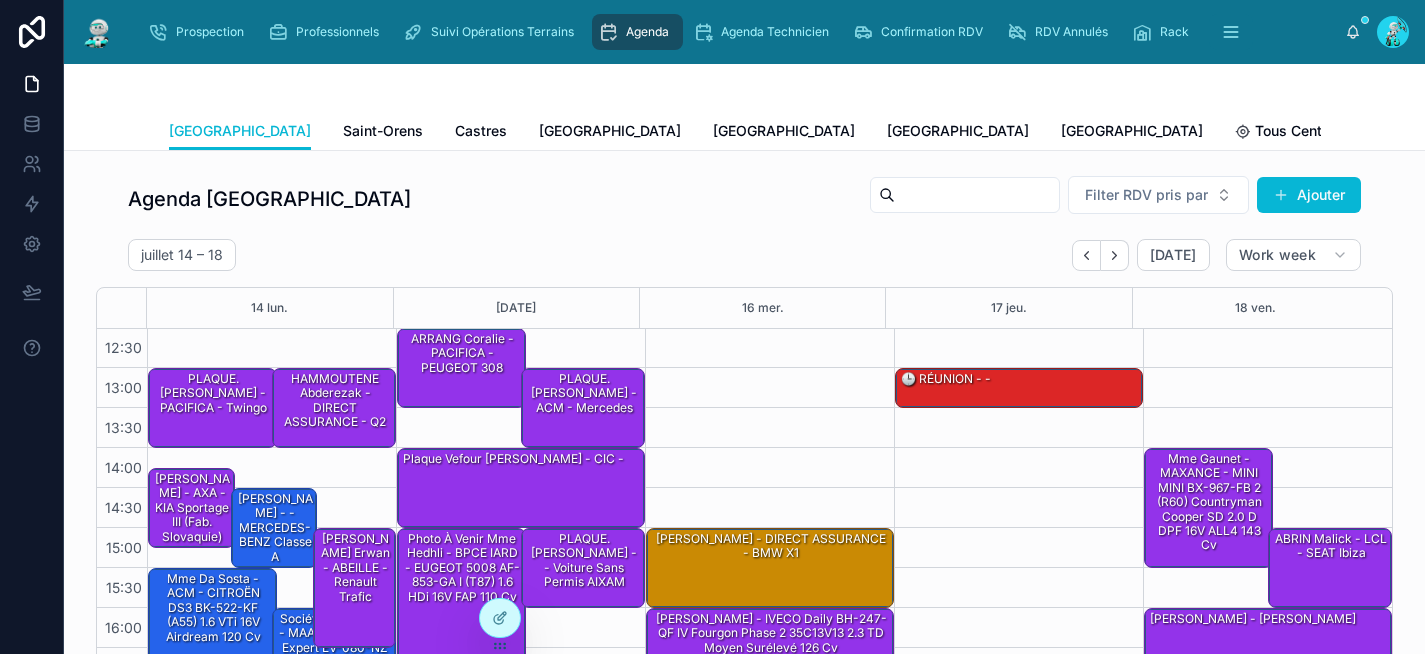 scroll, scrollTop: 282, scrollLeft: 0, axis: vertical 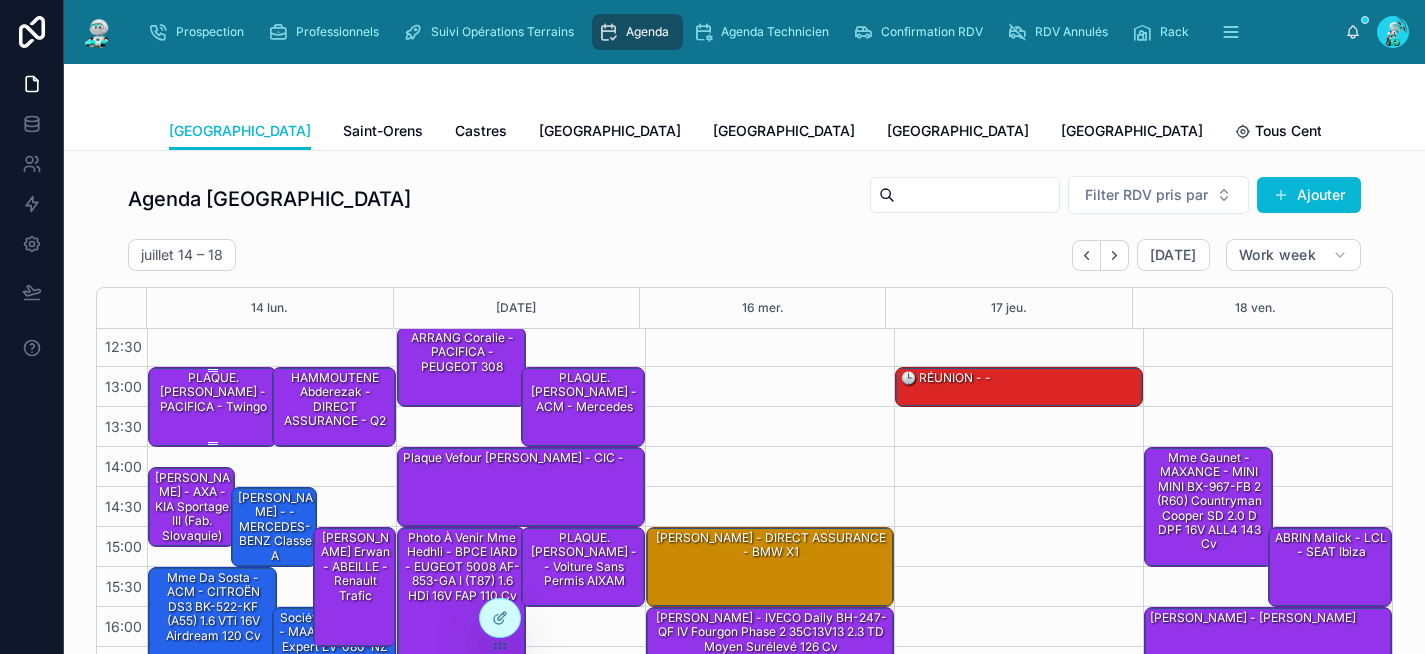 click on "PLAQUE.BELLEROSE Tedy - PACIFICA - Twingo" at bounding box center (213, 392) 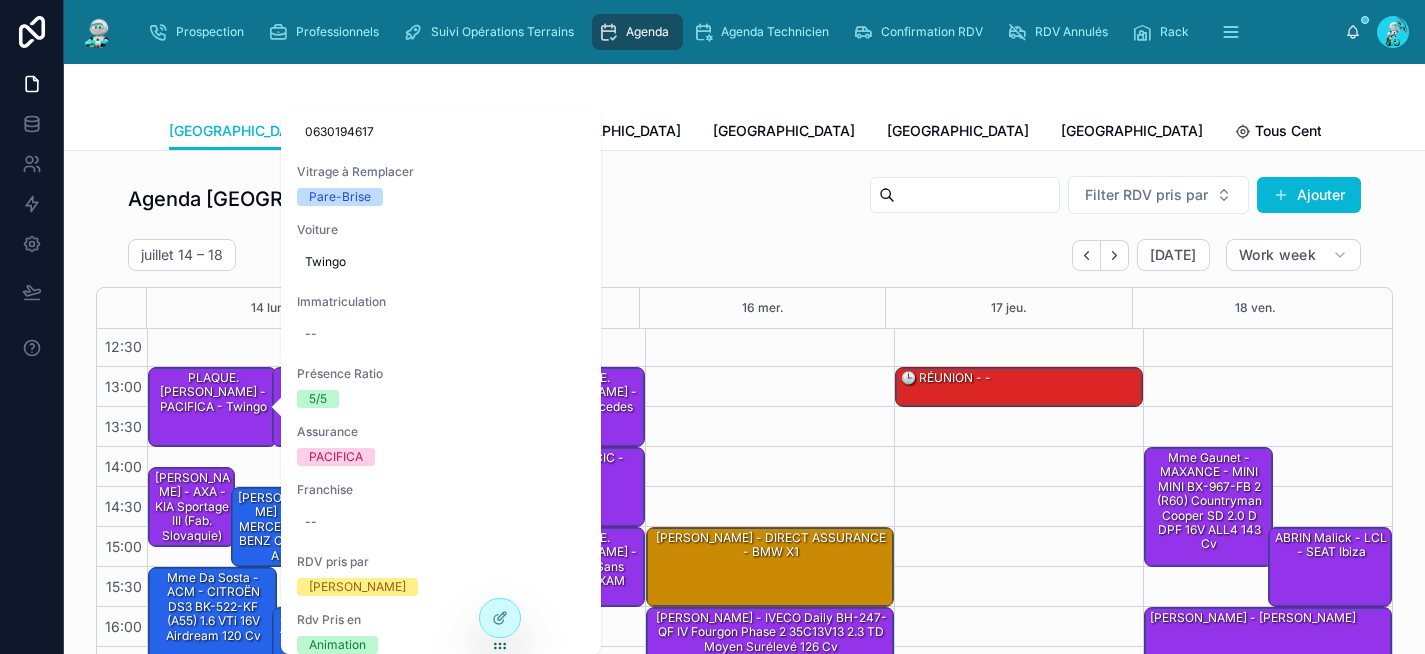scroll, scrollTop: 292, scrollLeft: 0, axis: vertical 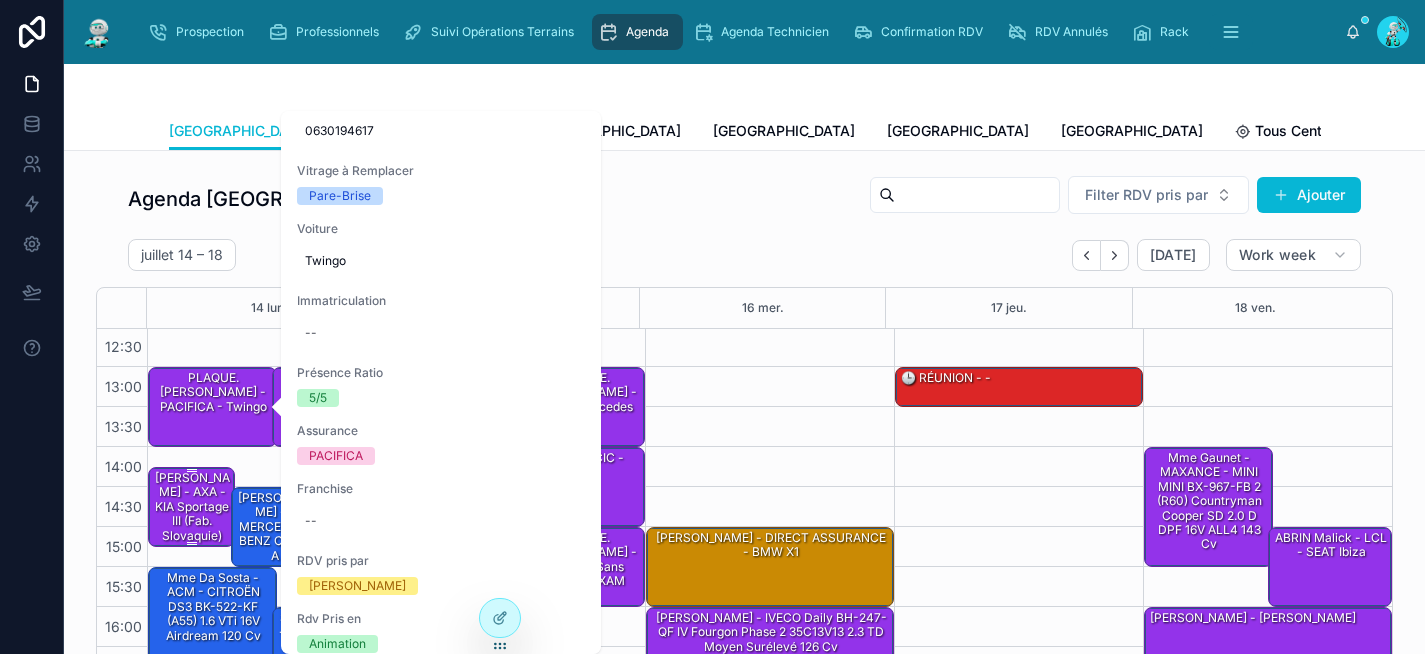 click on "Mr Beziat - AXA - KIA Sportage  III (Fab. Slovaquie) 1.7 CRDi VGT 16V DPF 4x2 115 cv" at bounding box center (192, 528) 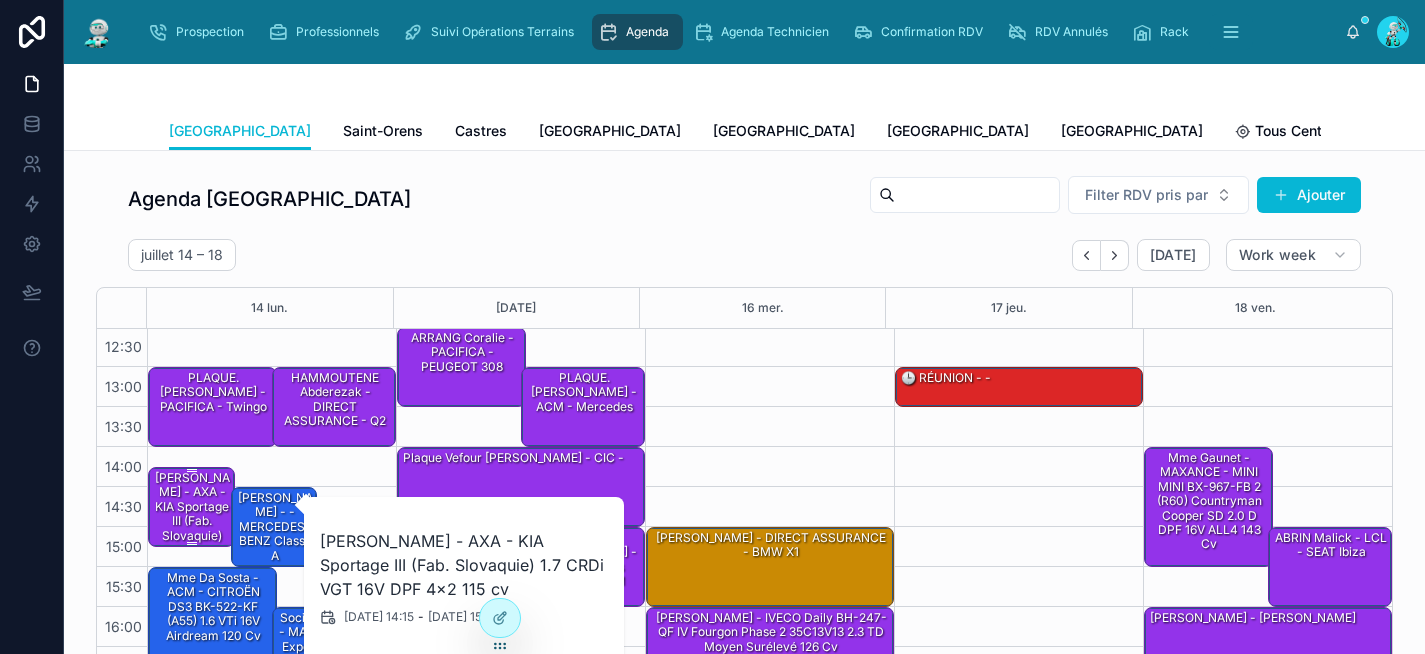 click on "Mr Beziat - AXA - KIA Sportage  III (Fab. Slovaquie) 1.7 CRDi VGT 16V DPF 4x2 115 cv" at bounding box center [192, 528] 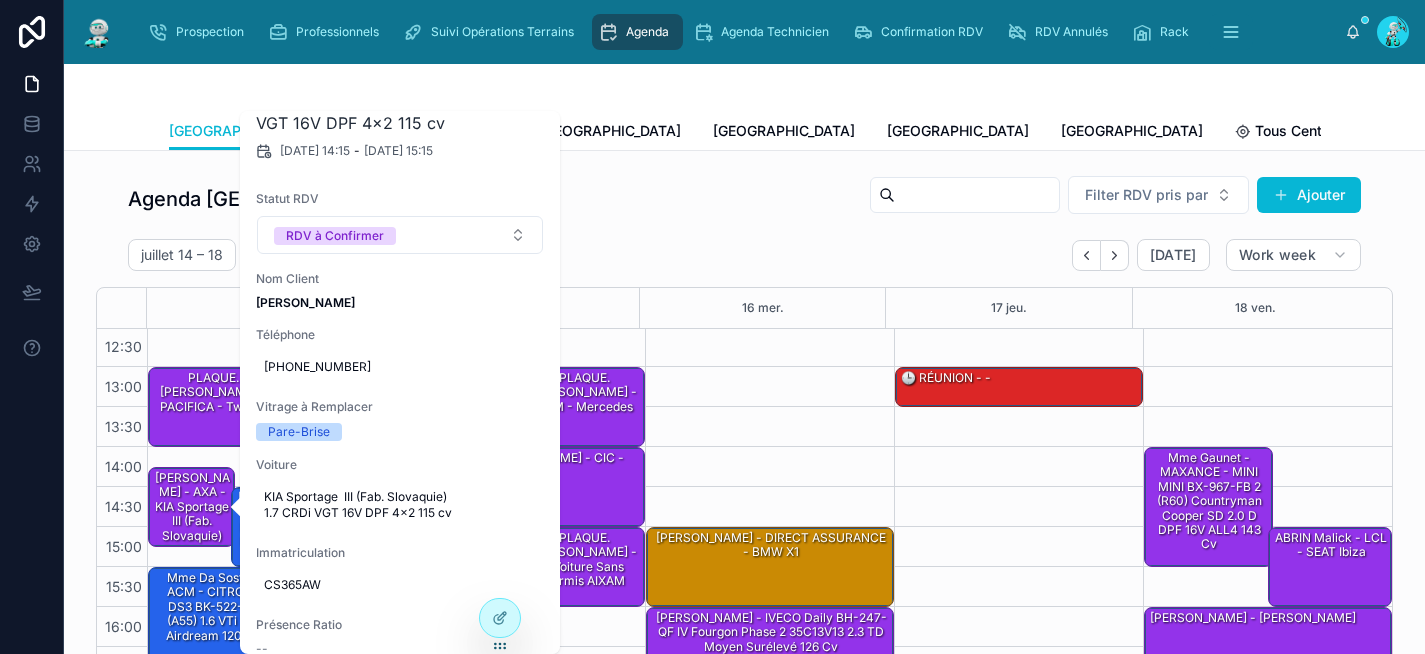 scroll, scrollTop: 0, scrollLeft: 0, axis: both 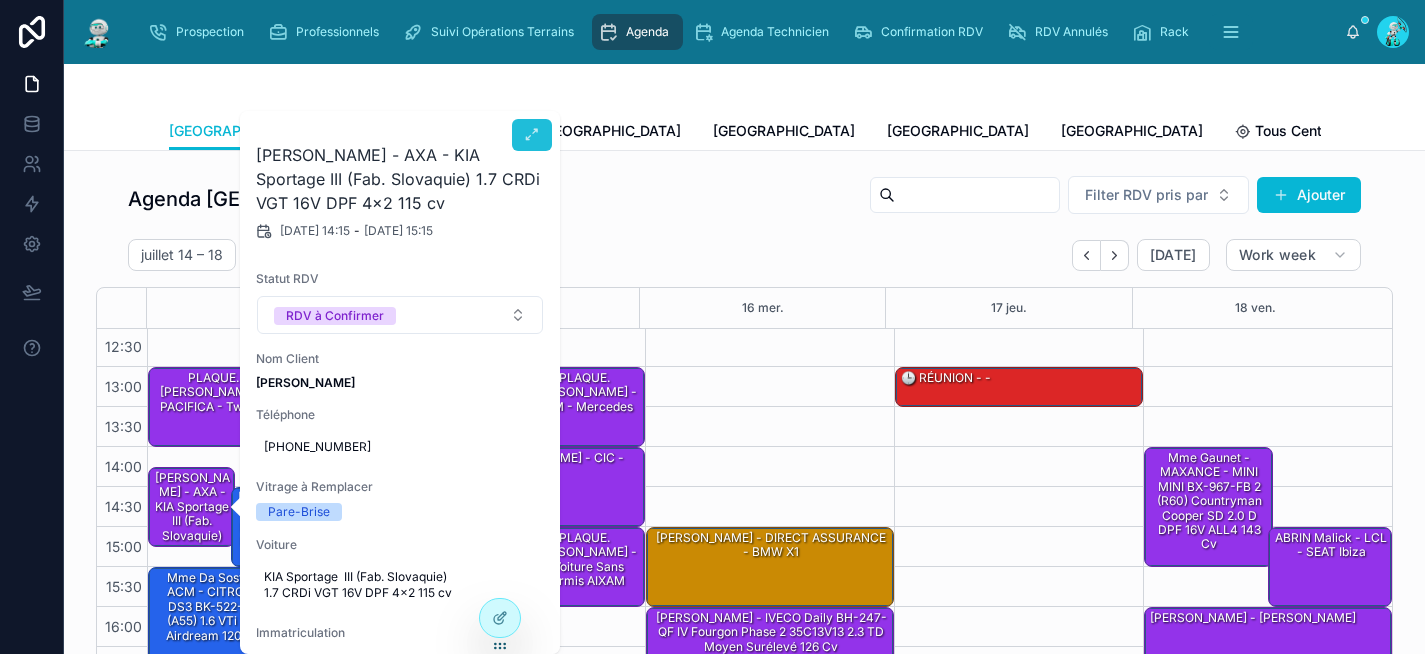 click at bounding box center (532, 135) 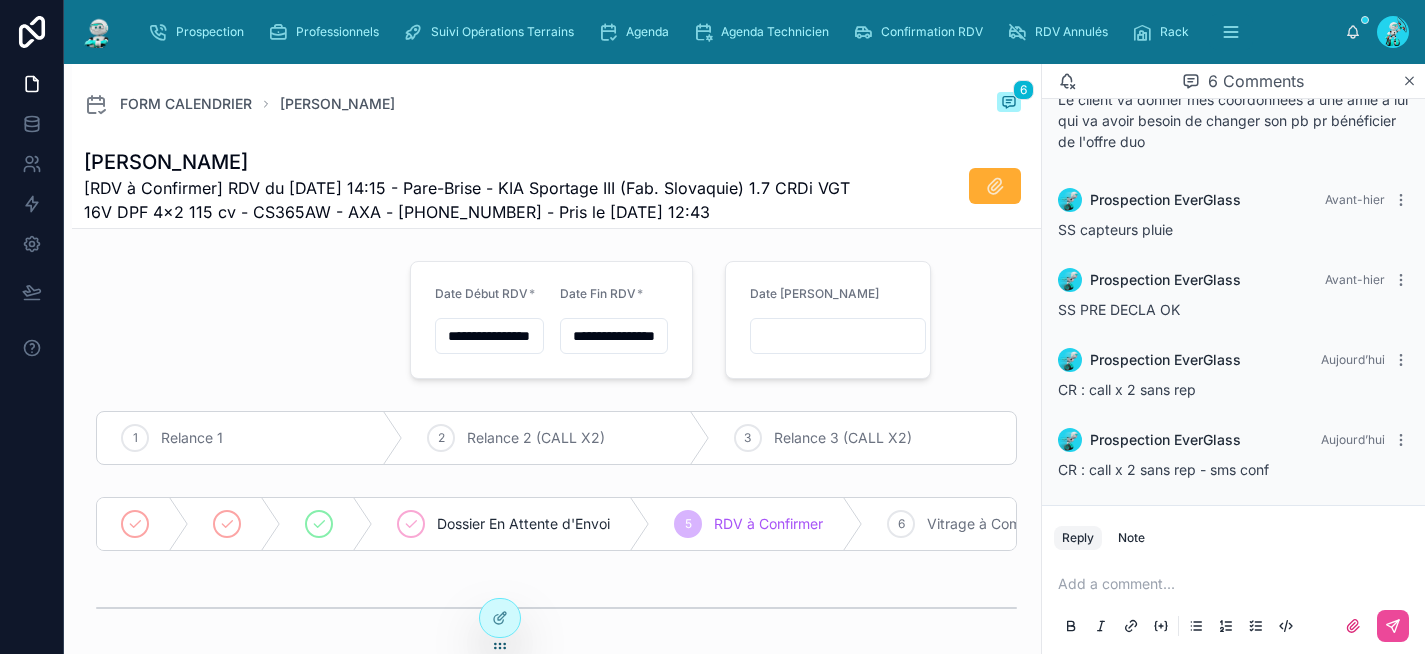 scroll, scrollTop: 190, scrollLeft: 0, axis: vertical 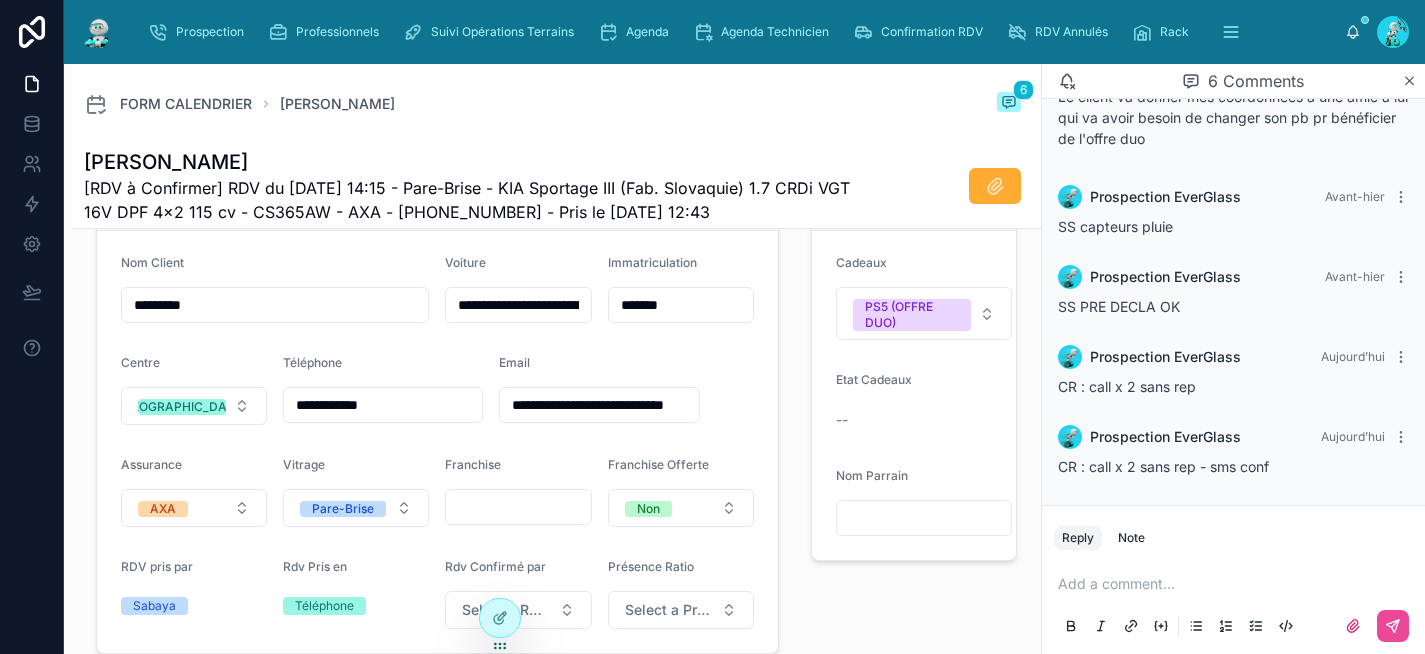drag, startPoint x: 436, startPoint y: 426, endPoint x: 298, endPoint y: 410, distance: 138.92444 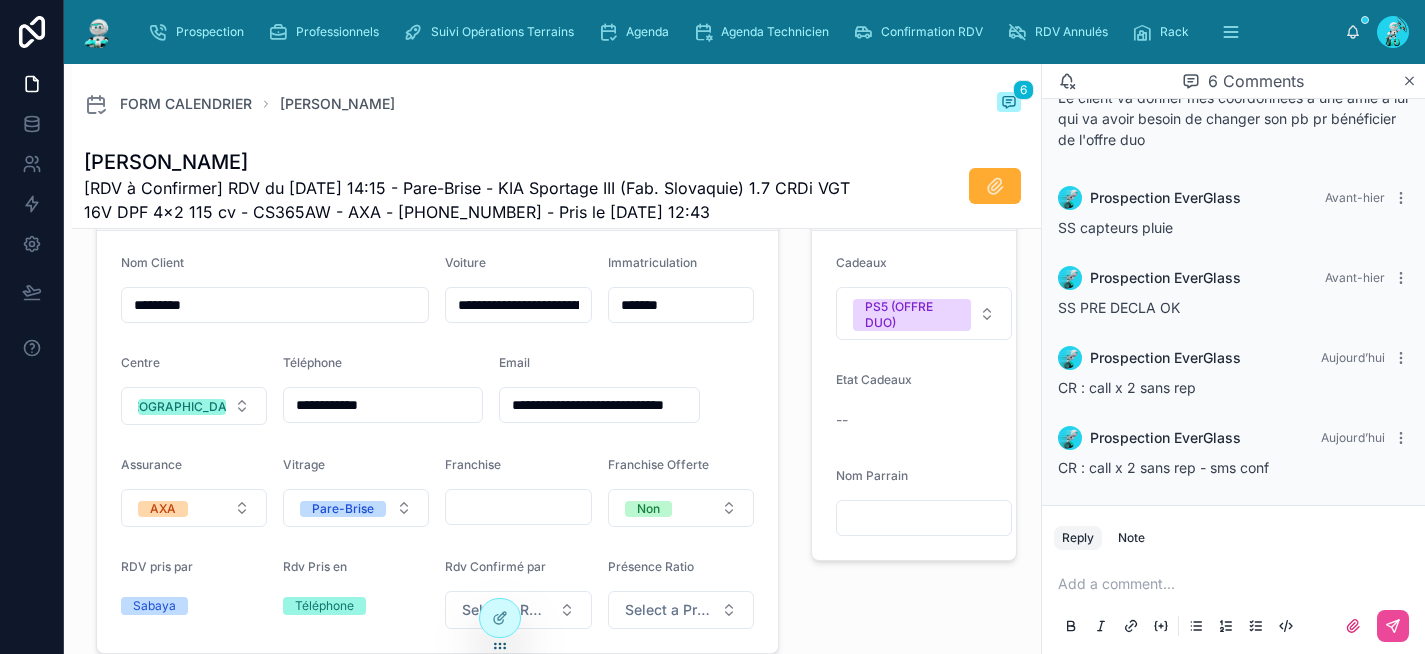 scroll, scrollTop: 190, scrollLeft: 0, axis: vertical 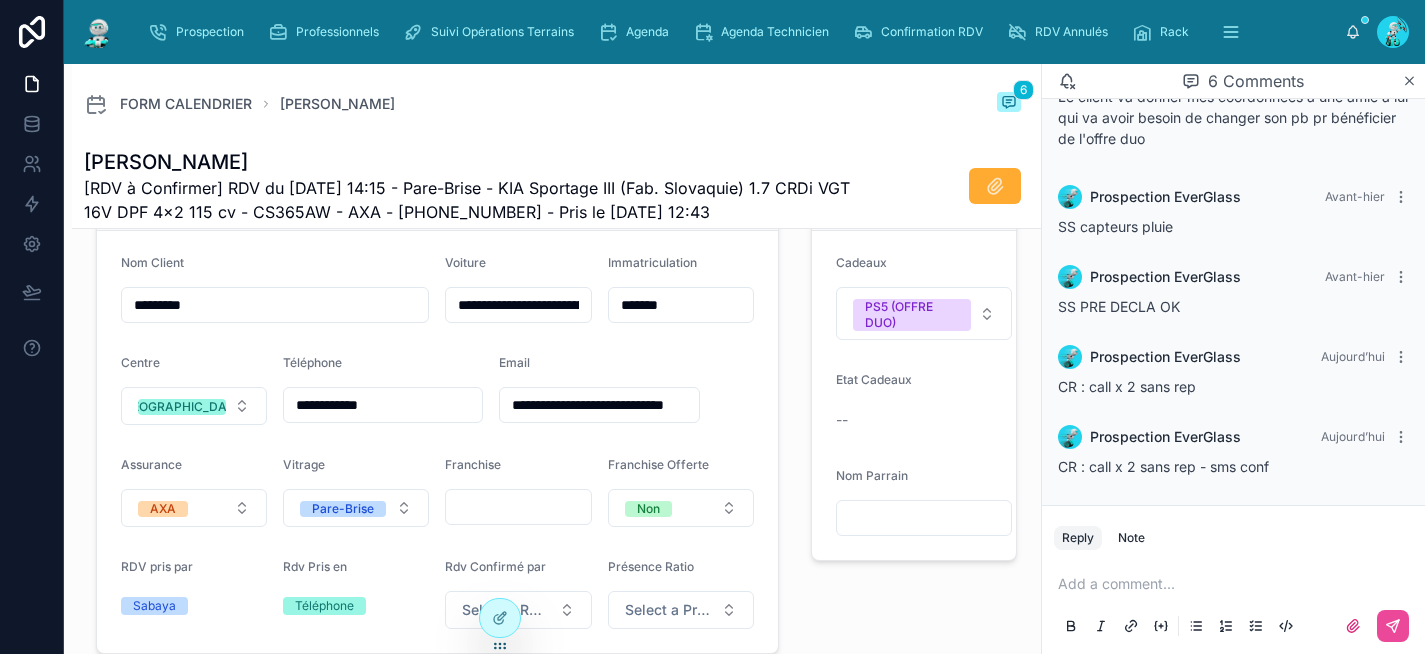 click on "Add a comment..." at bounding box center (1233, 604) 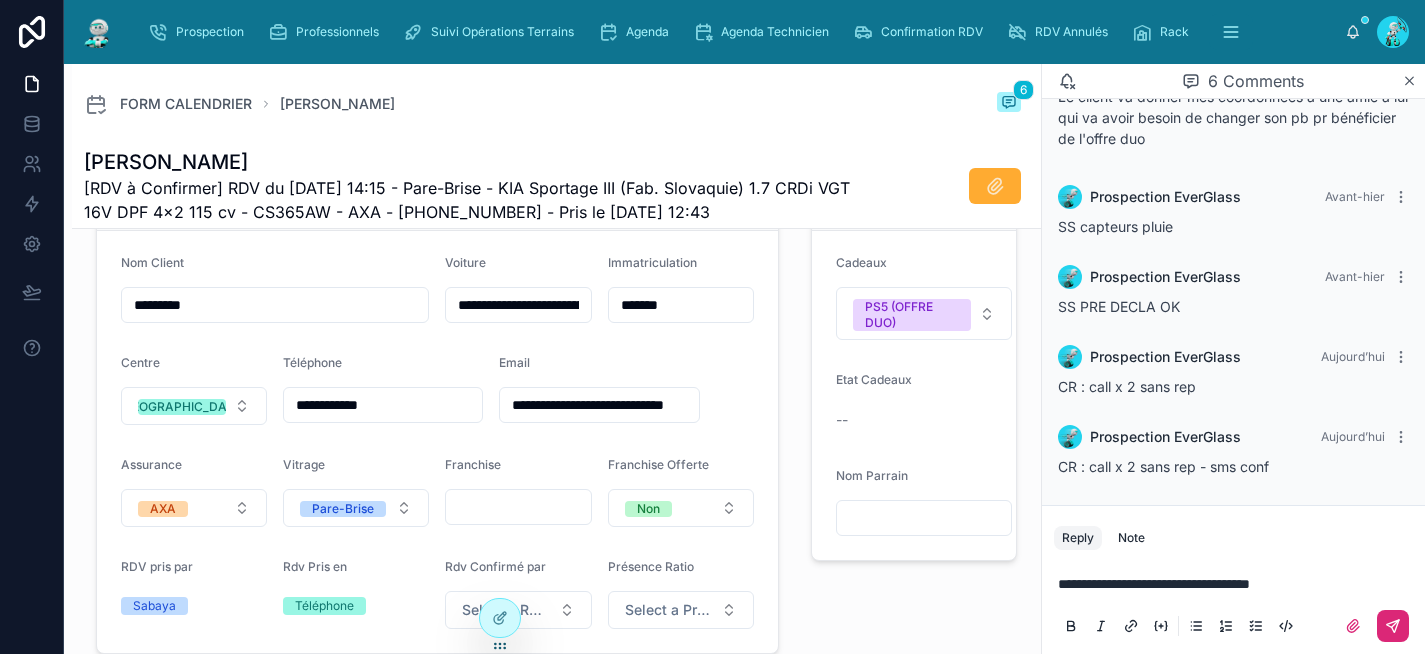 click 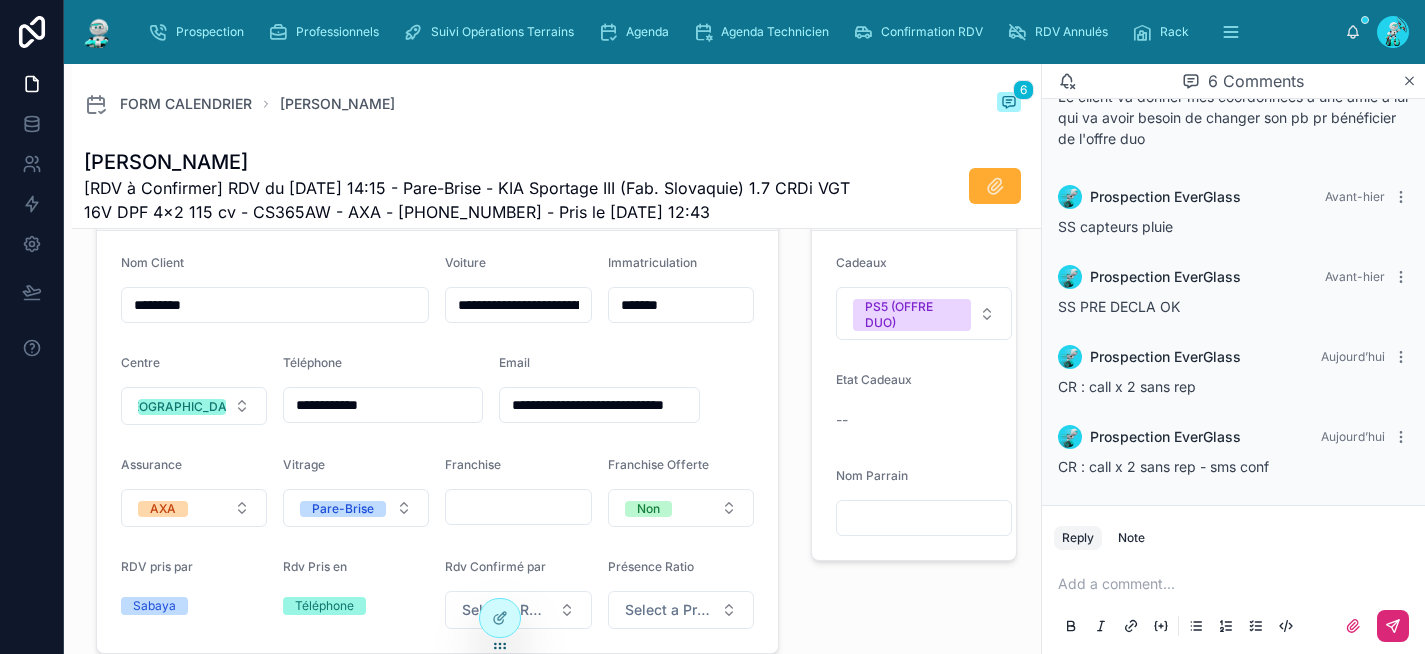 scroll, scrollTop: 270, scrollLeft: 0, axis: vertical 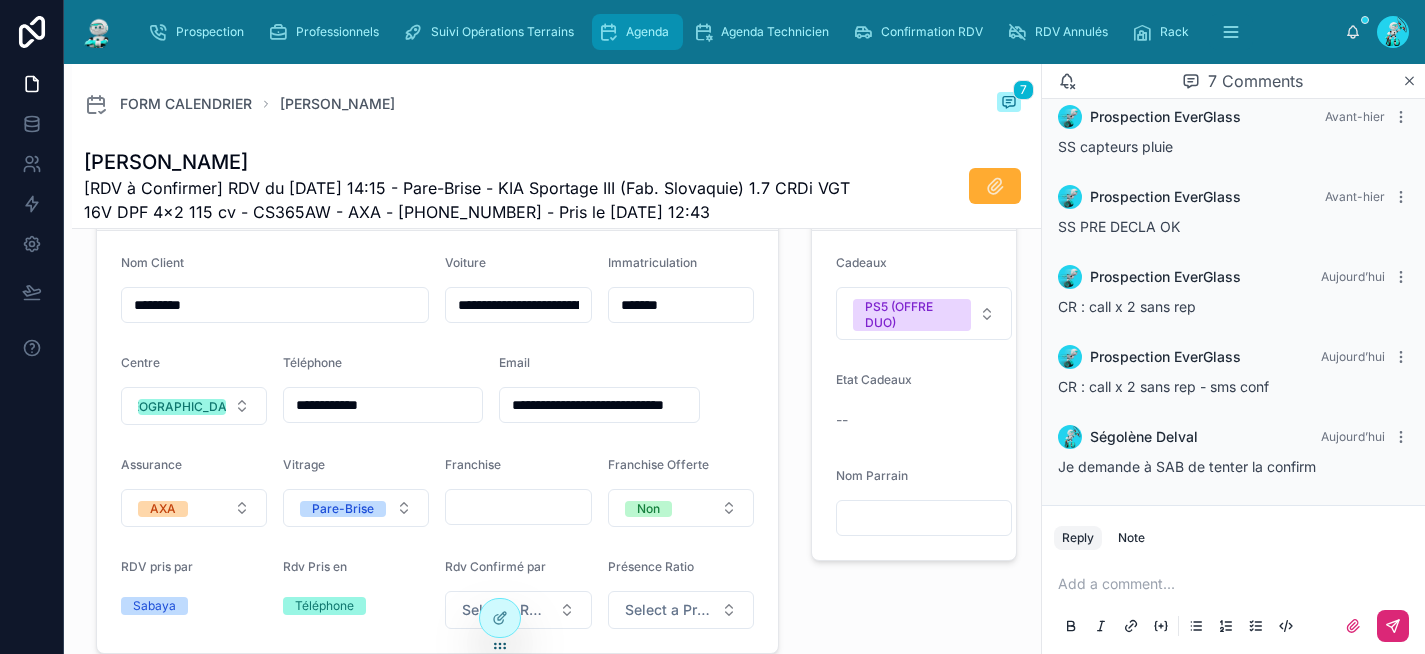 click at bounding box center [608, 32] 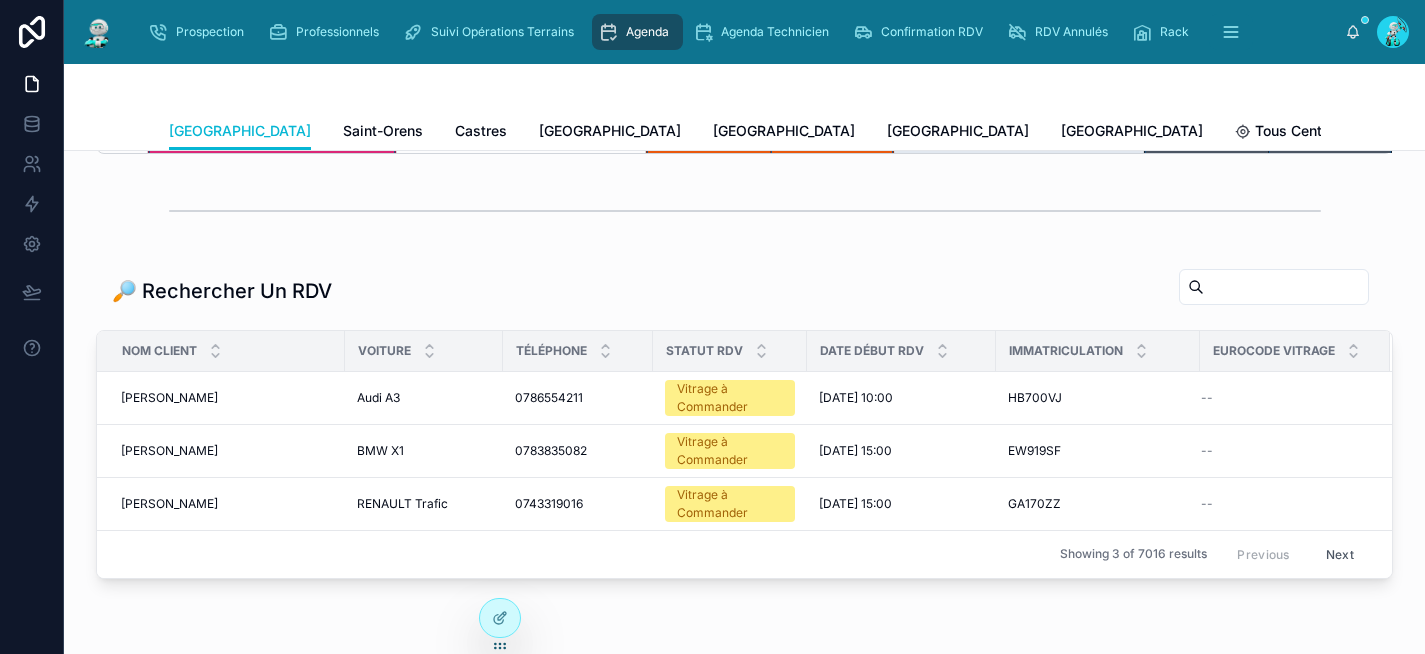 scroll, scrollTop: 0, scrollLeft: 0, axis: both 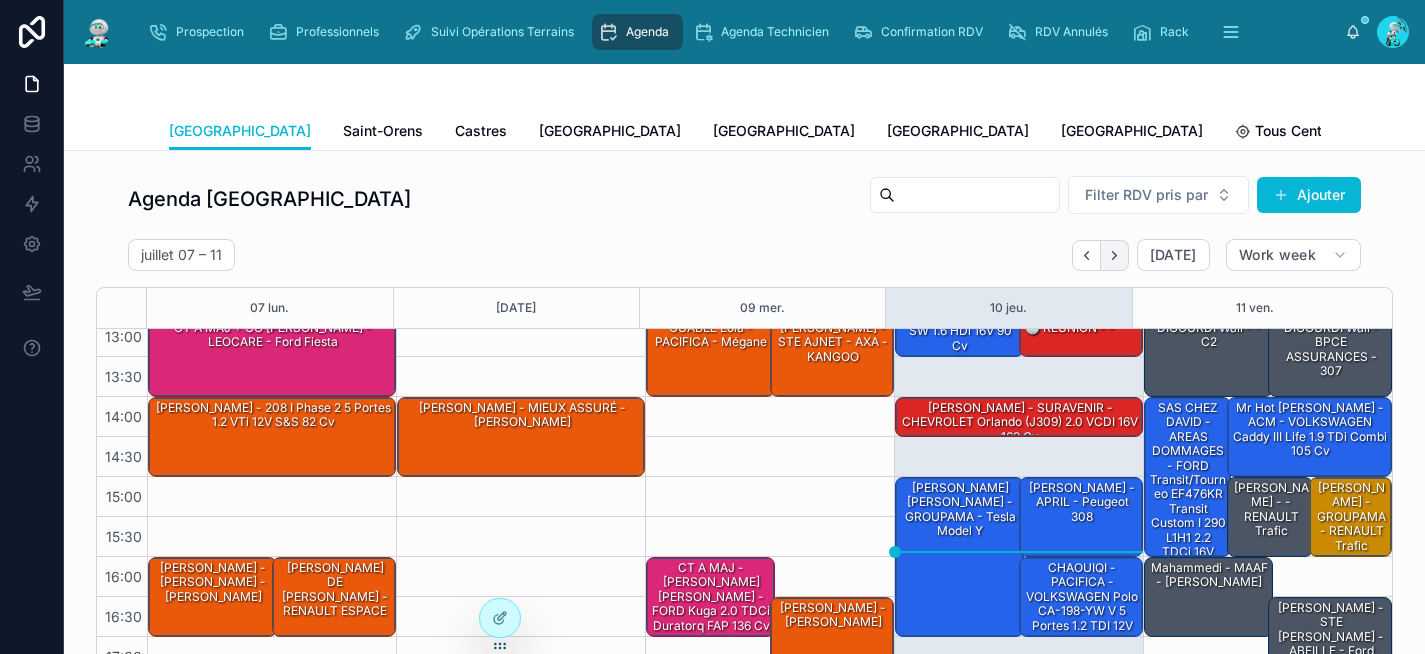 click 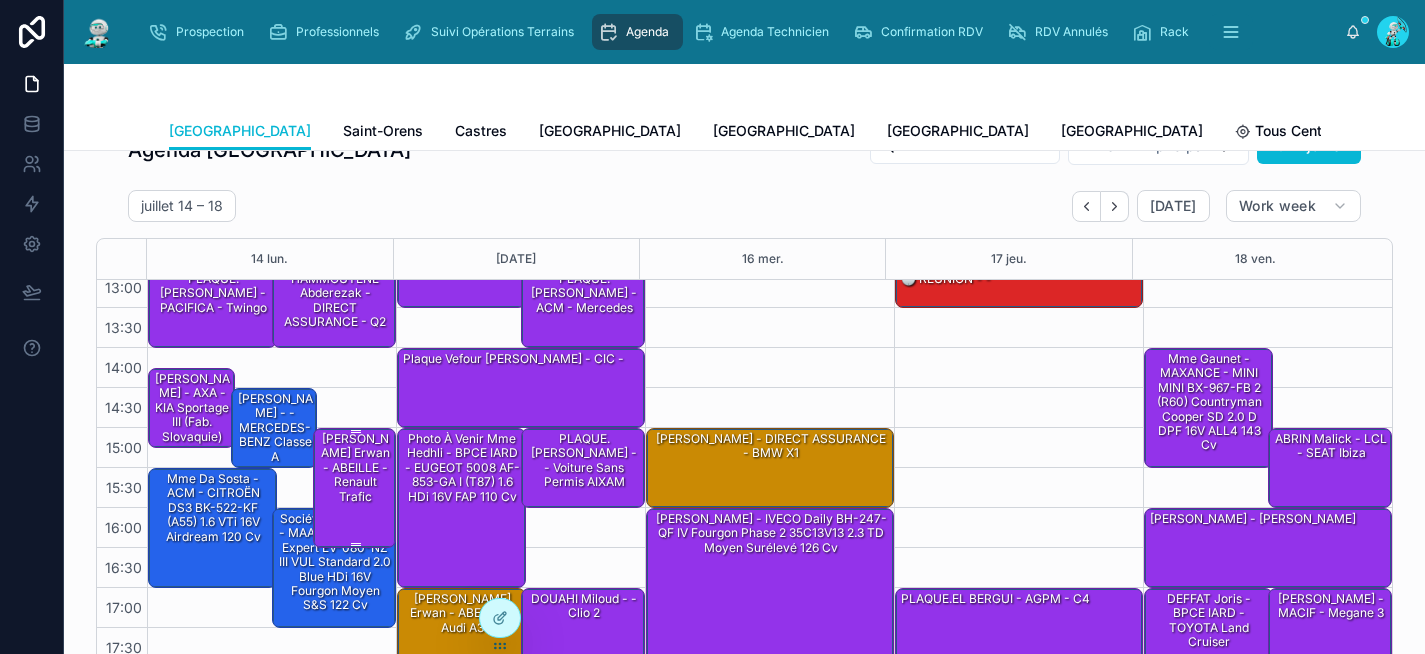 scroll, scrollTop: 55, scrollLeft: 0, axis: vertical 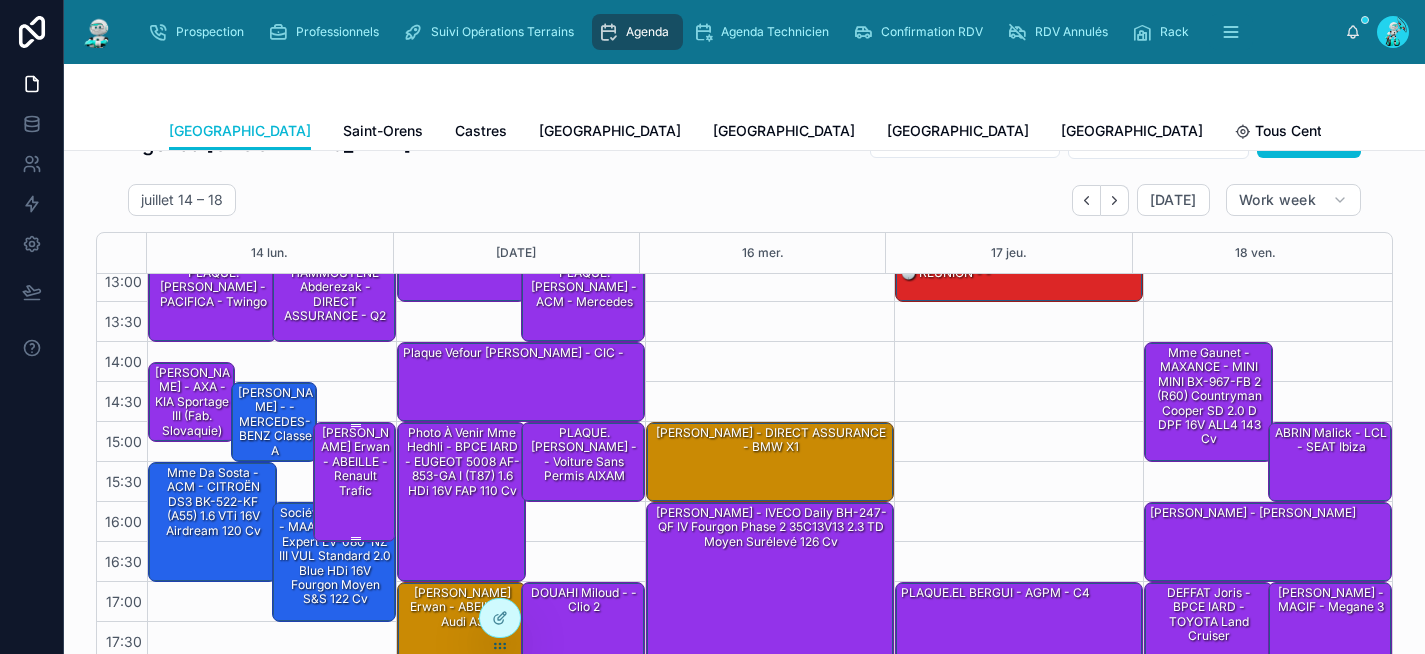 click on "Caliman Erwan - ABEILLE - Renault Trafic" at bounding box center (355, 462) 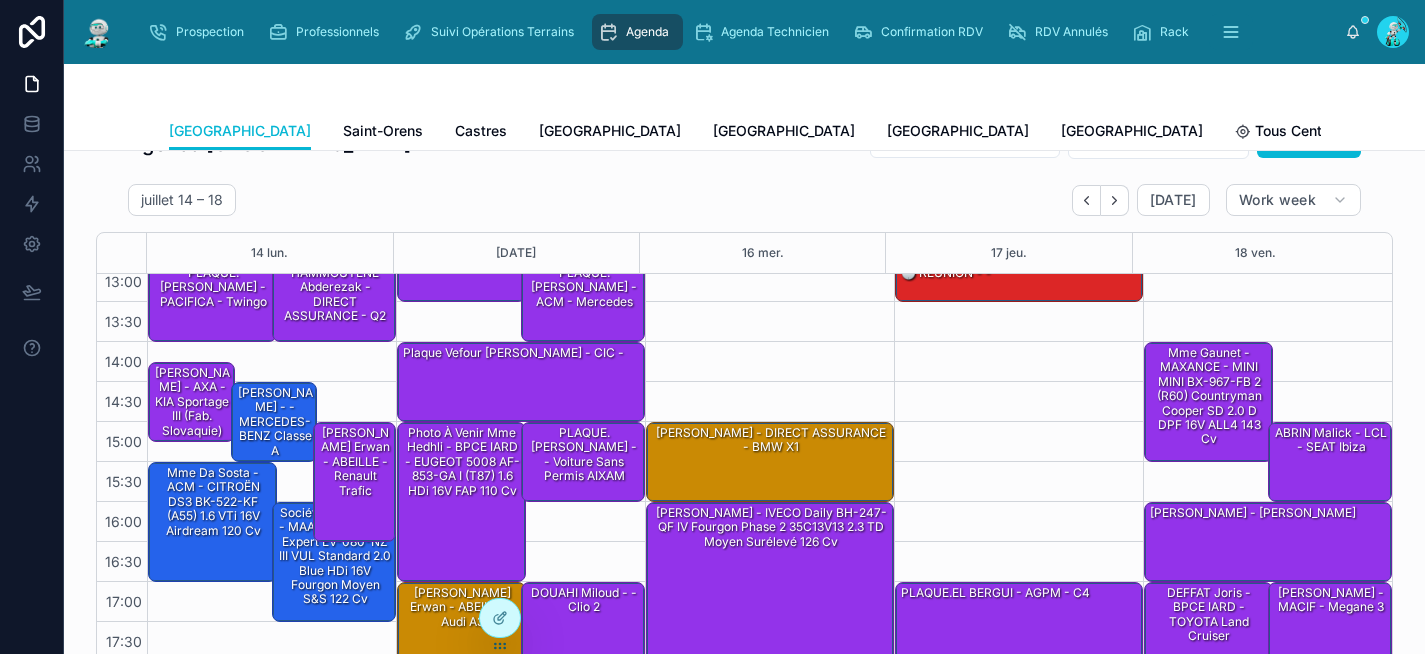 click on "09:00 – 10:00 Christophe  - MACIF - Bmw 6 50i e63 10:00 – 11:00 PLAQUE.Saidoun Hajjer -  - Clio 5 09:00 – 10:00 ALBORGHETTI William  - PACIFICA - SEAT Ibiza 10:00 – 11:00 BELMEHDI Mohammed  - WAZARI - GOLF 7 11:00 – 12:00 SOLER Antony - LSA COURTAGE - Mégane 3 13:00 – 14:00 PLAQUE.BELLEROSE Tedy - PACIFICA - Twingo  11:00 – 12:00 MBAREK Abdelmalek  - Azzi Giovani  - NETVOX - CLIO 4 13:00 – 14:00 HAMMOUTENE Abderezak - DIRECT ASSURANCE - Q2 14:15 – 15:15 Mr Beziat - AXA - KIA Sportage  III (Fab. Slovaquie) 1.7 CRDi VGT 16V DPF 4x2 115 cv 15:30 – 17:00 Mme Da Sosta - ACM - CITROËN DS3  BK-522-KF  (A55) 1.6 VTi 16V Airdream 120 cv 14:30 – 15:30 ABDOU Jordan -  - MERCEDES-BENZ Classe A 16:00 – 17:30 Société Chauvignat - MAAF - PEUGEOT Expert  EV-080-NZ  III VUL Standard 2.0 Blue HDi 16V Fourgon moyen S&S 122 cv 15:00 – 16:30 Caliman Erwan - ABEILLE - Renault Trafic" at bounding box center [271, 302] 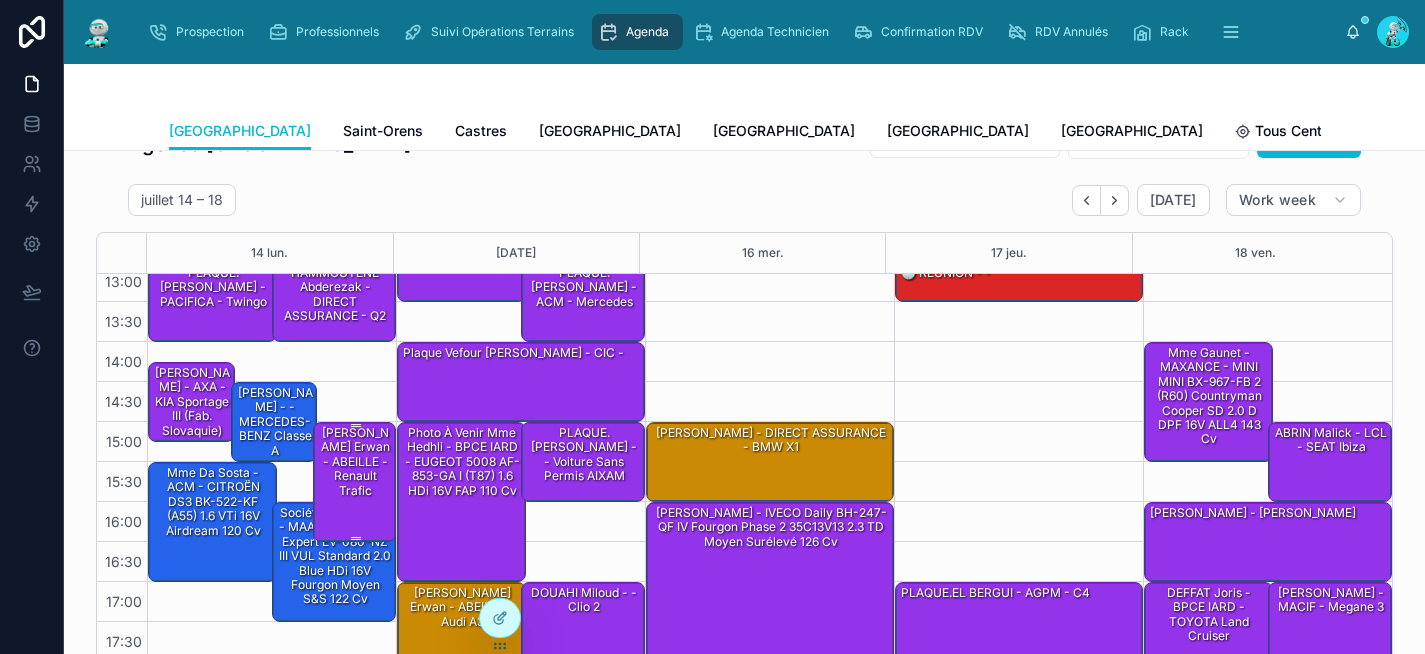 click on "Caliman Erwan - ABEILLE - Renault Trafic" at bounding box center [355, 462] 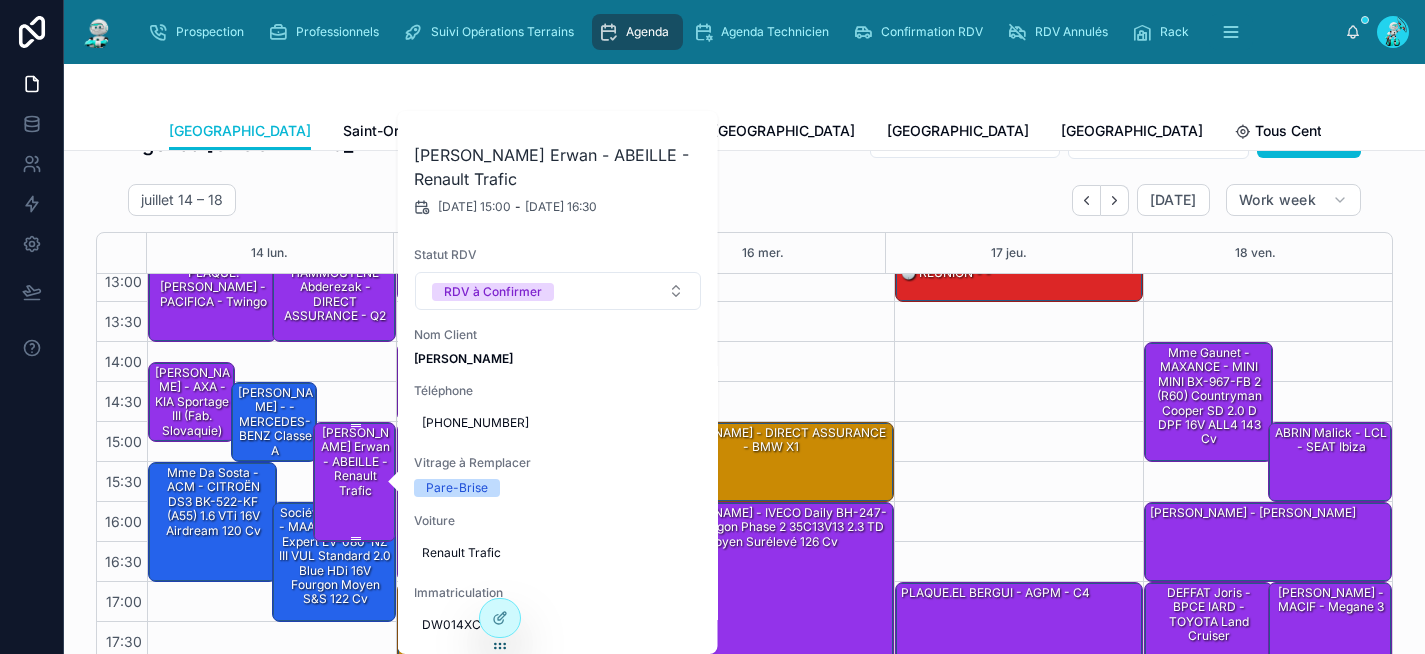 click on "Caliman Erwan - ABEILLE - Renault Trafic" at bounding box center (355, 462) 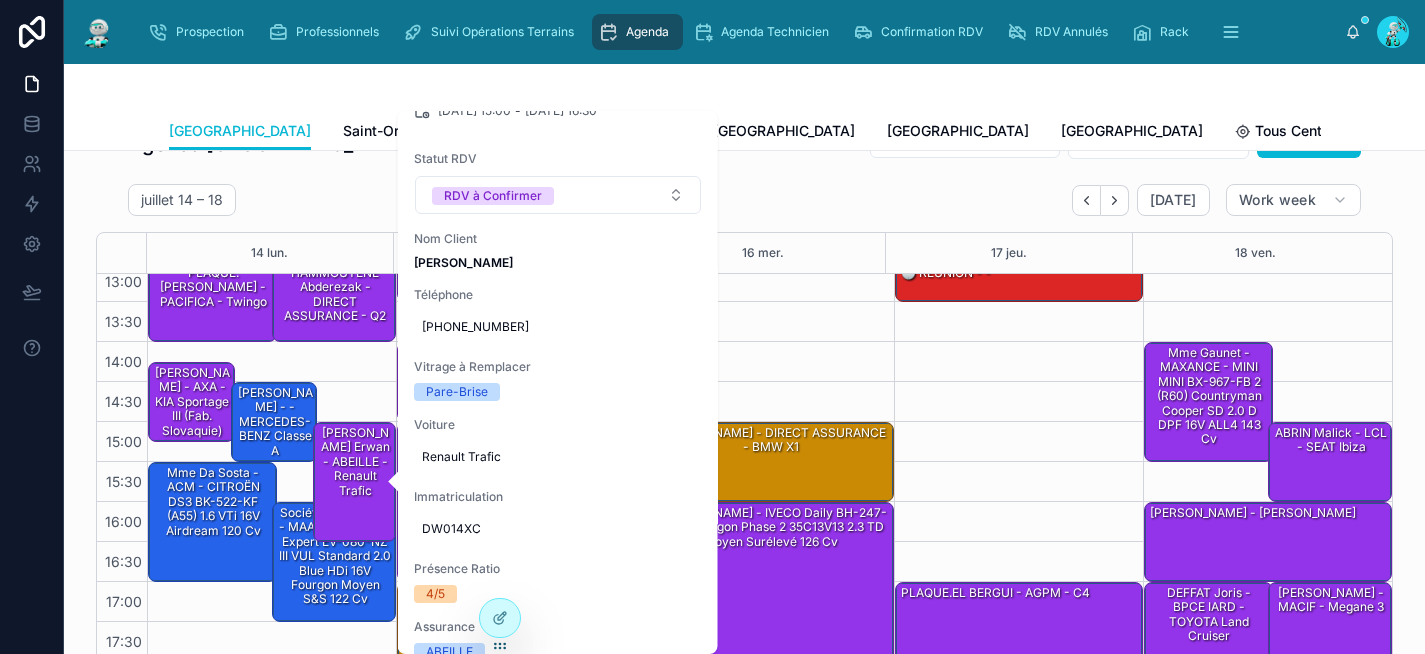 scroll, scrollTop: 0, scrollLeft: 0, axis: both 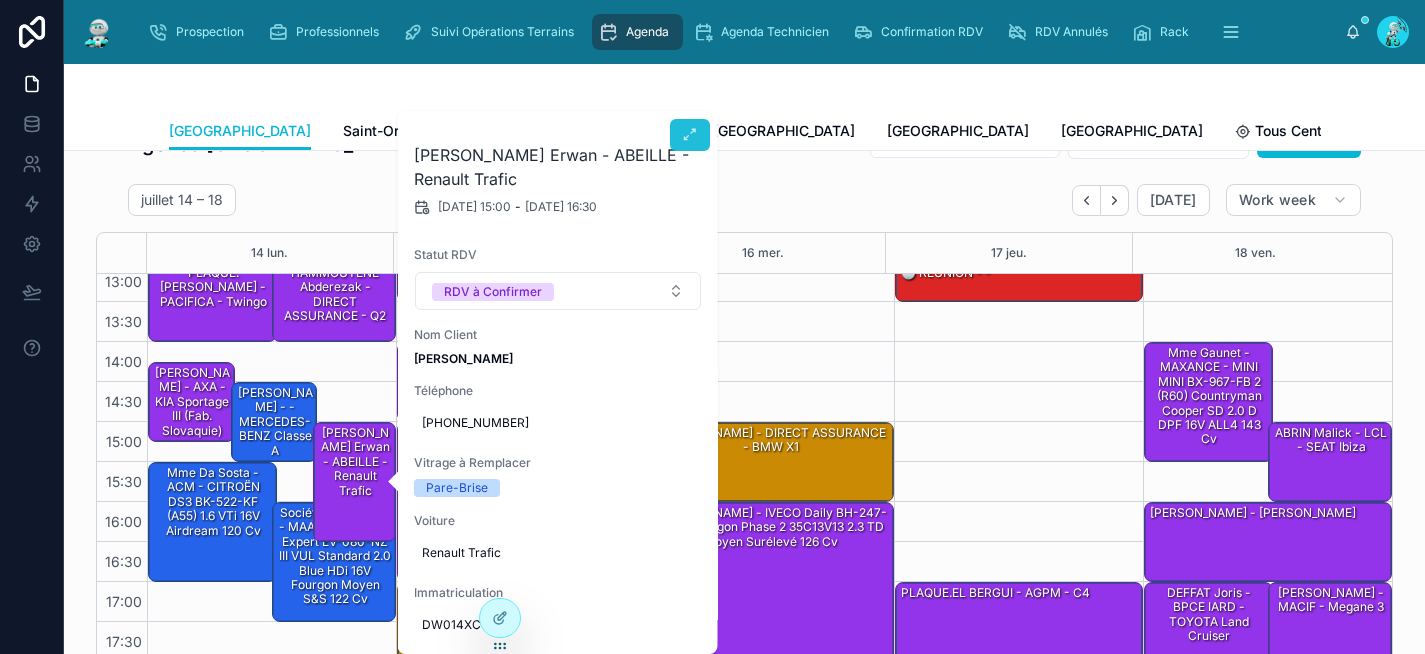 click at bounding box center [690, 135] 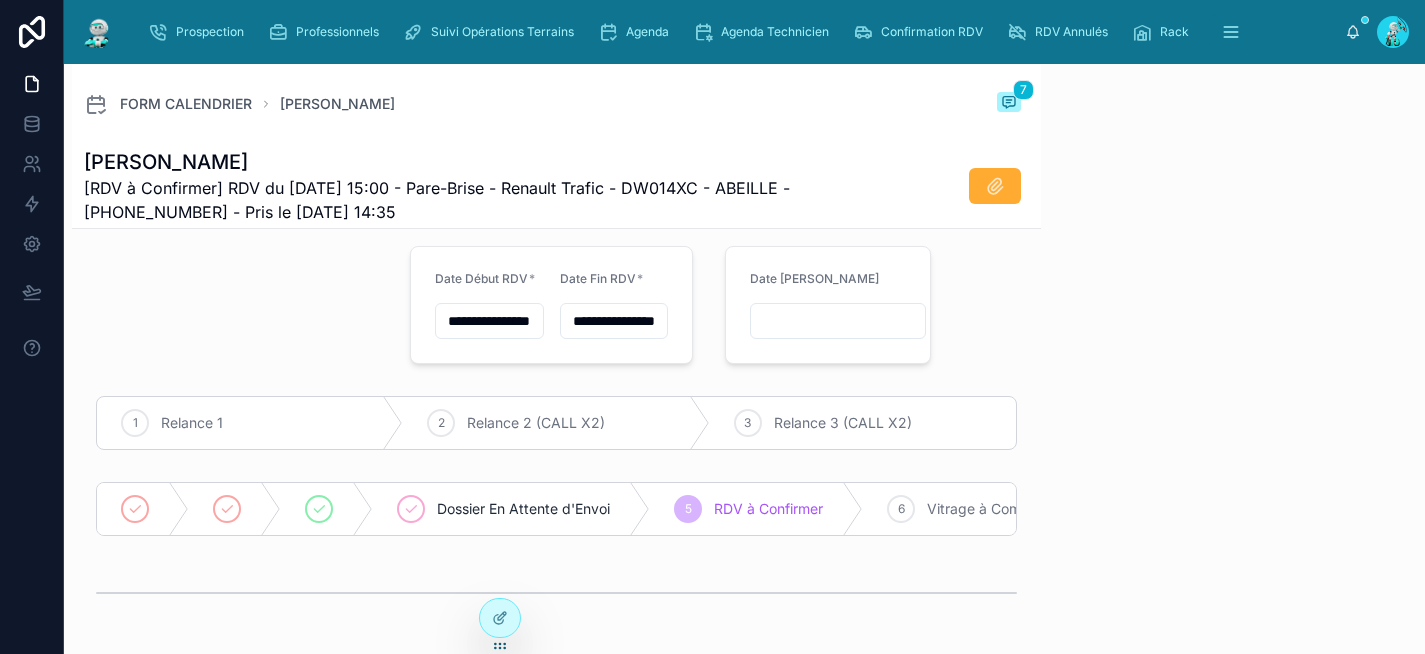 scroll, scrollTop: 43, scrollLeft: 0, axis: vertical 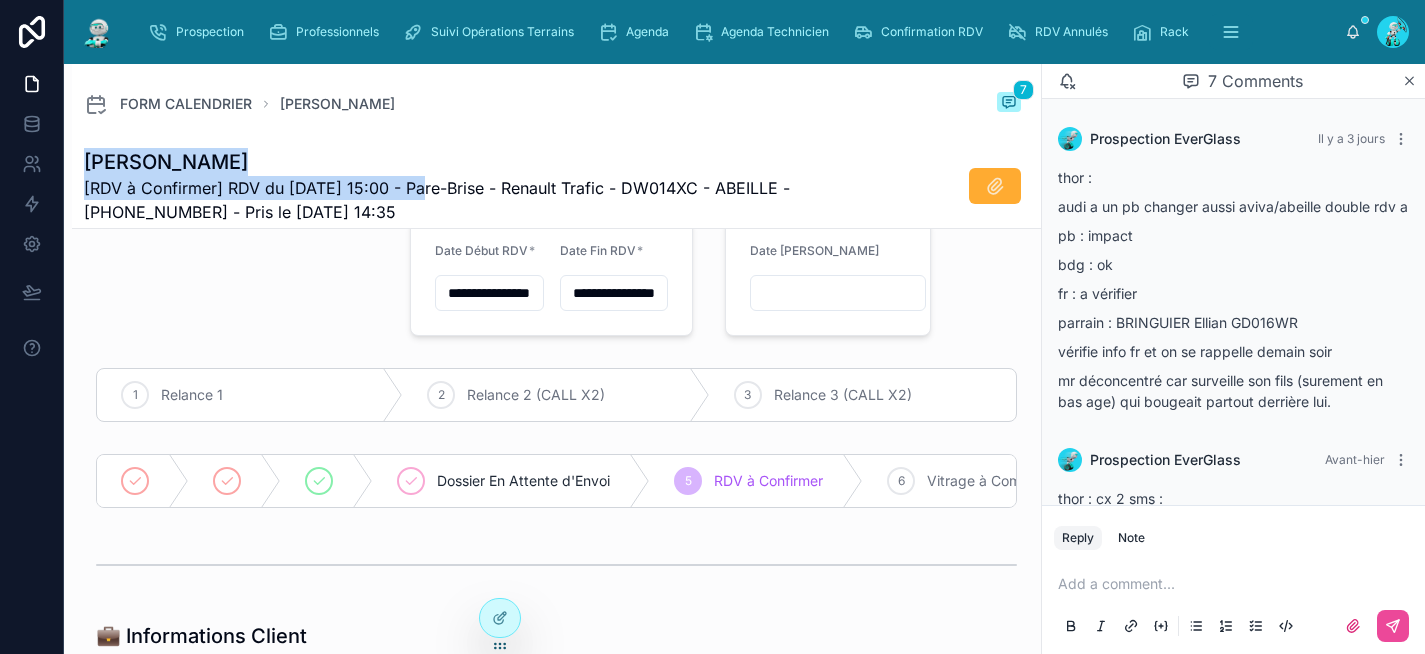 drag, startPoint x: 425, startPoint y: 192, endPoint x: 78, endPoint y: 152, distance: 349.29788 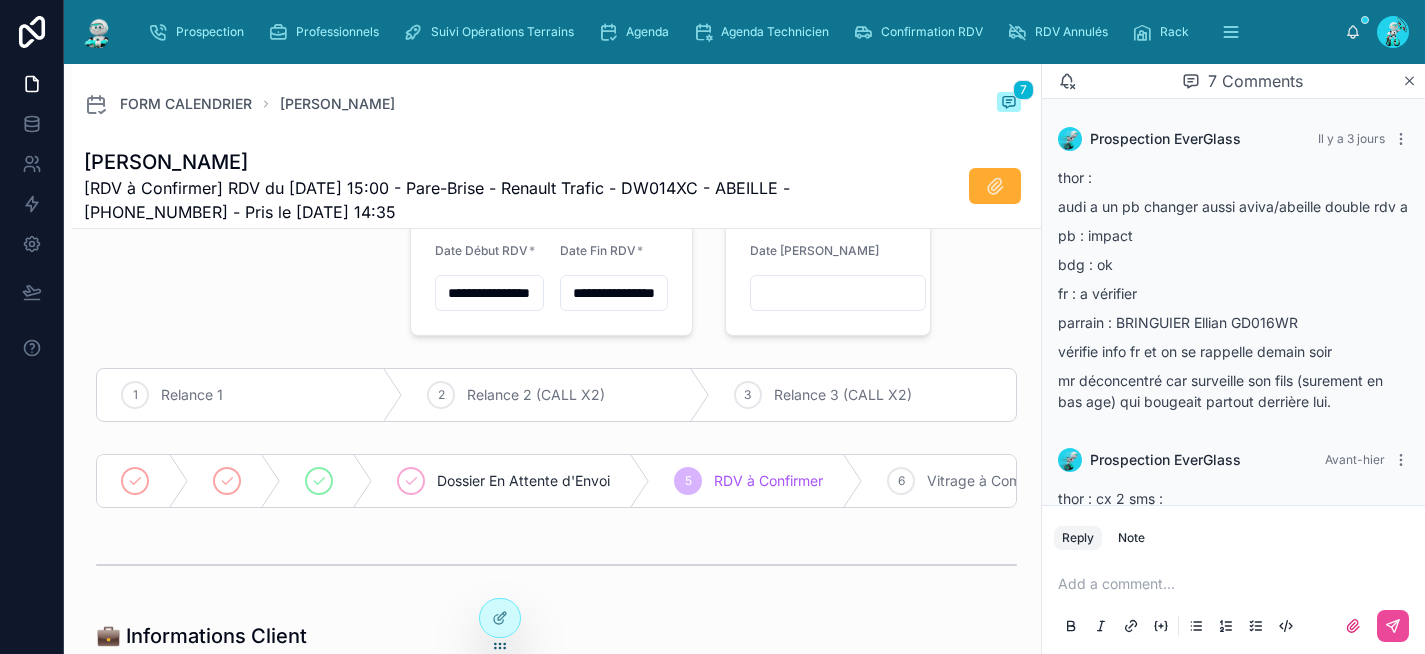 click on "[RDV à Confirmer] RDV du 14/07/2025 15:00 - Pare-Brise - Renault Trafic - DW014XC - ABEILLE - +33787231081 - Pris le 09/07/2025 14:35" at bounding box center [481, 200] 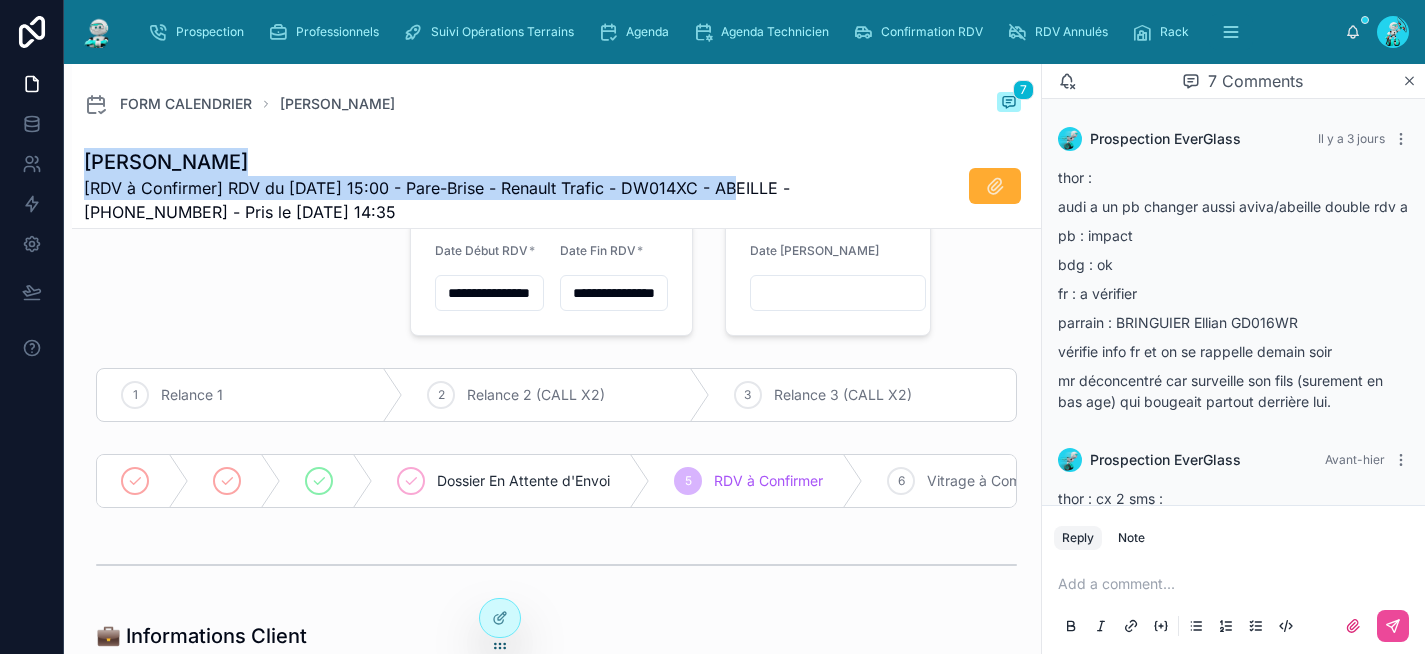 drag, startPoint x: 734, startPoint y: 185, endPoint x: 85, endPoint y: 151, distance: 649.89 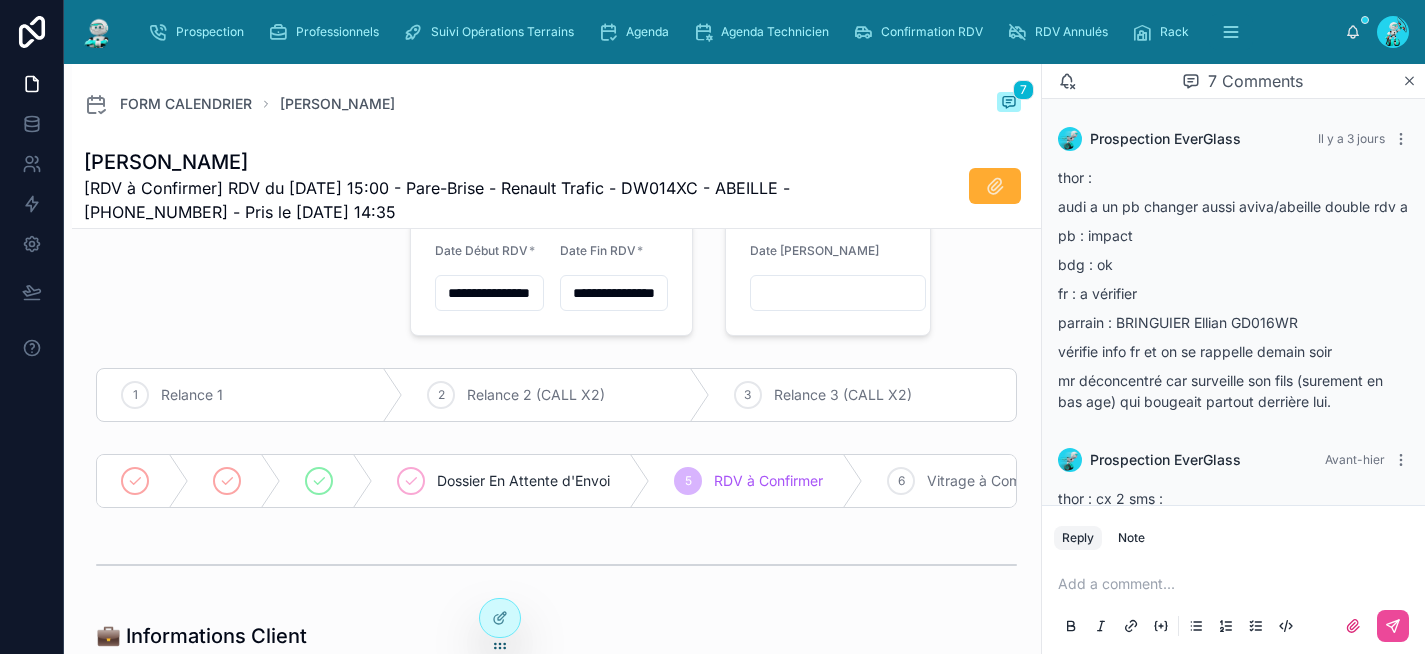 click at bounding box center (1237, 584) 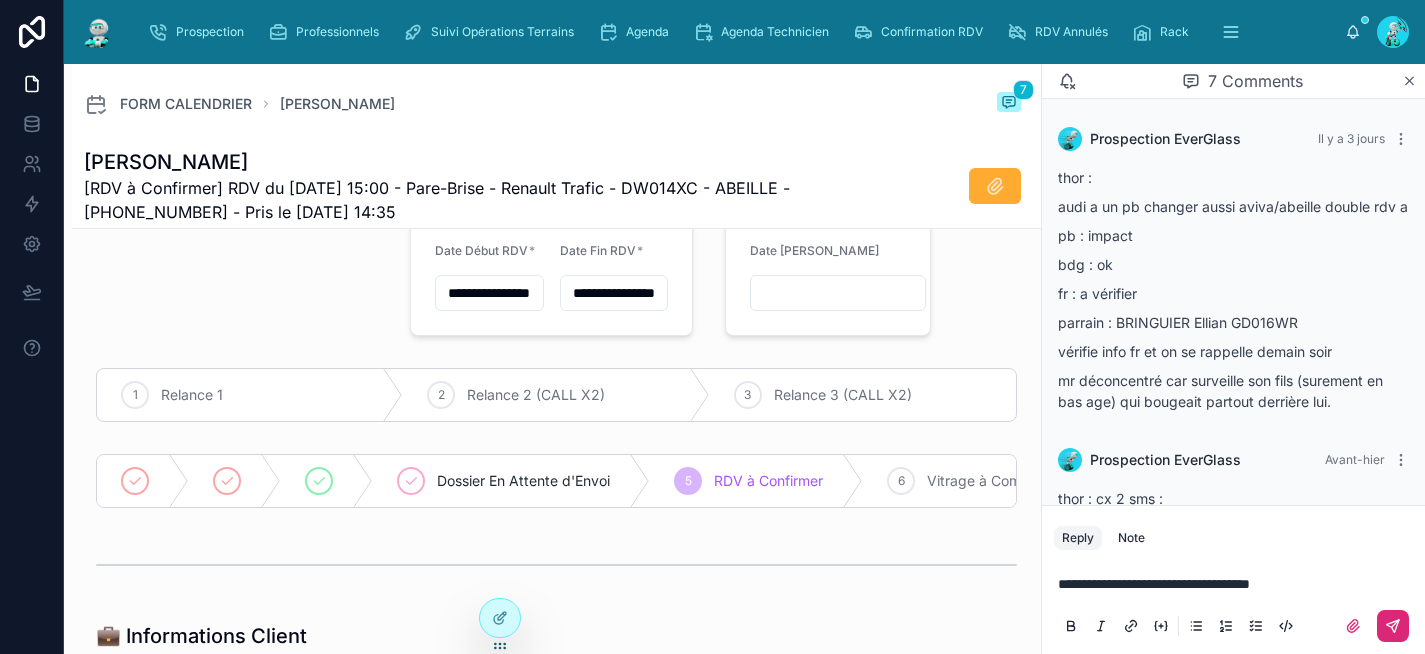 click 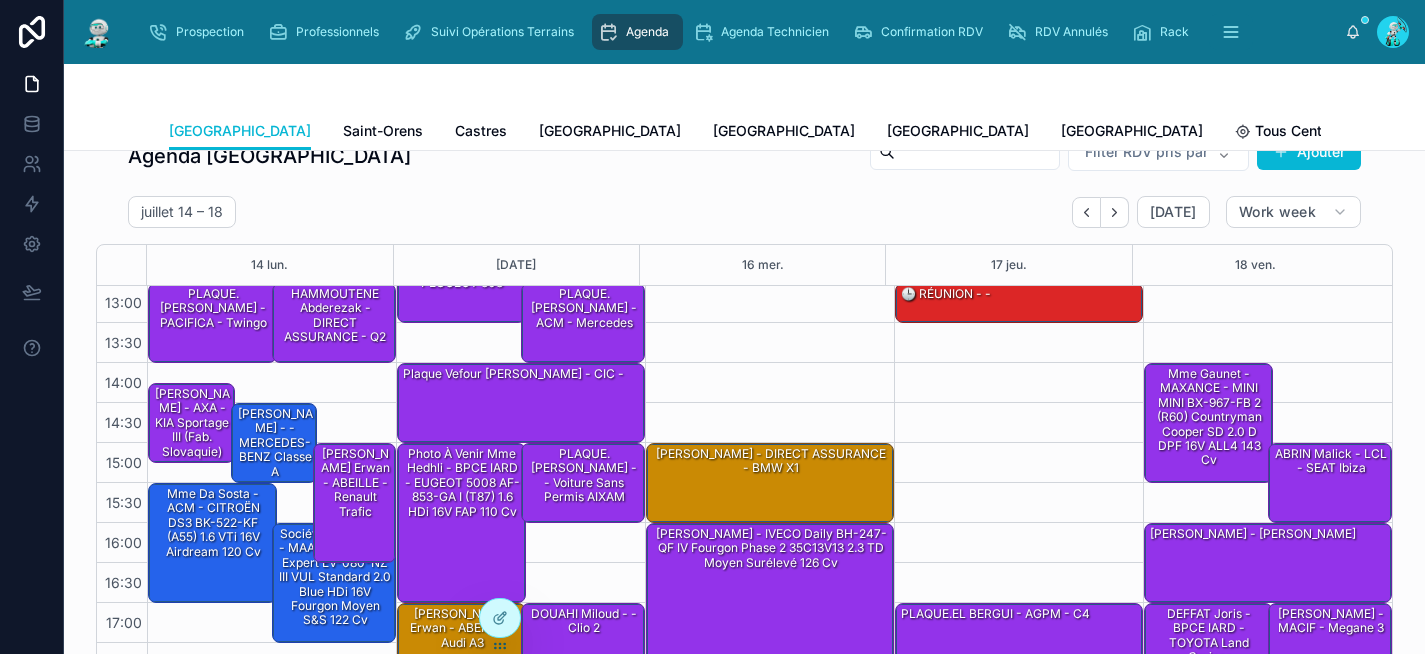 scroll, scrollTop: 295, scrollLeft: 0, axis: vertical 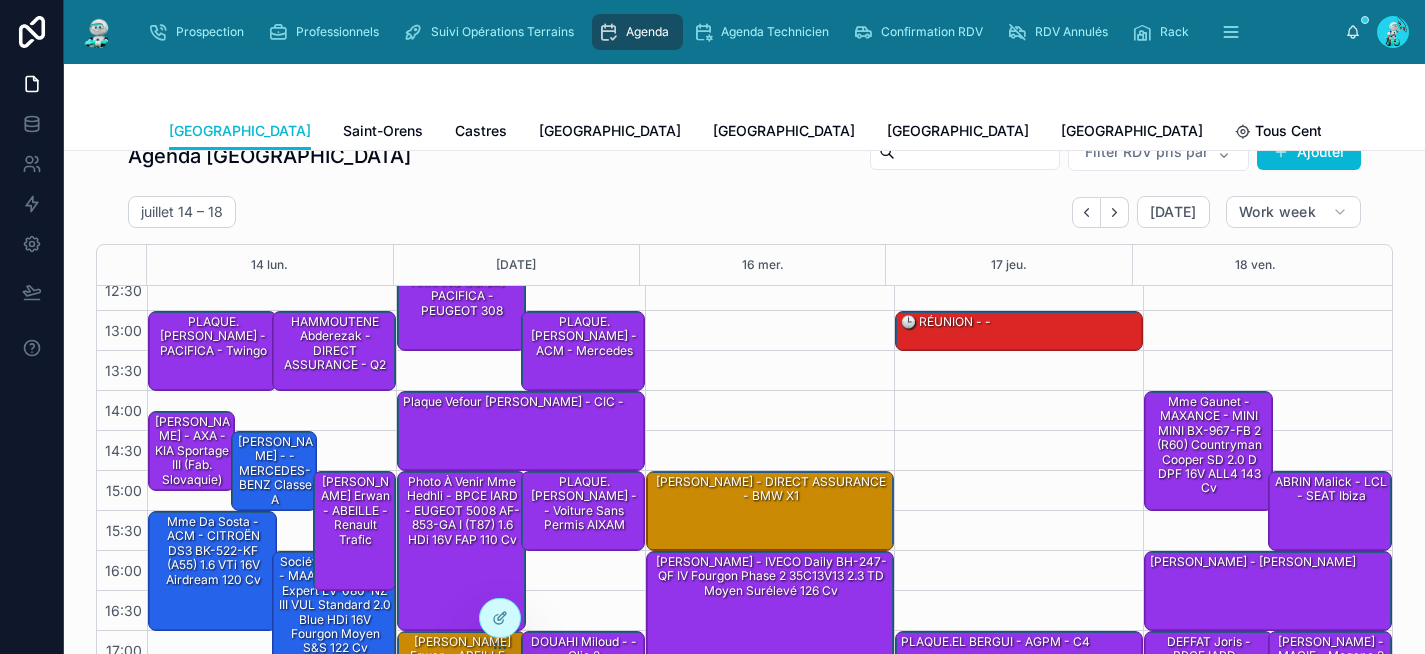 click on "ARRANG Coralie  - PACIFICA - PEUGEOT 308" at bounding box center [462, 310] 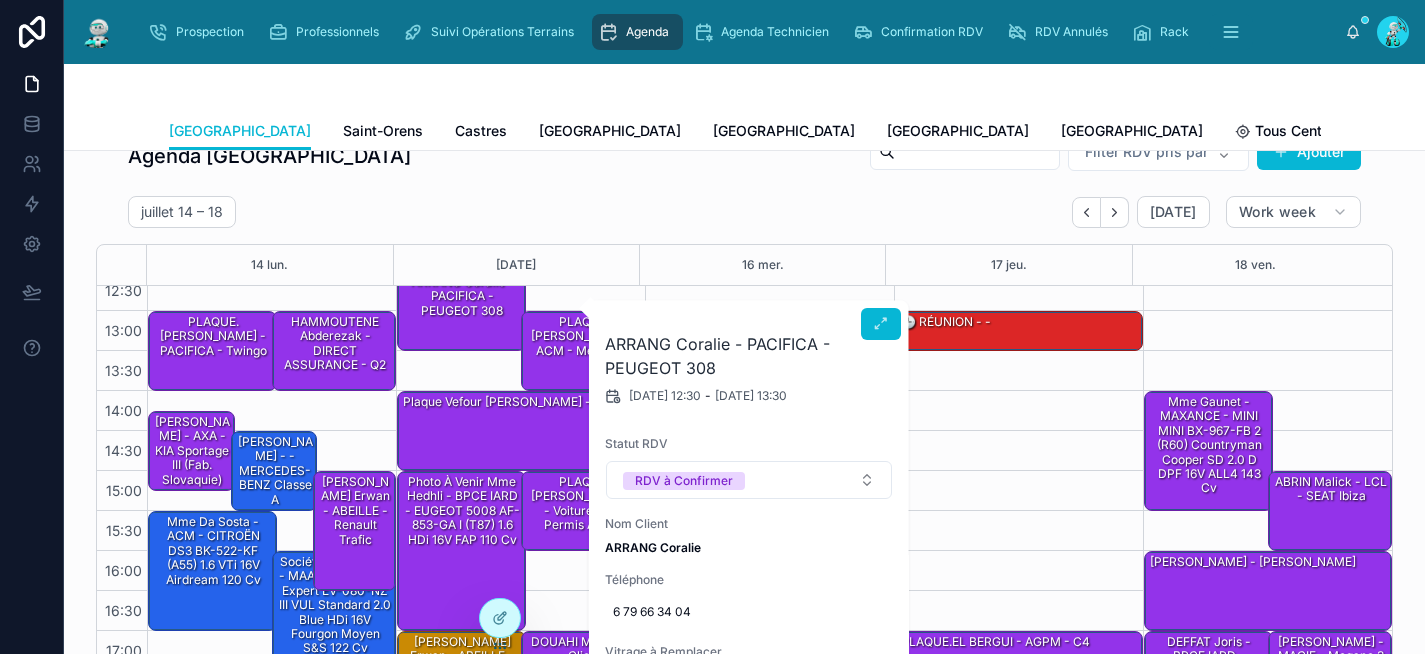 scroll, scrollTop: 0, scrollLeft: 0, axis: both 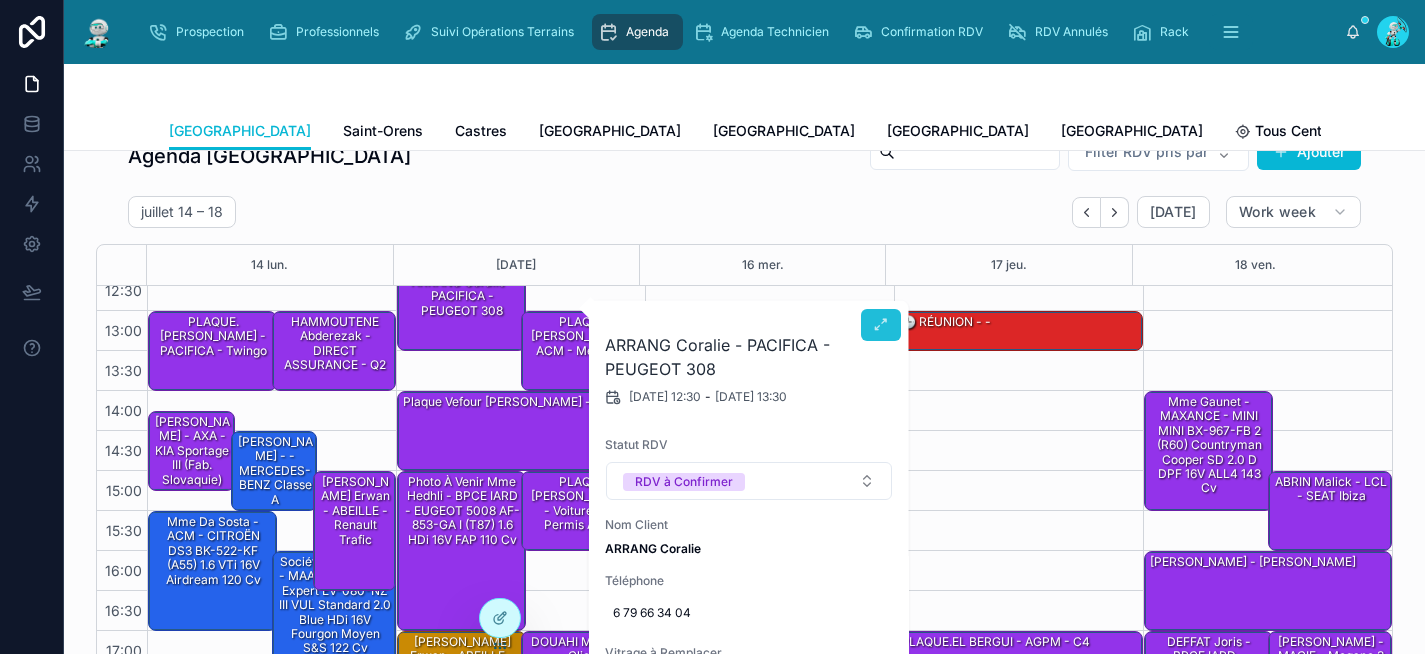 click at bounding box center [881, 325] 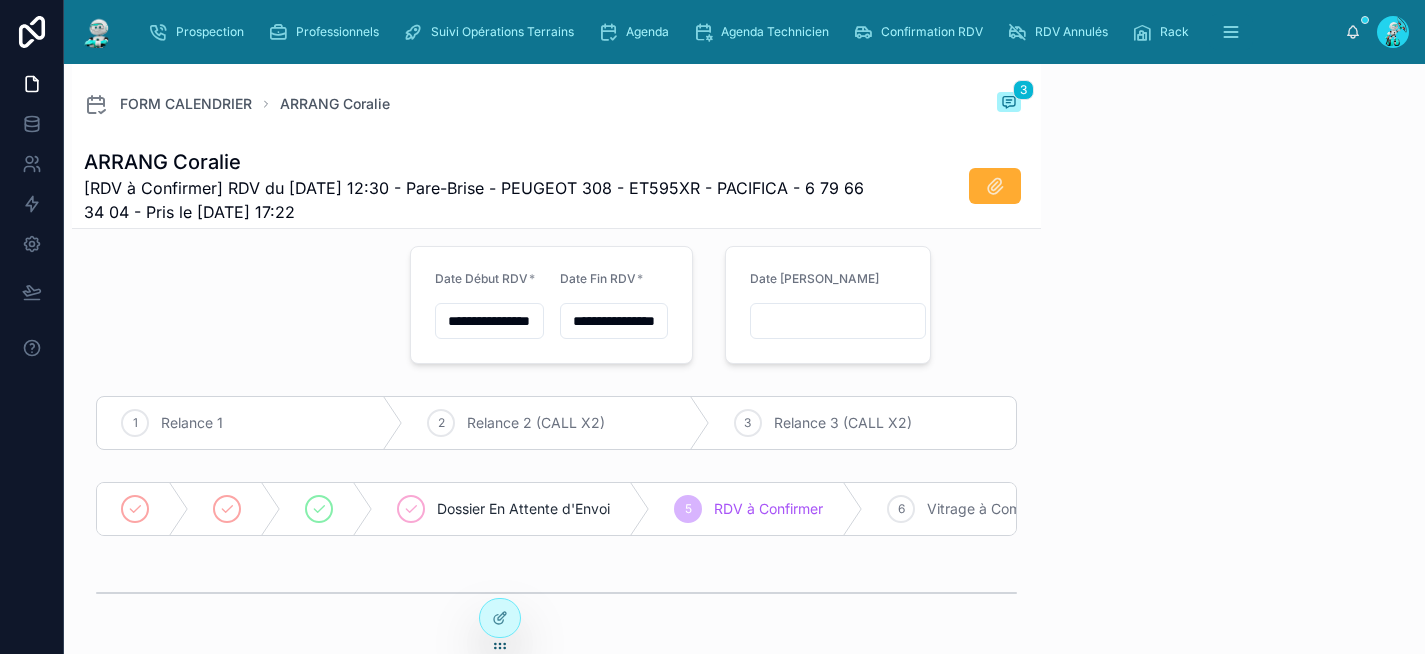 scroll, scrollTop: 43, scrollLeft: 0, axis: vertical 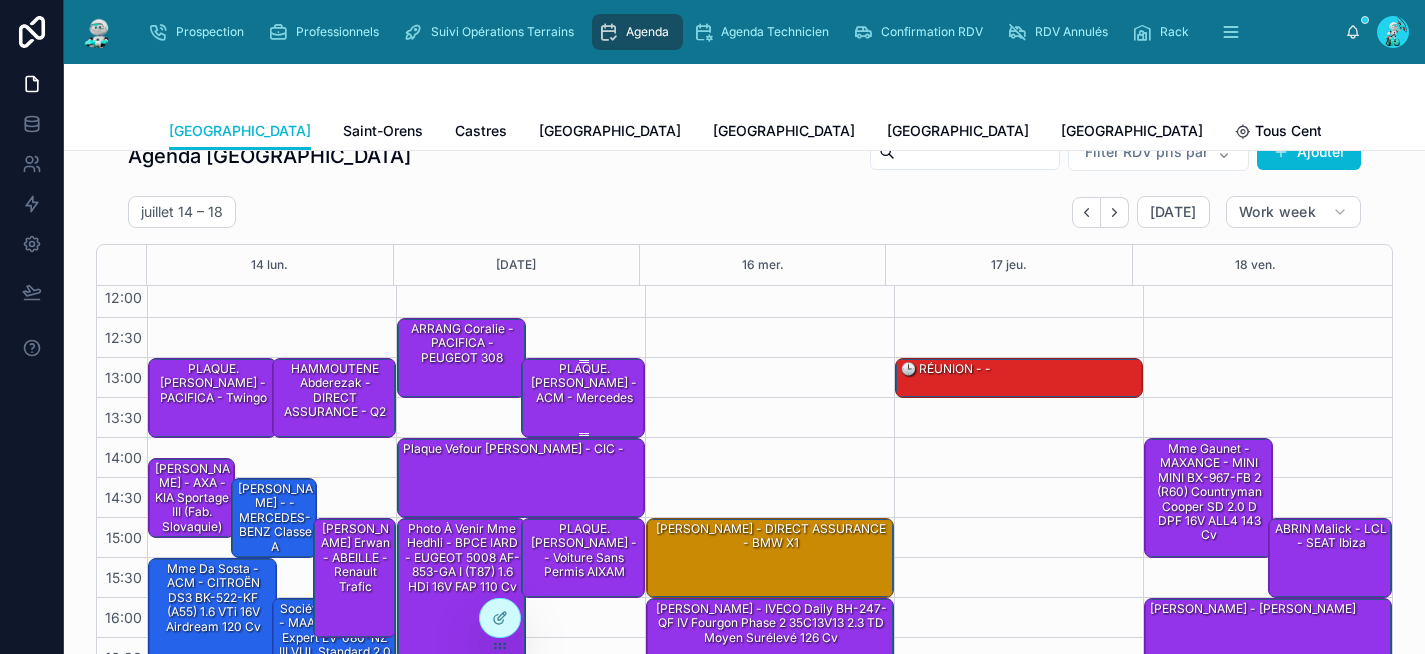 click on "PLAQUE.HARAGA Hassan - ACM - Mercedes" at bounding box center [584, 383] 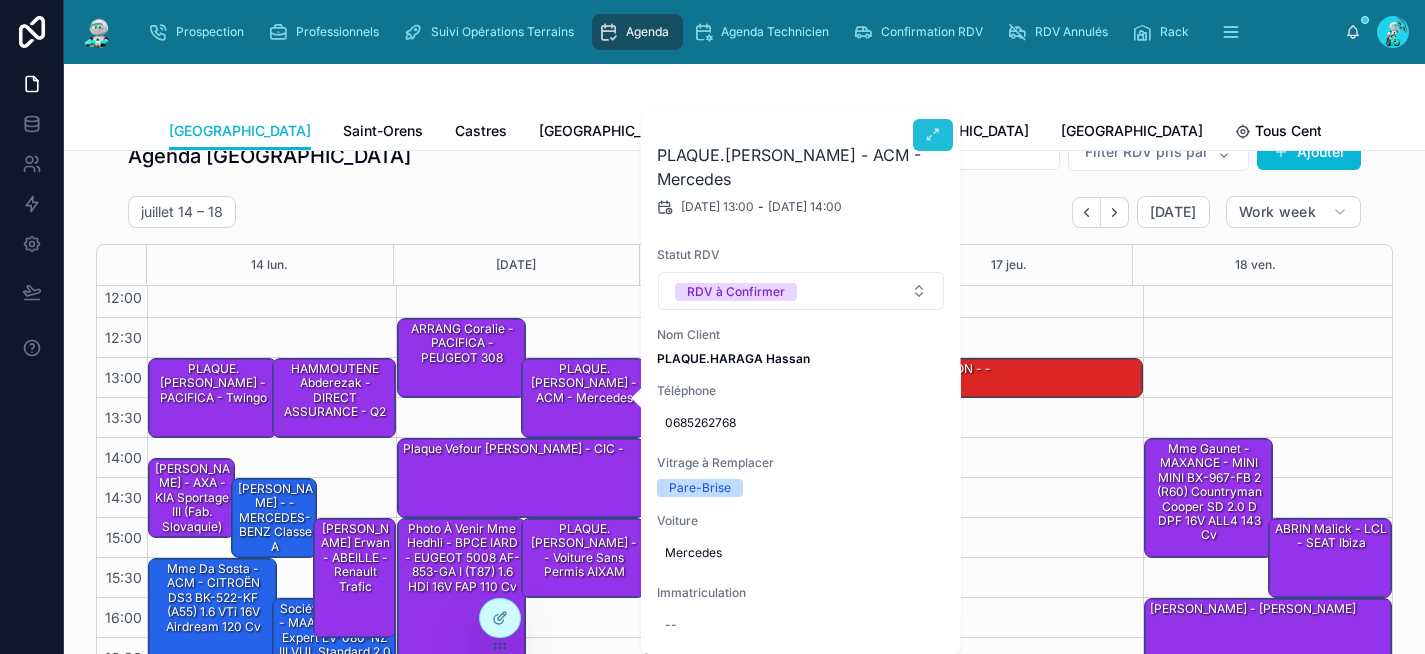click at bounding box center [933, 135] 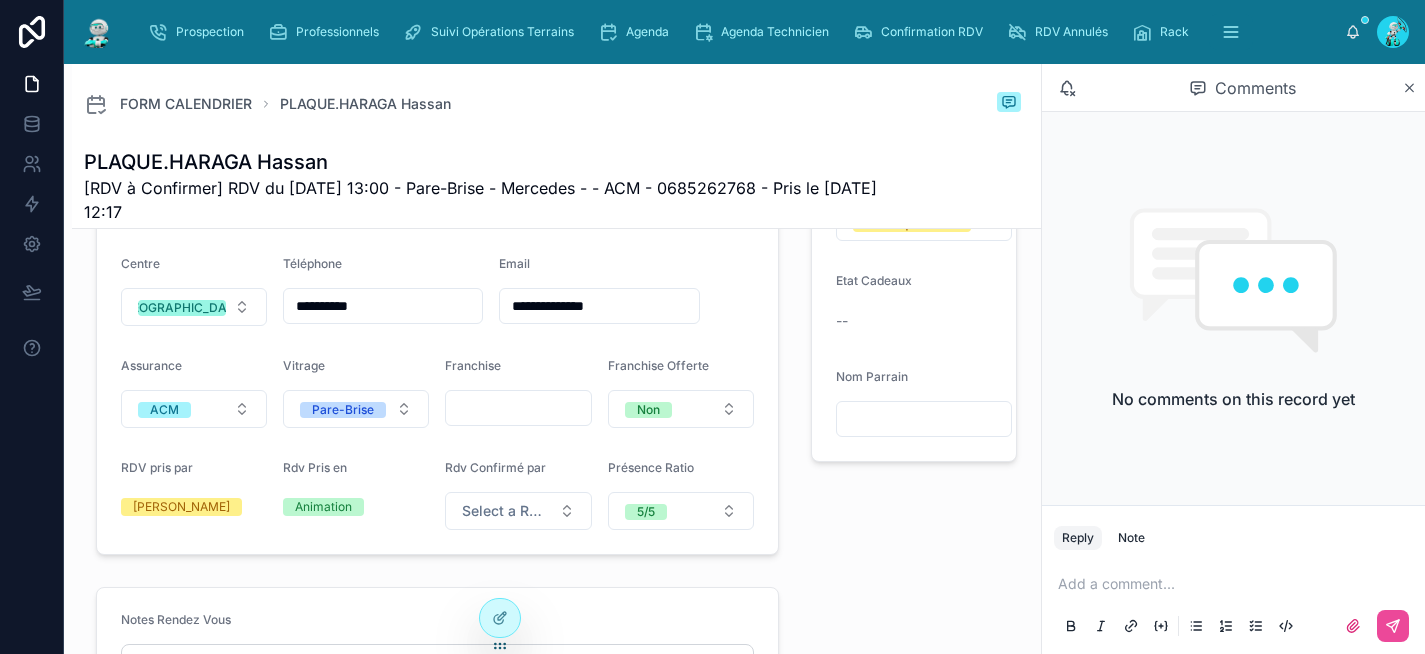 scroll, scrollTop: 744, scrollLeft: 0, axis: vertical 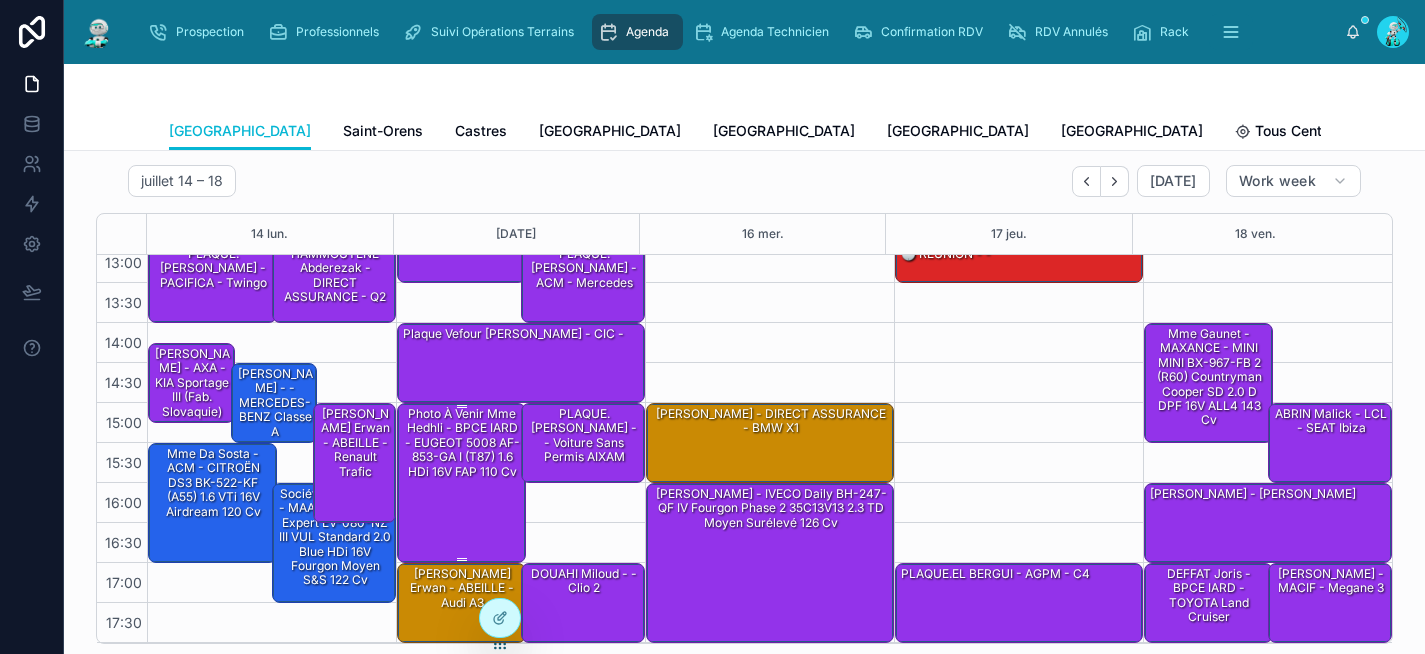 click on "Photo à venir Mme Hedhli  - BPCE IARD - EUGEOT 5008  AF-853-GA  I (T87) 1.6 HDi 16V FAP 110 cv" at bounding box center (462, 443) 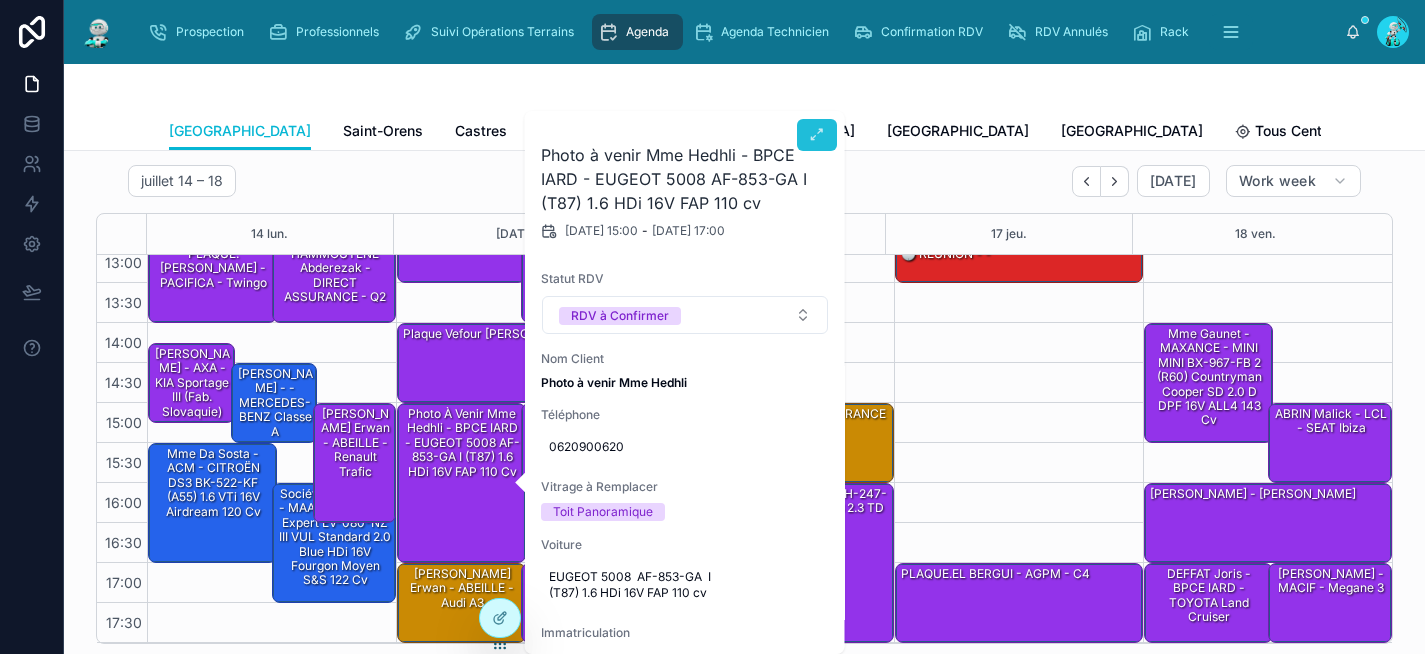 click at bounding box center [817, 135] 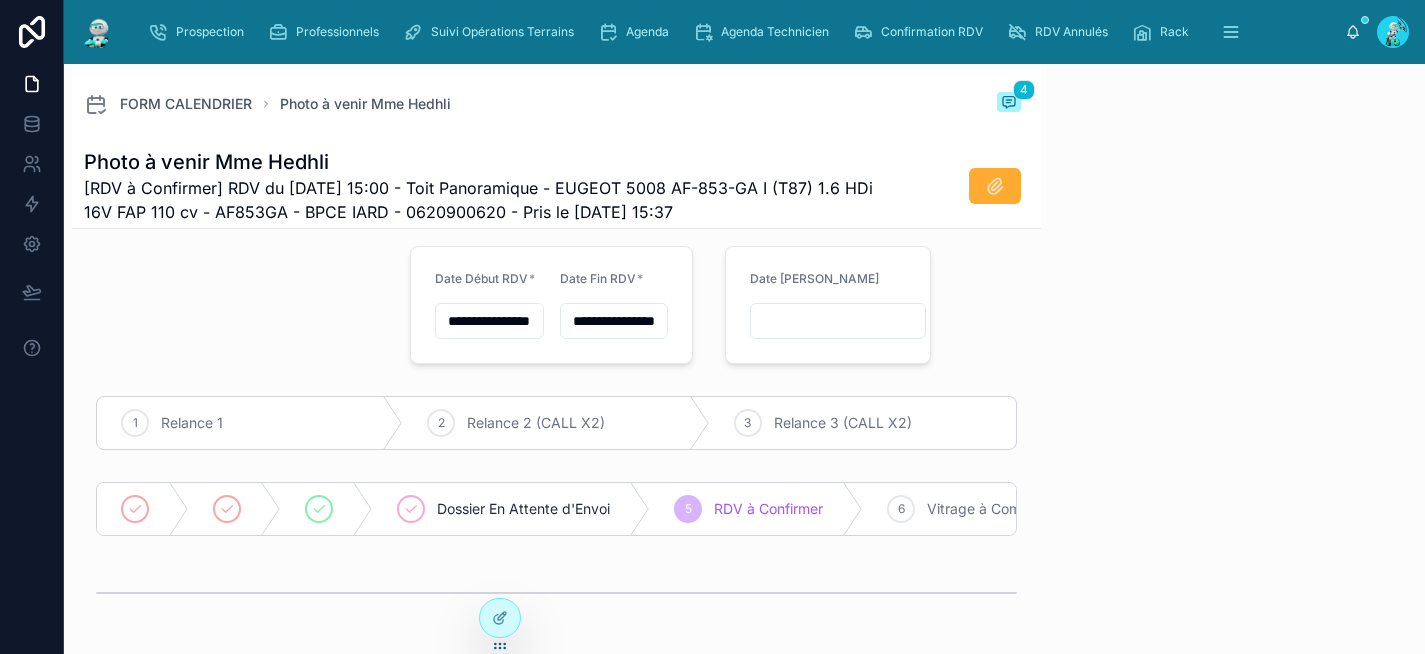 scroll, scrollTop: 43, scrollLeft: 0, axis: vertical 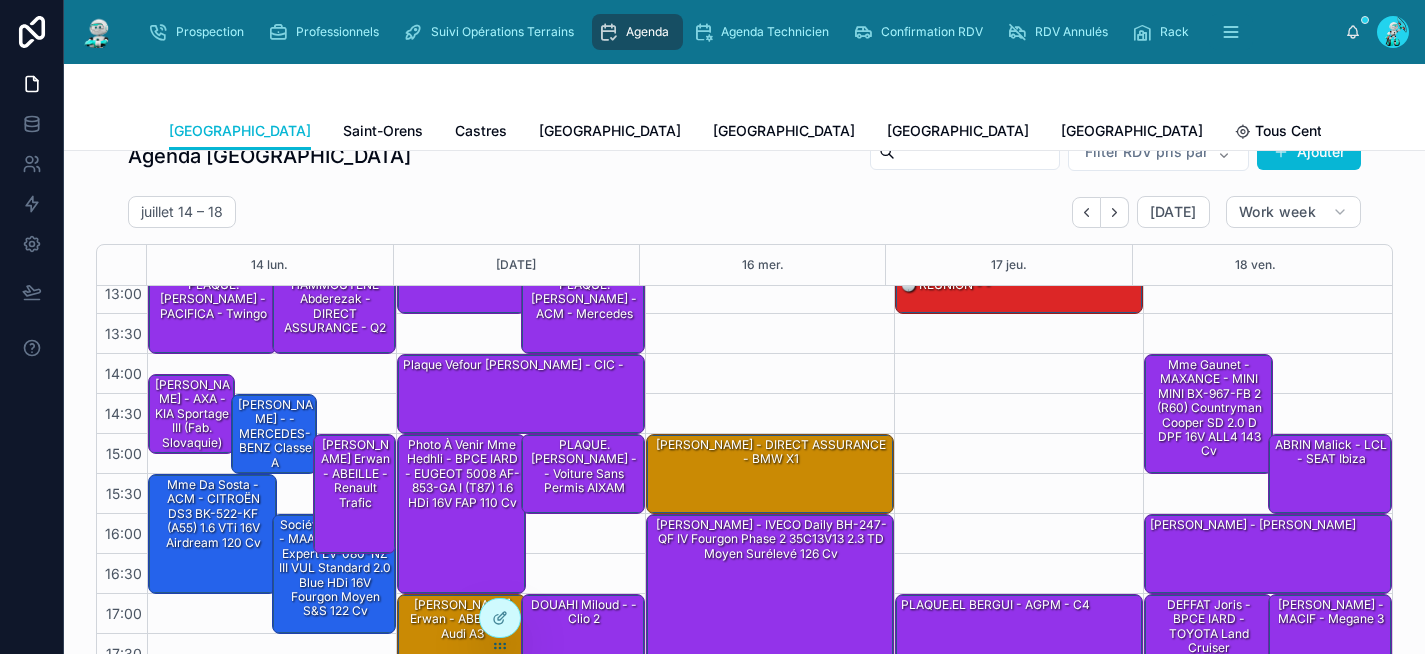 click on "PLAQUE.STANCA Yassif  -  - Voiture sans permis AIXAM" at bounding box center [584, 467] 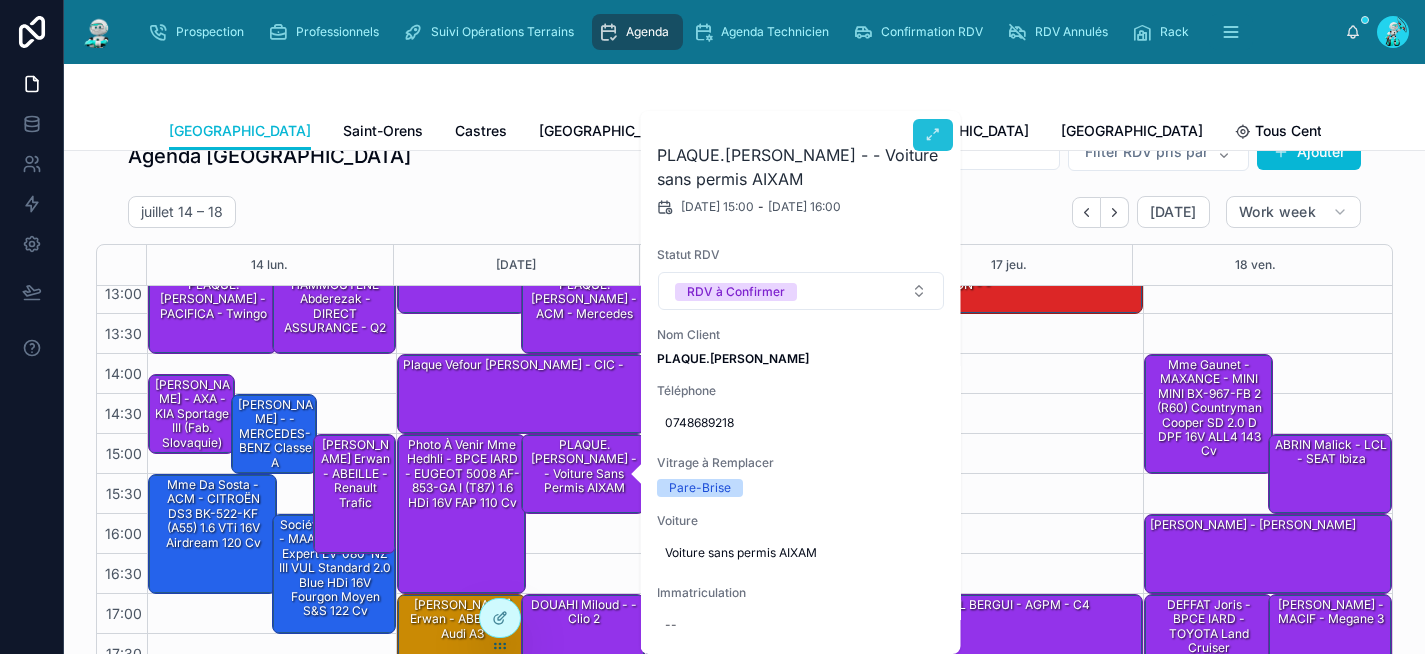 click at bounding box center (933, 135) 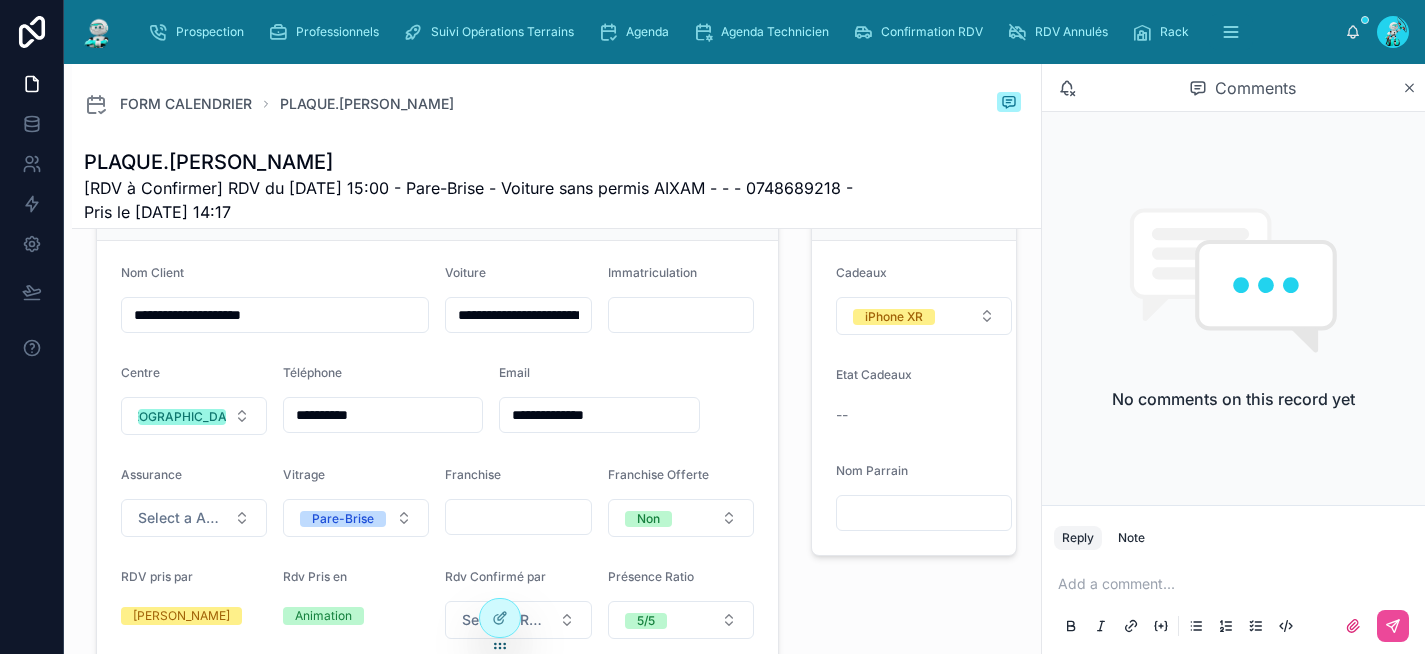 scroll, scrollTop: 570, scrollLeft: 0, axis: vertical 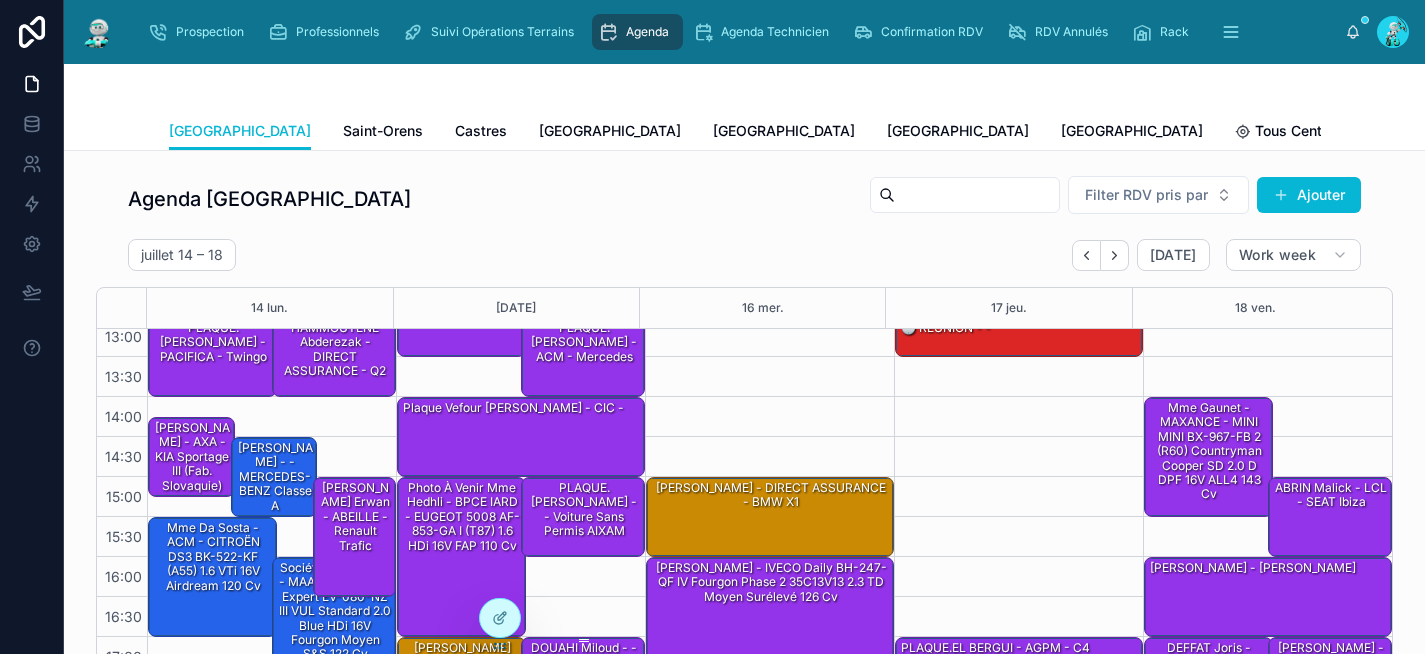 click at bounding box center [584, 640] 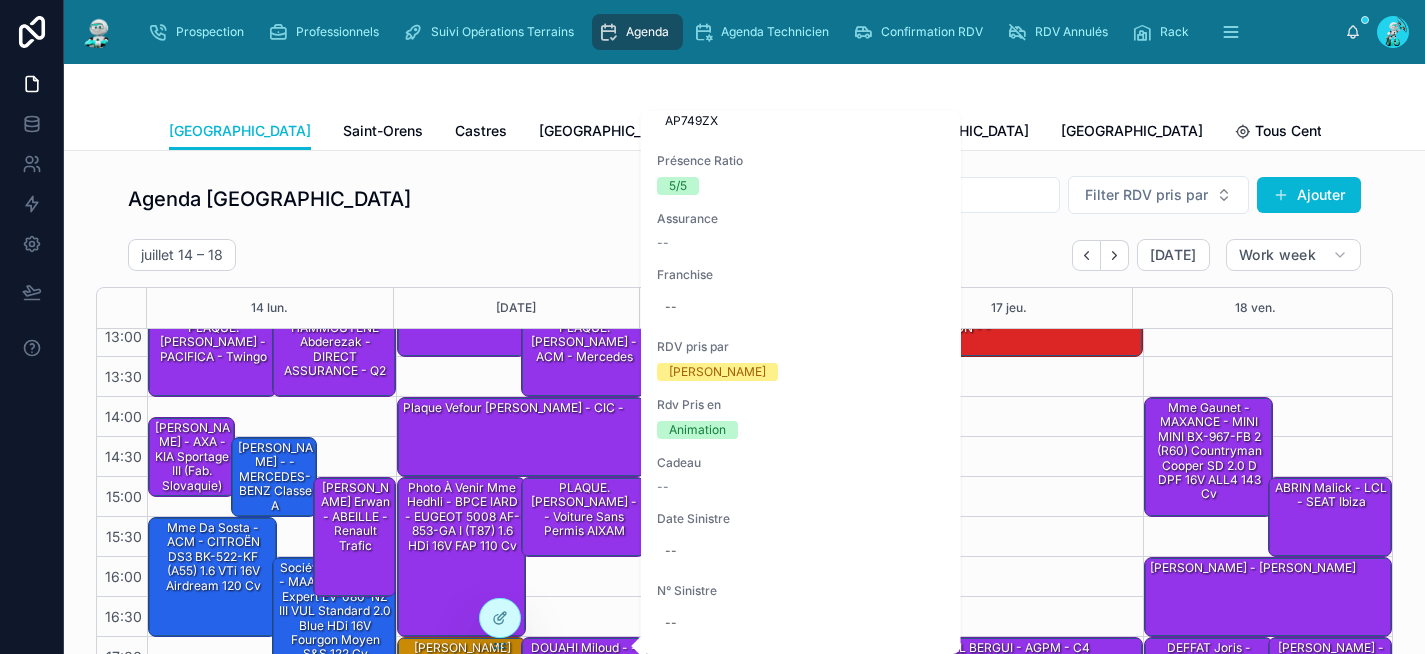 scroll, scrollTop: 824, scrollLeft: 0, axis: vertical 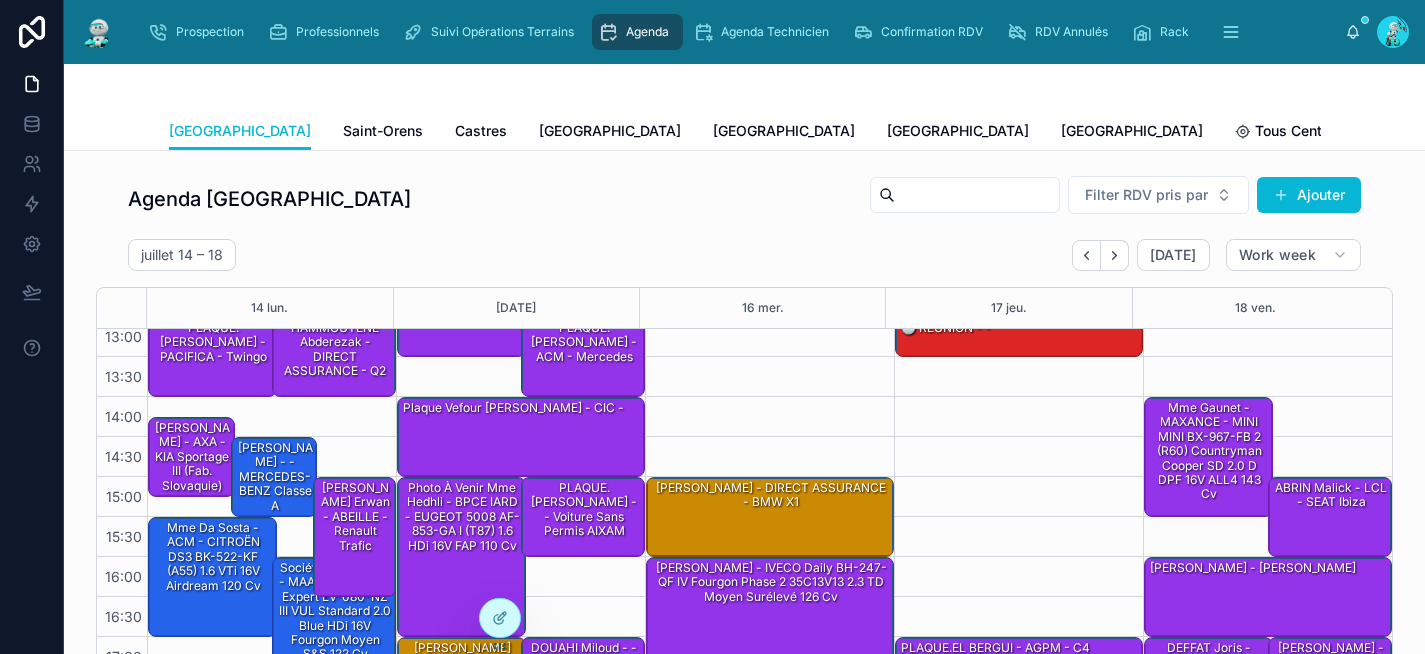 click on "Agenda Toulouse Filter RDV pris par Ajouter" at bounding box center (744, 203) 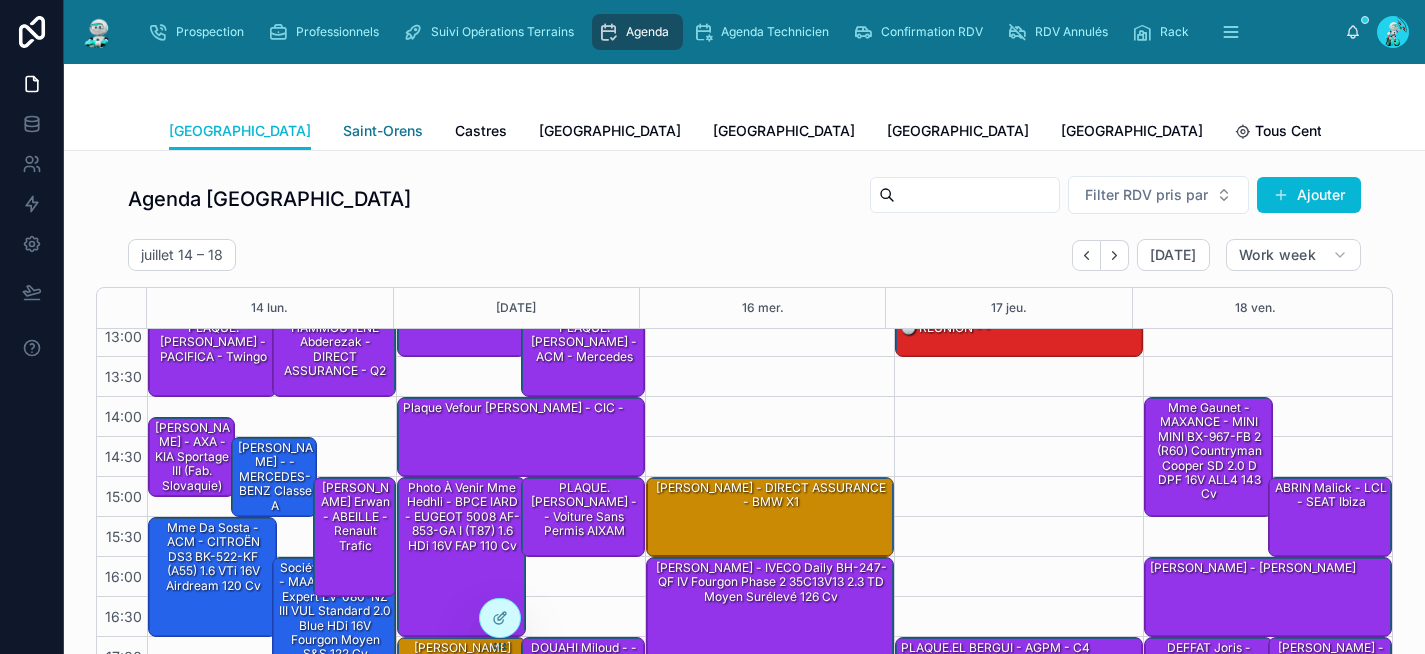 click on "Saint-Orens" at bounding box center (383, 131) 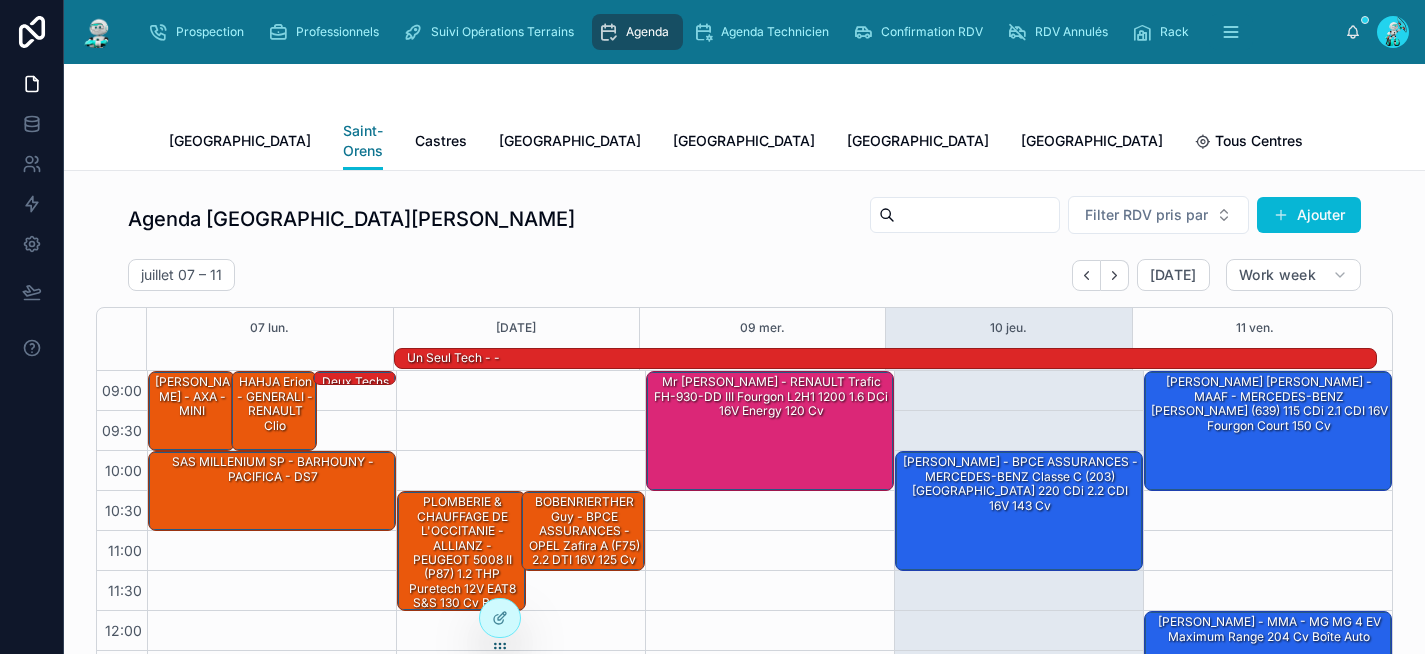 scroll, scrollTop: 354, scrollLeft: 0, axis: vertical 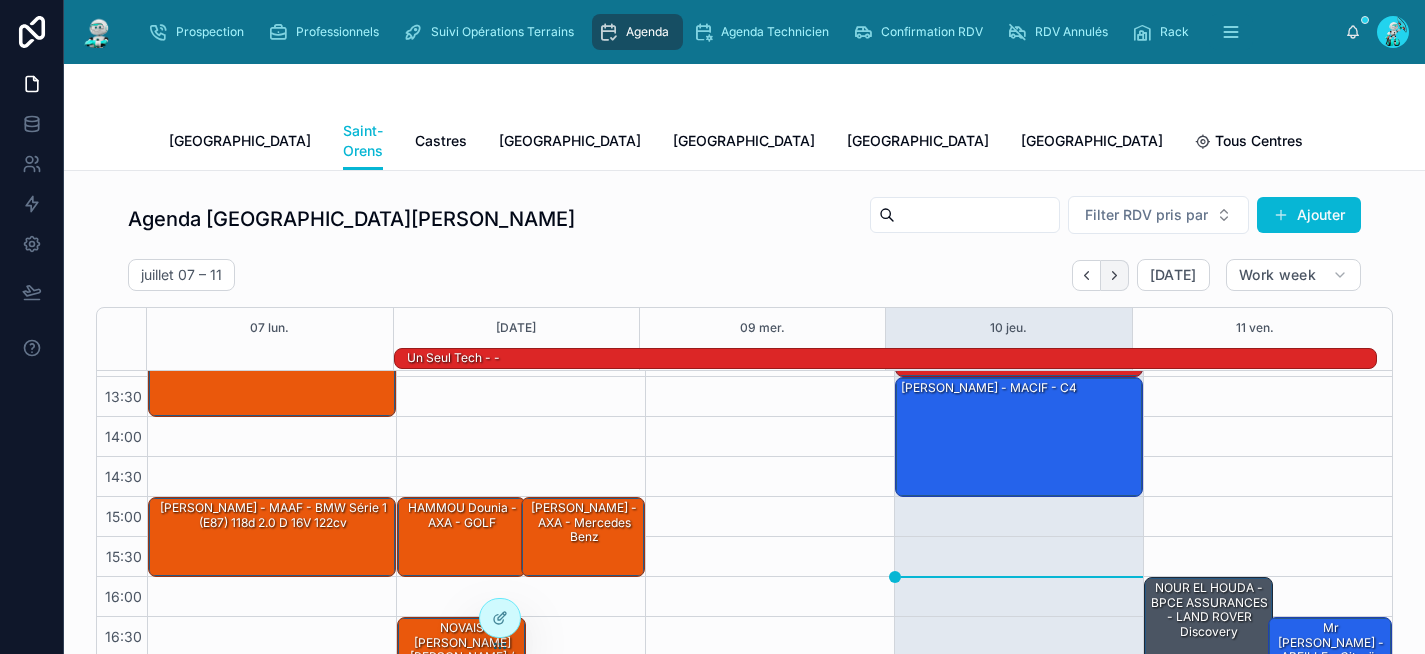 click at bounding box center (1115, 275) 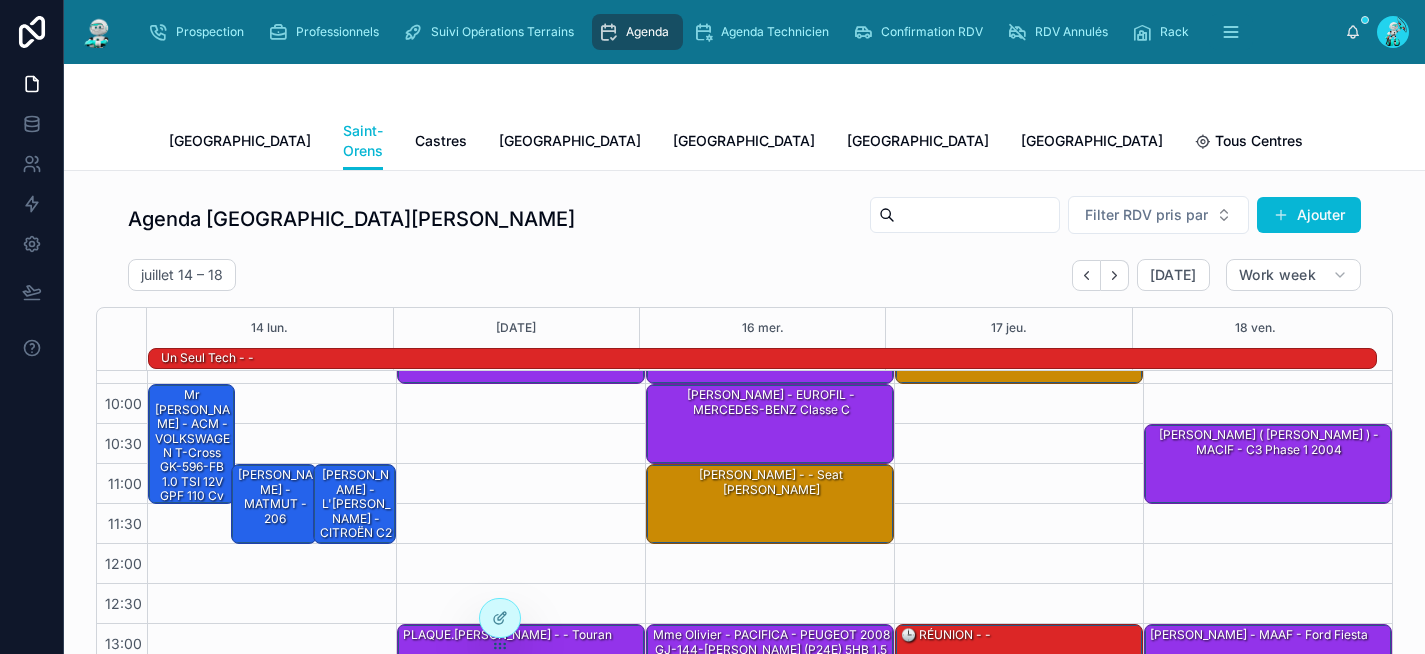 scroll, scrollTop: 0, scrollLeft: 0, axis: both 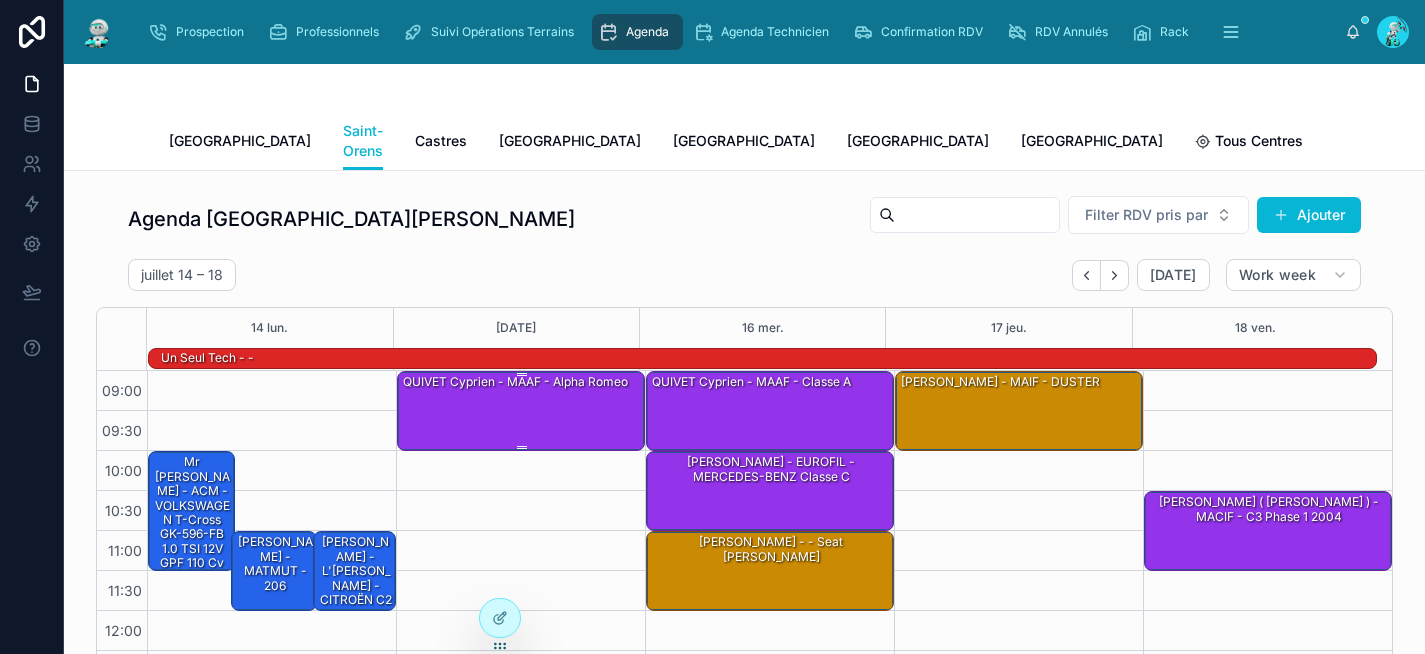click on "QUIVET Cyprien - MAAF - Alpha romeo" at bounding box center [522, 410] 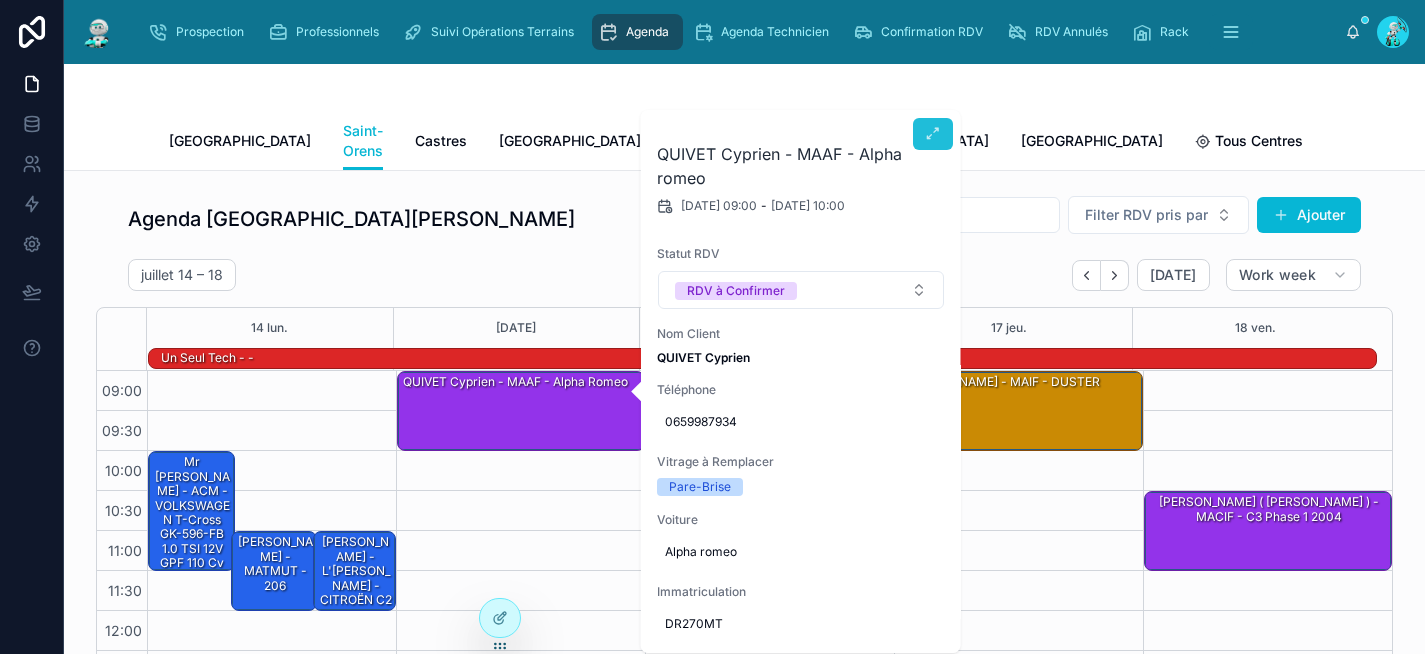 click at bounding box center (933, 134) 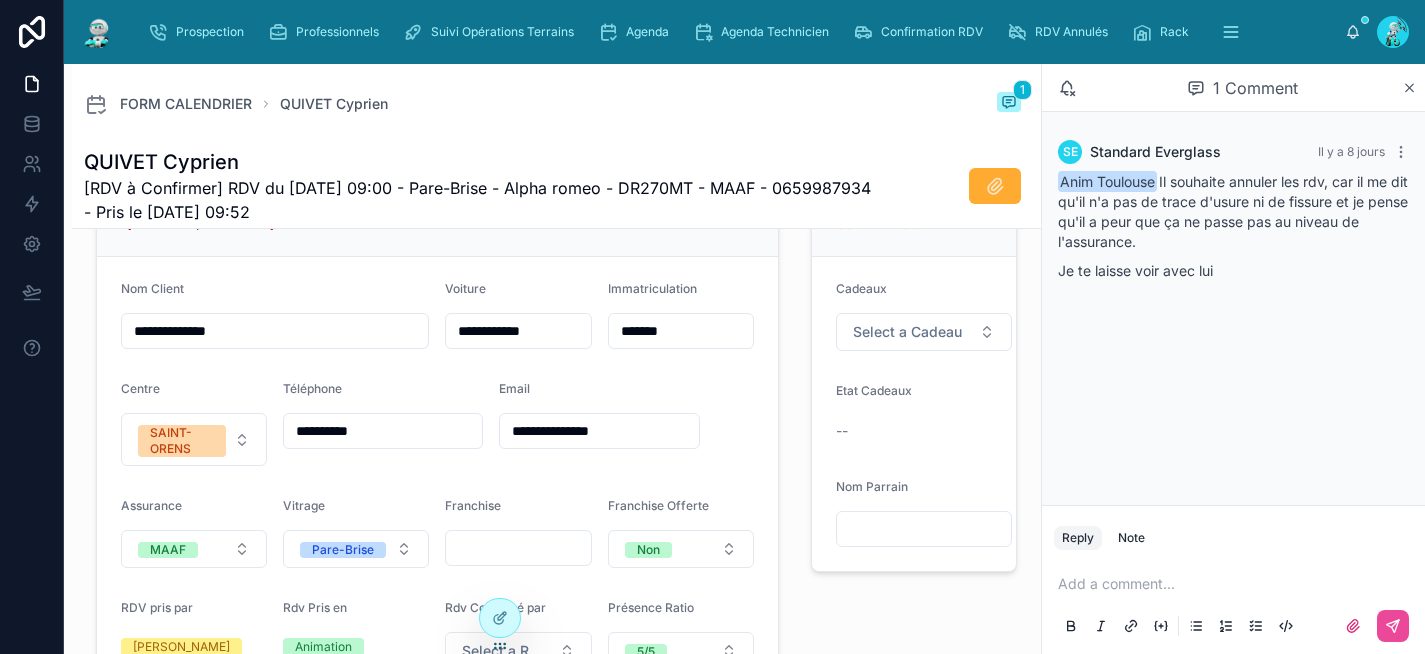 scroll, scrollTop: 673, scrollLeft: 0, axis: vertical 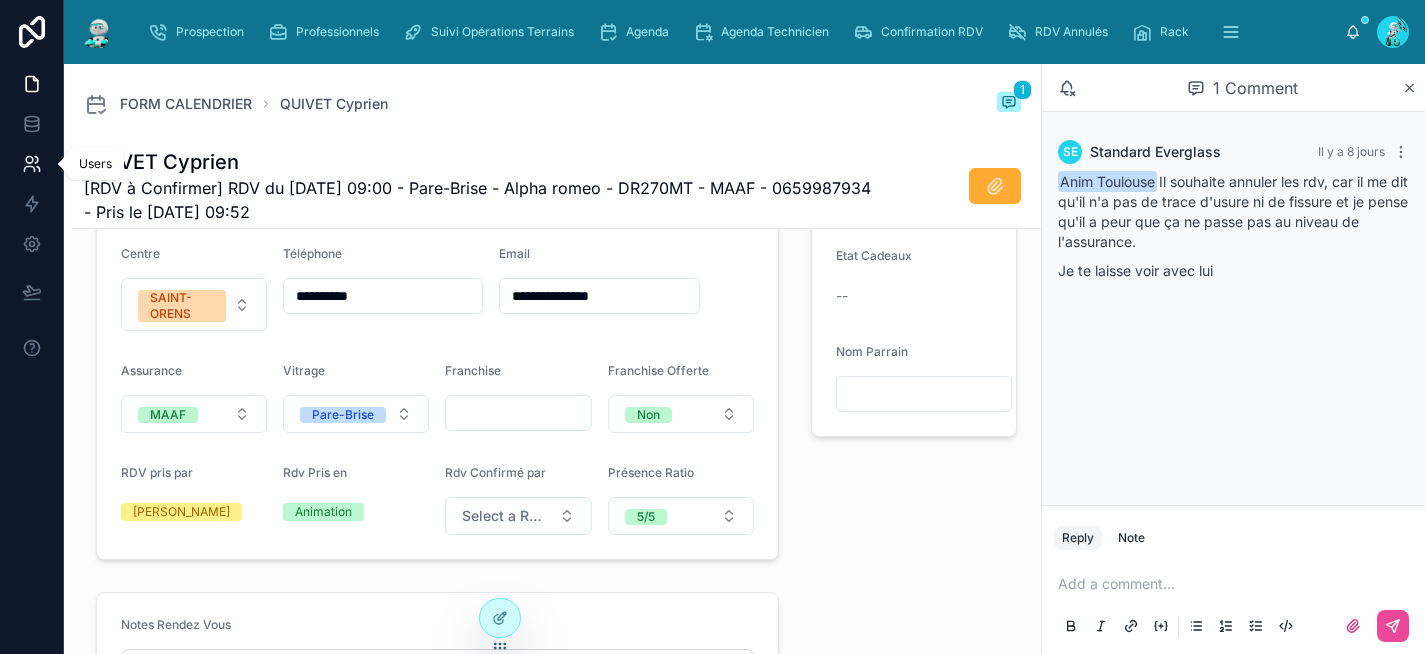 click 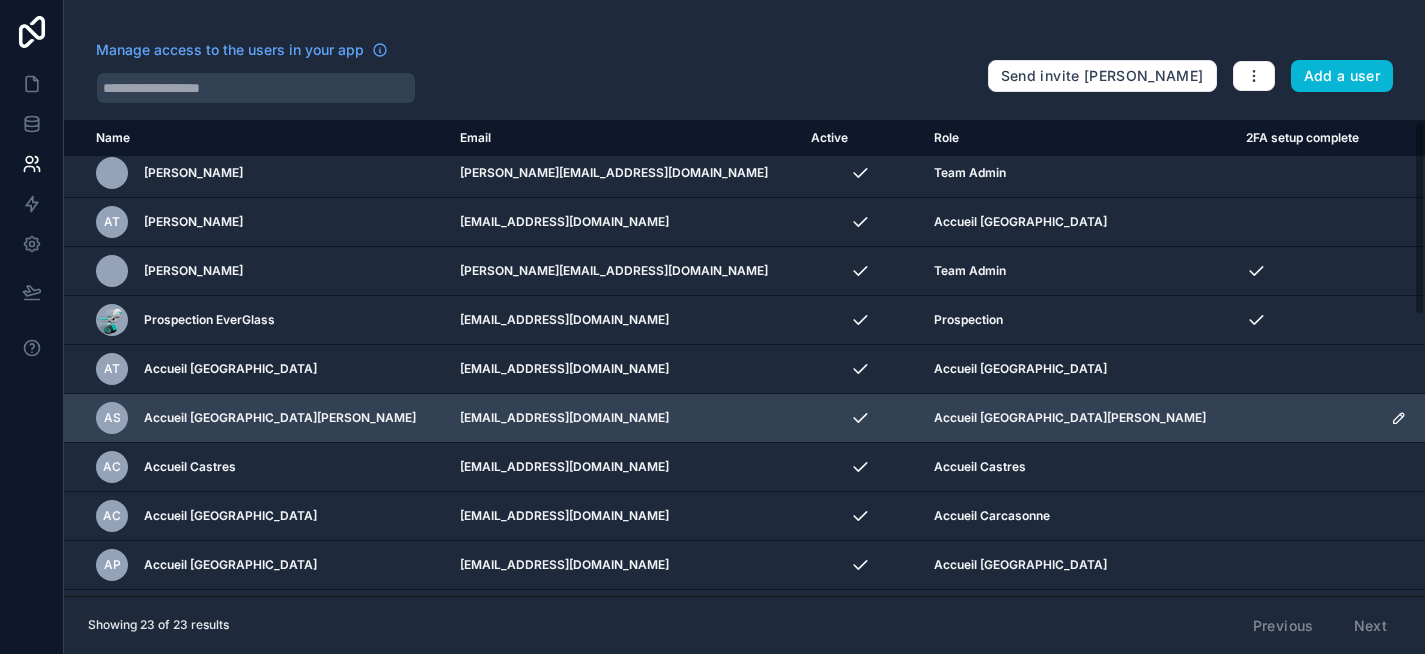 scroll, scrollTop: 0, scrollLeft: 0, axis: both 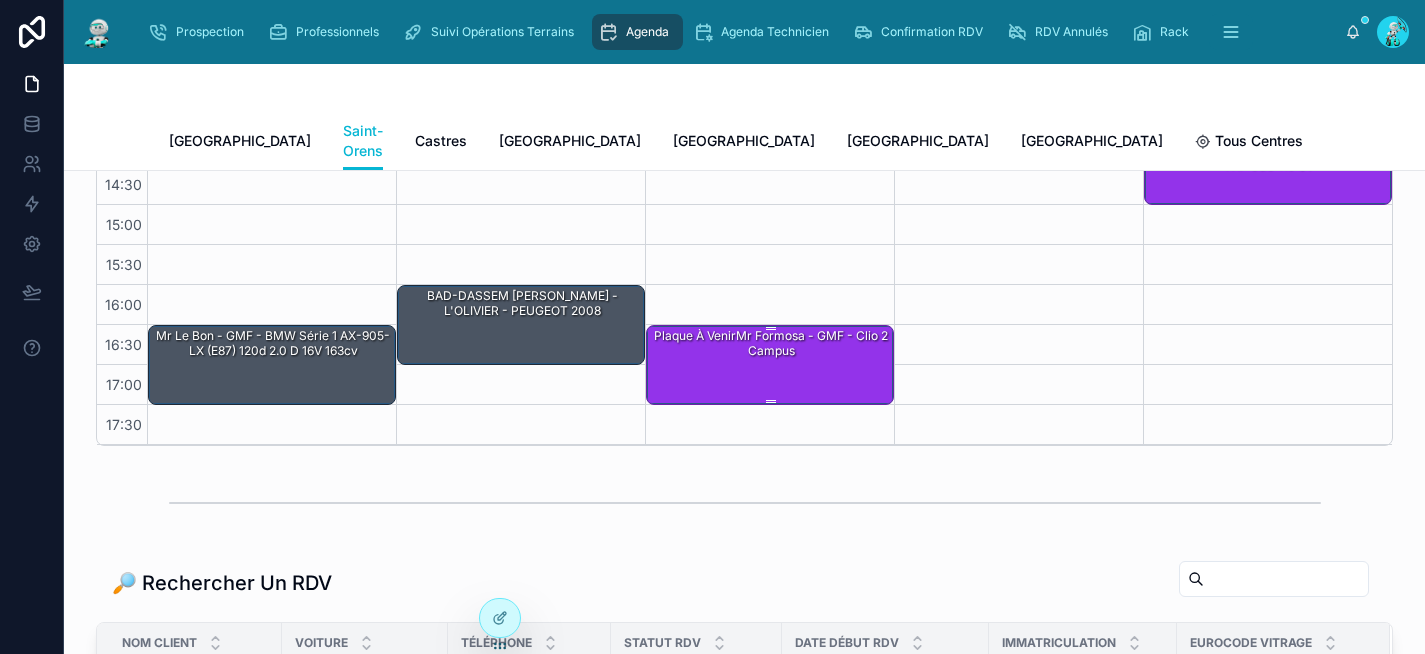 click on "Plaque à venirMr Formosa - GMF - Clio 2 Campus" at bounding box center (771, 343) 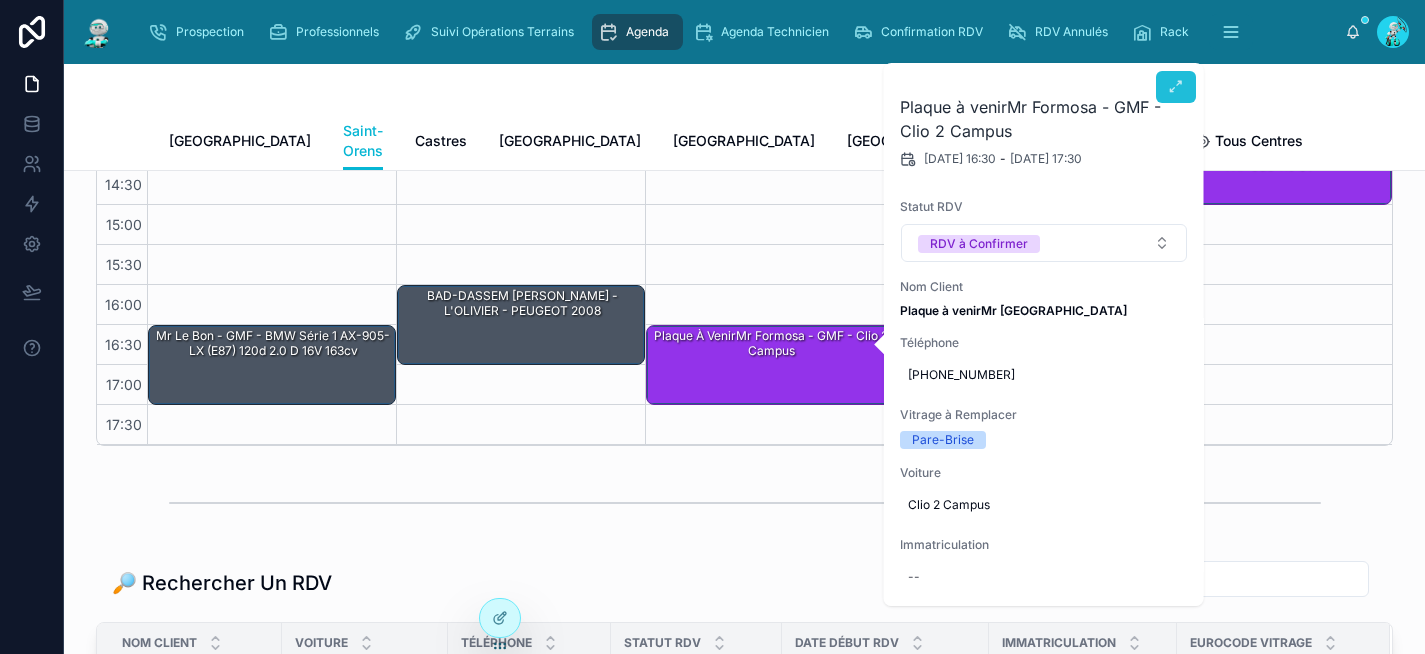 click at bounding box center (1176, 87) 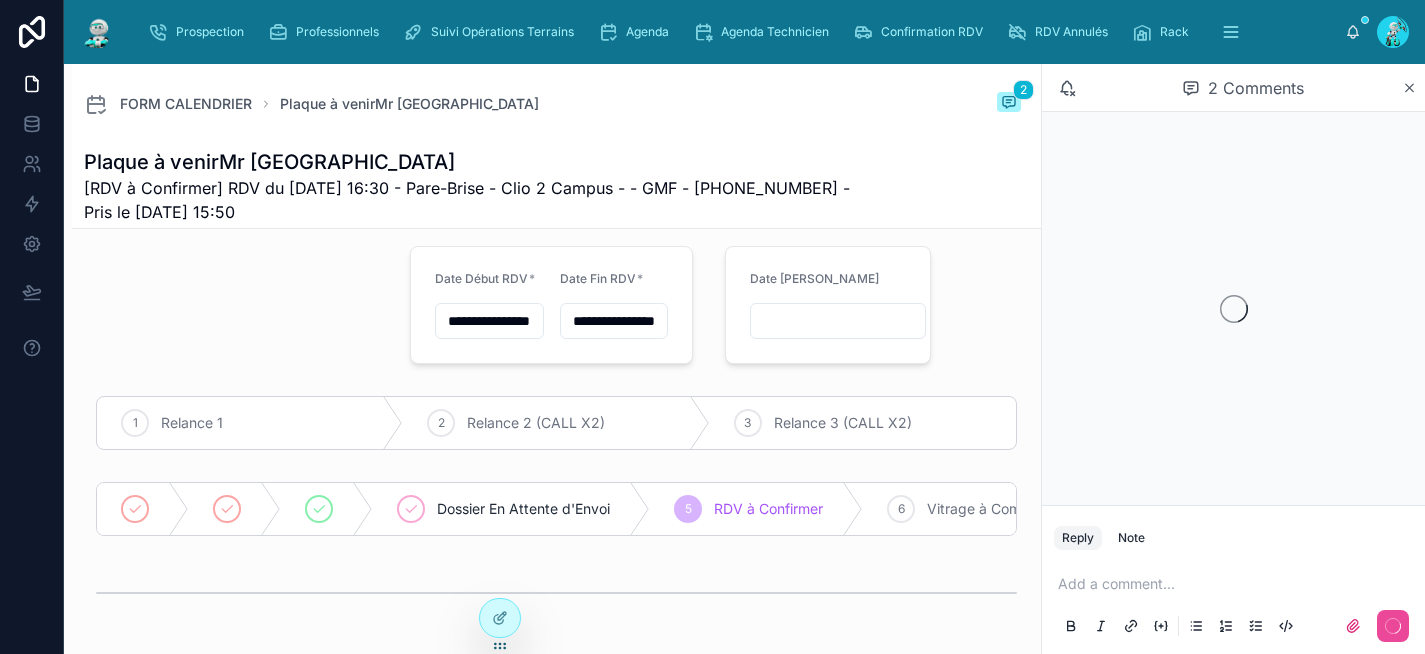 scroll, scrollTop: 43, scrollLeft: 0, axis: vertical 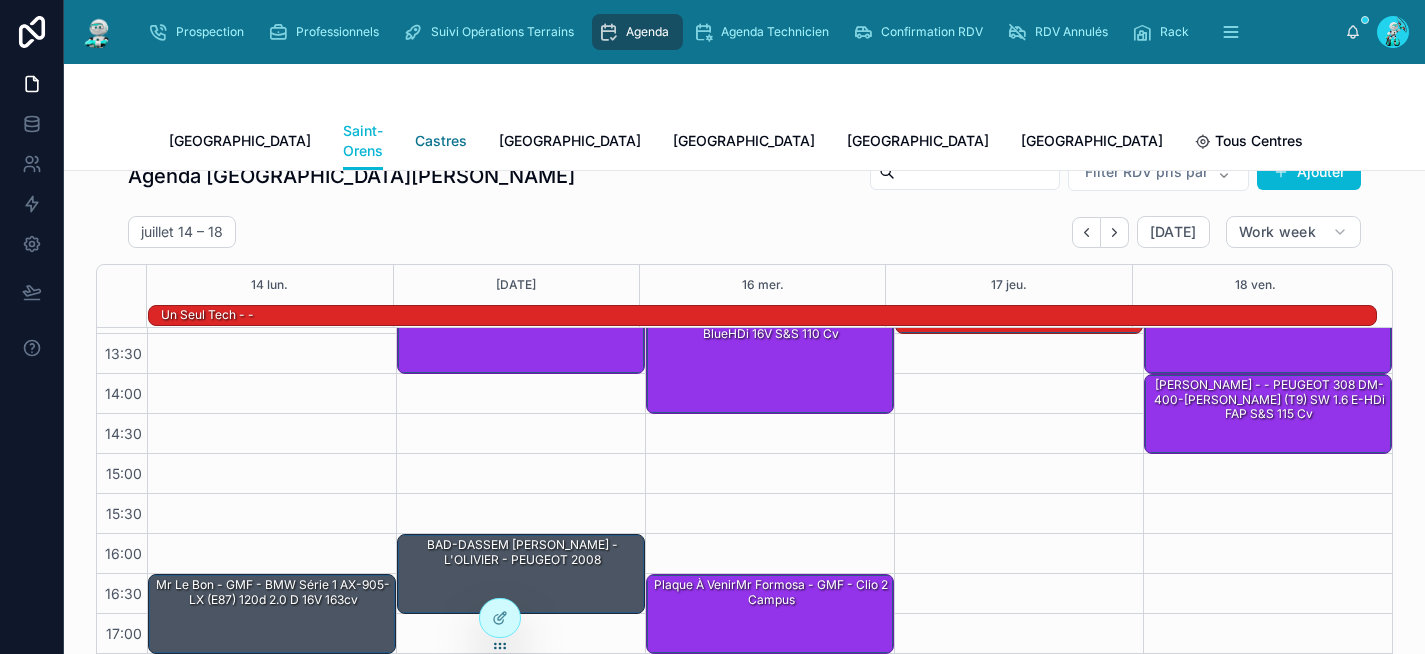 click on "Castres" at bounding box center (441, 141) 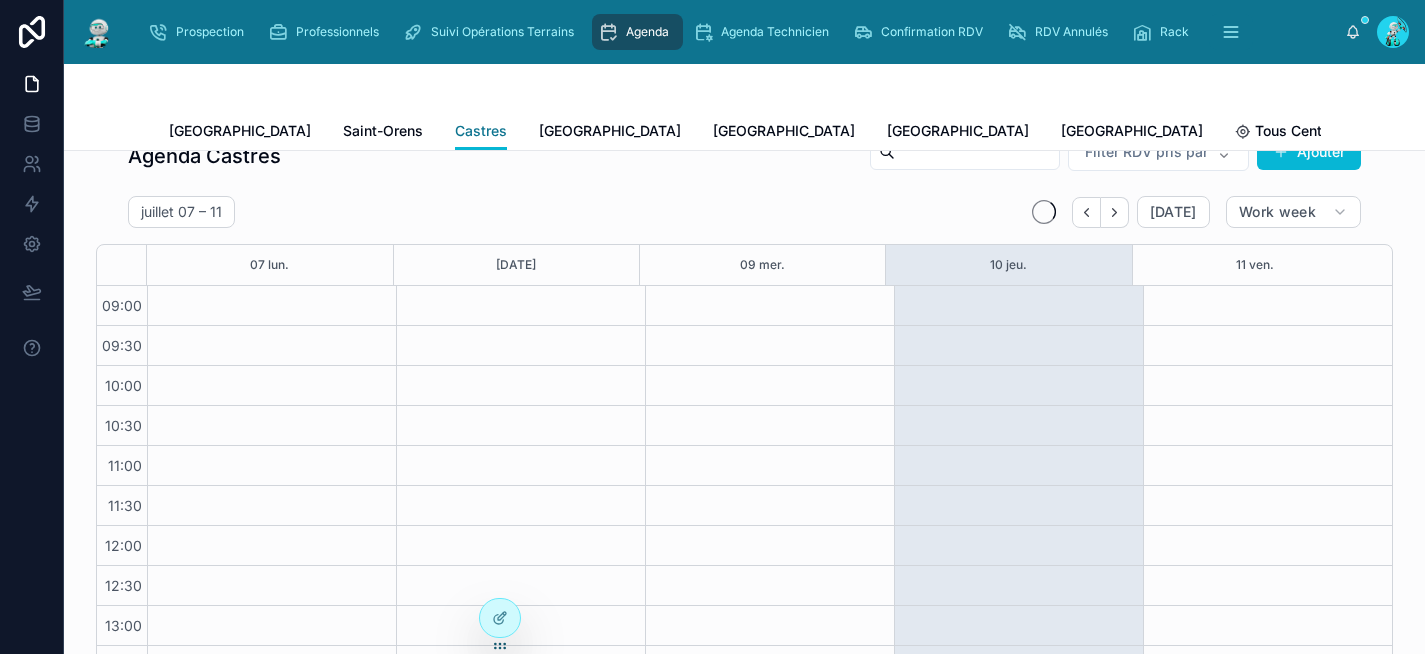 scroll, scrollTop: 332, scrollLeft: 0, axis: vertical 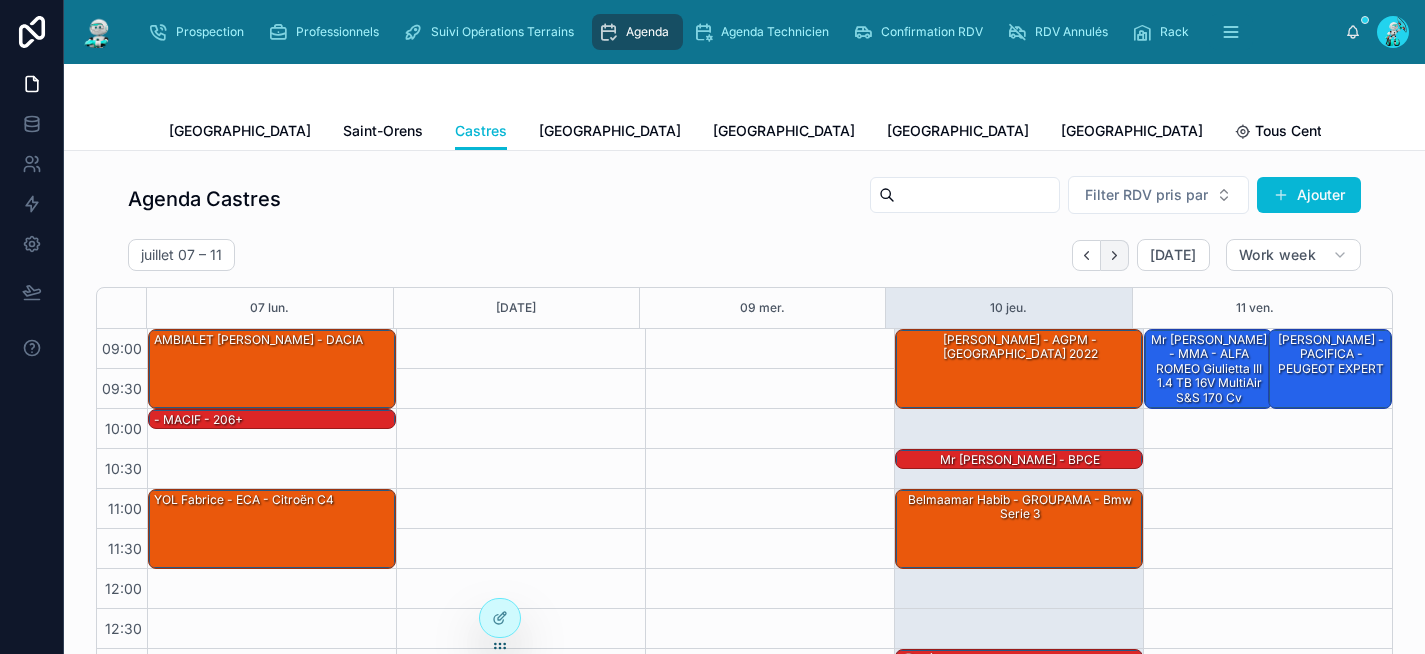 click at bounding box center (1115, 255) 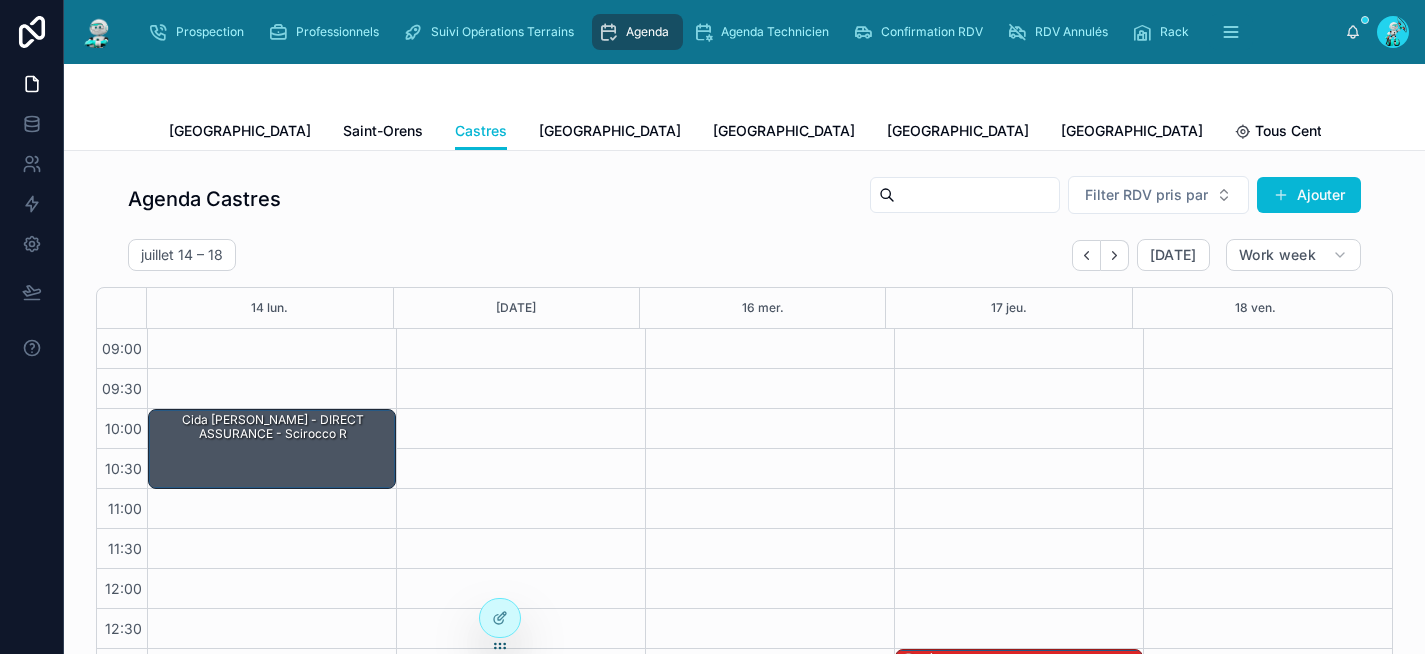 scroll, scrollTop: 332, scrollLeft: 0, axis: vertical 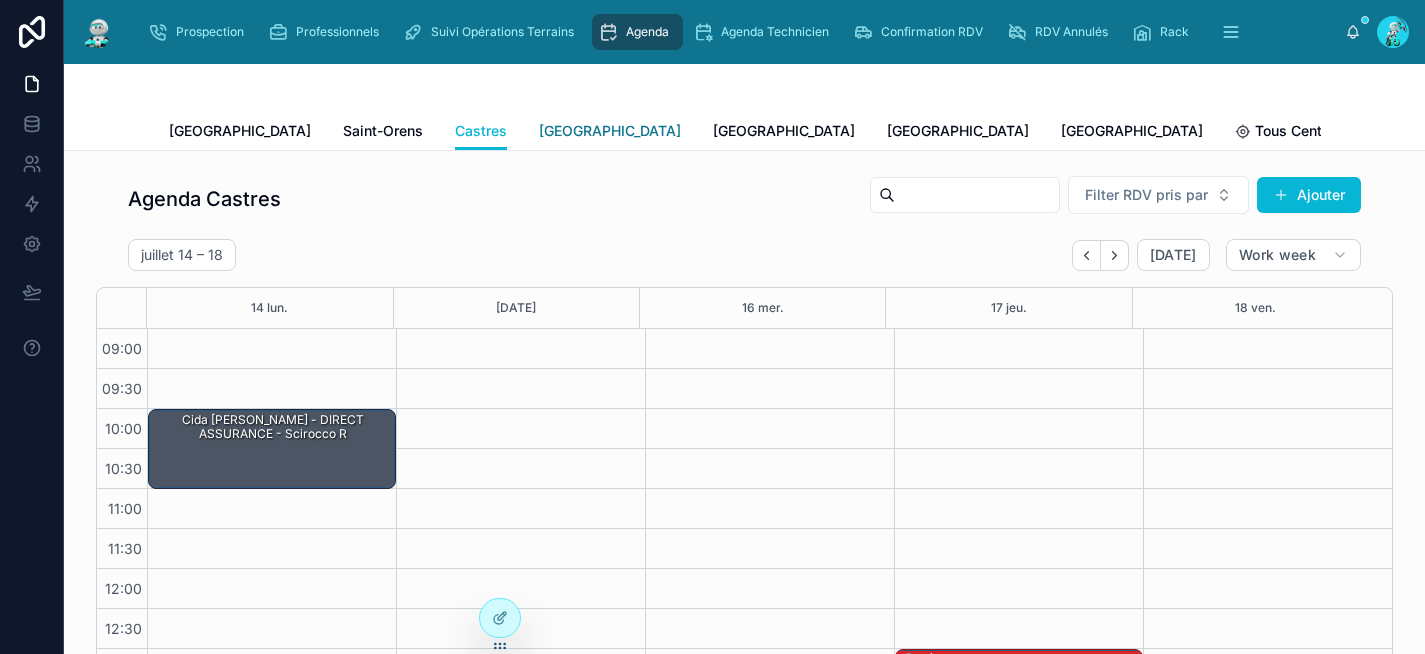 click on "[GEOGRAPHIC_DATA]" at bounding box center (610, 131) 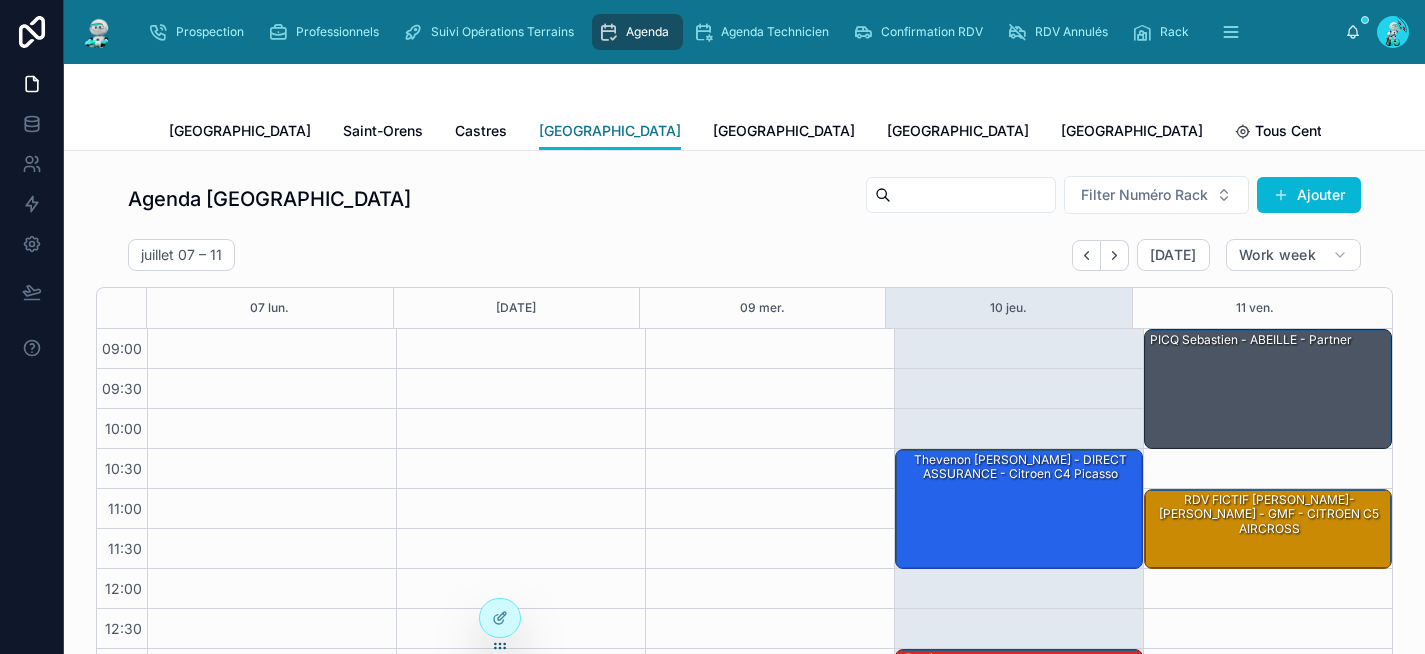 scroll, scrollTop: 332, scrollLeft: 0, axis: vertical 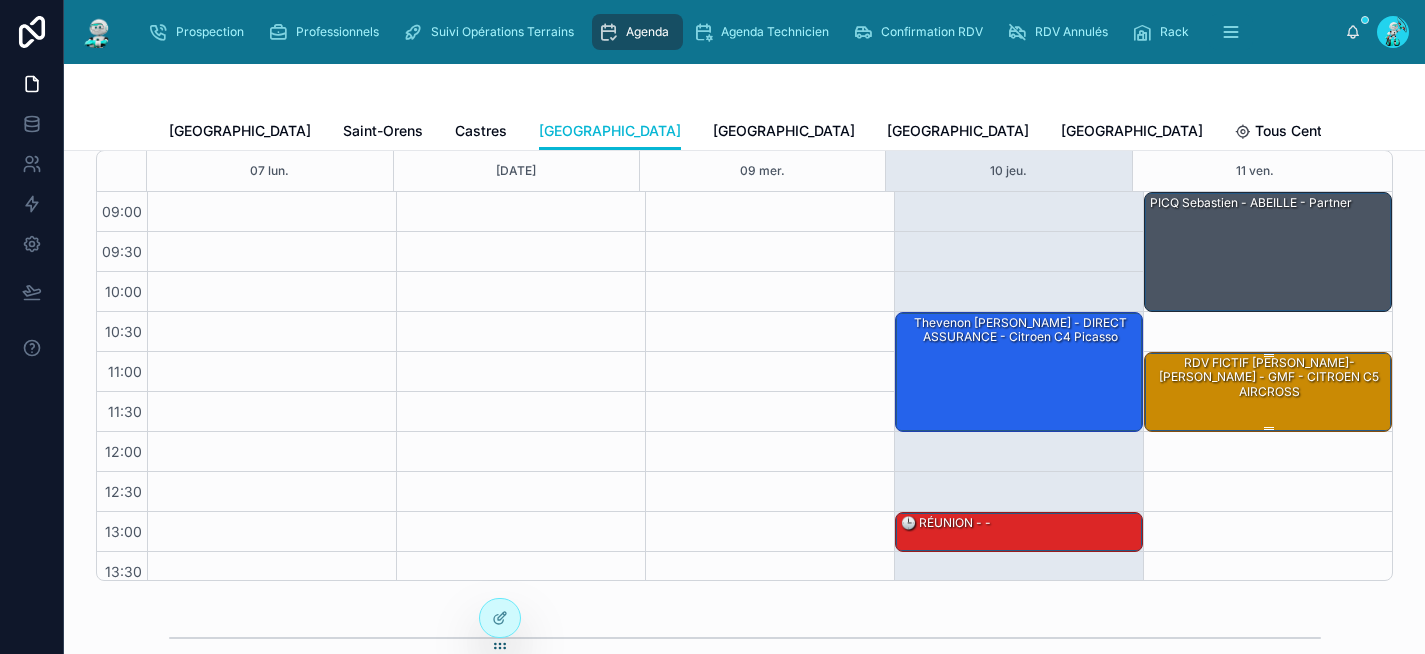 click on "RDV FICTIF GIMENO Jean- batiste  - GMF -  CITROEN C5 AIRCROSS" at bounding box center (1269, 391) 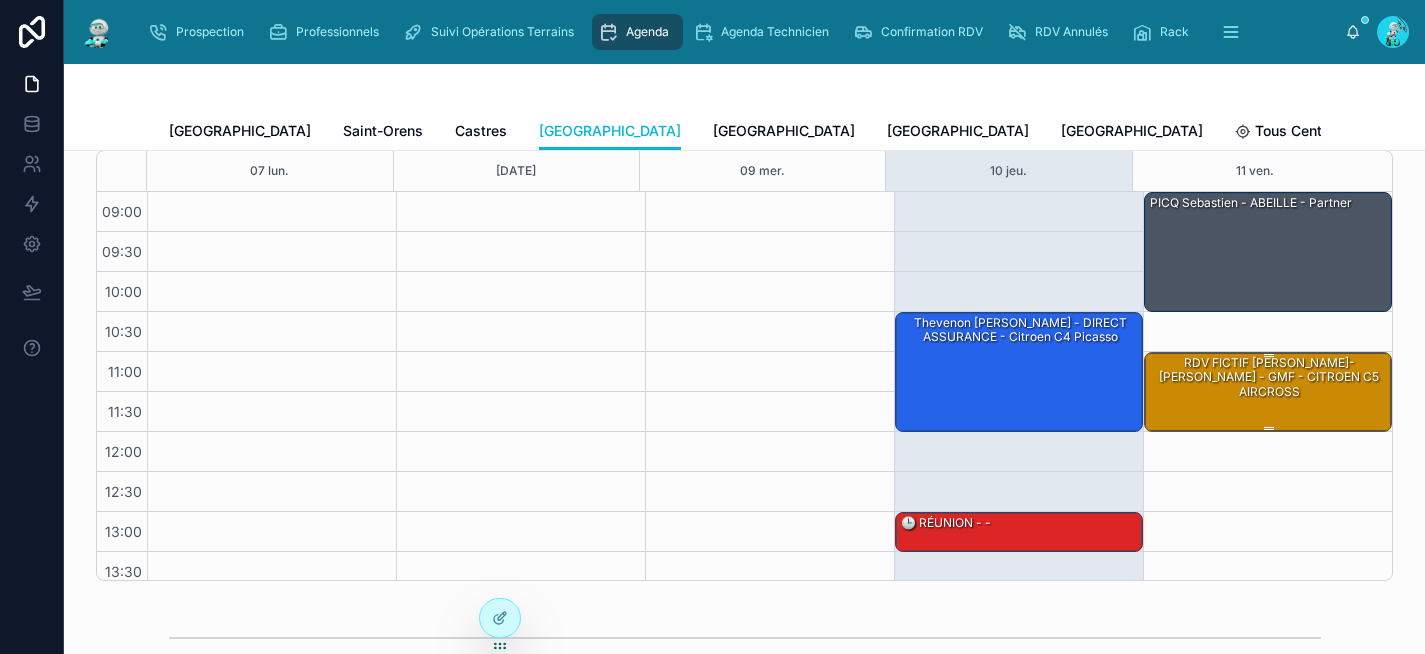 click on "RDV FICTIF GIMENO Jean- batiste  - GMF -  CITROEN C5 AIRCROSS" at bounding box center (1269, 391) 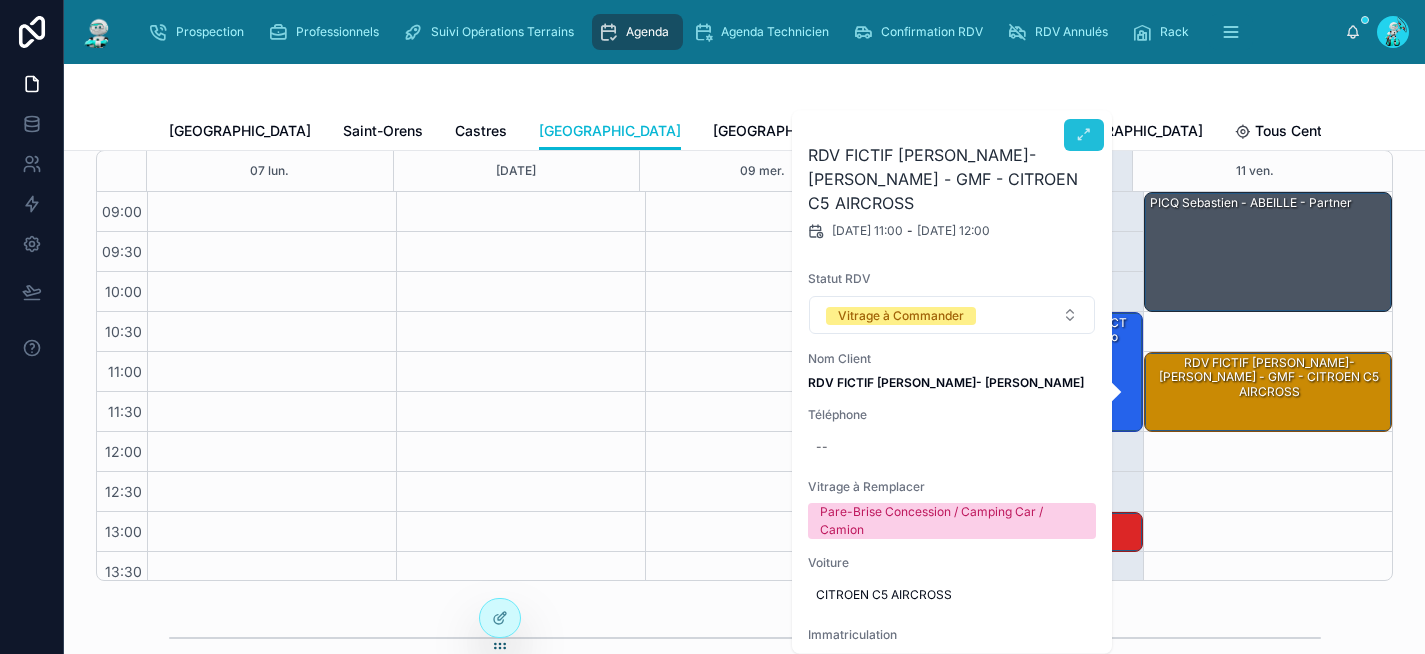 click at bounding box center (1084, 135) 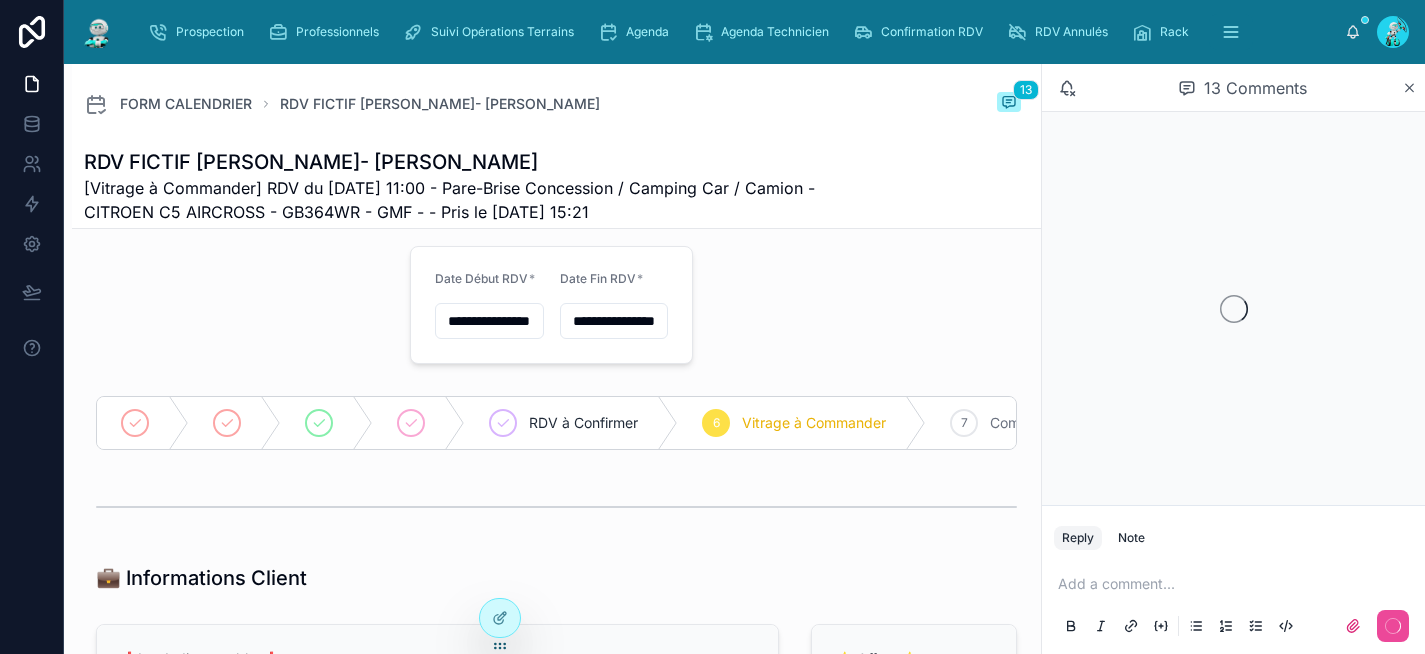 scroll, scrollTop: 43, scrollLeft: 0, axis: vertical 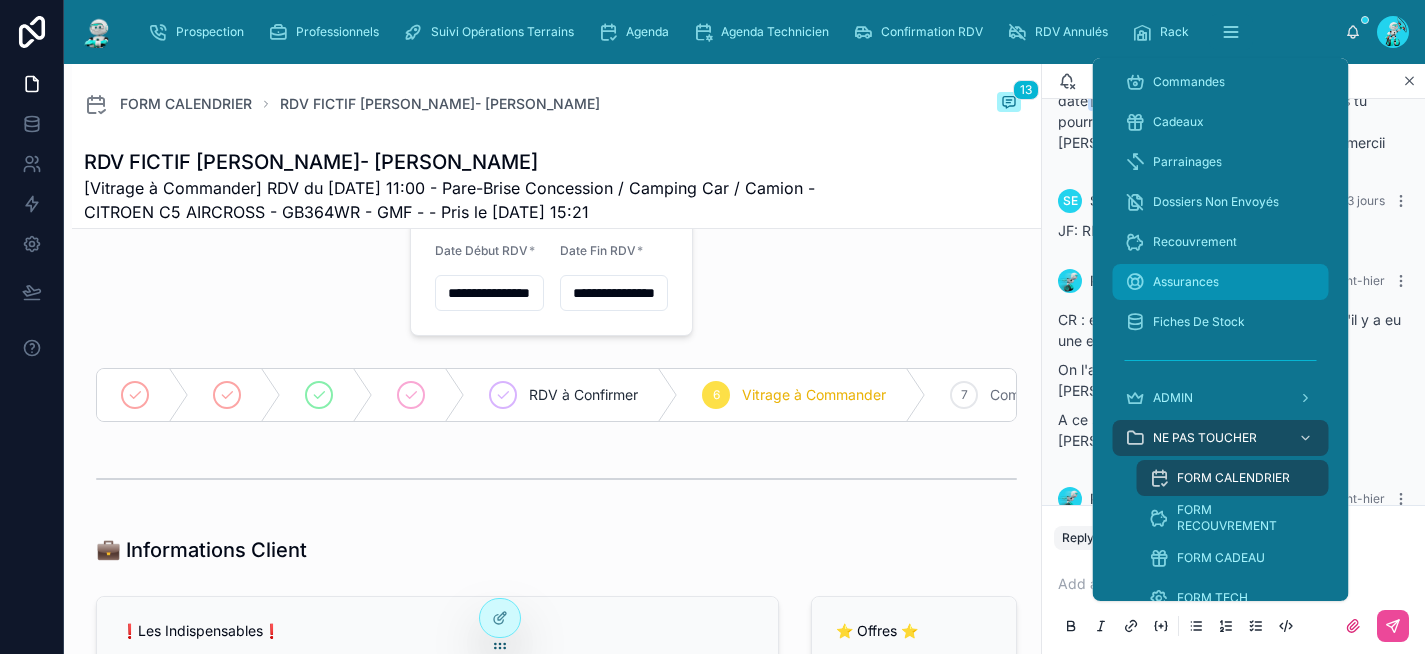 click on "Assurances" at bounding box center (1221, 282) 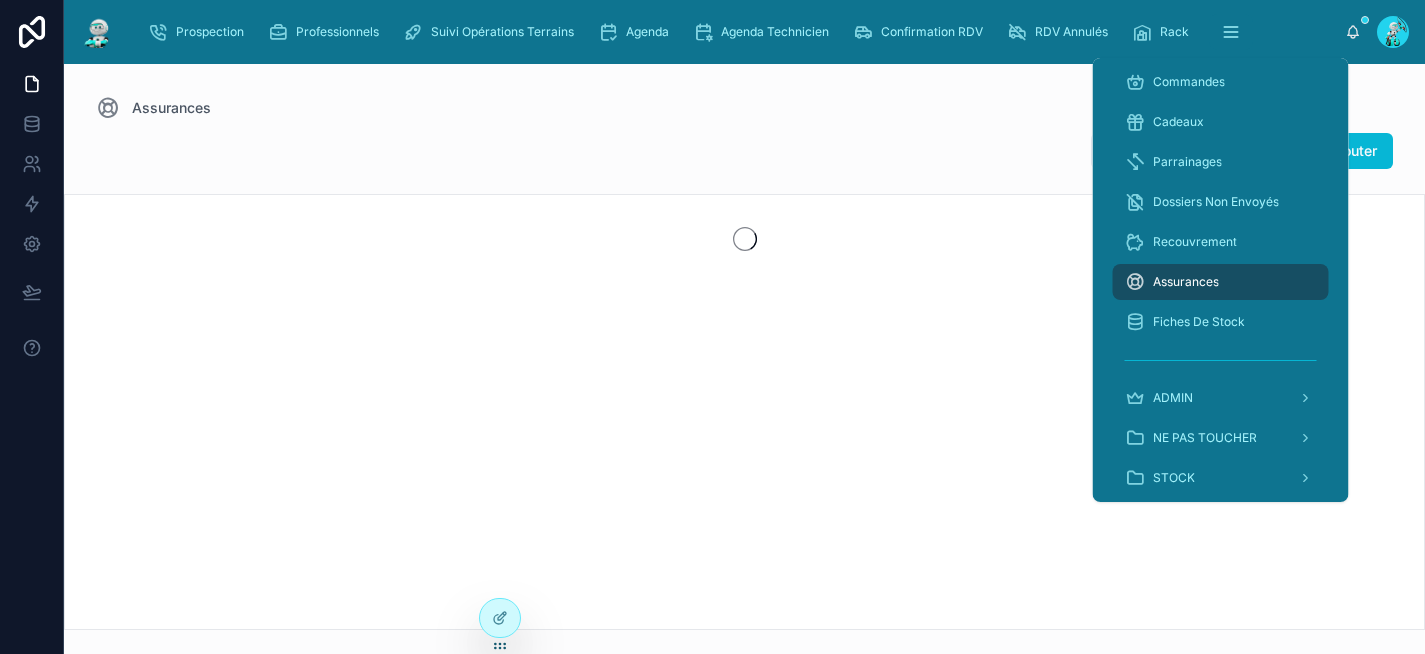 scroll, scrollTop: 0, scrollLeft: 0, axis: both 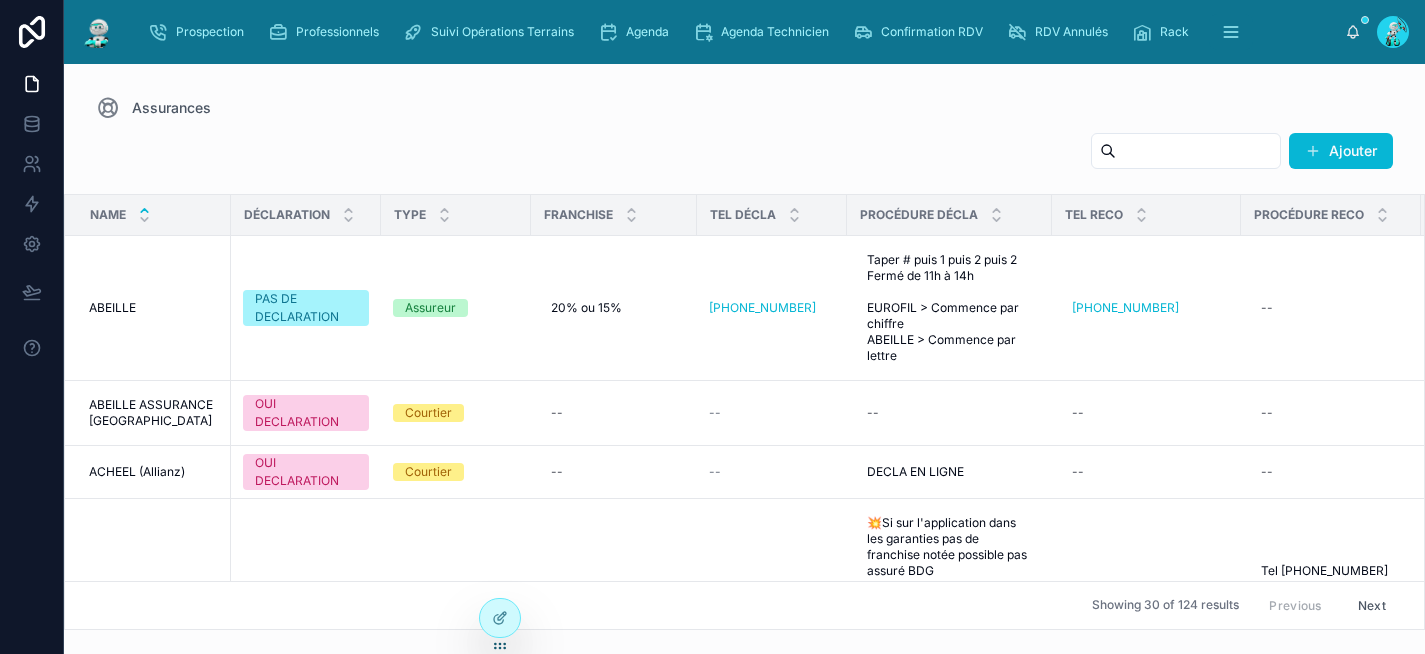 click on "Assurances Ajouter Name DÉCLARATION TYPE FRANCHISE TEL DÉCLA PROCÉDURE DÉCLA TEL RECO PROCÉDURE RECO Demande le n° Horaires EMAIL EMAIL 2 ABEILLE ABEILLE PAS DE DECLARATION Assureur 20% ou 15% 20% ou 15% +33 1 71 25 06 25 Taper # puis 1 puis 2 puis 2
Fermé de 11h à 14h
EUROFIL > Commence par chiffre
ABEILLE > Commence par lettre
Taper # puis 1 puis 2 puis 2
Fermé de 11h à 14h
EUROFIL > Commence par chiffre
ABEILLE > Commence par lettre
+33 2 32 82 45 50 -- -- -- sinistrebal@abeille-assurances.fr sinistrebal@abeille-assurances.fr demander l'agence demander l'agence ABEILLE ASSURANCE CARCASSONNE ABEILLE ASSURANCE CARCASSONNE OUI DECLARATION Courtier -- -- -- -- -- -- -- DAUPHINE@abeille-assurances.com DAUPHINE@abeille-assurances.com -- ACHEEL (Allianz) ACHEEL (Allianz) OUI DECLARATION Courtier -- -- DECLA EN LIGNE DECLA EN LIGNE -- -- -- -- -- -- ACM ACM OUI DECLARATION Assureur 50 - 75 -100 - 150  50 - 75 -100 - 150  0388140044 0388140044 Sinistre Sinistre -- constatelauto@acm.fr ACTE IARD --" at bounding box center (744, 347) 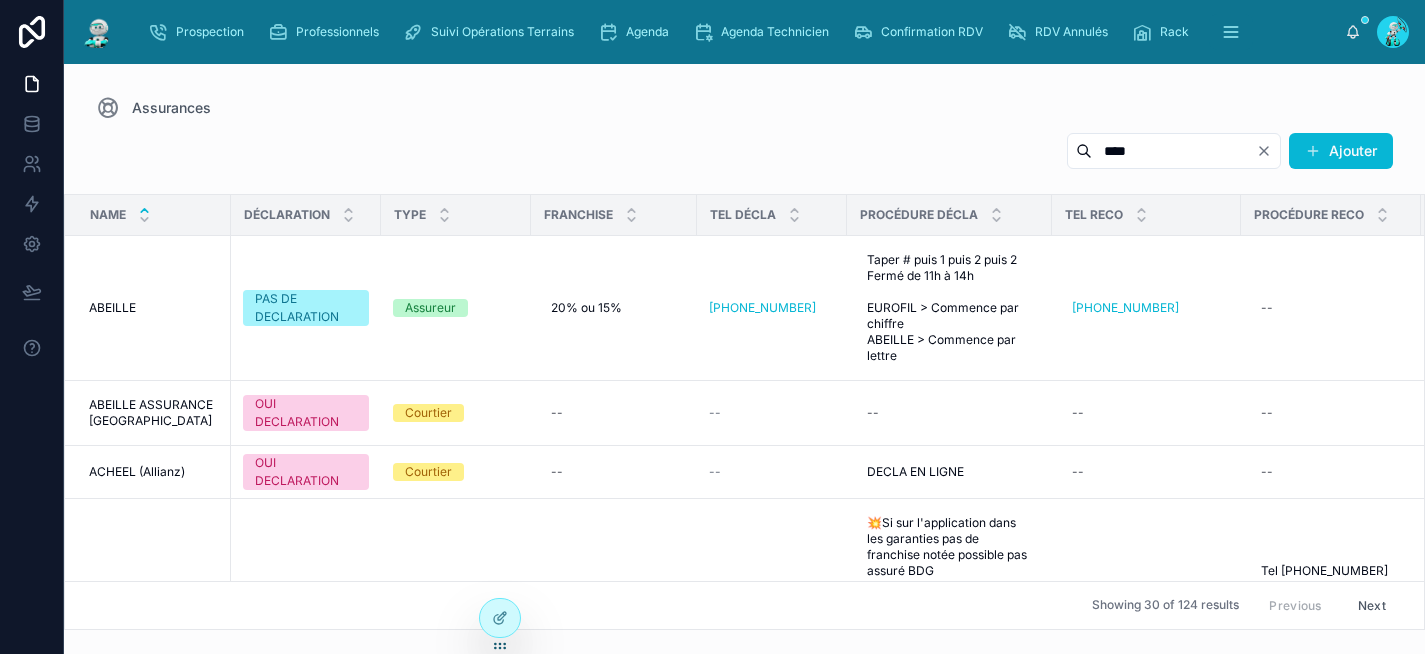 type on "****" 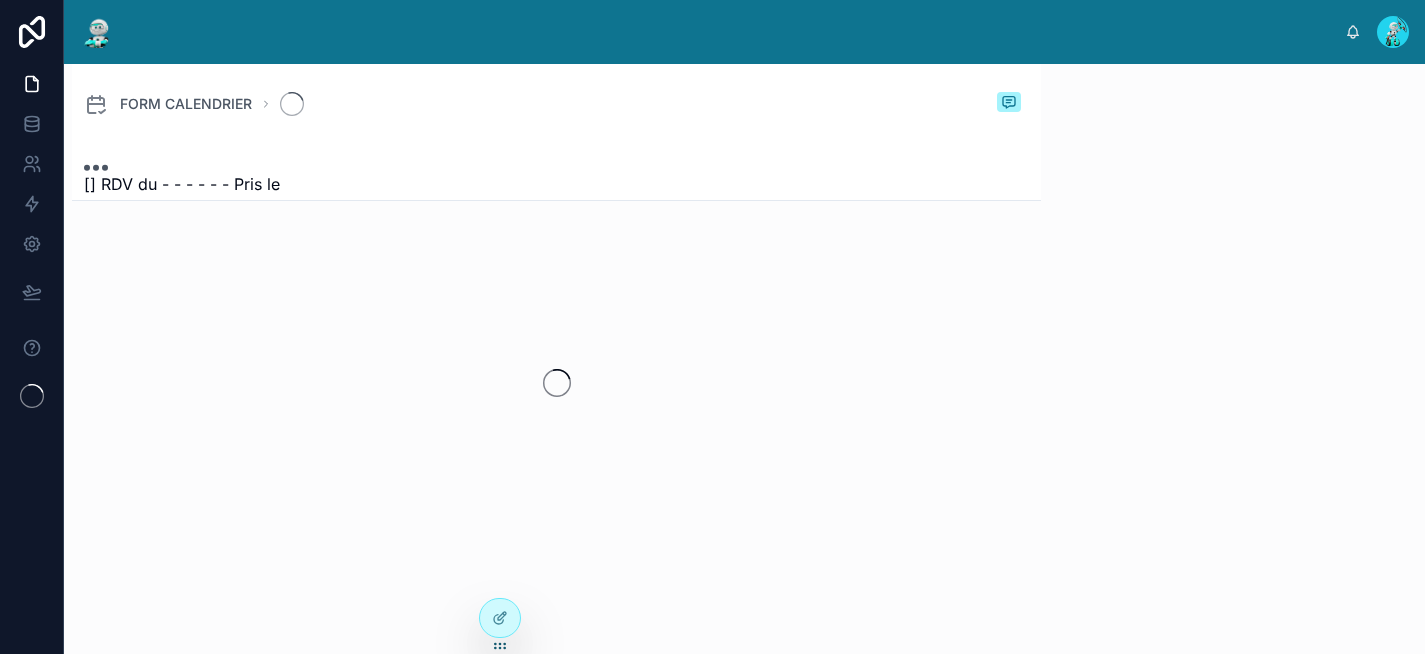 scroll, scrollTop: 0, scrollLeft: 0, axis: both 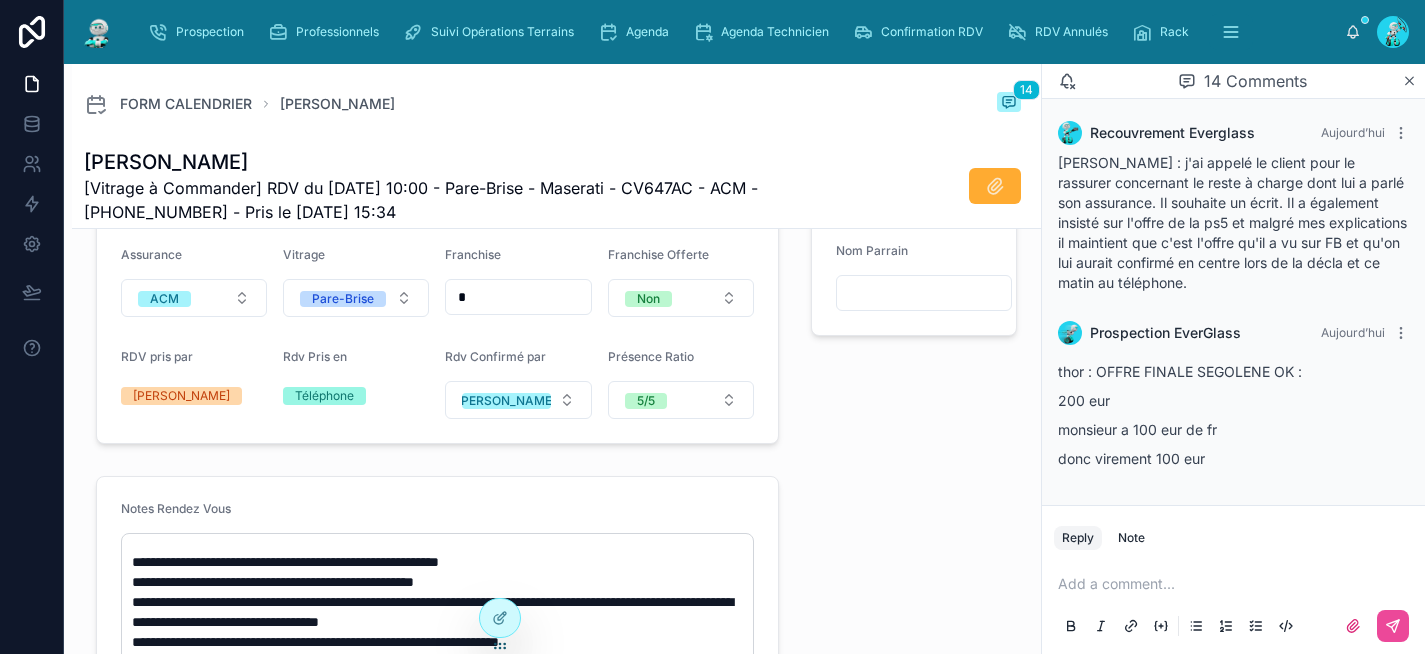 click at bounding box center (518, 297) 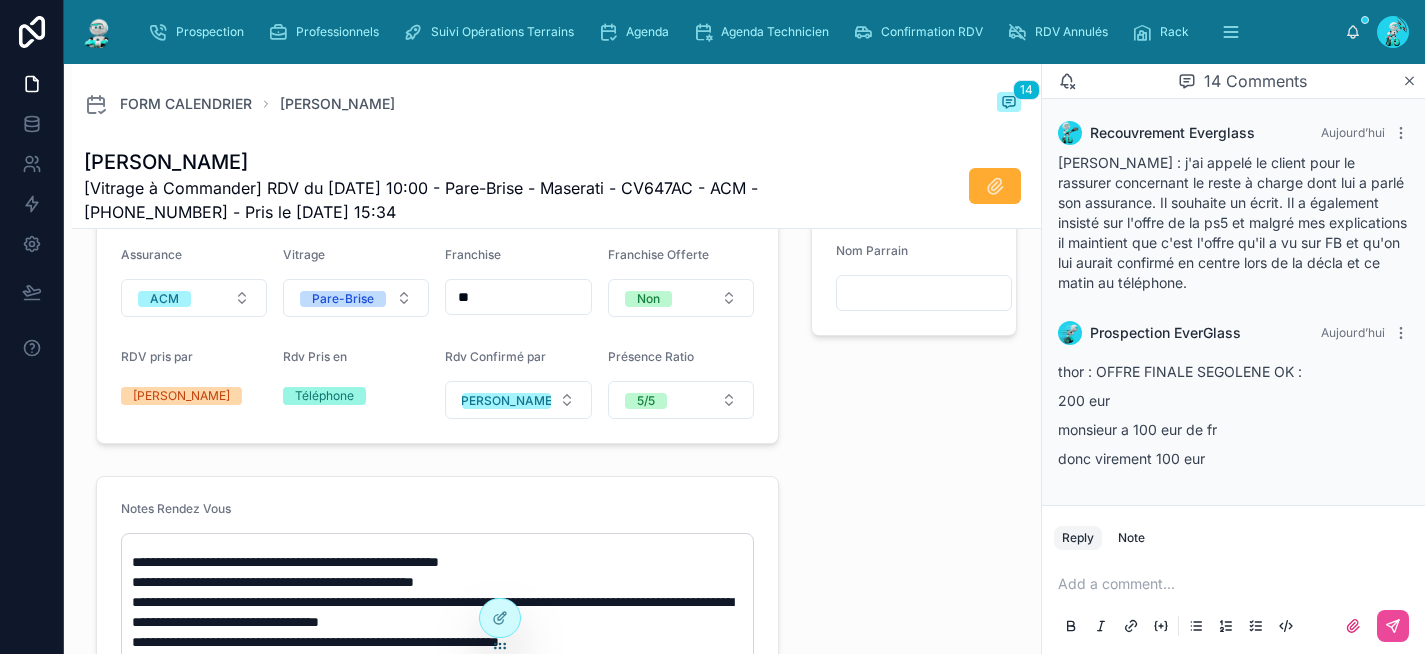 type on "*" 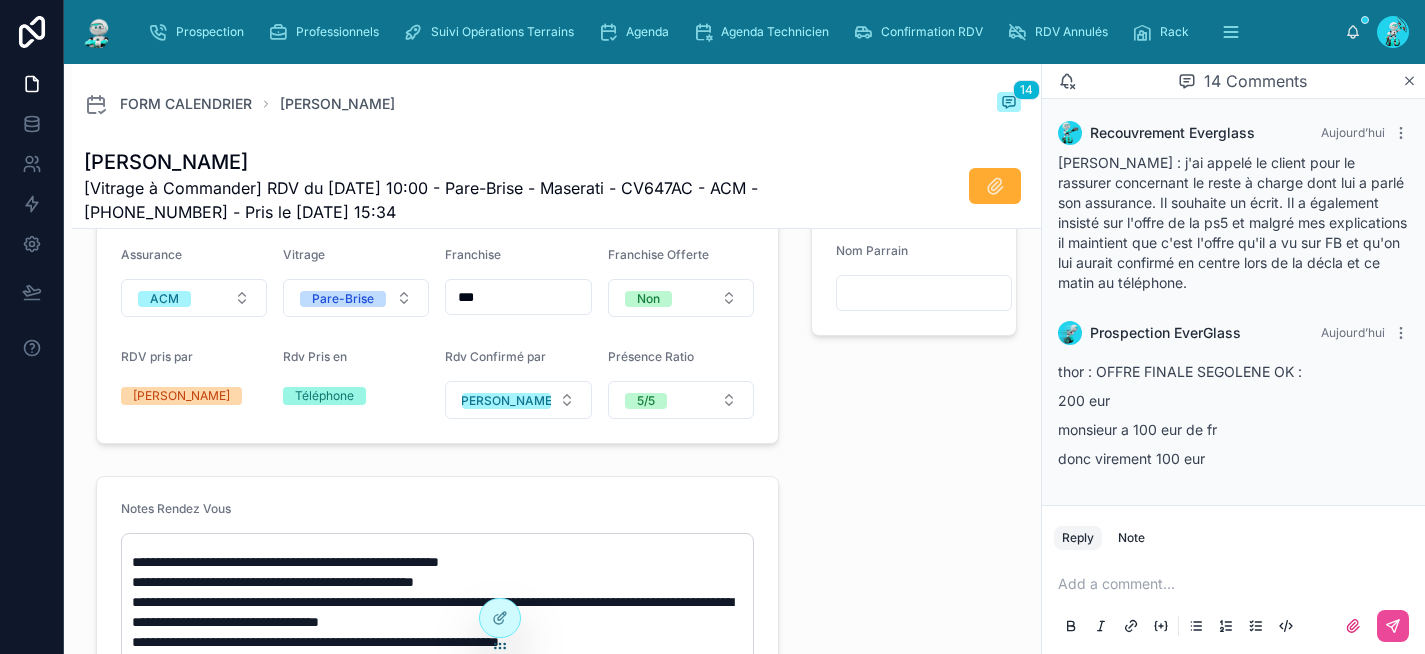 type on "**" 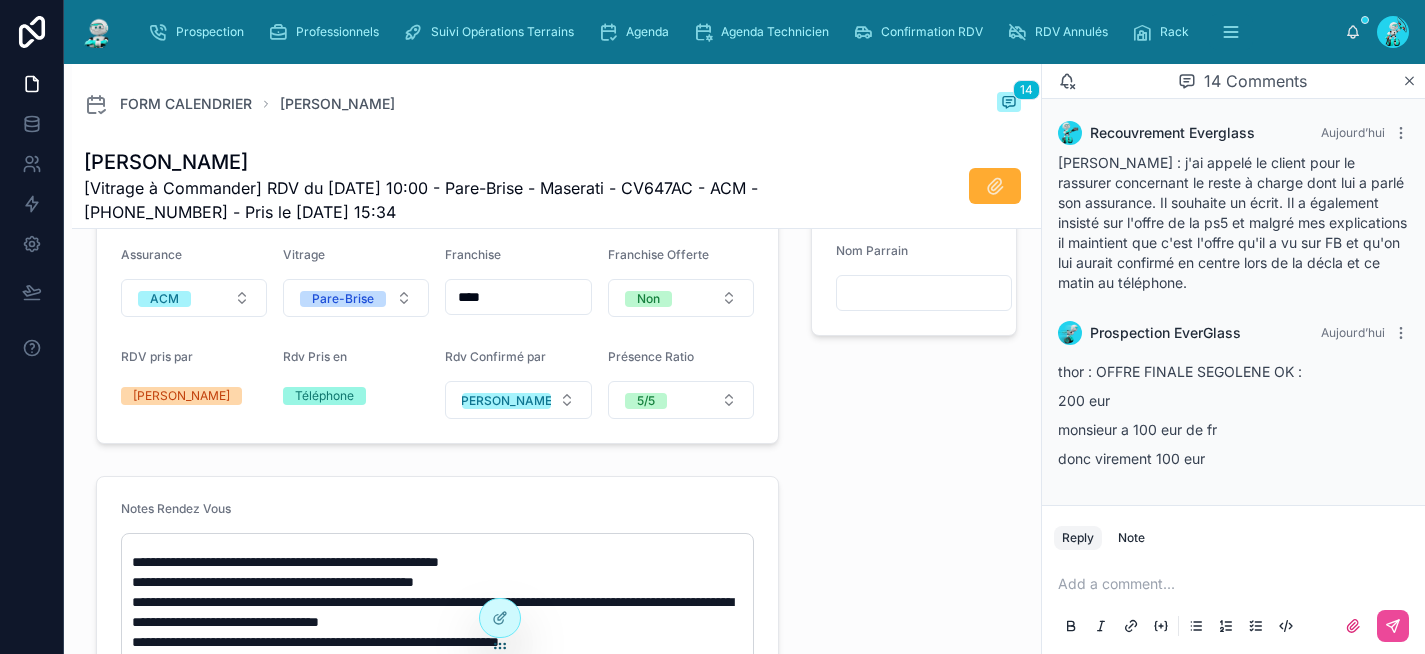 type on "**" 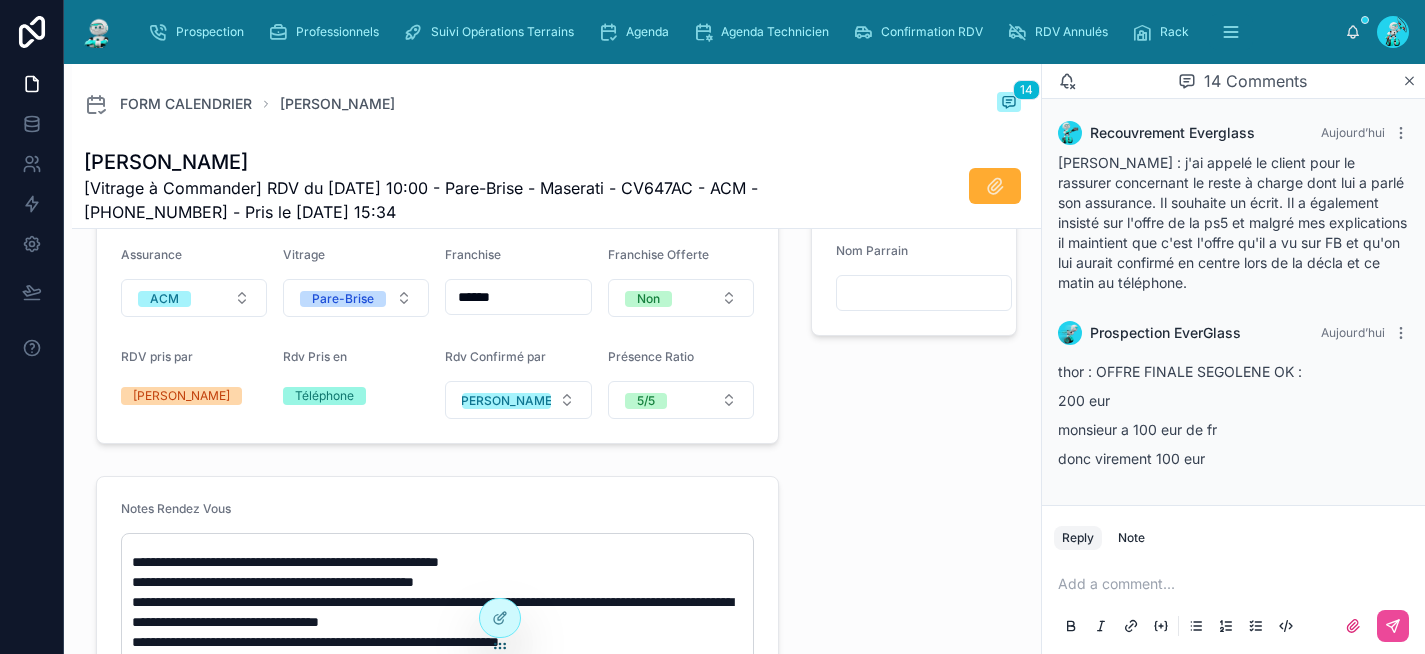 type on "******" 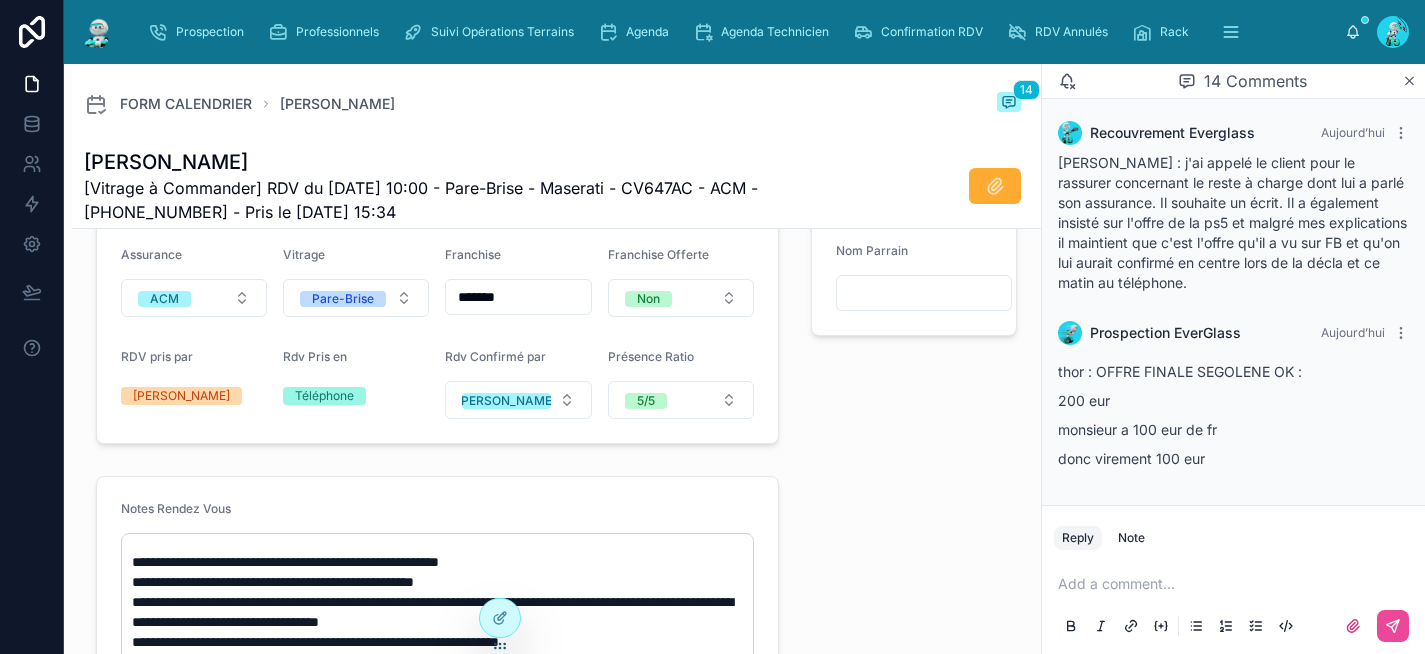 type on "******" 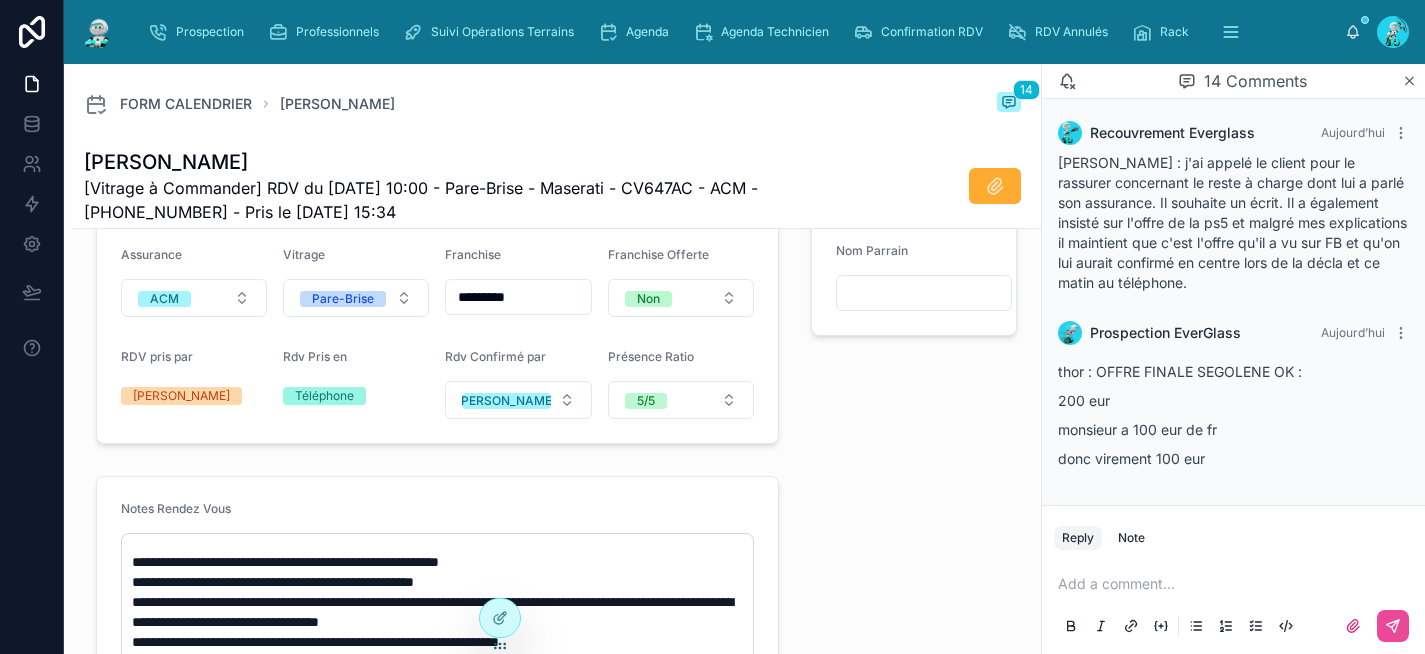 type on "********" 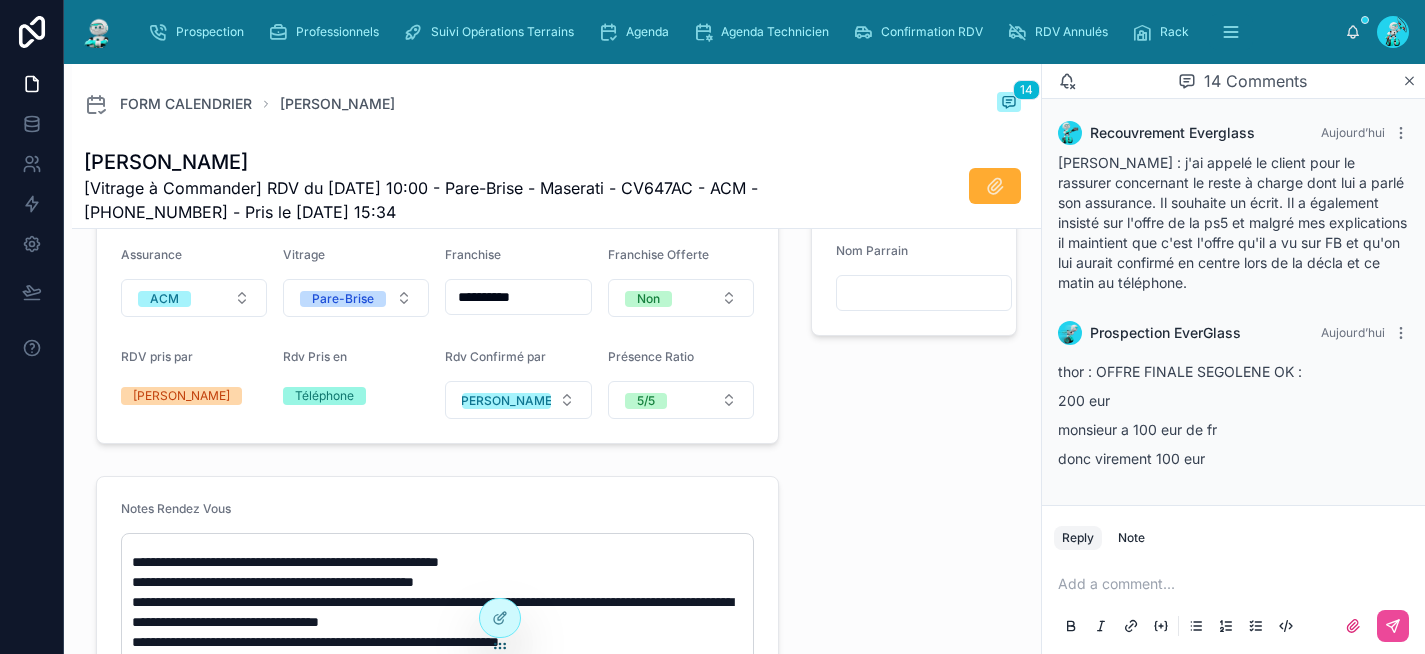 type on "********" 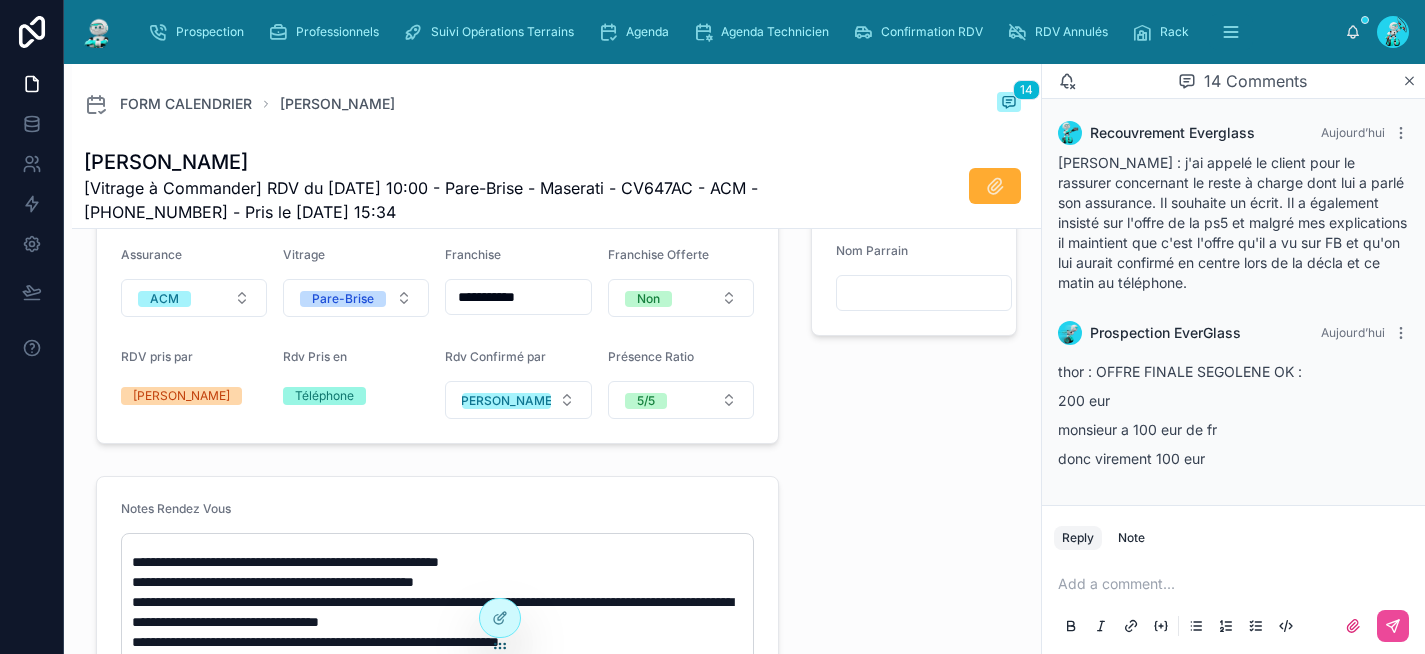 type on "**********" 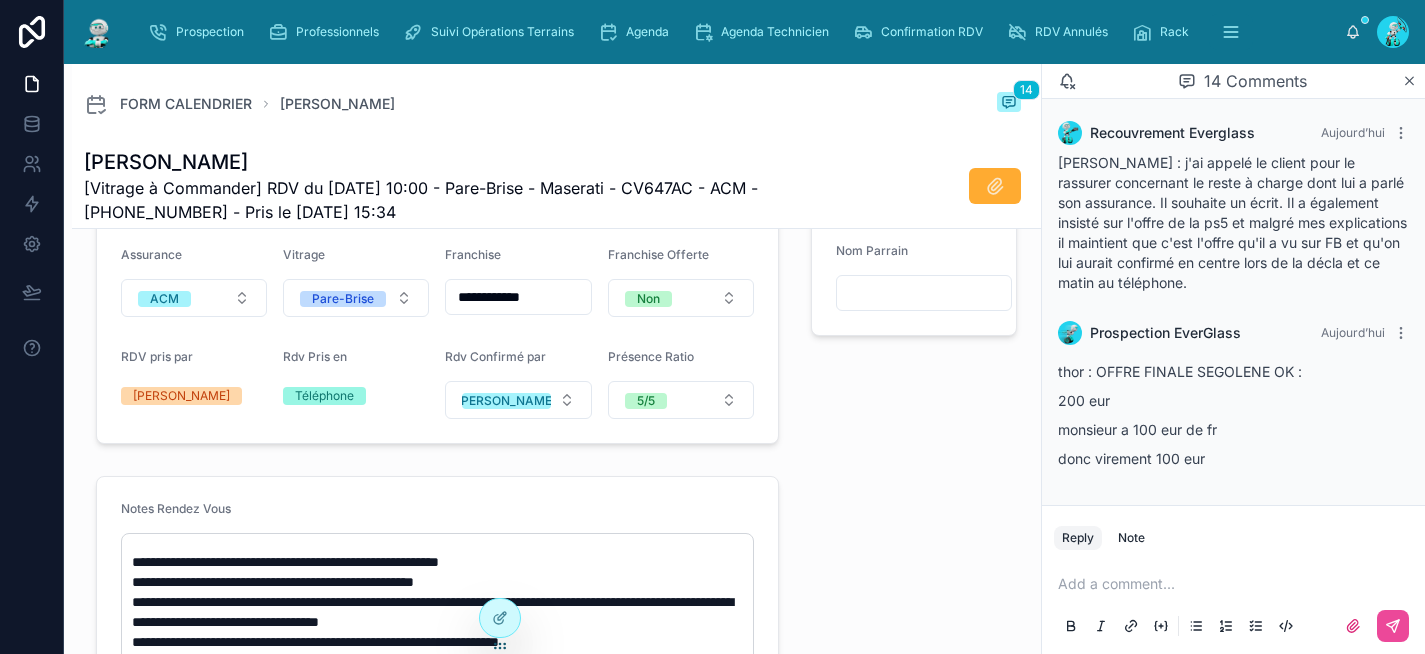 type on "**********" 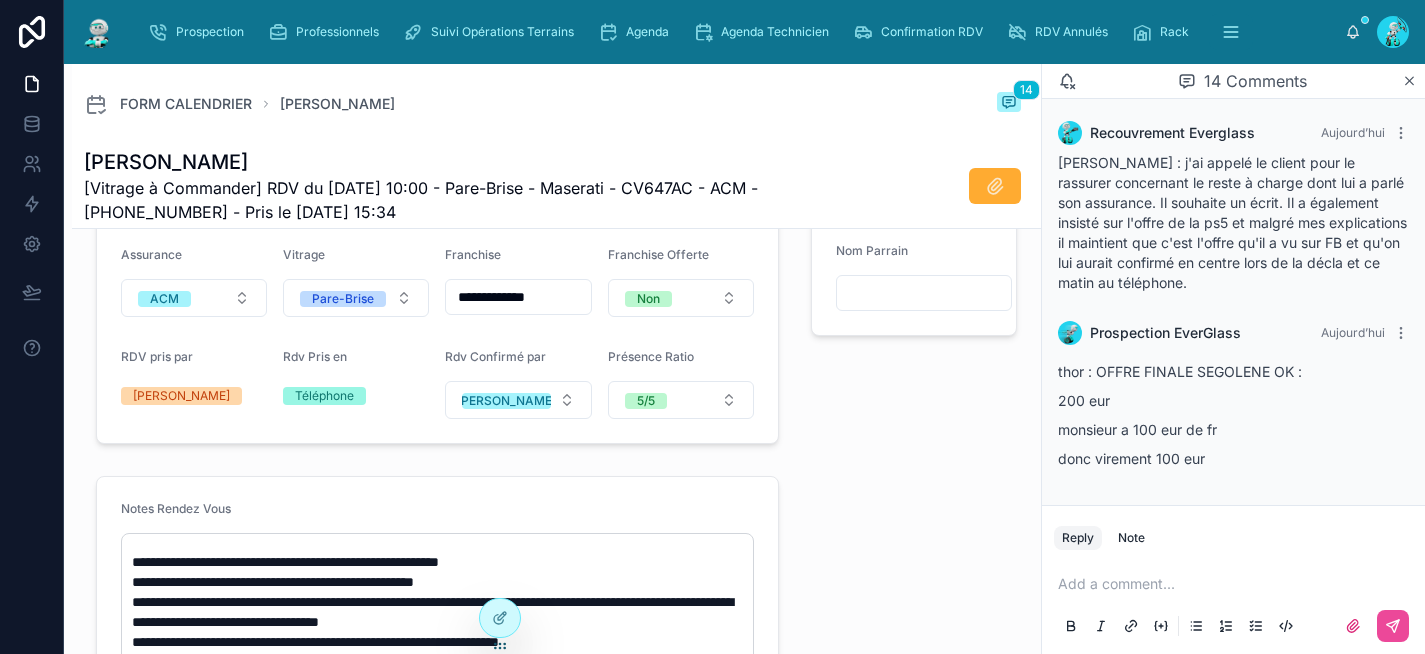 type on "**********" 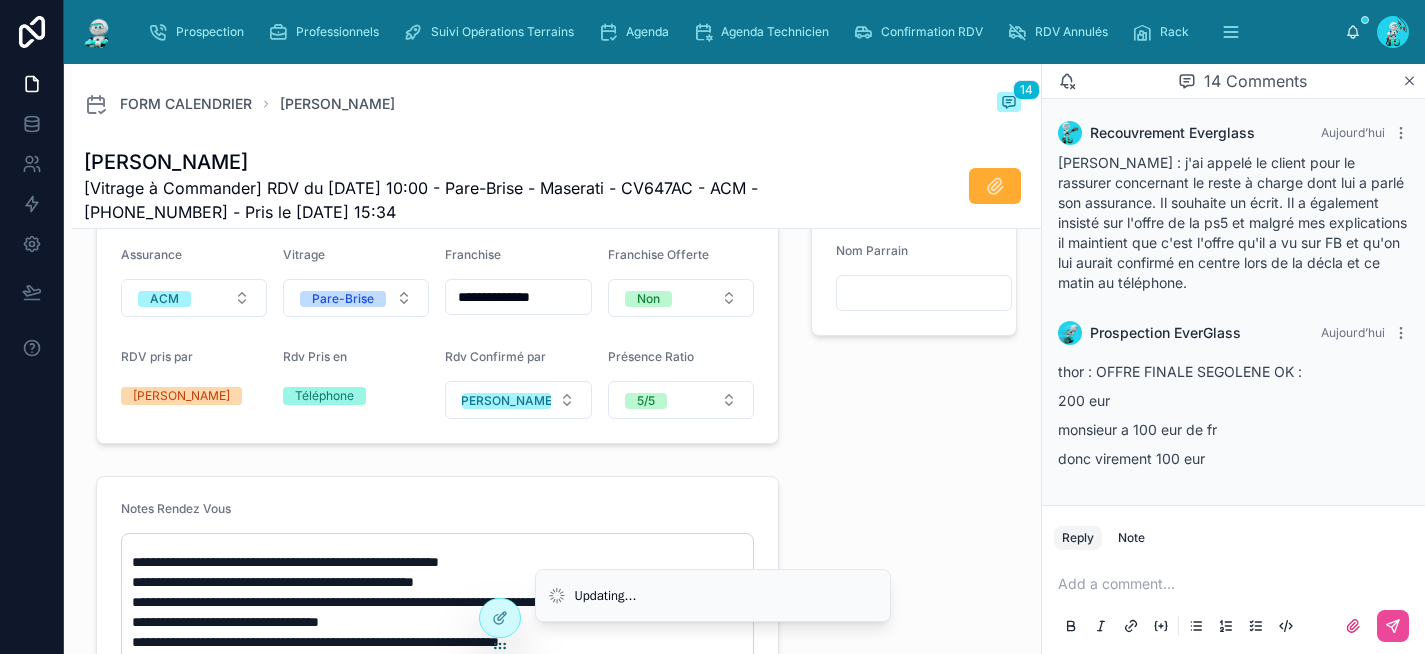 type on "**********" 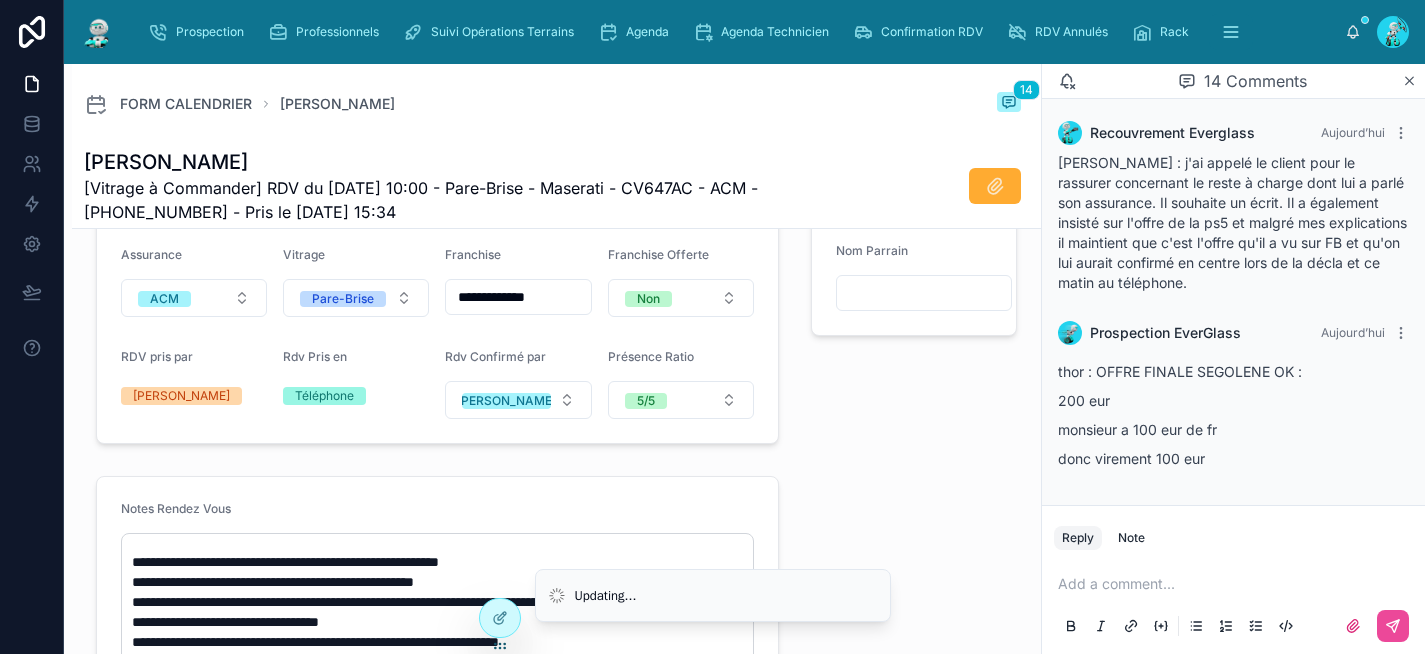 type on "**********" 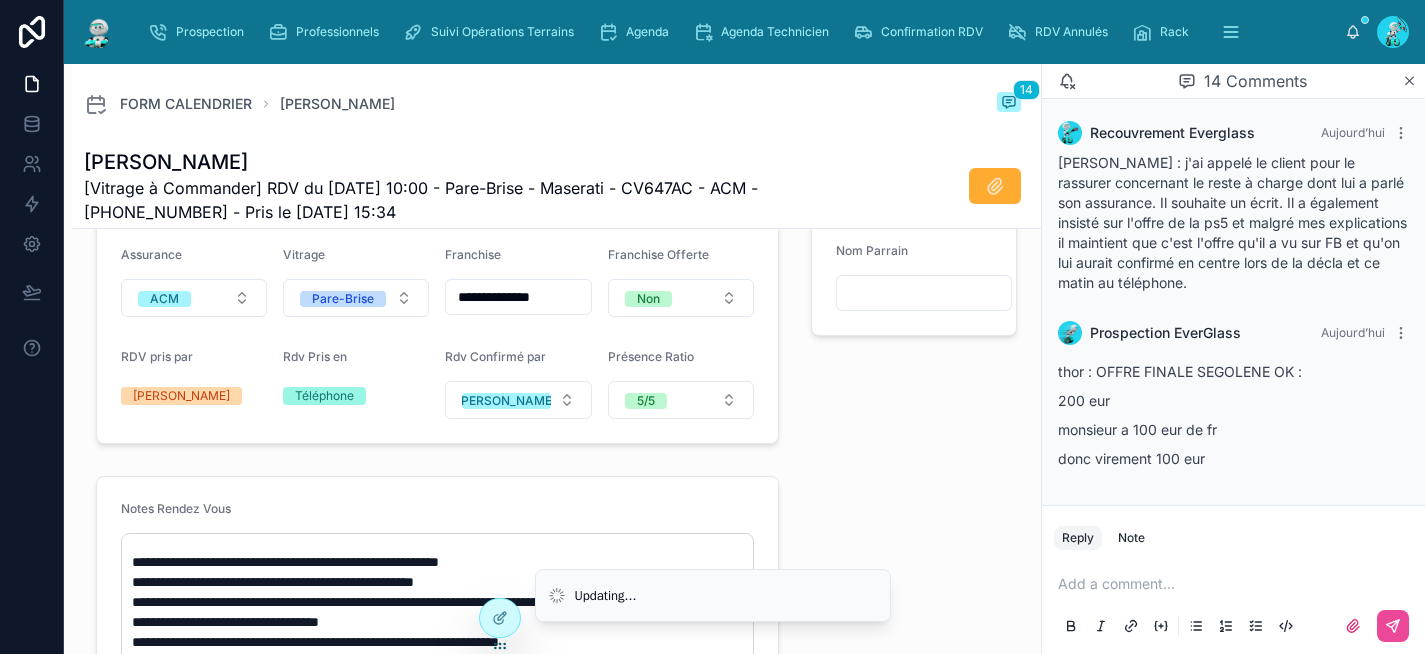 type on "**********" 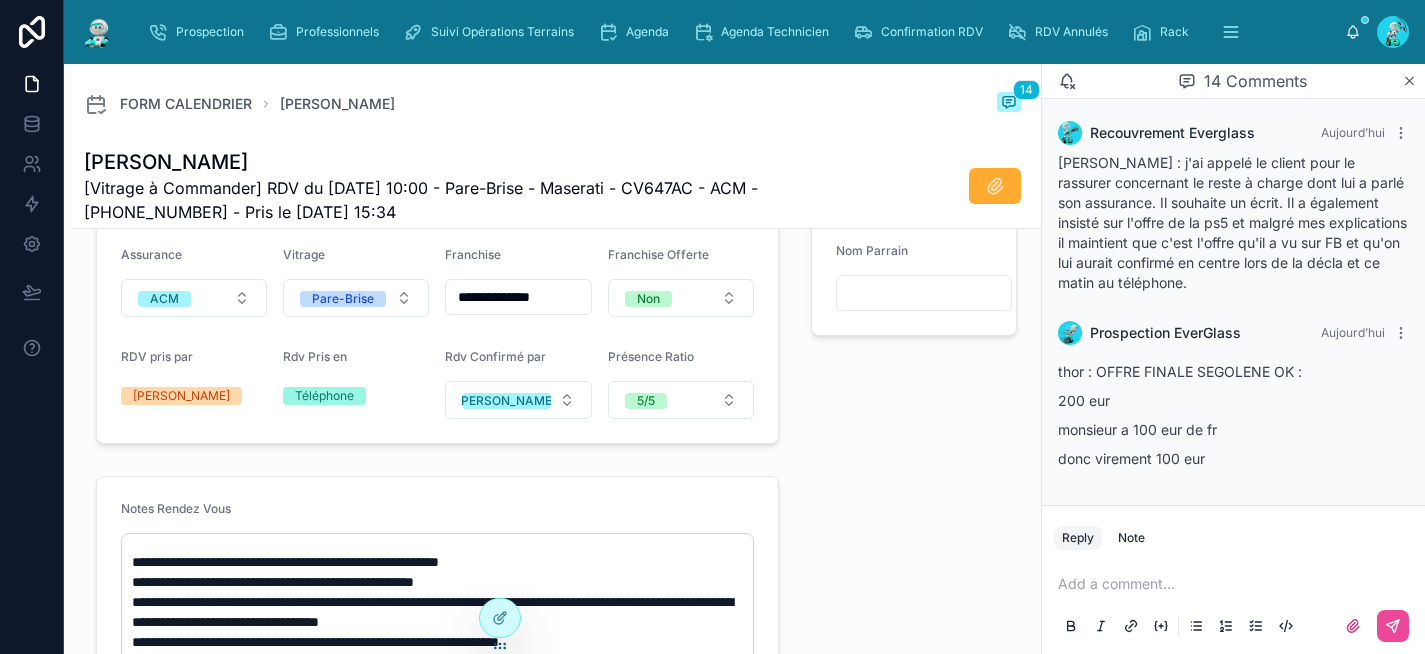 type on "**********" 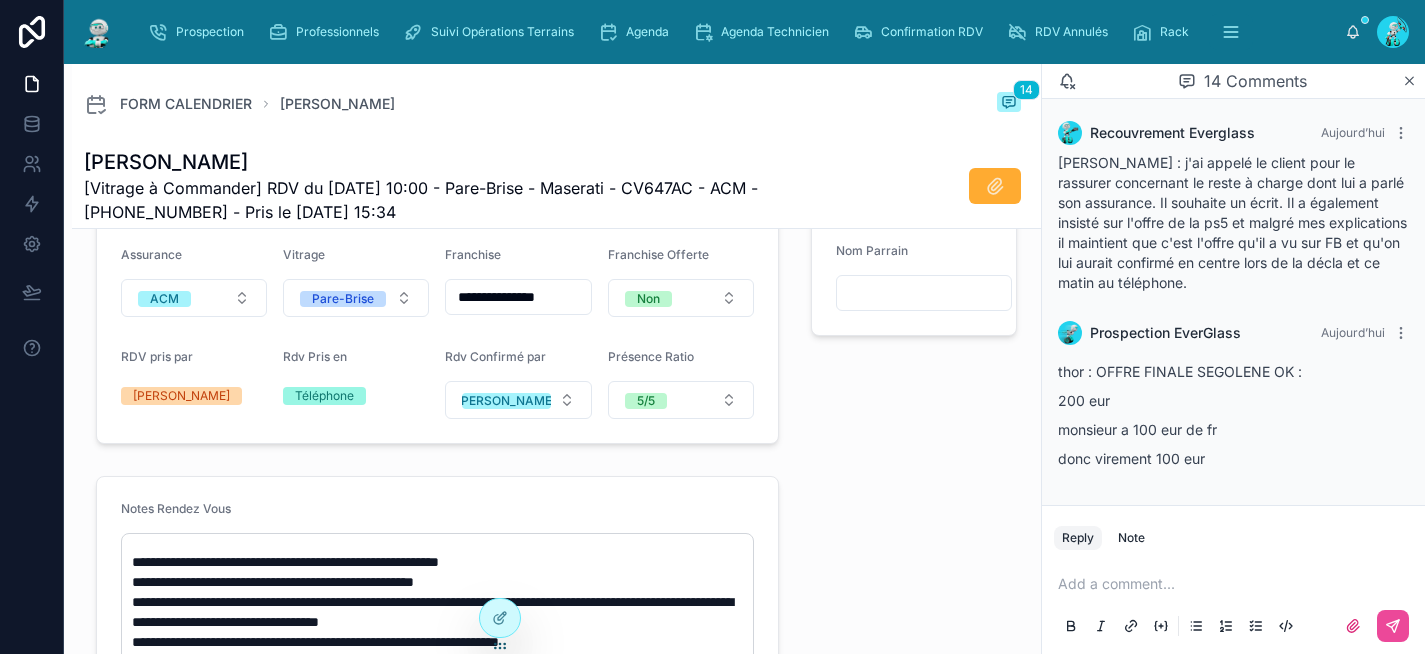 type on "**********" 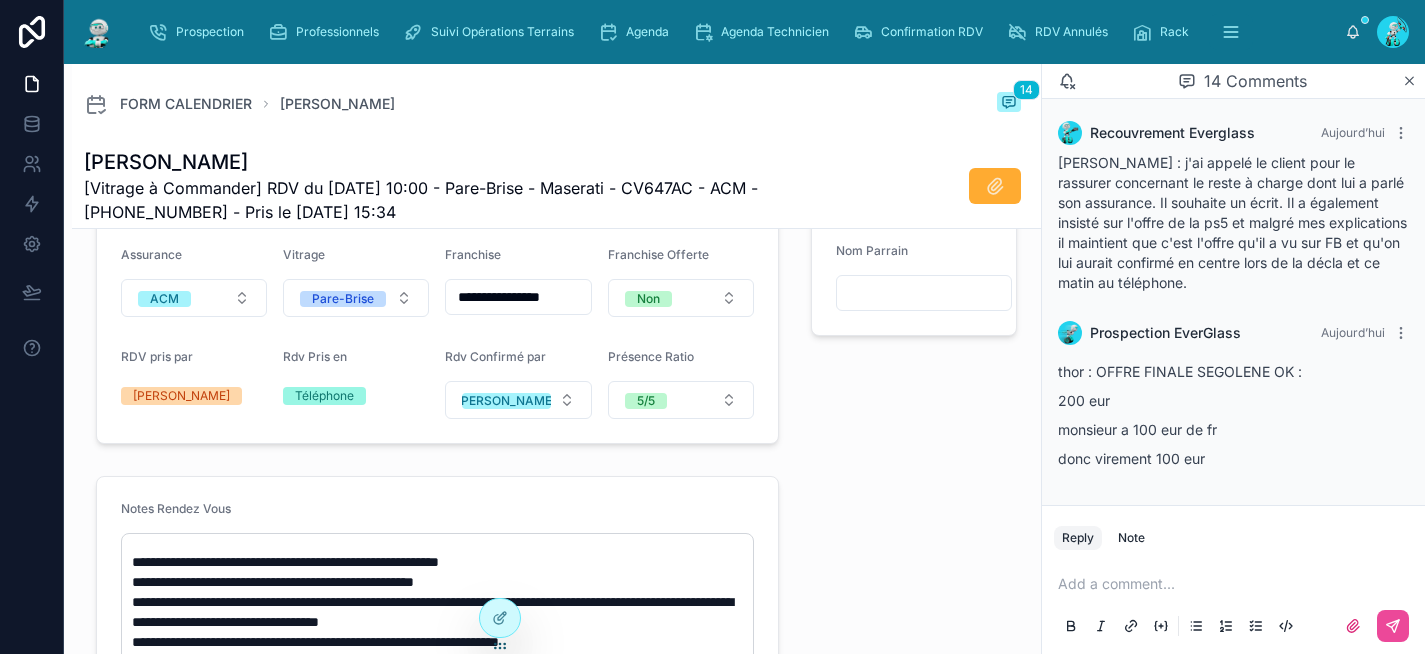 type on "**********" 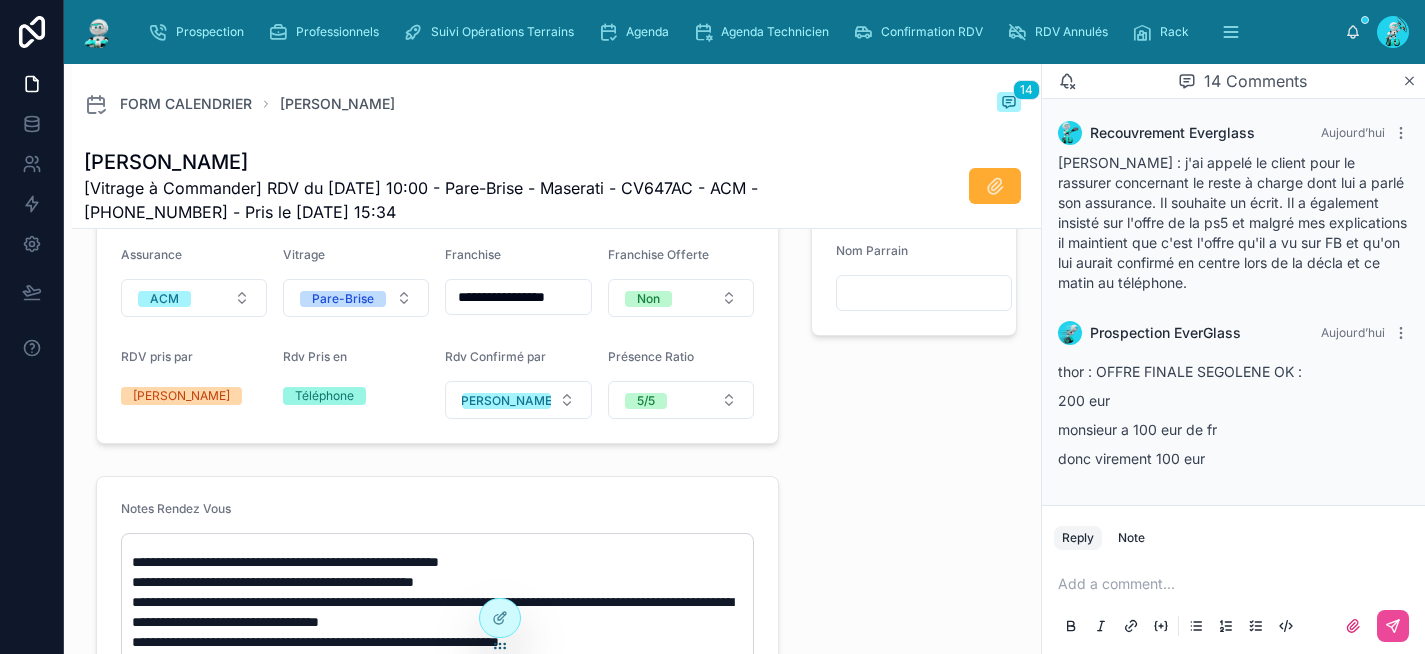 type on "**********" 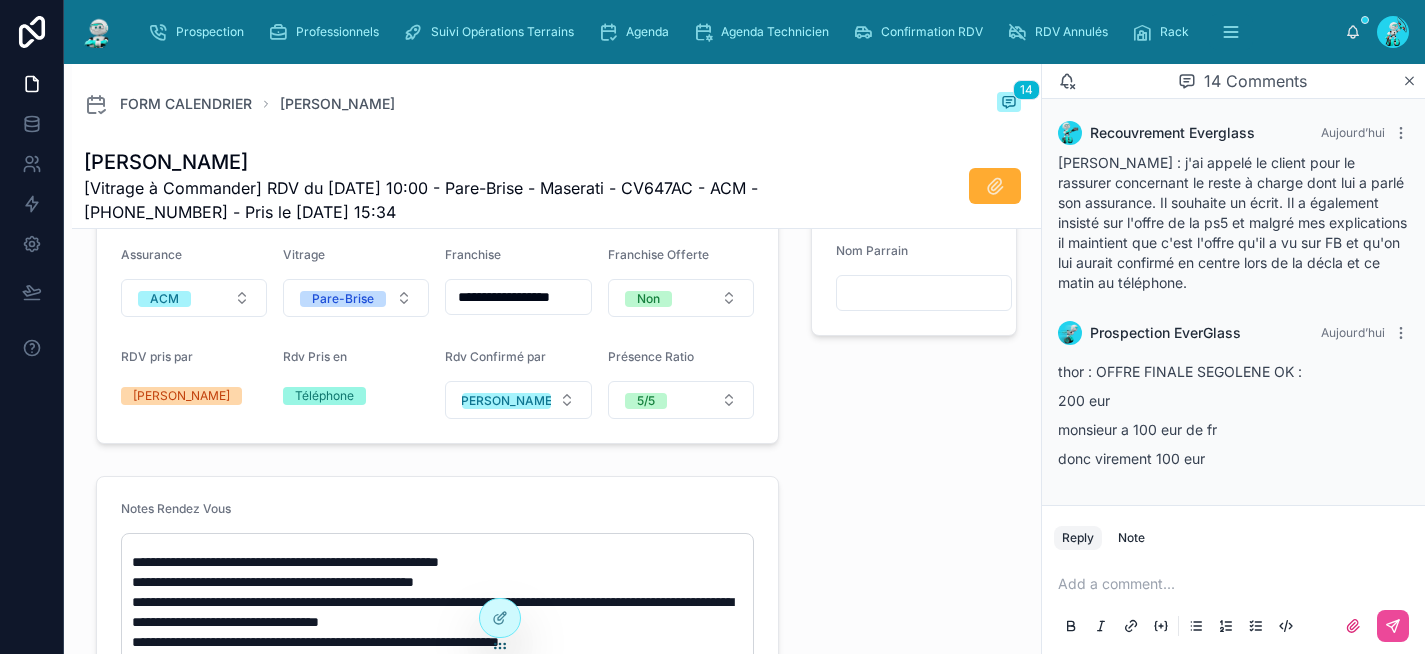 type on "**********" 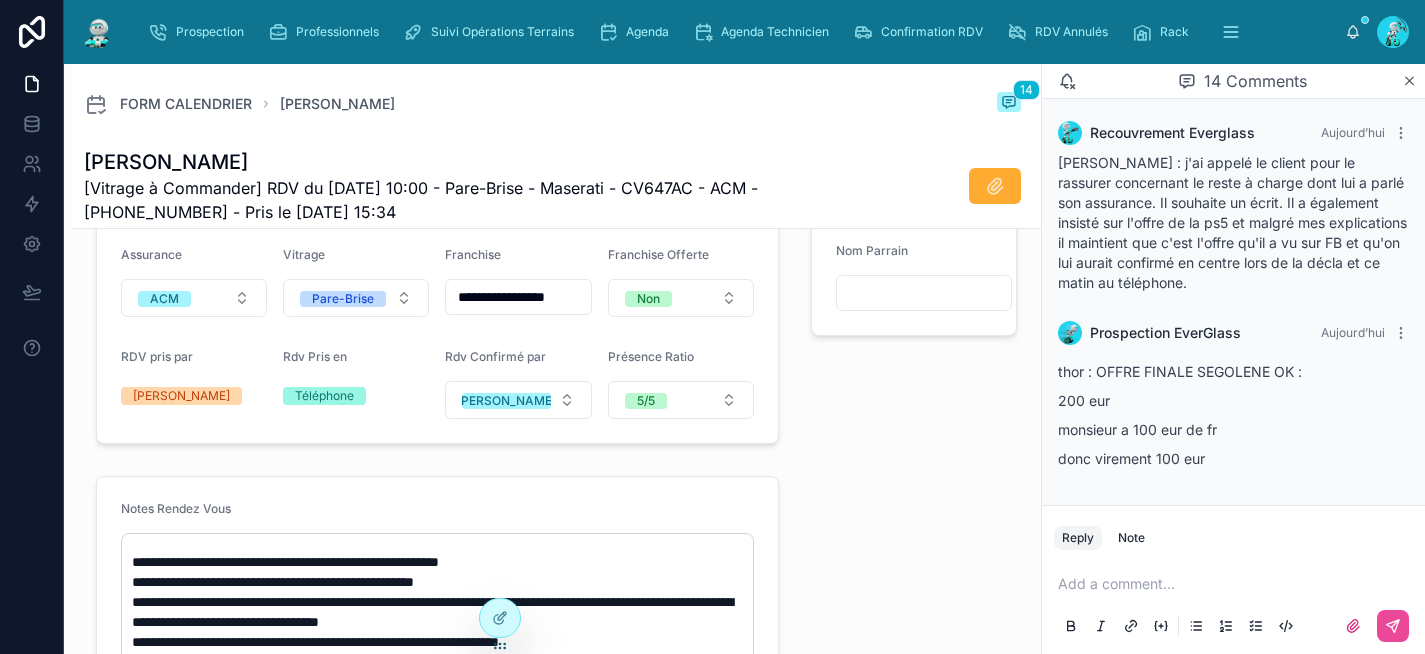 type on "**********" 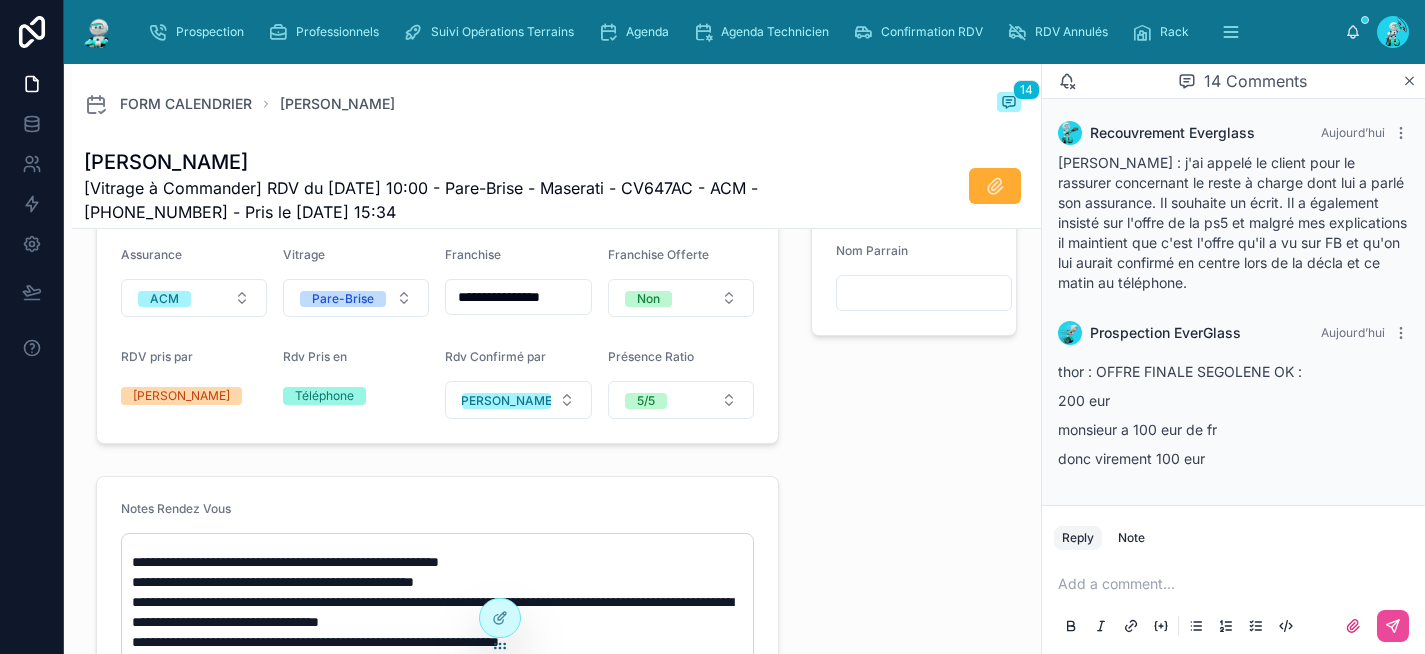 type on "**********" 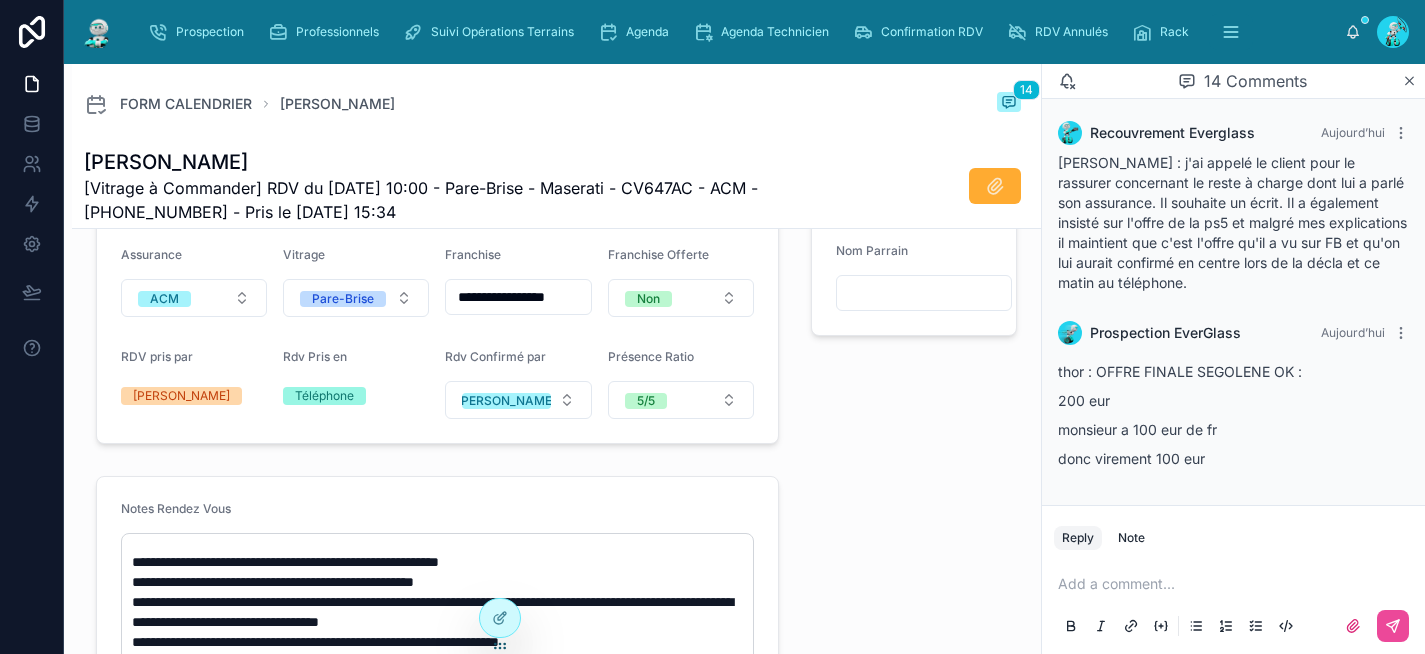 type on "**********" 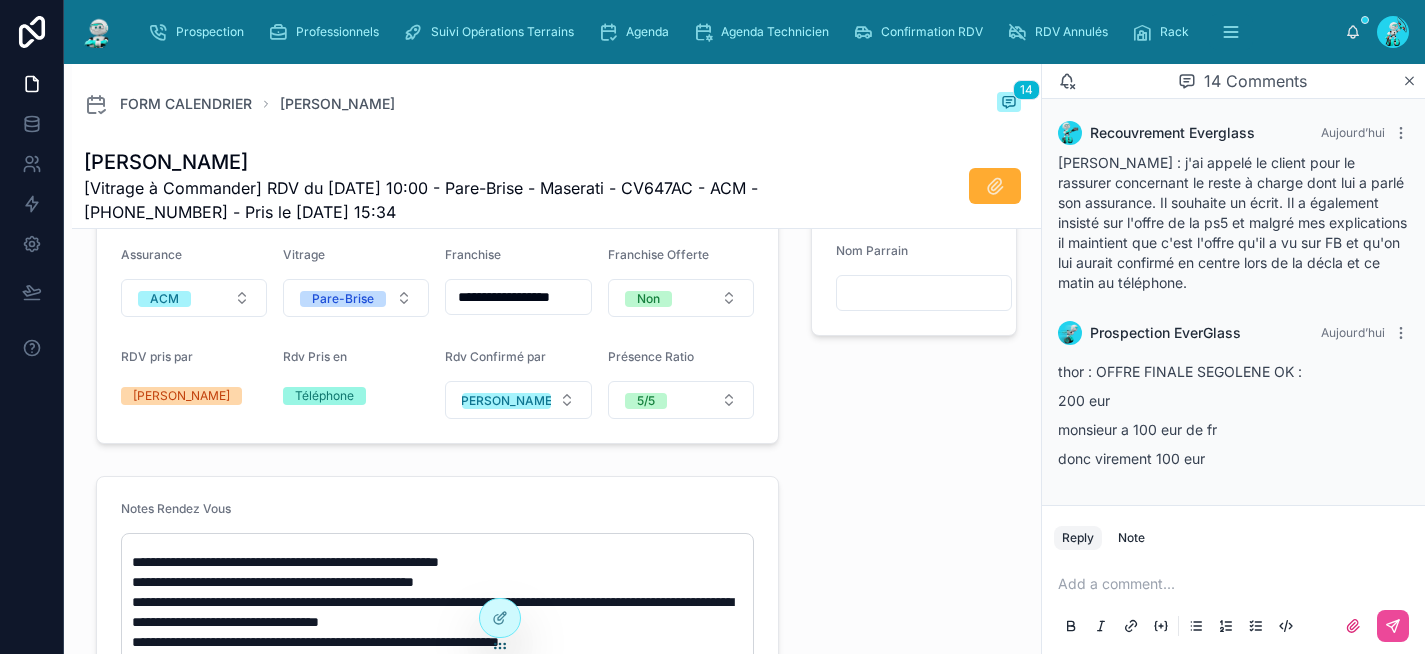 type on "**********" 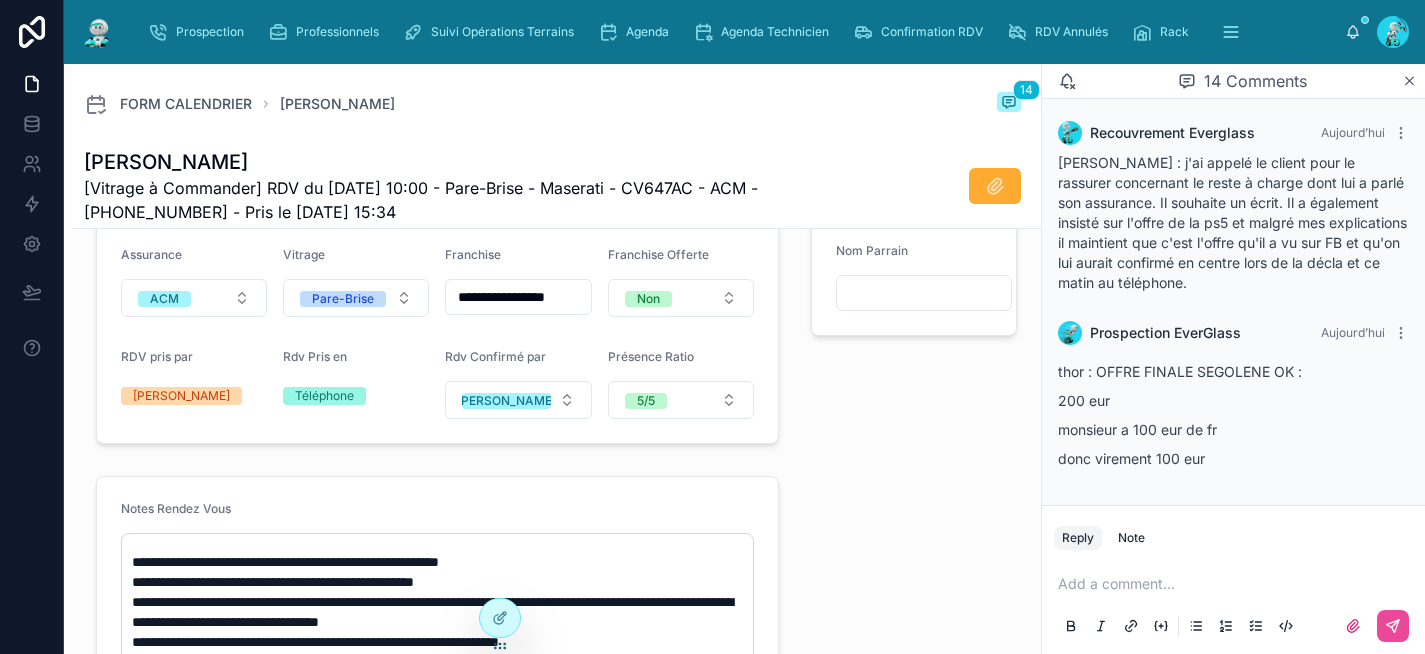 type on "**********" 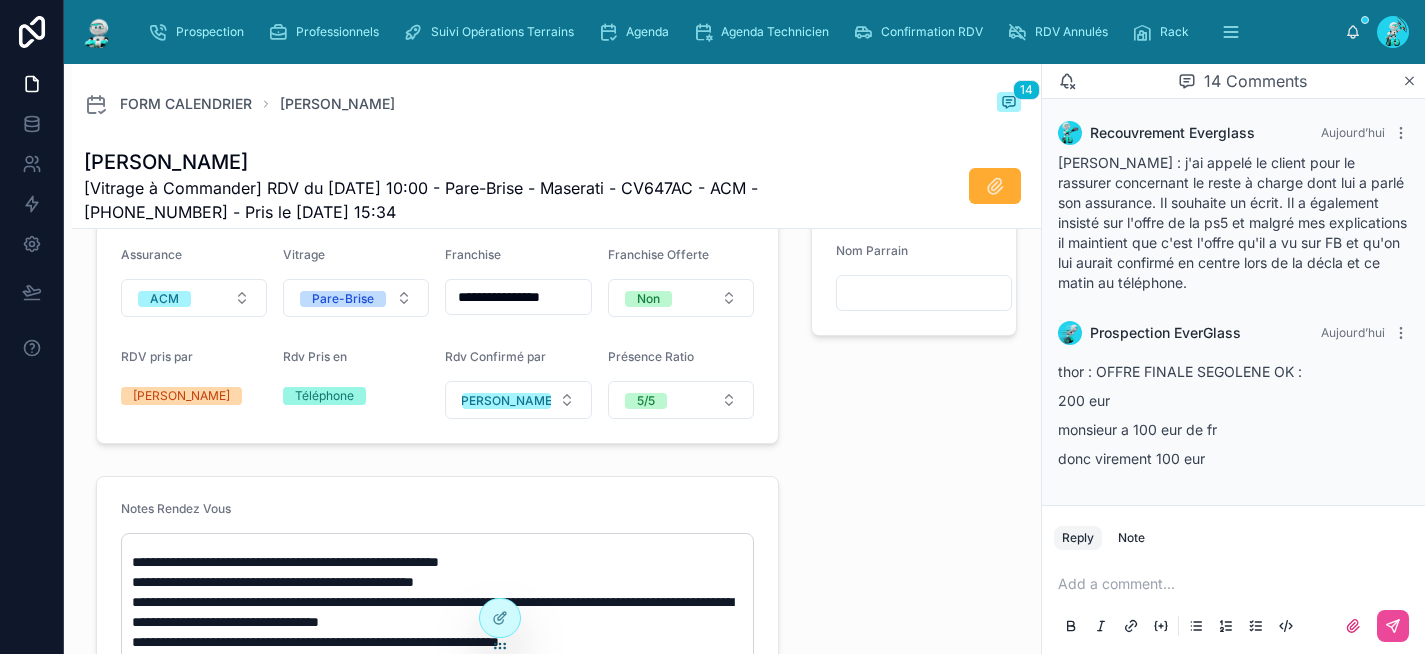 type on "**********" 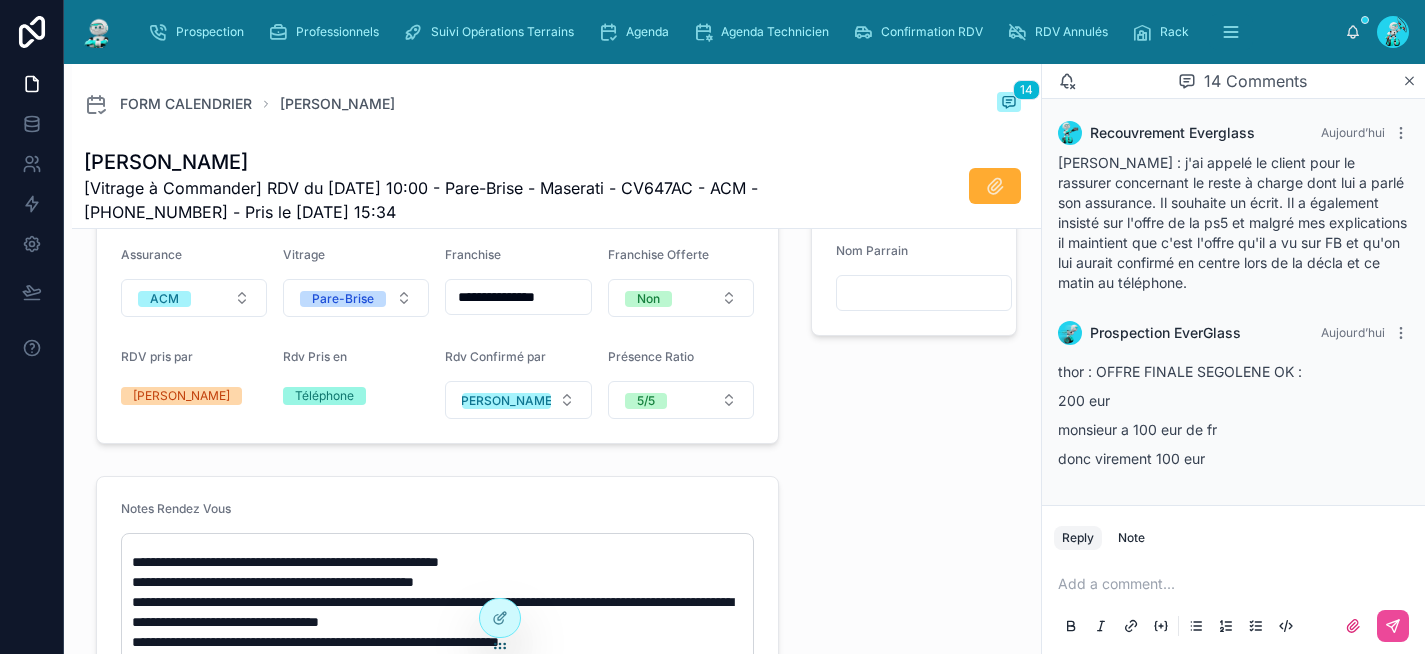 type on "**********" 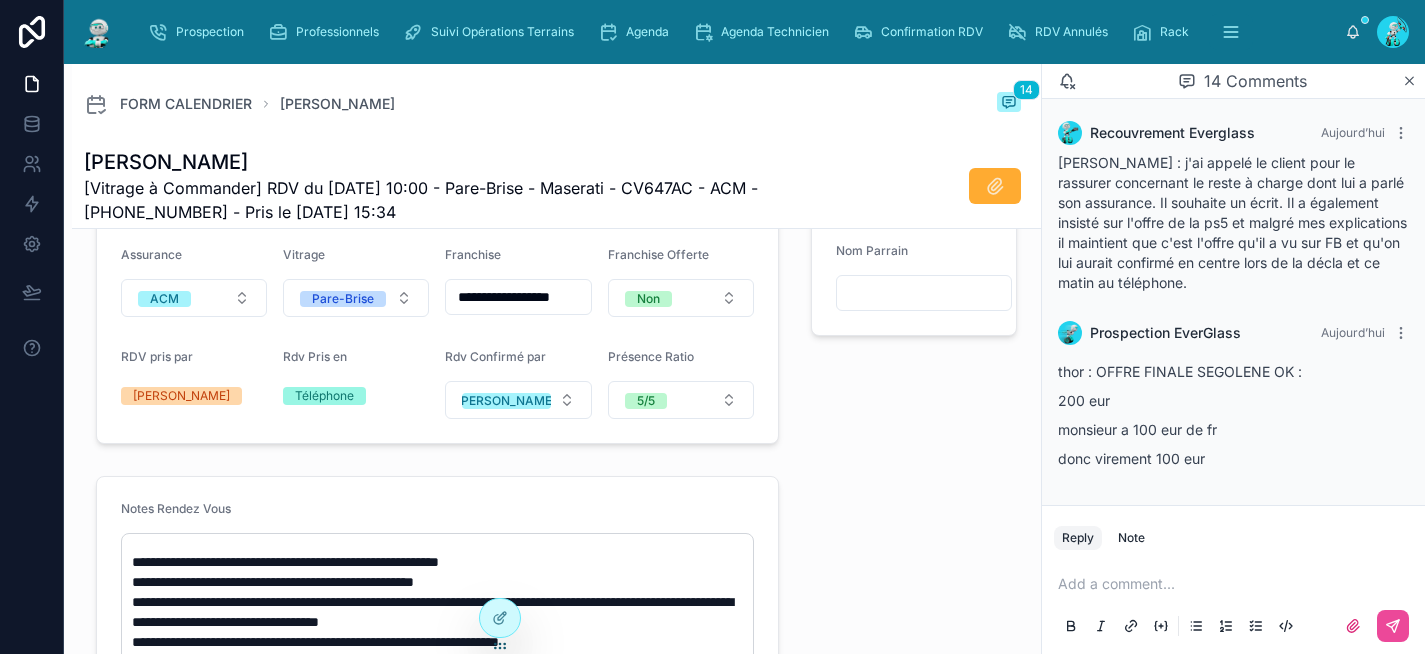 type on "**********" 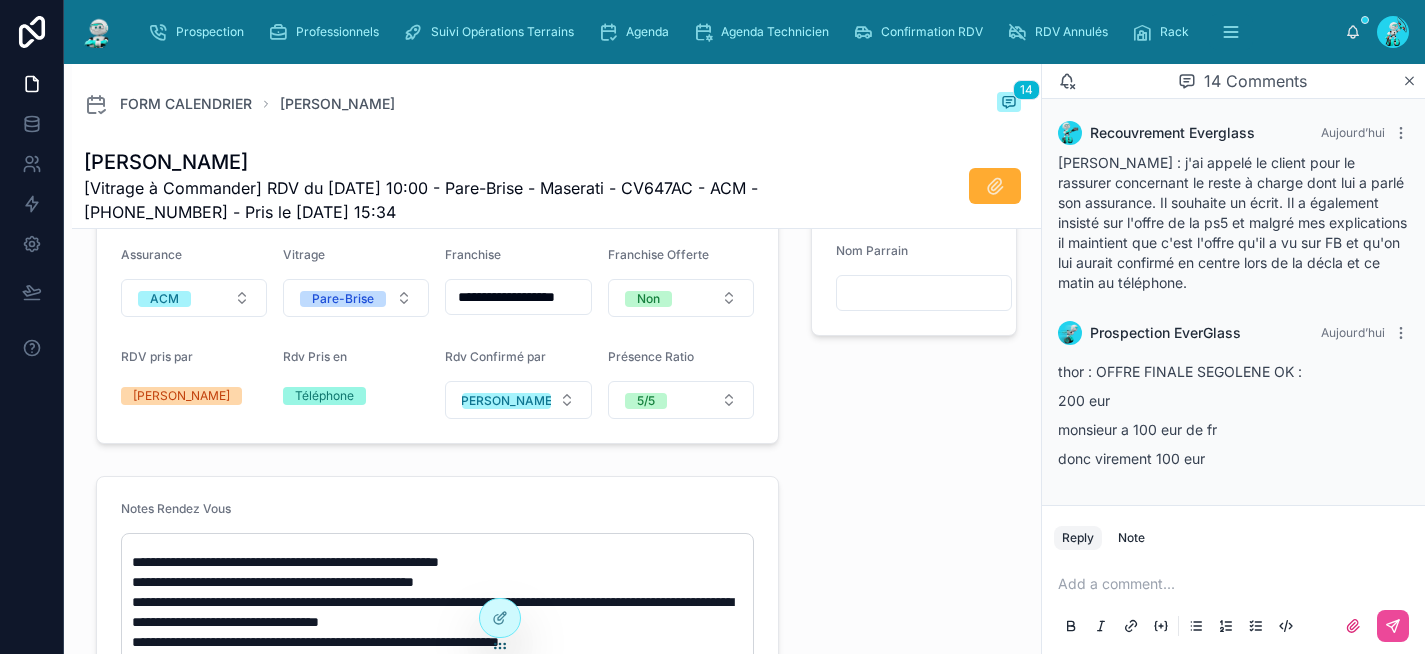 type on "**********" 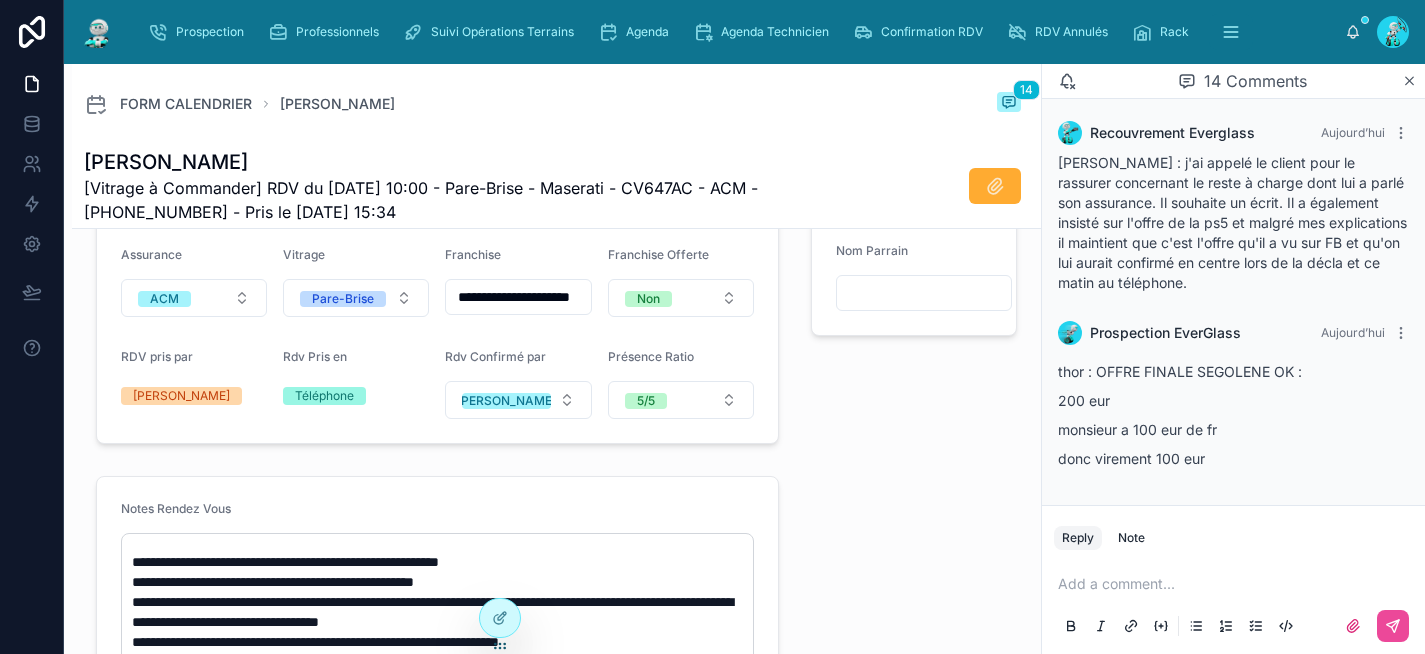 type on "**********" 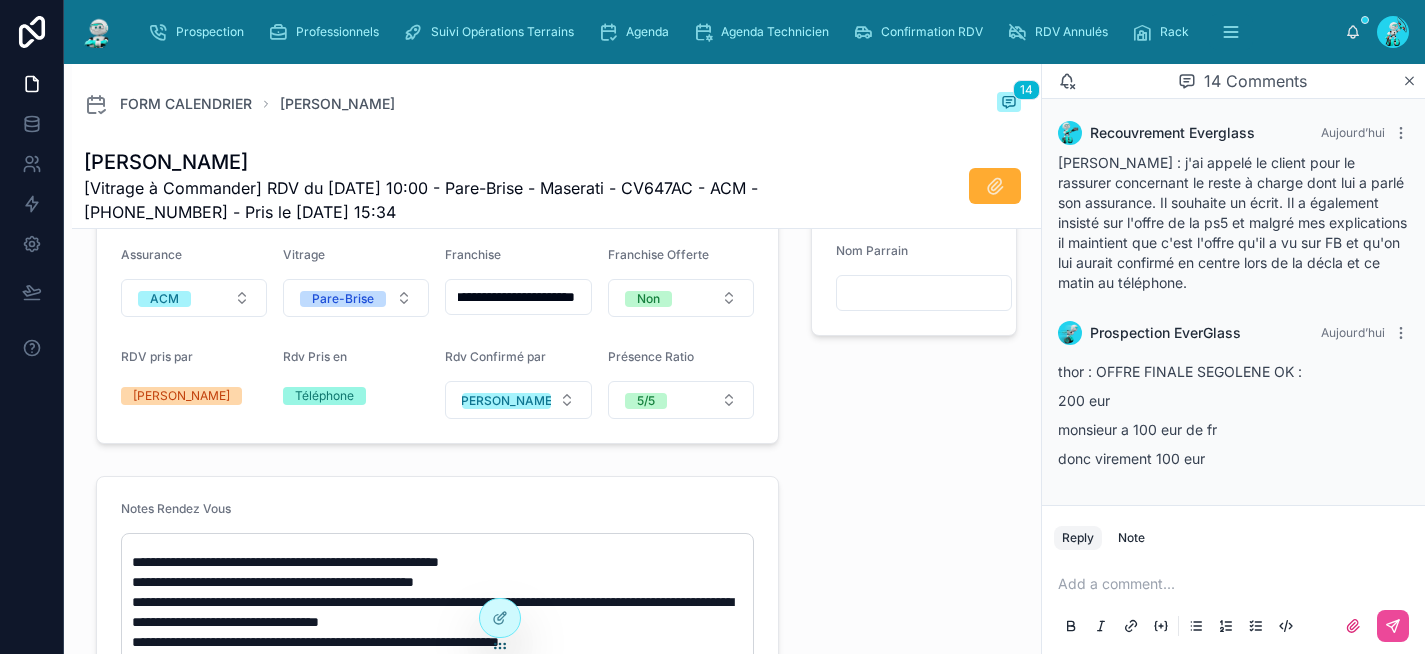 type on "**********" 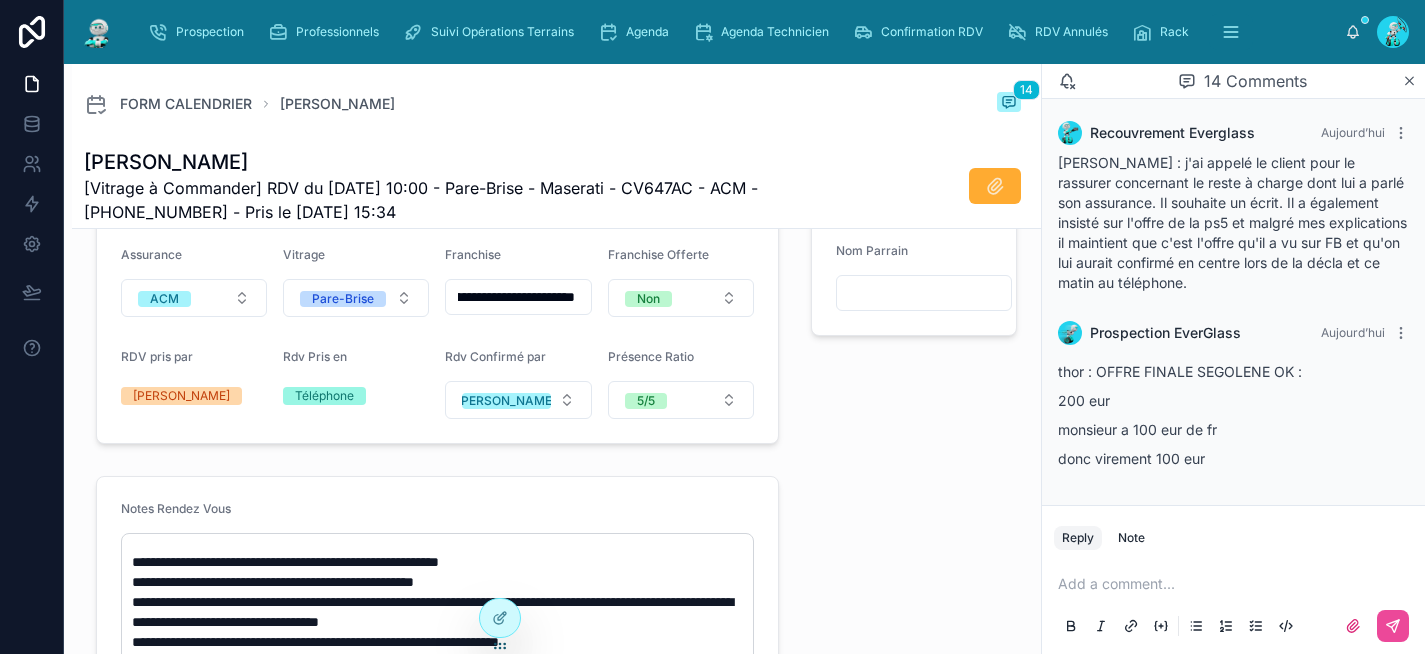 type on "**********" 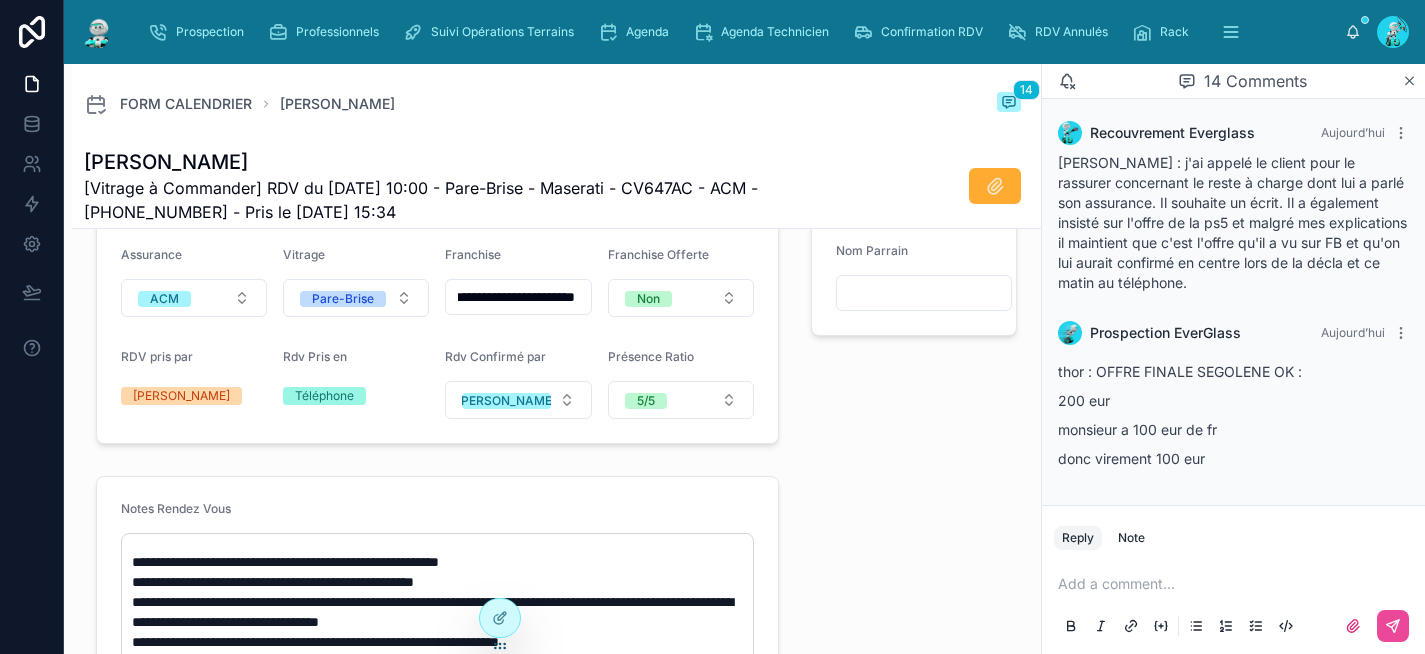 type on "**********" 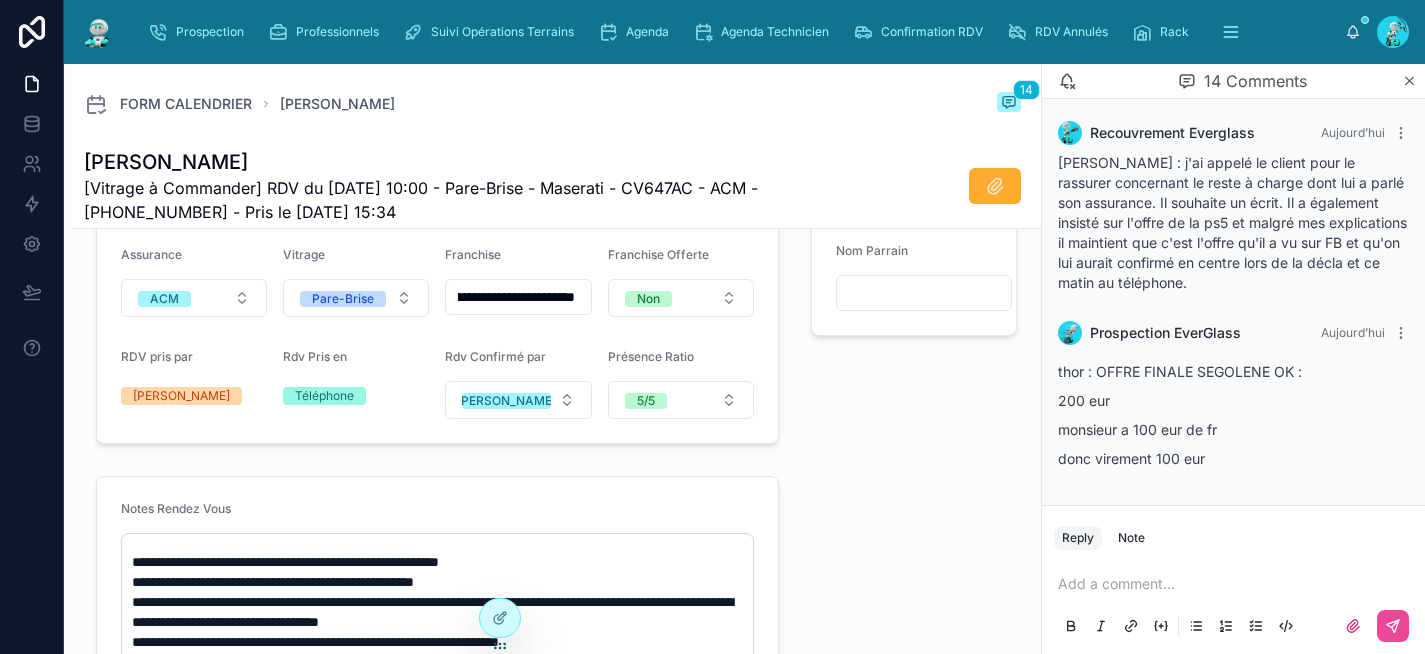 type on "**********" 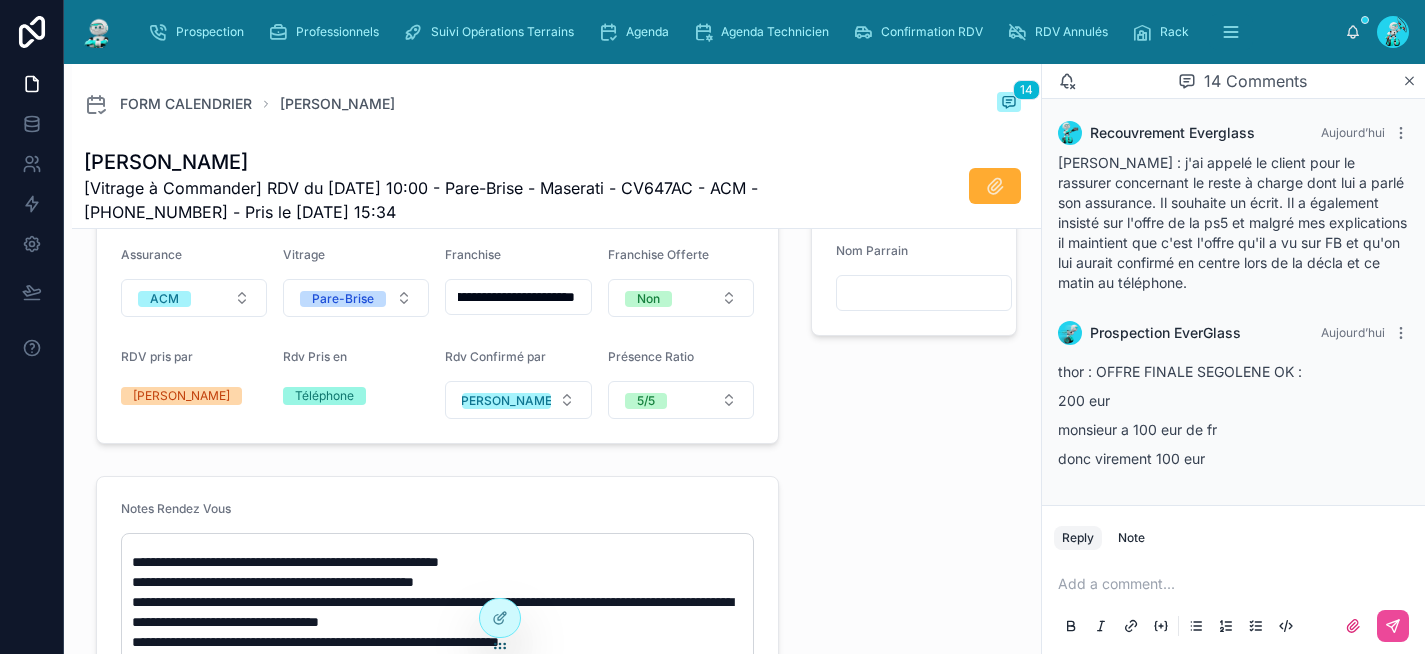 type on "**********" 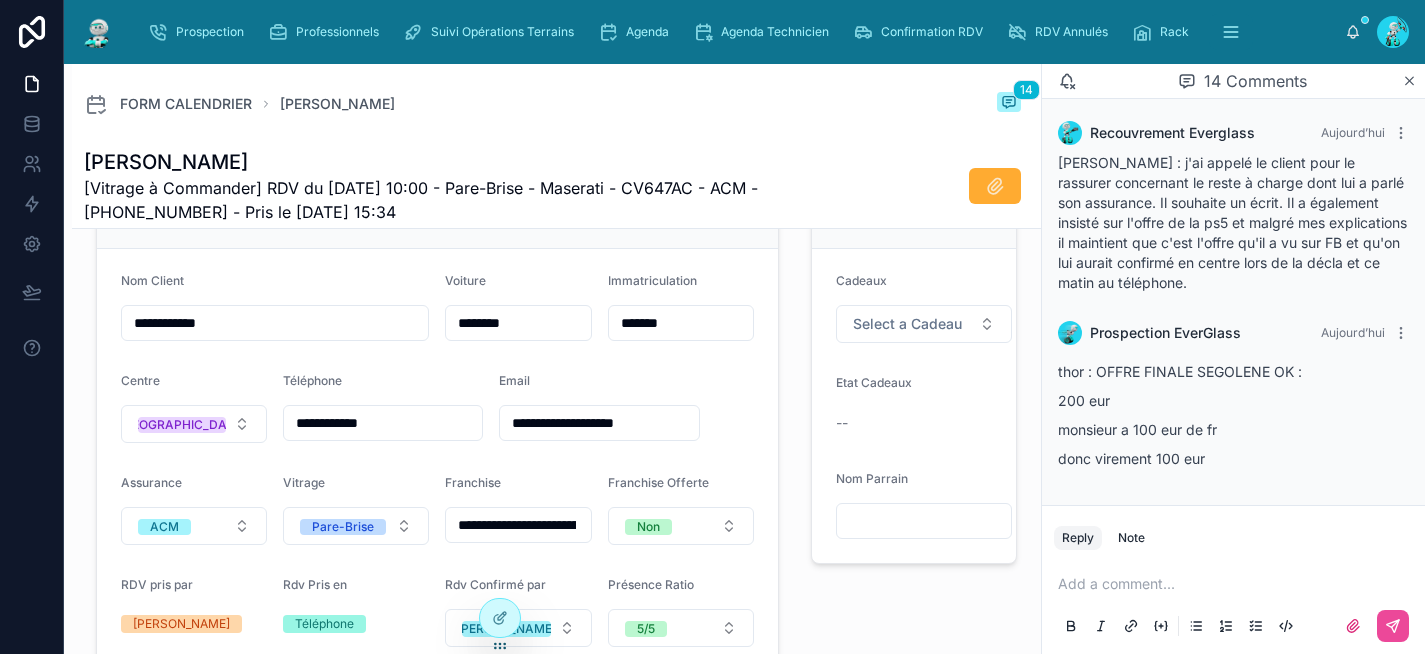 scroll, scrollTop: 422, scrollLeft: 0, axis: vertical 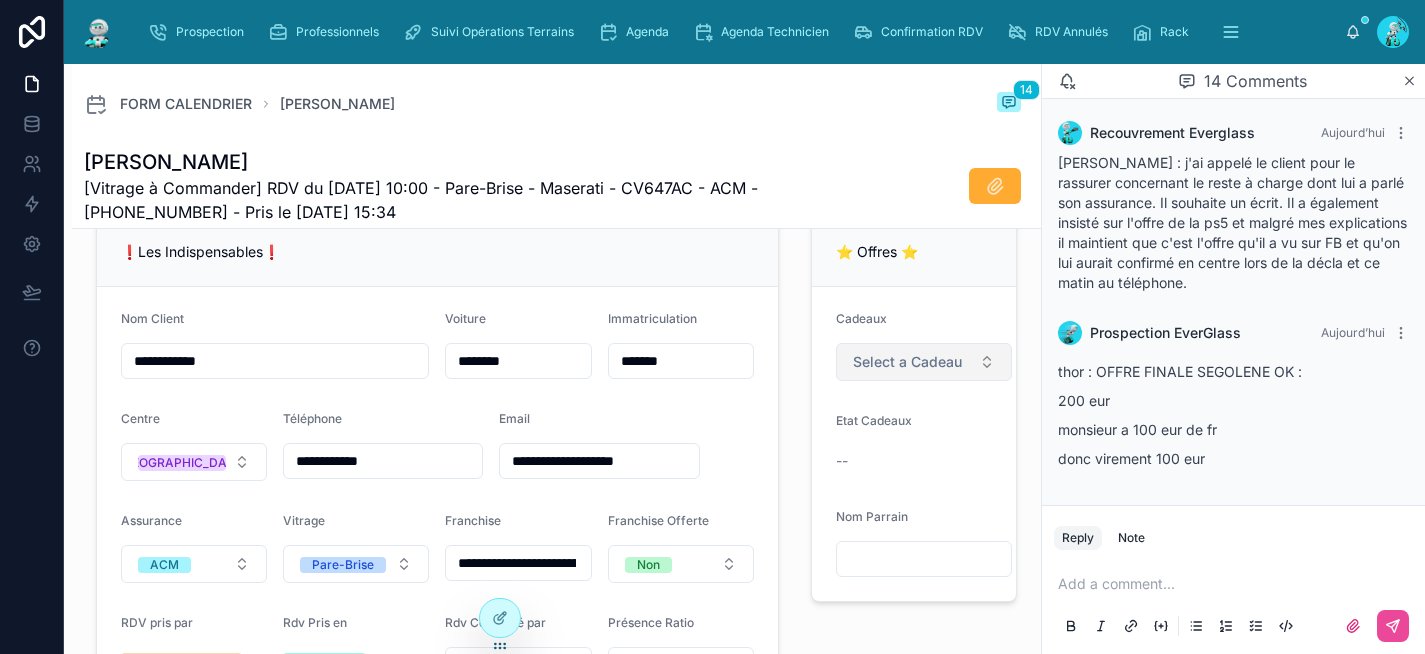 click on "Select a Cadeau" at bounding box center (907, 362) 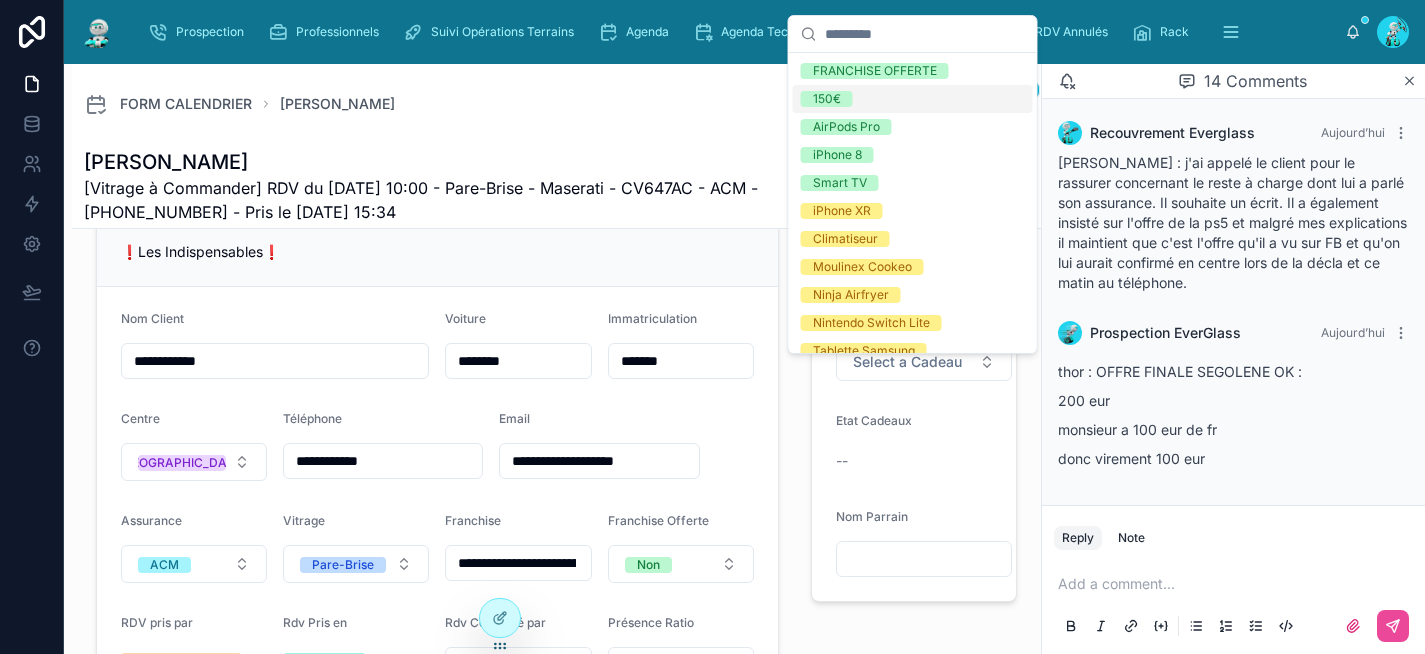 click on "150€" at bounding box center [913, 99] 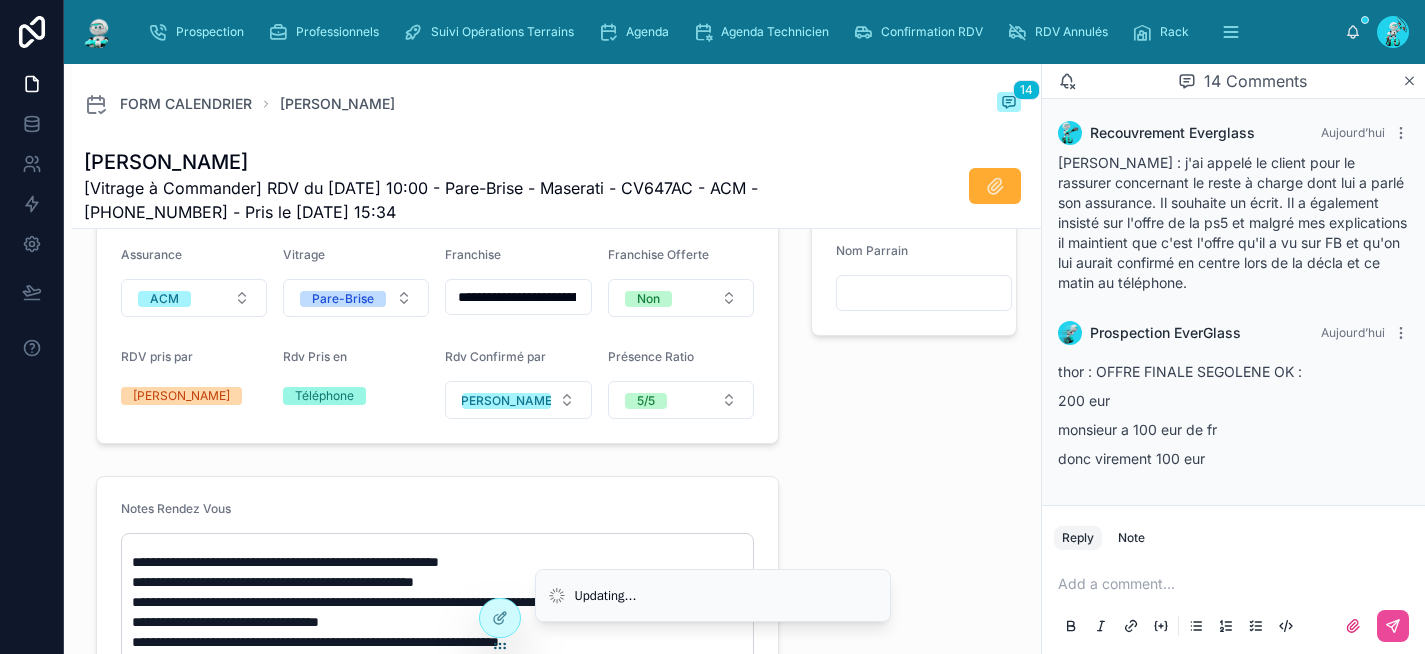 scroll, scrollTop: 839, scrollLeft: 0, axis: vertical 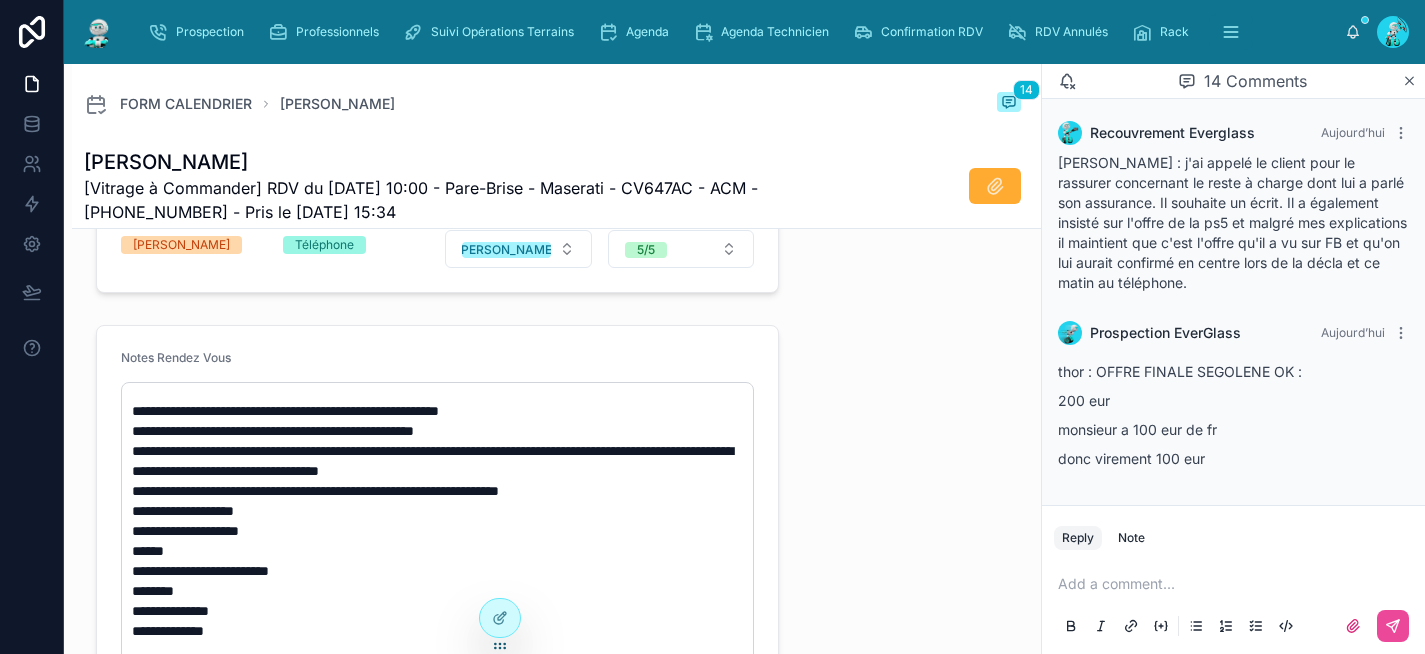 click on "**********" at bounding box center [437, 537] 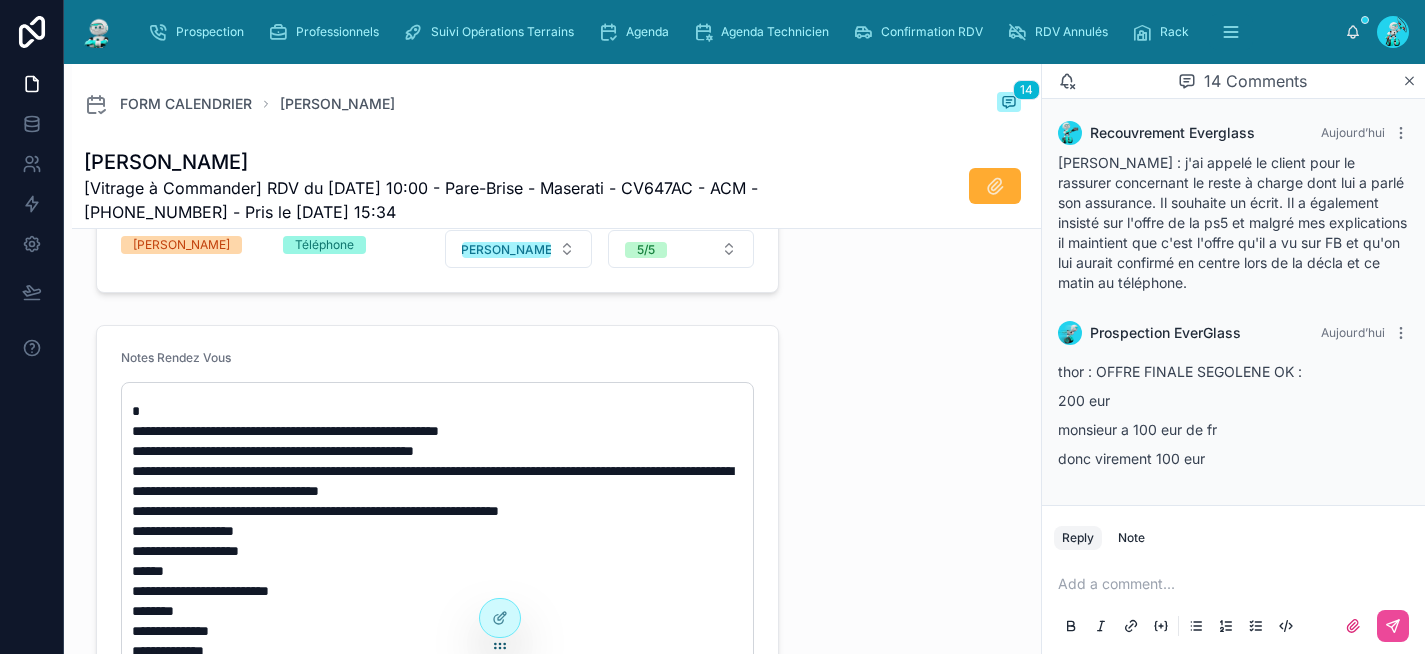 type 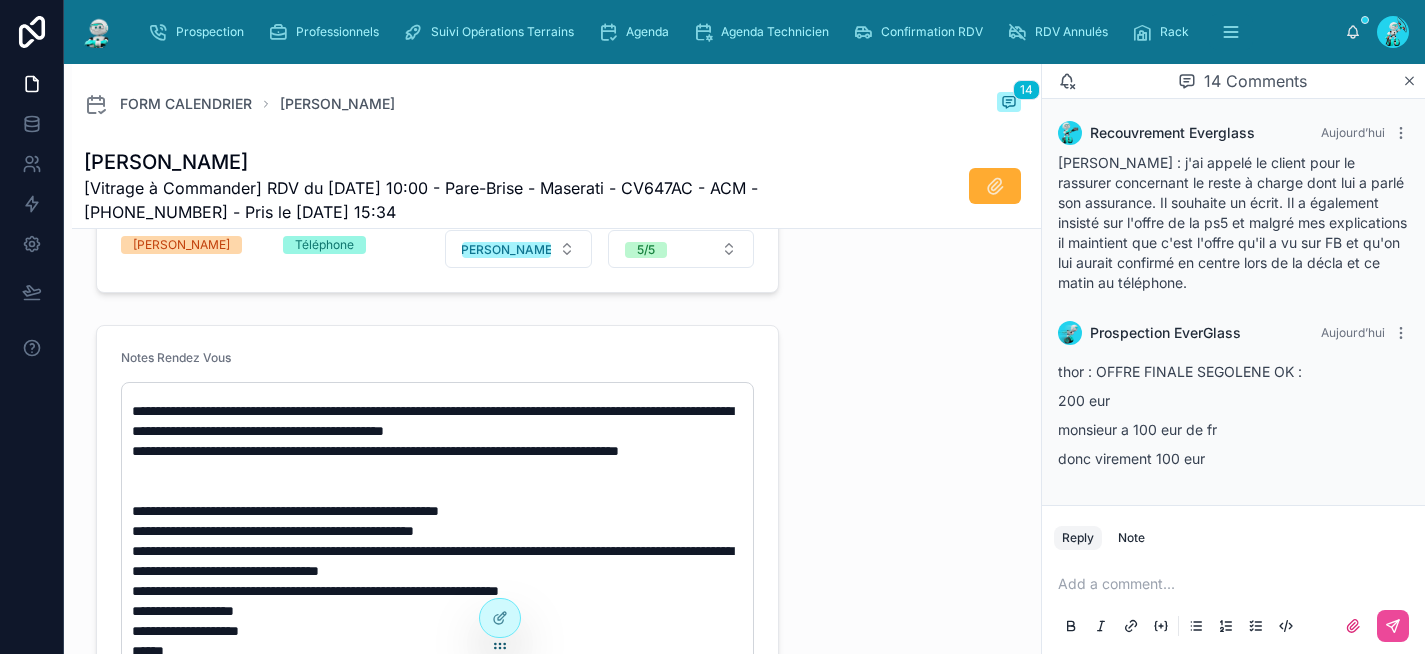 click on "**********" at bounding box center [432, 421] 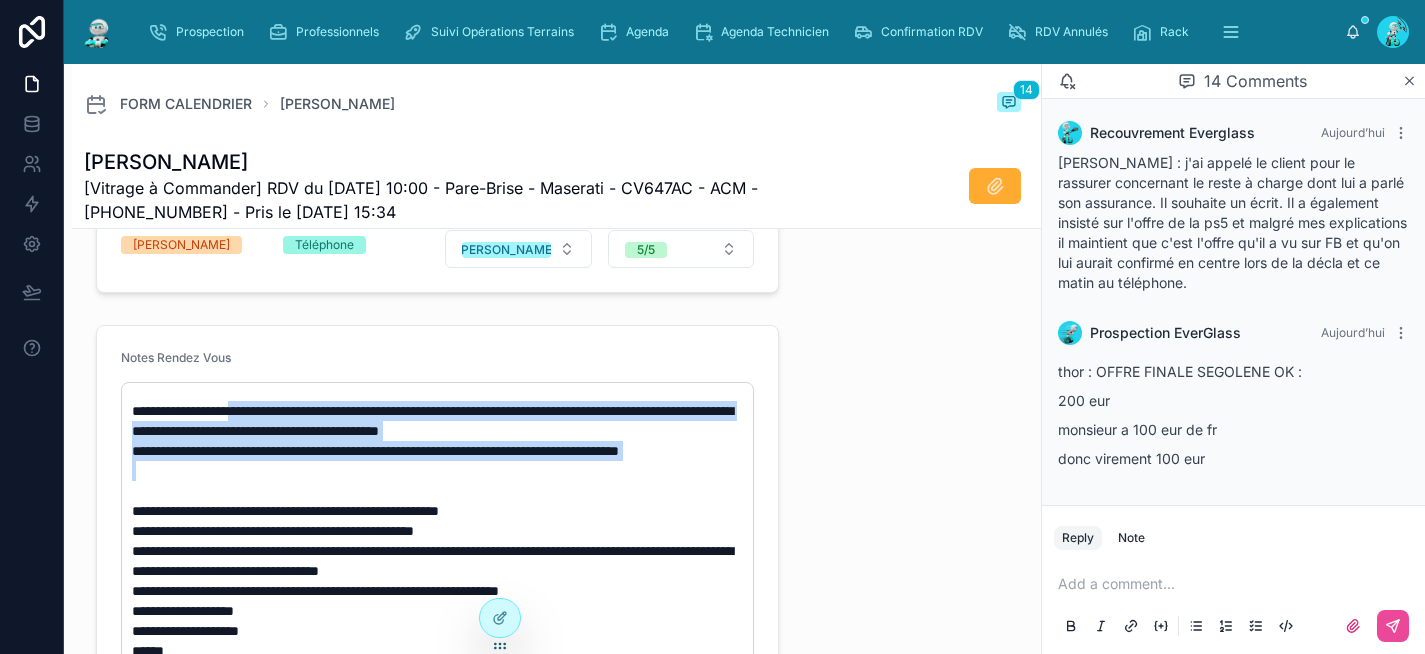 drag, startPoint x: 256, startPoint y: 427, endPoint x: 735, endPoint y: 511, distance: 486.30957 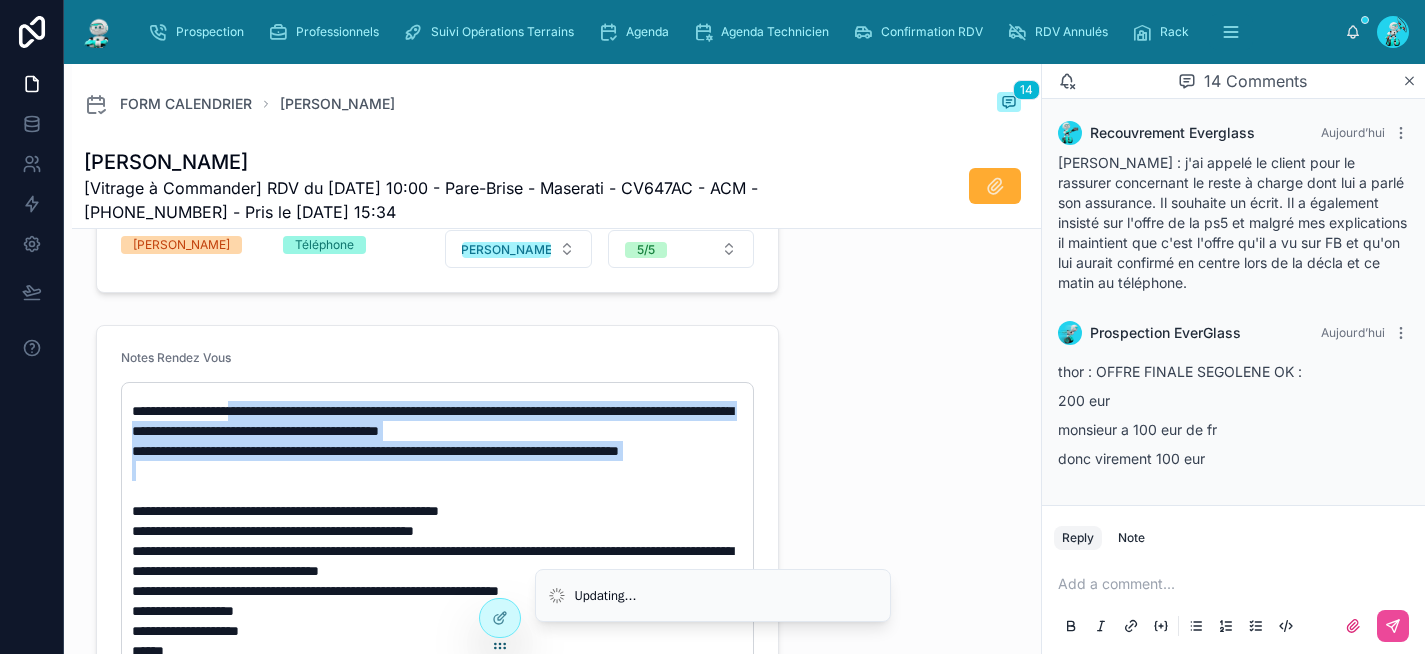 copy on "**********" 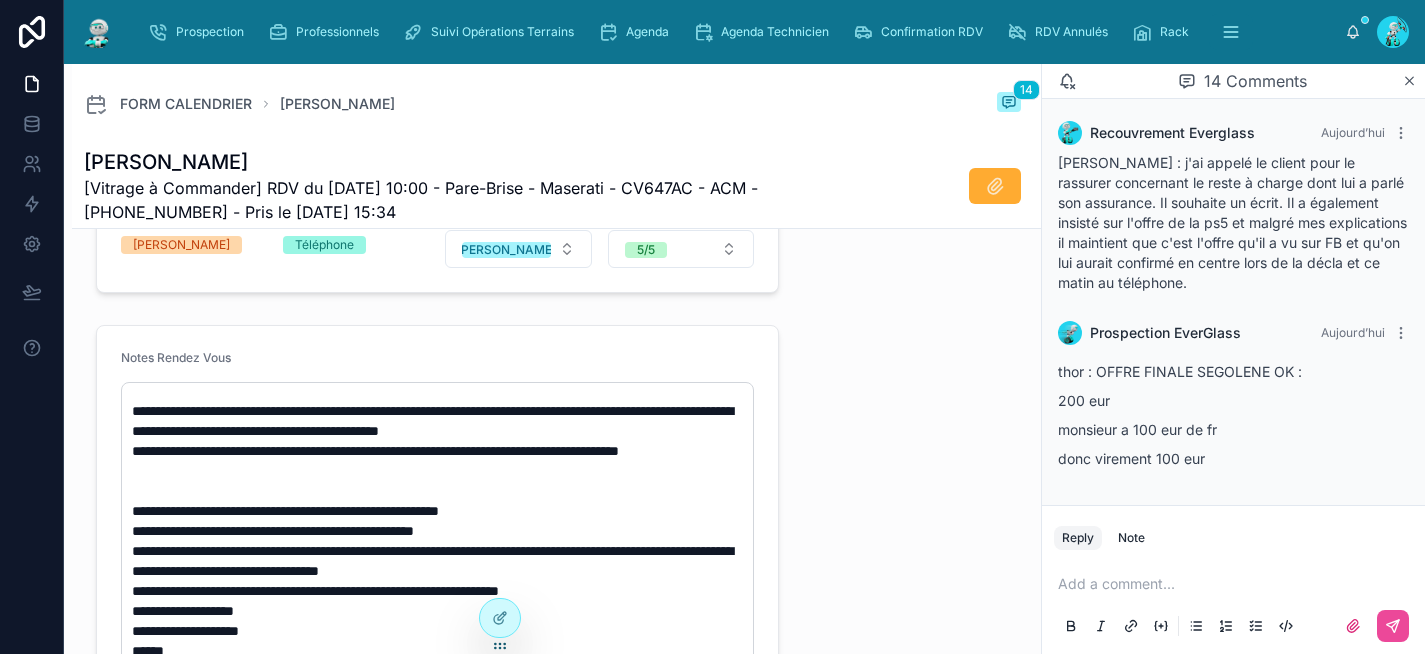 click at bounding box center (1237, 584) 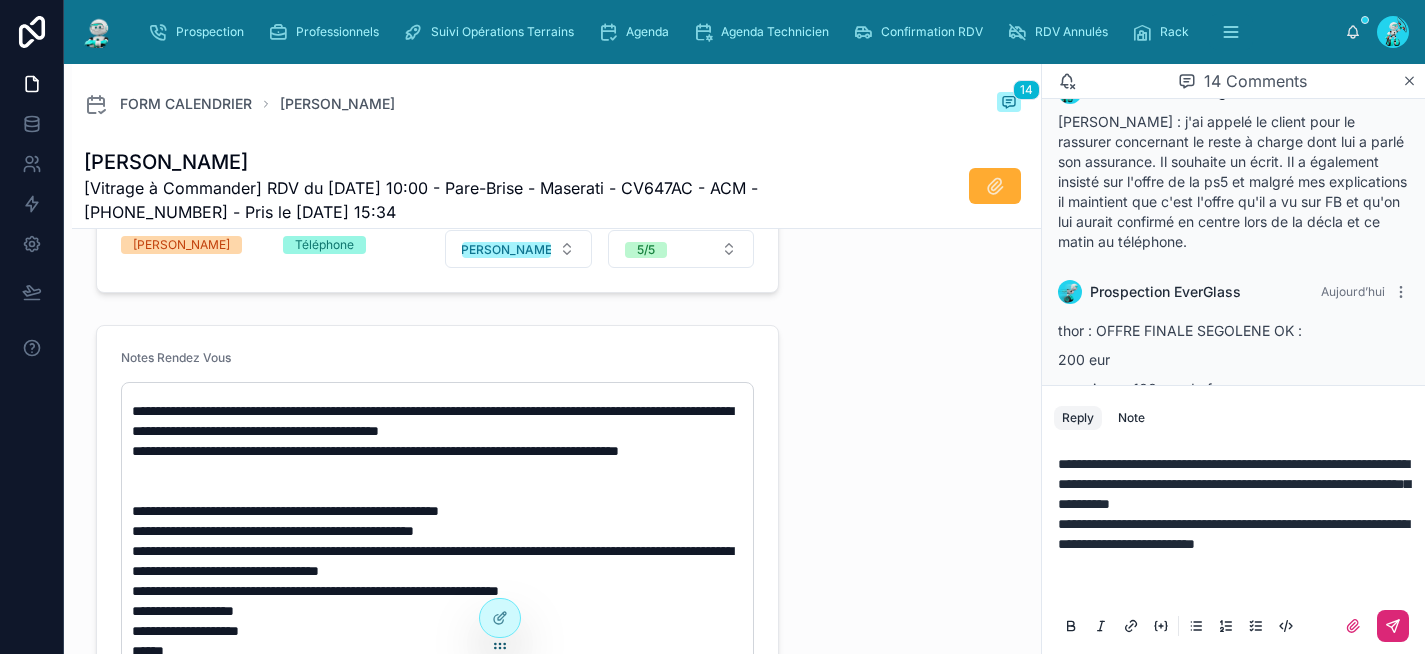click 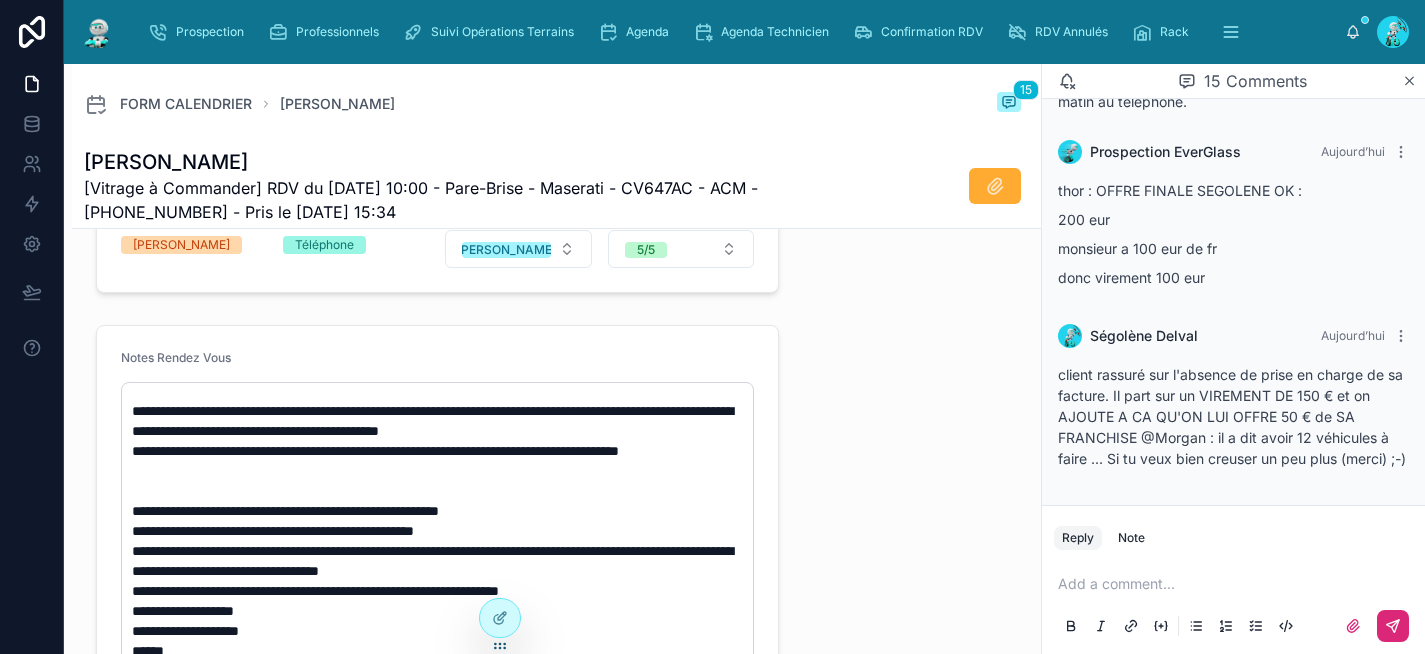 scroll, scrollTop: 1728, scrollLeft: 0, axis: vertical 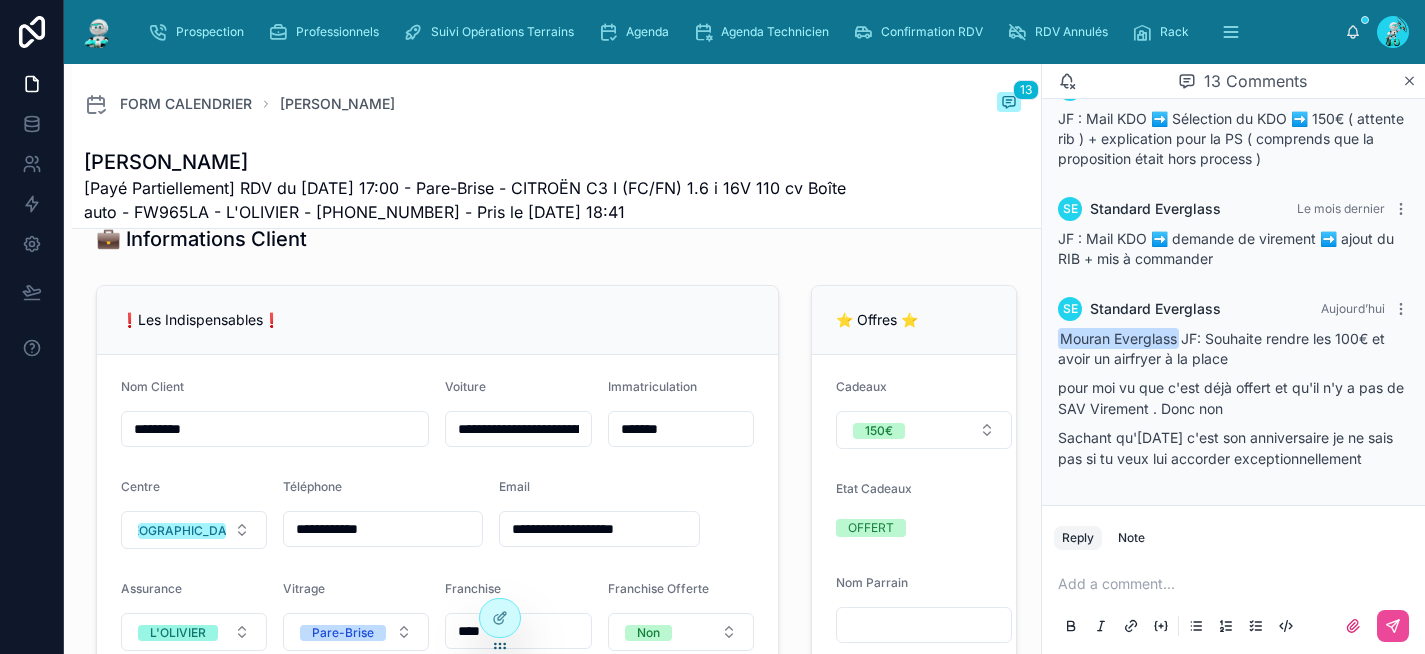 click on "Add a comment..." at bounding box center [1233, 604] 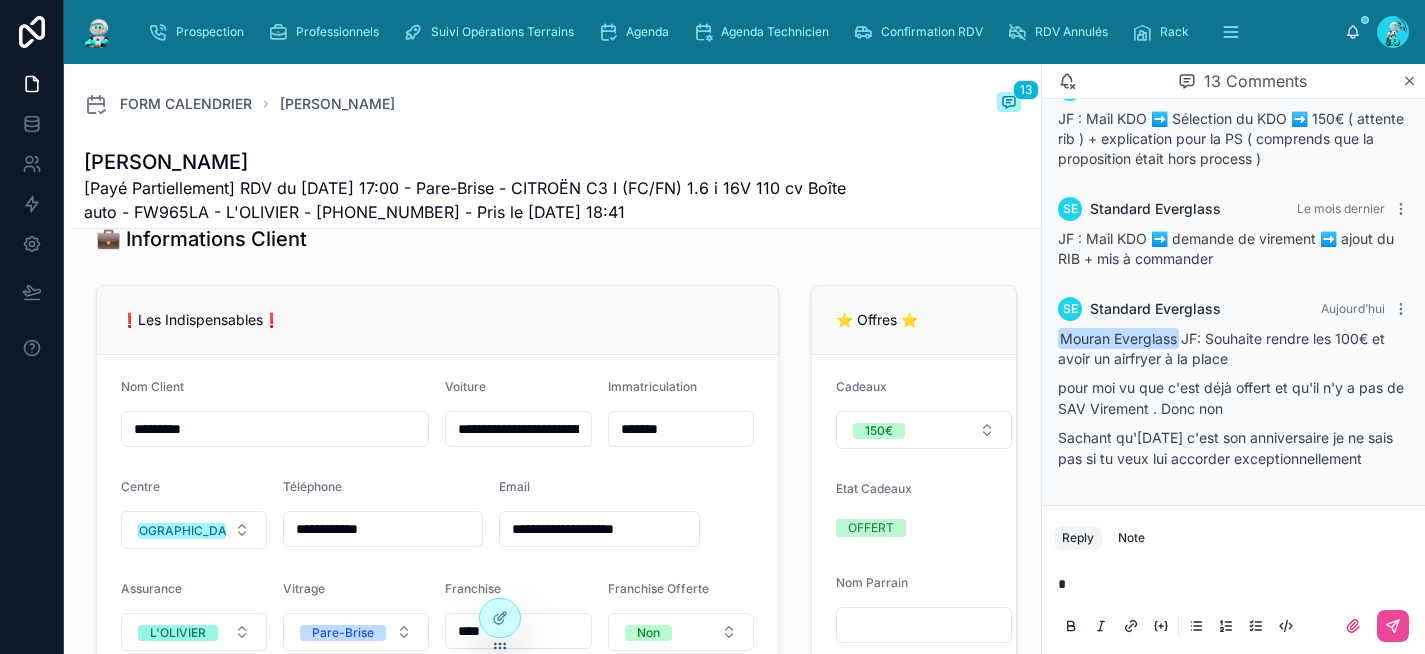 type 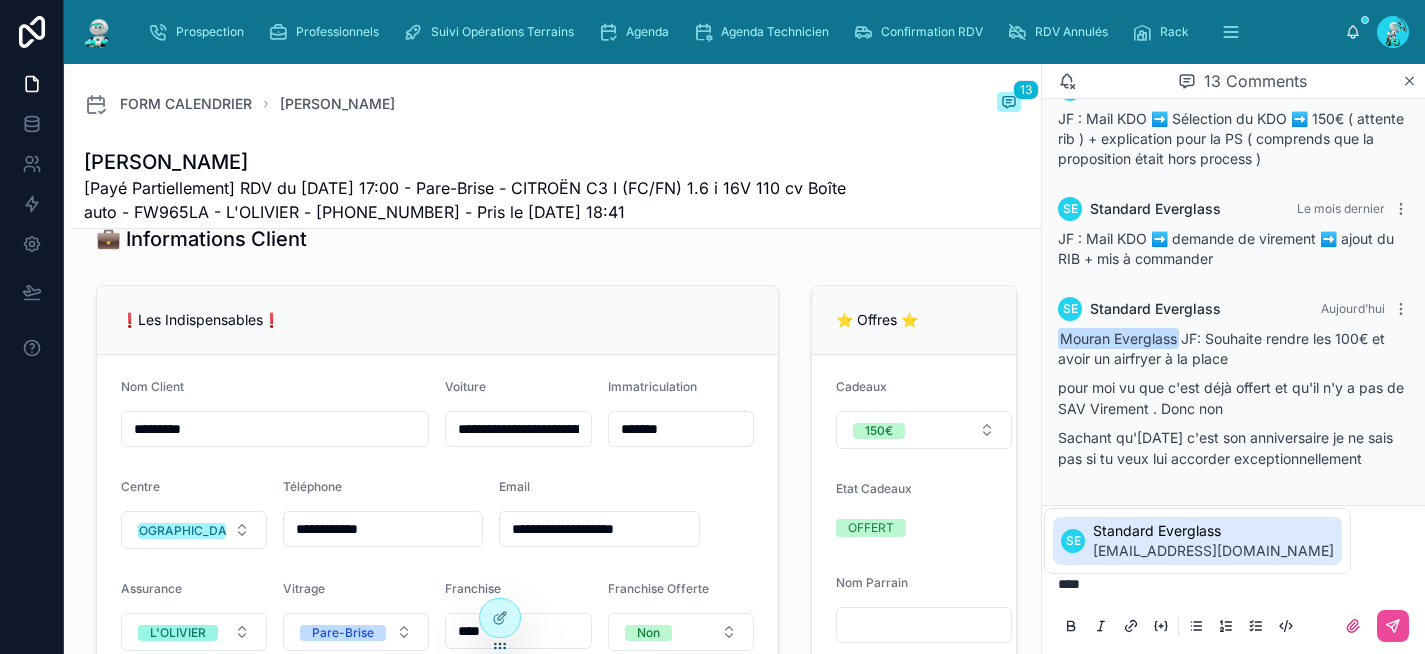 click on "Standard Everglass" at bounding box center (1213, 531) 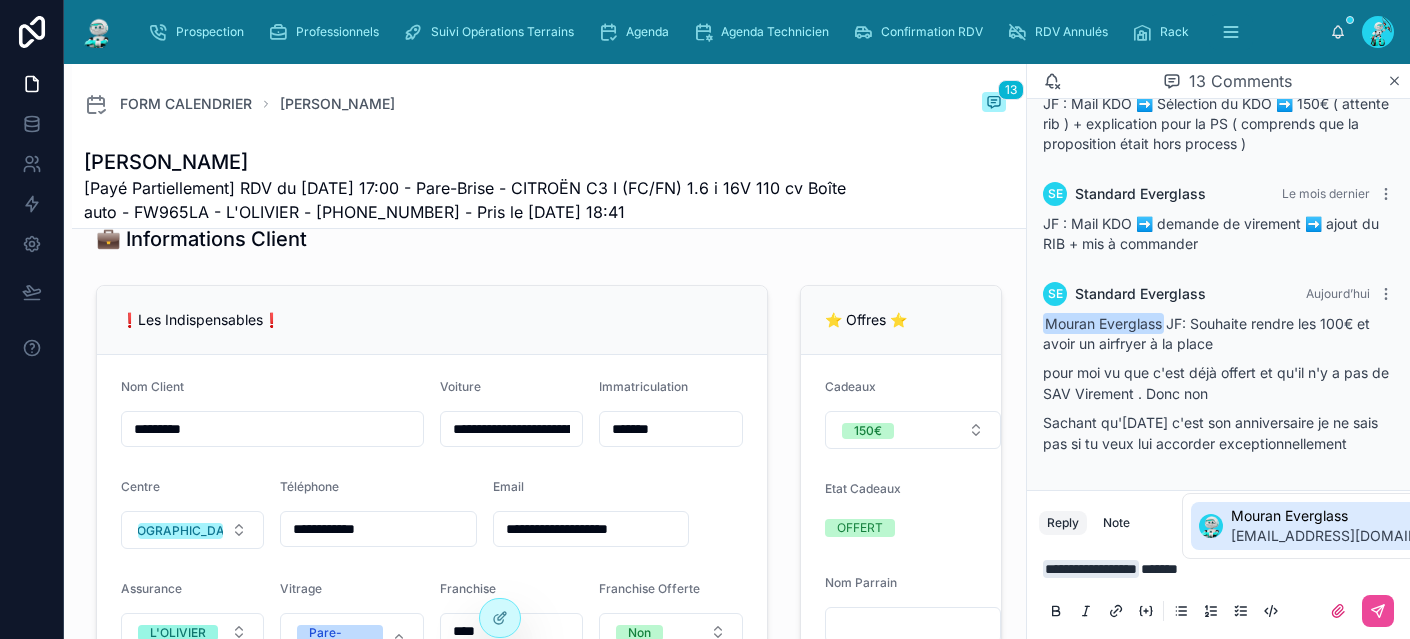 click on "mouran.everglass@gmail.com" at bounding box center (1351, 536) 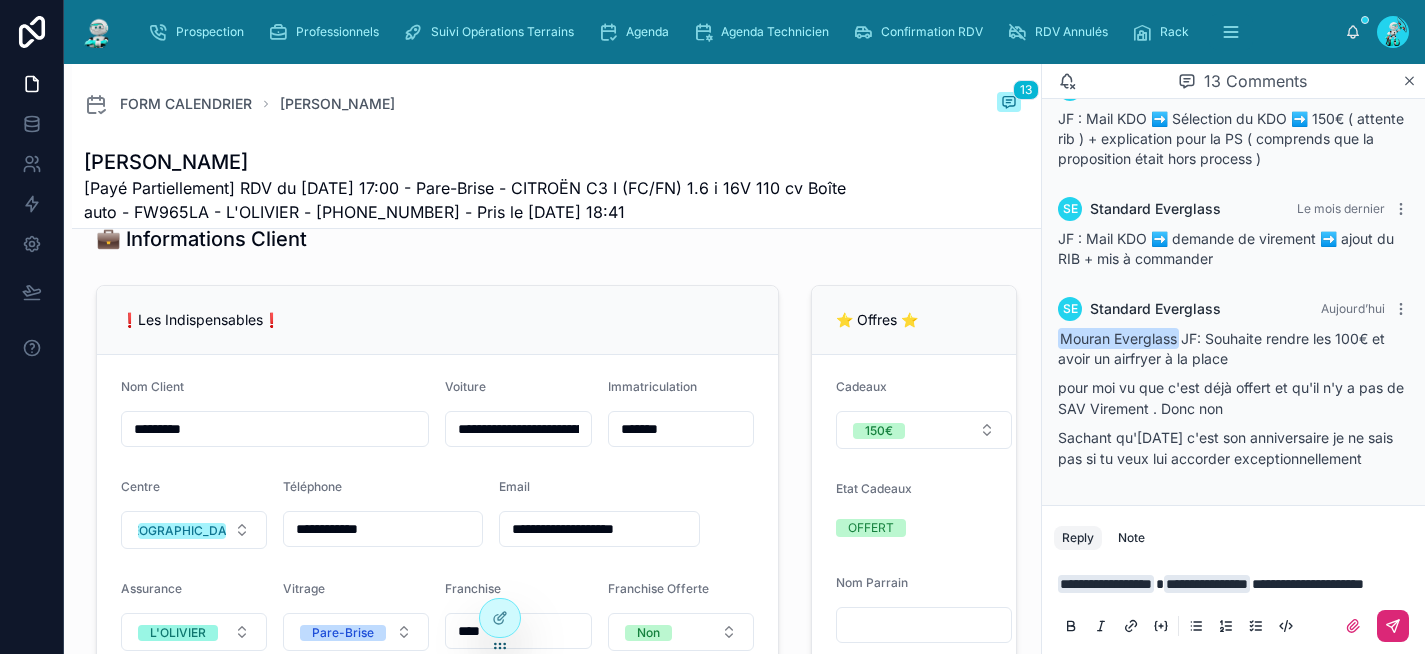 click 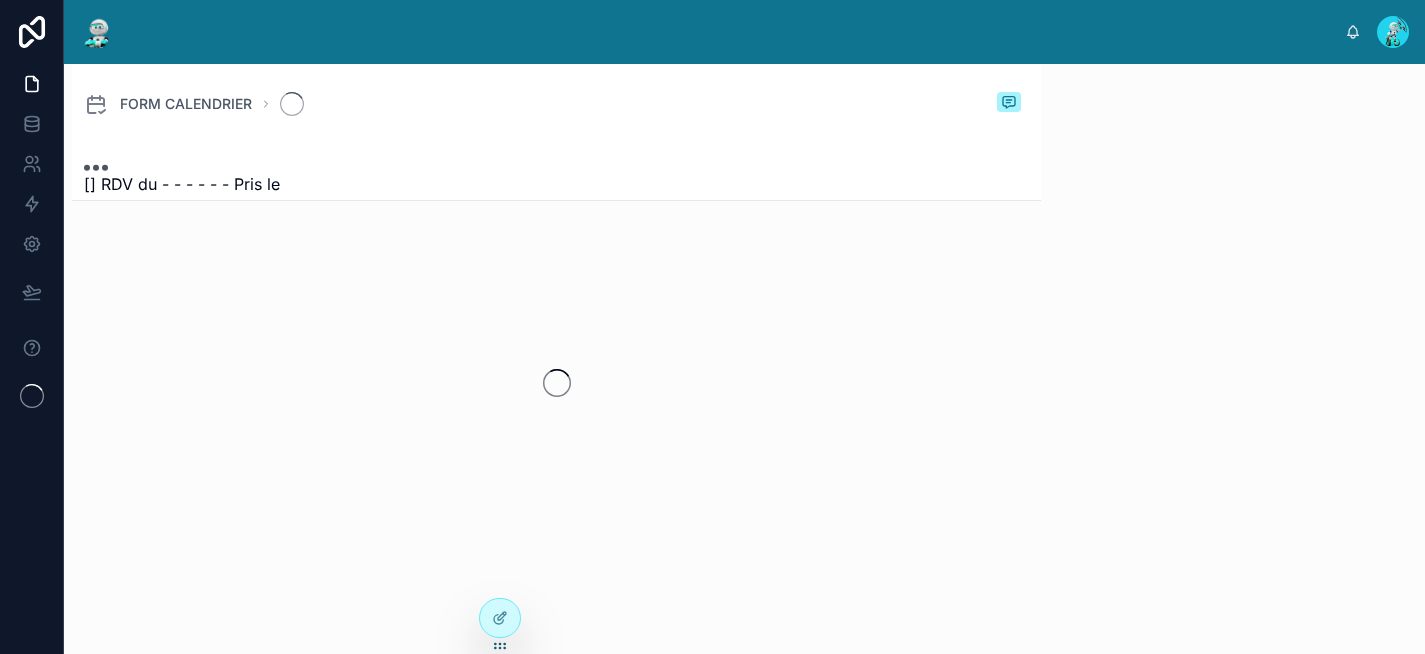scroll, scrollTop: 0, scrollLeft: 0, axis: both 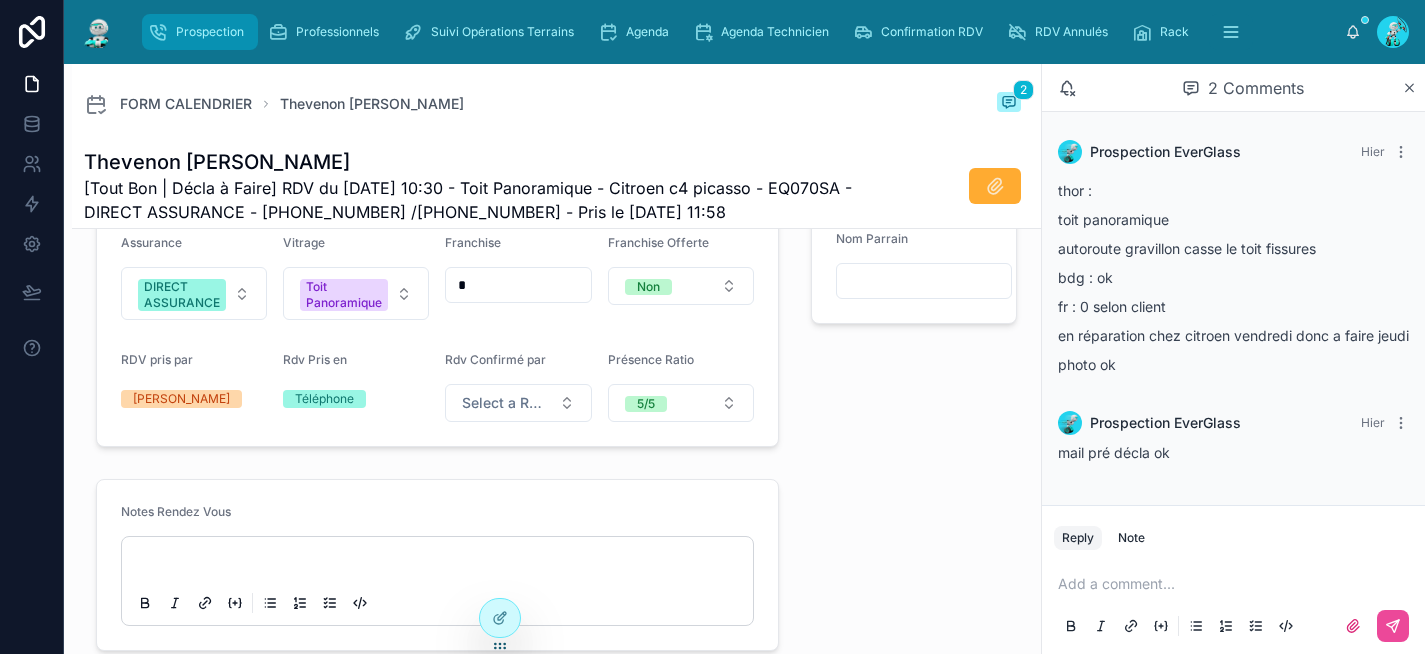 click on "Prospection" at bounding box center (210, 32) 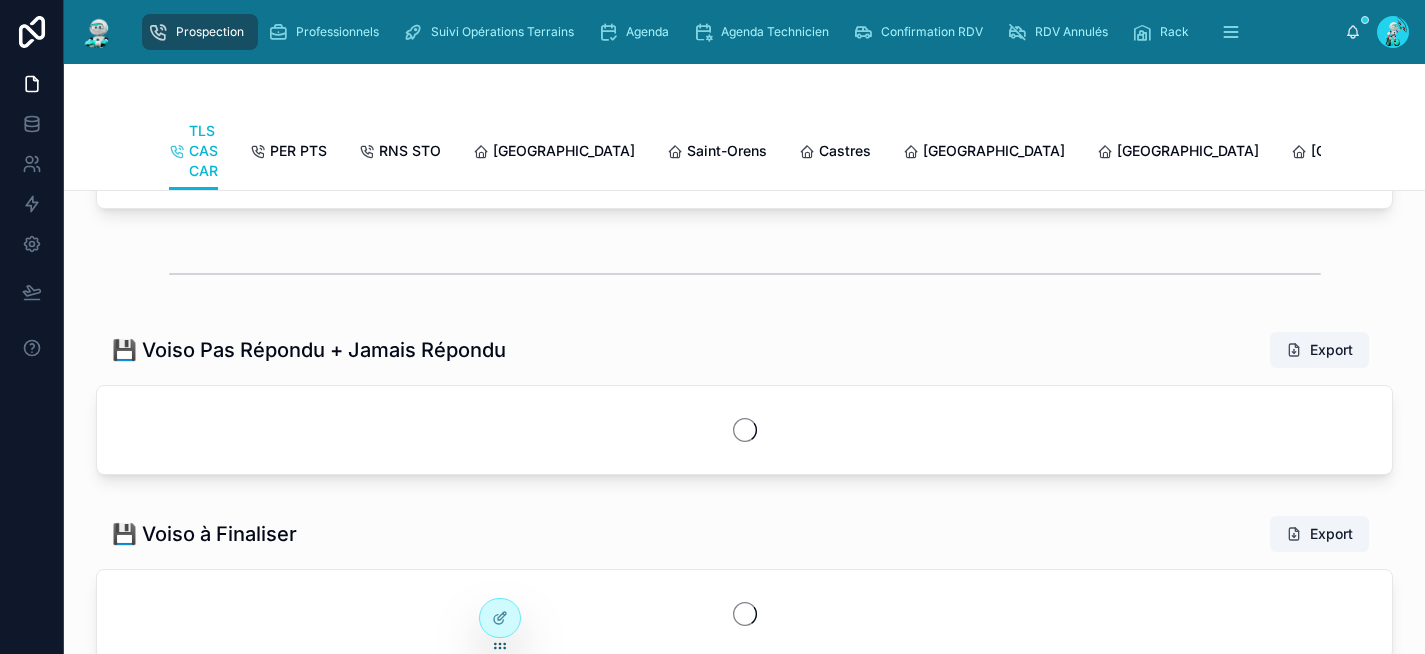 scroll, scrollTop: 0, scrollLeft: 0, axis: both 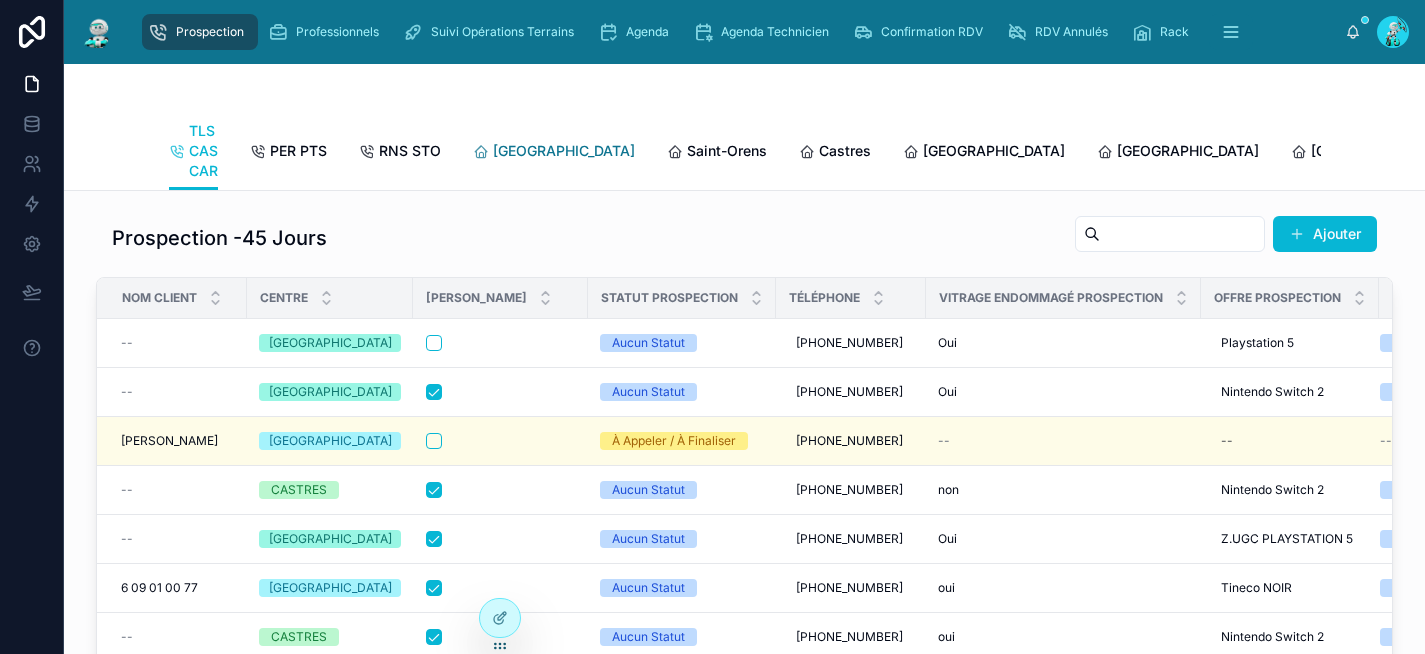 click on "[GEOGRAPHIC_DATA]" at bounding box center (564, 151) 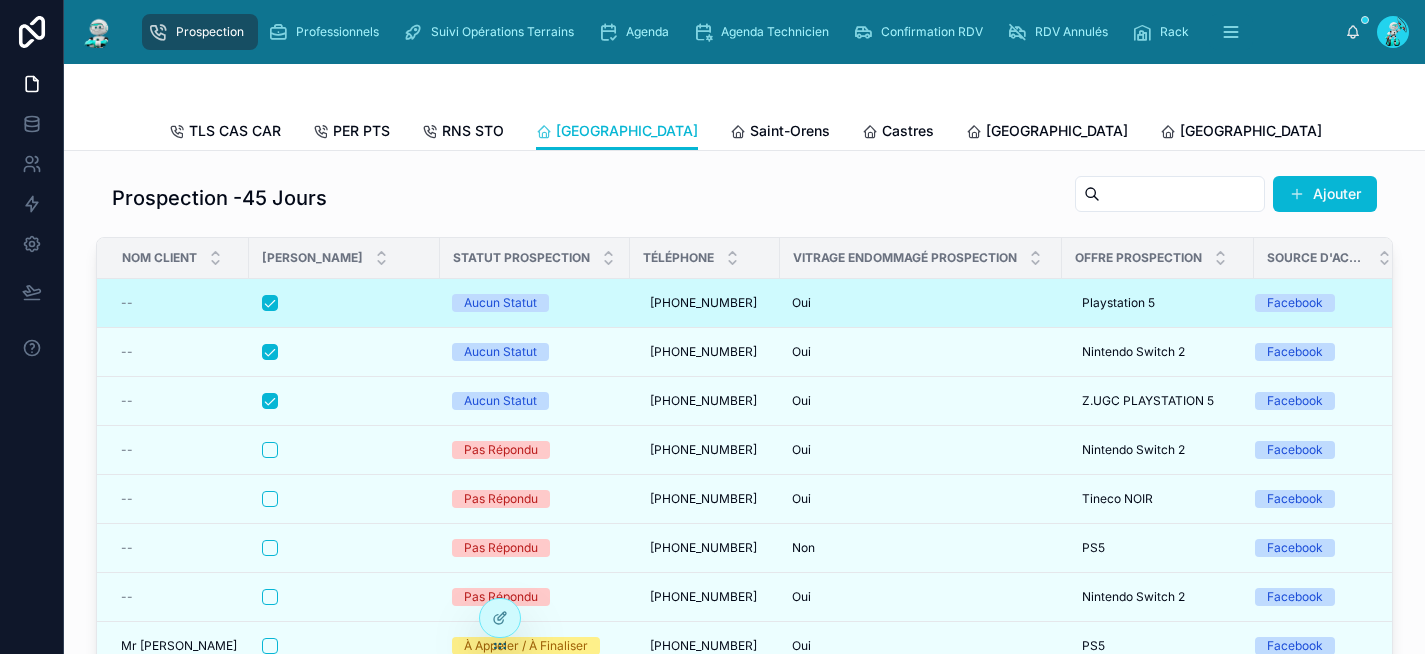 click at bounding box center (344, 303) 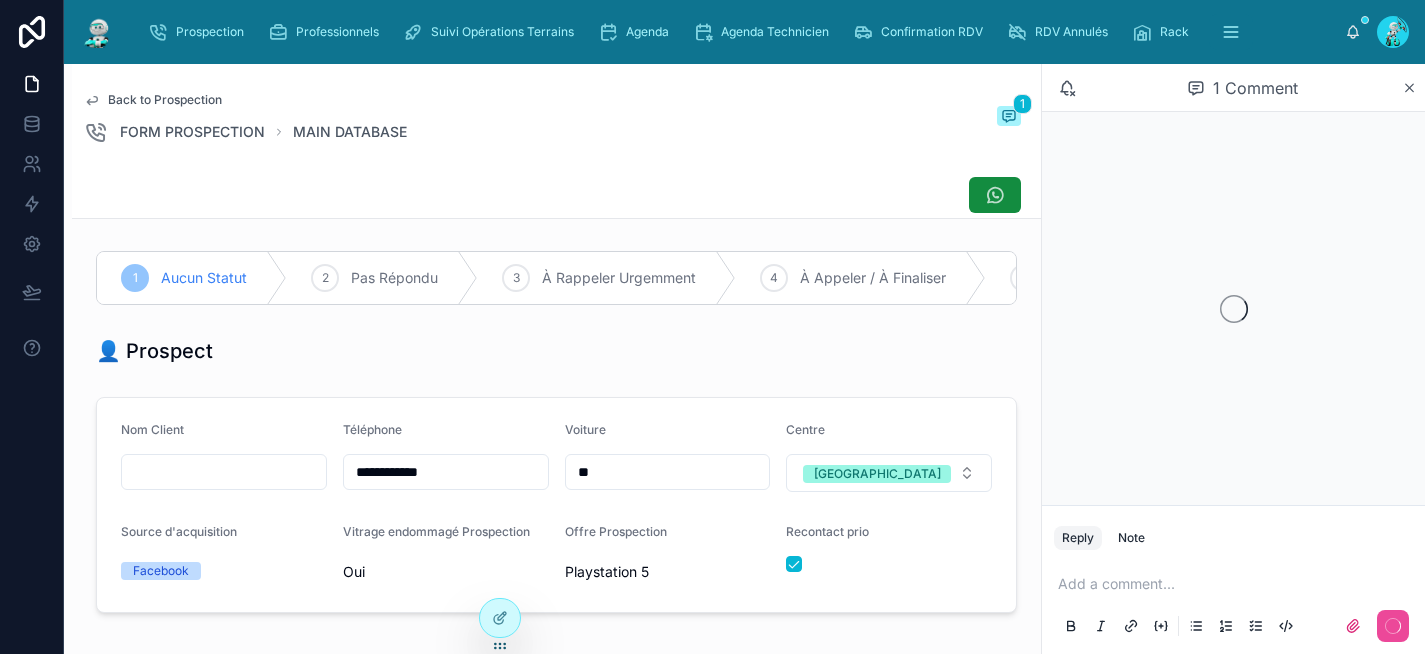 scroll, scrollTop: 312, scrollLeft: 0, axis: vertical 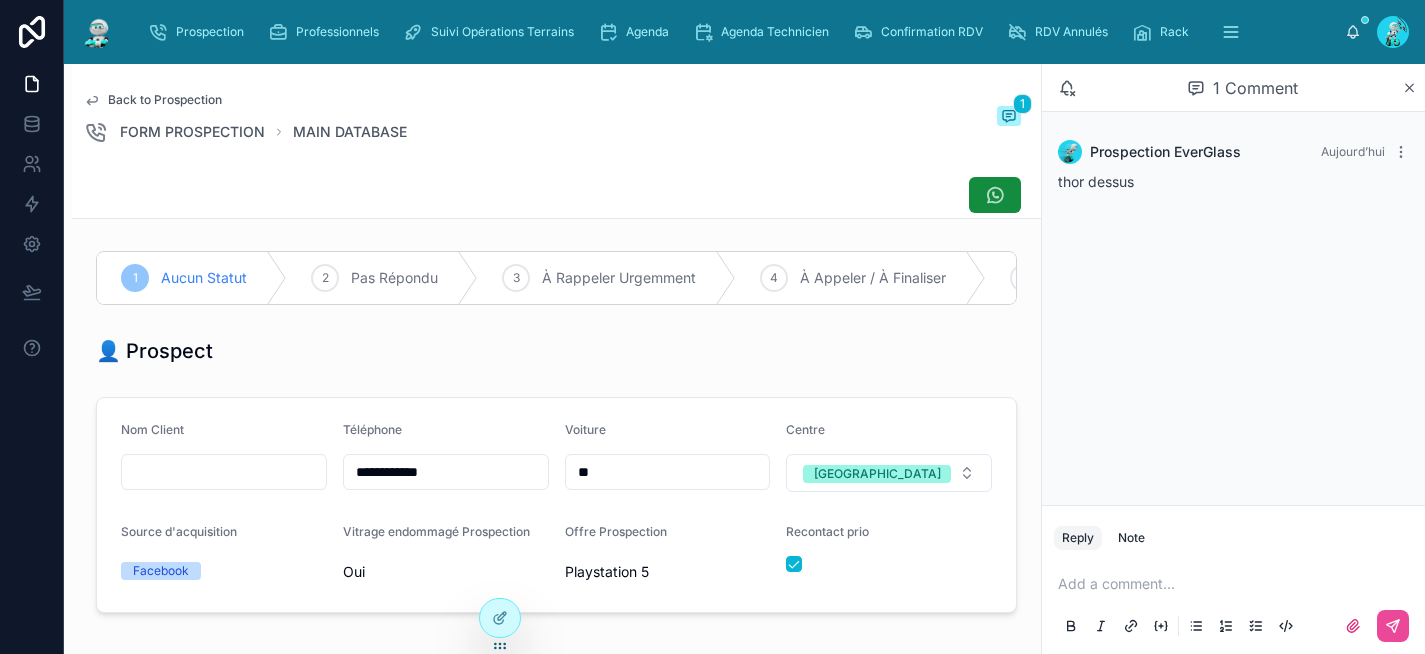 drag, startPoint x: 455, startPoint y: 488, endPoint x: 346, endPoint y: 481, distance: 109.22454 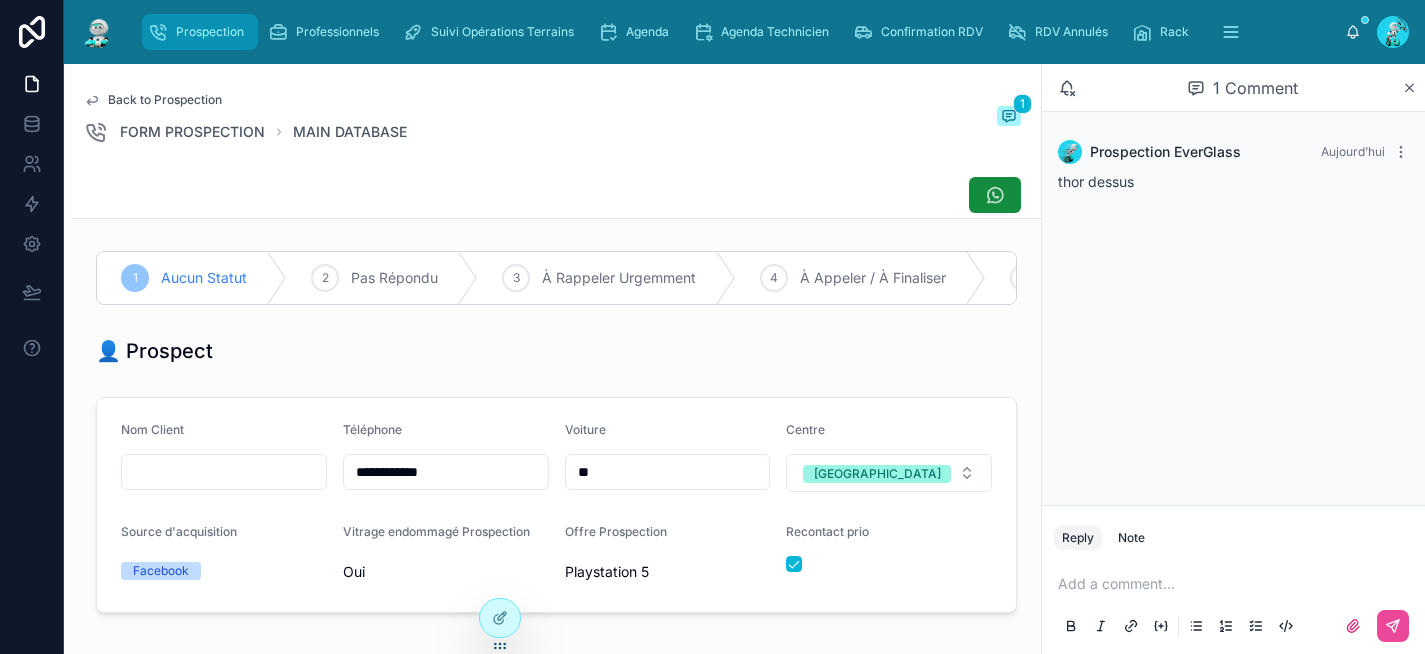 click on "Prospection" at bounding box center (210, 32) 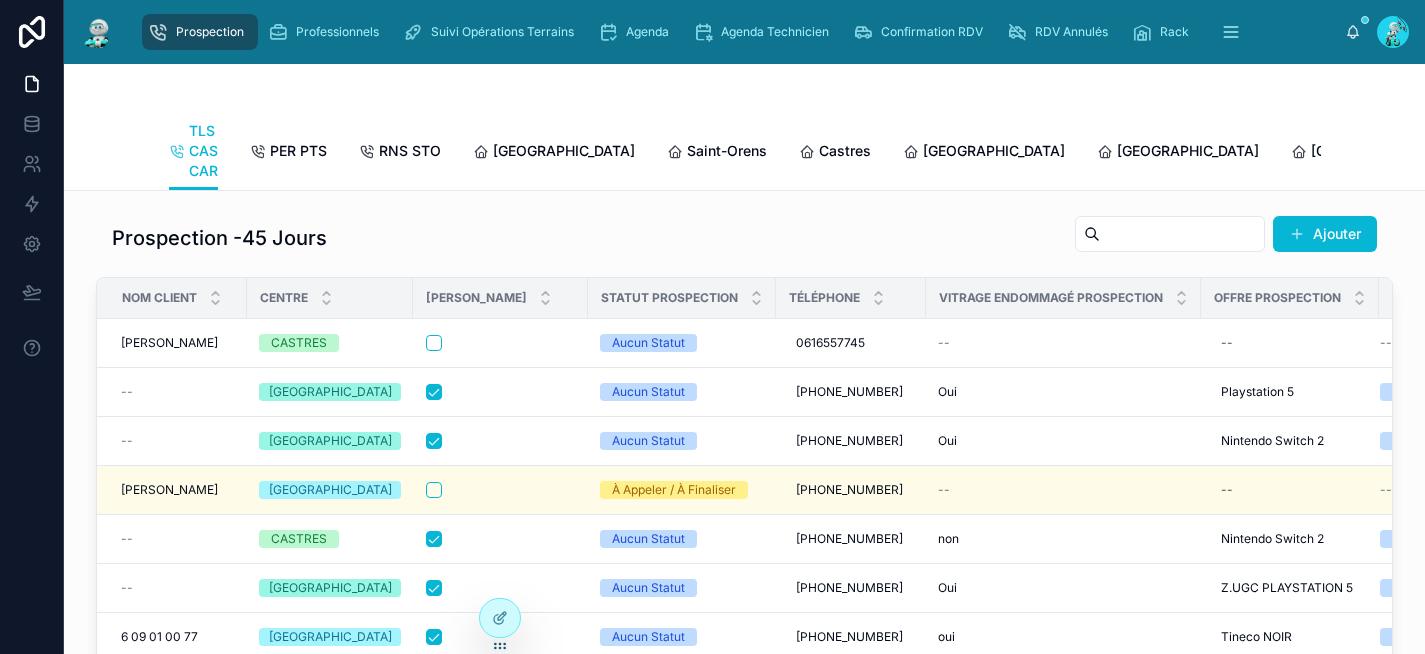 click on "Prospection -45 Jours Ajouter" at bounding box center (744, 238) 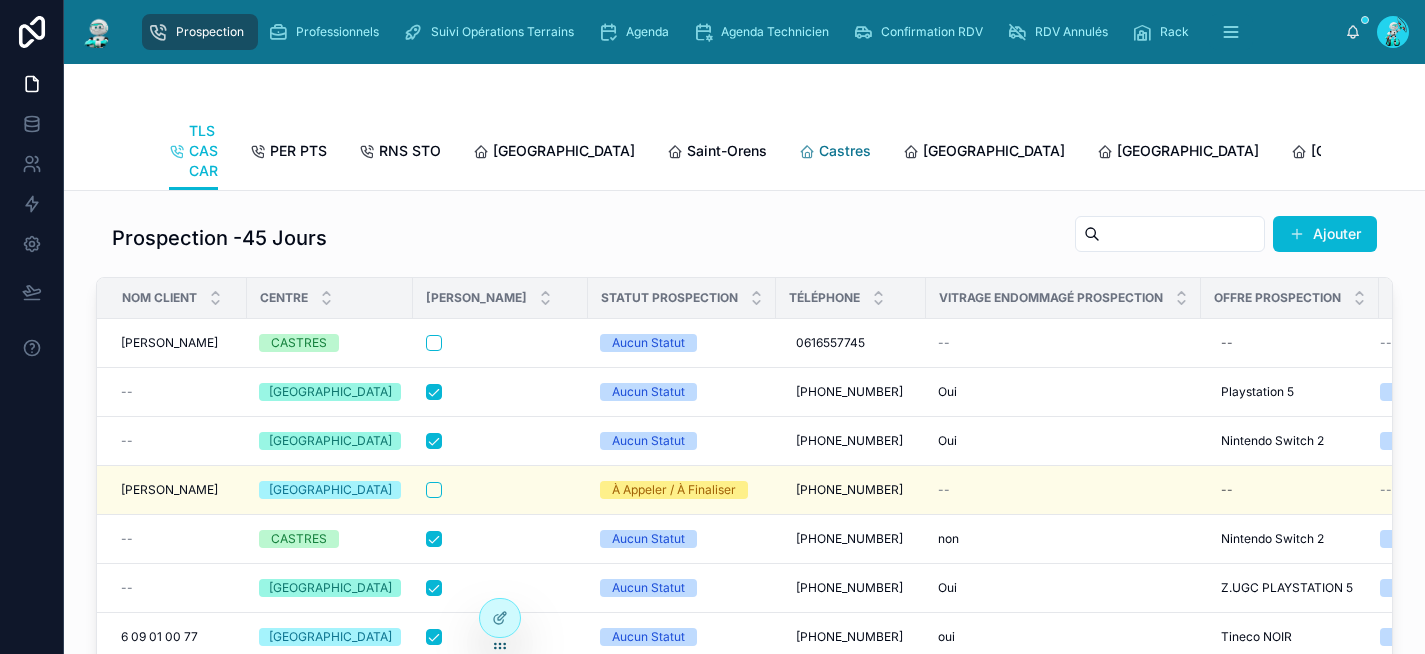click on "Castres" at bounding box center (845, 151) 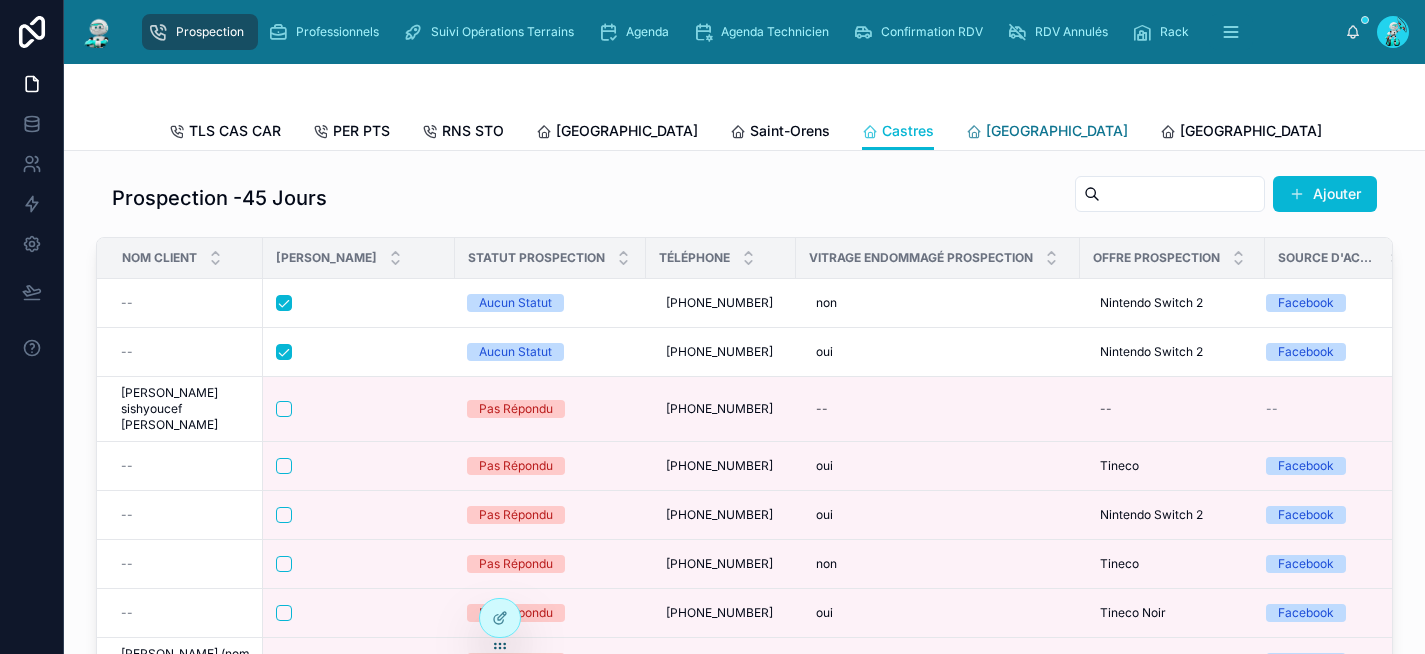 click on "[GEOGRAPHIC_DATA]" at bounding box center [1057, 131] 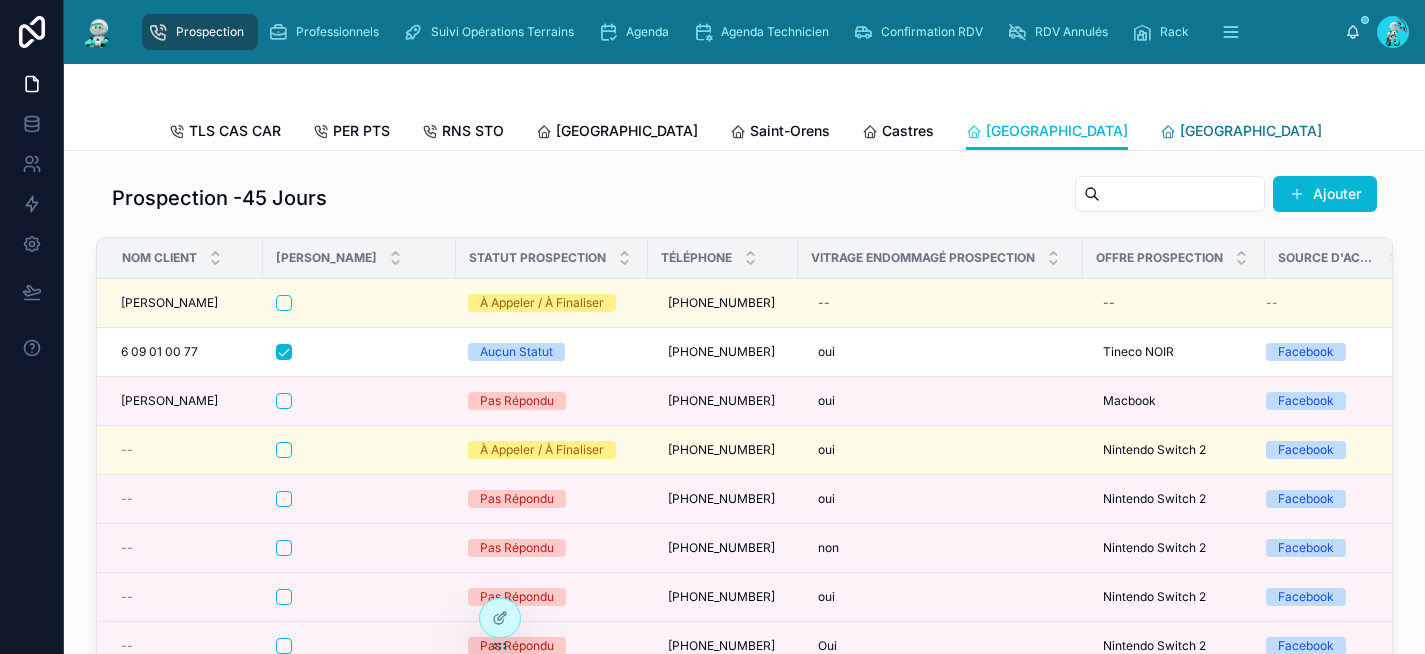 click on "[GEOGRAPHIC_DATA]" at bounding box center (1251, 131) 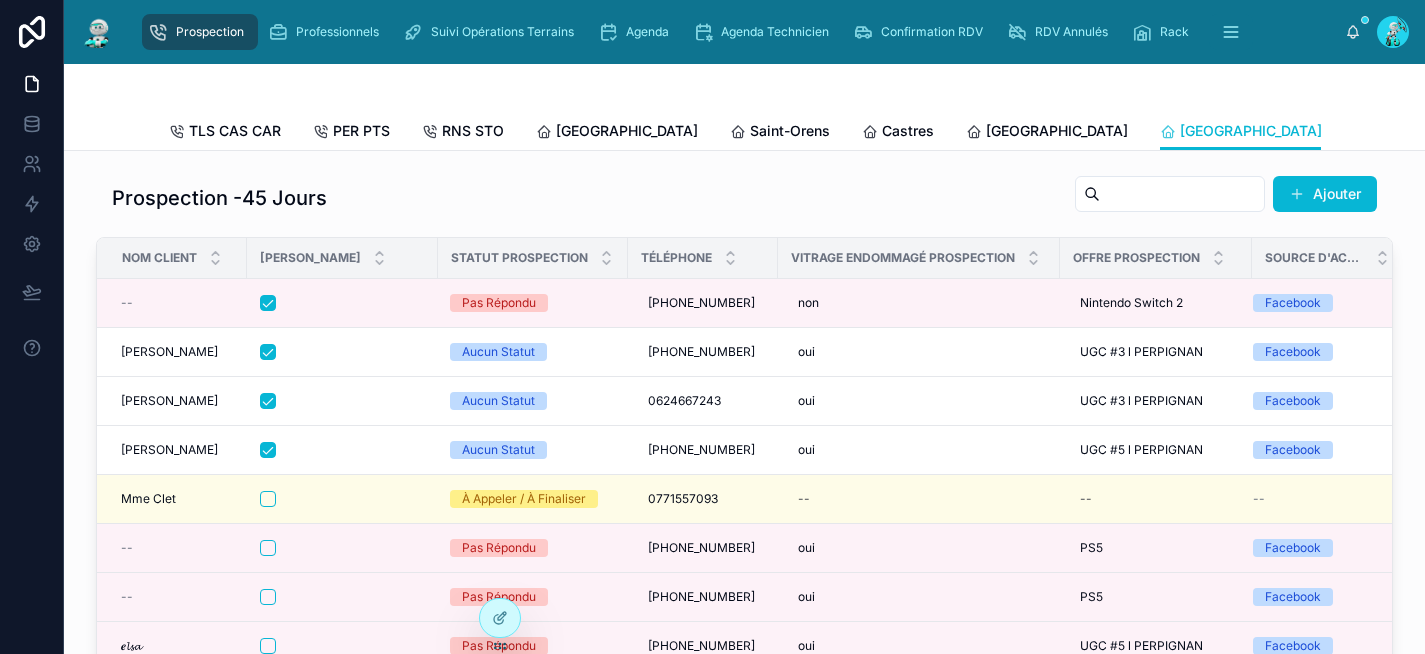 click on "[GEOGRAPHIC_DATA]" at bounding box center [1445, 131] 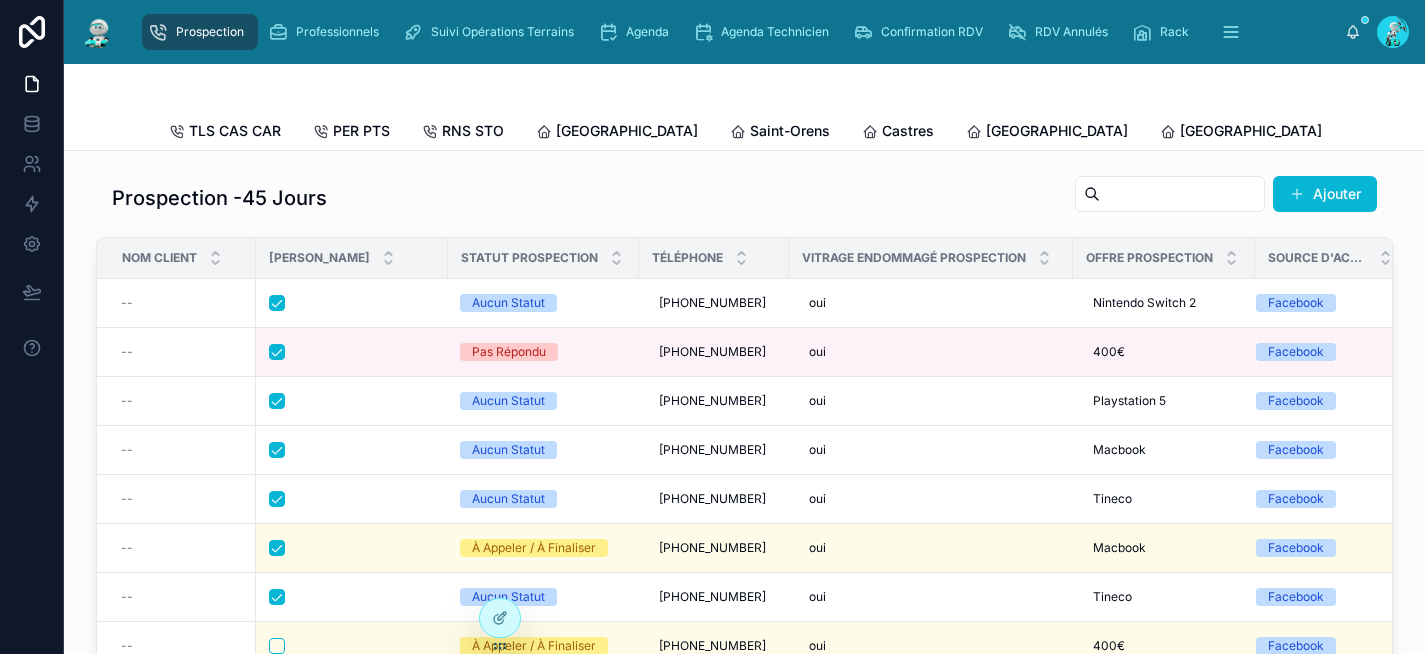click on "[GEOGRAPHIC_DATA]" at bounding box center (1639, 131) 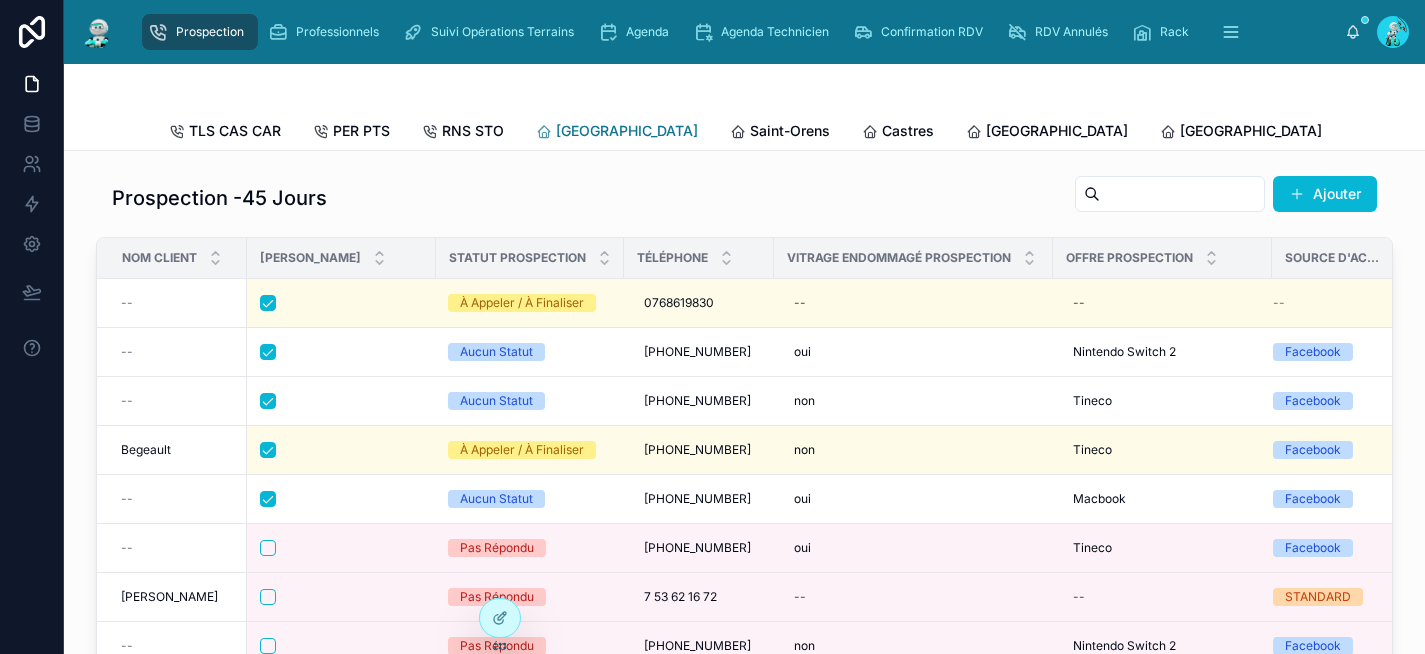 click on "[GEOGRAPHIC_DATA]" at bounding box center [627, 131] 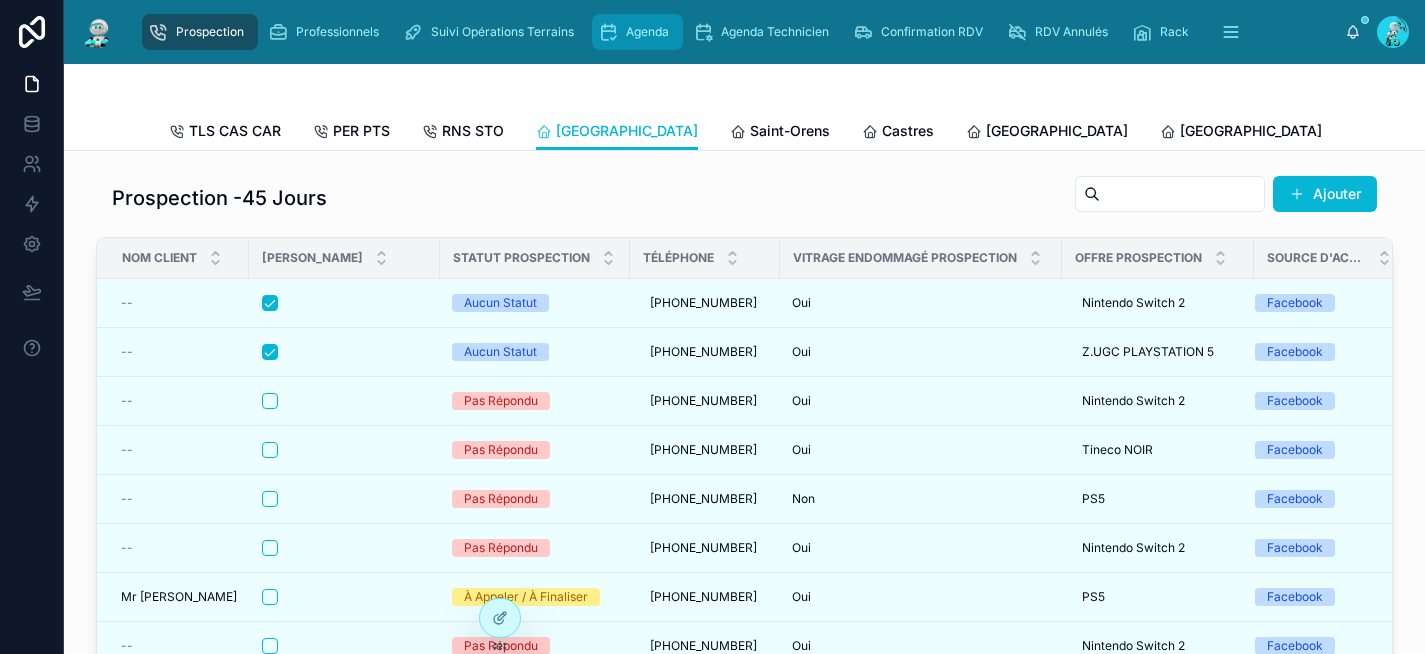 click on "Agenda" at bounding box center (647, 32) 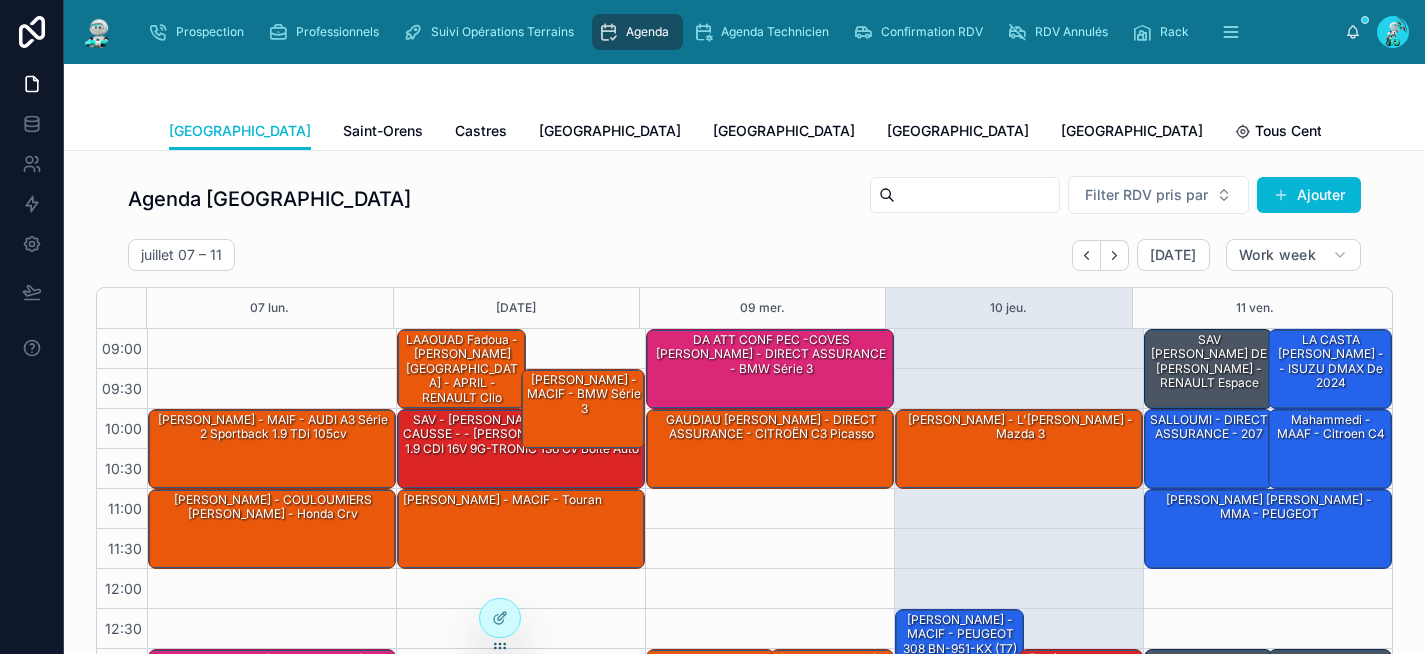scroll, scrollTop: 332, scrollLeft: 0, axis: vertical 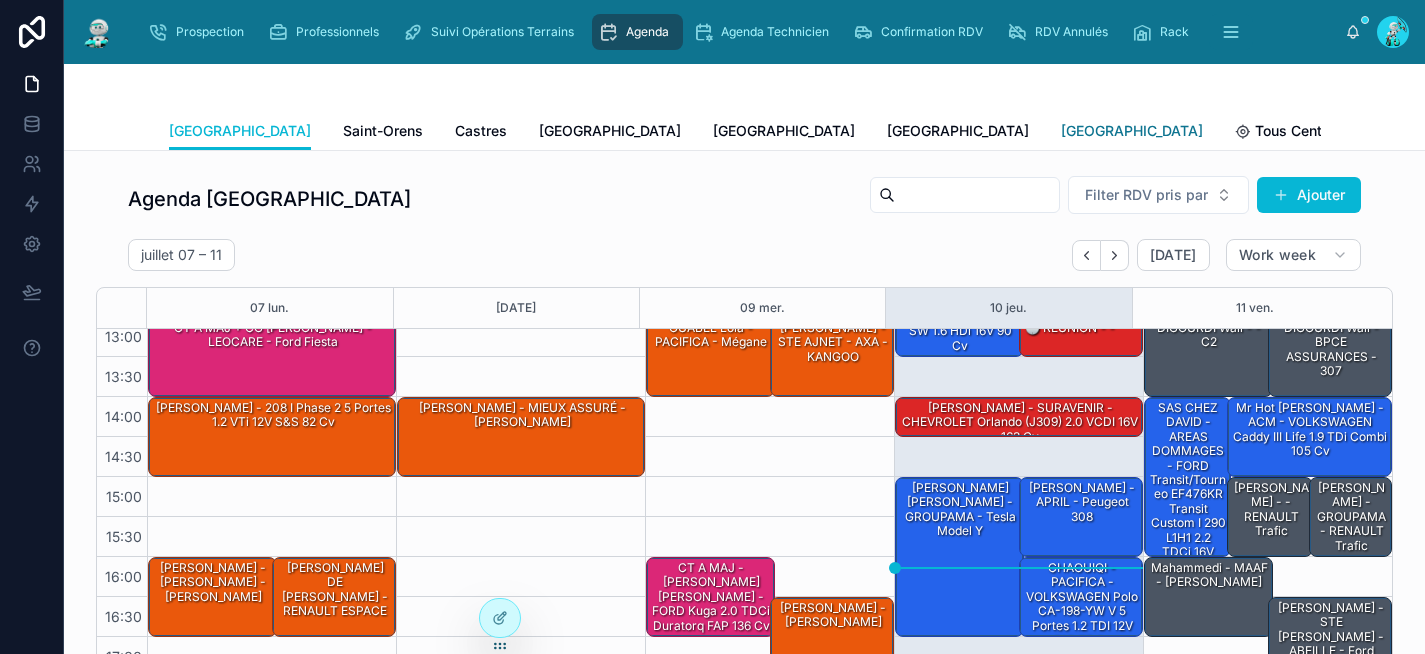 click on "[GEOGRAPHIC_DATA]" at bounding box center [1132, 131] 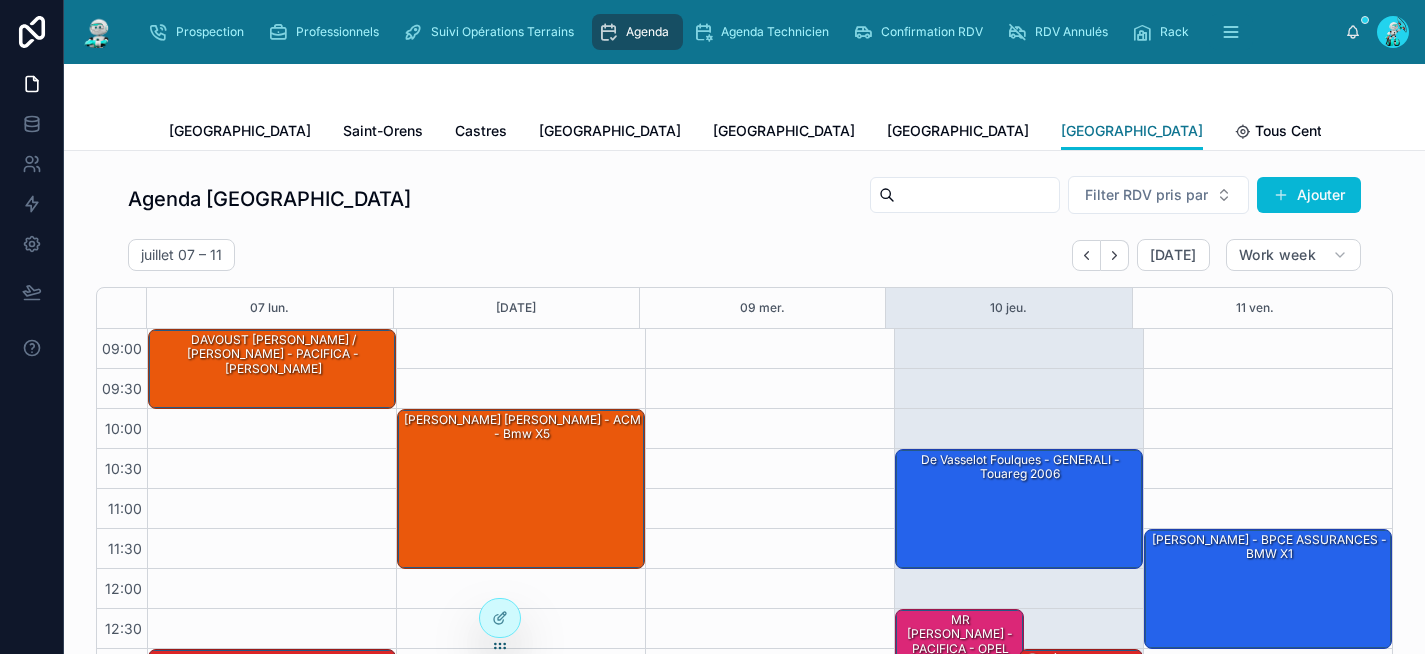 scroll, scrollTop: 332, scrollLeft: 0, axis: vertical 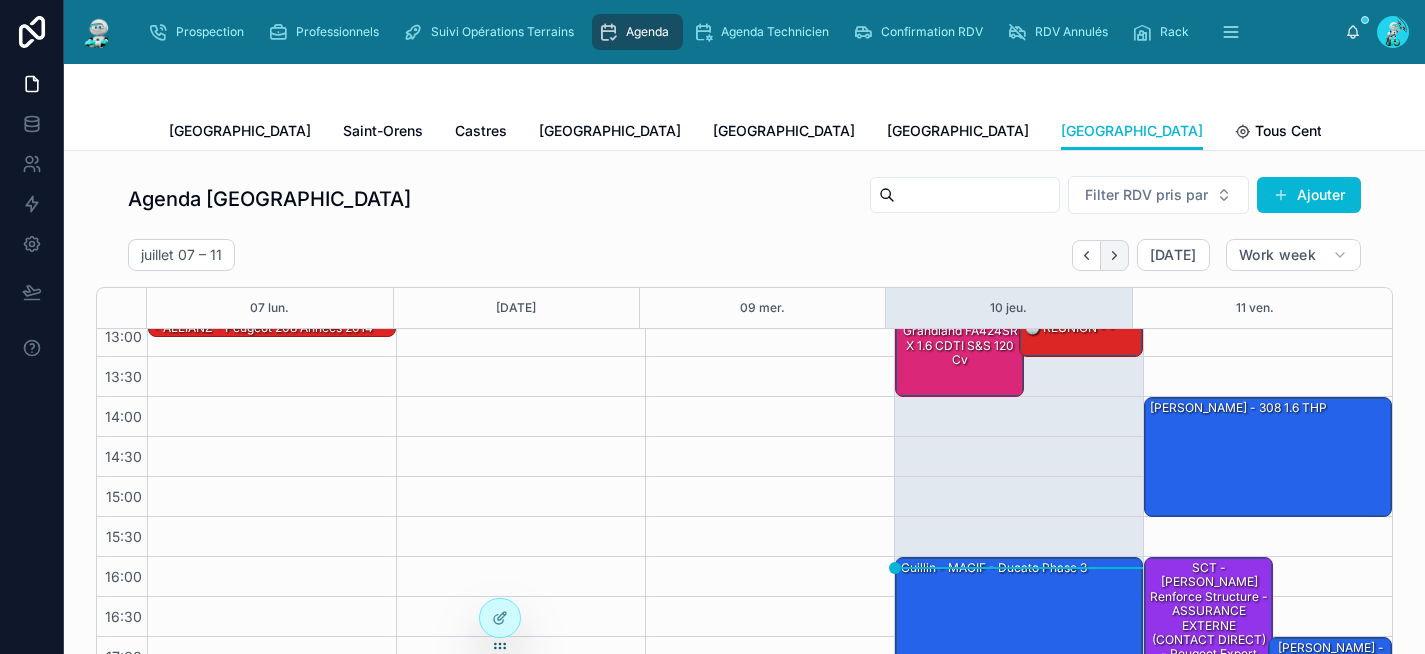 click 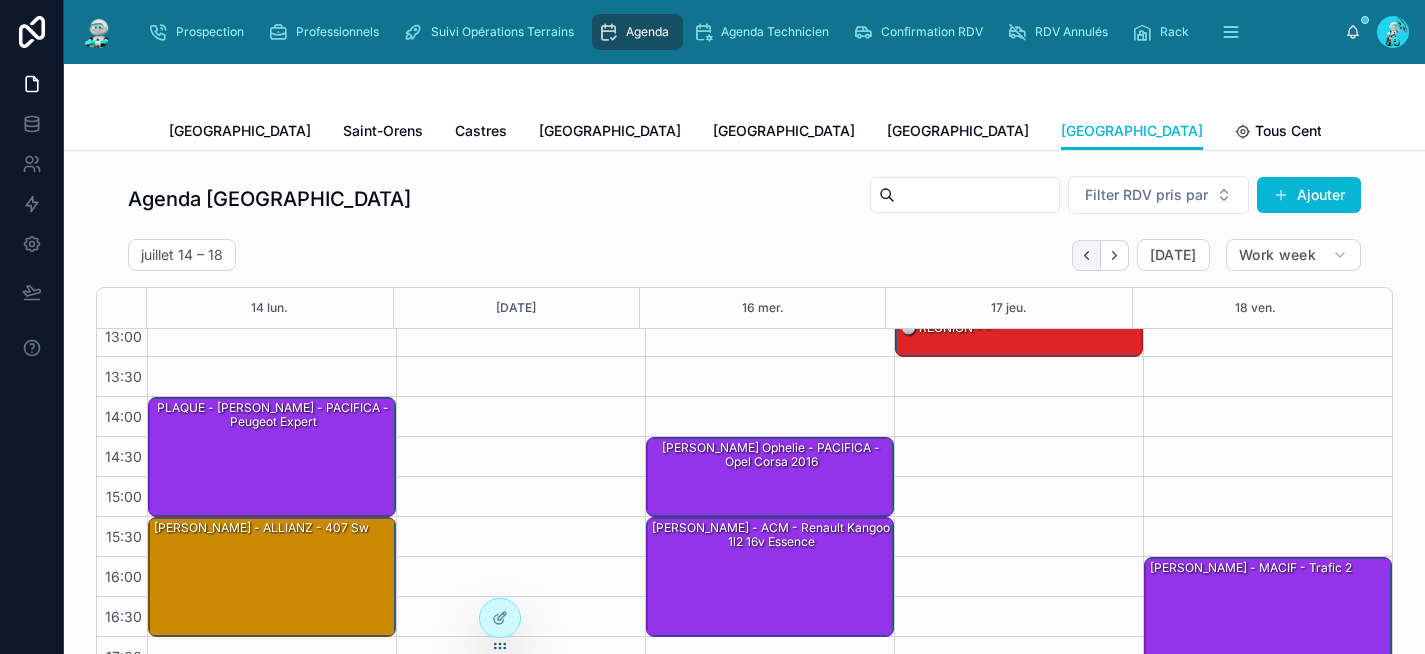 click 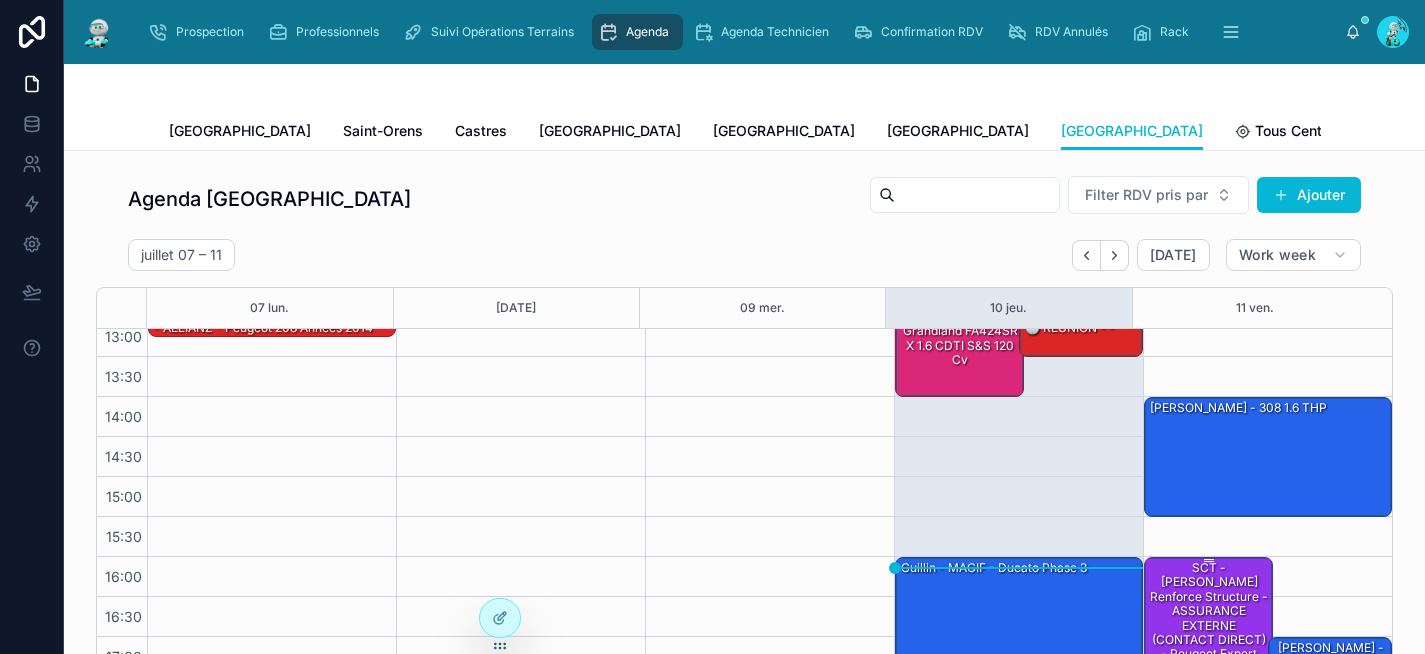 click on "SCT - Arnaud renforce structure  - ASSURANCE EXTERNE (CONTACT DIRECT) - Peugeot expert" at bounding box center [1209, 611] 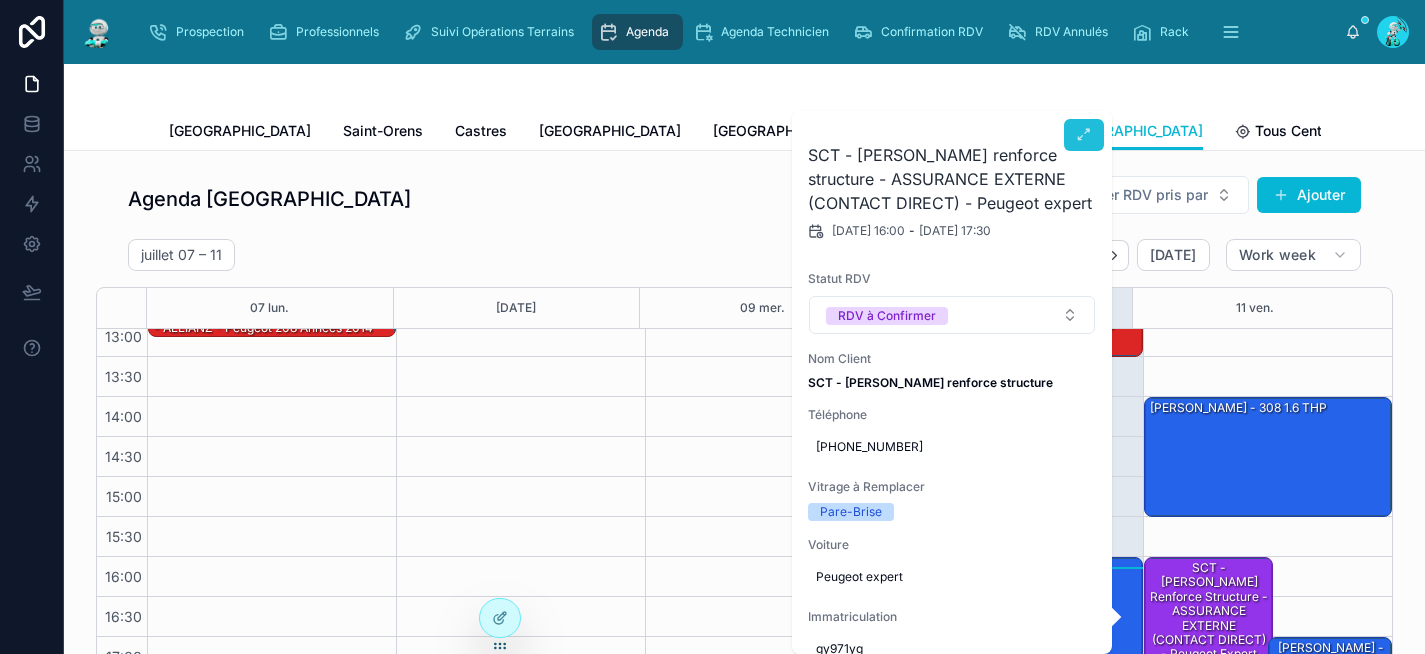 click at bounding box center [1084, 135] 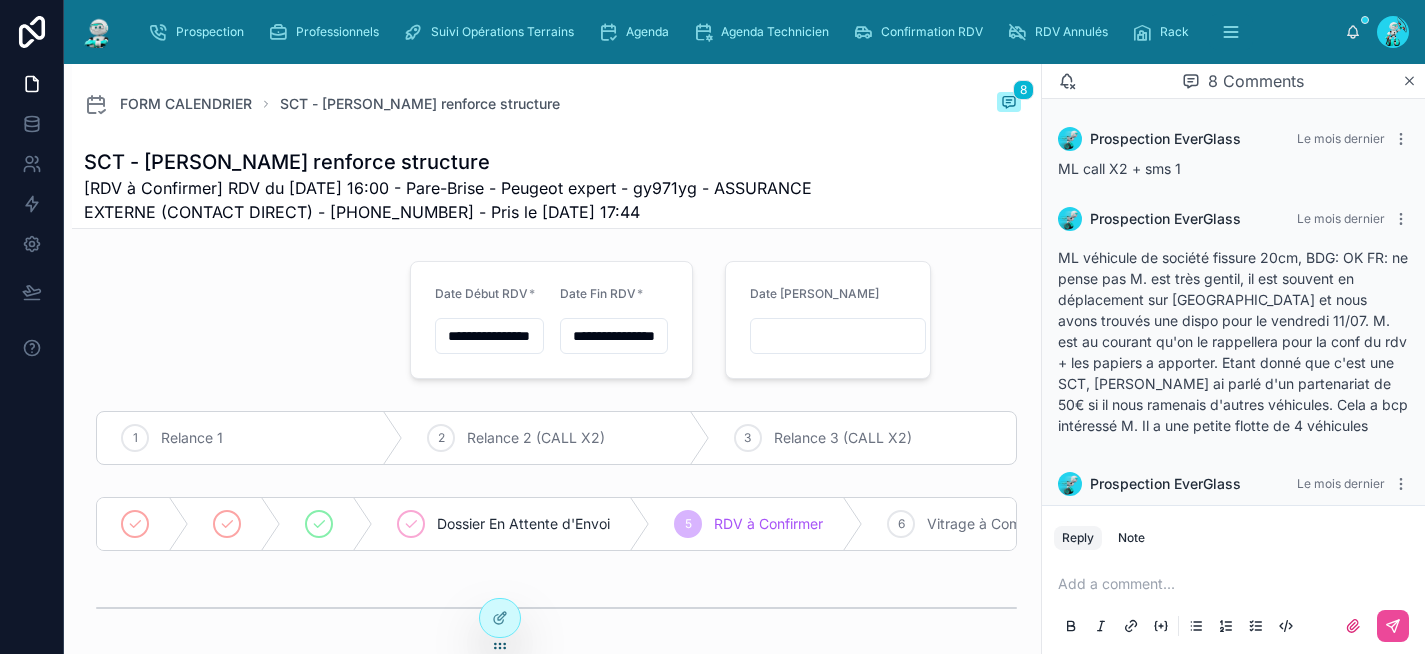 scroll, scrollTop: 487, scrollLeft: 0, axis: vertical 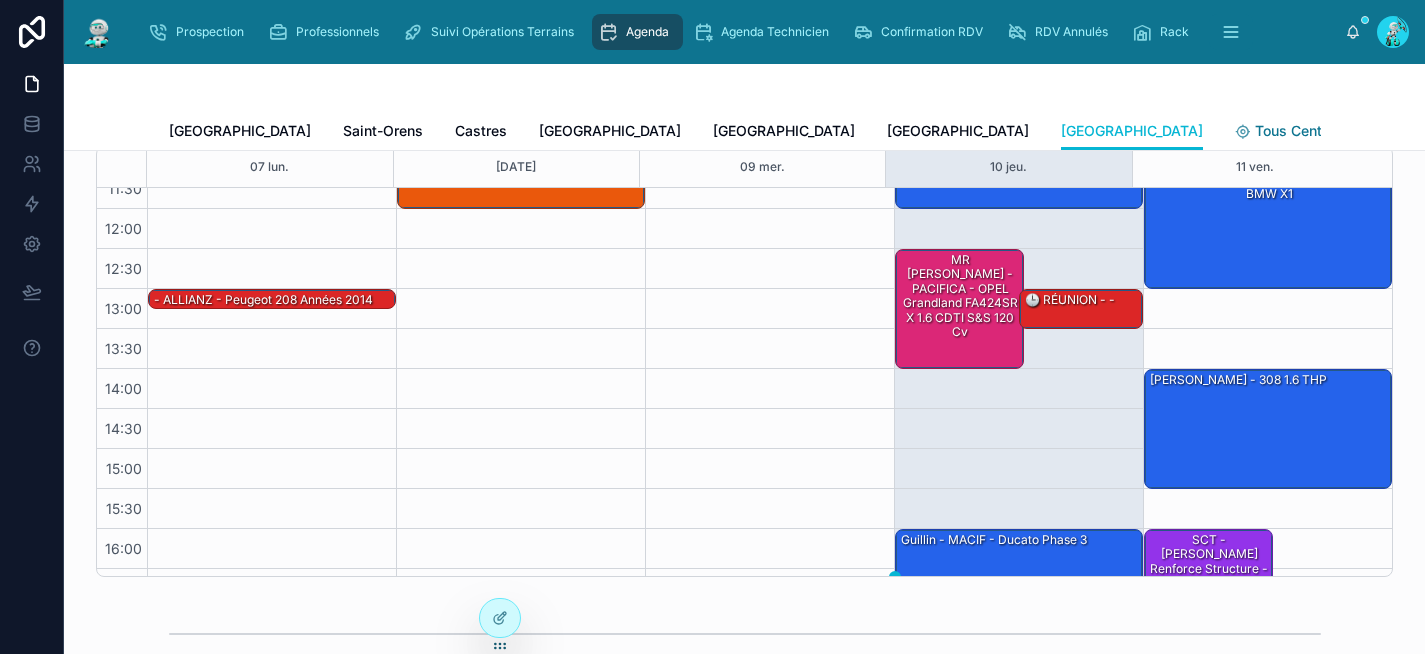 click on "Tous Centres" at bounding box center (1299, 131) 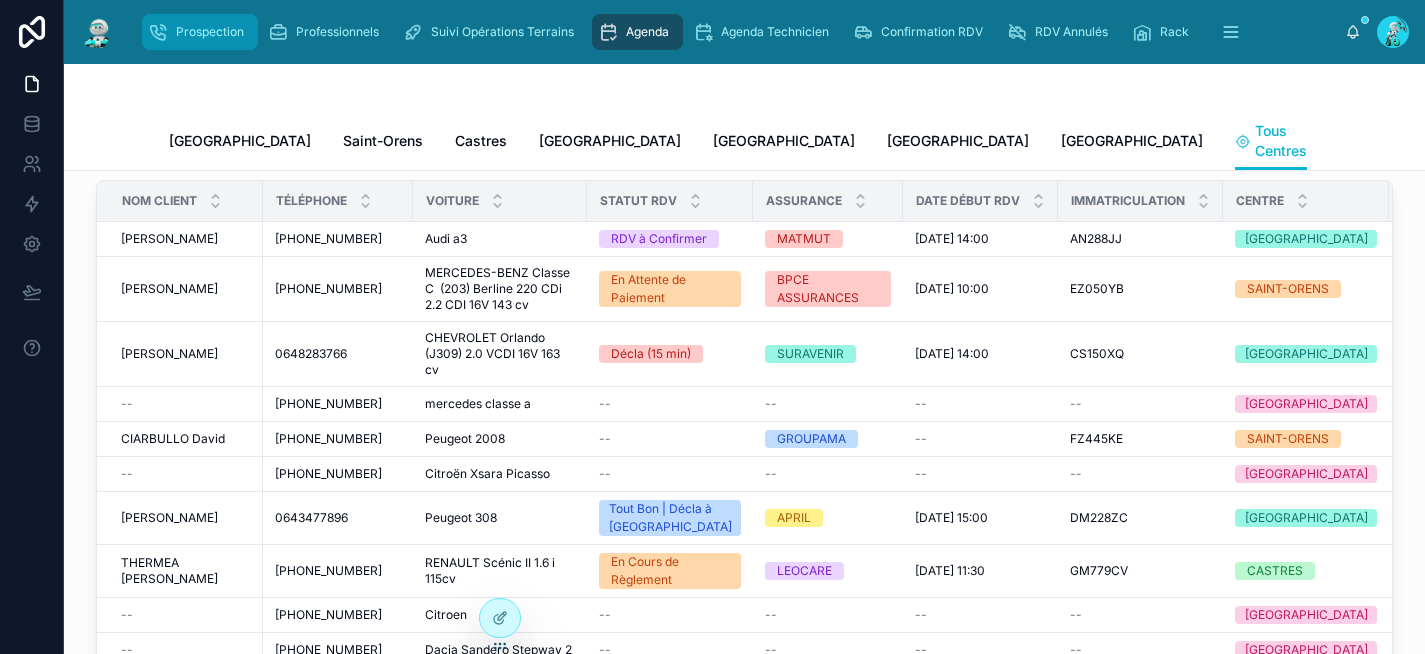 click on "Prospection" at bounding box center [210, 32] 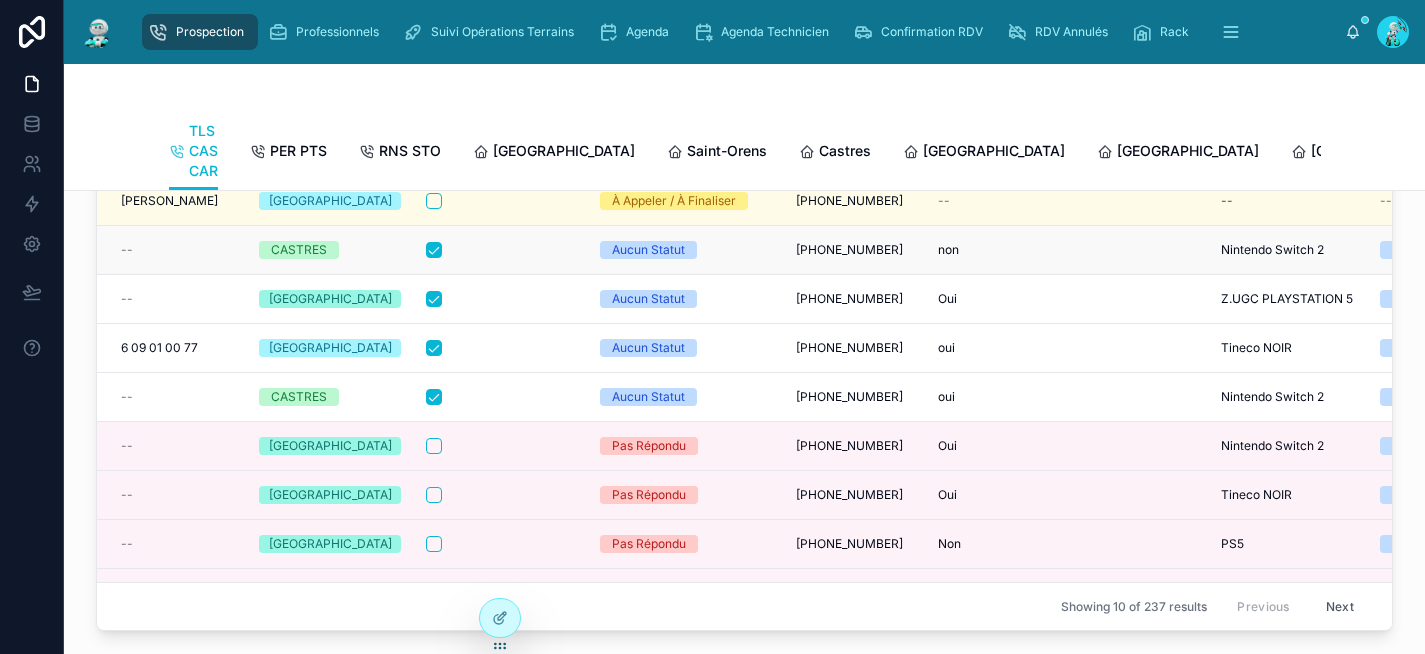 scroll, scrollTop: 240, scrollLeft: 0, axis: vertical 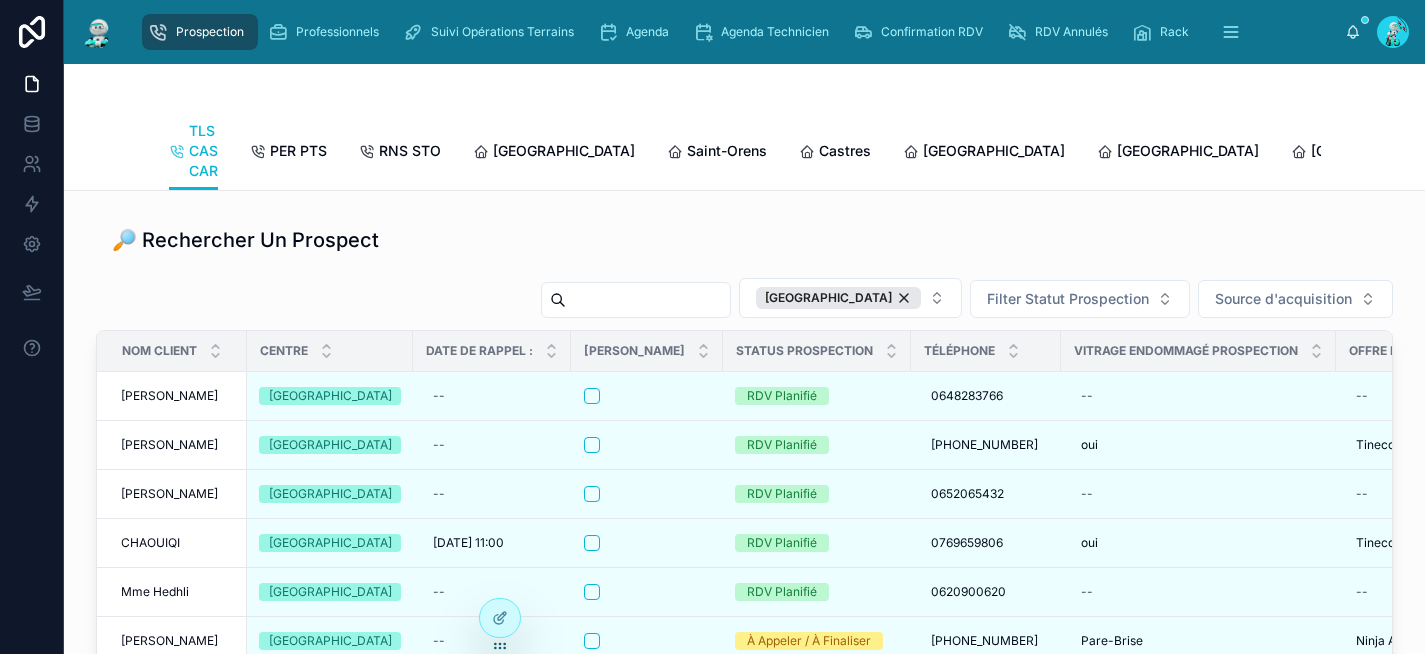click at bounding box center (648, 300) 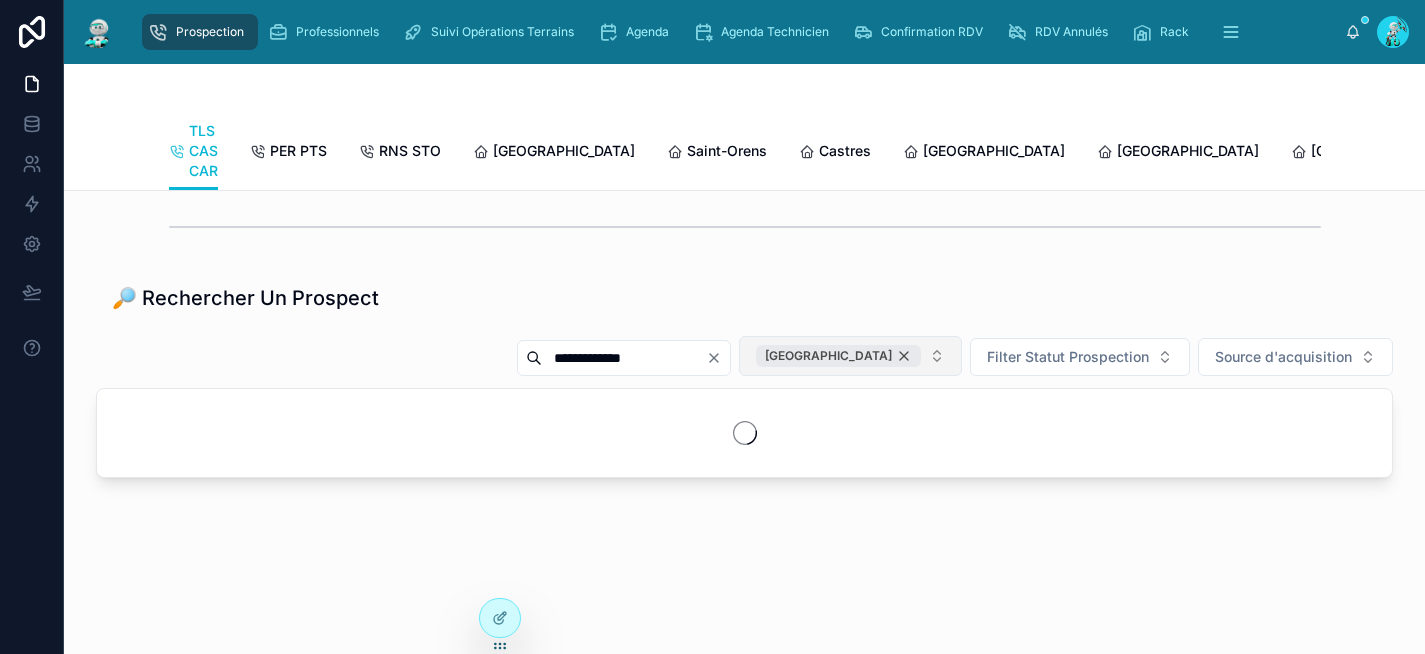 scroll, scrollTop: 2467, scrollLeft: 0, axis: vertical 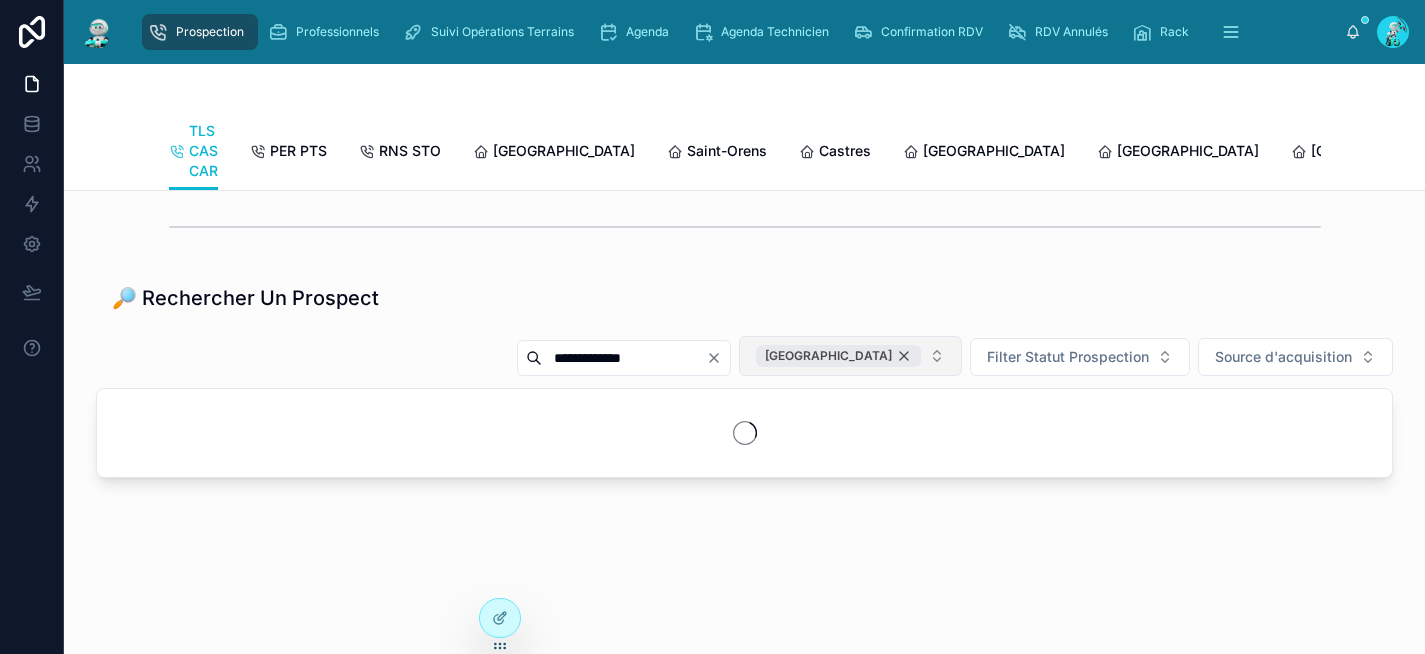 click on "TOULOUSE" at bounding box center [838, 356] 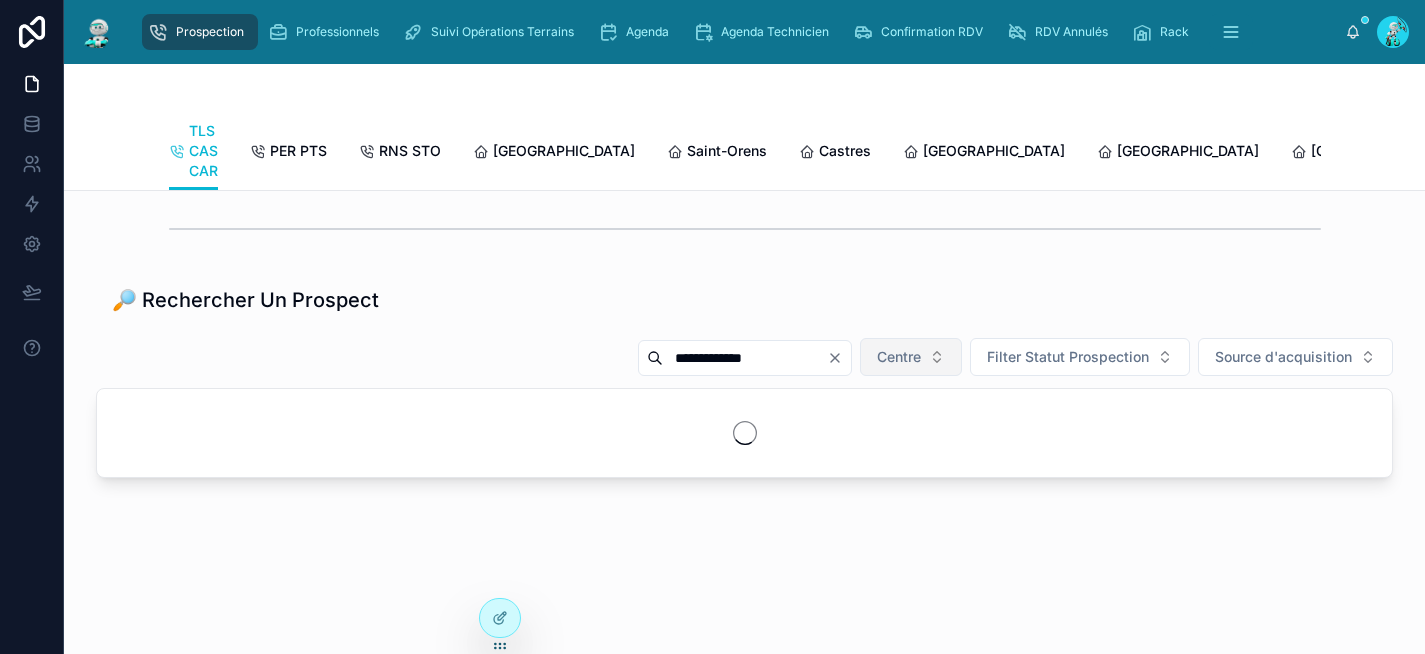 scroll, scrollTop: 2467, scrollLeft: 0, axis: vertical 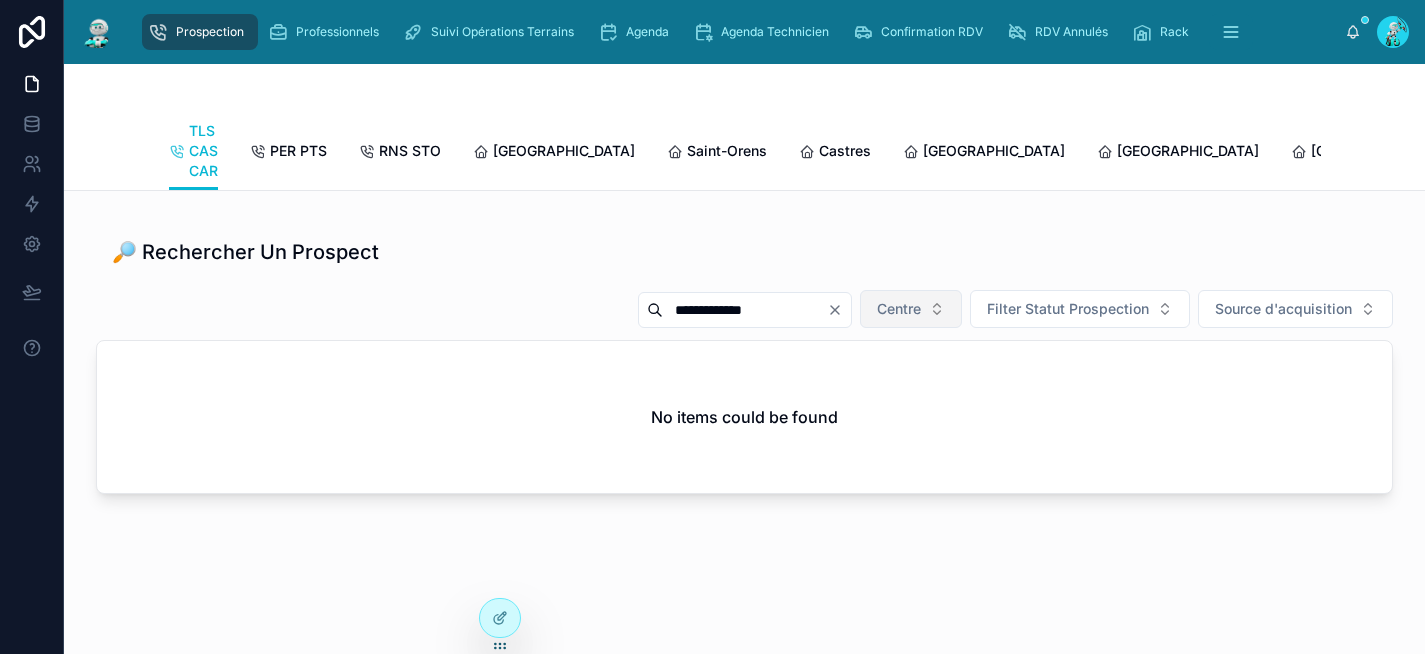 click on "**********" at bounding box center (745, 310) 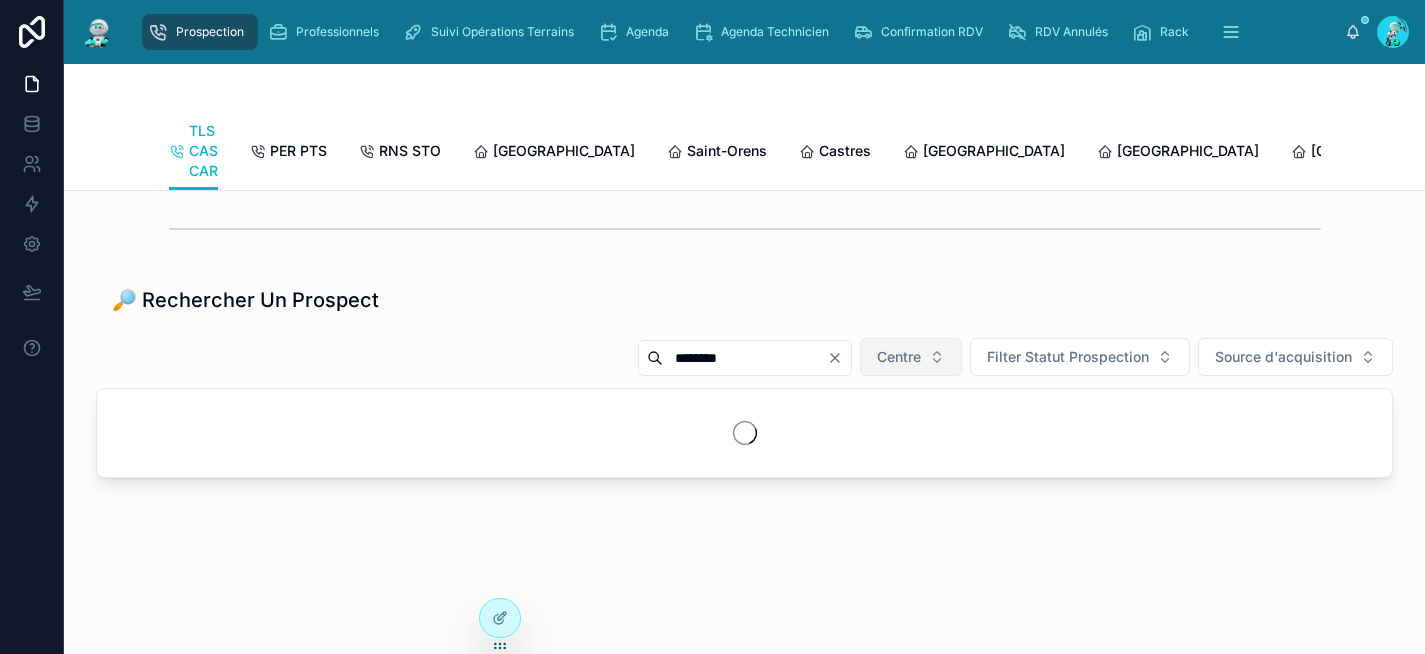 scroll, scrollTop: 2467, scrollLeft: 0, axis: vertical 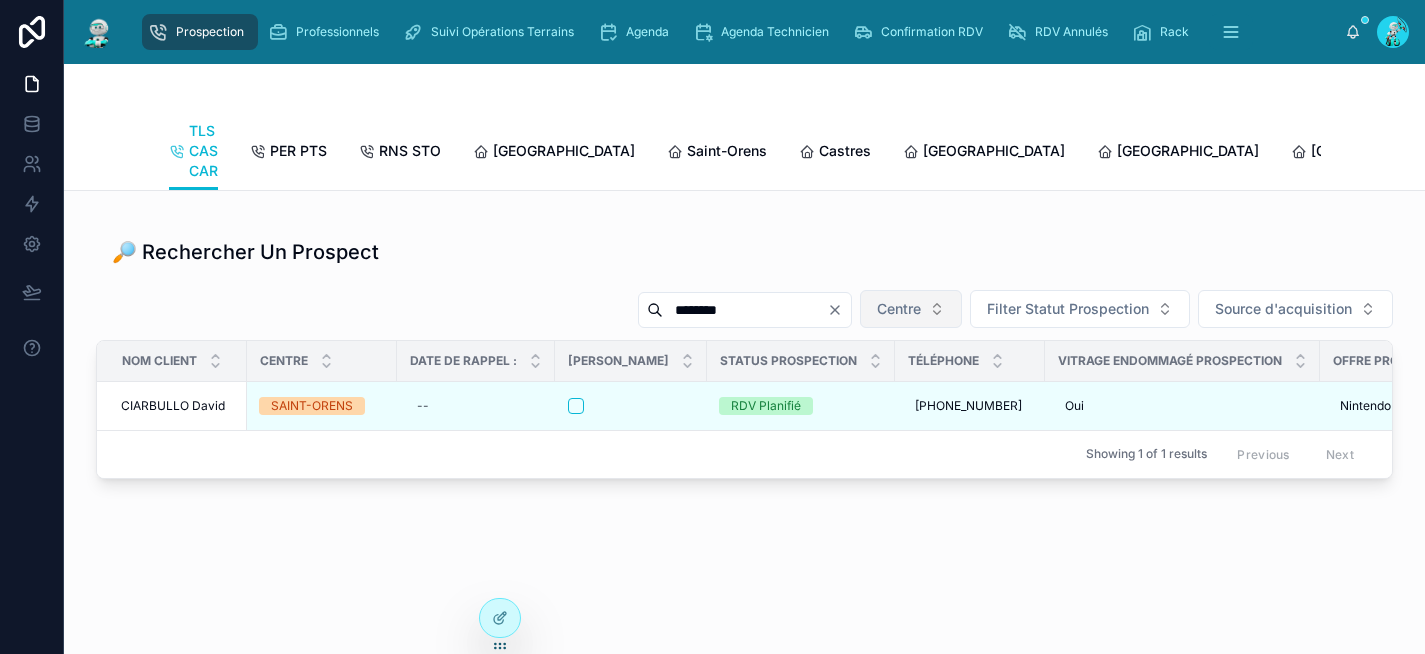 drag, startPoint x: 734, startPoint y: 361, endPoint x: 537, endPoint y: 354, distance: 197.12433 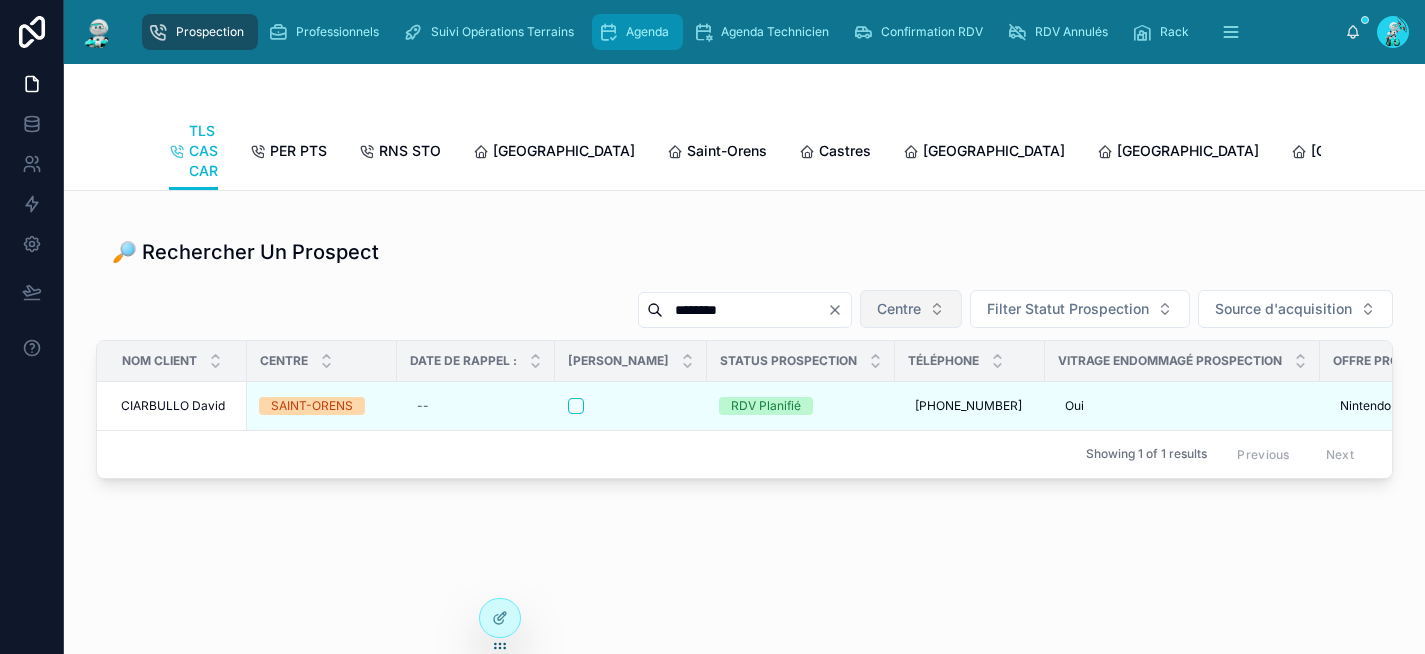 type on "********" 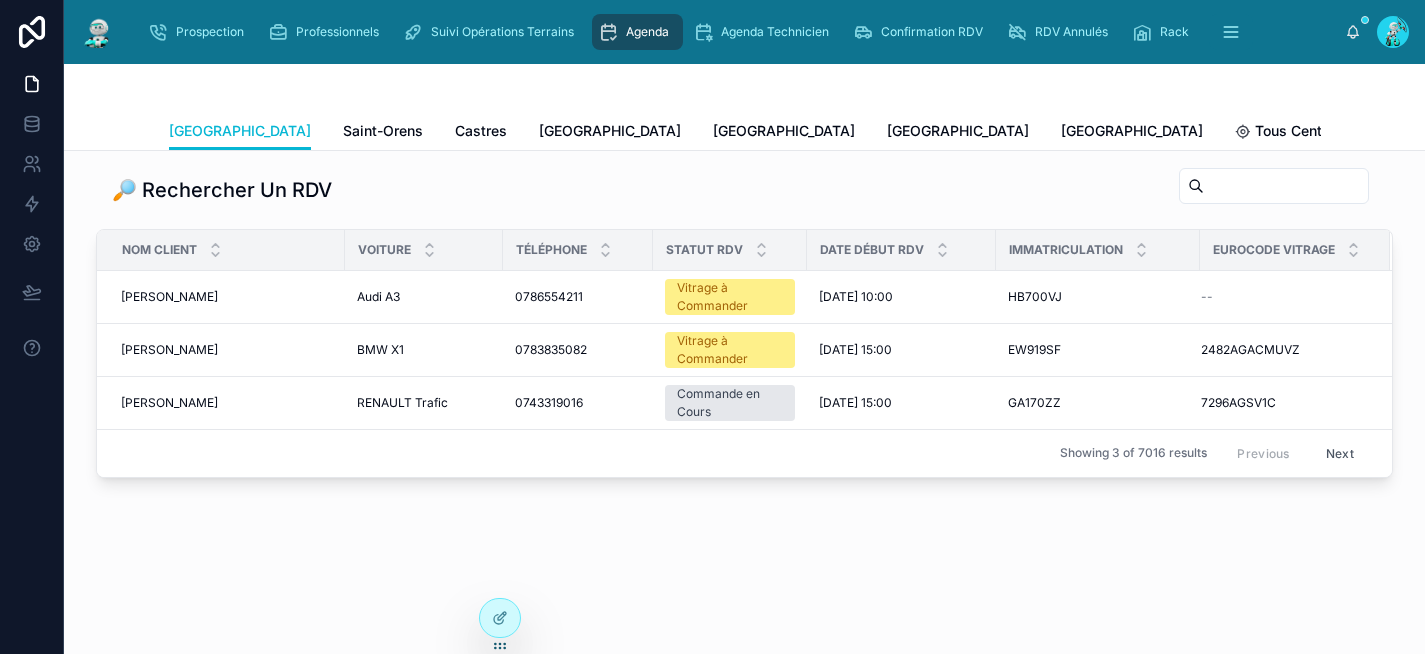 scroll, scrollTop: 0, scrollLeft: 0, axis: both 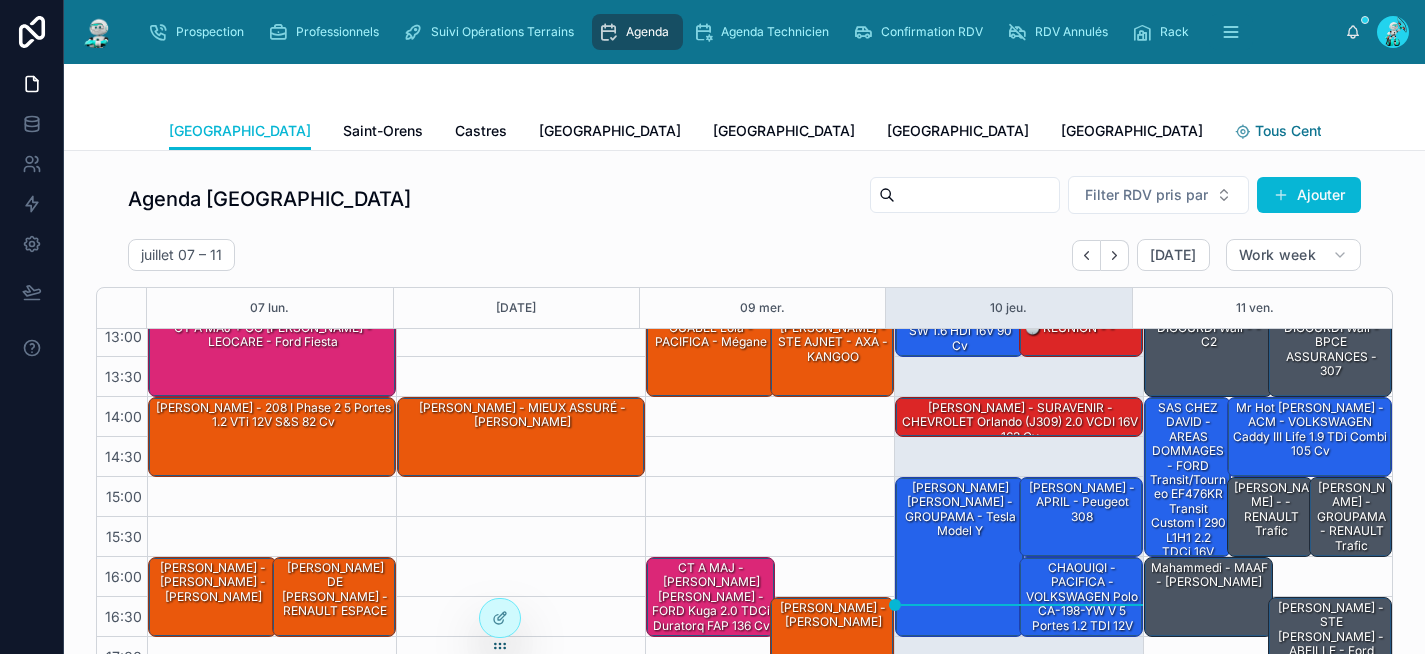 click on "Tous Centres" at bounding box center (1299, 131) 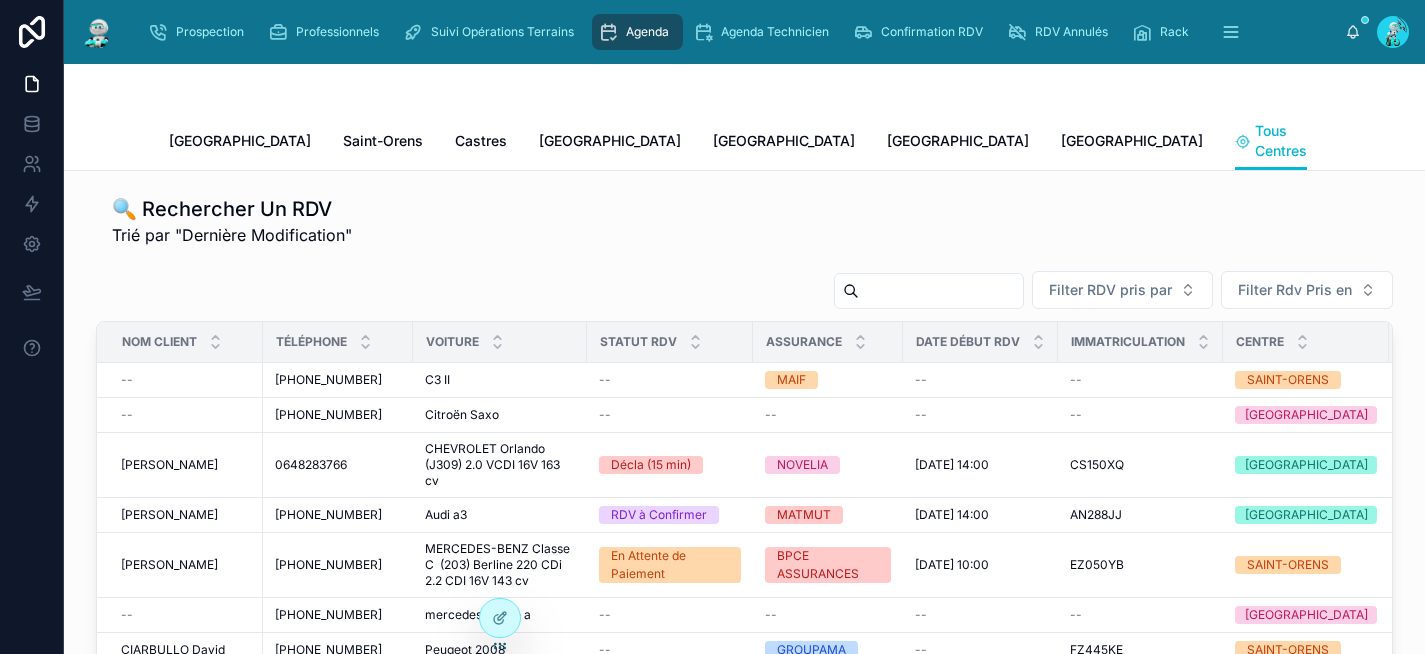 click at bounding box center (941, 291) 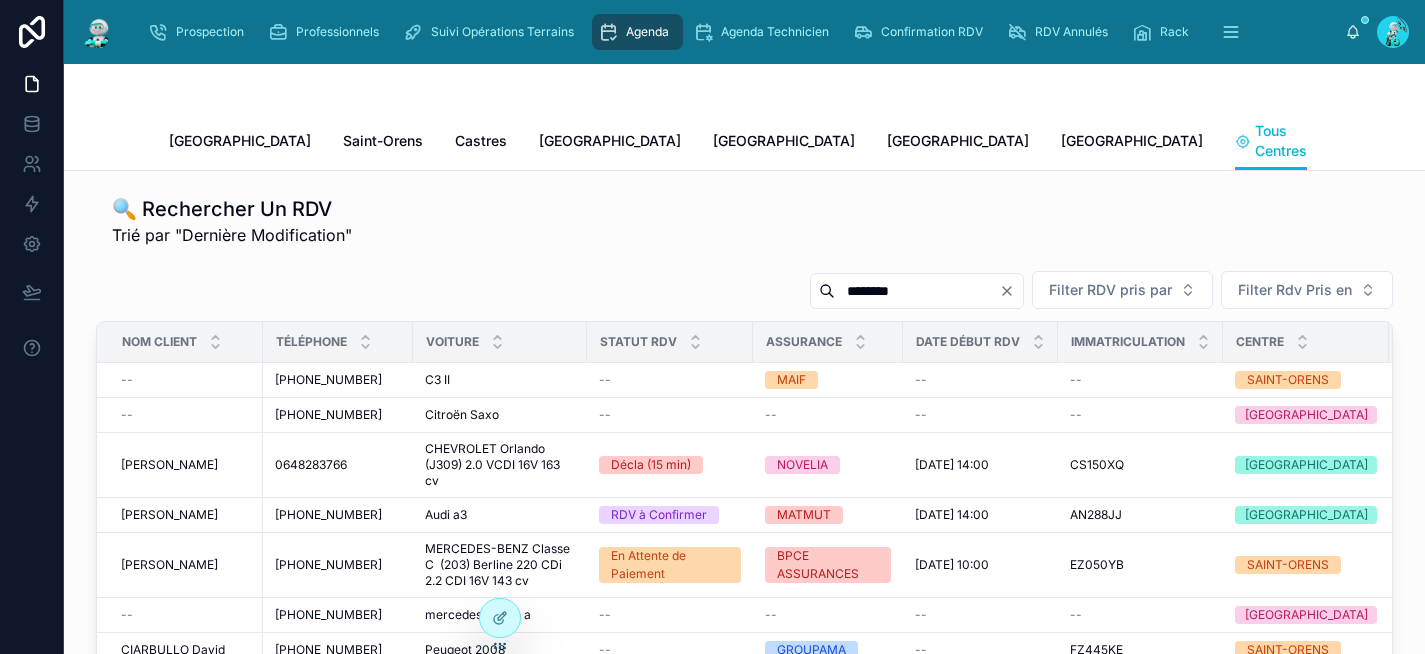 type on "********" 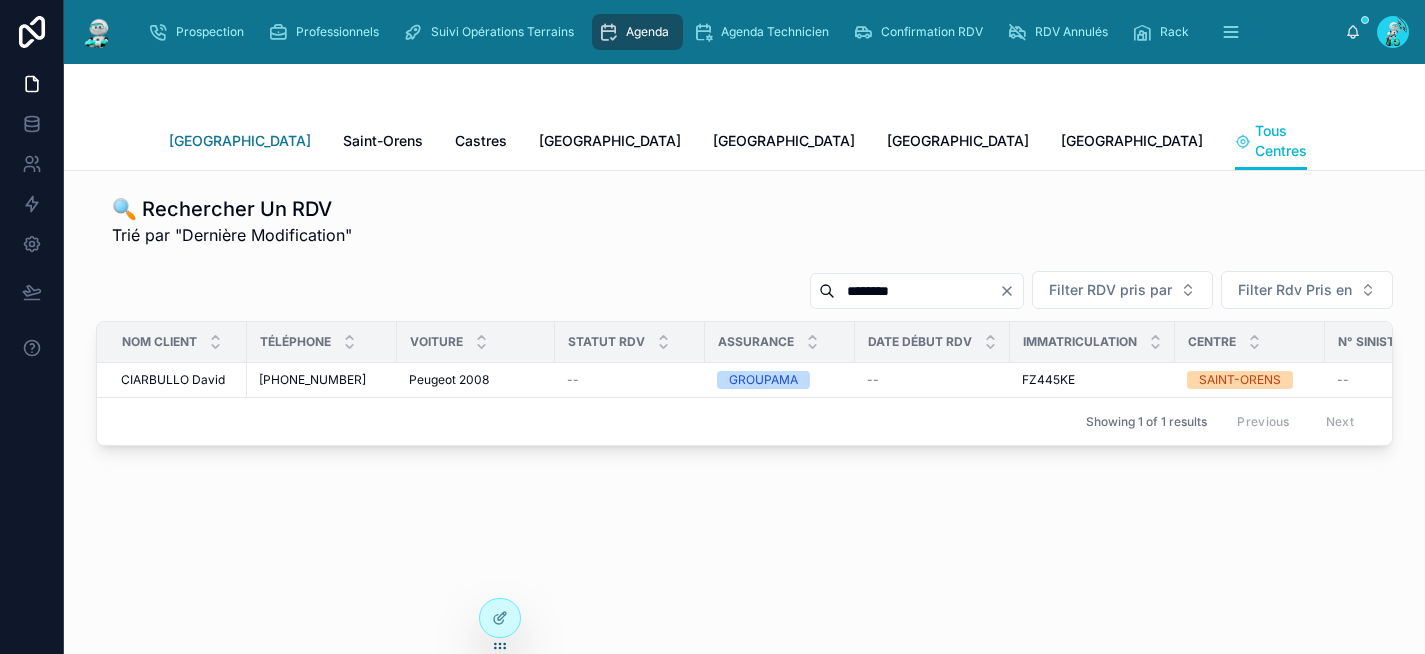 click on "[GEOGRAPHIC_DATA]" at bounding box center (240, 141) 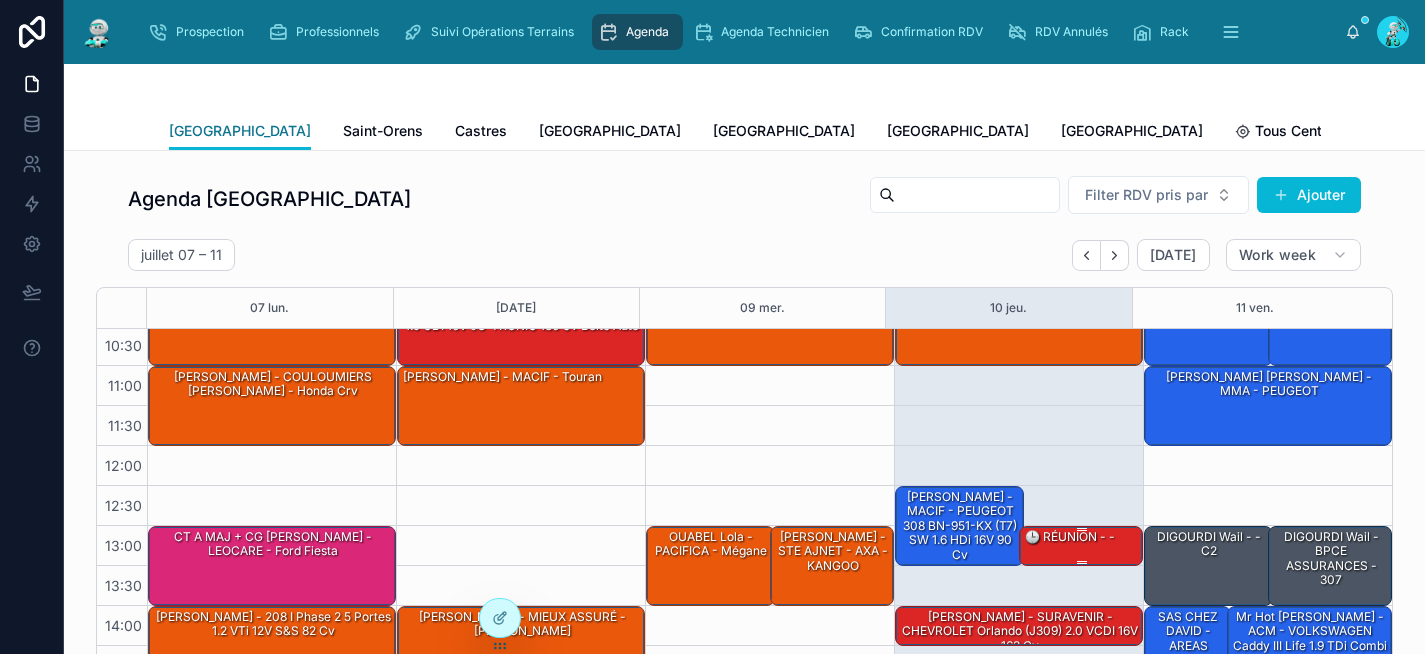scroll, scrollTop: 119, scrollLeft: 0, axis: vertical 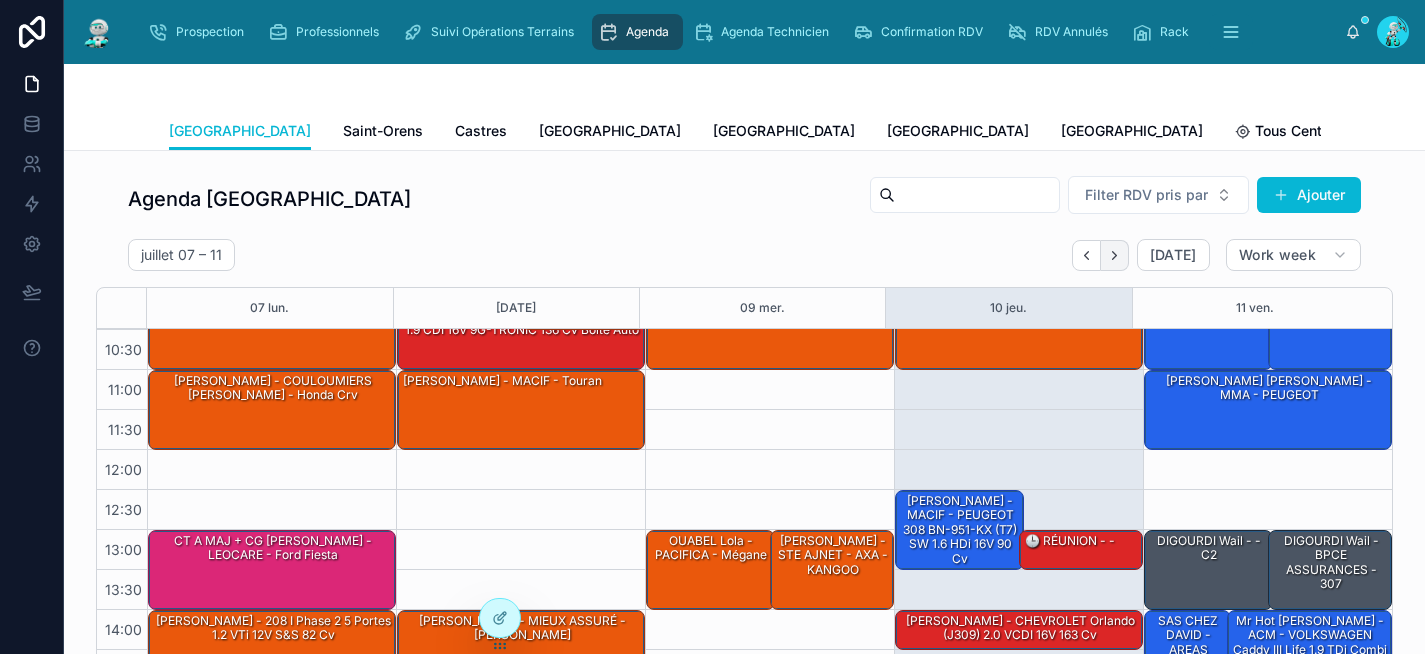 click 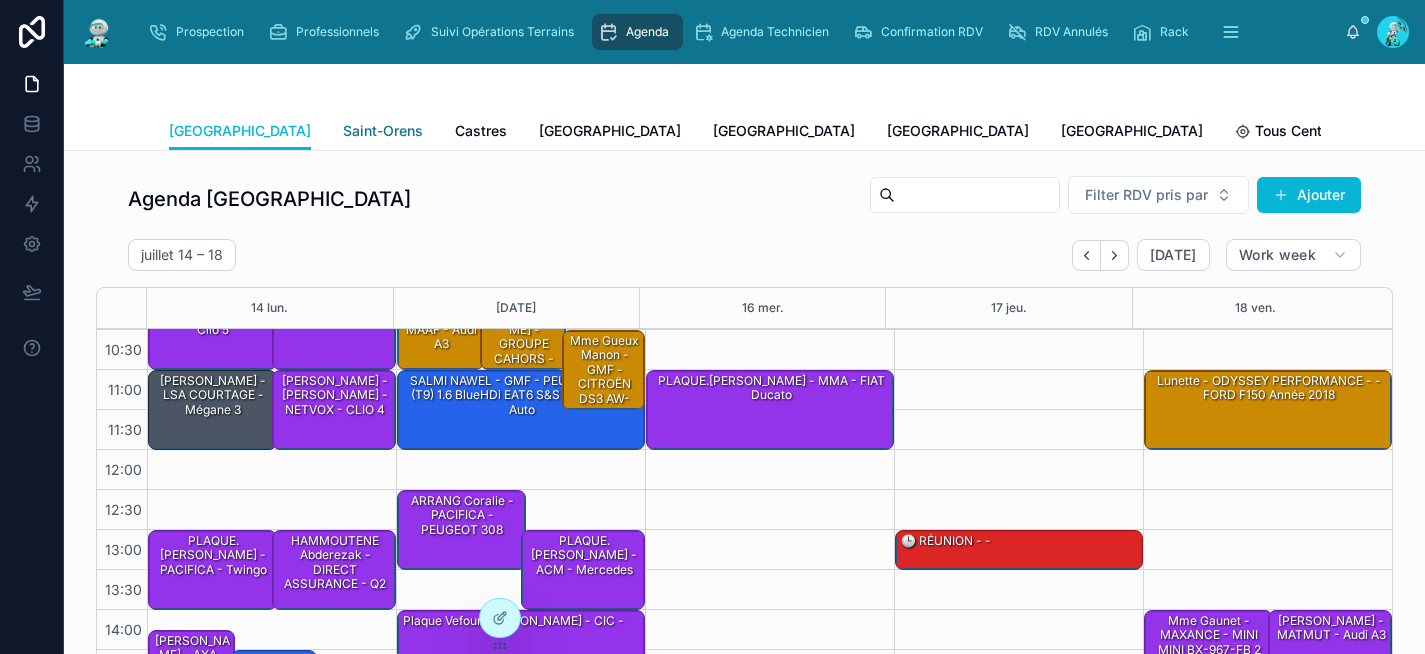 click on "Saint-Orens" at bounding box center (383, 131) 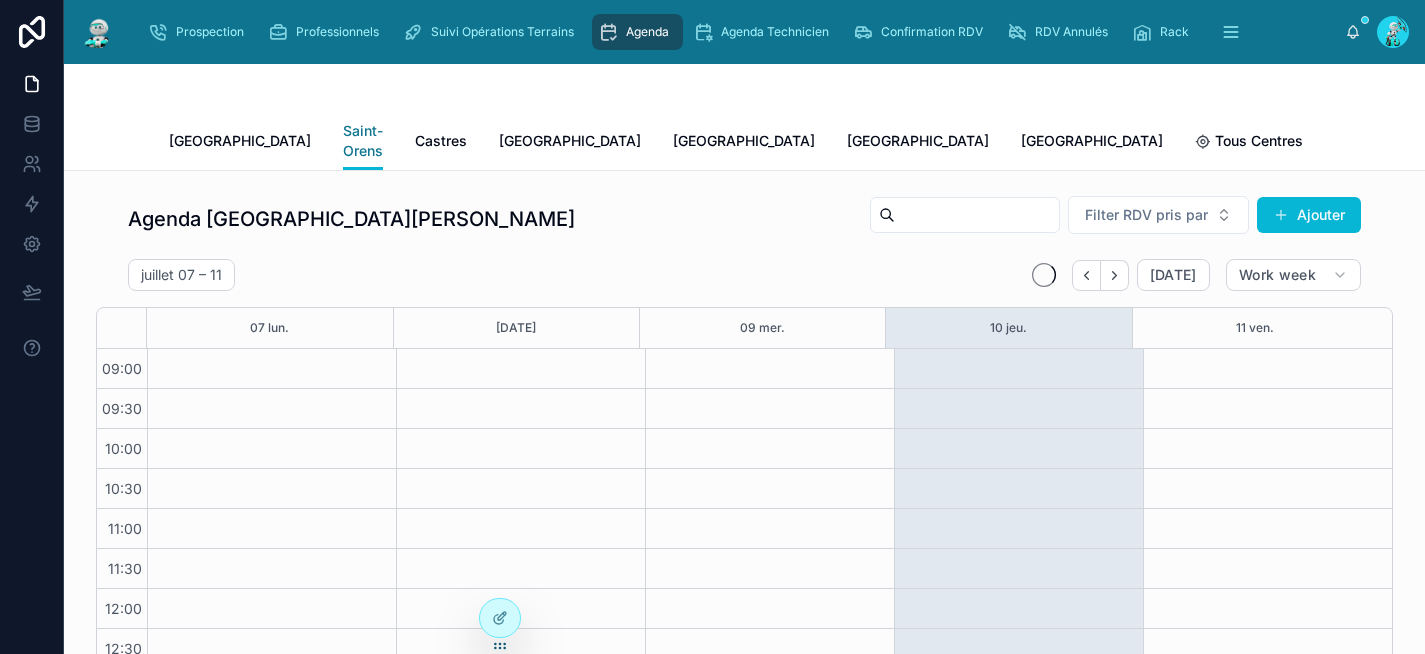 scroll, scrollTop: 332, scrollLeft: 0, axis: vertical 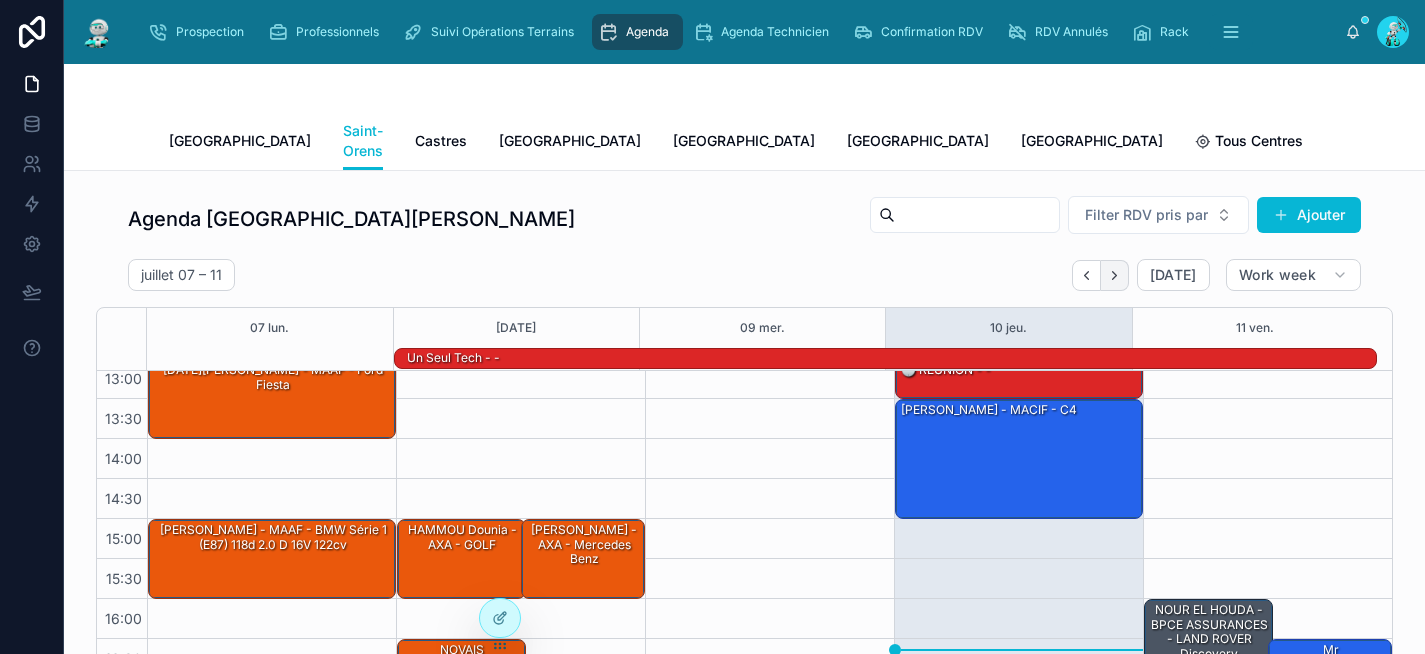 click 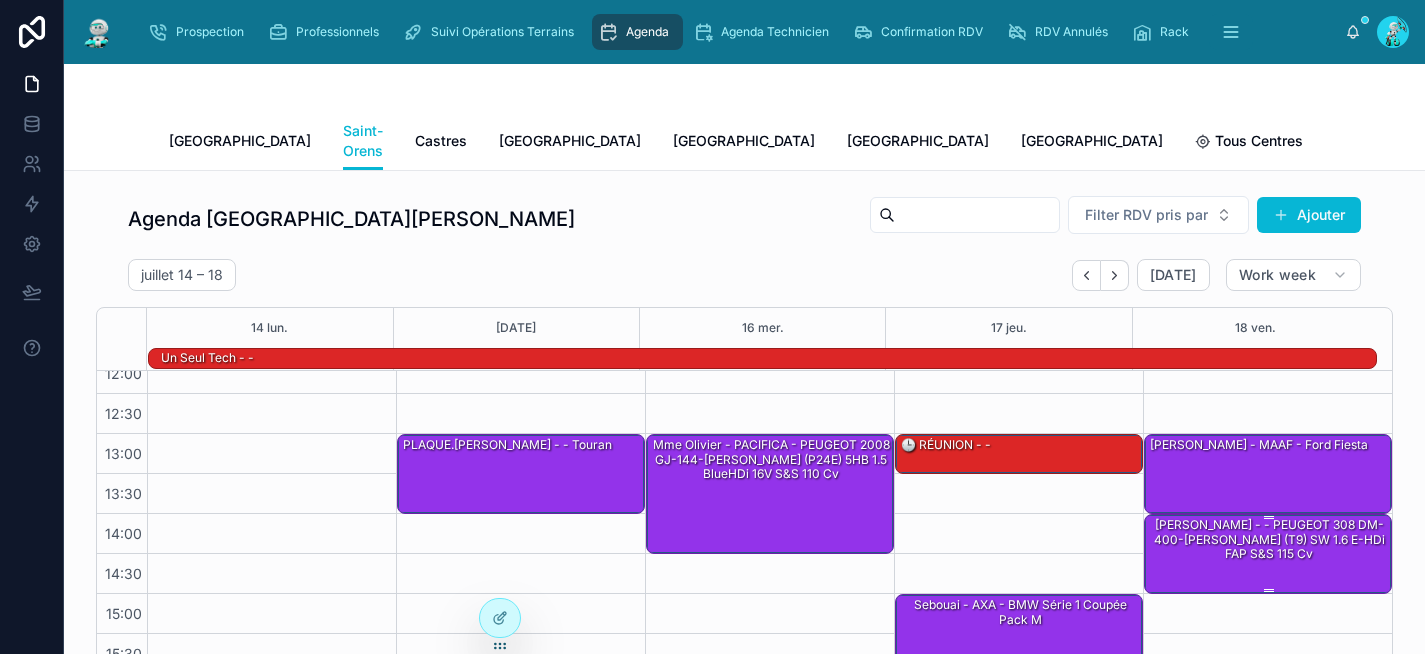 scroll, scrollTop: 256, scrollLeft: 0, axis: vertical 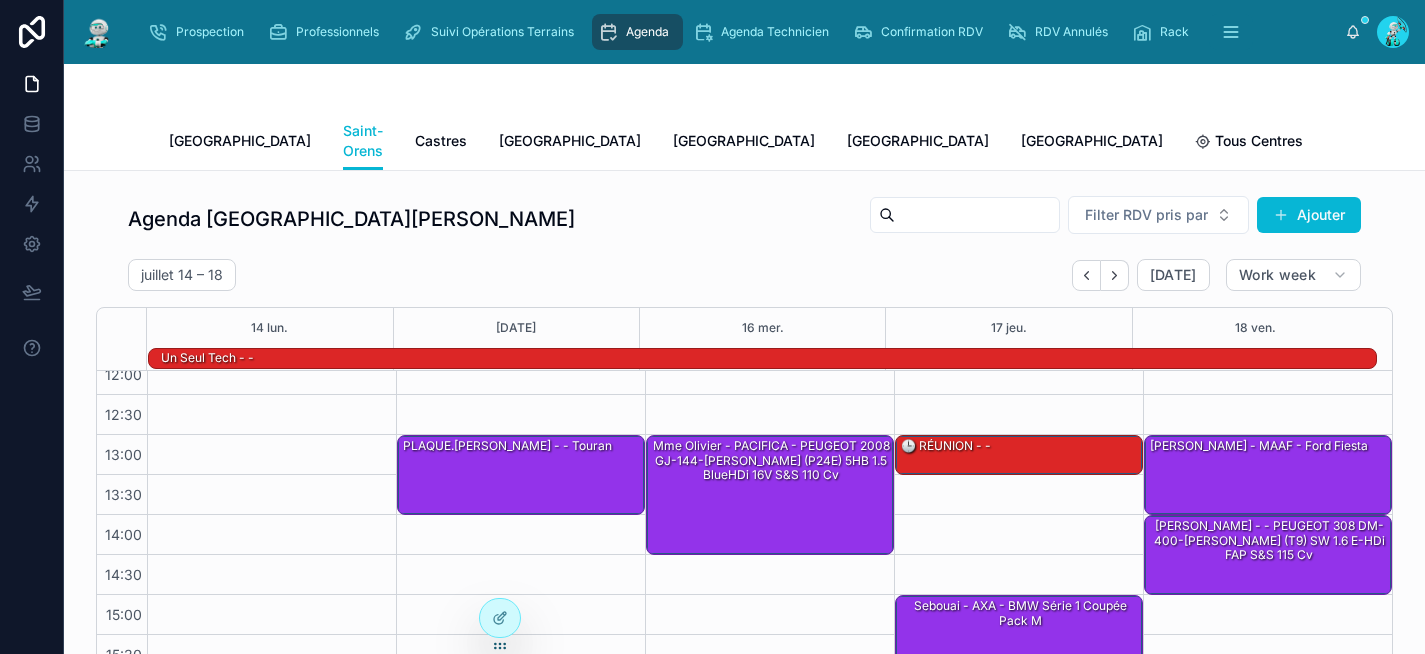 click at bounding box center (977, 215) 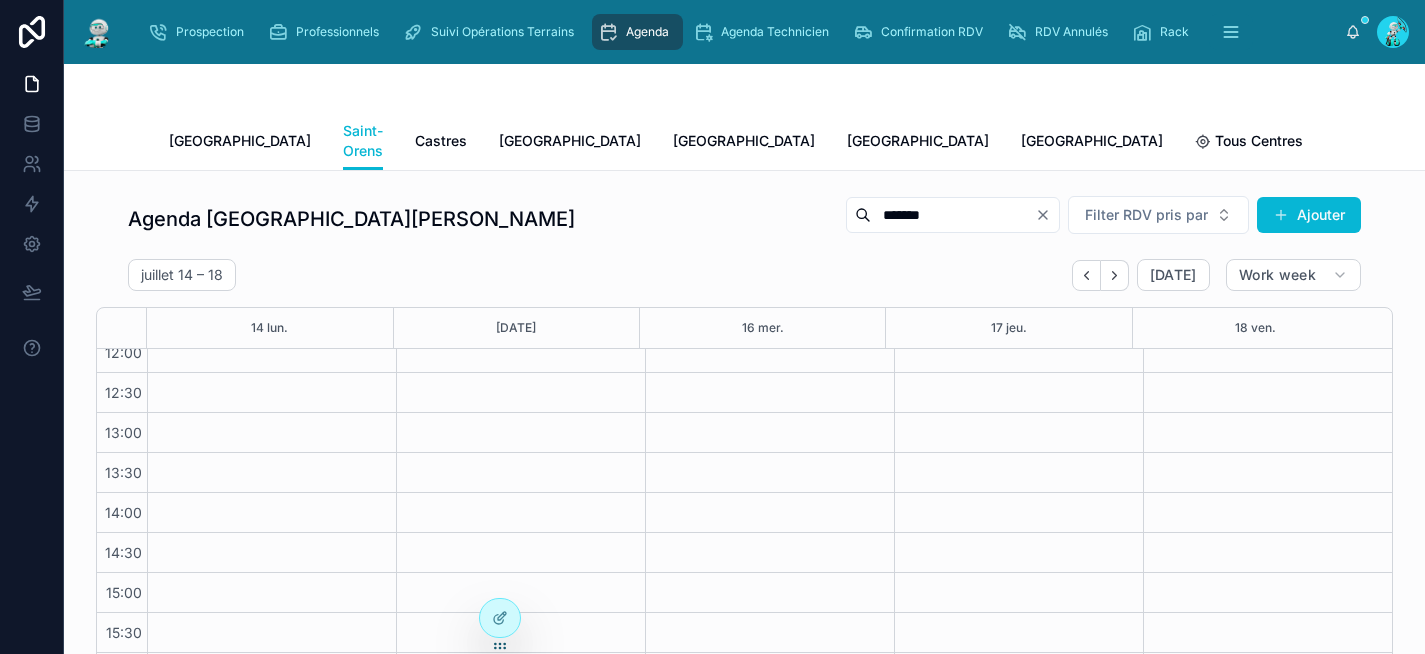 type on "*******" 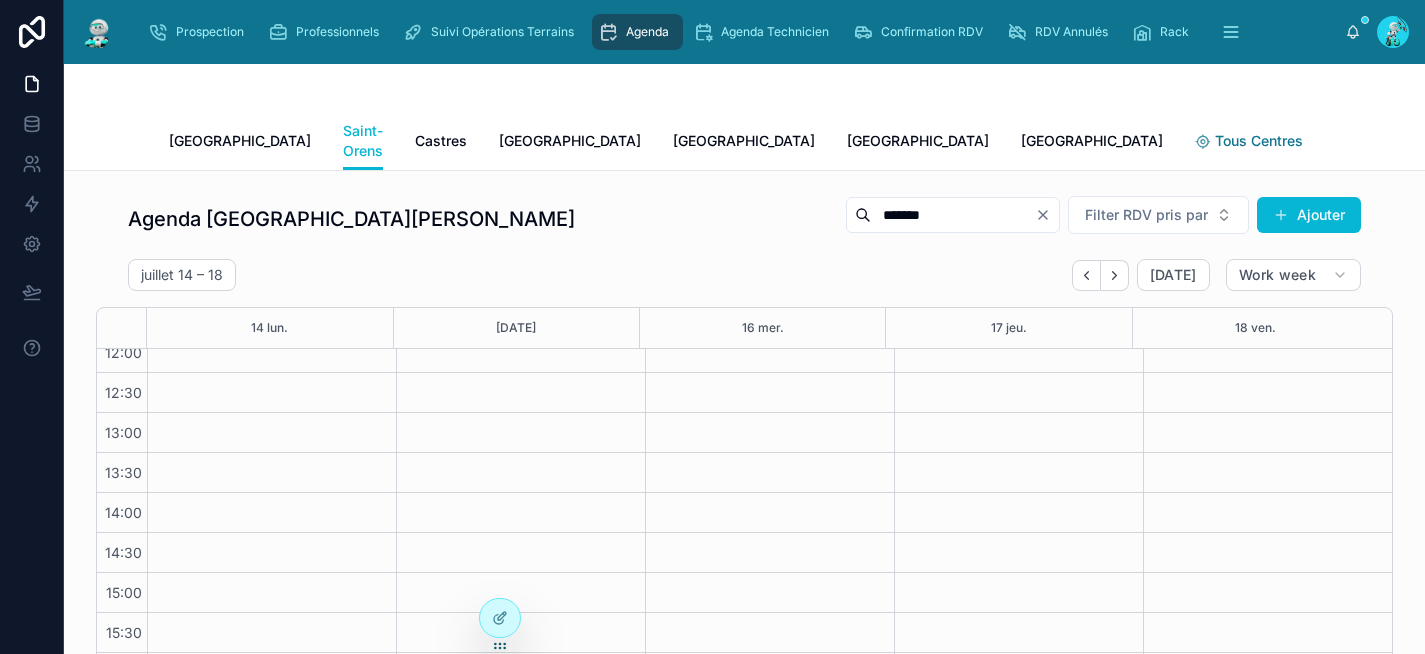 click on "Tous Centres" at bounding box center [1259, 141] 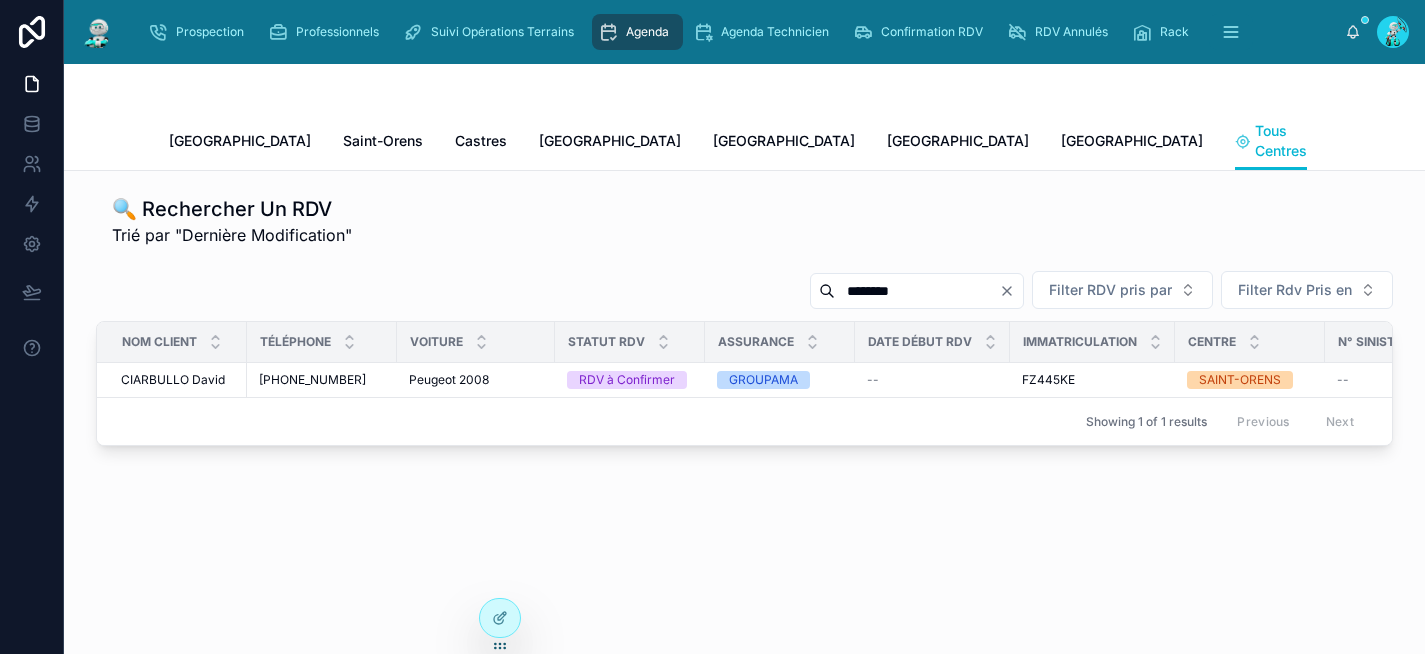 drag, startPoint x: 906, startPoint y: 271, endPoint x: 784, endPoint y: 274, distance: 122.03688 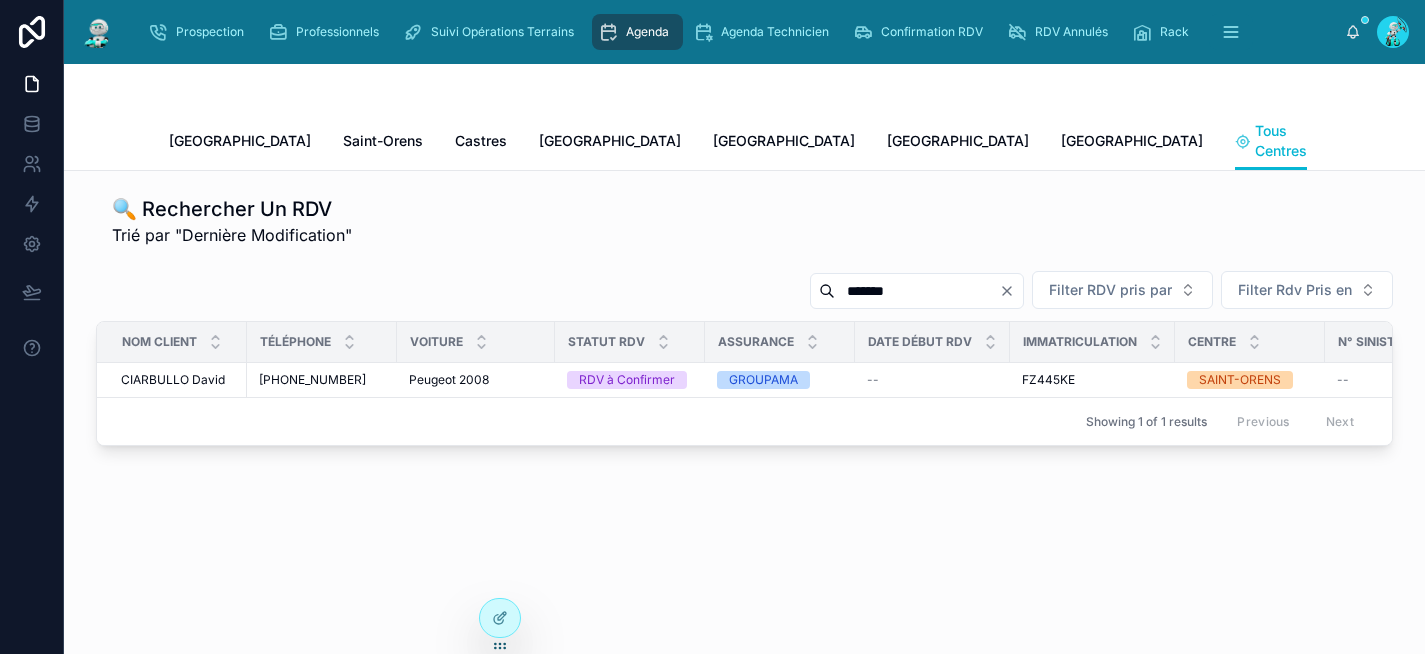 type on "*******" 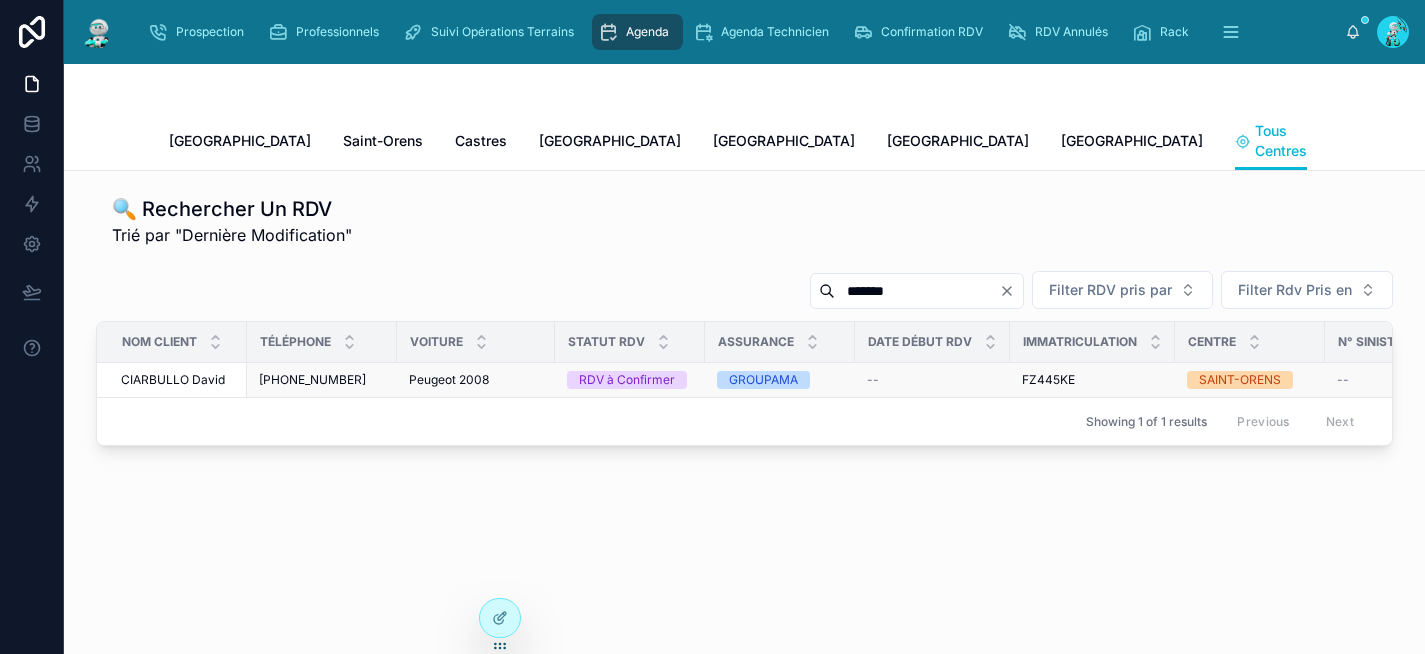 click on "Peugeot 2008 Peugeot 2008" at bounding box center (476, 380) 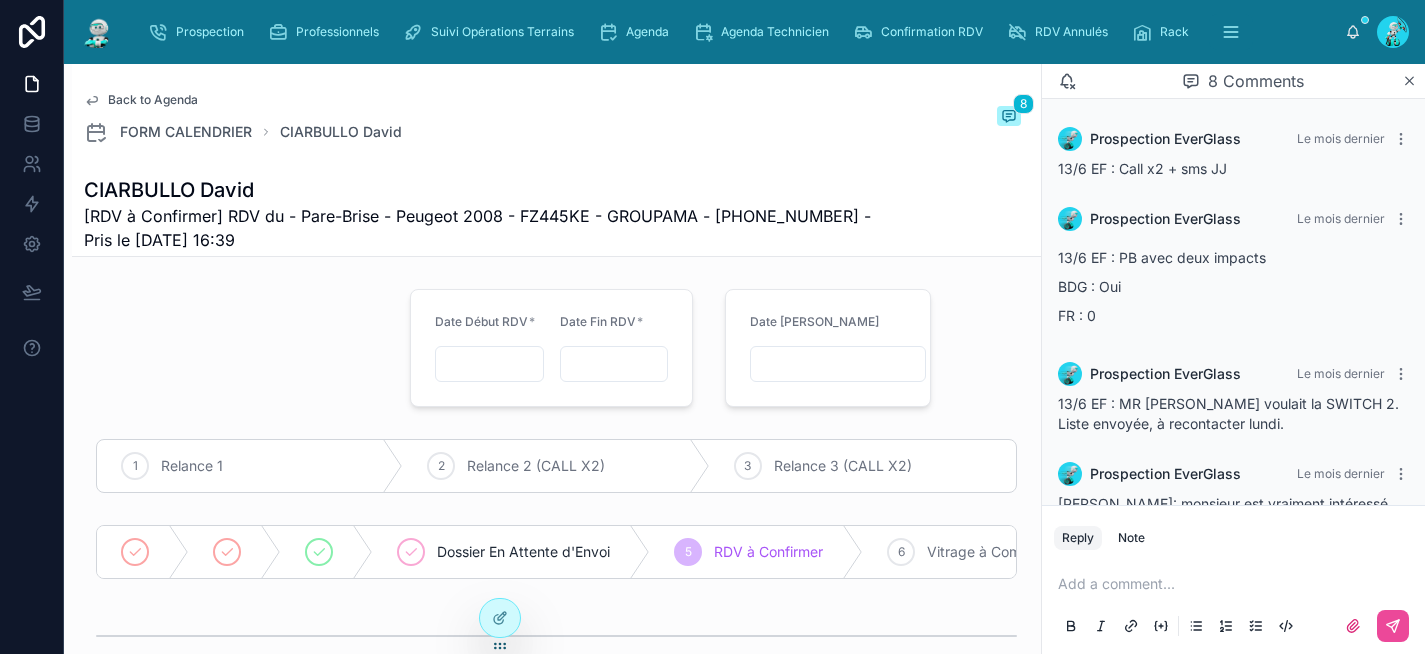 scroll, scrollTop: 762, scrollLeft: 0, axis: vertical 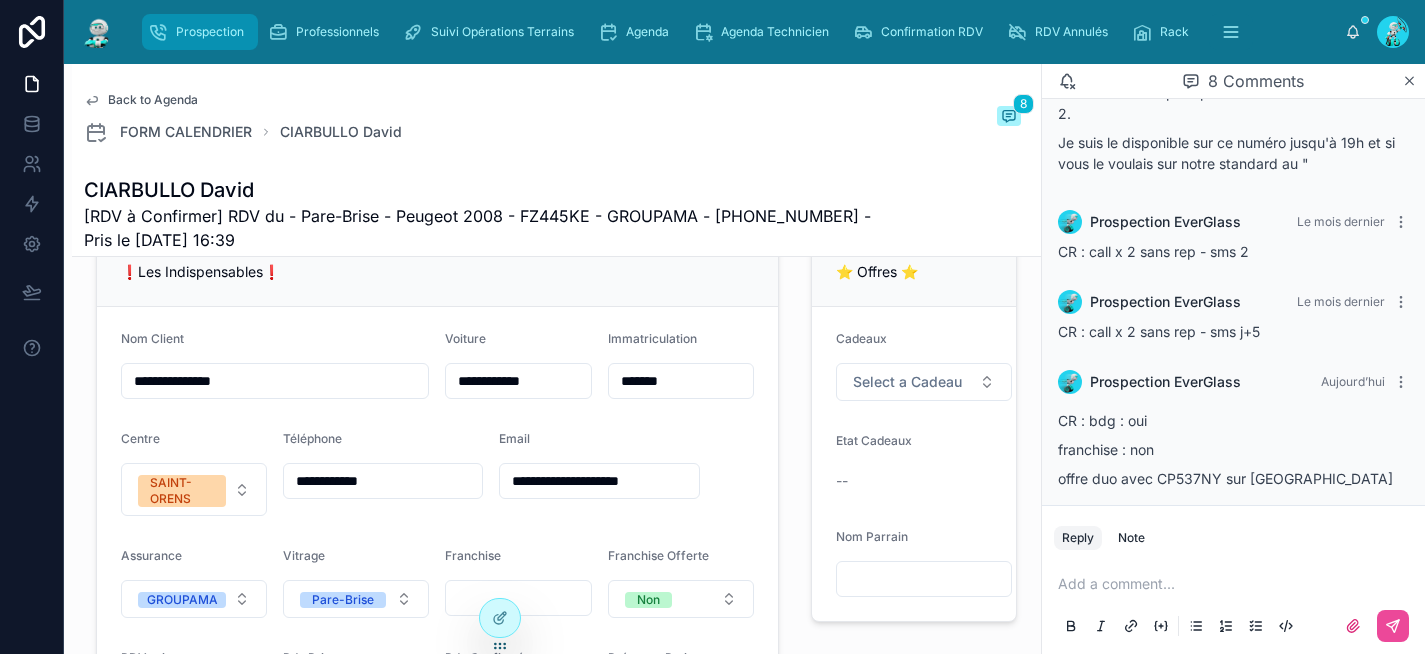 click on "Prospection" at bounding box center [210, 32] 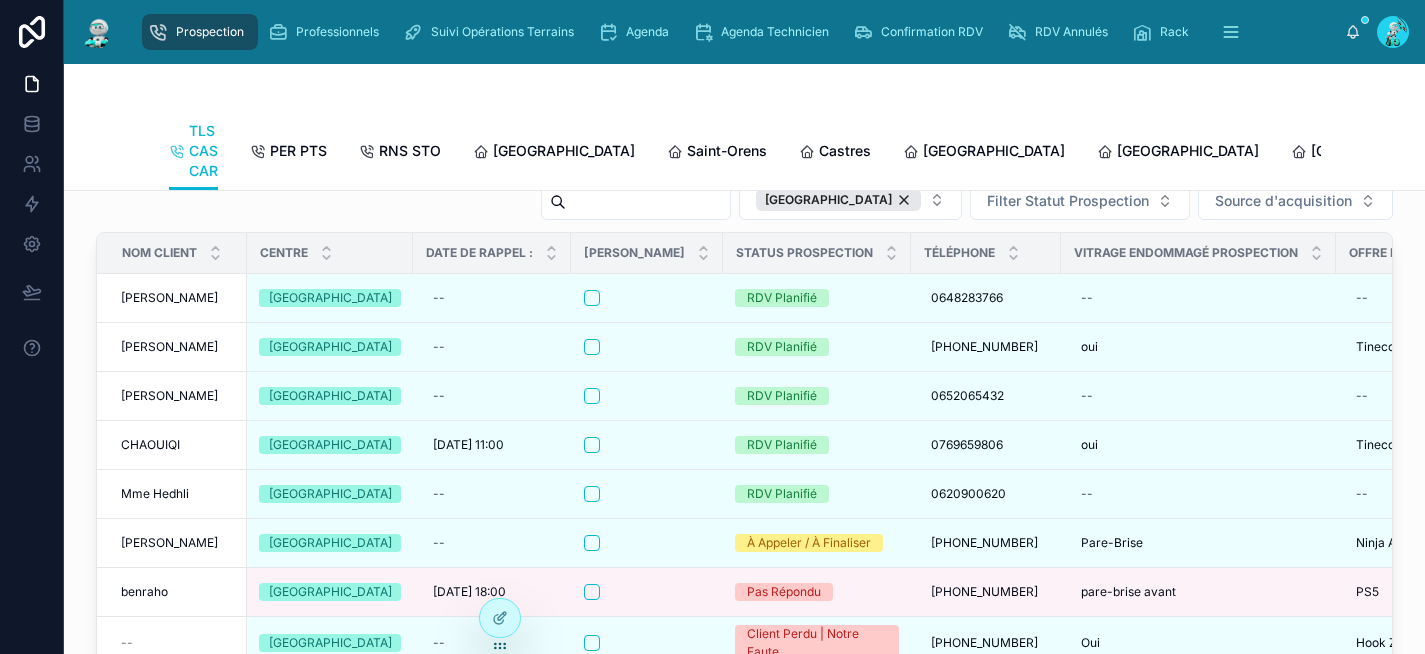 scroll, scrollTop: 2481, scrollLeft: 0, axis: vertical 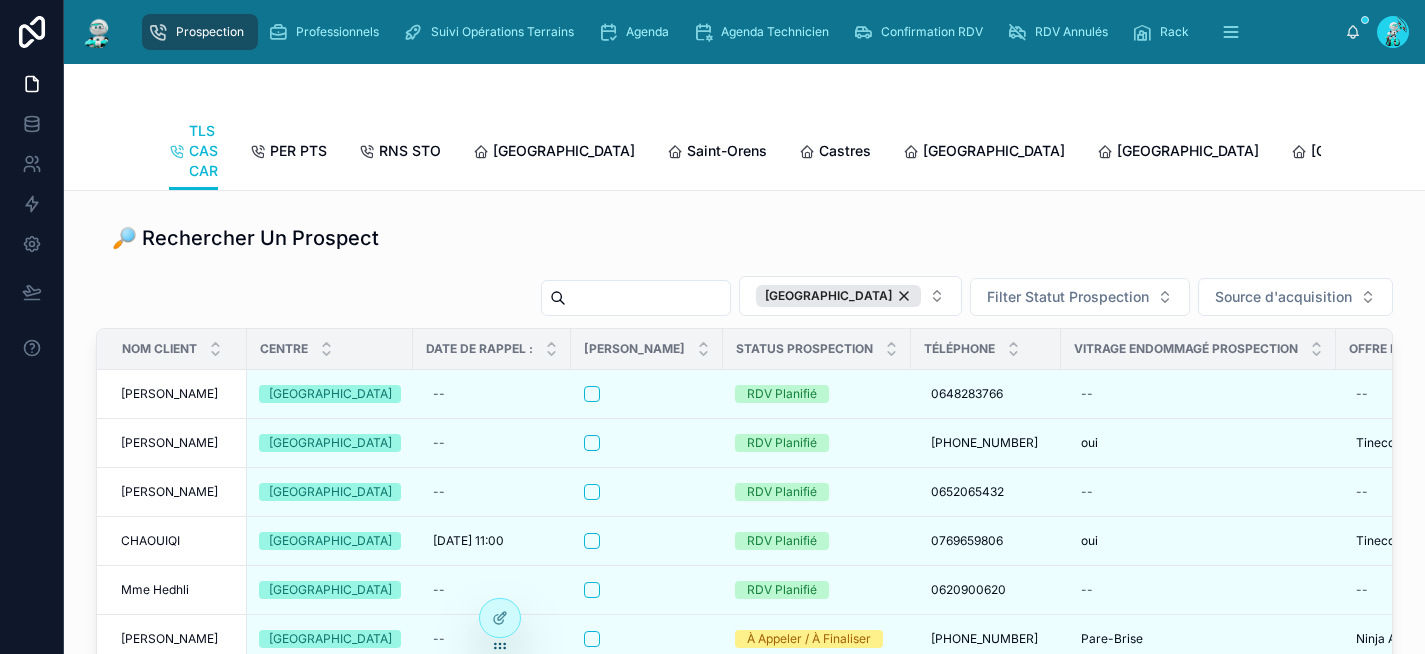 click at bounding box center (648, 298) 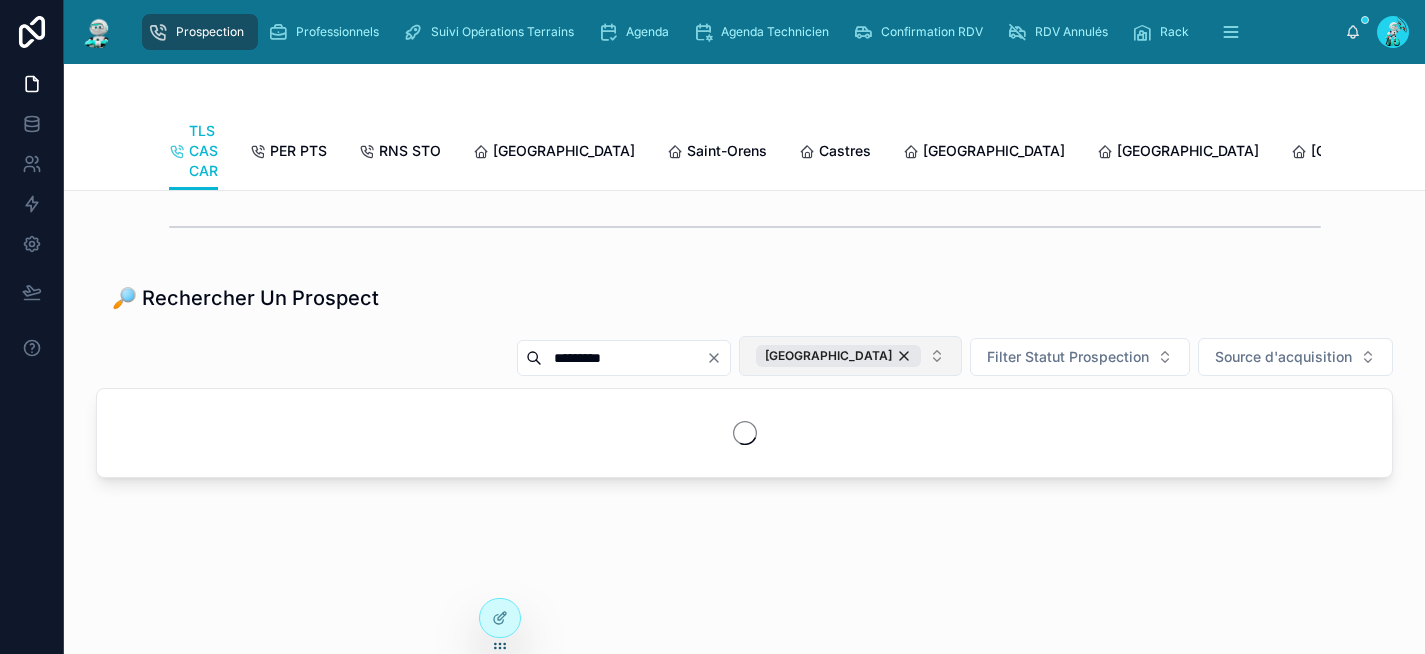 scroll, scrollTop: 2467, scrollLeft: 0, axis: vertical 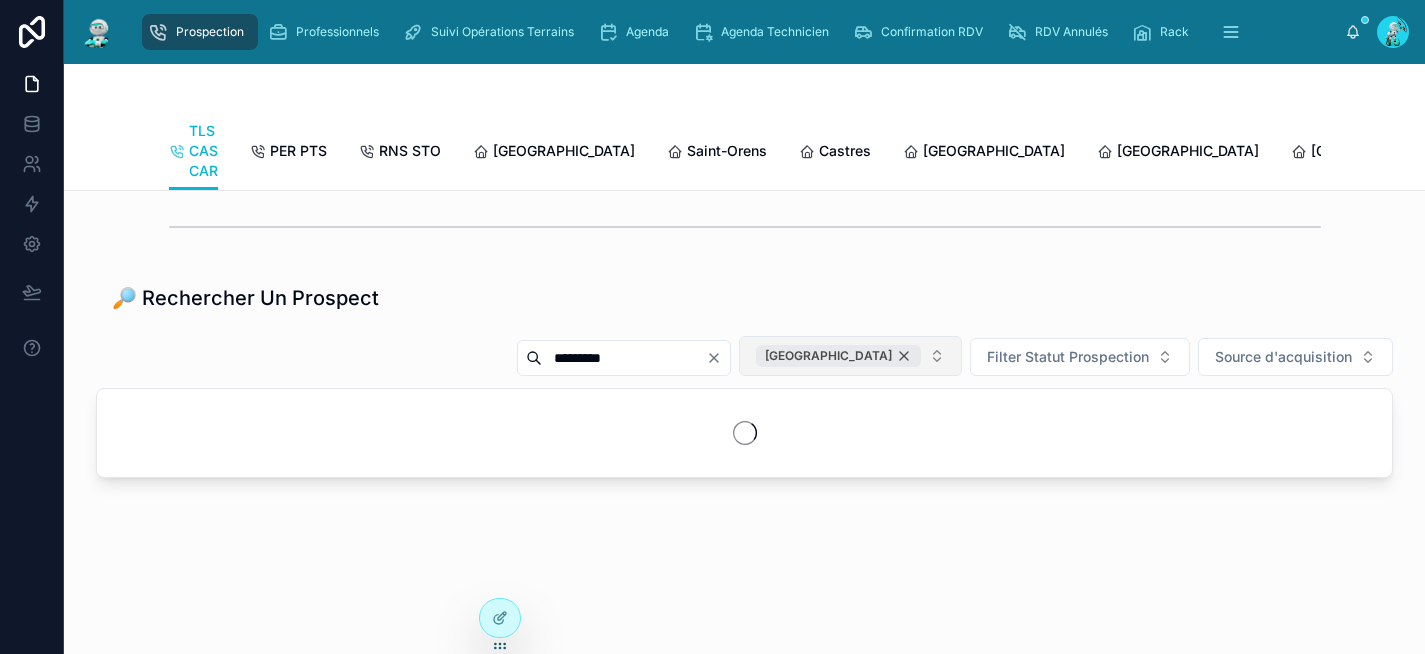type on "*********" 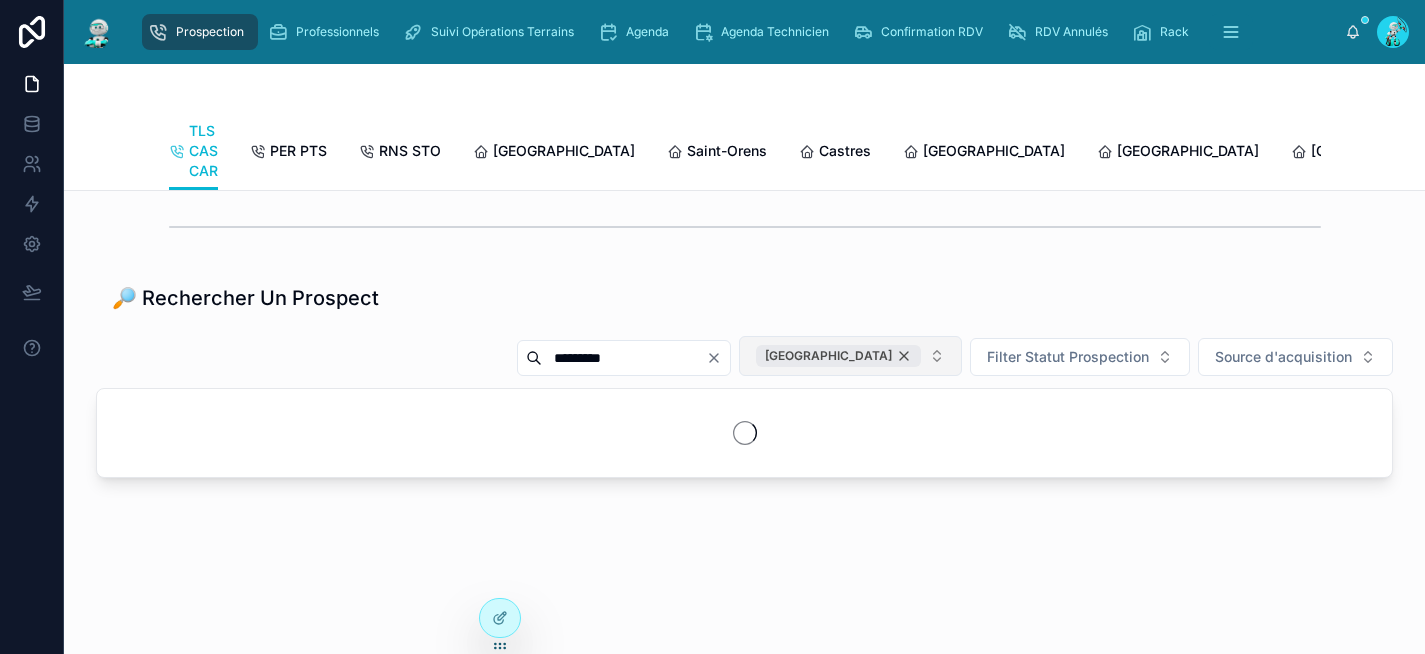 click on "[GEOGRAPHIC_DATA]" at bounding box center (838, 356) 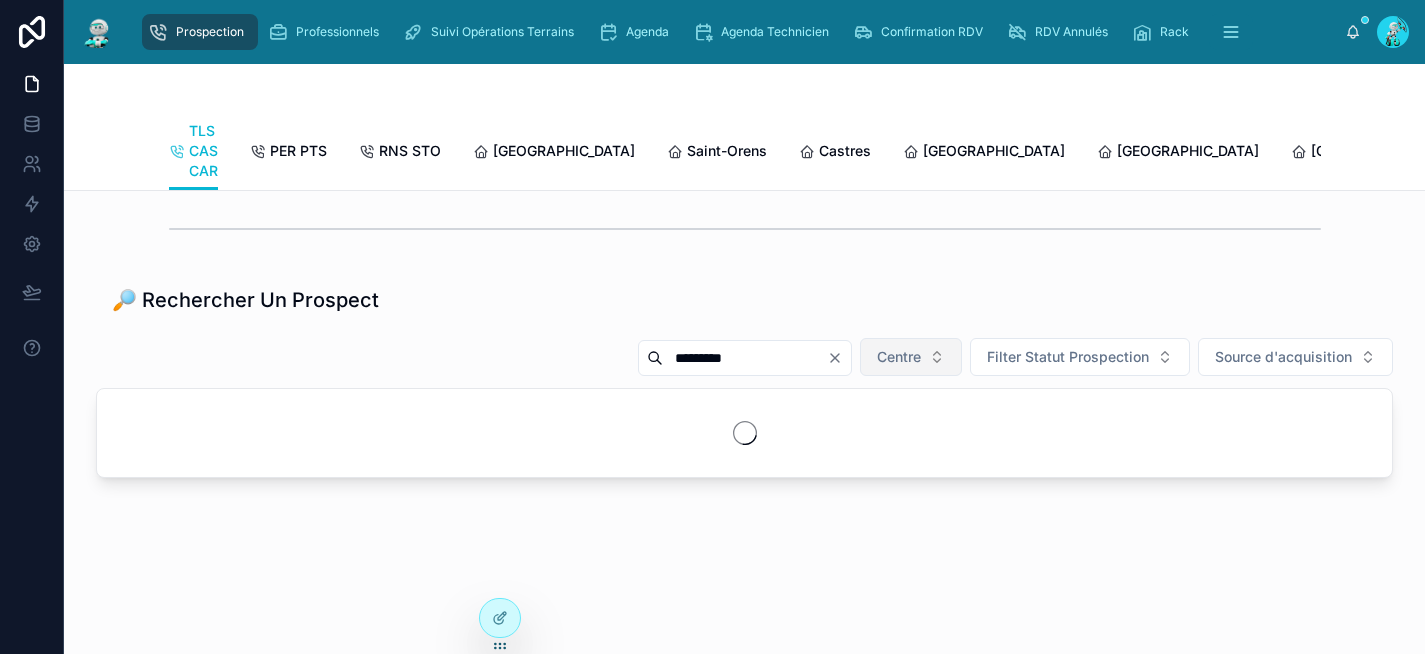 scroll, scrollTop: 2465, scrollLeft: 0, axis: vertical 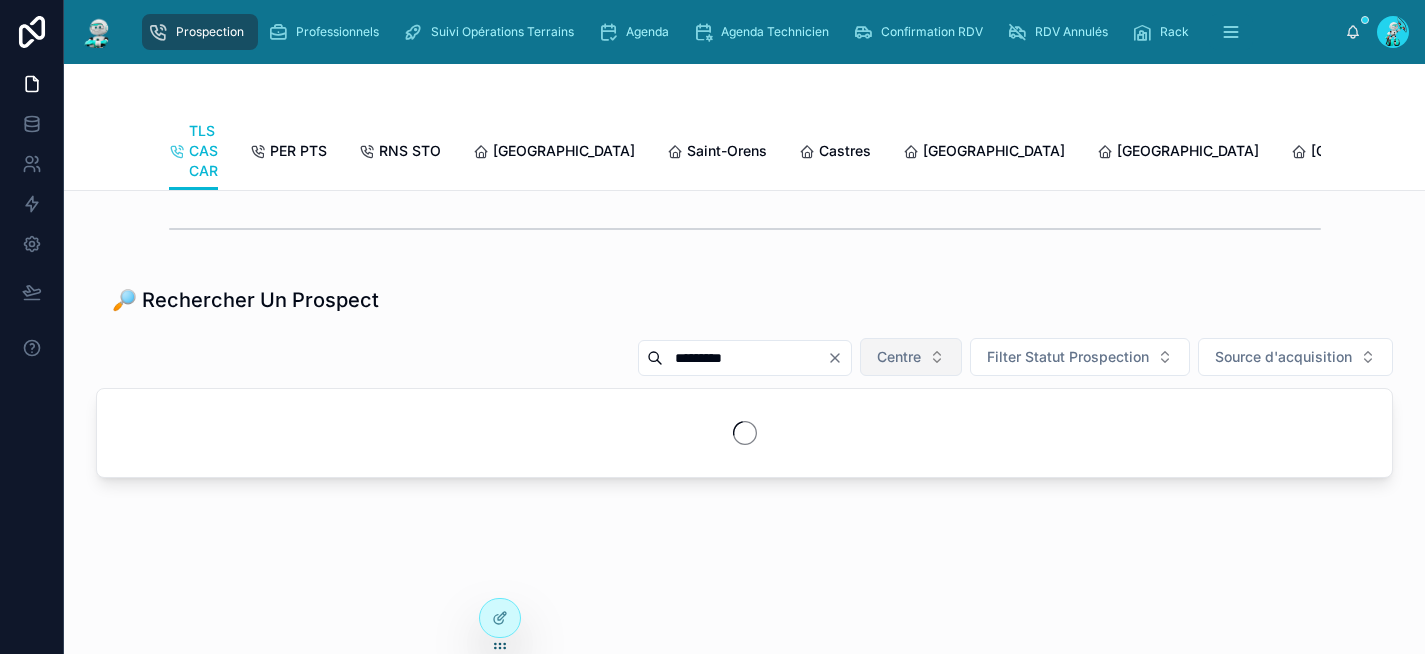 click on "Centre" at bounding box center (899, 357) 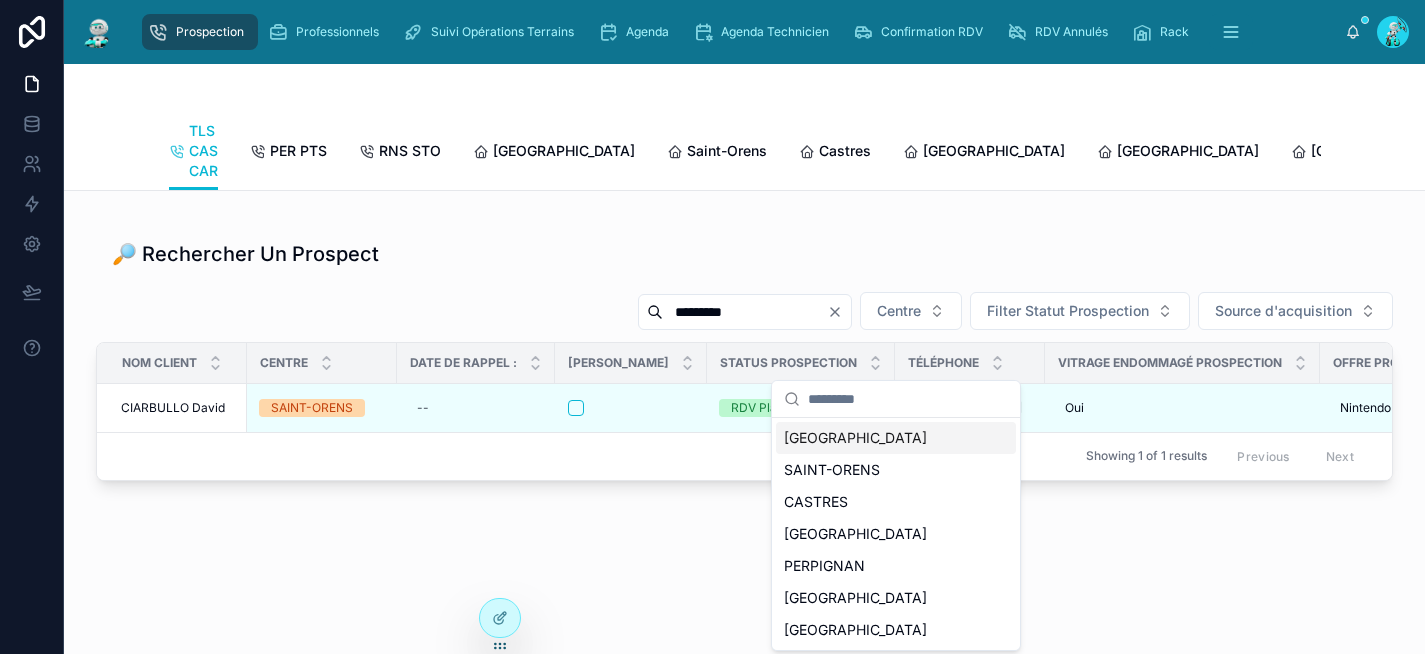 click on "🔎 Rechercher Un Prospect" at bounding box center (744, 254) 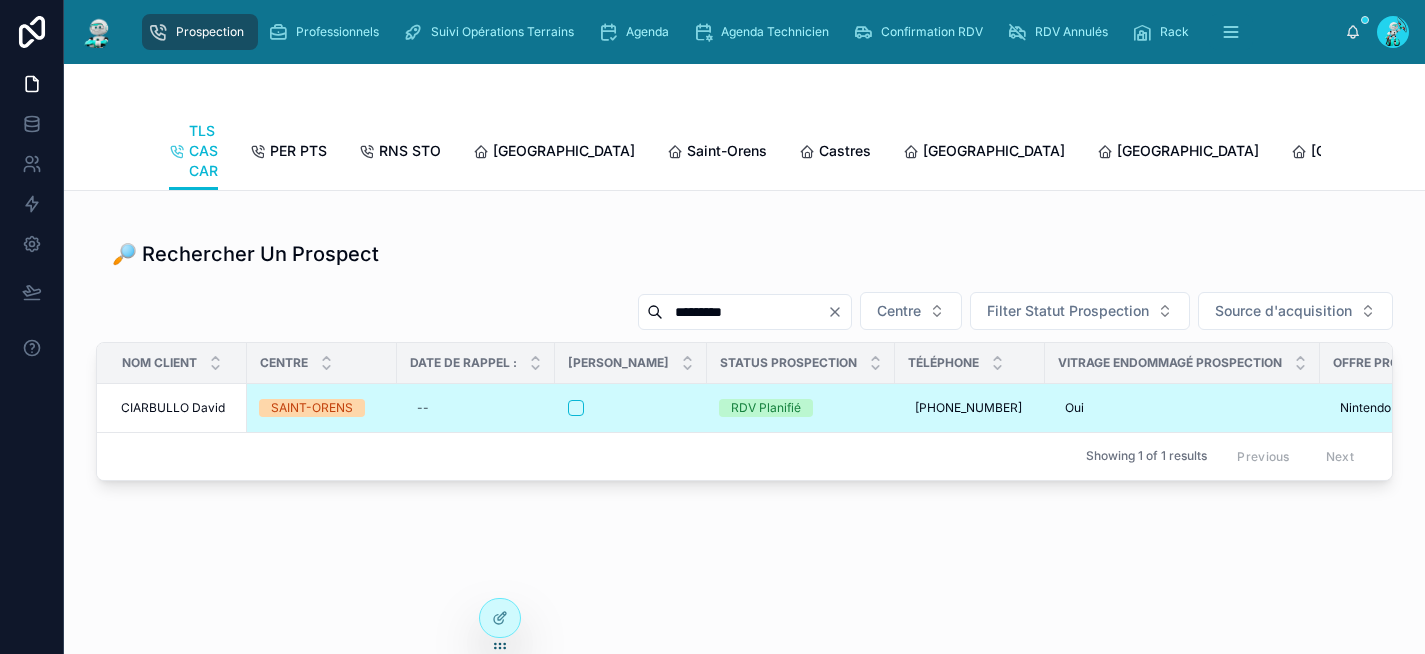 click at bounding box center (631, 408) 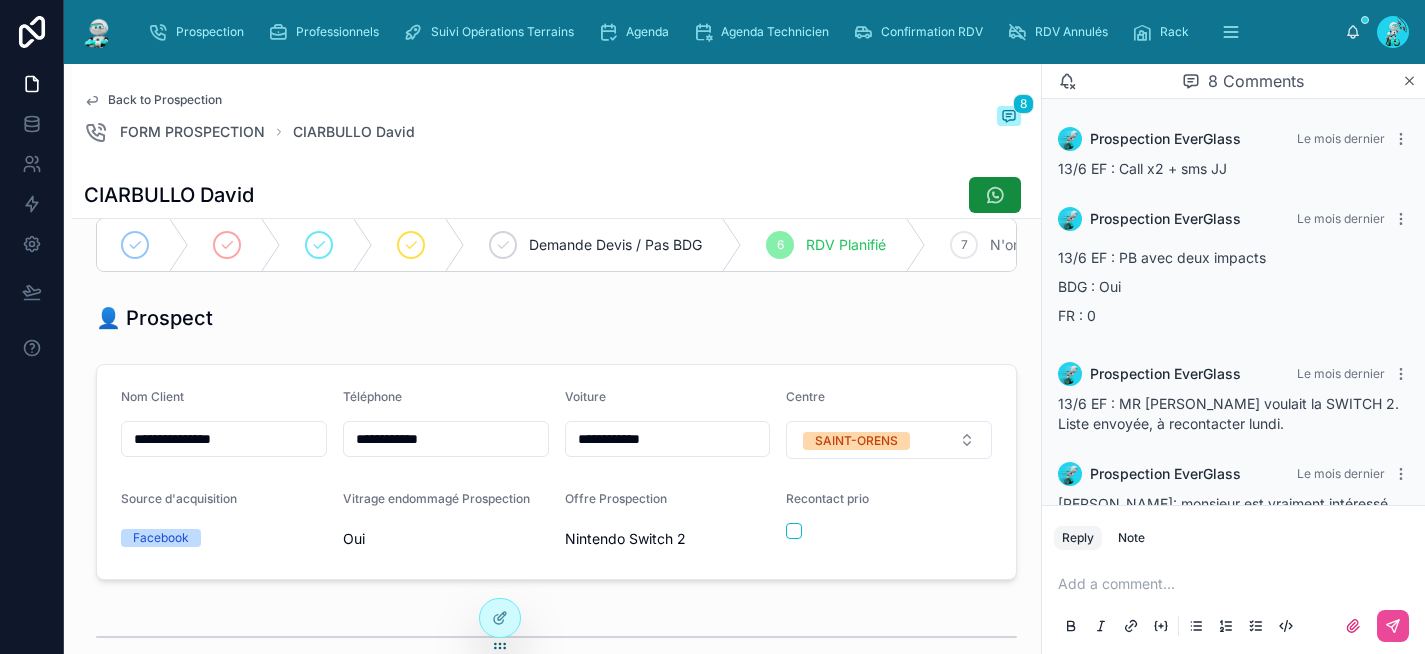 scroll, scrollTop: 312, scrollLeft: 0, axis: vertical 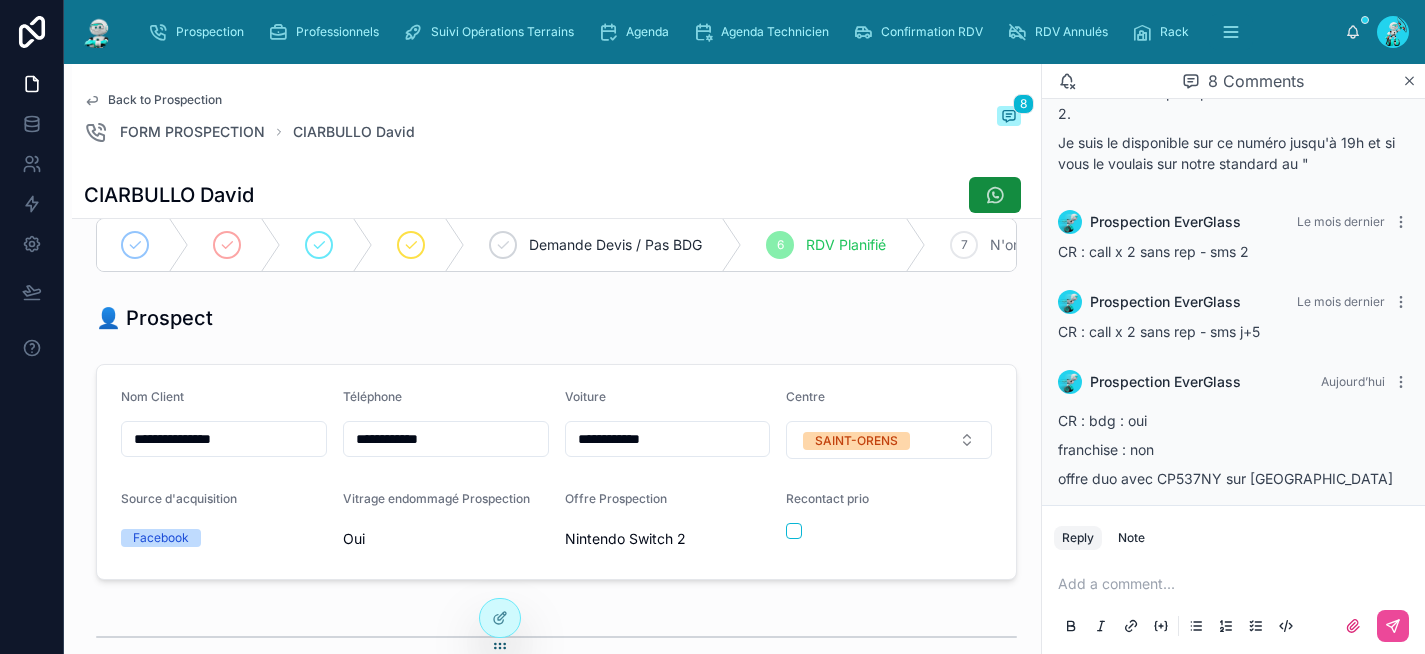 type on "**********" 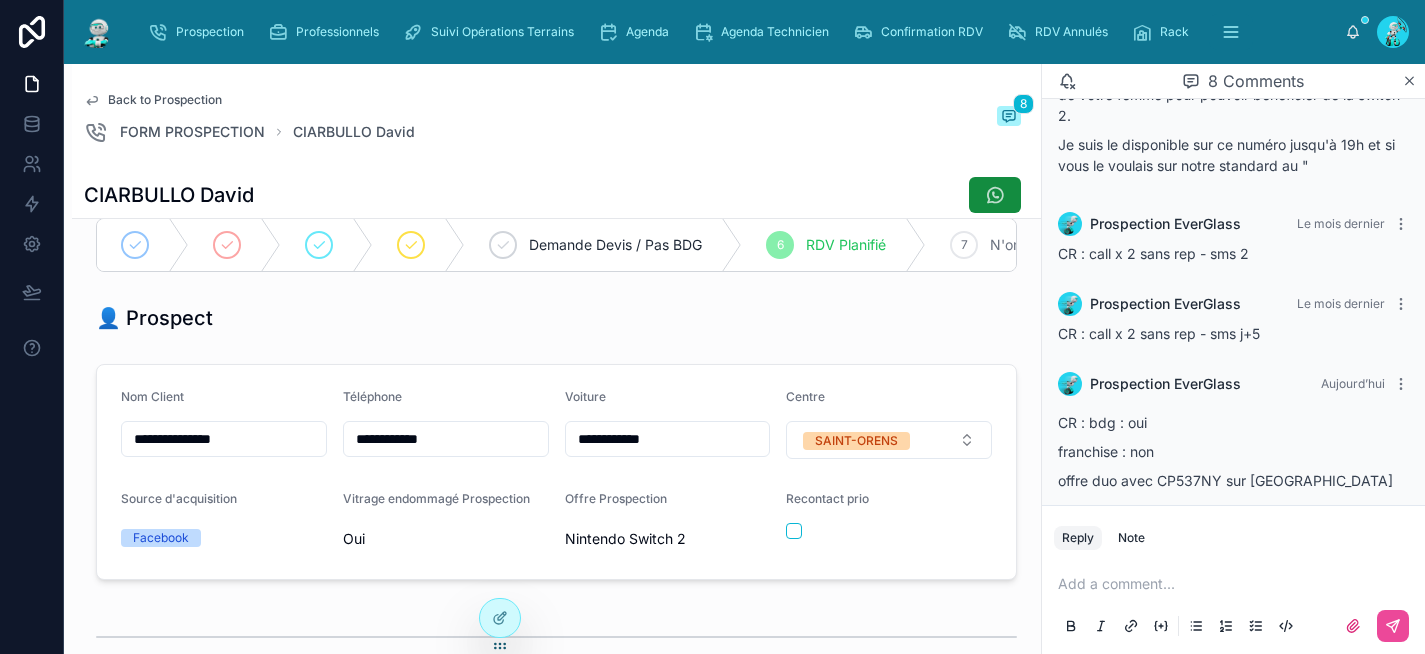 scroll, scrollTop: 762, scrollLeft: 0, axis: vertical 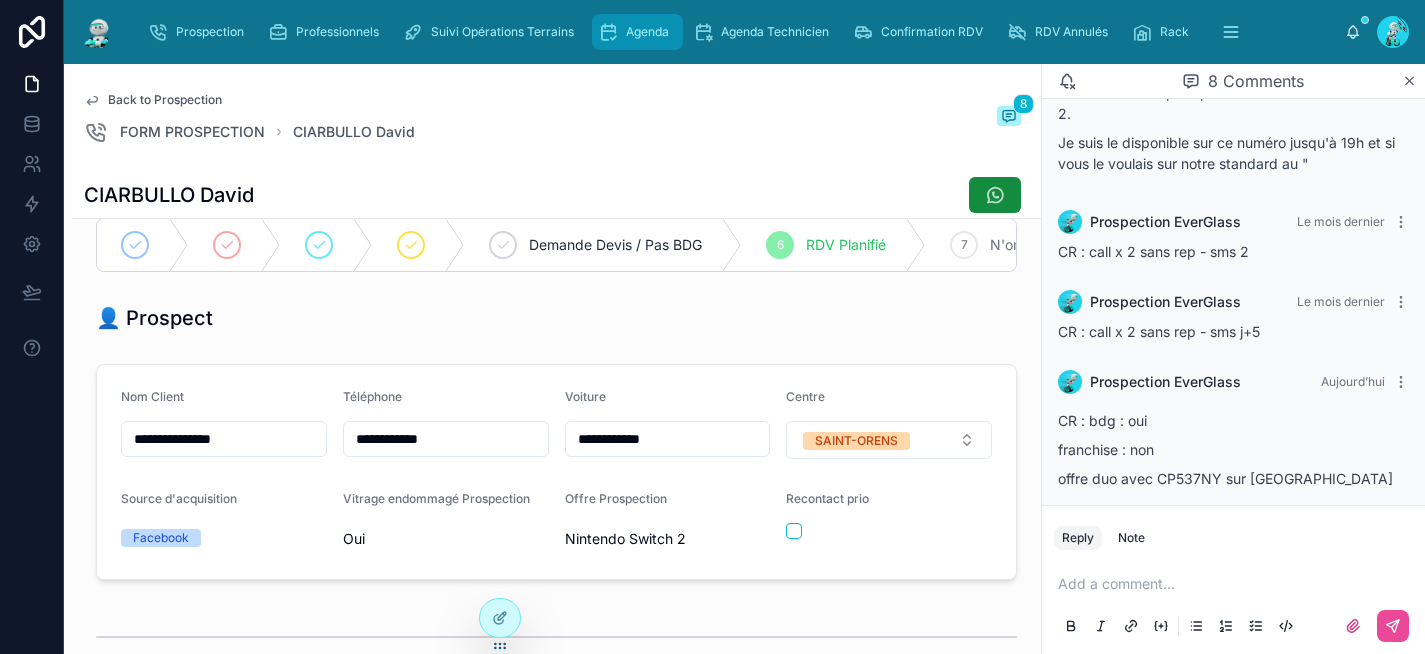 click on "Agenda" at bounding box center [647, 32] 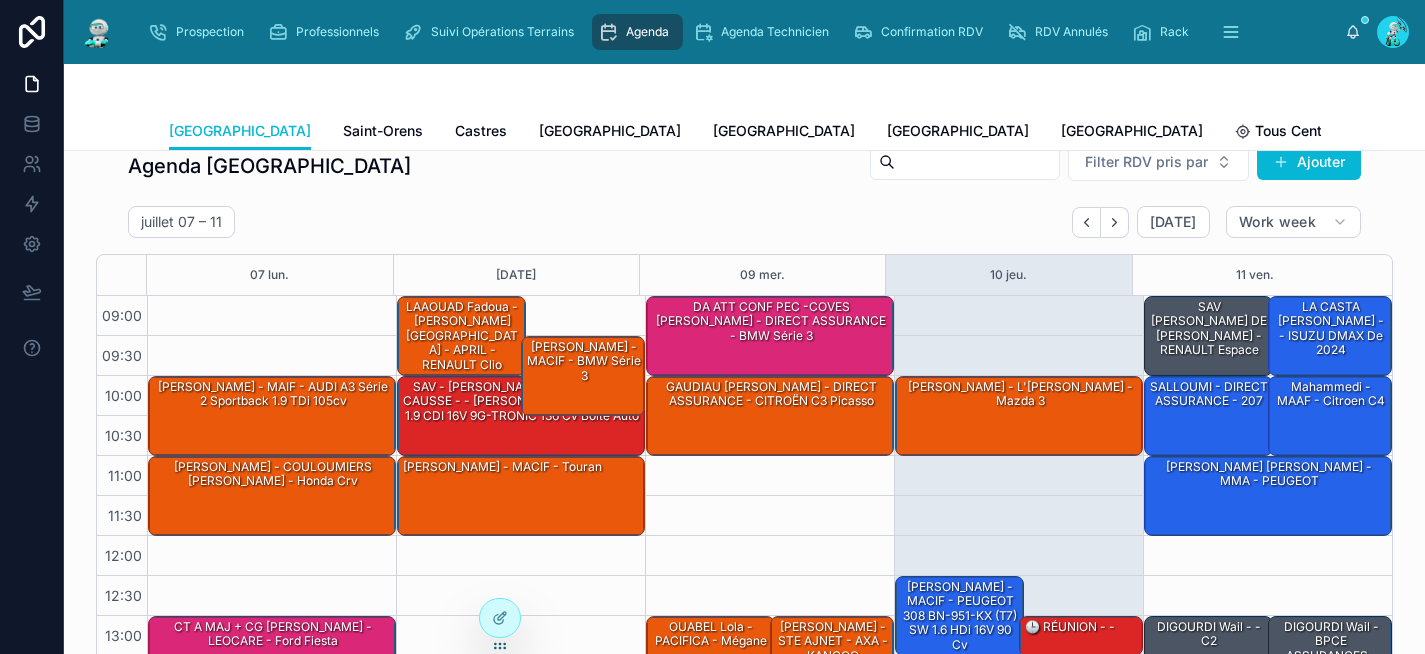 scroll, scrollTop: 0, scrollLeft: 0, axis: both 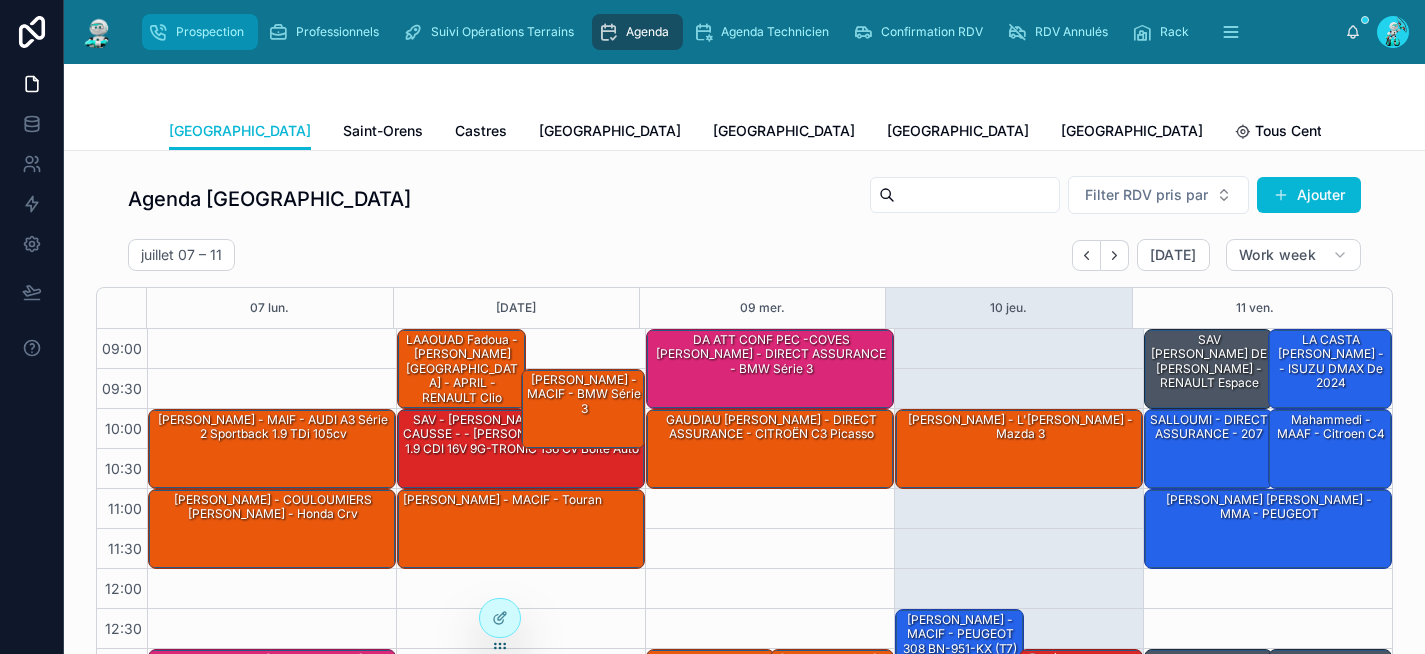 click on "Prospection" at bounding box center [210, 32] 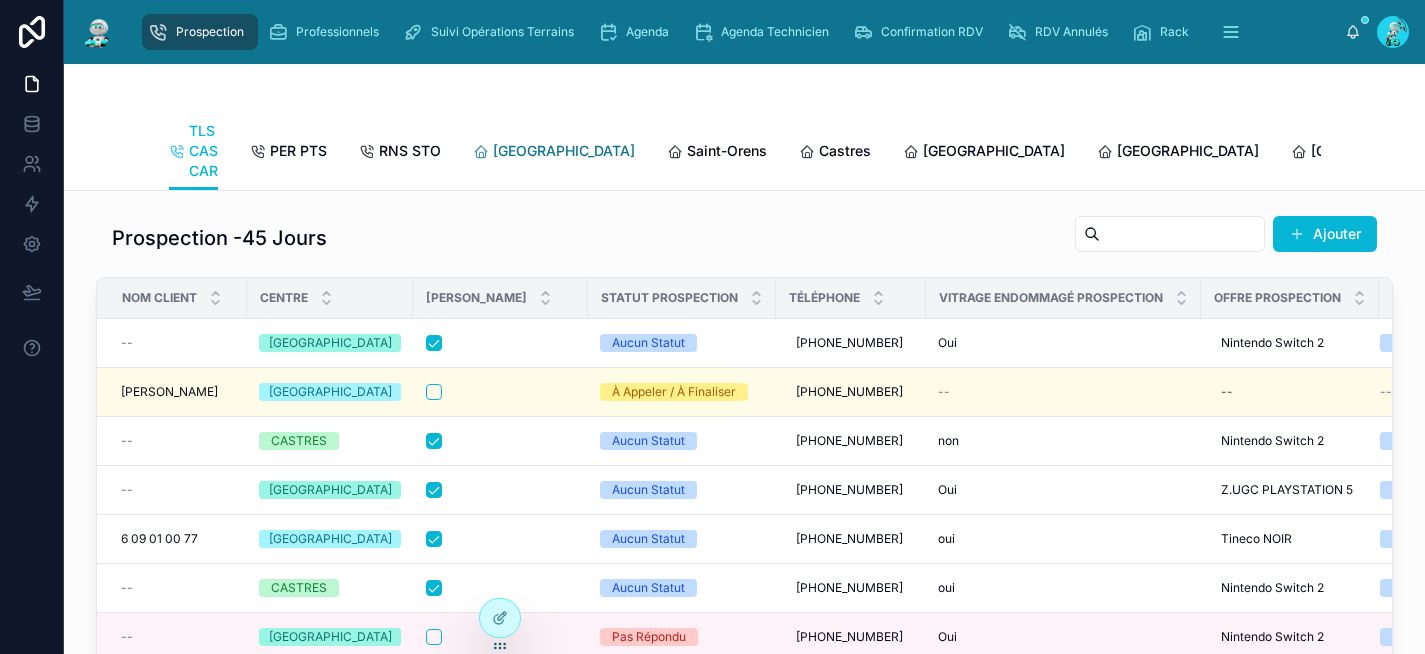 click on "[GEOGRAPHIC_DATA]" at bounding box center (564, 151) 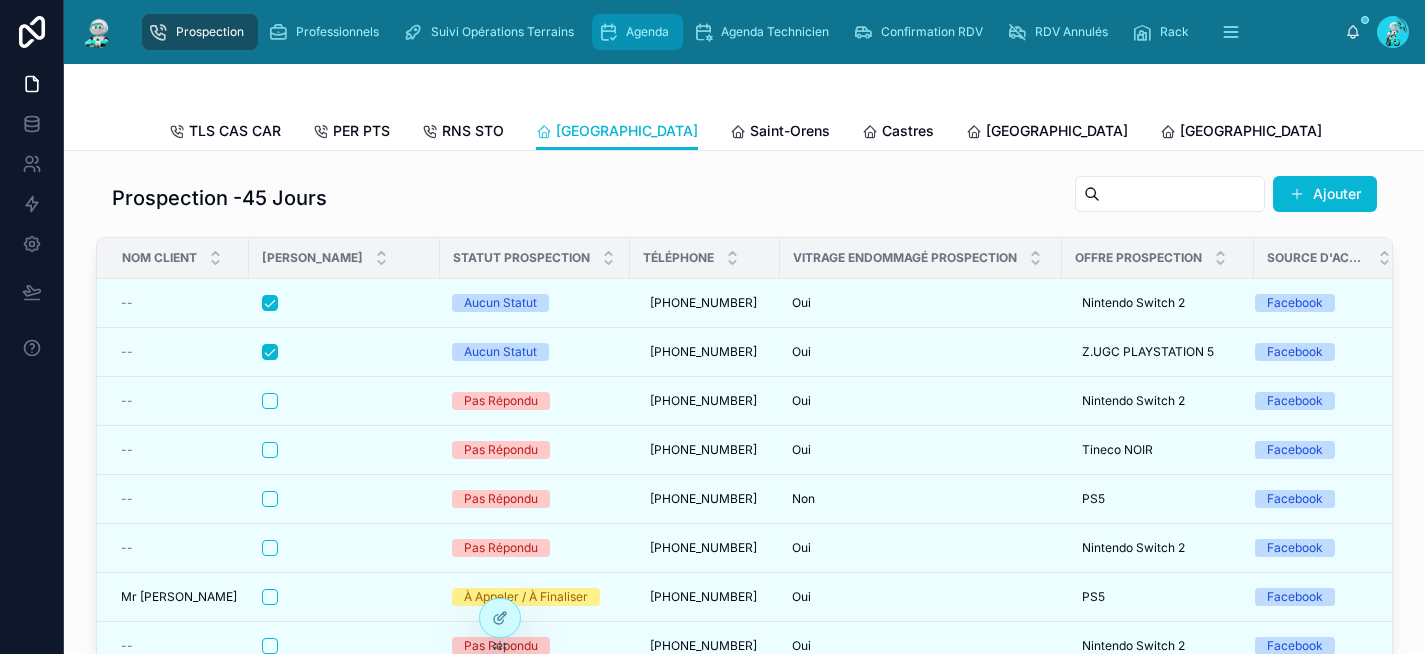 click on "Agenda" at bounding box center [647, 32] 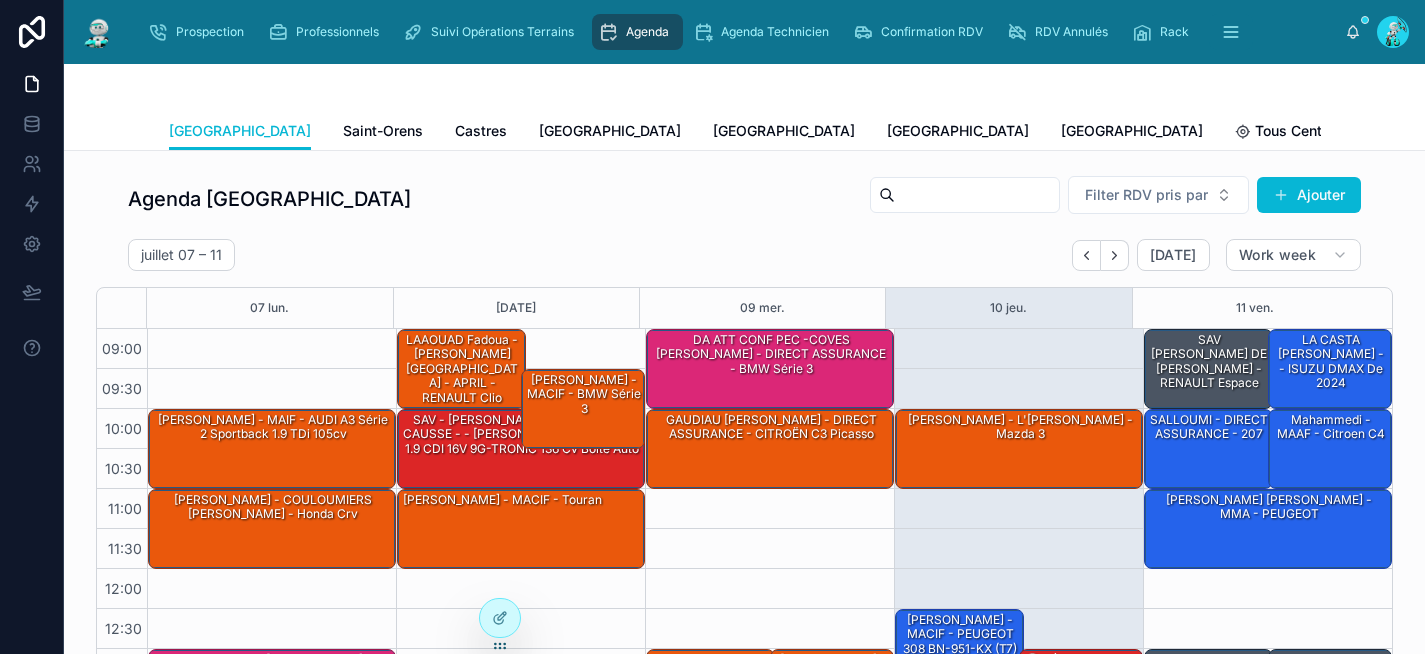 scroll, scrollTop: 332, scrollLeft: 0, axis: vertical 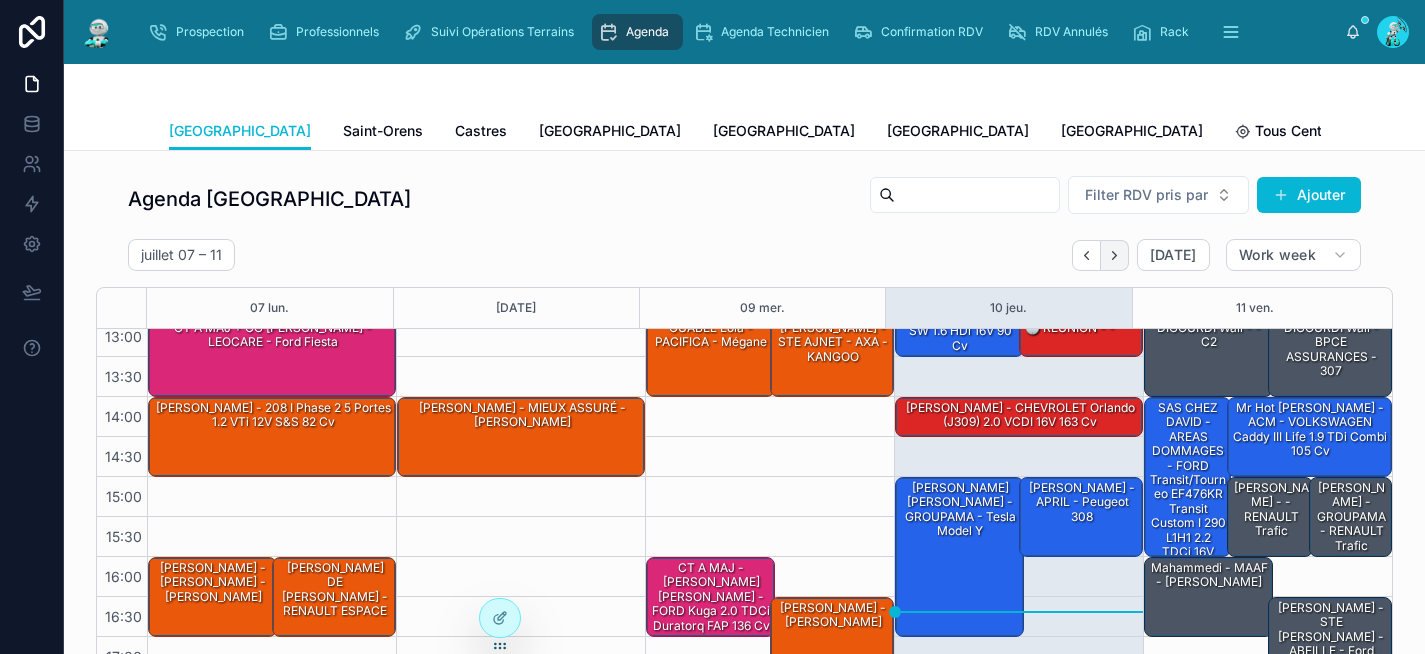 click 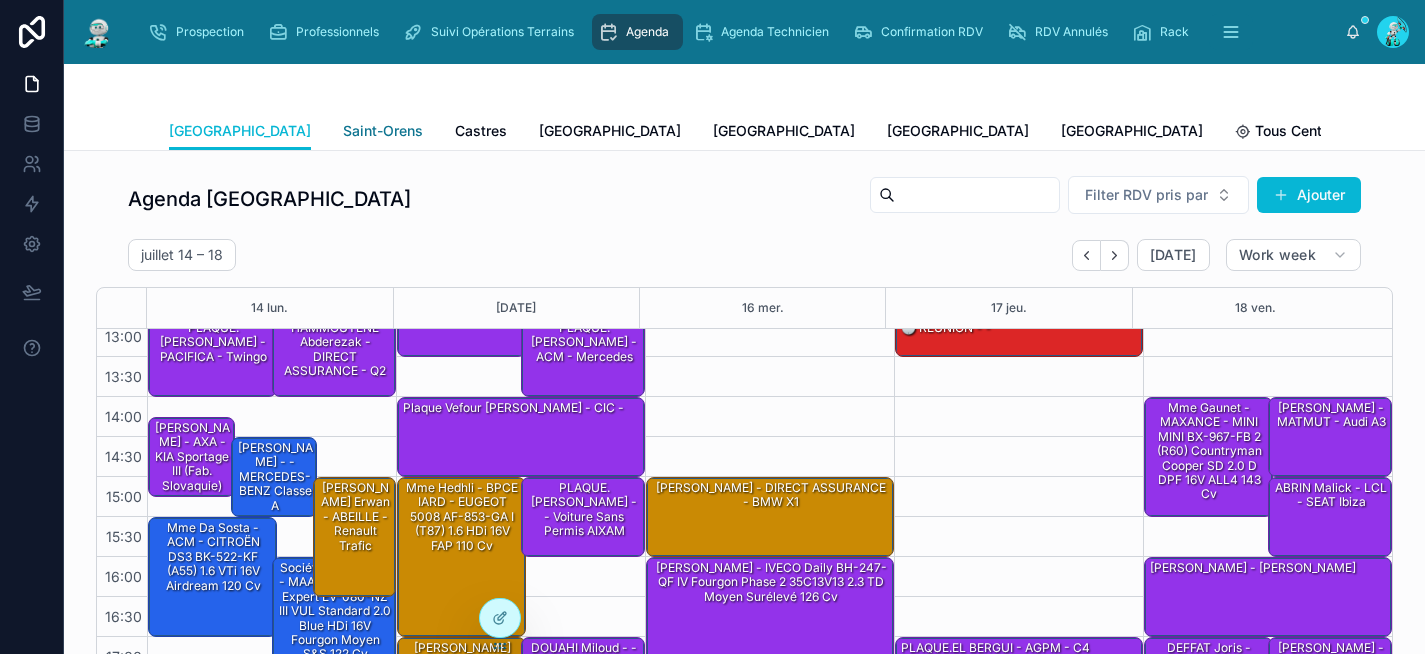 click on "Saint-Orens" at bounding box center (383, 131) 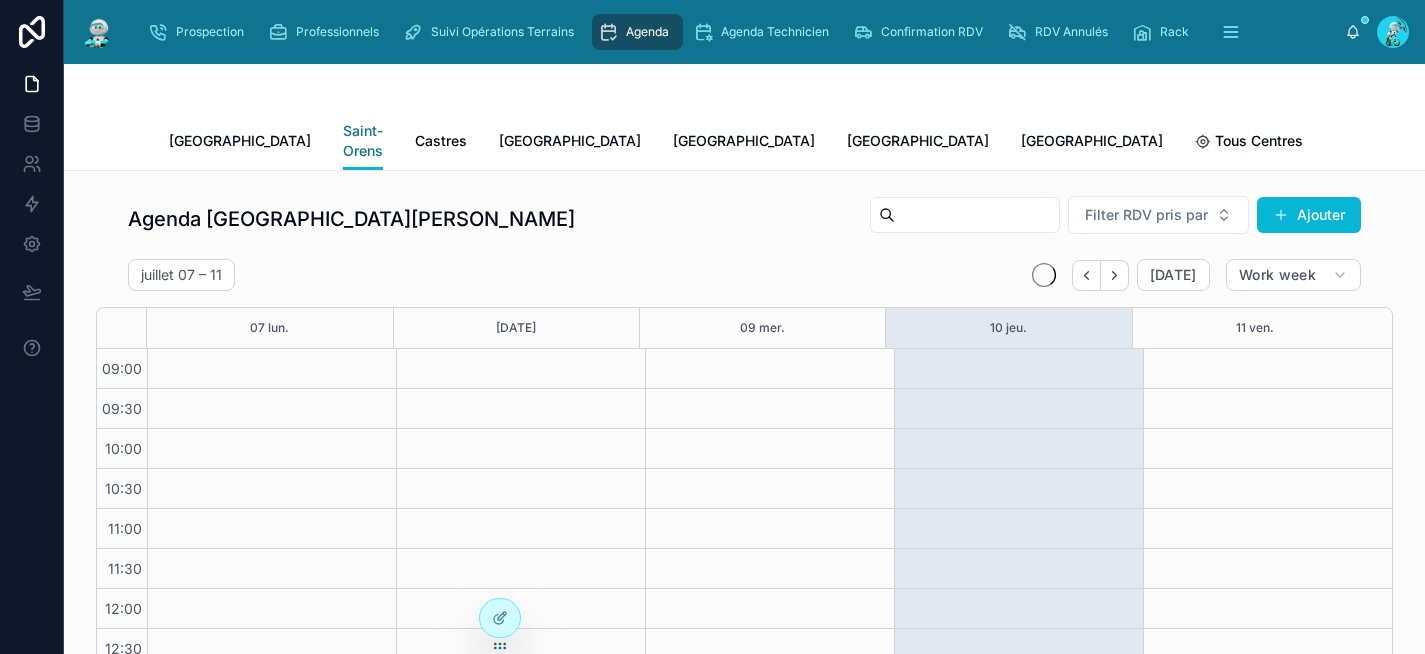 scroll, scrollTop: 332, scrollLeft: 0, axis: vertical 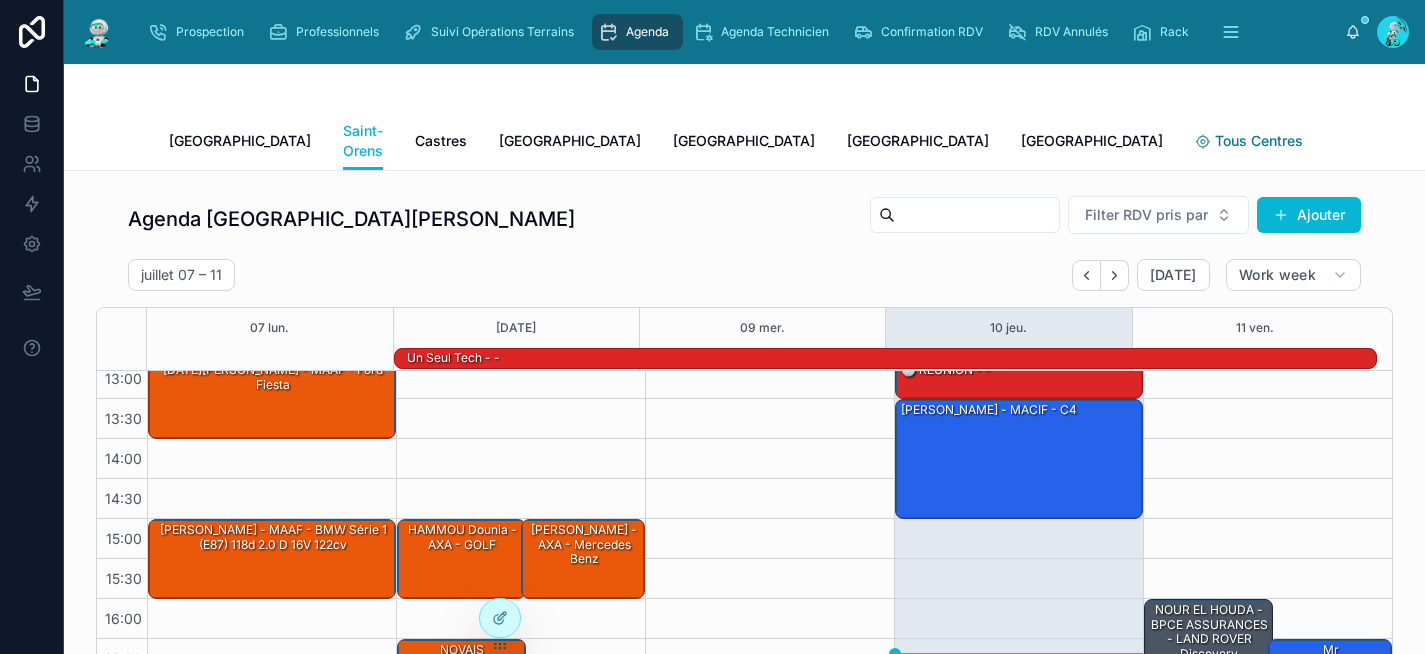 click on "Tous Centres" at bounding box center [1259, 141] 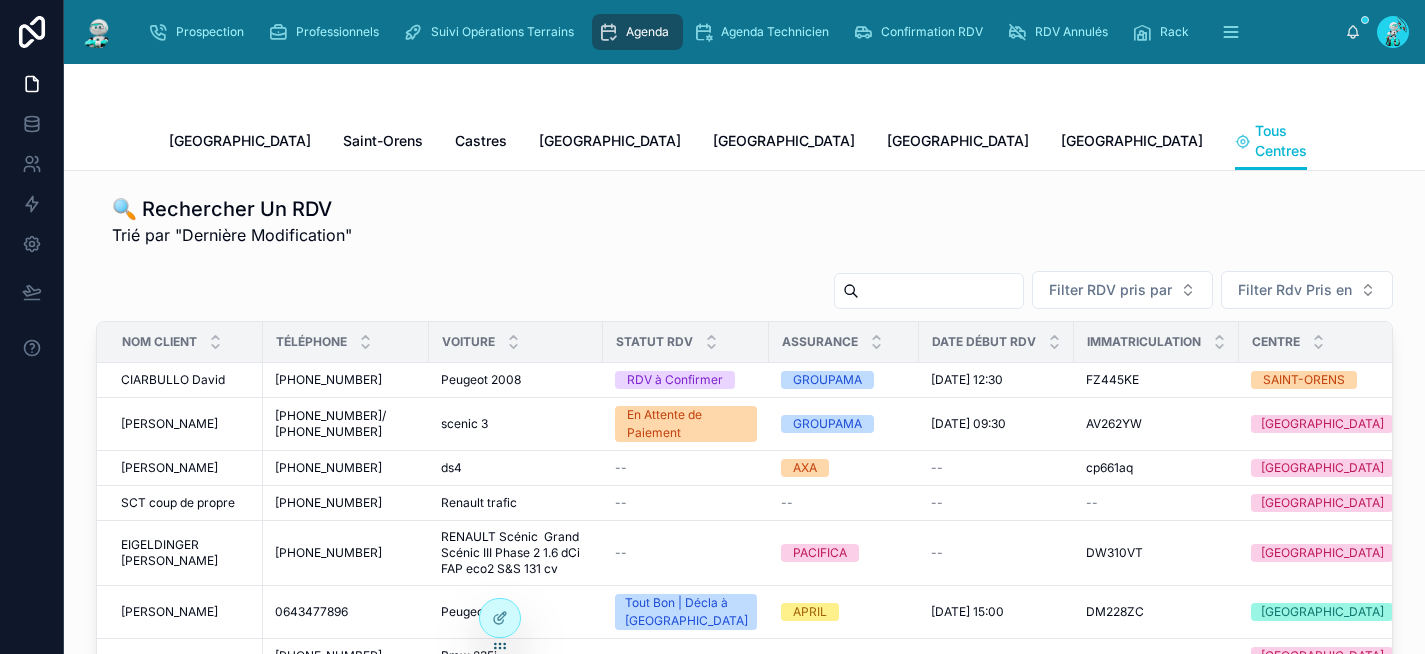 click at bounding box center [941, 291] 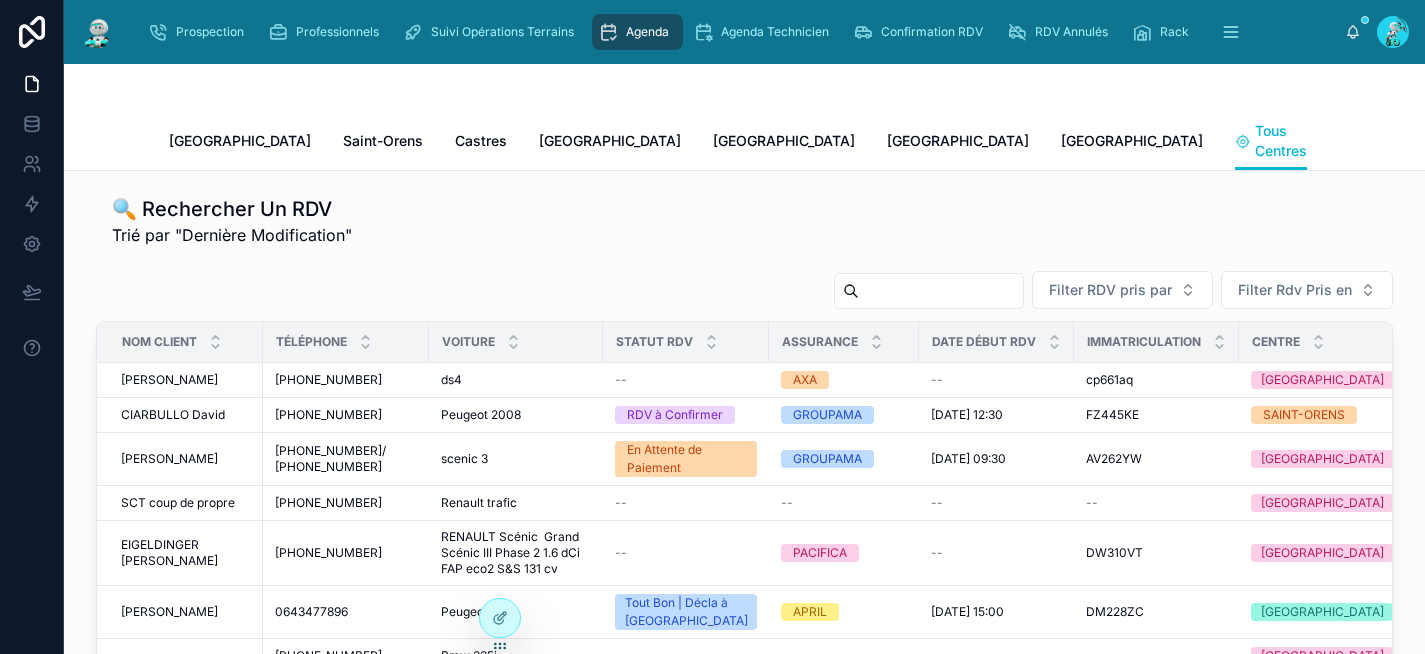 paste on "*********" 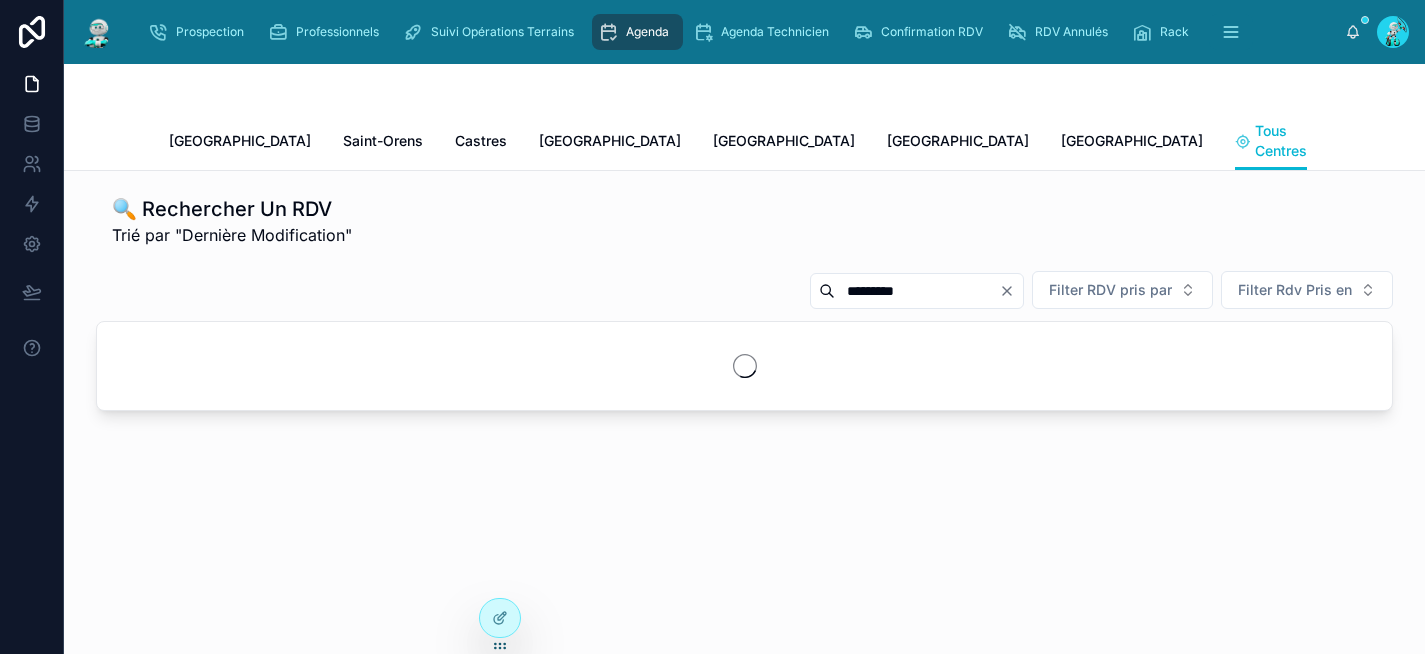 type on "*********" 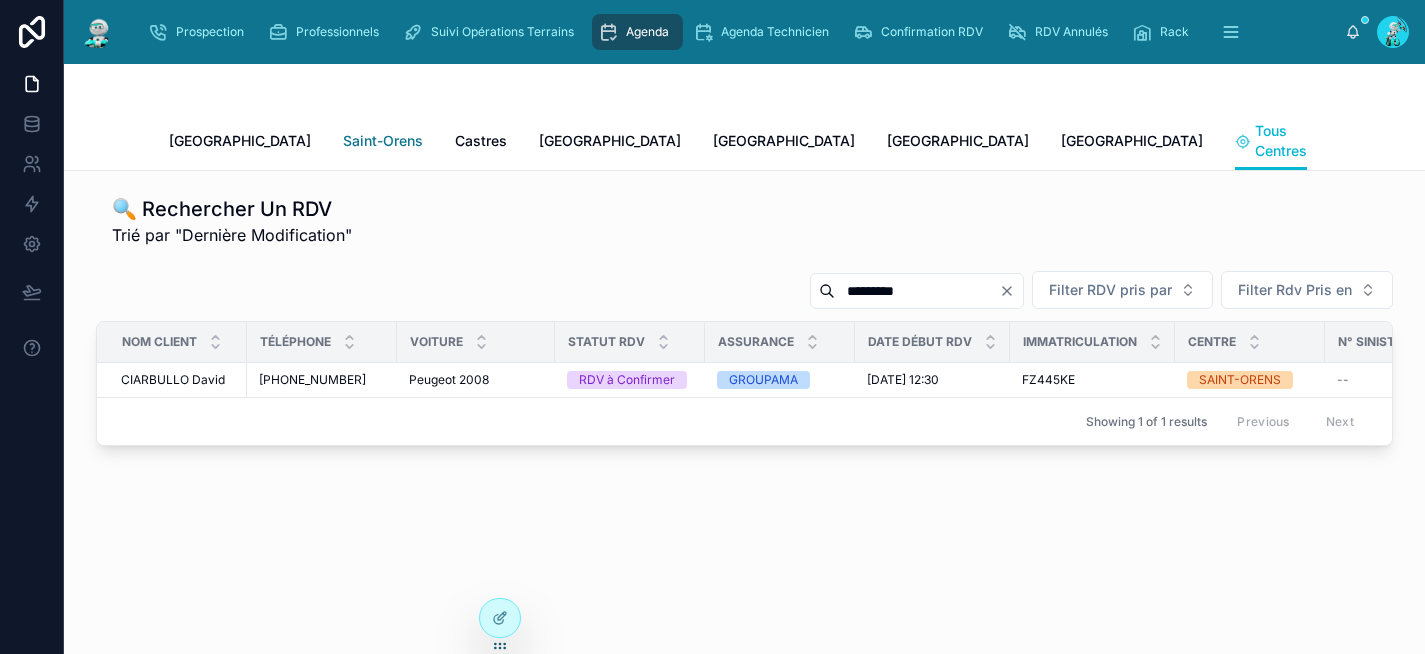 click on "Saint-Orens" at bounding box center [383, 141] 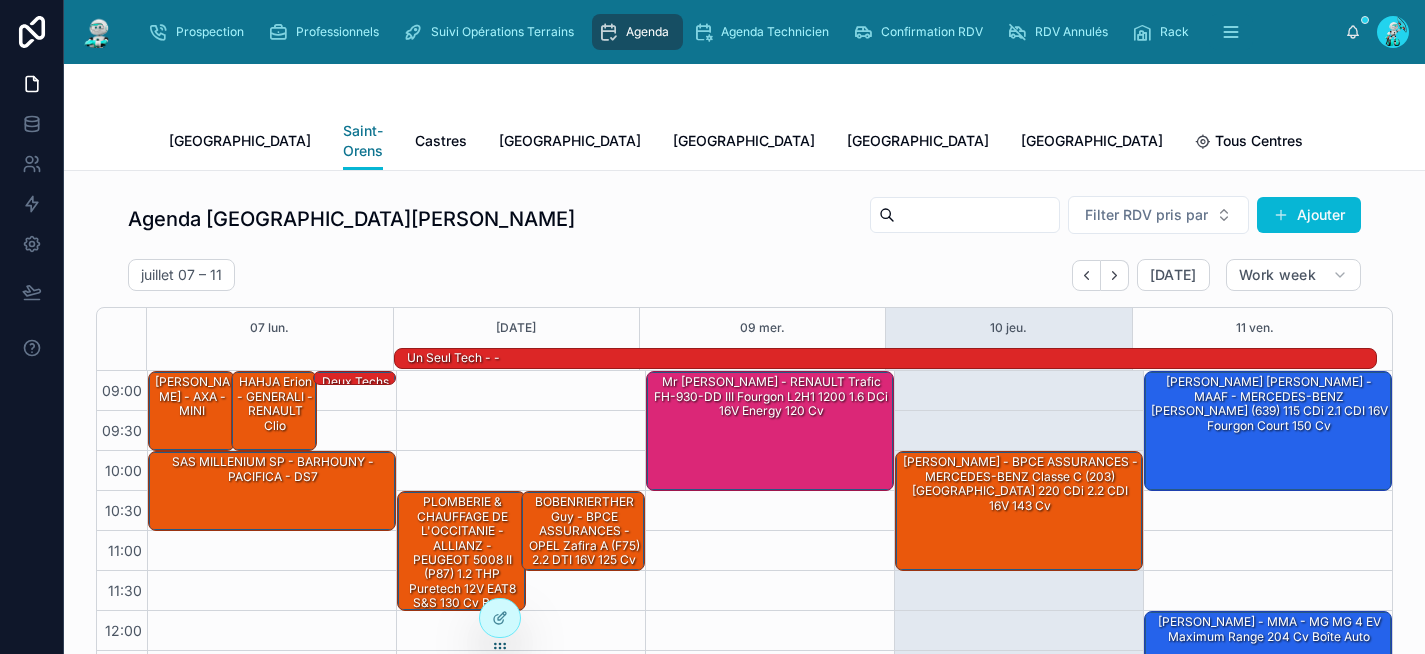scroll, scrollTop: 354, scrollLeft: 0, axis: vertical 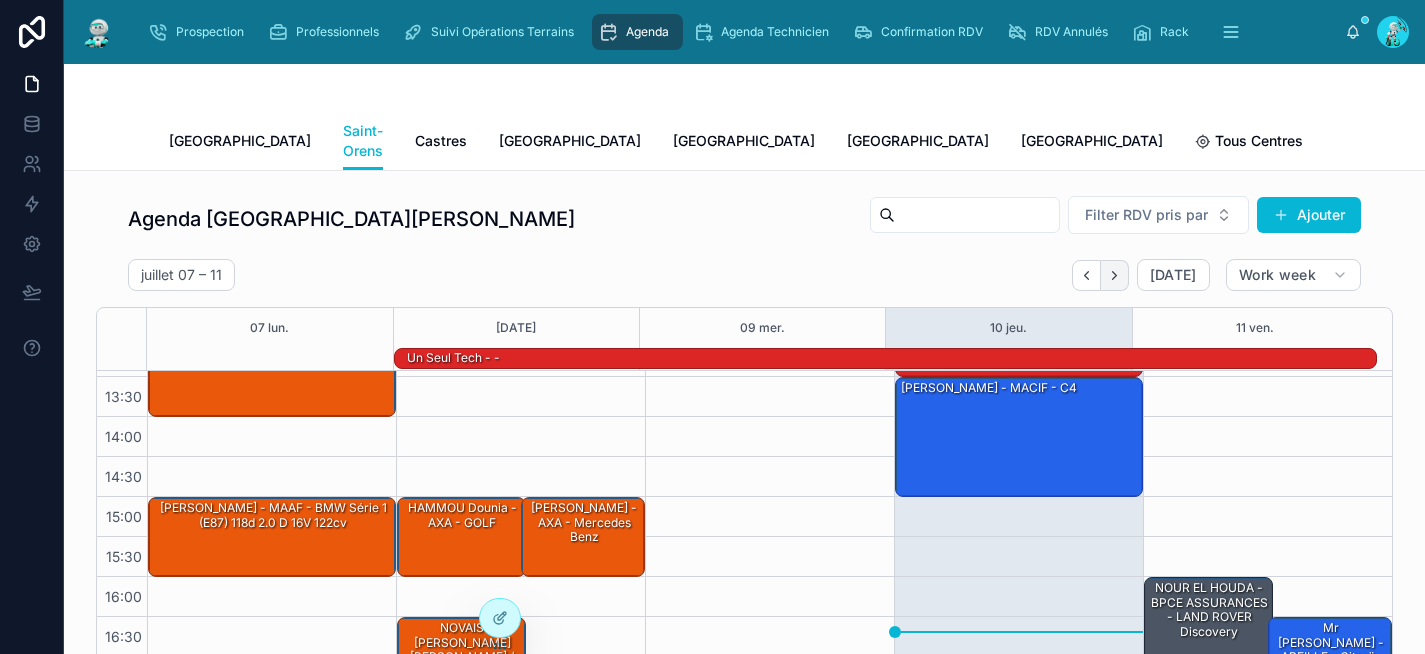 click 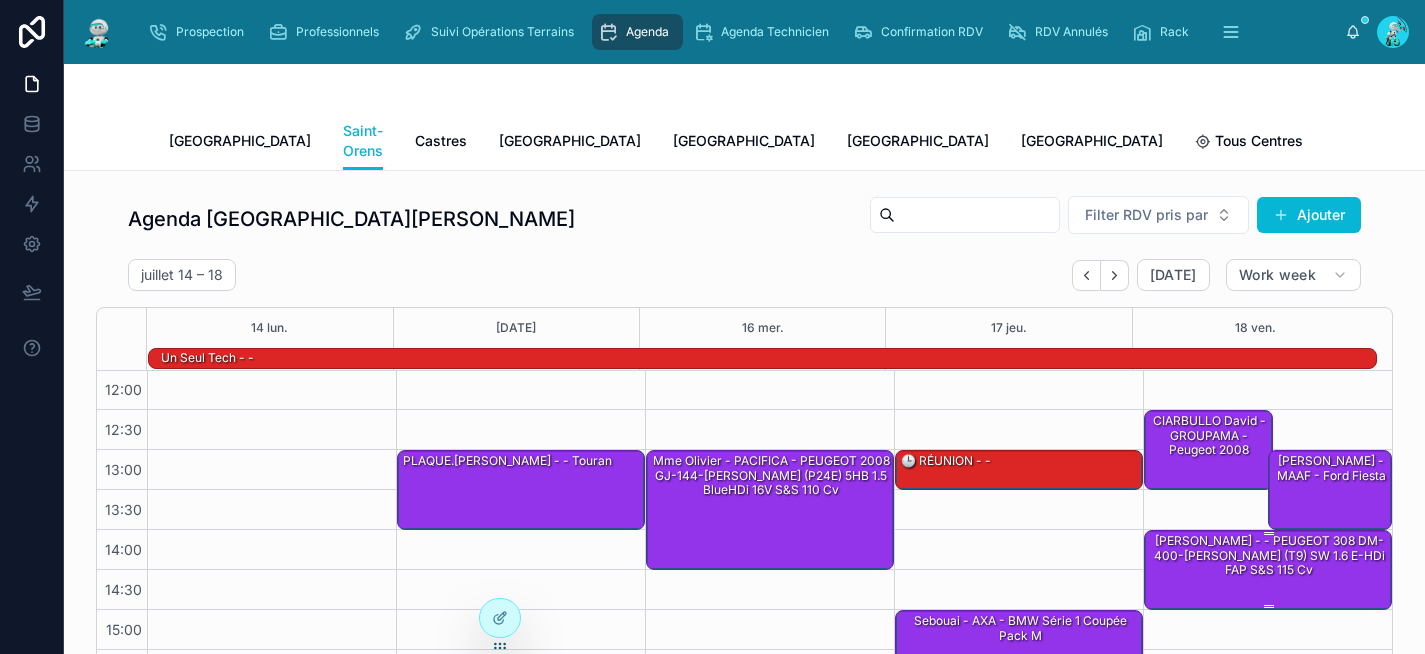 scroll, scrollTop: 152, scrollLeft: 0, axis: vertical 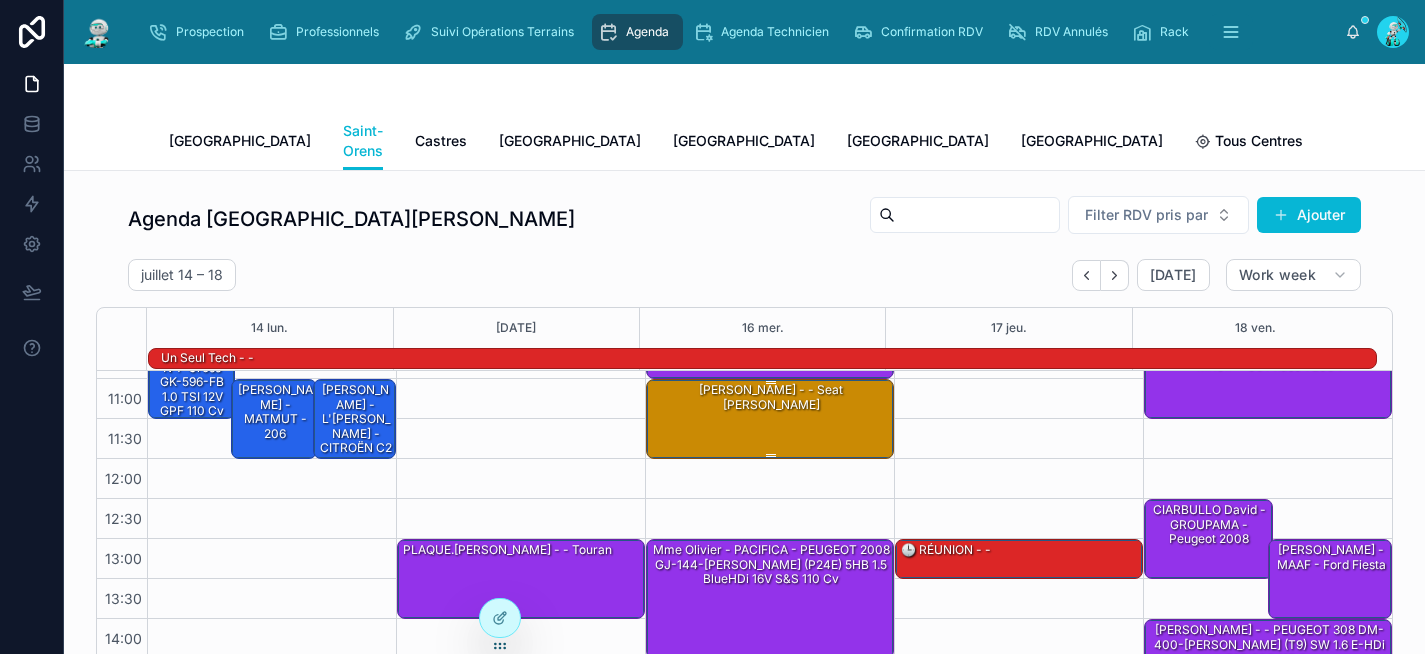 click on "GUCHE Mickael -  - Seat león" at bounding box center (771, 418) 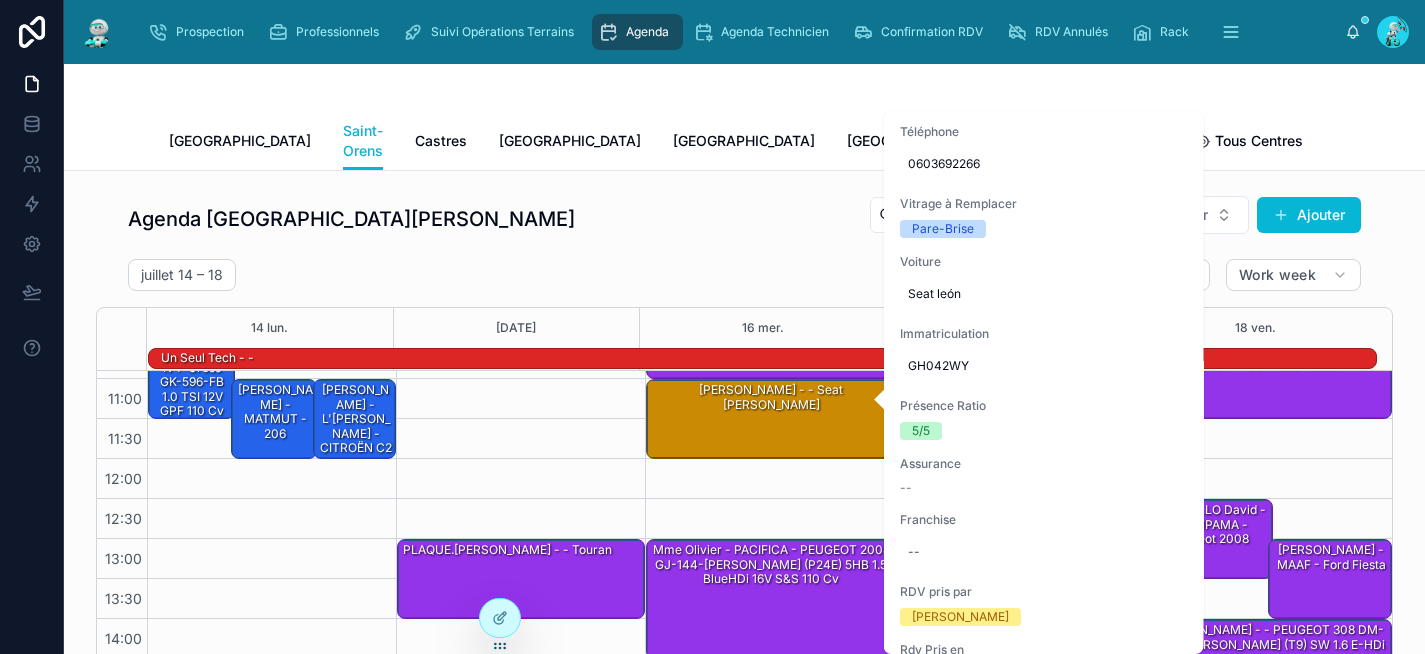 scroll, scrollTop: 367, scrollLeft: 0, axis: vertical 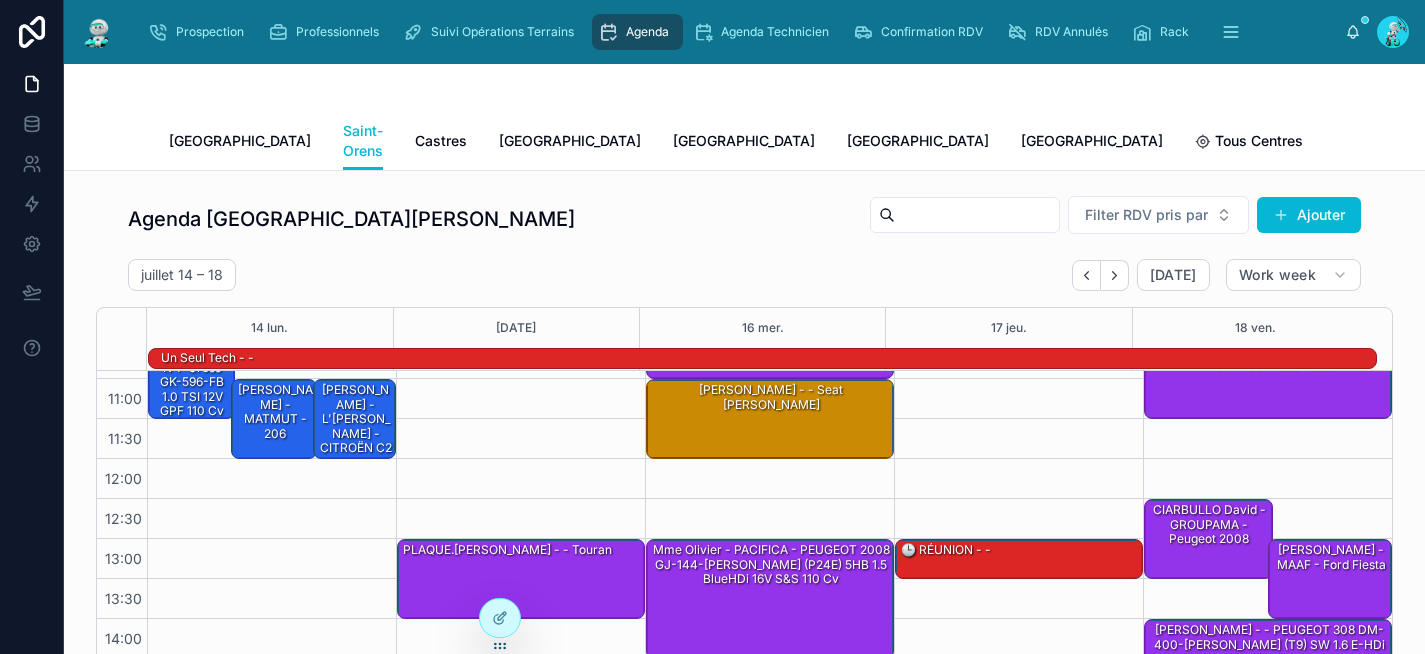 click on "09:00 – 10:00 QUIVET Cyprien - MAAF - Classe A 10:00 – 11:00 ZENATI Kouider - EUROFIL - MERCEDES-BENZ Classe C 11:00 – 12:00 GUCHE Mickael -  - Seat león 13:00 – 14:30 Mme Olivier - PACIFICA - PEUGEOT 2008  GJ-144-JB  II (P24E) 5HB 1.5 BlueHDi 16V S&S 110 cv 16:30 – 17:30 Plaque à venirMr Formosa - GMF - Clio 2 Campus" at bounding box center (769, 579) 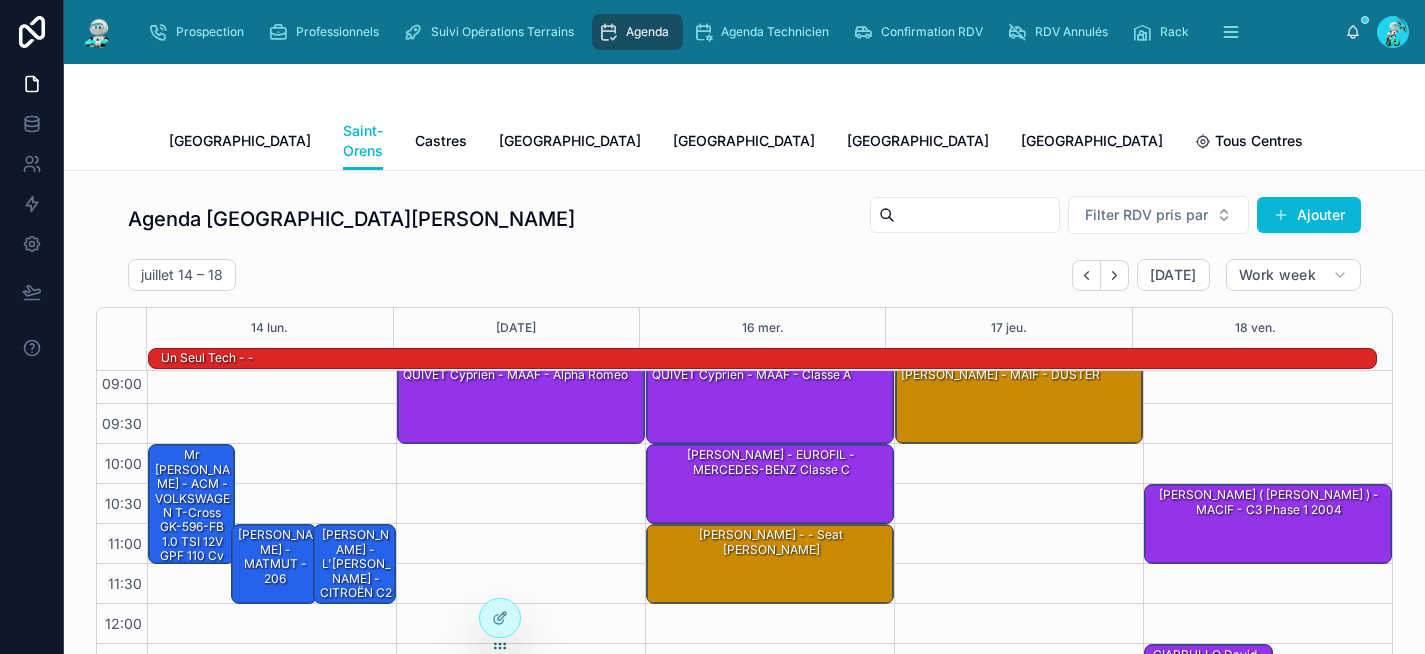 scroll, scrollTop: 0, scrollLeft: 0, axis: both 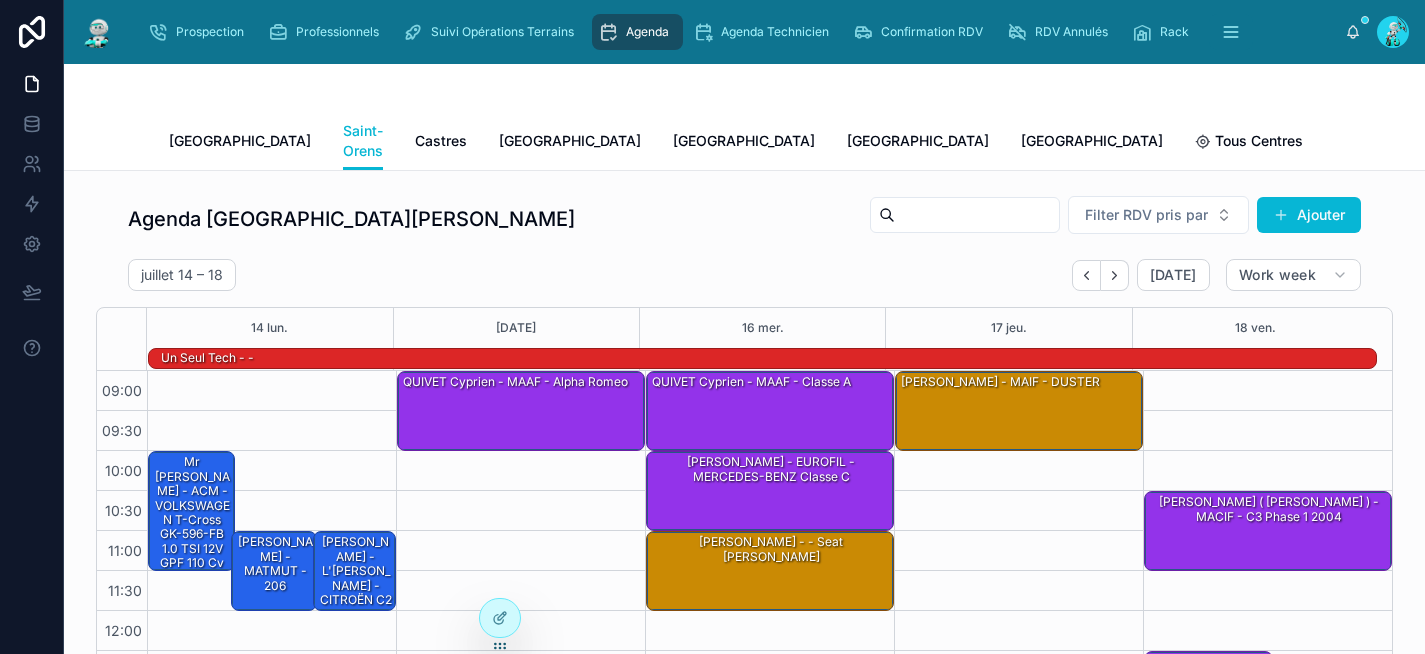 click on "QUIVET Cyprien - MAAF - Alpha romeo" at bounding box center [522, 410] 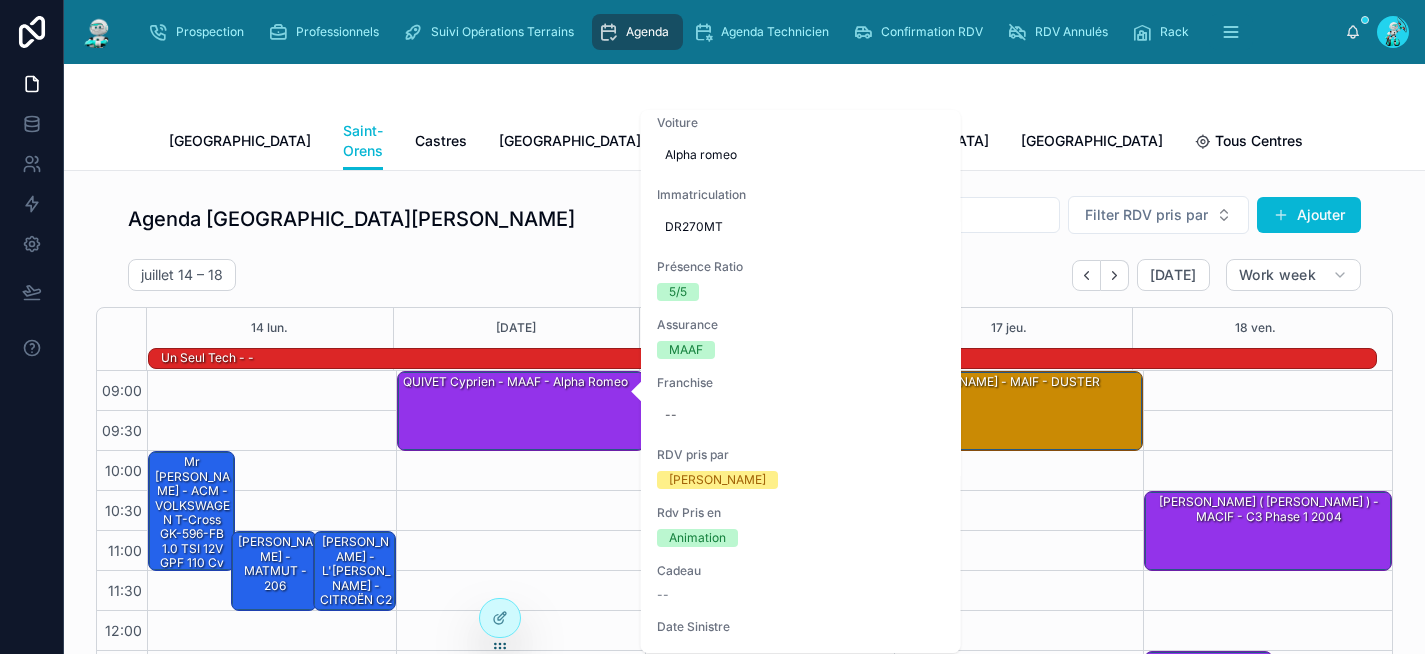 scroll, scrollTop: 478, scrollLeft: 0, axis: vertical 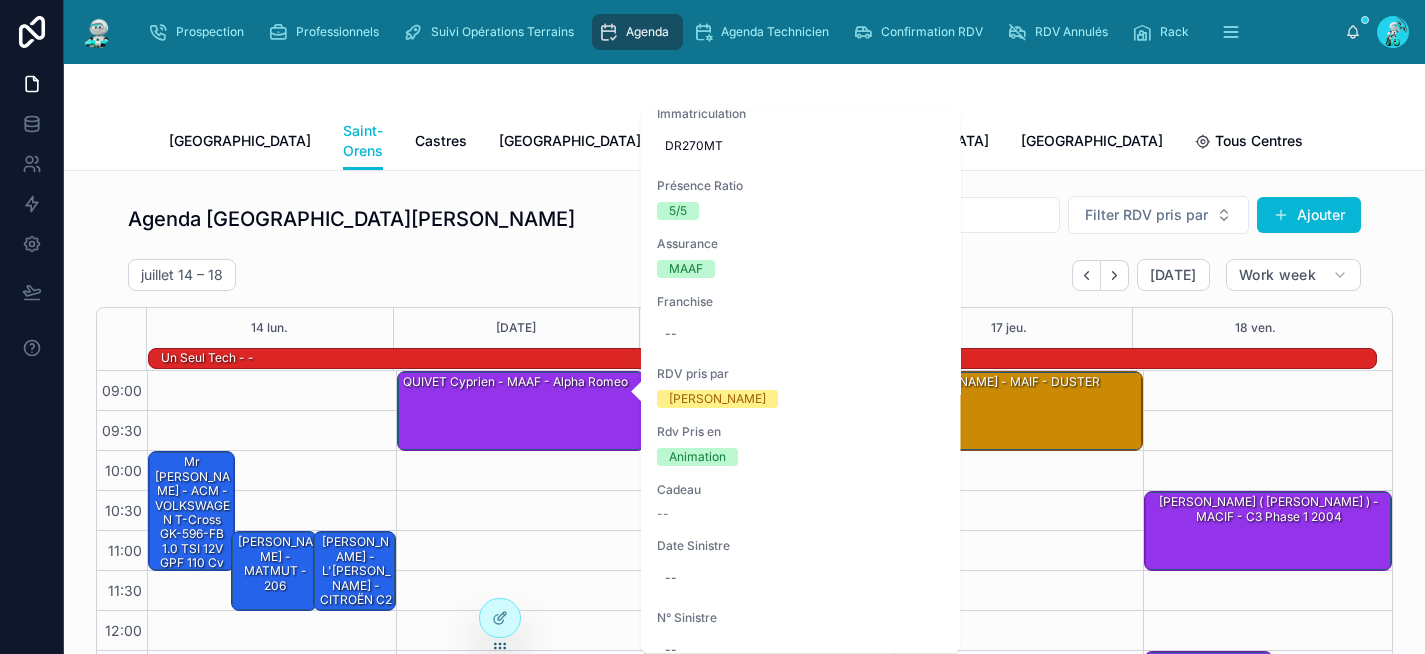 click on "09:00 – 10:00 QUIVET Cyprien - MAAF - Alpha romeo  13:00 – 14:00 PLAQUE.SAVY Cloé  -  - Touran 16:00 – 17:00 BAD-DASSEM KHALED  - L'OLIVIER - PEUGEOT 2008" at bounding box center (520, 731) 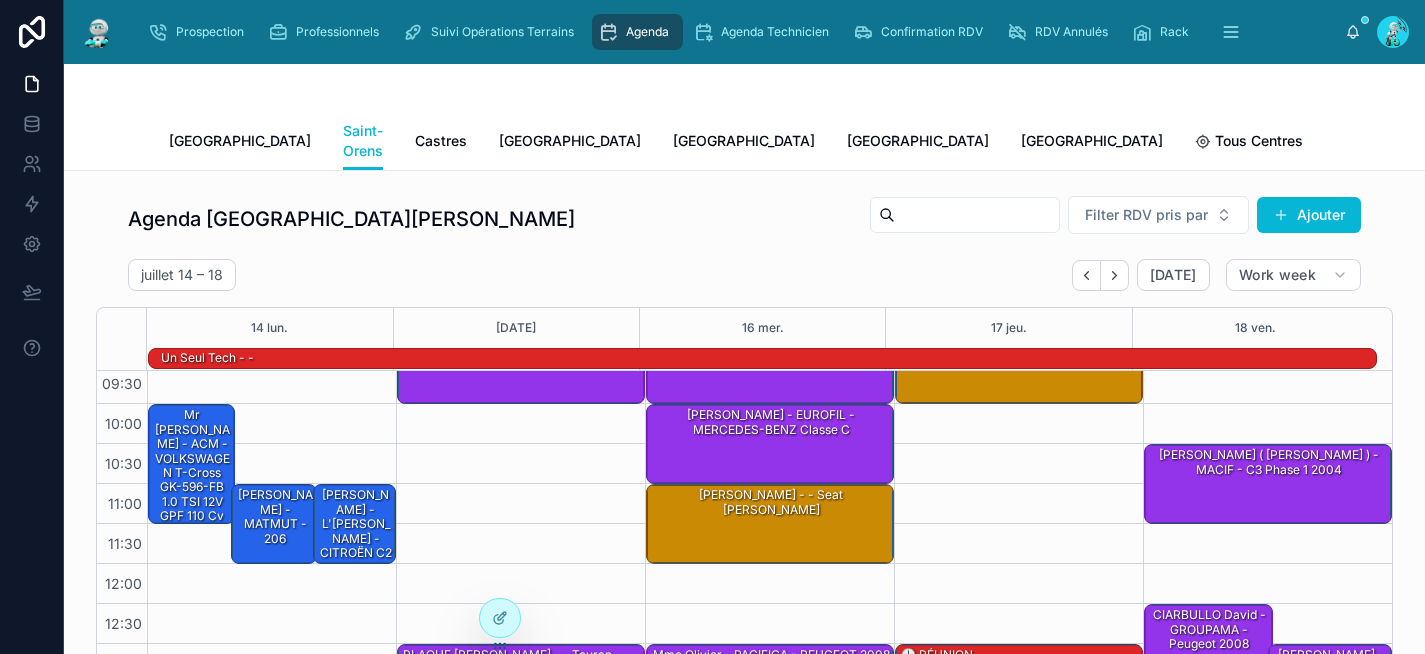 scroll, scrollTop: 155, scrollLeft: 0, axis: vertical 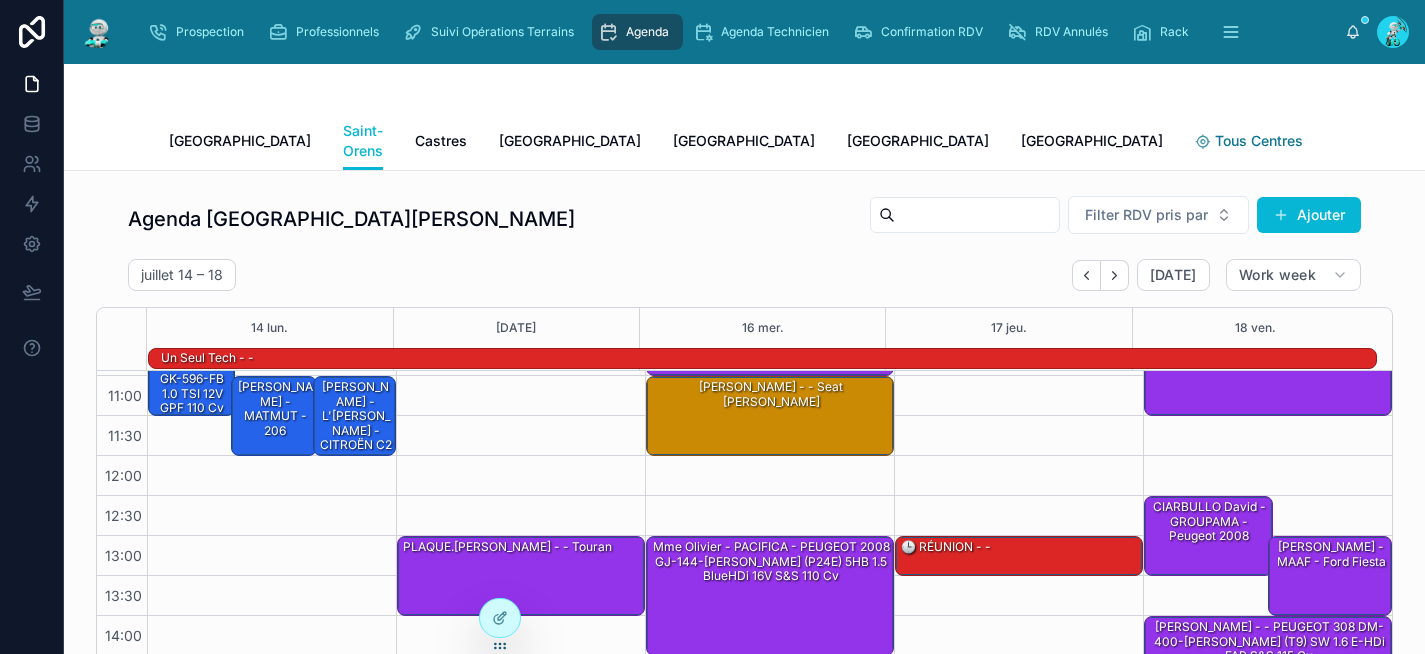 click on "Tous Centres" at bounding box center [1259, 141] 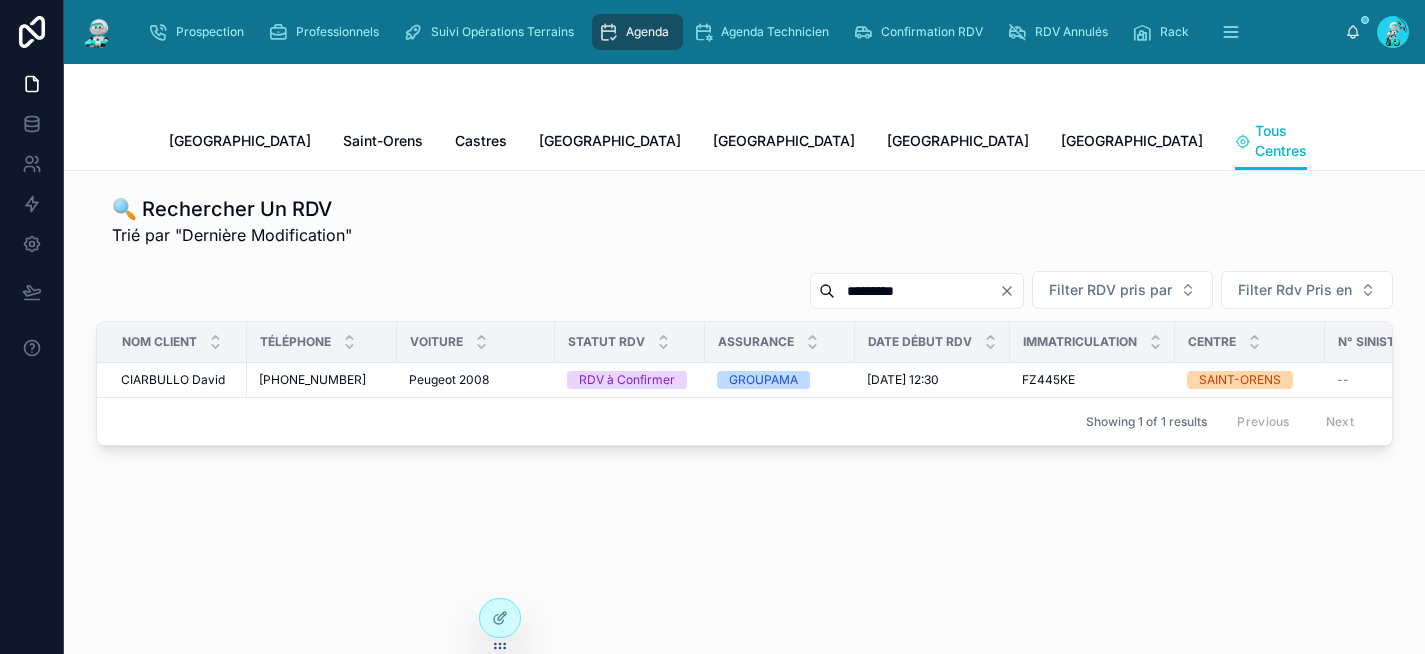 click on "Statistiques" at bounding box center (1399, 141) 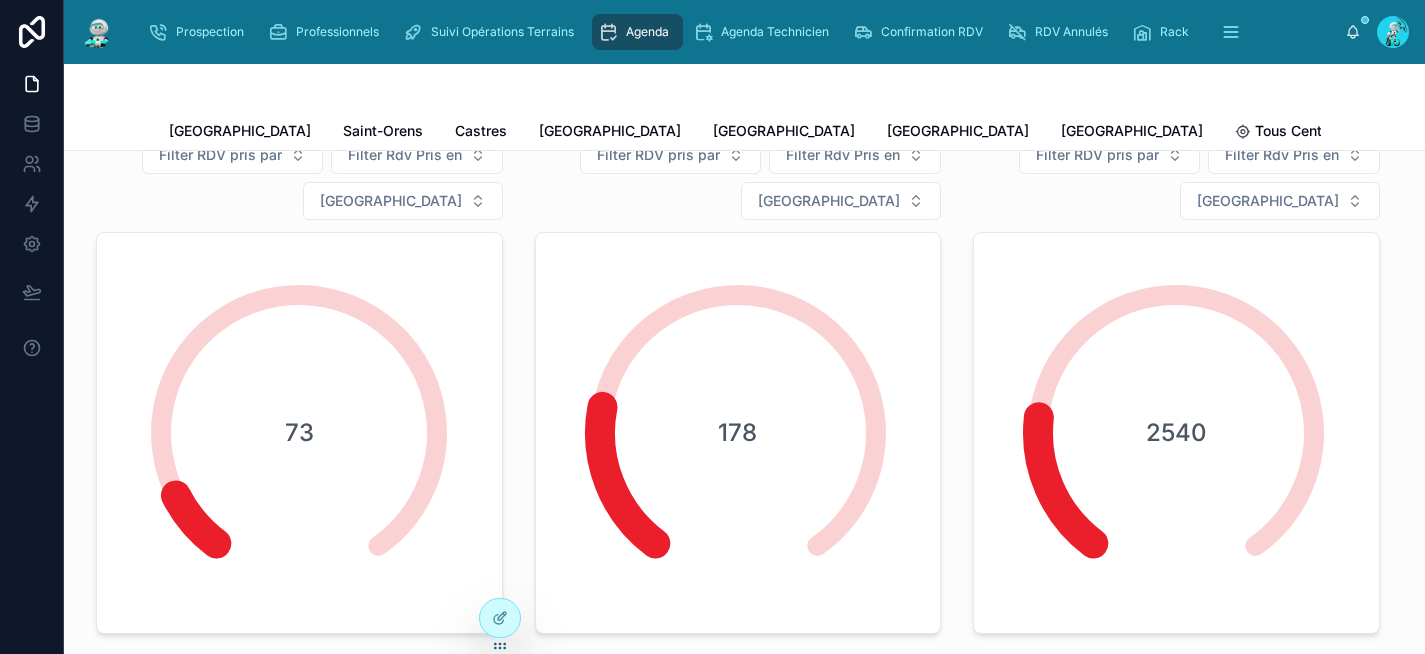 scroll, scrollTop: 4136, scrollLeft: 0, axis: vertical 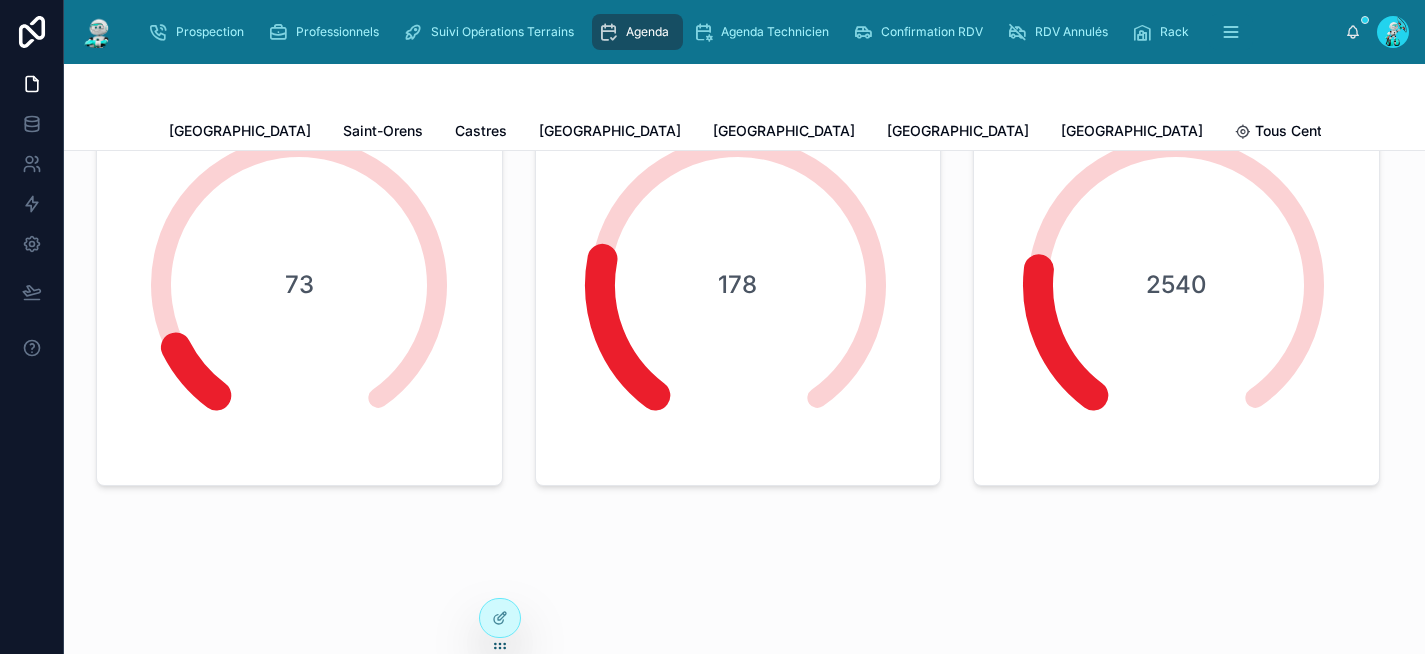 click on "Agenda" at bounding box center (647, 32) 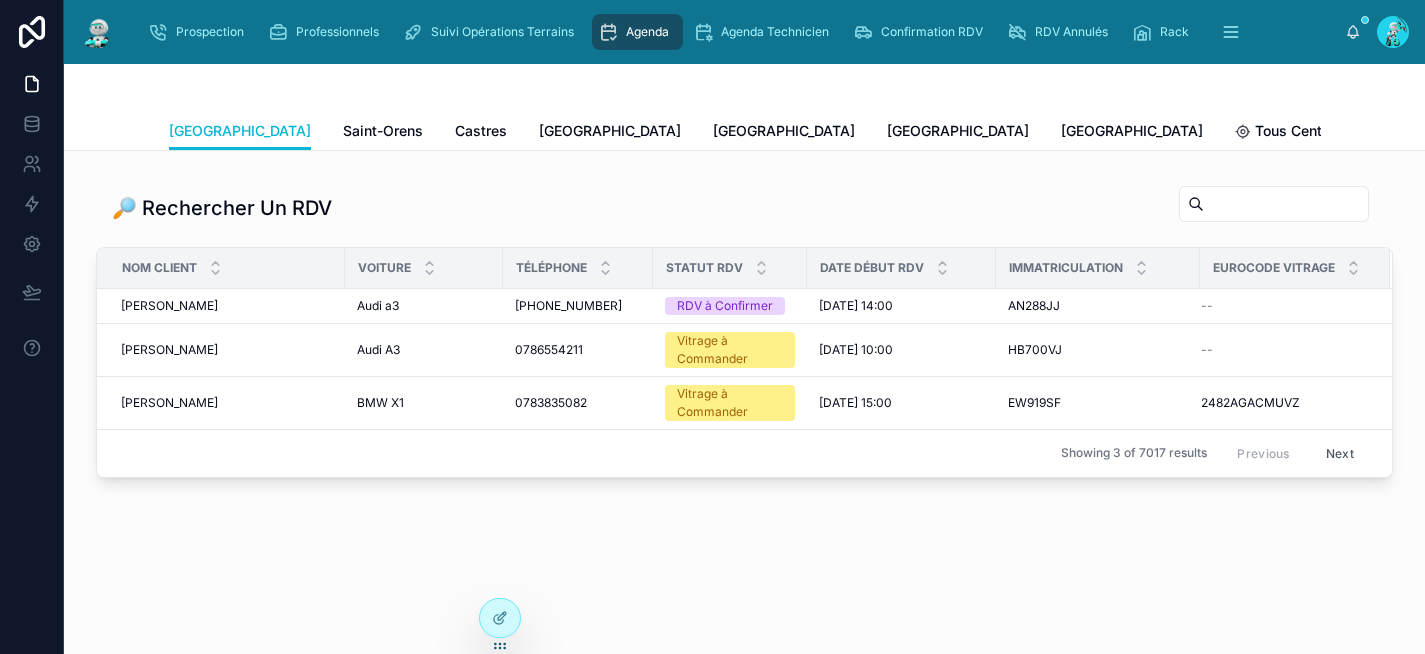 scroll, scrollTop: 0, scrollLeft: 0, axis: both 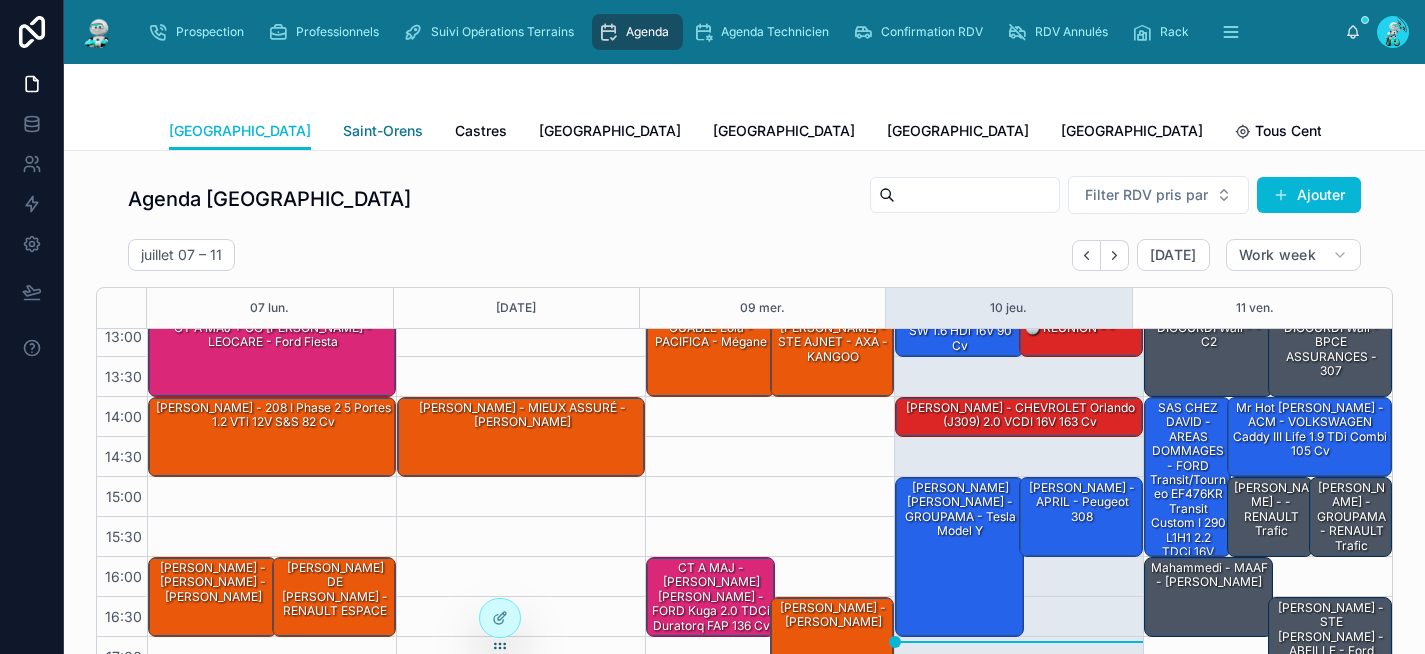 click on "Saint-Orens" at bounding box center (383, 131) 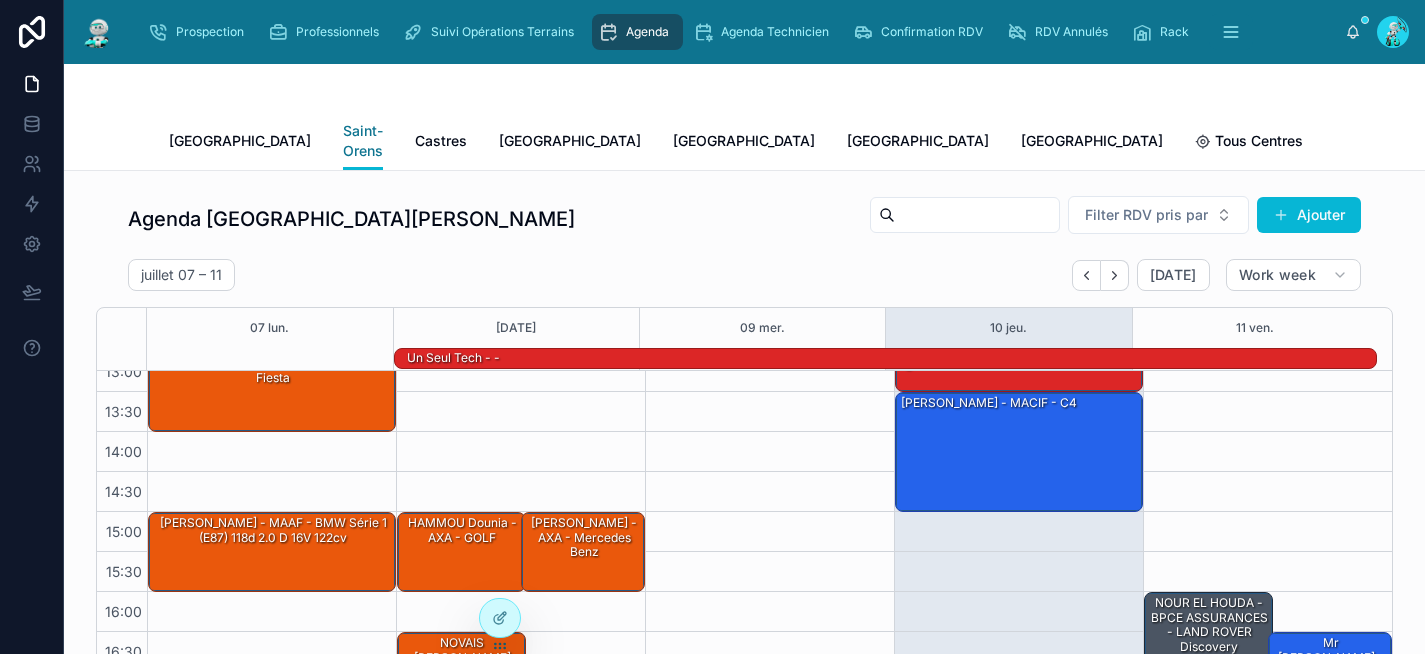 scroll, scrollTop: 354, scrollLeft: 0, axis: vertical 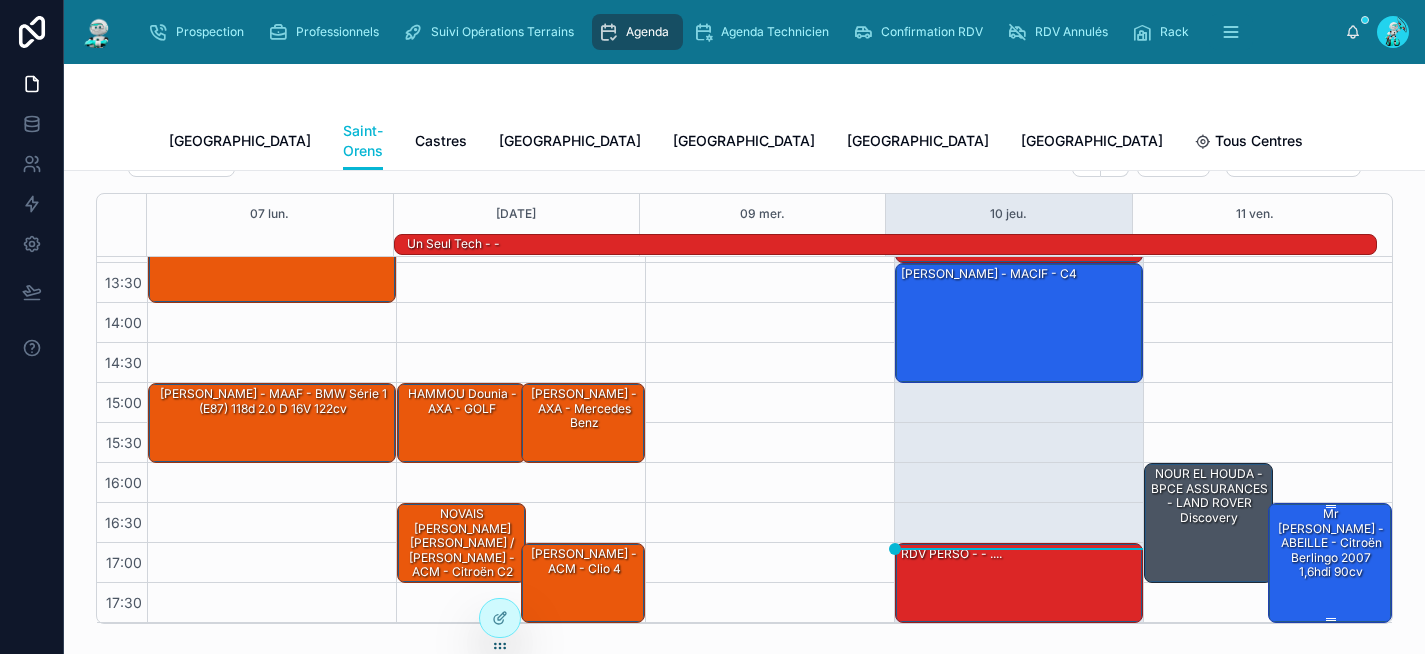 click on "Mr DESCOUINS - ABEILLE - Citroën berlingo 2007 1,6hdi 90cv" at bounding box center (1331, 543) 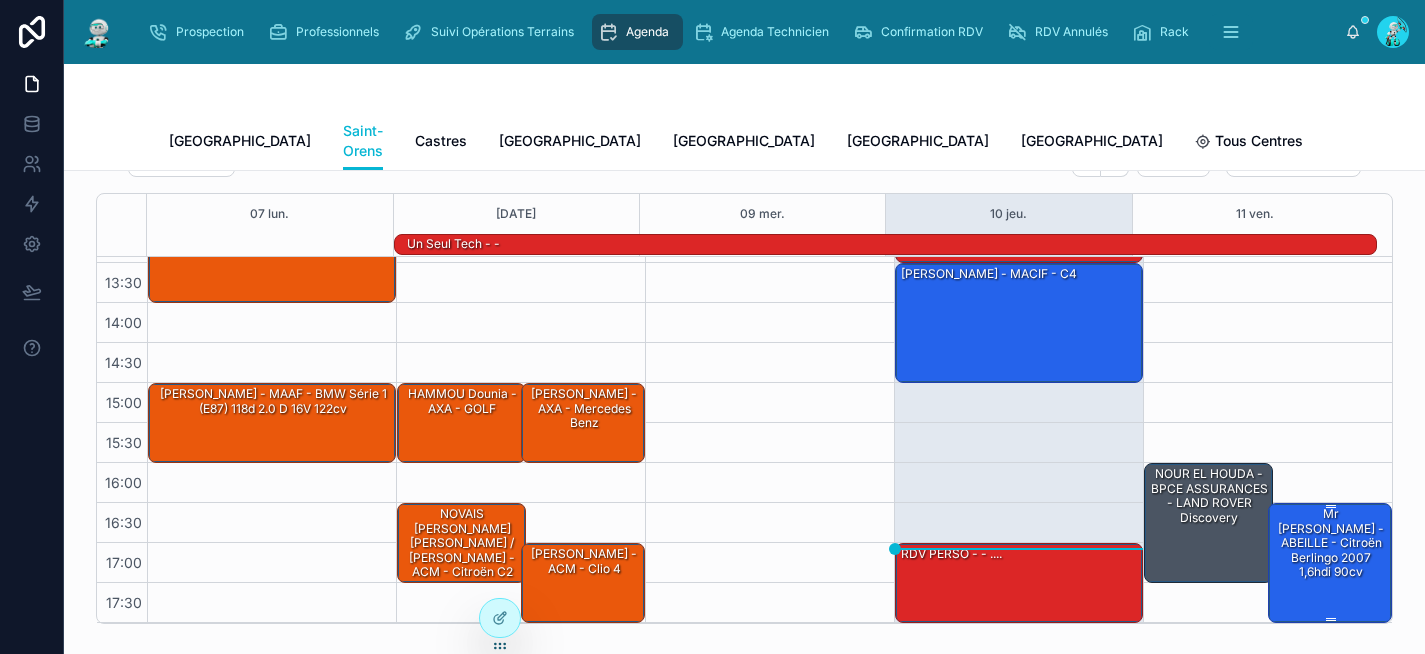 click on "Mr DESCOUINS - ABEILLE - Citroën berlingo 2007 1,6hdi 90cv" at bounding box center (1331, 543) 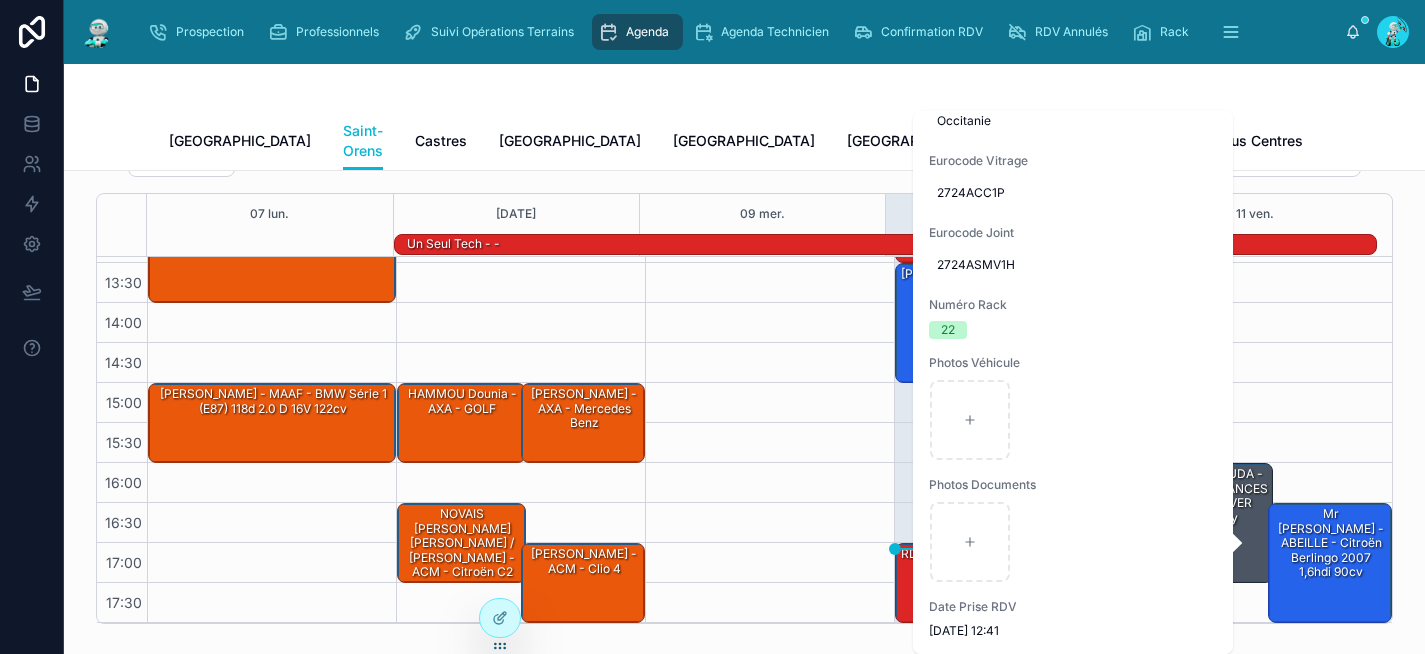 scroll, scrollTop: 1215, scrollLeft: 0, axis: vertical 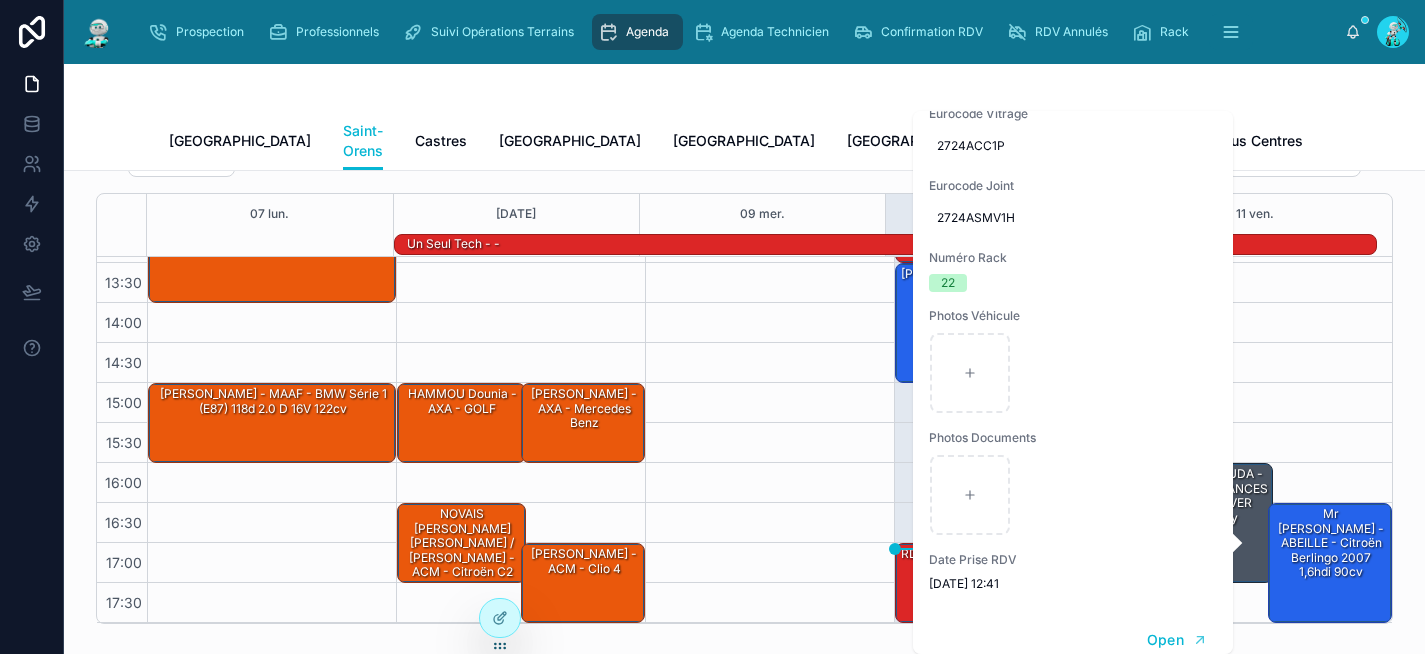 click on "09:00 – 10:30 Mr LAMBRIN Grégory - GAN - RENAULT Trafic  FH-930-DD  III Fourgon L2H1 1200 1.6 dCi 16V Energy 120 cv" at bounding box center [769, 263] 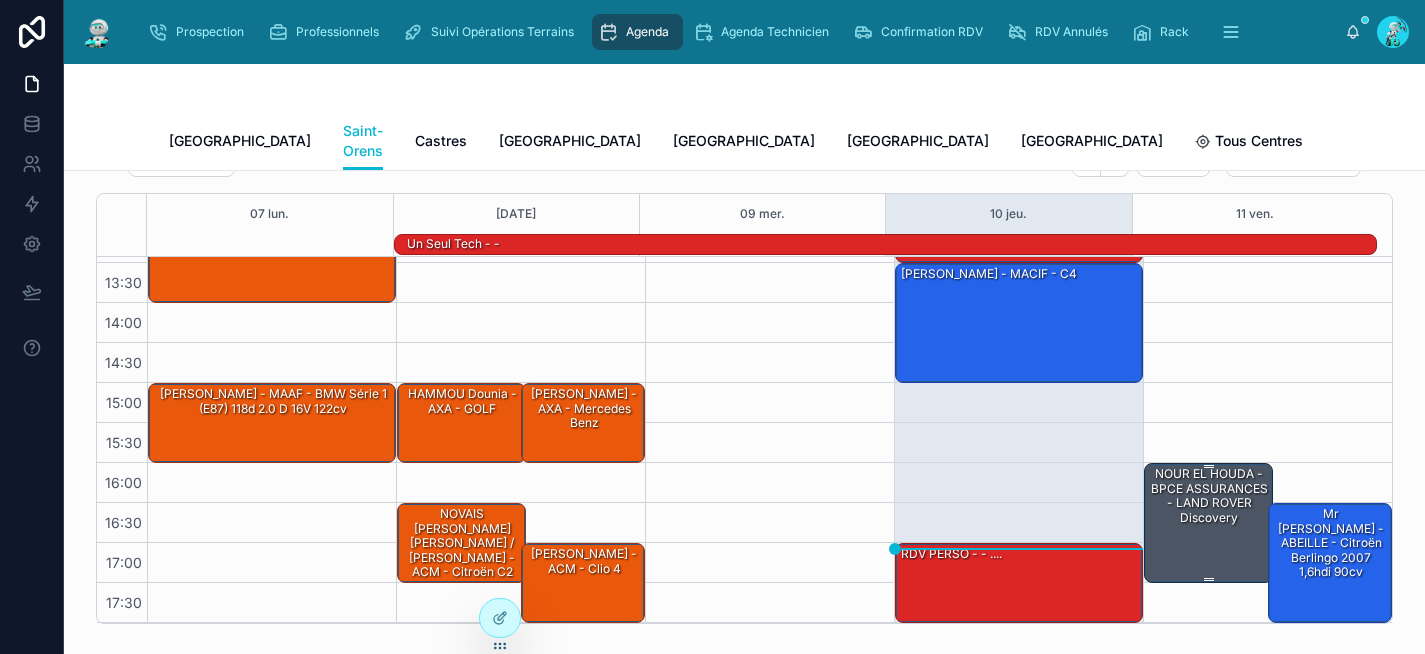 click on "NOUR EL HOUDA - BPCE ASSURANCES - LAND ROVER Discovery" at bounding box center [1209, 496] 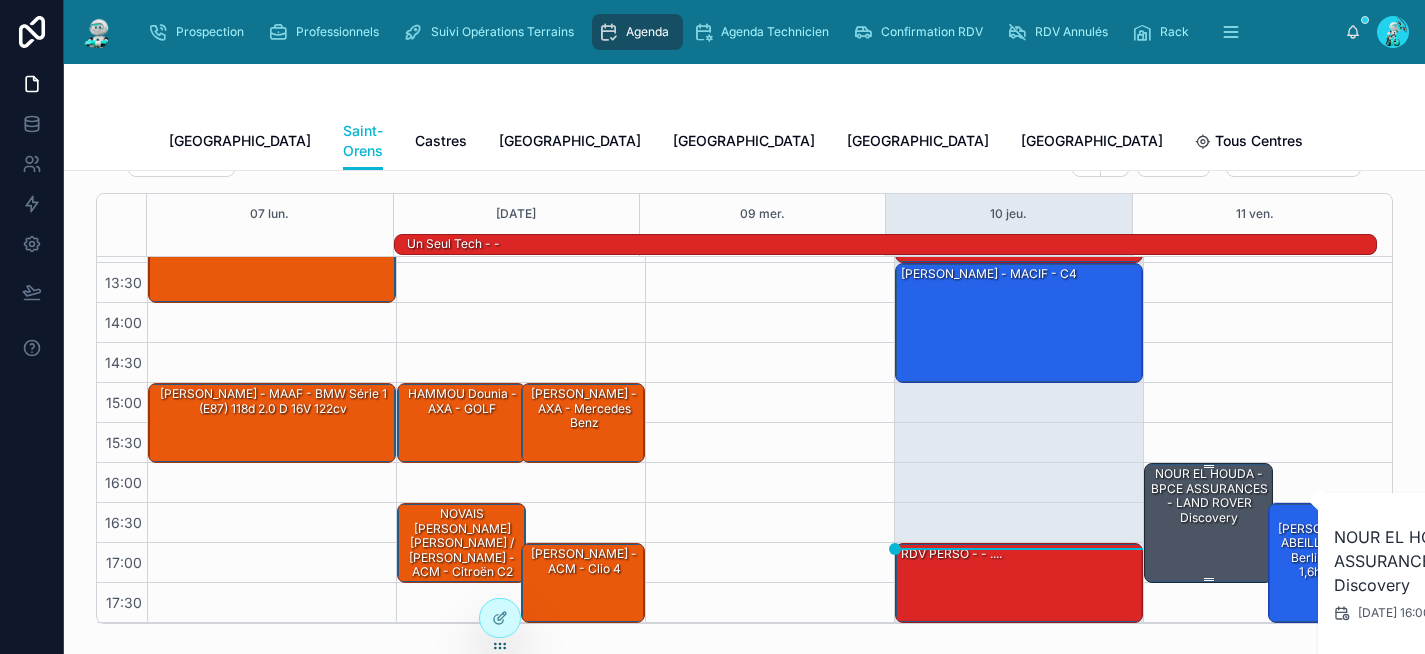 click on "NOUR EL HOUDA - BPCE ASSURANCES - LAND ROVER Discovery" at bounding box center (1209, 496) 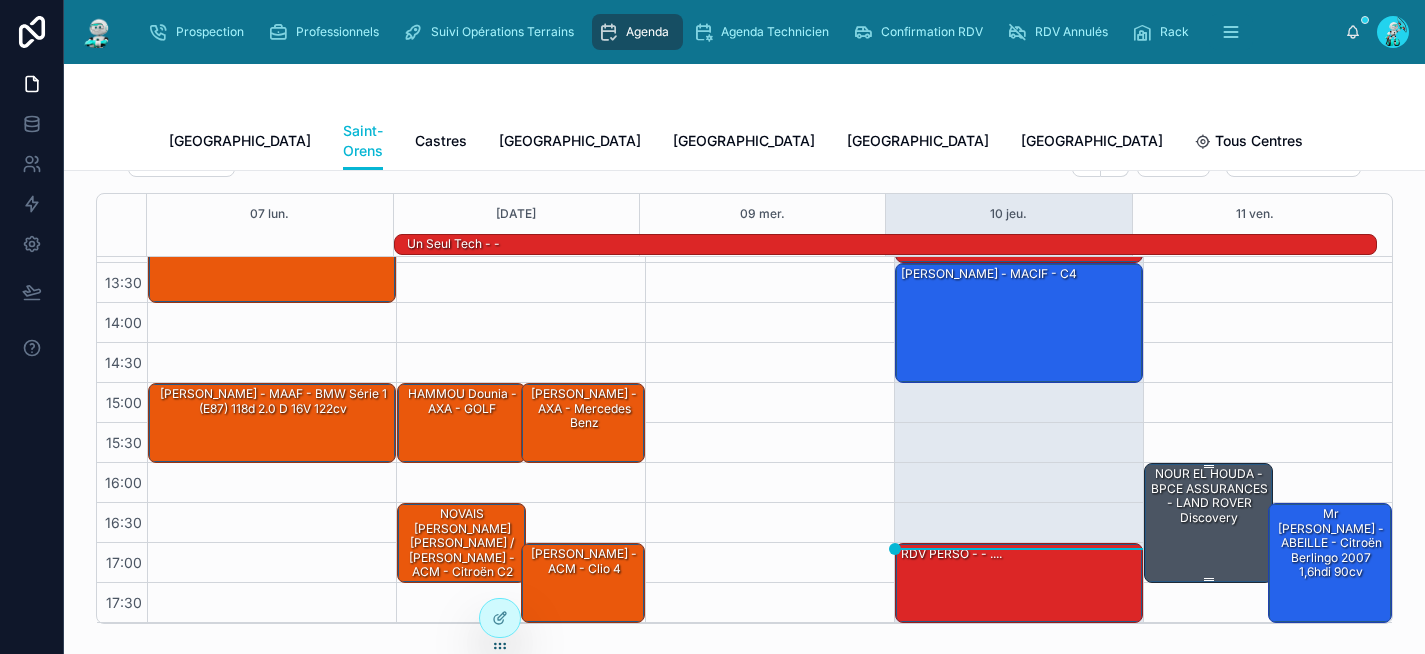 click on "NOUR EL HOUDA - BPCE ASSURANCES - LAND ROVER Discovery" at bounding box center [1209, 496] 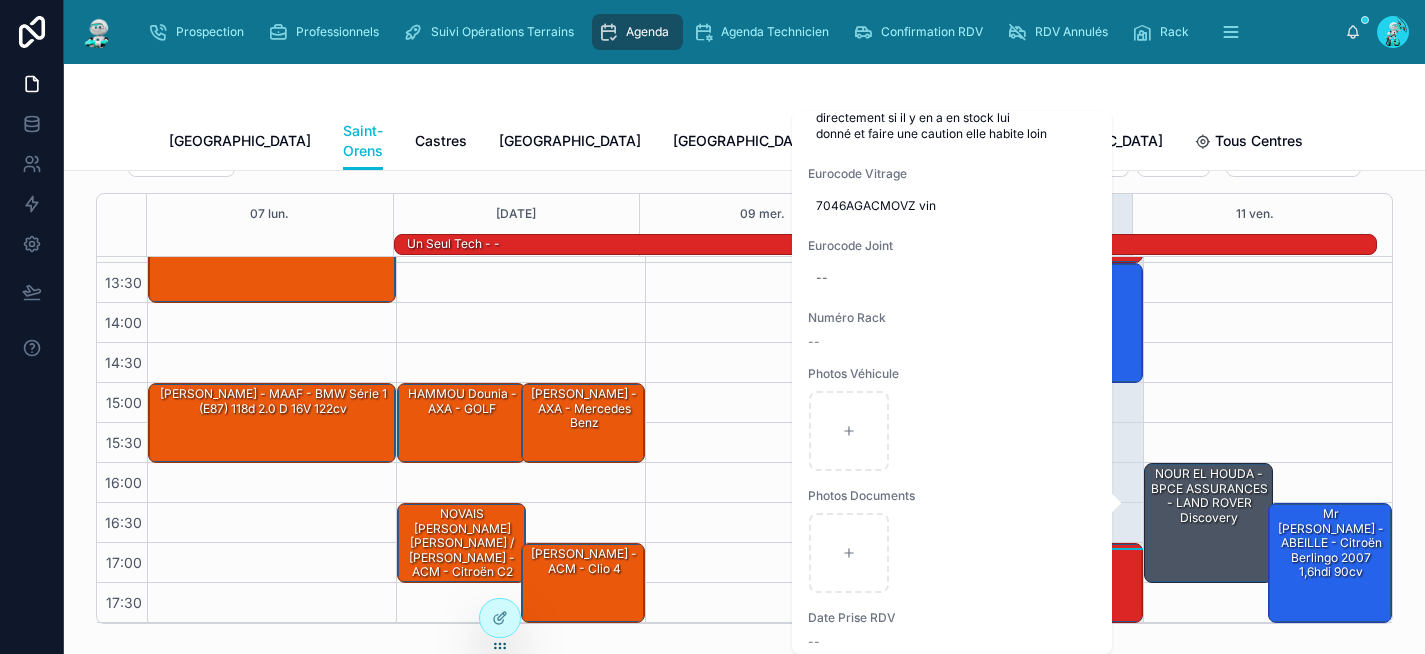 scroll, scrollTop: 1273, scrollLeft: 0, axis: vertical 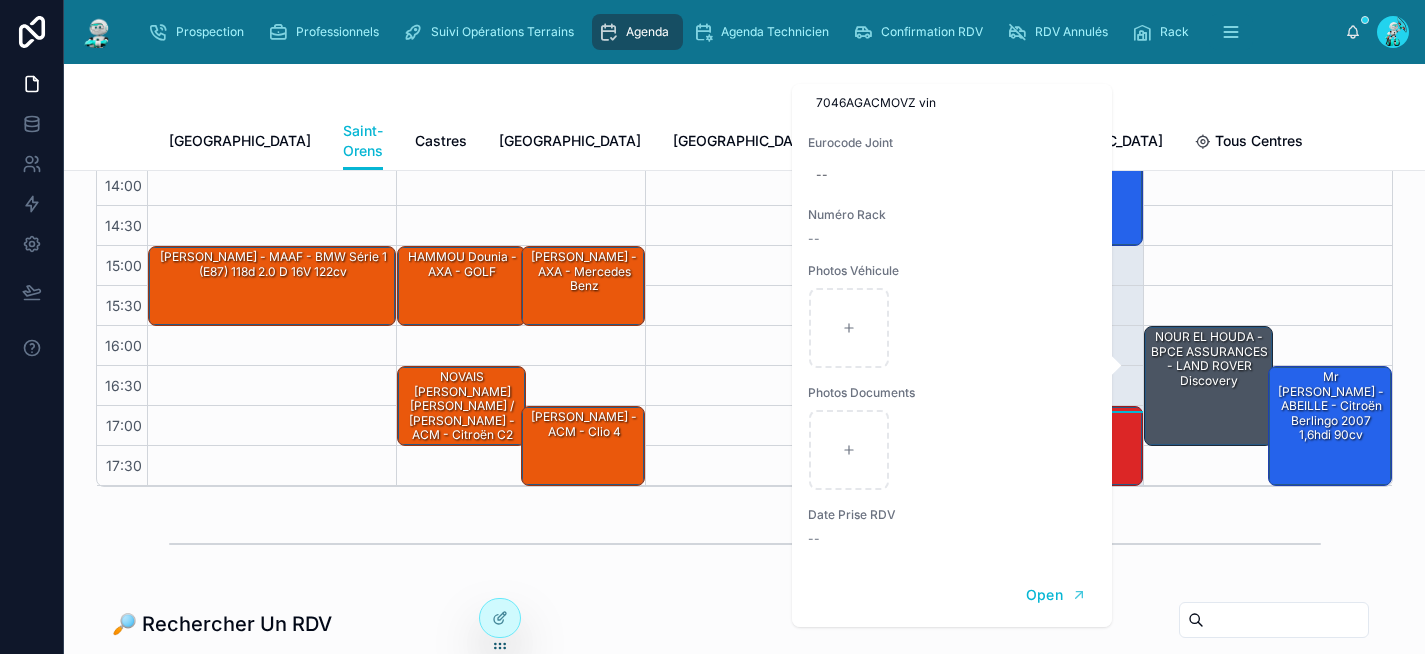 click on "09:00 – 10:30 Mr LAMBRIN Grégory - GAN - RENAULT Trafic  FH-930-DD  III Fourgon L2H1 1200 1.6 dCi 16V Energy 120 cv" at bounding box center (769, 126) 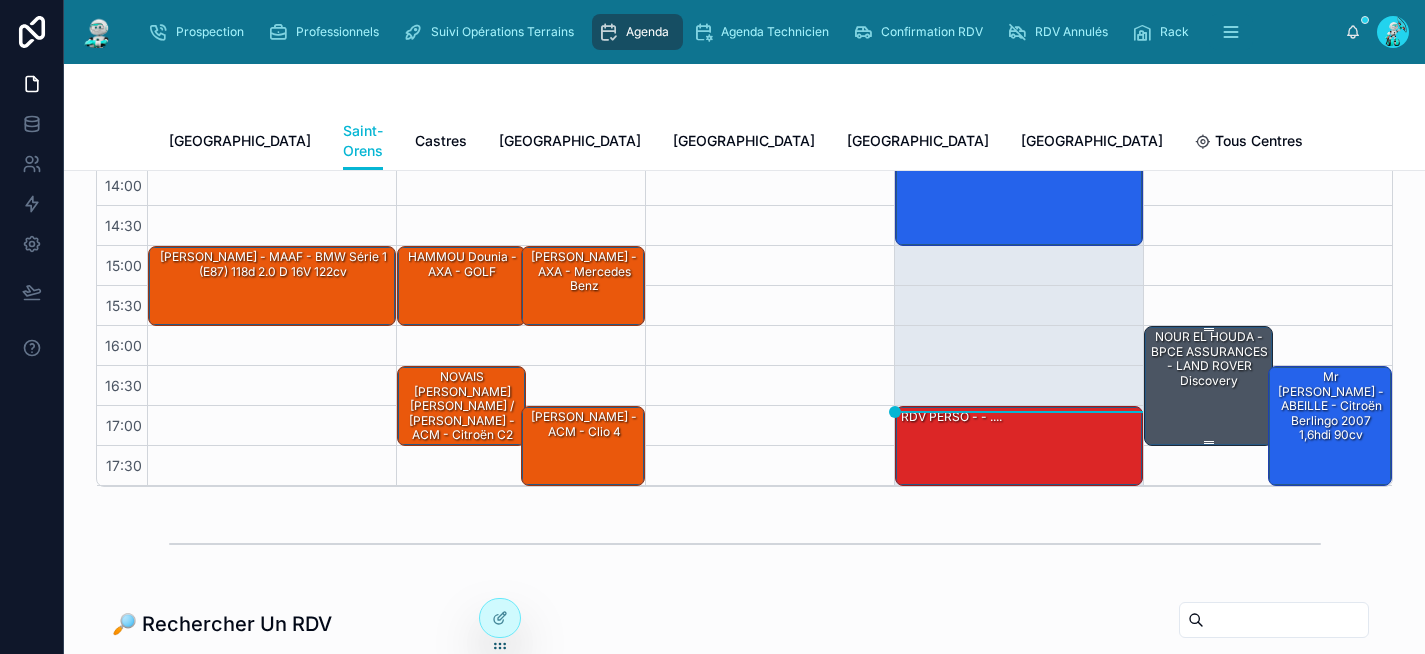 click on "NOUR EL HOUDA - BPCE ASSURANCES - LAND ROVER Discovery" at bounding box center (1209, 359) 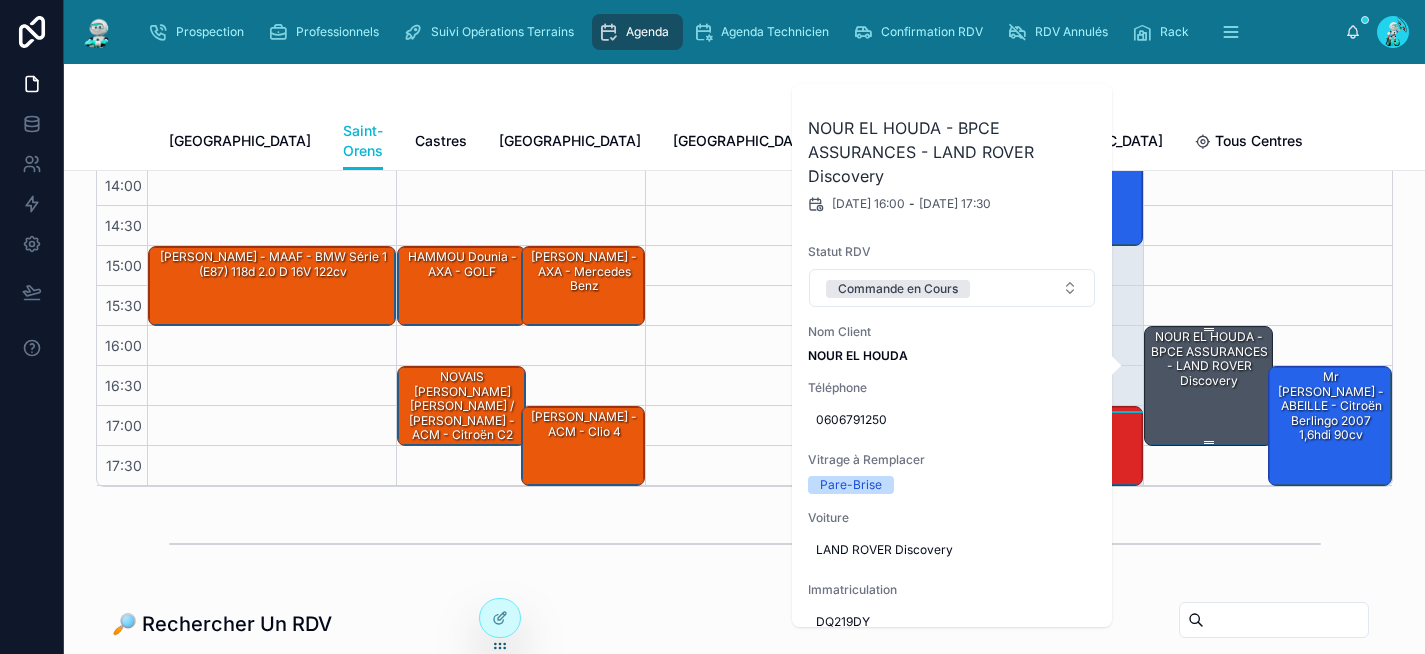 click on "NOUR EL HOUDA - BPCE ASSURANCES - LAND ROVER Discovery" at bounding box center (1209, 359) 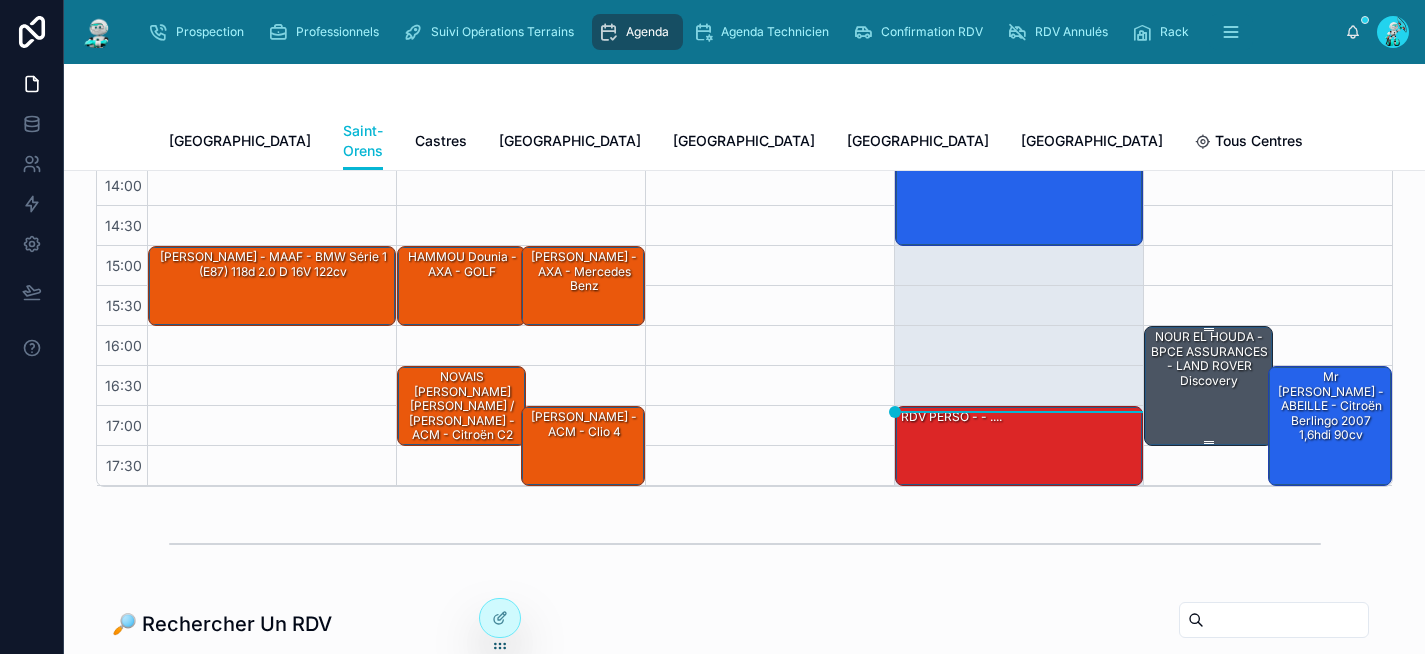 click on "NOUR EL HOUDA - BPCE ASSURANCES - LAND ROVER Discovery" at bounding box center (1209, 359) 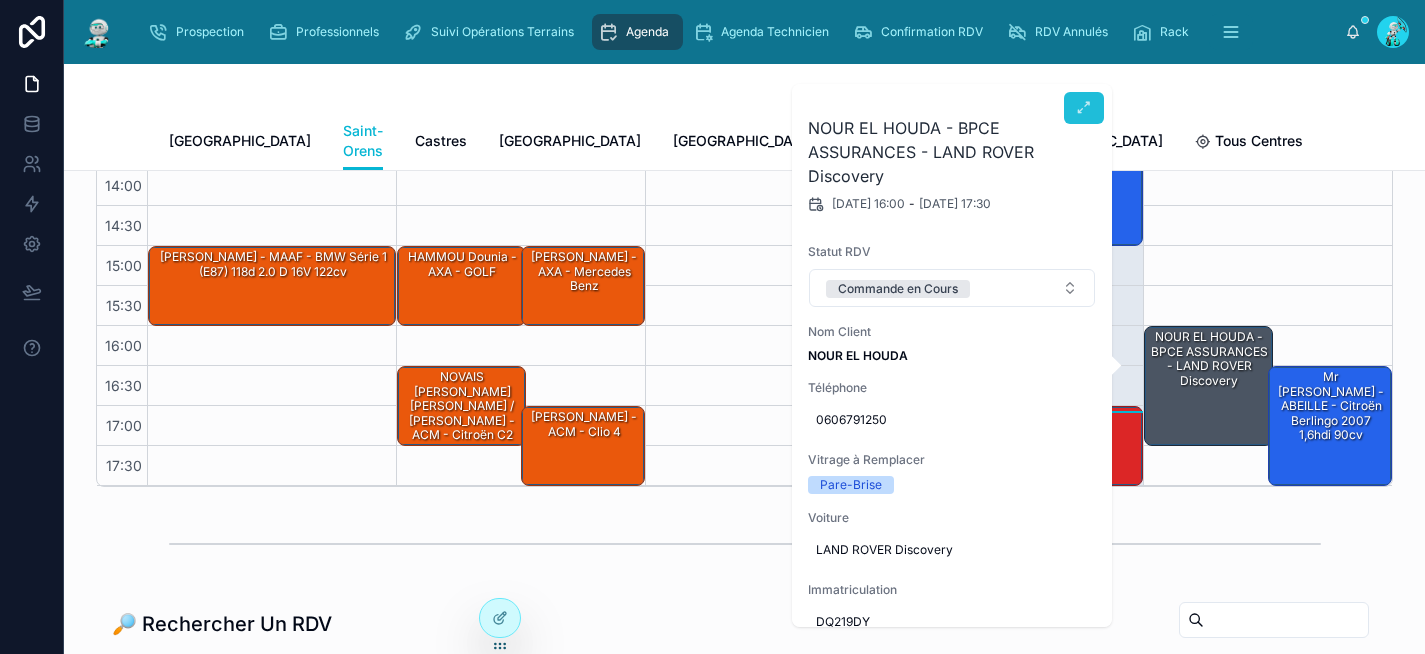 click at bounding box center (1084, 108) 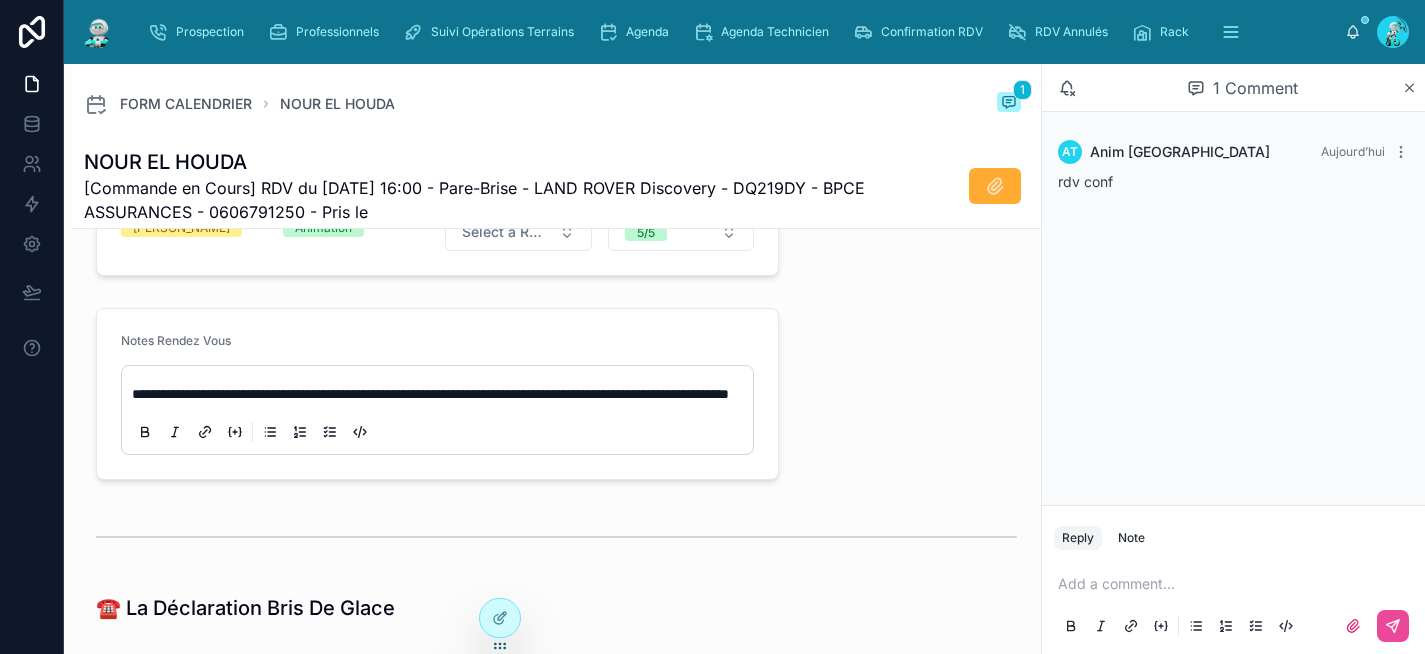 scroll, scrollTop: 888, scrollLeft: 0, axis: vertical 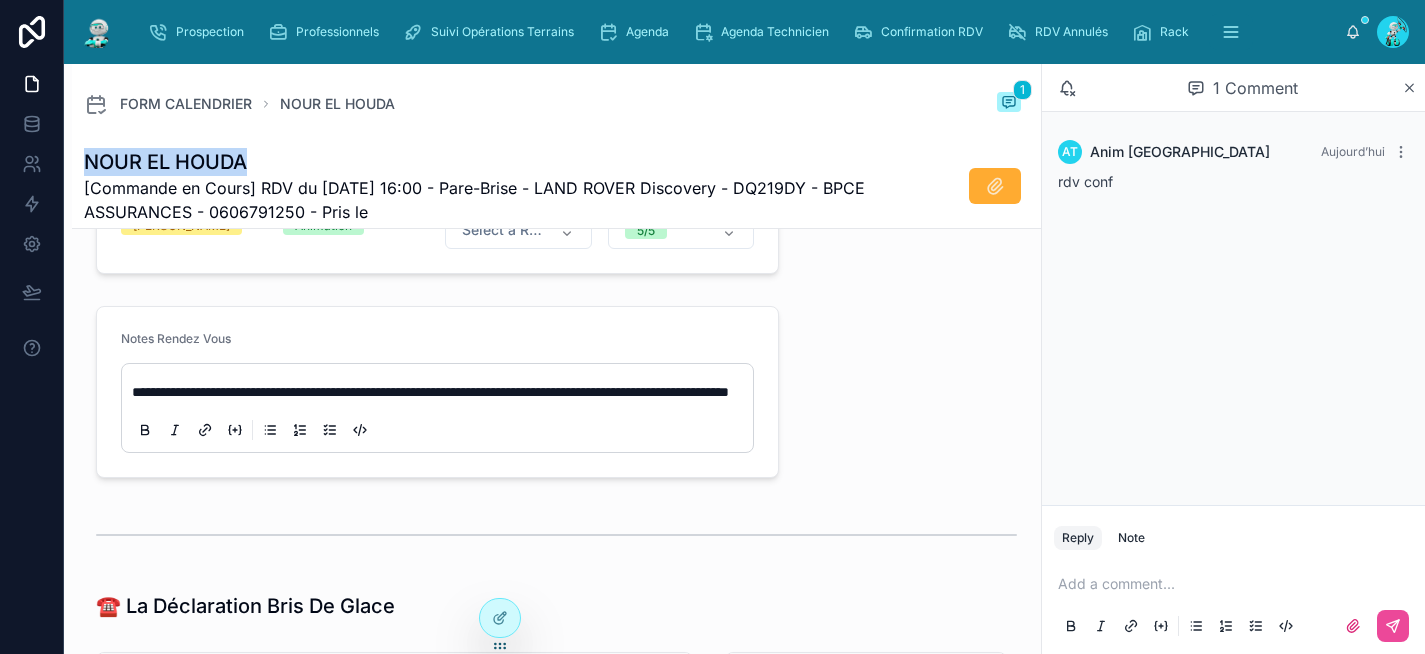 drag, startPoint x: 253, startPoint y: 165, endPoint x: 86, endPoint y: 163, distance: 167.01198 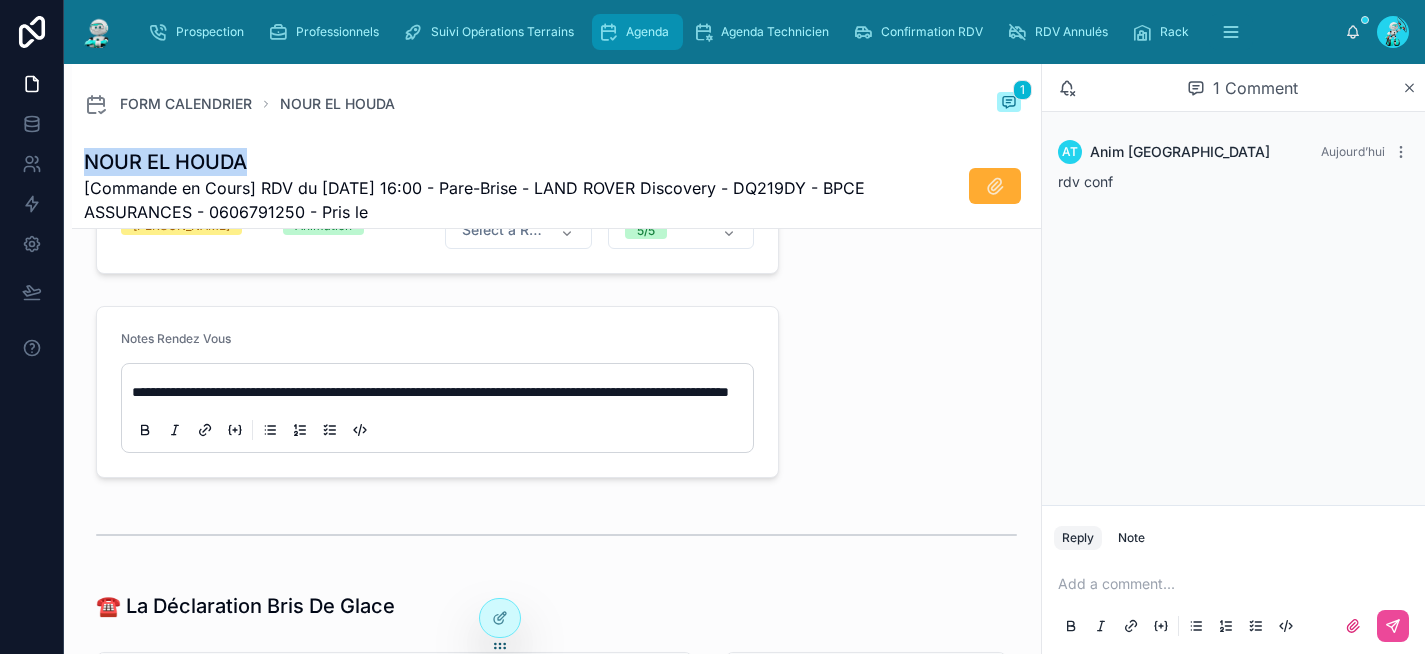click on "Agenda" at bounding box center (637, 32) 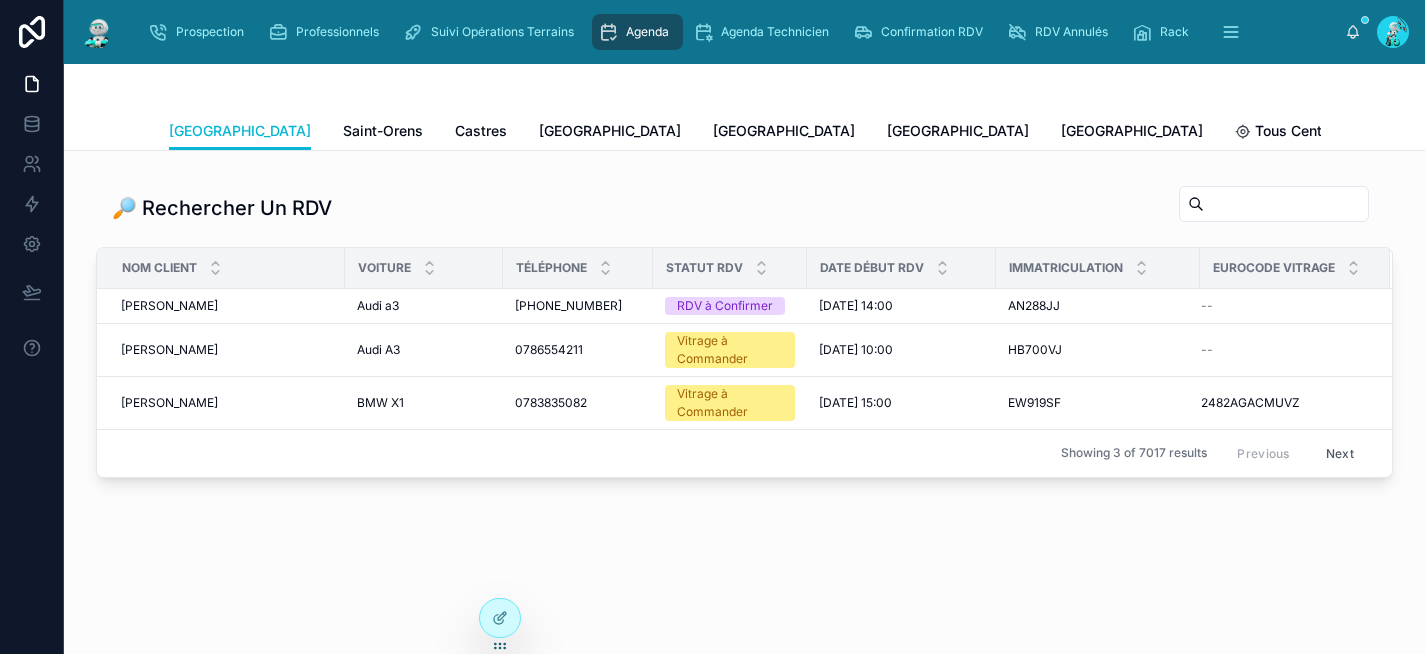scroll, scrollTop: 0, scrollLeft: 0, axis: both 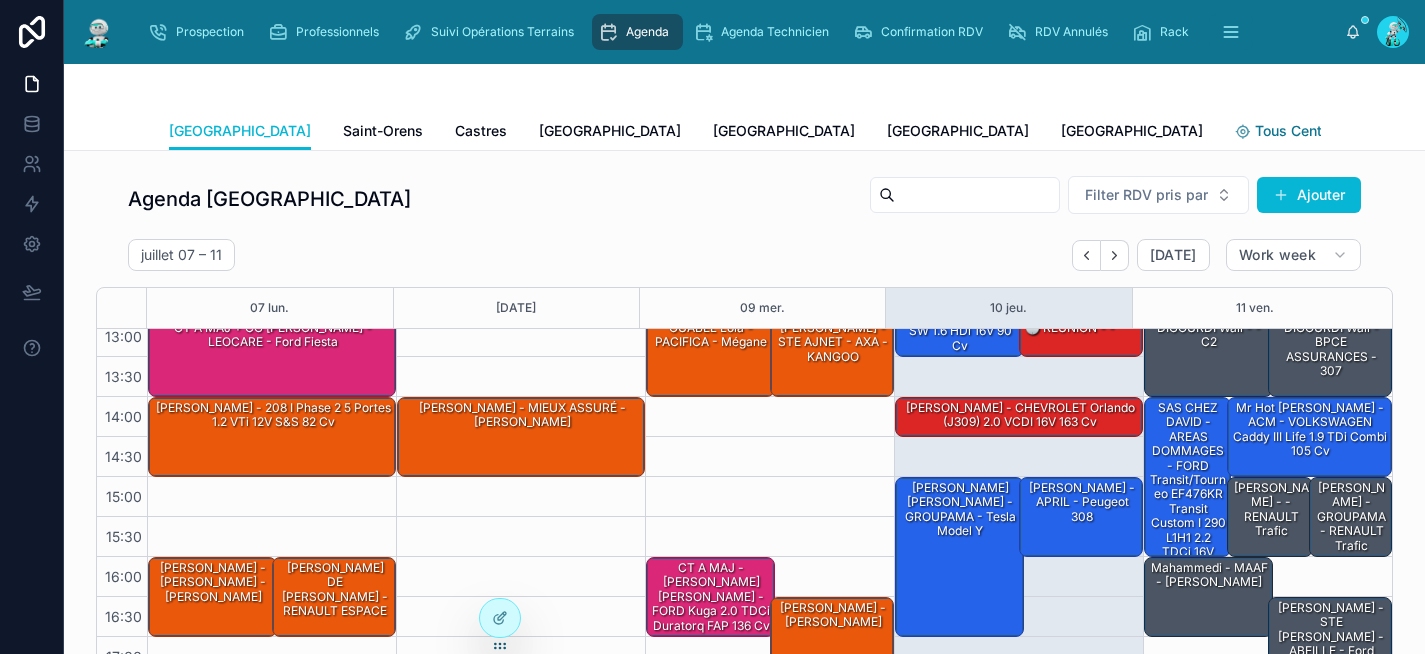 click on "Tous Centres" at bounding box center (1299, 131) 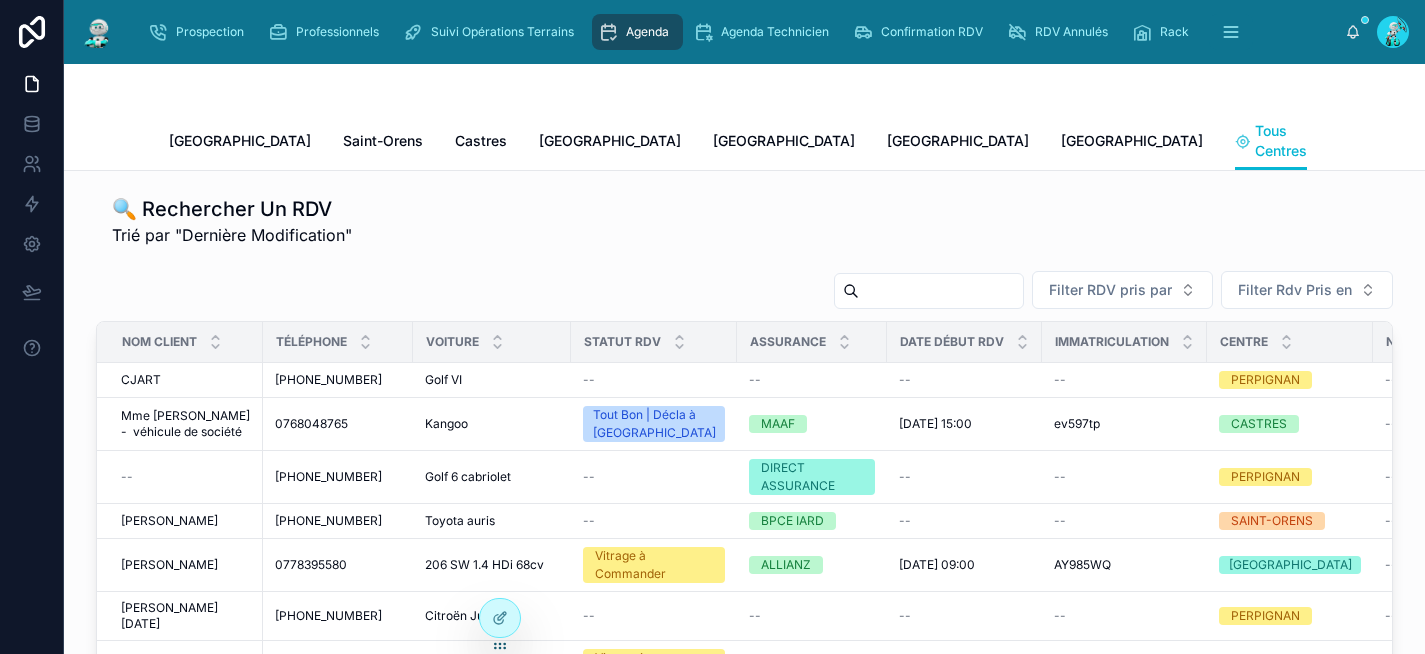 click at bounding box center (941, 291) 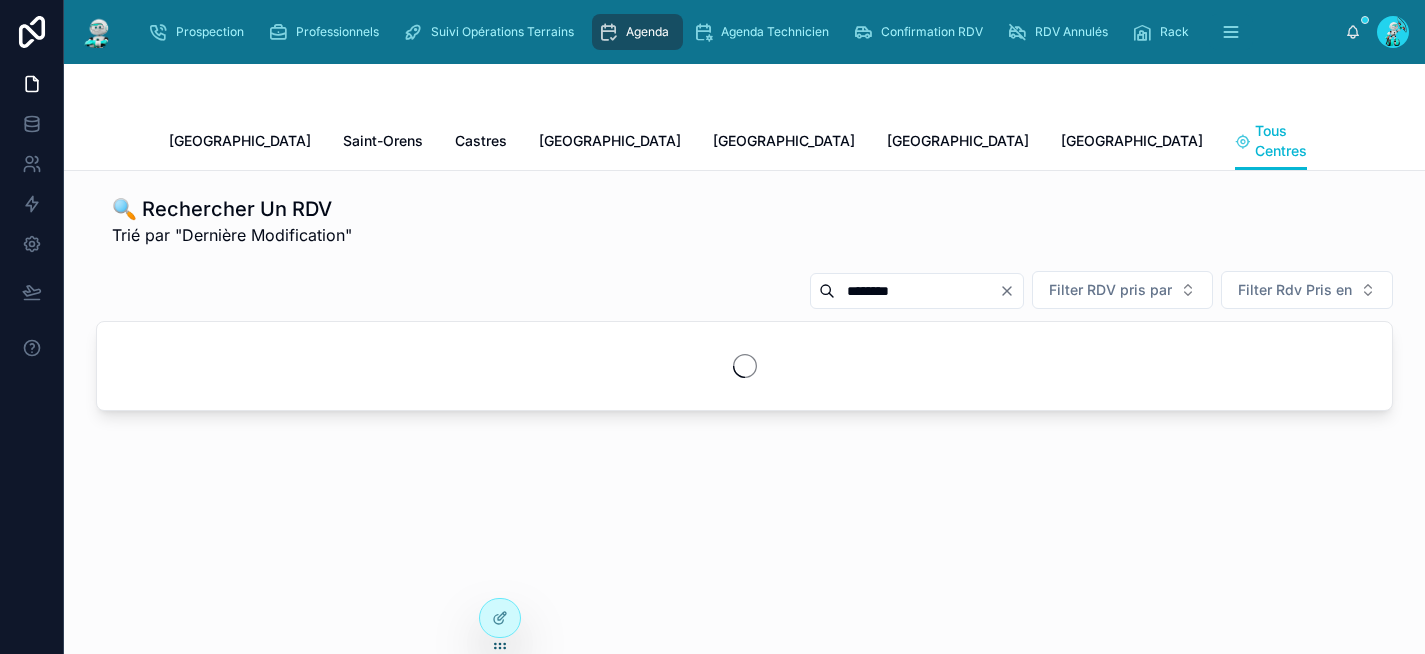type on "********" 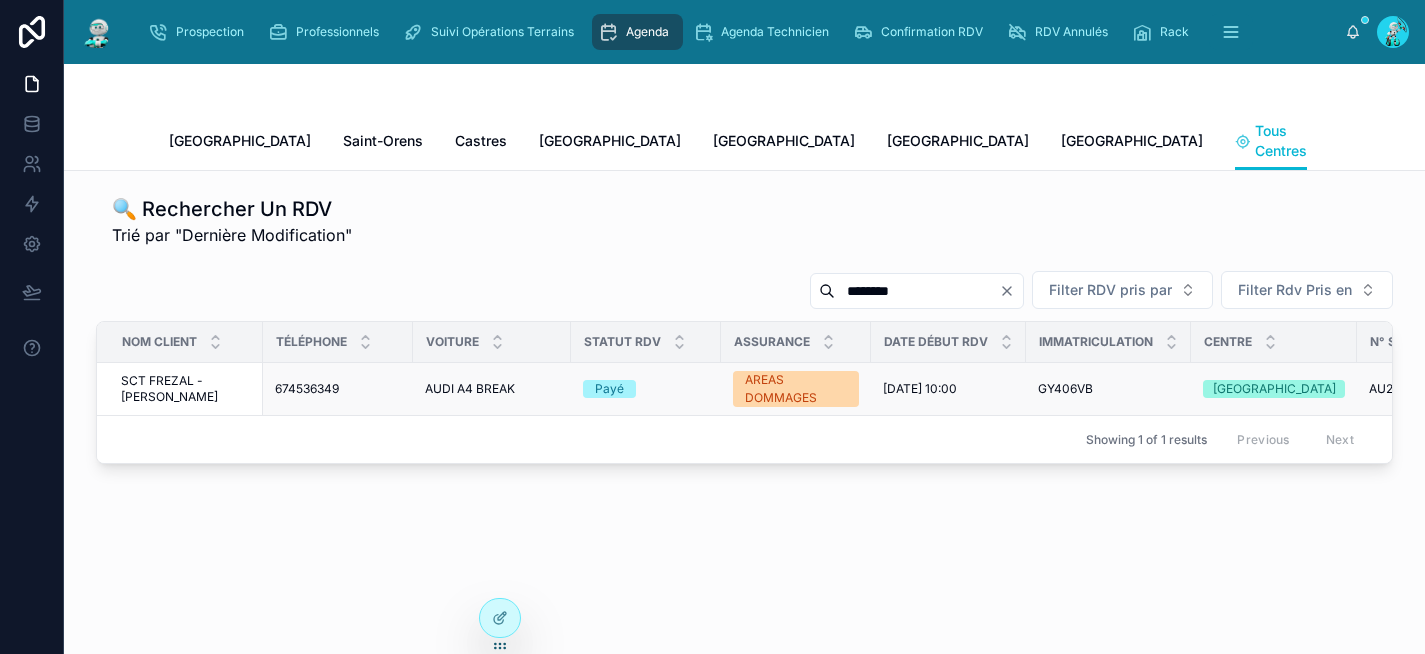 click on "Payé" at bounding box center [646, 389] 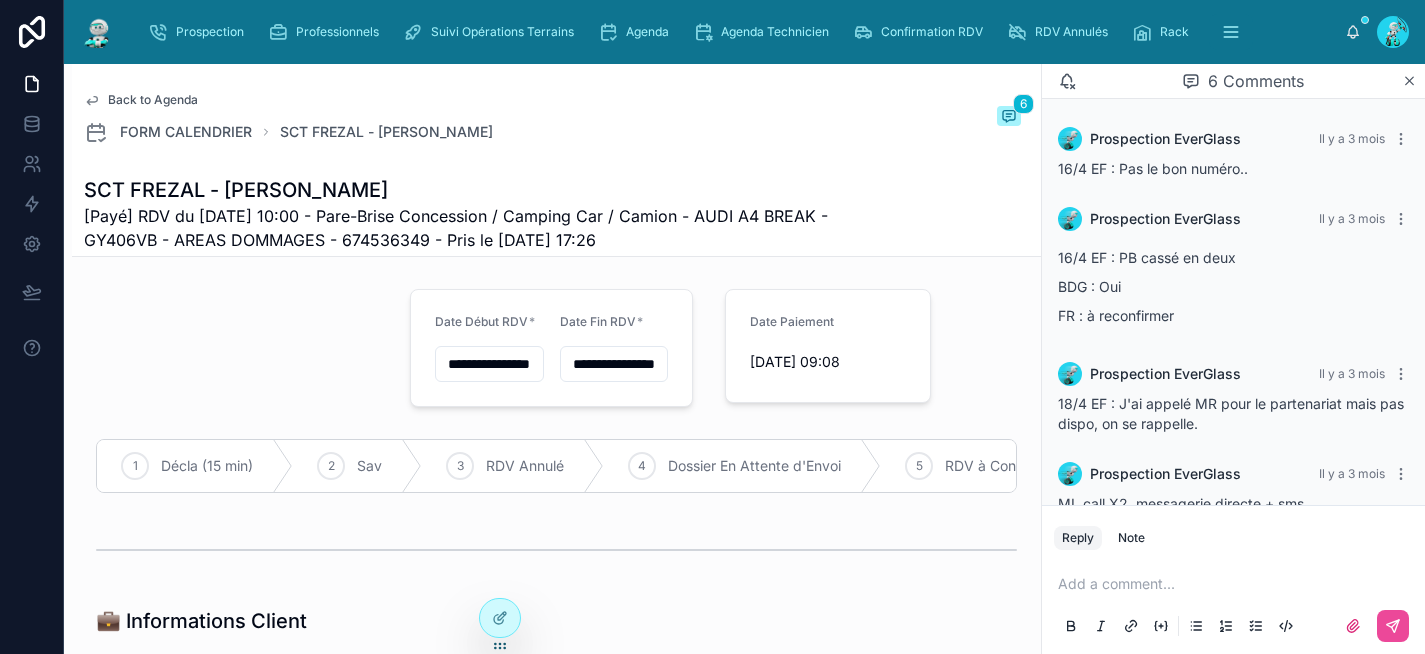 scroll, scrollTop: 217, scrollLeft: 0, axis: vertical 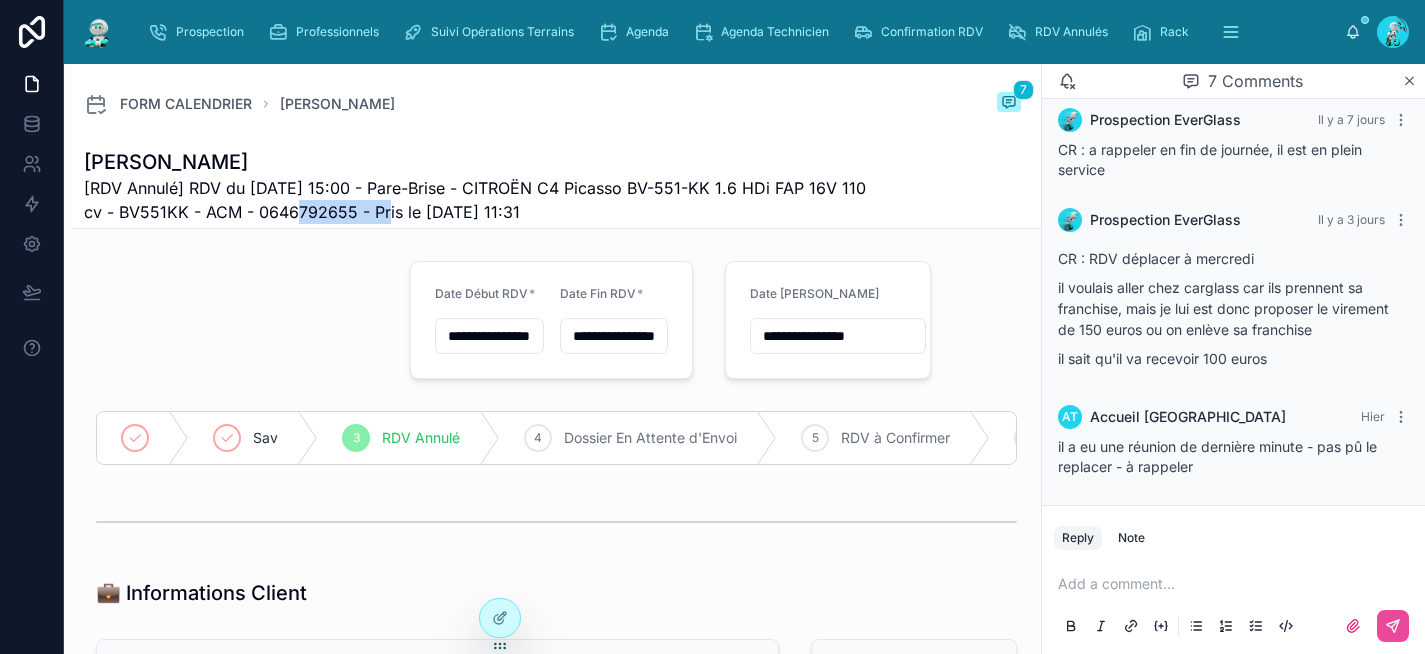 drag, startPoint x: 416, startPoint y: 214, endPoint x: 320, endPoint y: 218, distance: 96.0833 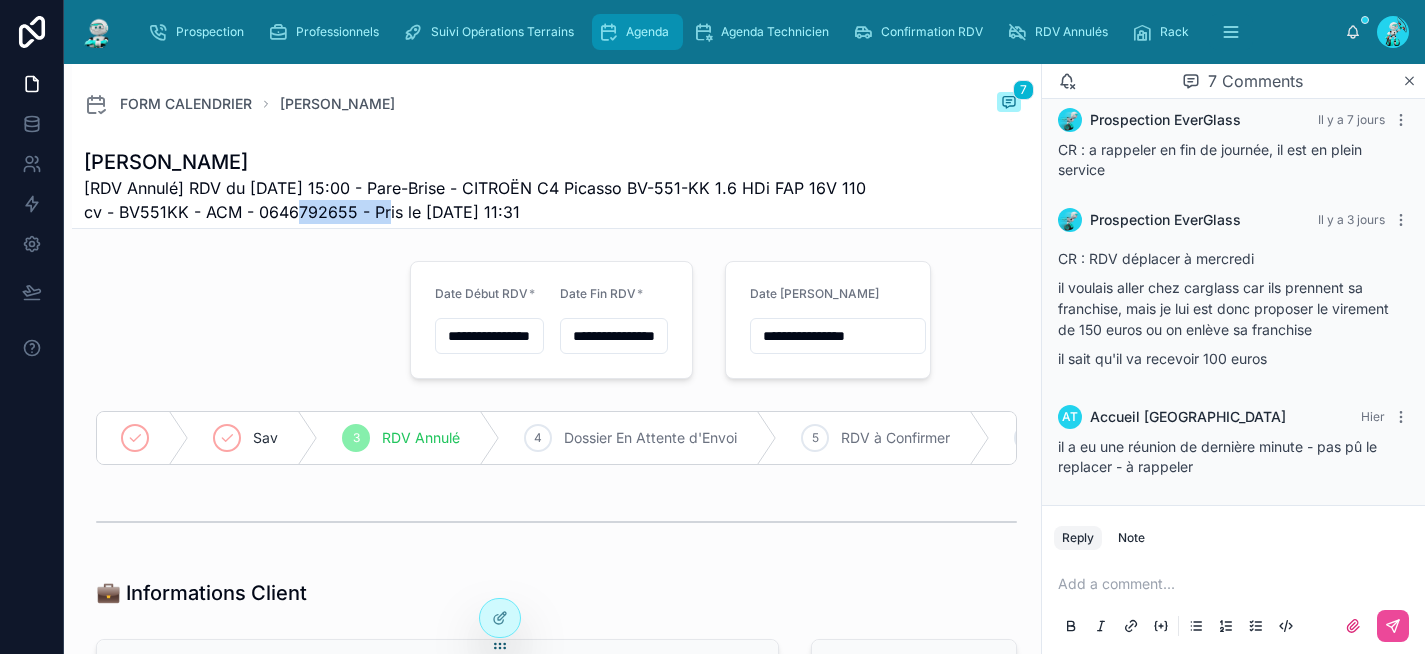 click on "Agenda" at bounding box center (637, 32) 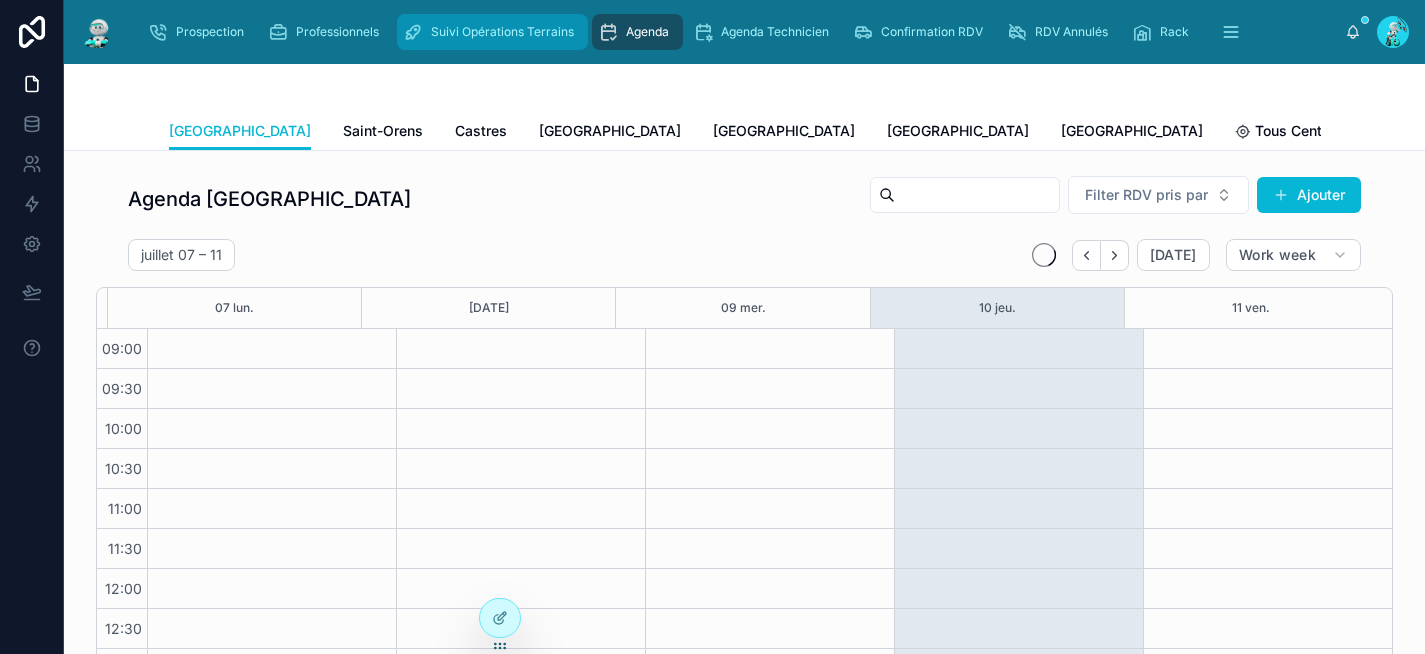 scroll, scrollTop: 332, scrollLeft: 0, axis: vertical 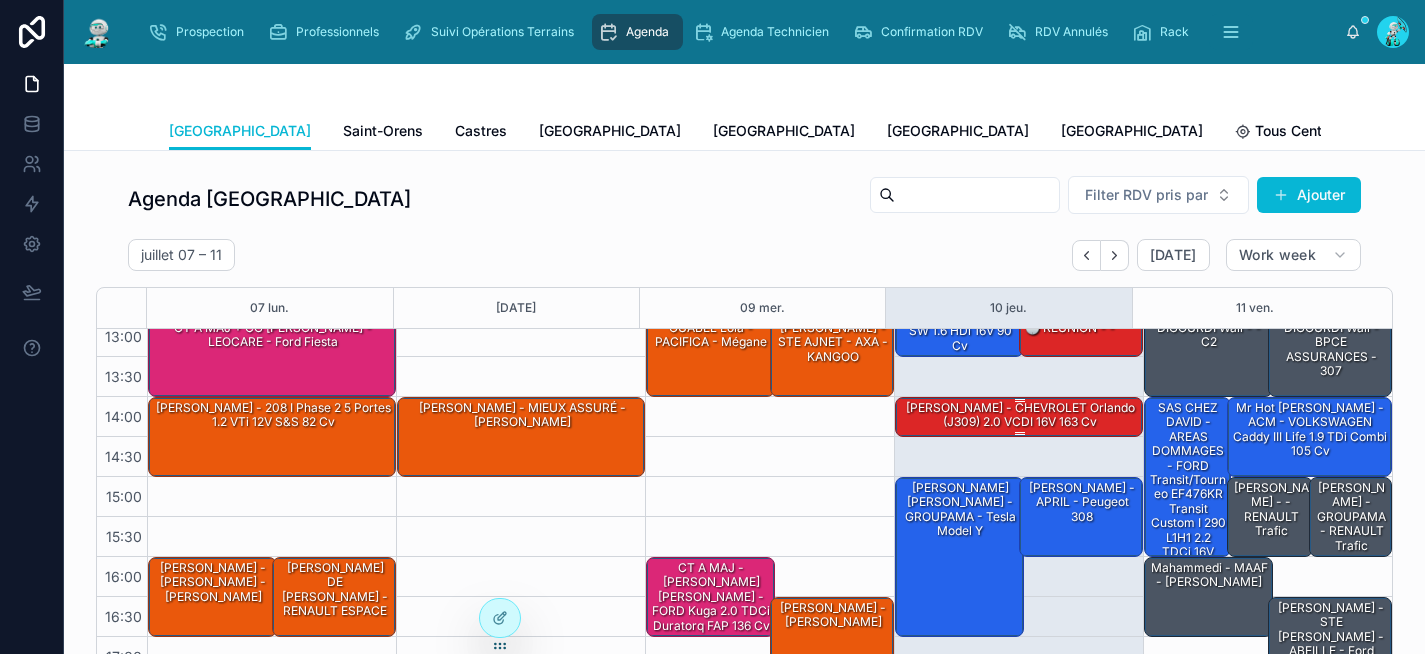 click on "[PERSON_NAME] - CHEVROLET Orlando  (J309) 2.0 VCDI 16V 163 cv" at bounding box center (1020, 415) 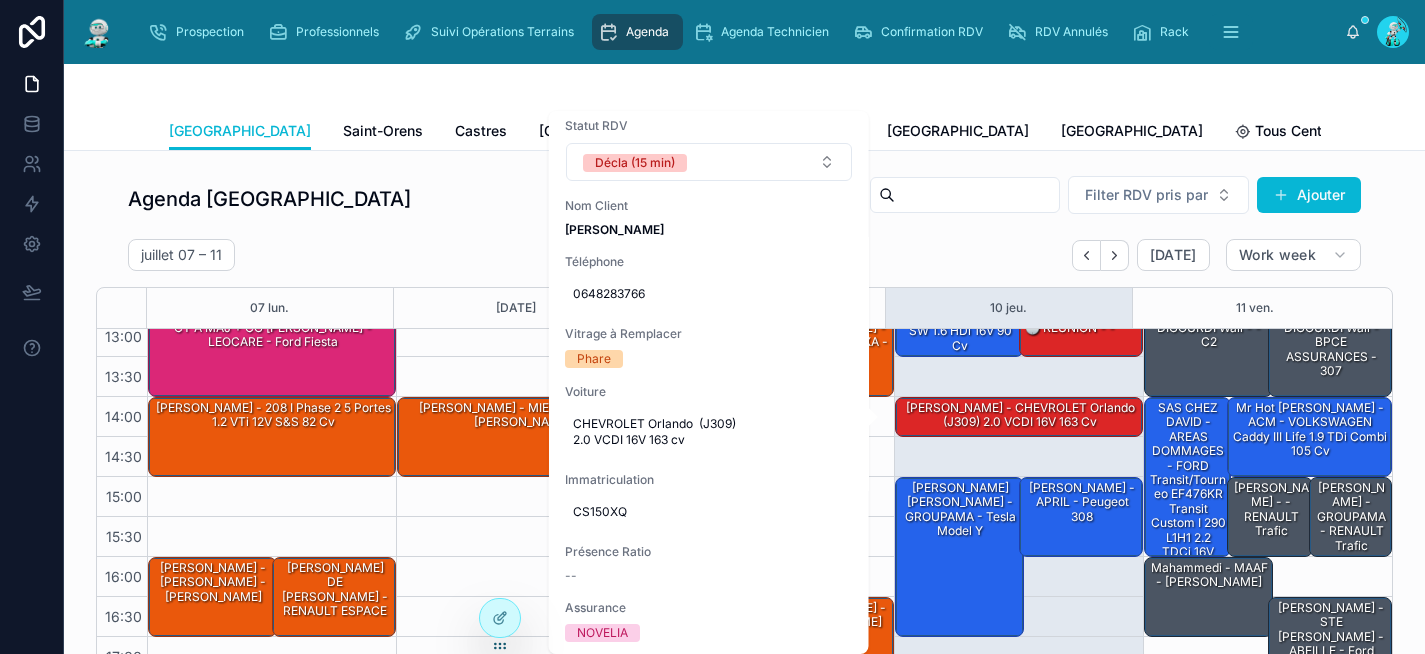 scroll, scrollTop: 0, scrollLeft: 0, axis: both 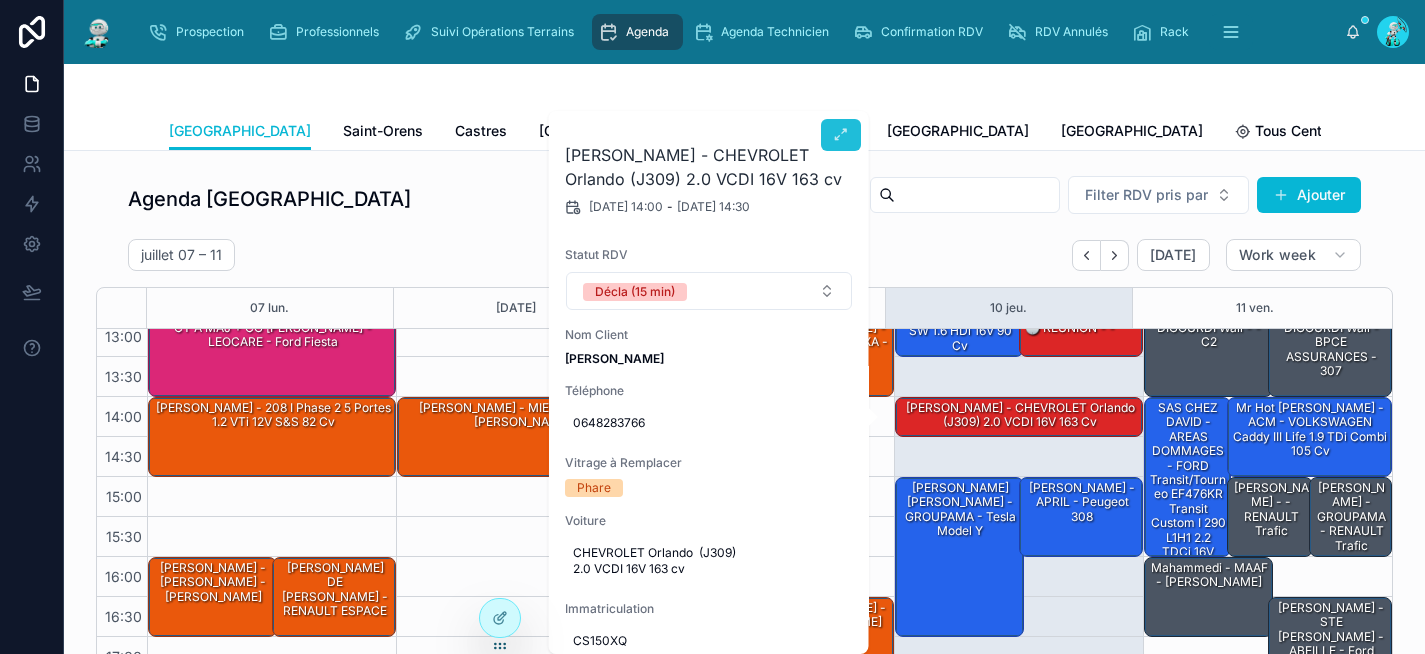 click at bounding box center [841, 135] 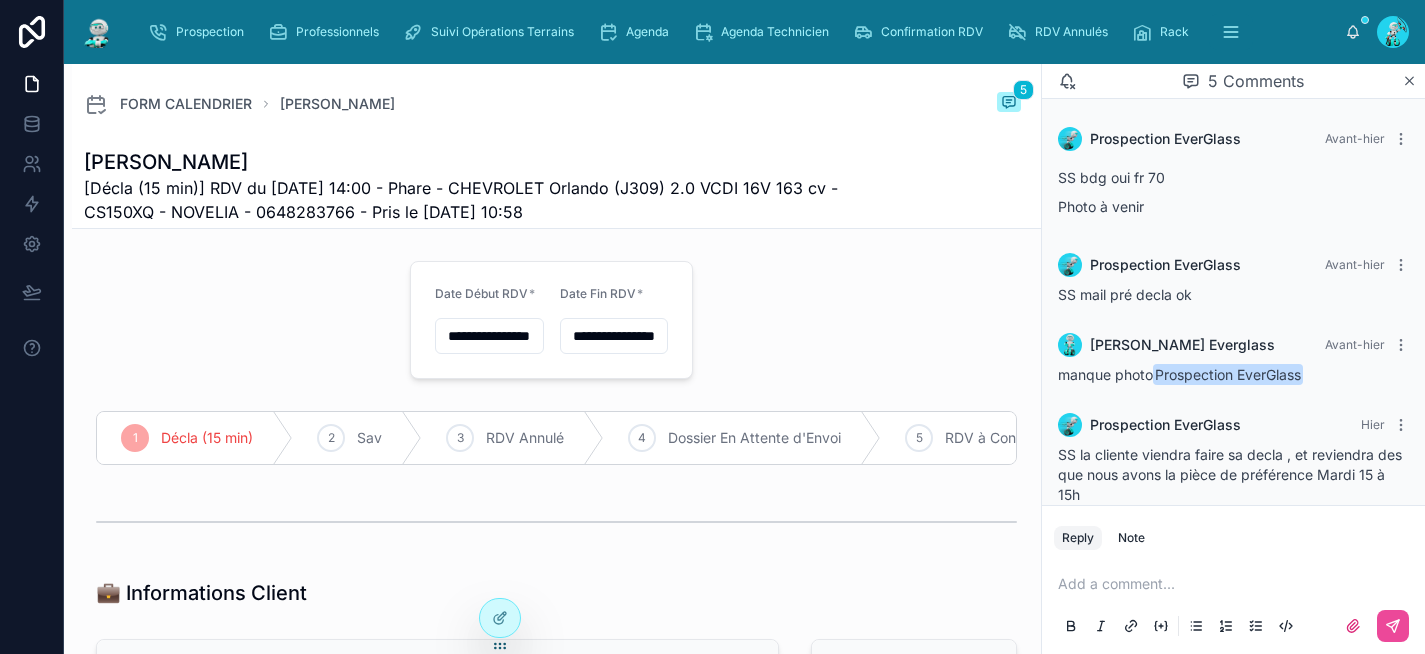 scroll, scrollTop: 168, scrollLeft: 0, axis: vertical 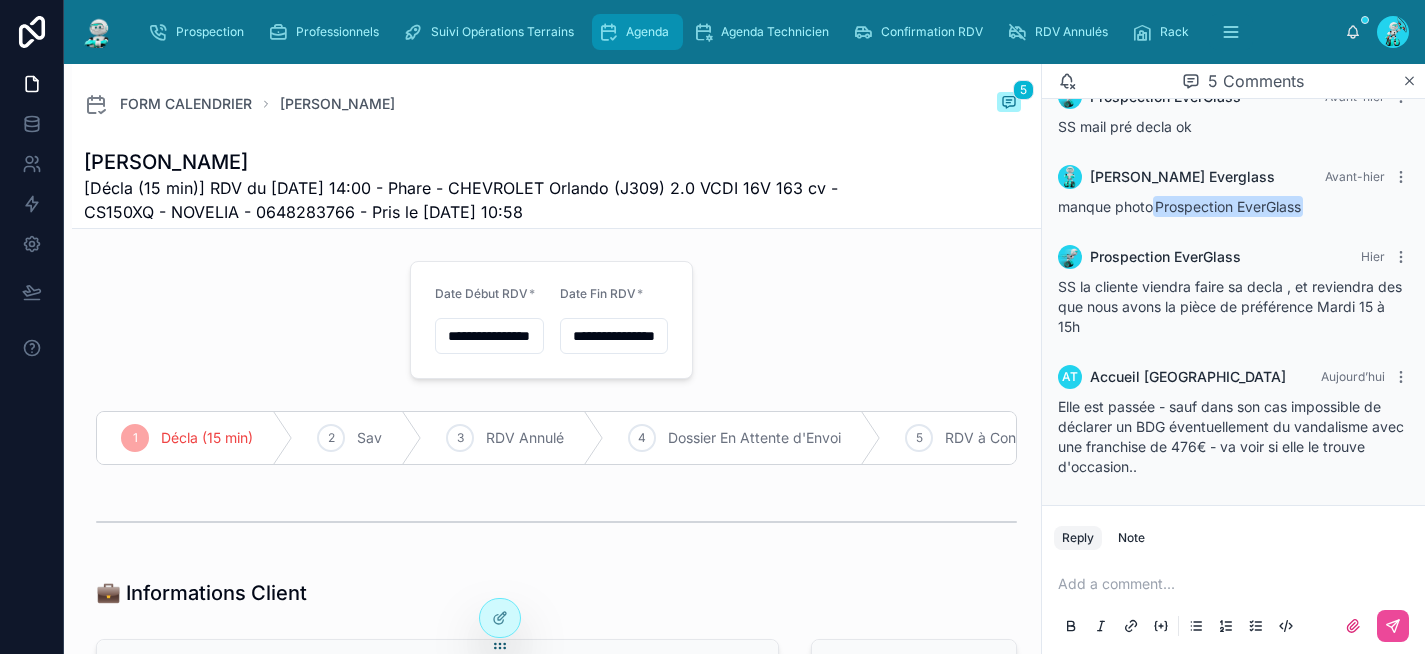 click on "Agenda" at bounding box center [637, 32] 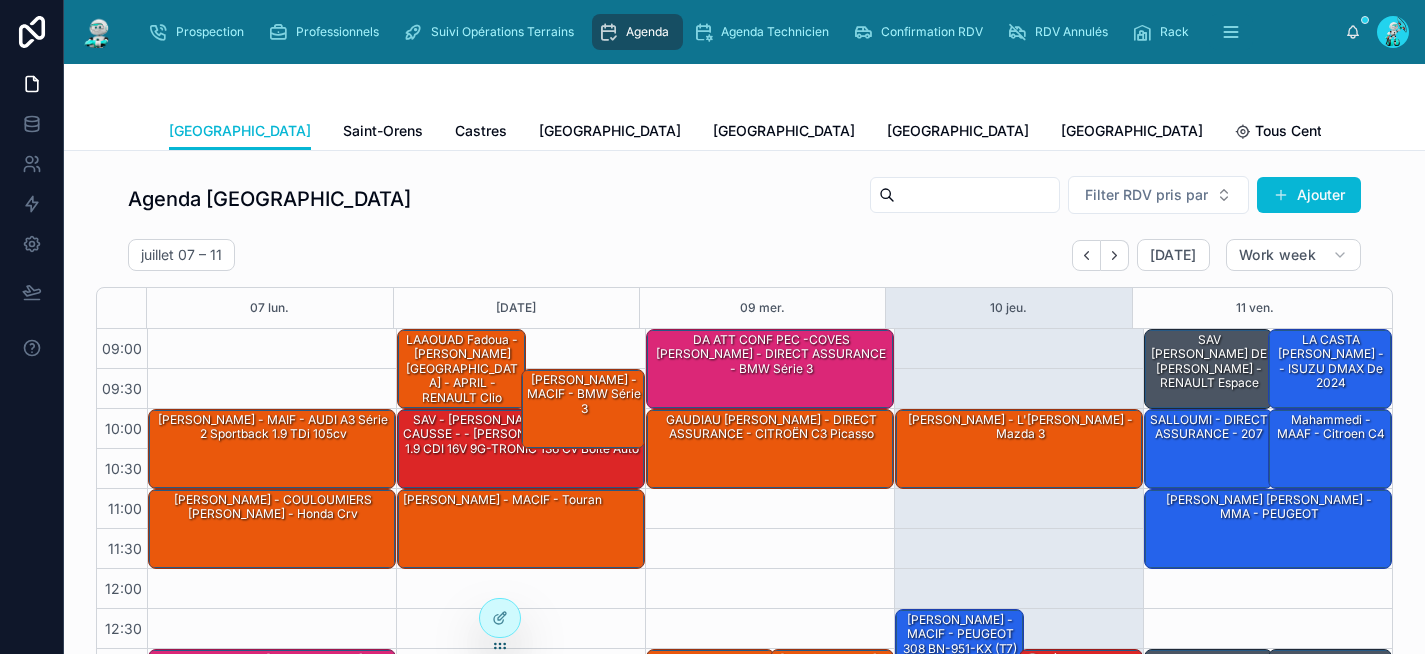scroll, scrollTop: 332, scrollLeft: 0, axis: vertical 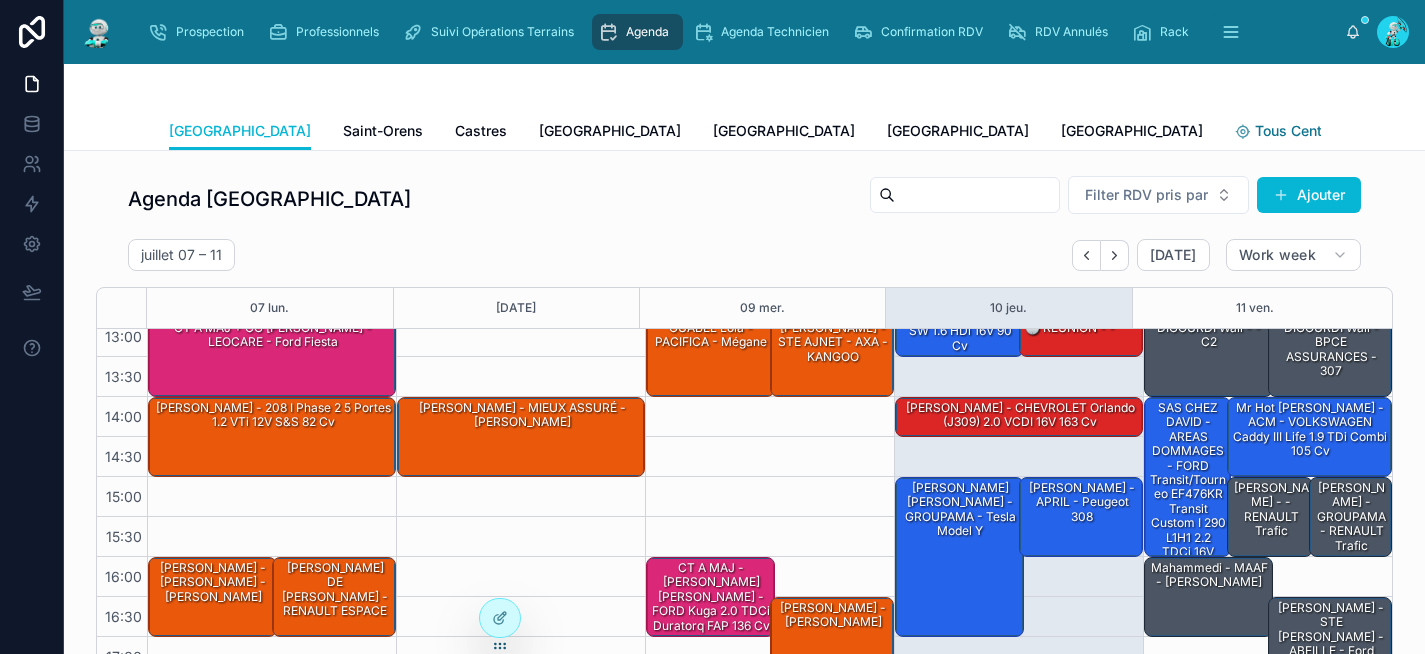 click on "Tous Centres" at bounding box center [1299, 131] 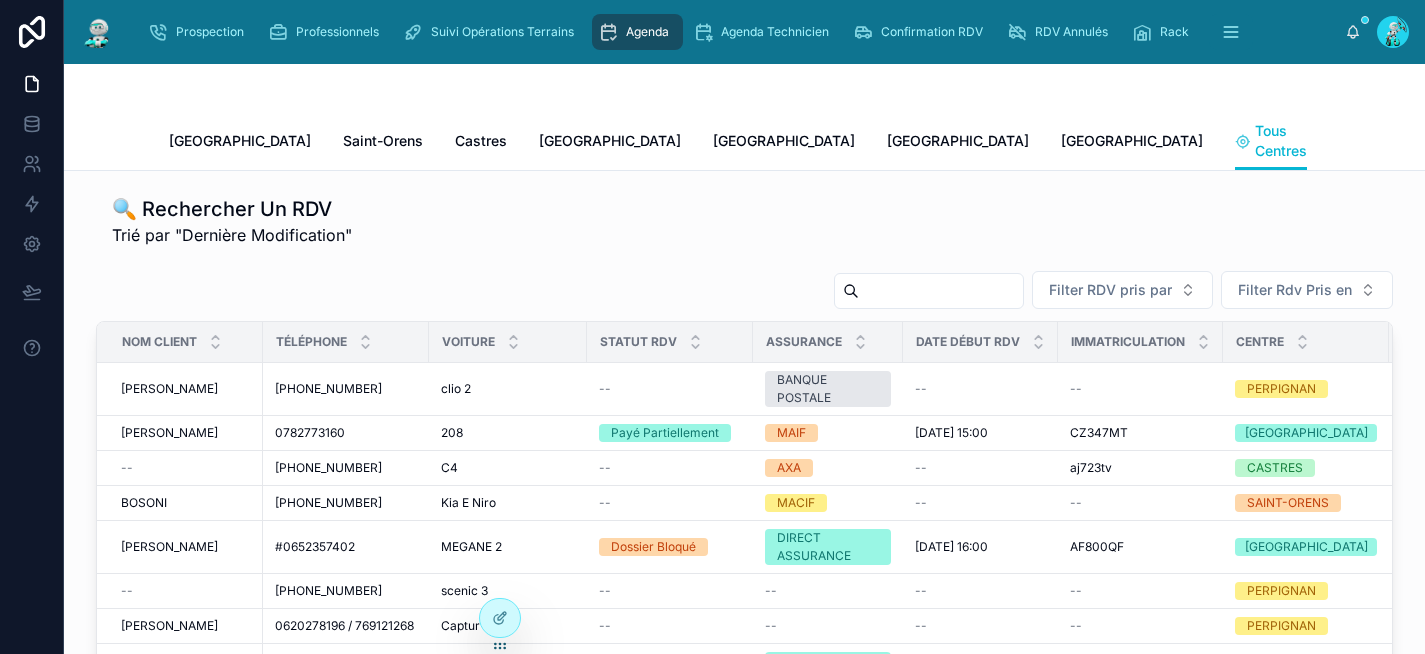 click at bounding box center (941, 291) 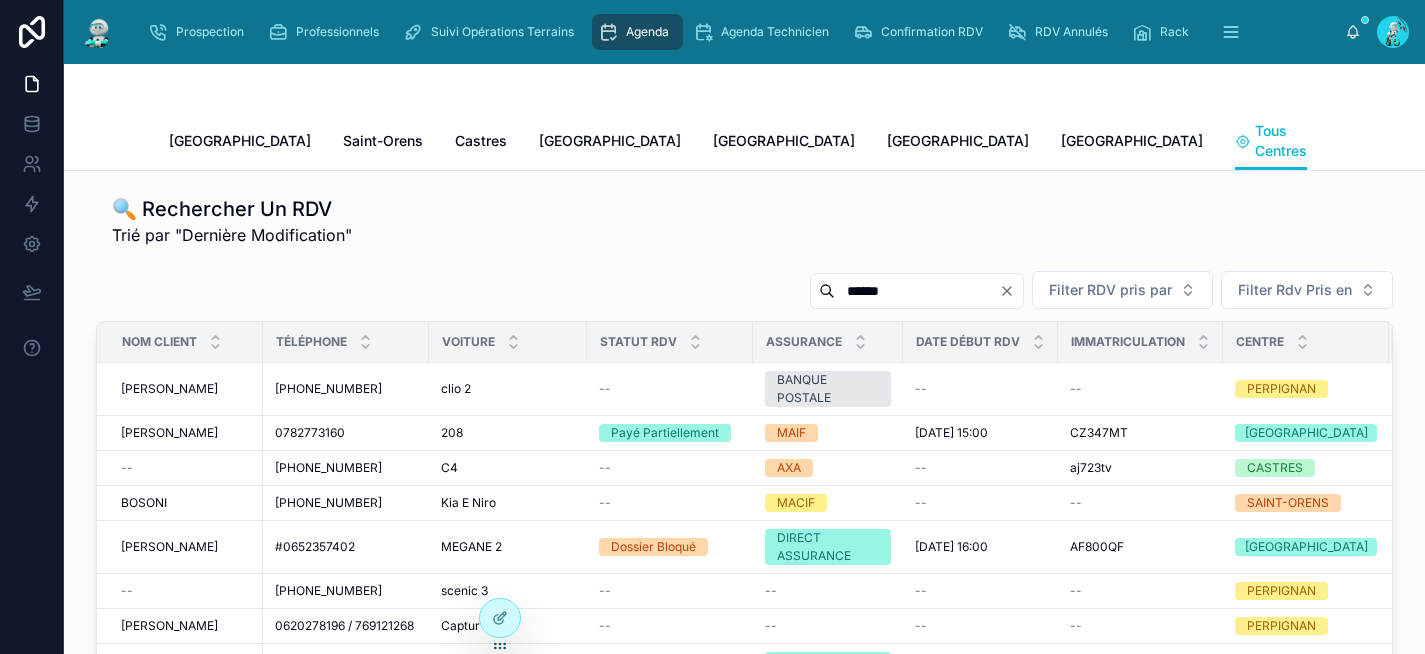 type on "******" 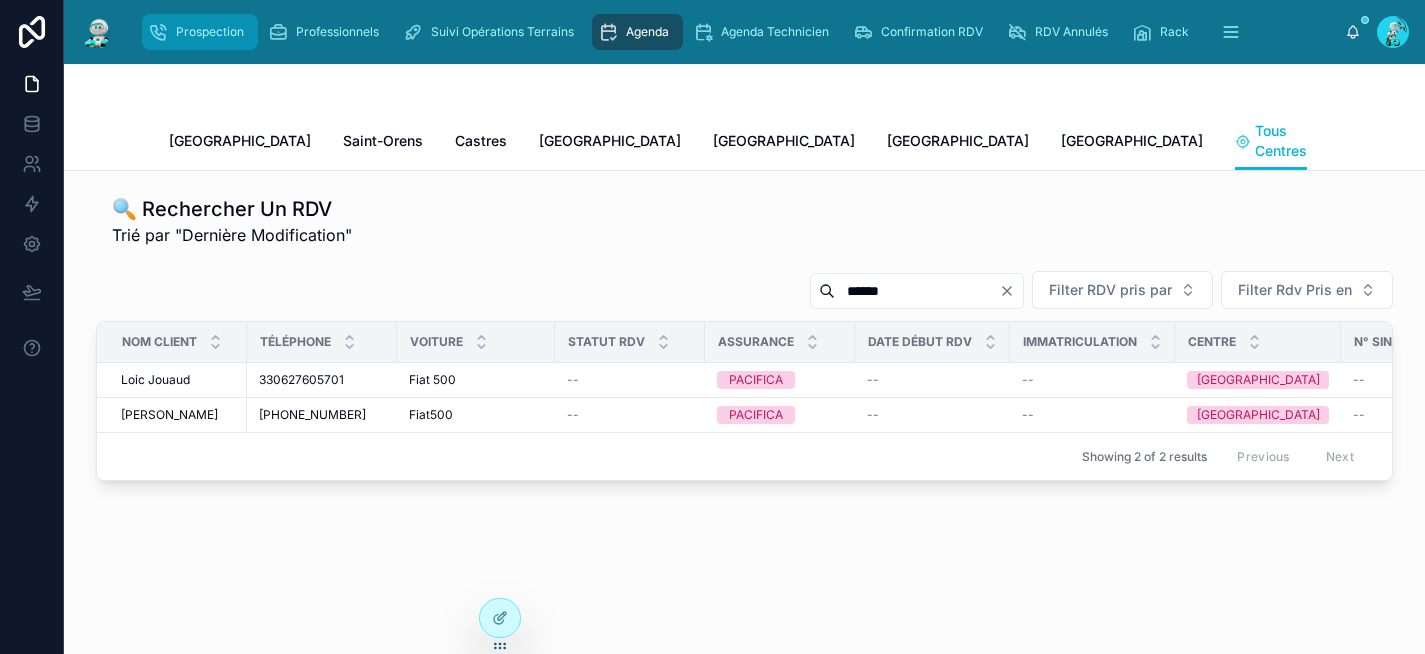 click on "Prospection" at bounding box center [210, 32] 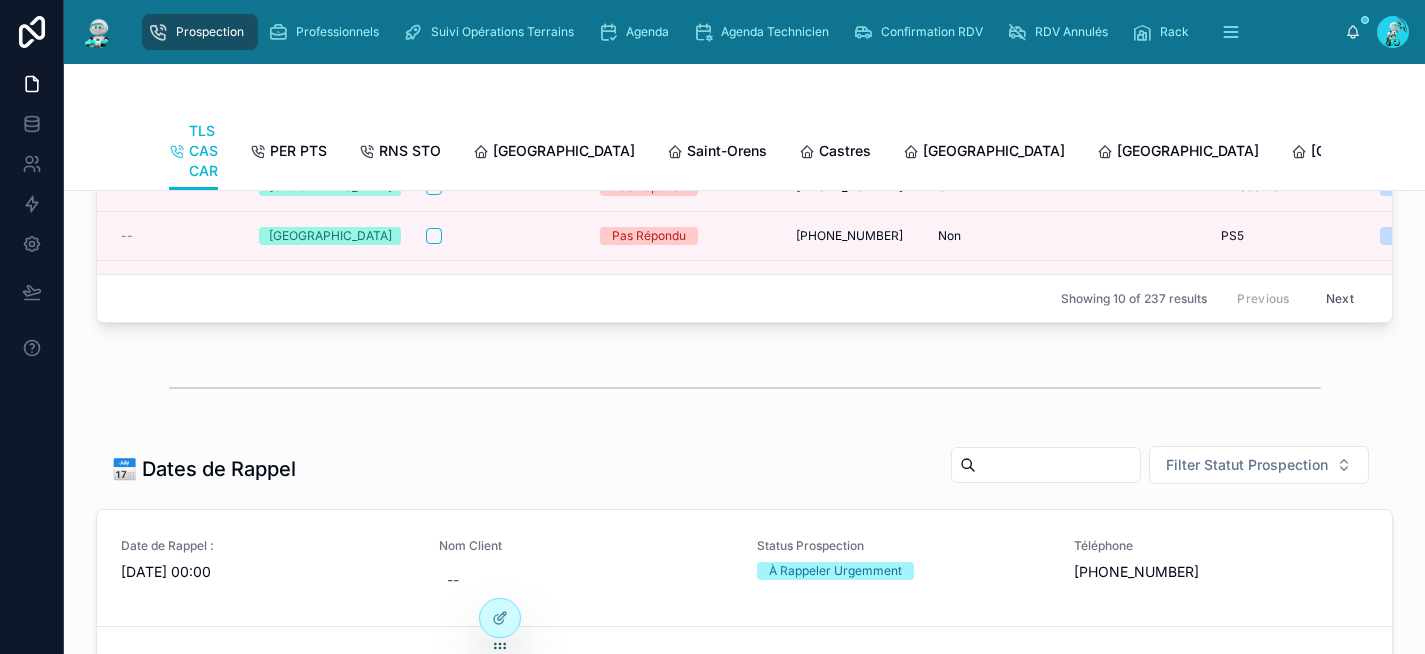 scroll, scrollTop: 950, scrollLeft: 0, axis: vertical 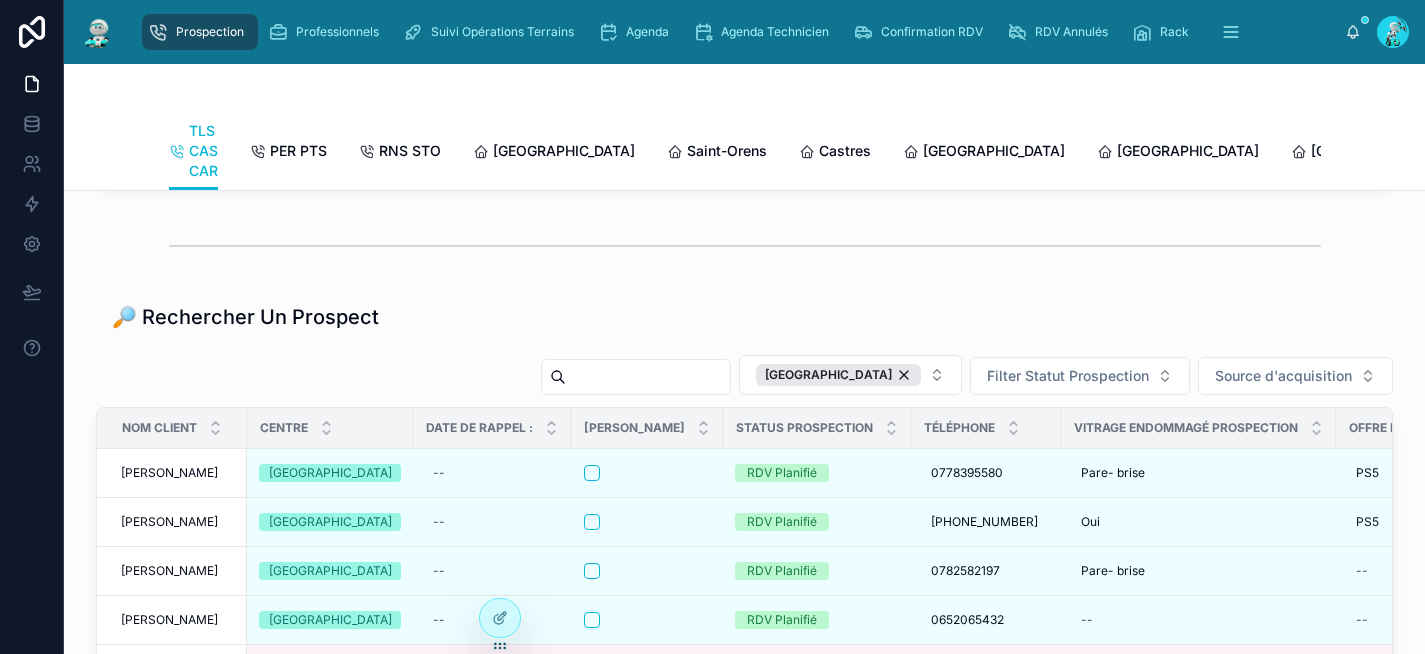 click at bounding box center [648, 377] 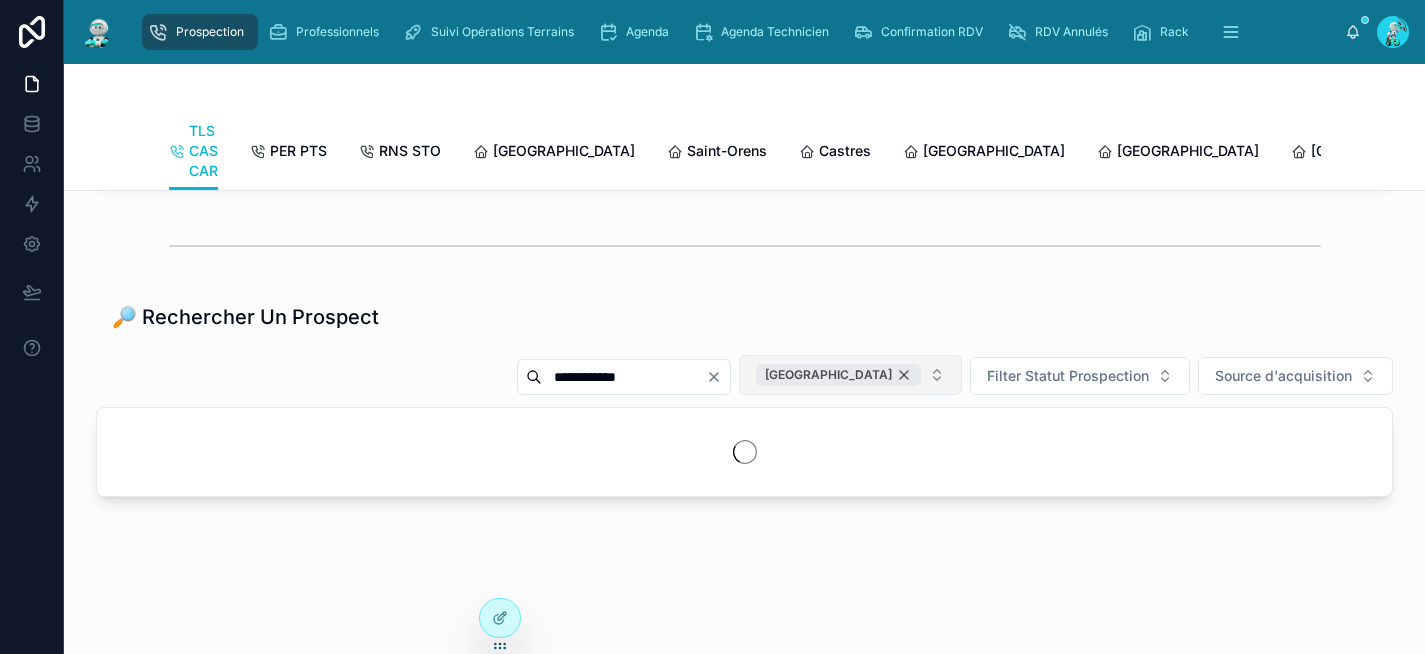 type on "**********" 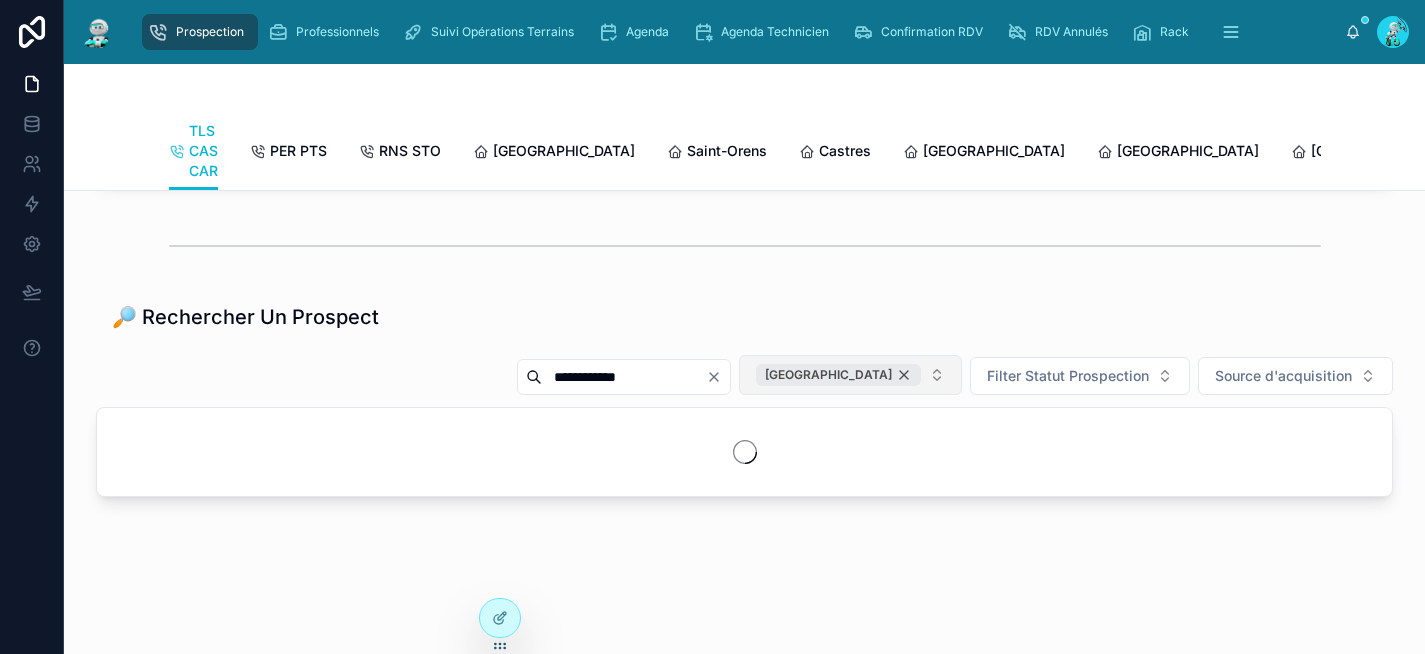 click on "[GEOGRAPHIC_DATA]" at bounding box center (838, 375) 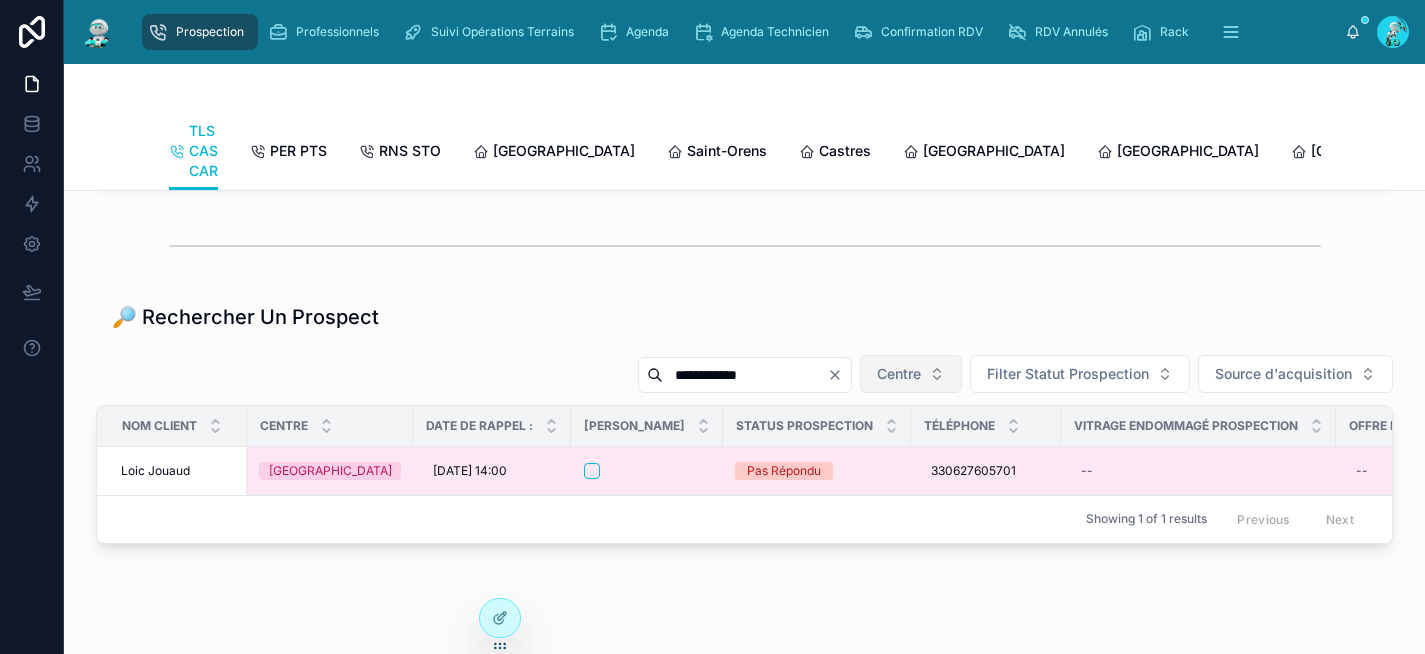 click at bounding box center [647, 471] 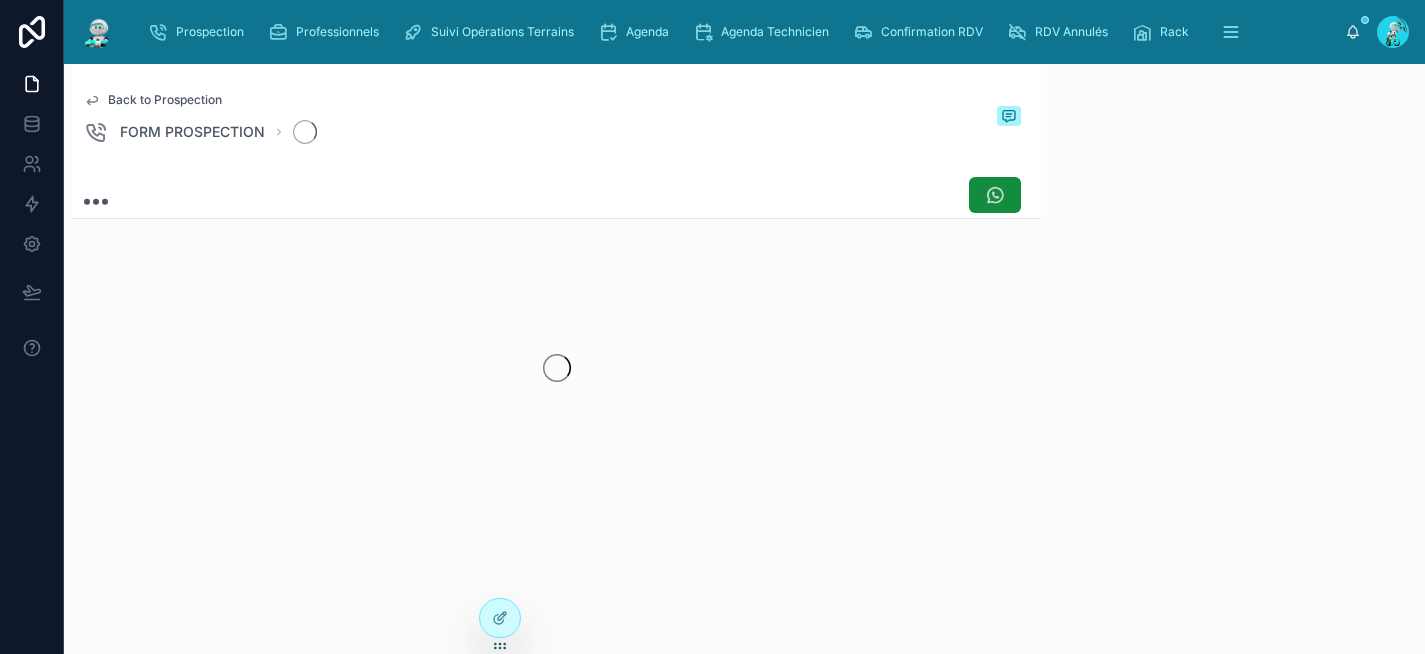 scroll, scrollTop: 33, scrollLeft: 0, axis: vertical 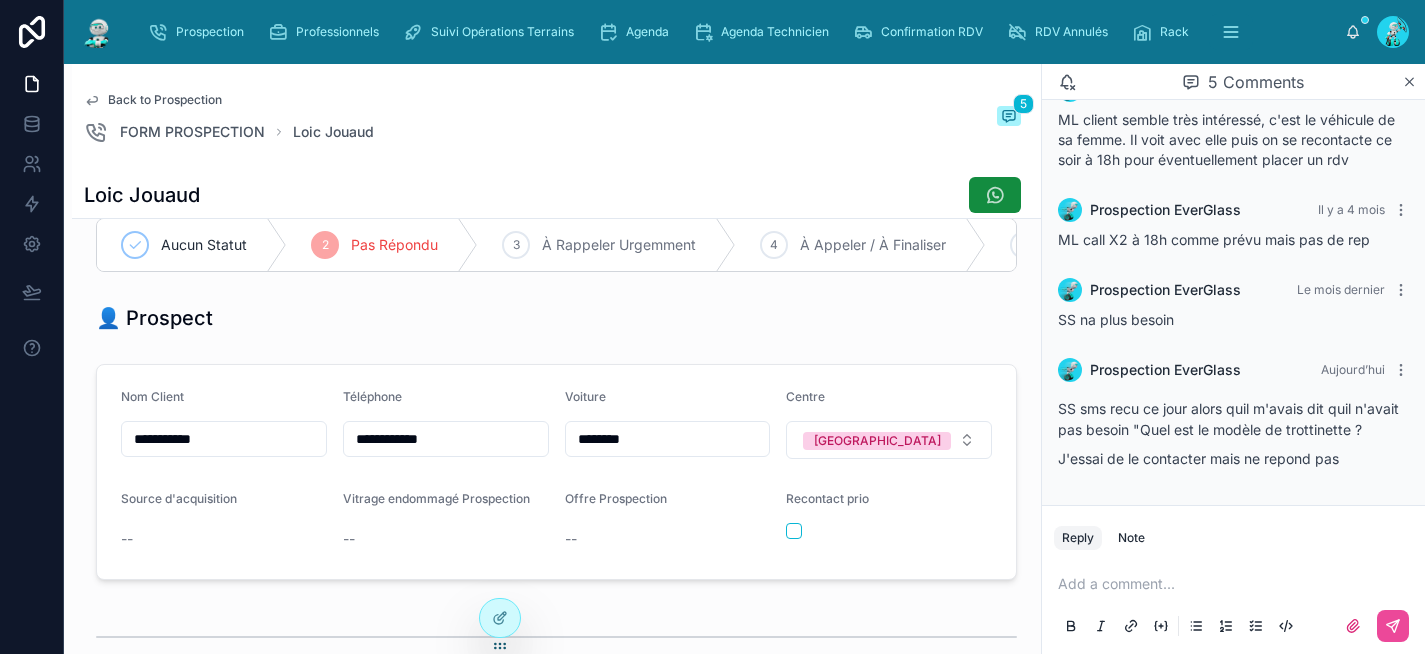 click at bounding box center [1237, 584] 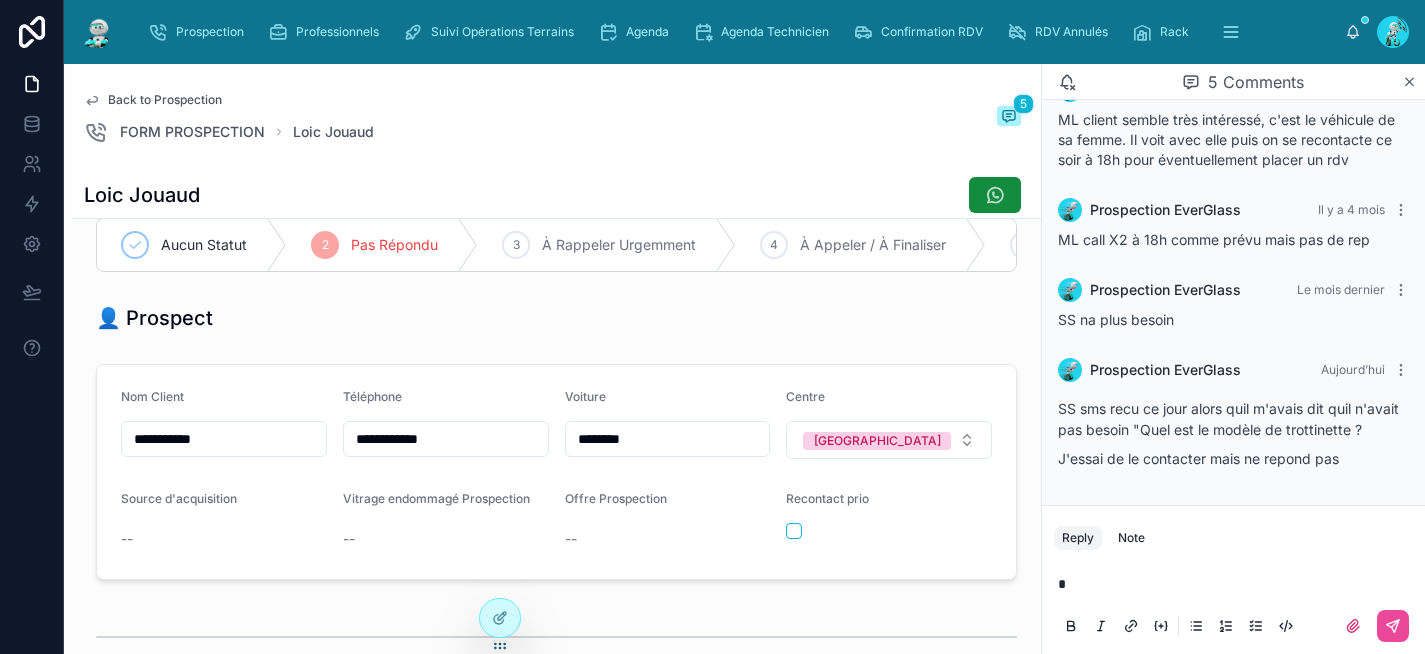 type 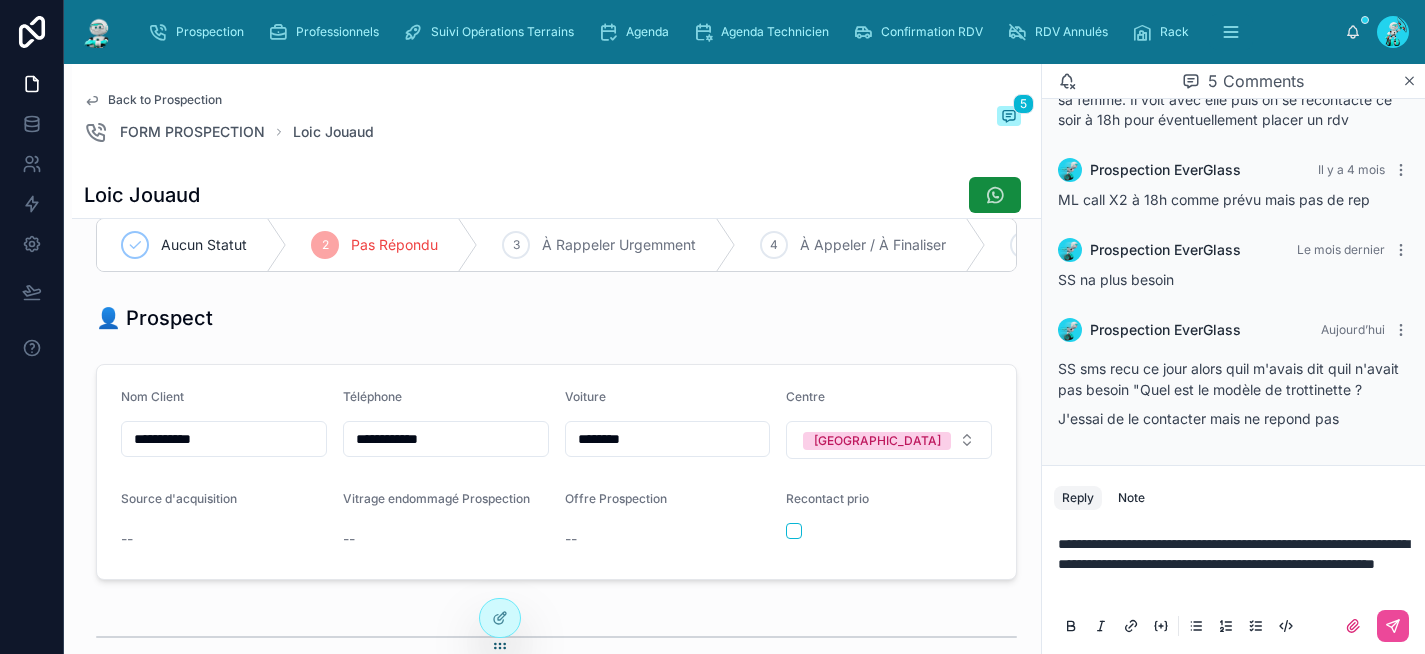 scroll, scrollTop: 230, scrollLeft: 0, axis: vertical 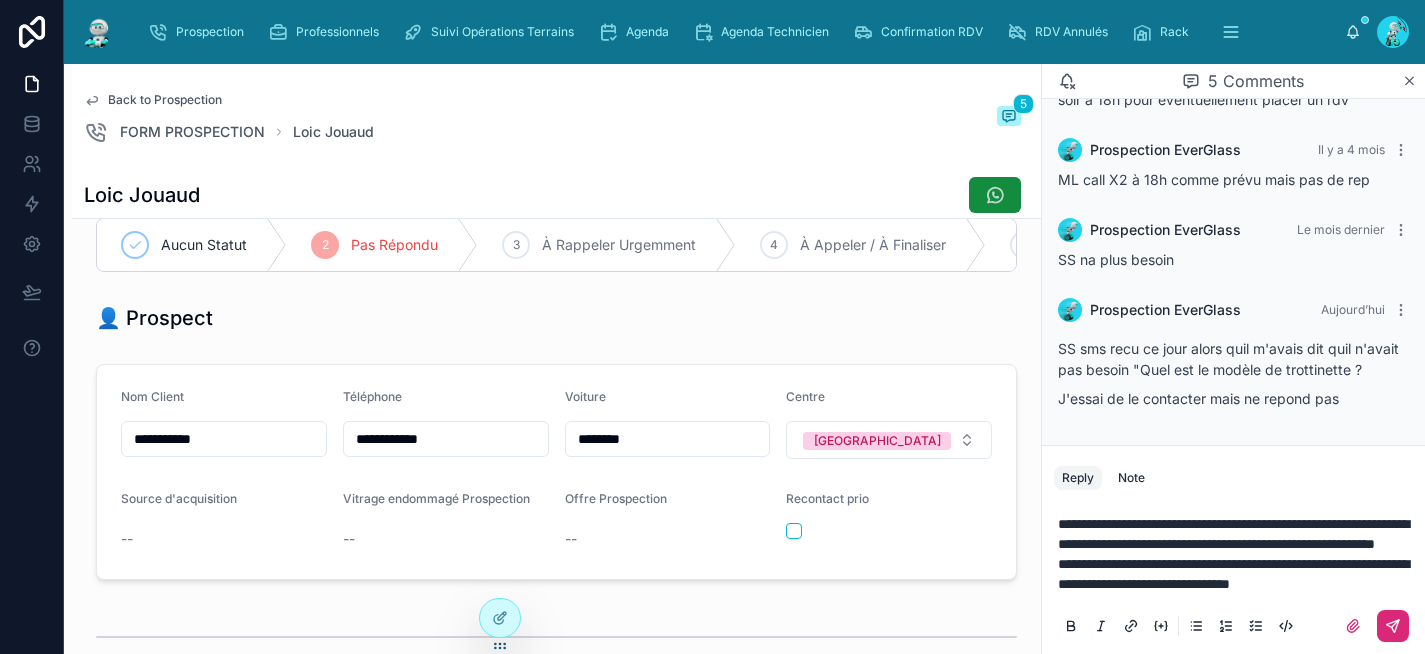 click 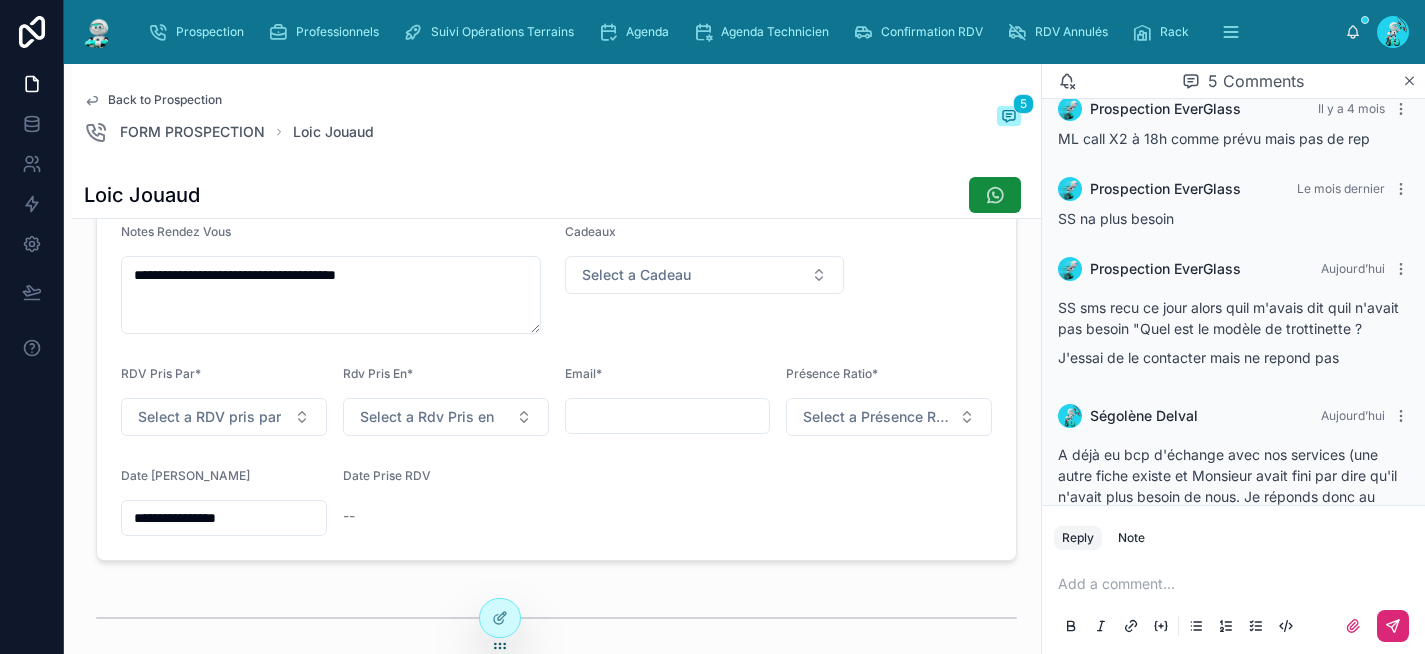 scroll, scrollTop: 791, scrollLeft: 0, axis: vertical 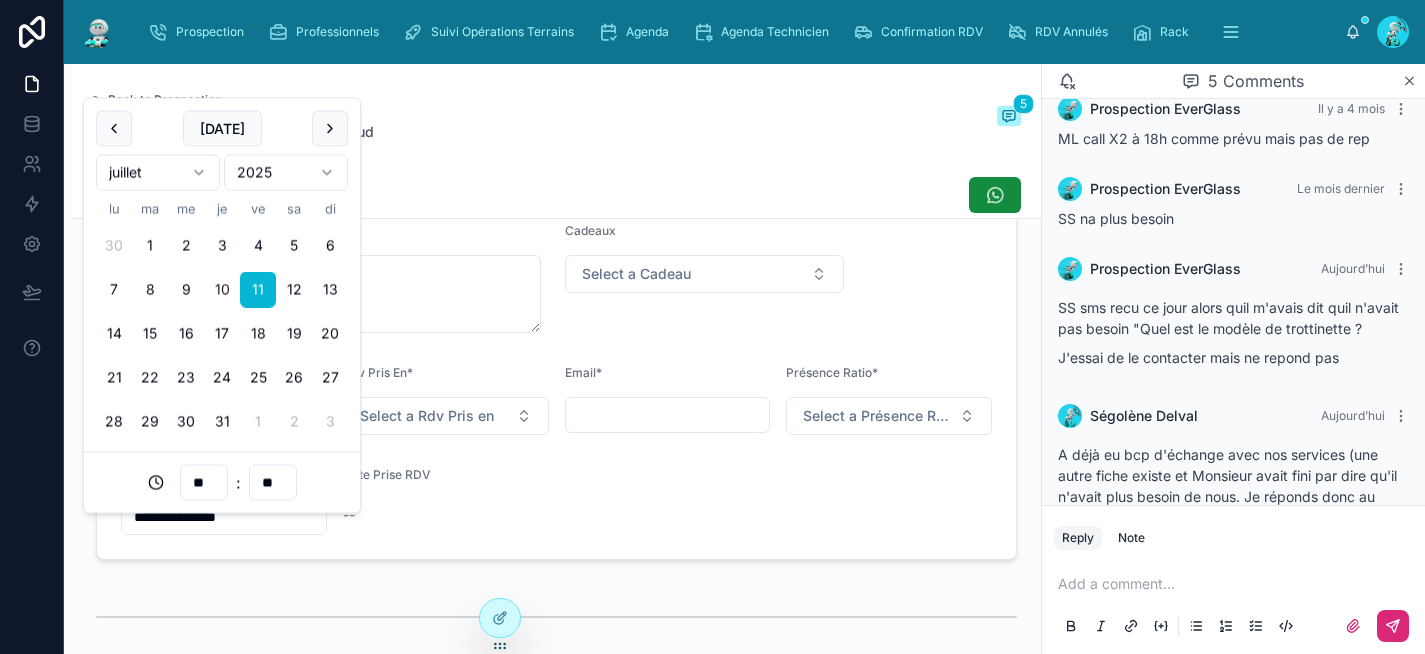 drag, startPoint x: 277, startPoint y: 530, endPoint x: 13, endPoint y: 528, distance: 264.00757 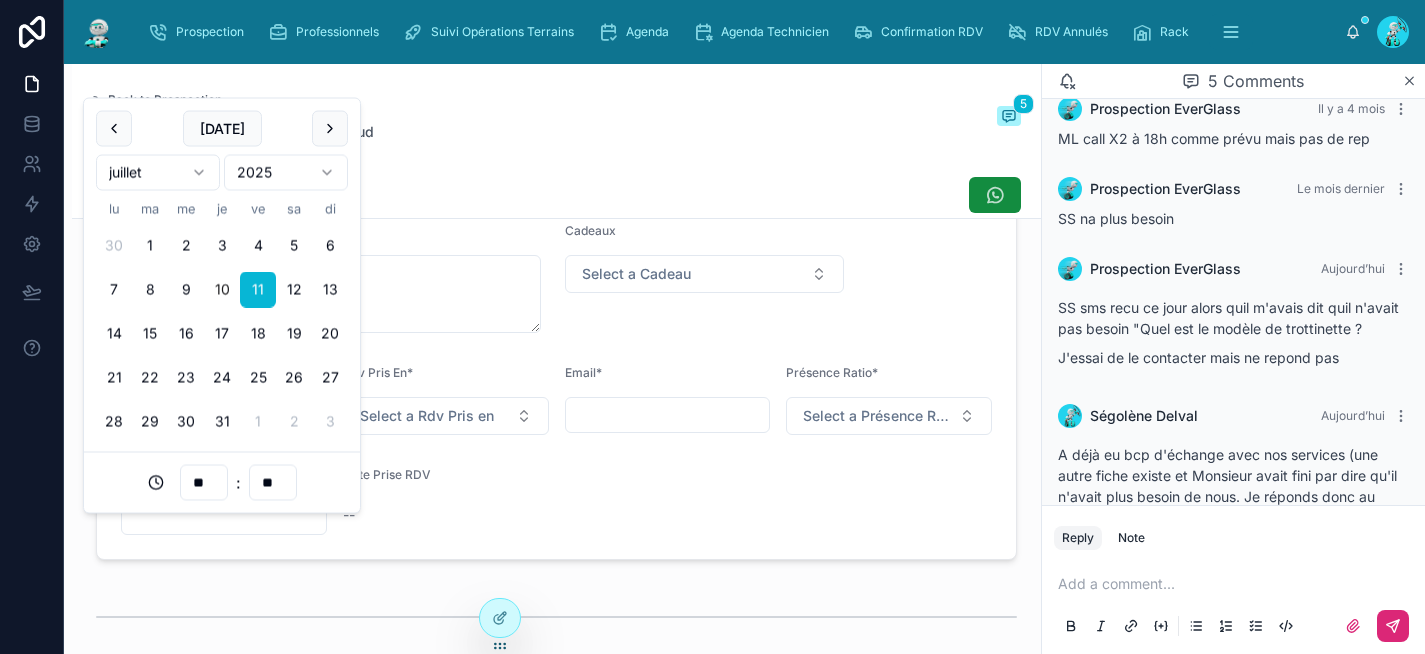 type on "**" 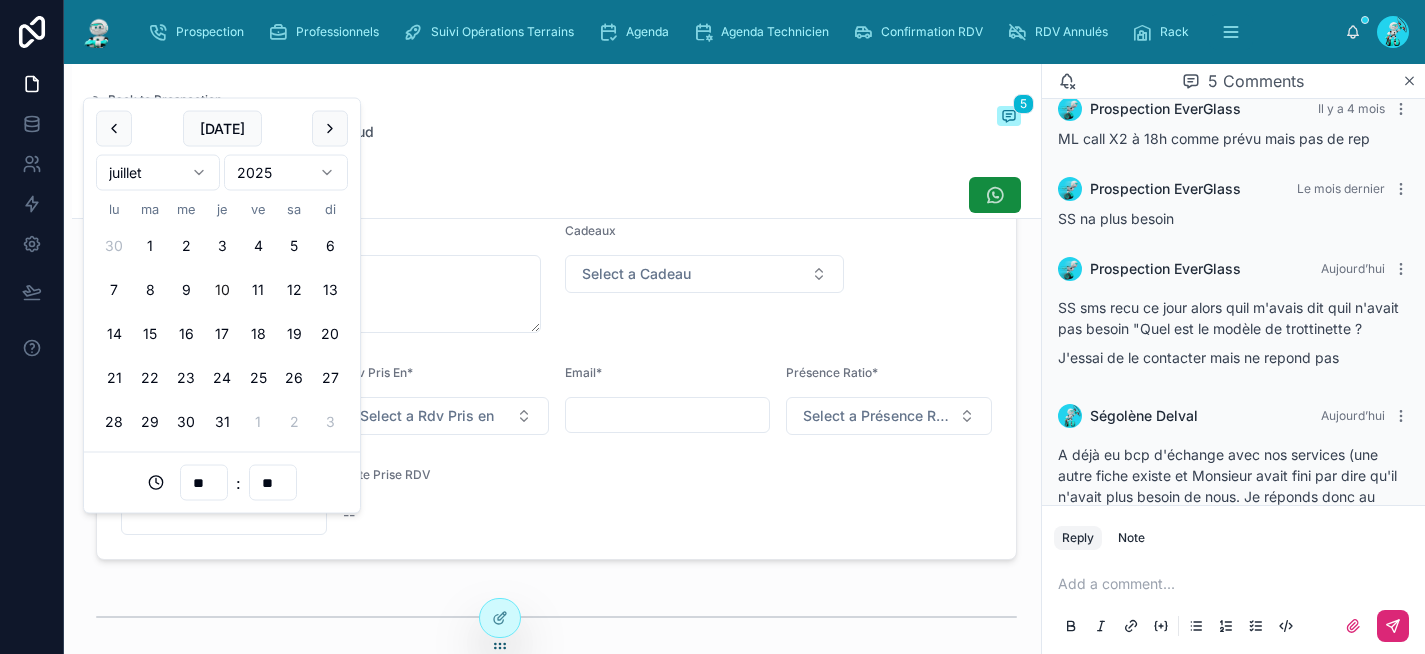 type 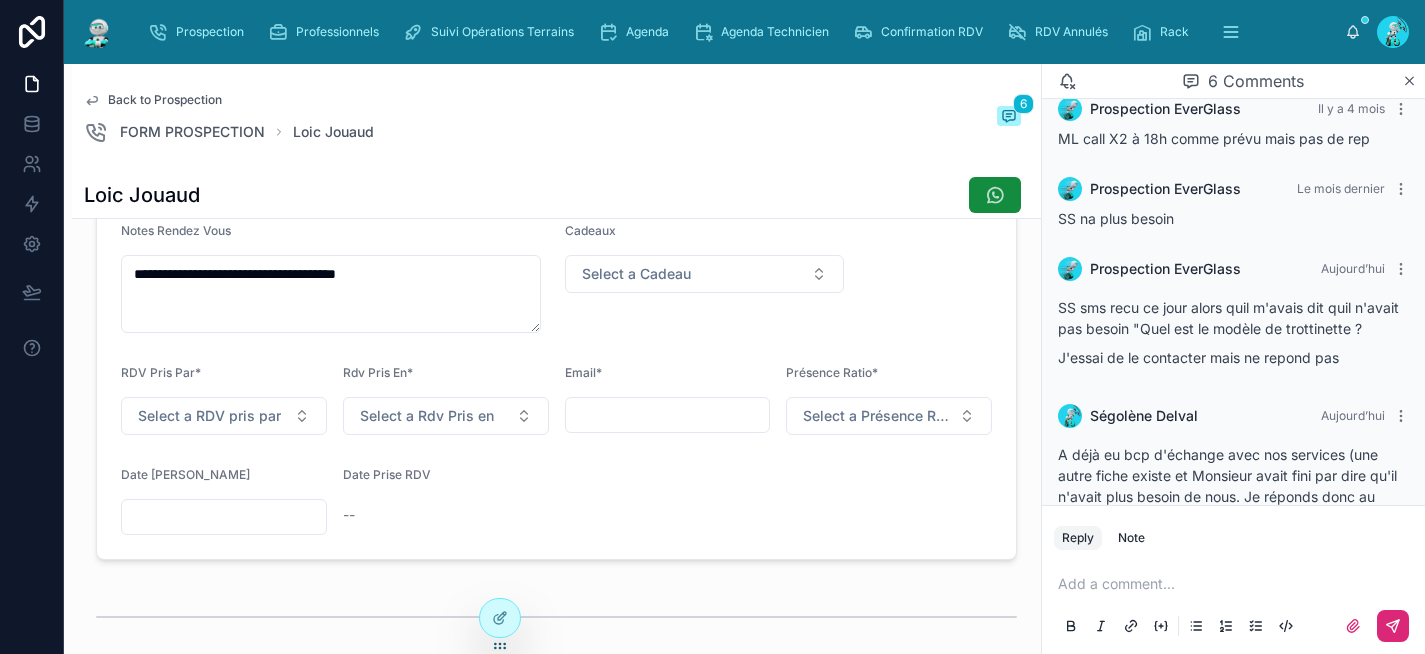 scroll, scrollTop: 351, scrollLeft: 0, axis: vertical 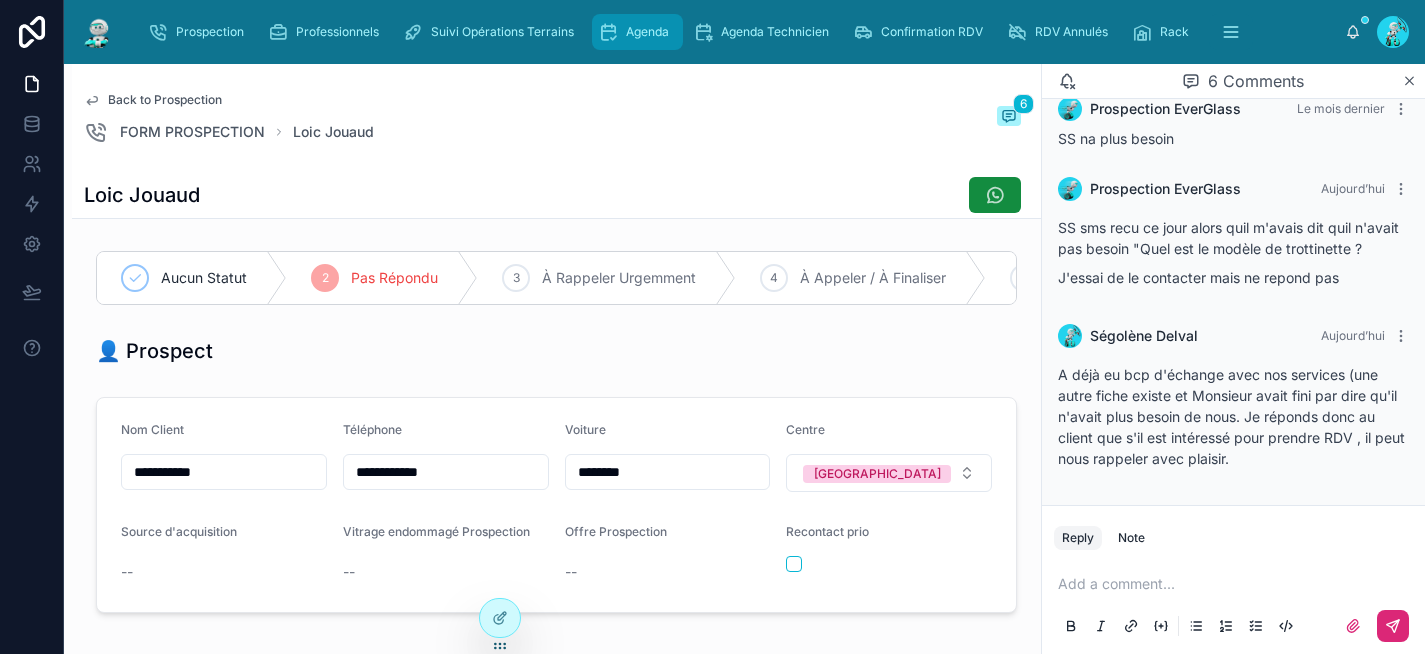 click on "Agenda" at bounding box center (647, 32) 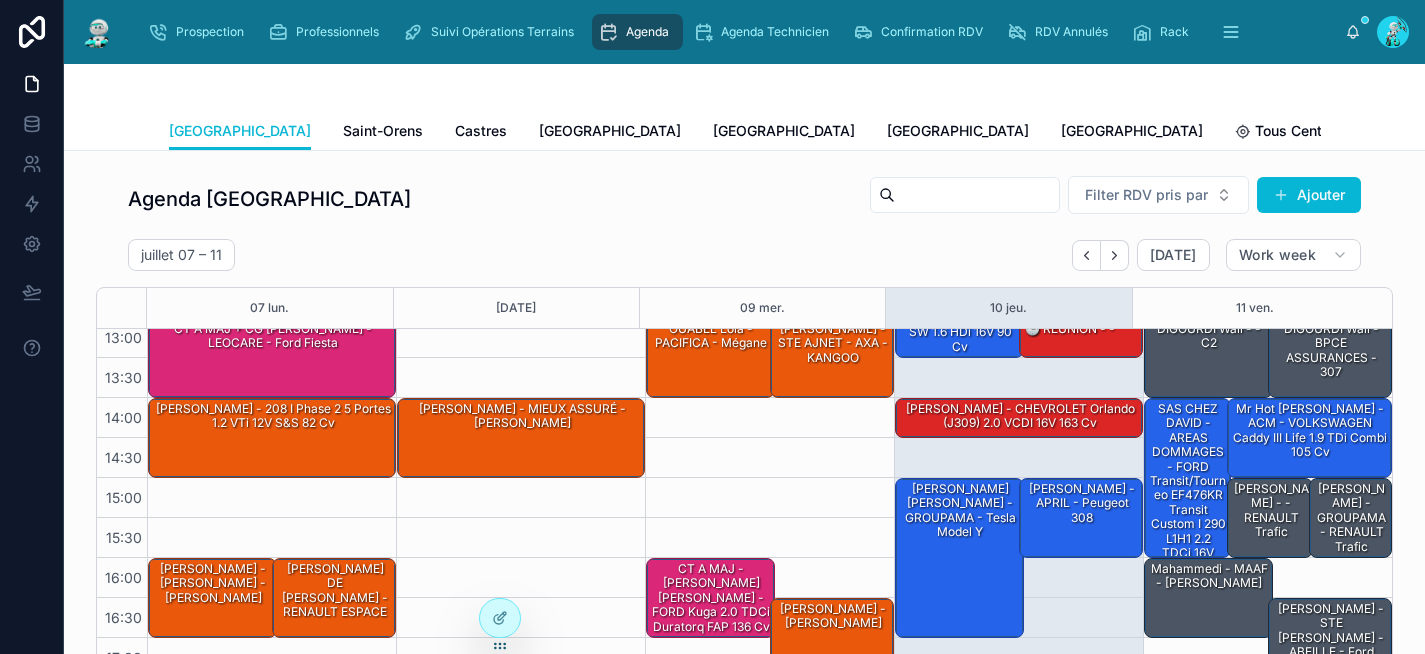 scroll, scrollTop: 332, scrollLeft: 0, axis: vertical 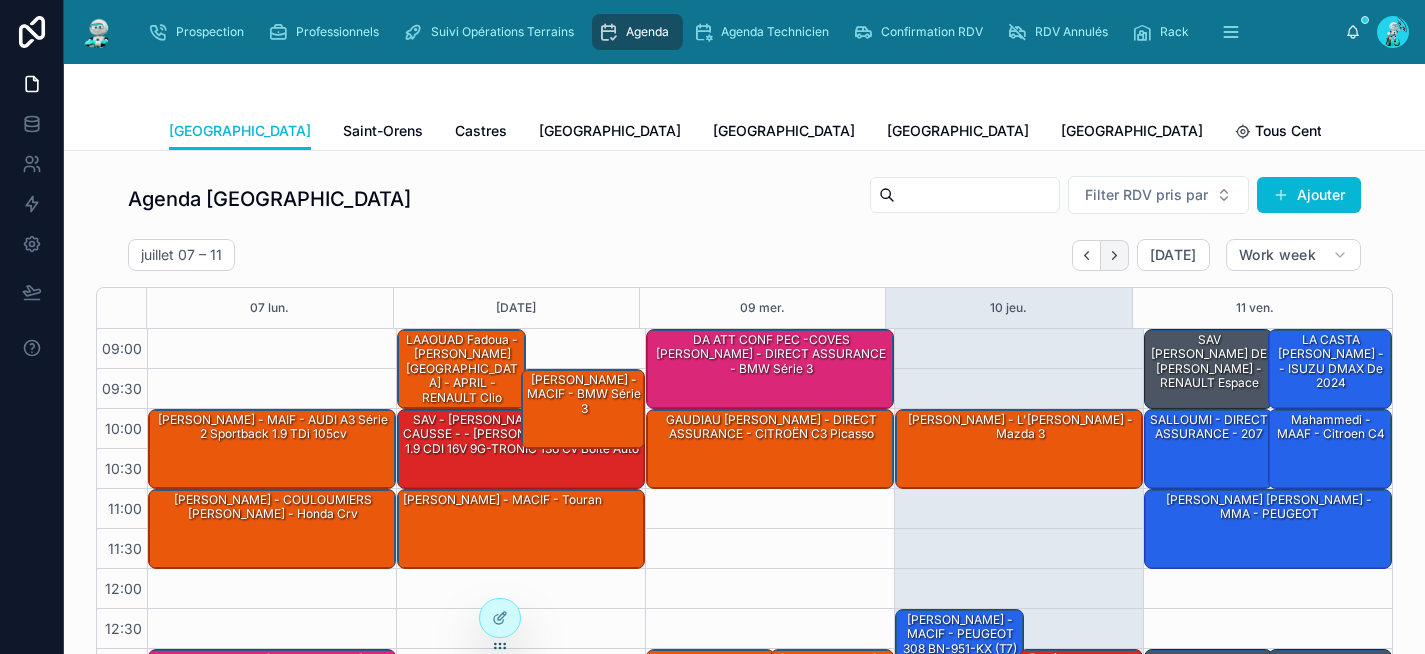 click at bounding box center (1115, 255) 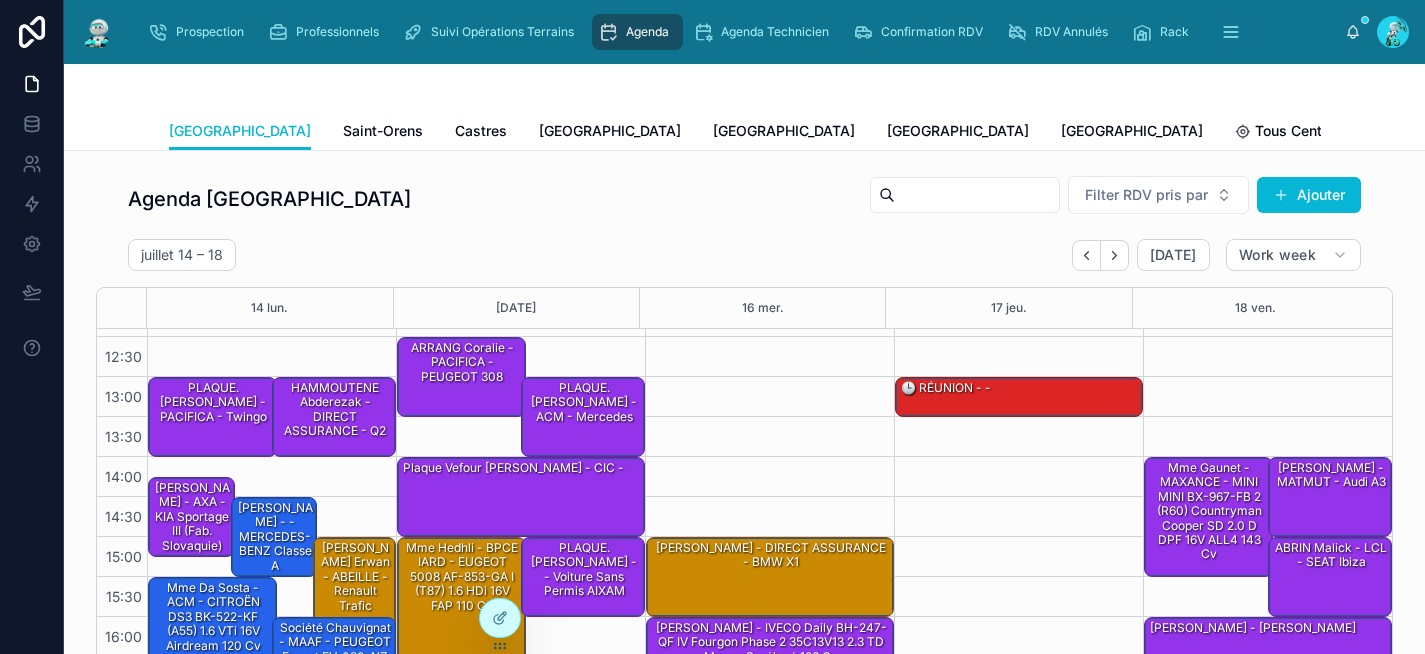 scroll, scrollTop: 332, scrollLeft: 0, axis: vertical 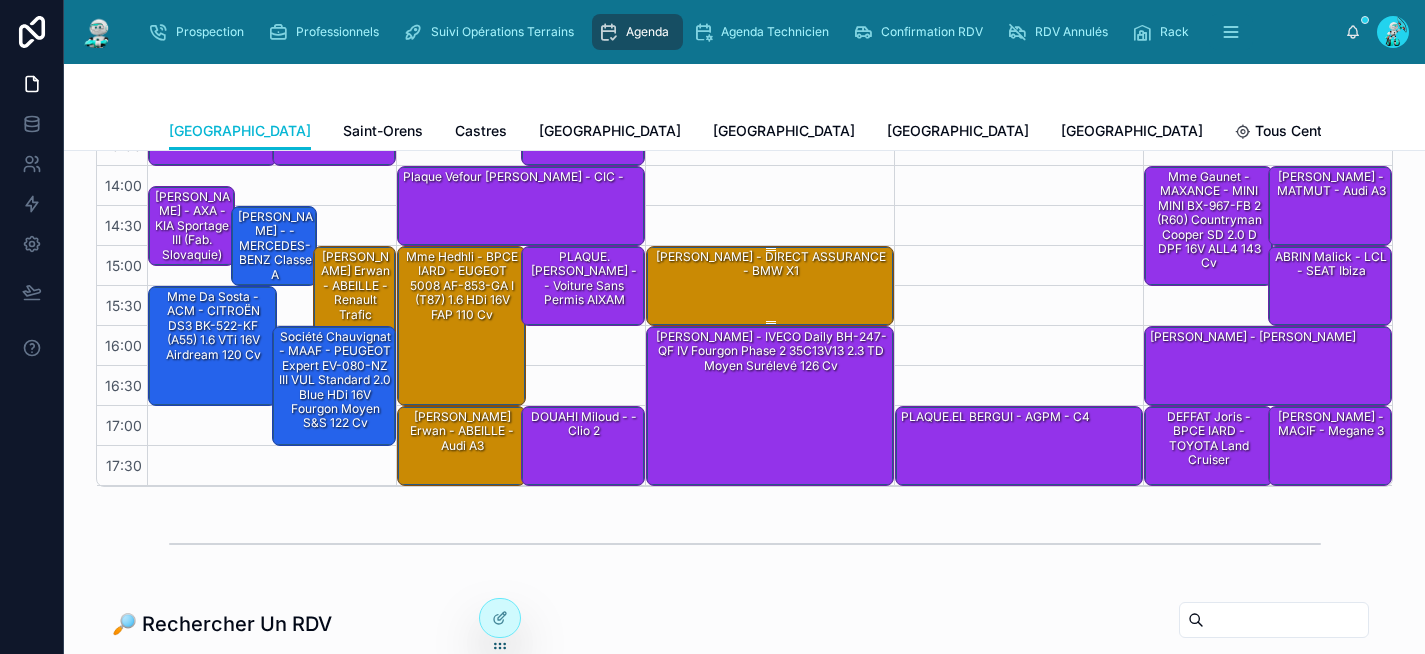 click on "Mr GAUNET laurent  - MONCEAU - IVECO Daily  BH-247-QF  IV Fourgon Phase 2 35C13V13 2.3 TD moyen surélevé 126 cv" at bounding box center [771, 405] 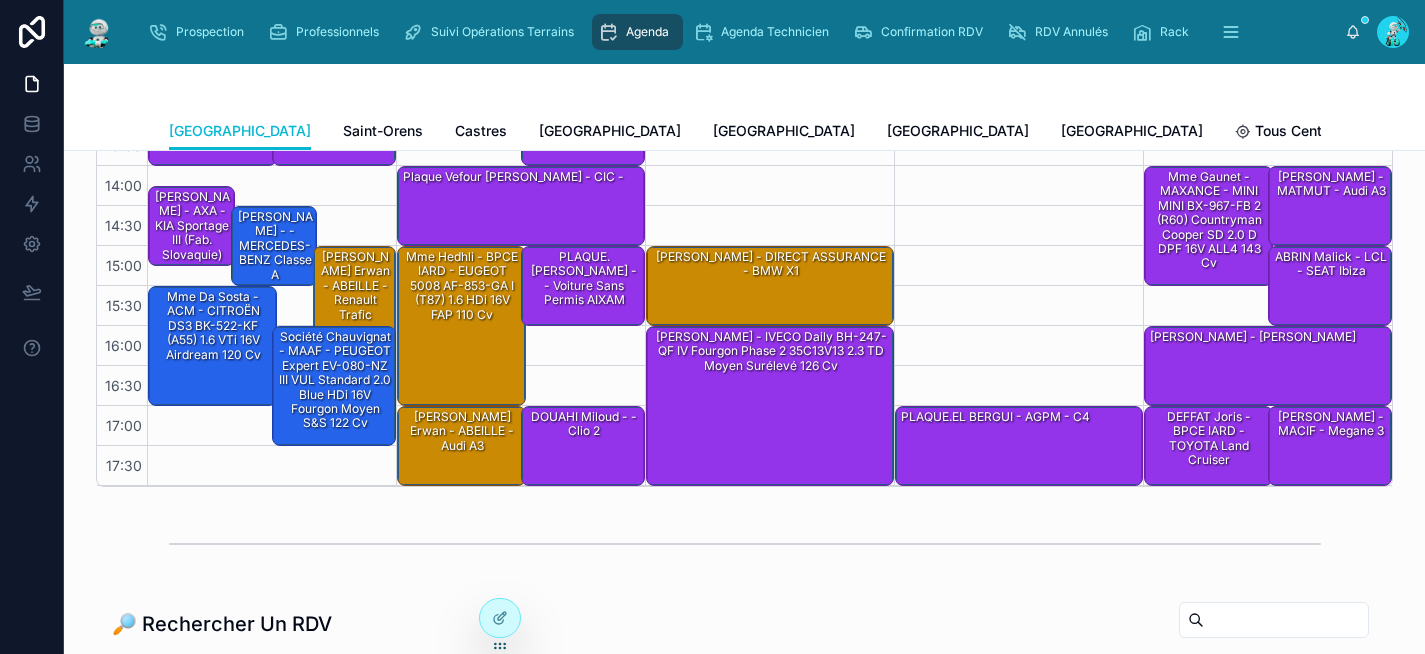 click on "Agenda Toulouse Filter RDV pris par Ajouter juillet 14 – 18 Today Work week 14 lun. 15 mar. 16 mer. 17 jeu. 18 ven. 09:00 09:30 10:00 10:30 11:00 11:30 12:00 12:30 13:00 13:30 14:00 14:30 15:00 15:30 16:00 16:30 17:00 17:30 09:00 – 10:00 BORDES guillaume  - ALLIANZ - 206 SW 1.4 HDi 68cv 10:00 – 11:00 PLAQUE.Saidoun Hajjer -  - Clio 5 09:00 – 10:00 Bordes Guillaume - ALLIANZ - 206 SW 2.0 HDi 90cv 10:00 – 11:00 BELMEHDI Mohammed  - WAZARI - GOLF 7 09:00 – 10:00 Christophe  - MACIF - Bmw 6 50i e63 11:00 – 12:00 SOLER Antony - LSA COURTAGE - Mégane 3 09:00 – 10:00 ALBORGHETTI William  - PACIFICA - SEAT Ibiza 11:00 – 12:00 MBAREK Abdelmalek  - Azzi Giovani  - NETVOX - CLIO 4 13:00 – 14:00 PLAQUE.BELLEROSE Tedy - PACIFICA - Twingo  14:15 – 15:15 Mr Beziat - AXA - KIA Sportage  III (Fab. Slovaquie) 1.7 CRDi VGT 16V DPF 4x2 115 cv 13:00 – 14:00 HAMMOUTENE Abderezak - DIRECT ASSURANCE - Q2 14:30 – 15:30 ABDOU Jordan -  - MERCEDES-BENZ Classe A 15:30 – 17:00 15:00 – 16:30 16:00 – 17:30" at bounding box center [744, 488] 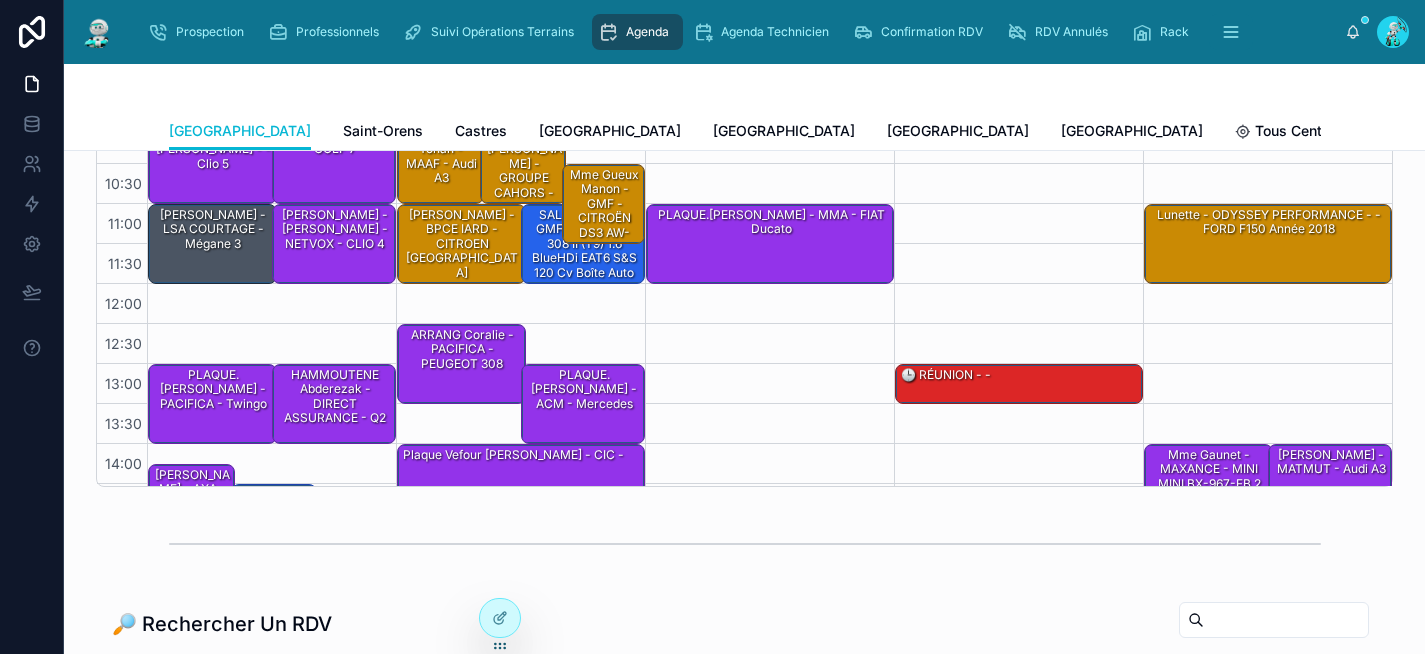 scroll, scrollTop: 0, scrollLeft: 0, axis: both 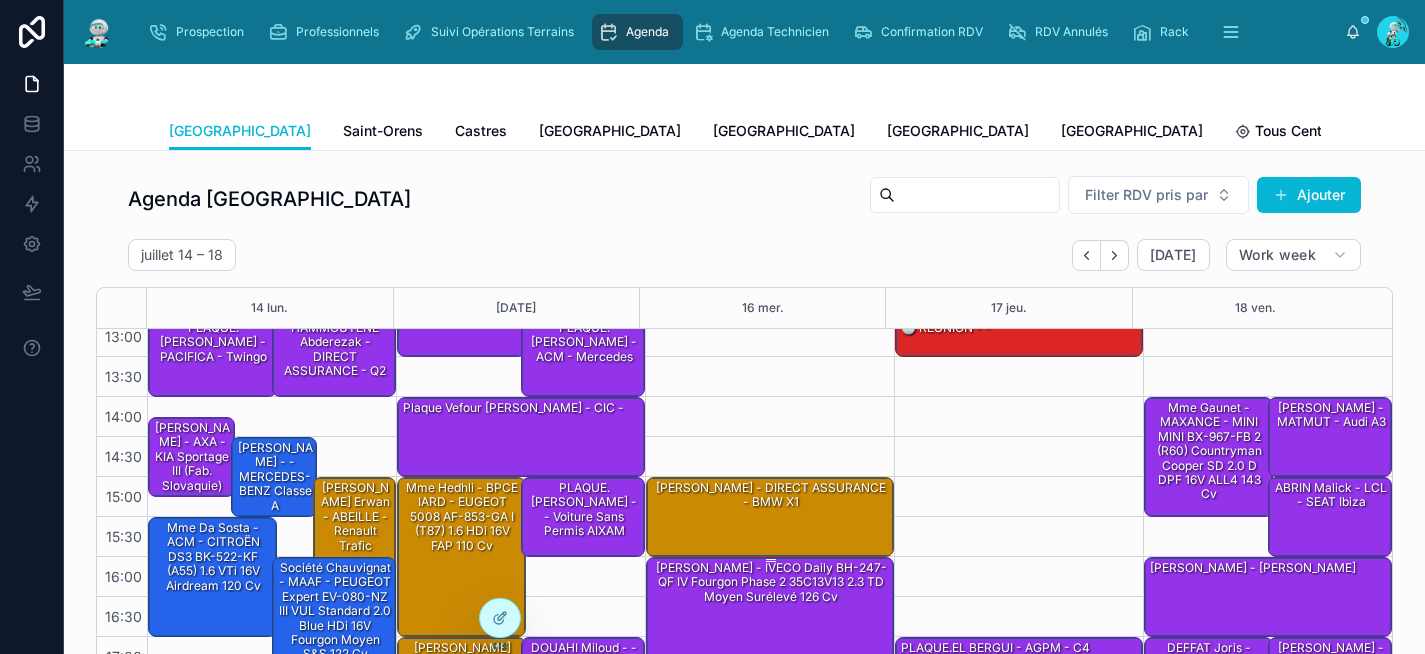 click on "Mr GAUNET laurent  - MONCEAU - IVECO Daily  BH-247-QF  IV Fourgon Phase 2 35C13V13 2.3 TD moyen surélevé 126 cv" at bounding box center [771, 582] 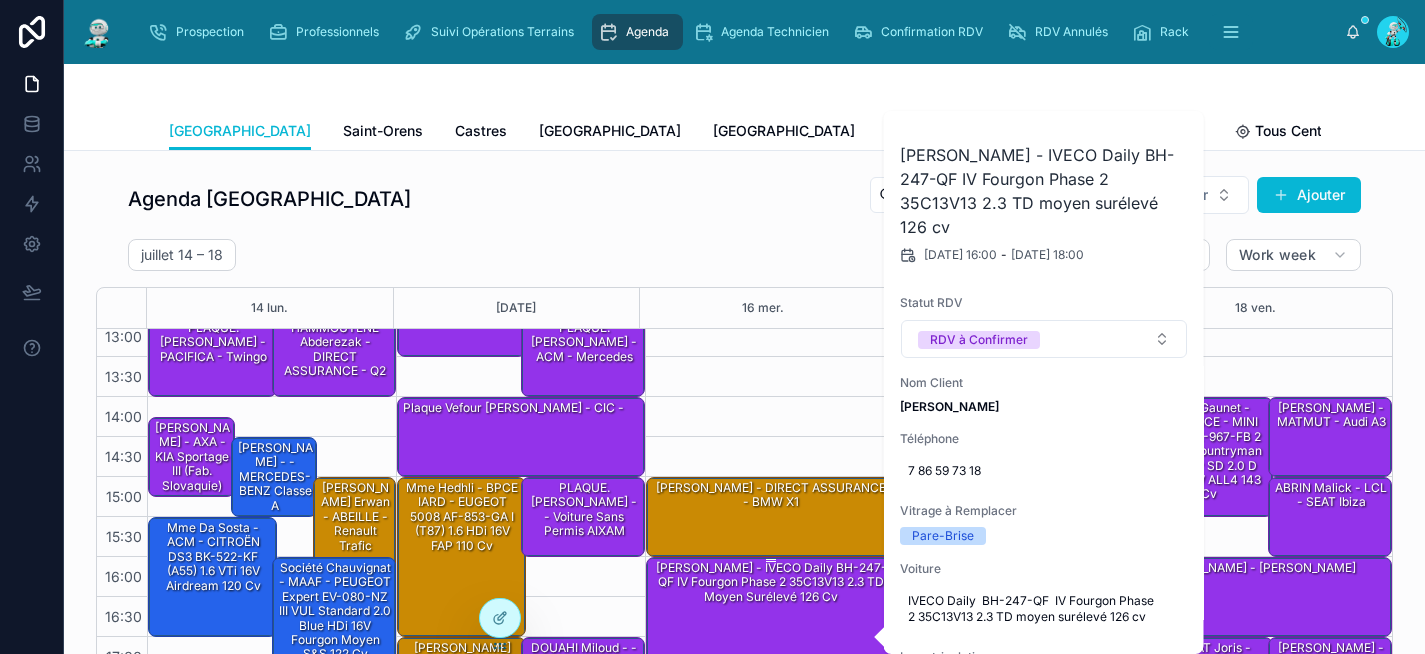 click on "Mr GAUNET laurent  - MONCEAU - IVECO Daily  BH-247-QF  IV Fourgon Phase 2 35C13V13 2.3 TD moyen surélevé 126 cv" at bounding box center [771, 582] 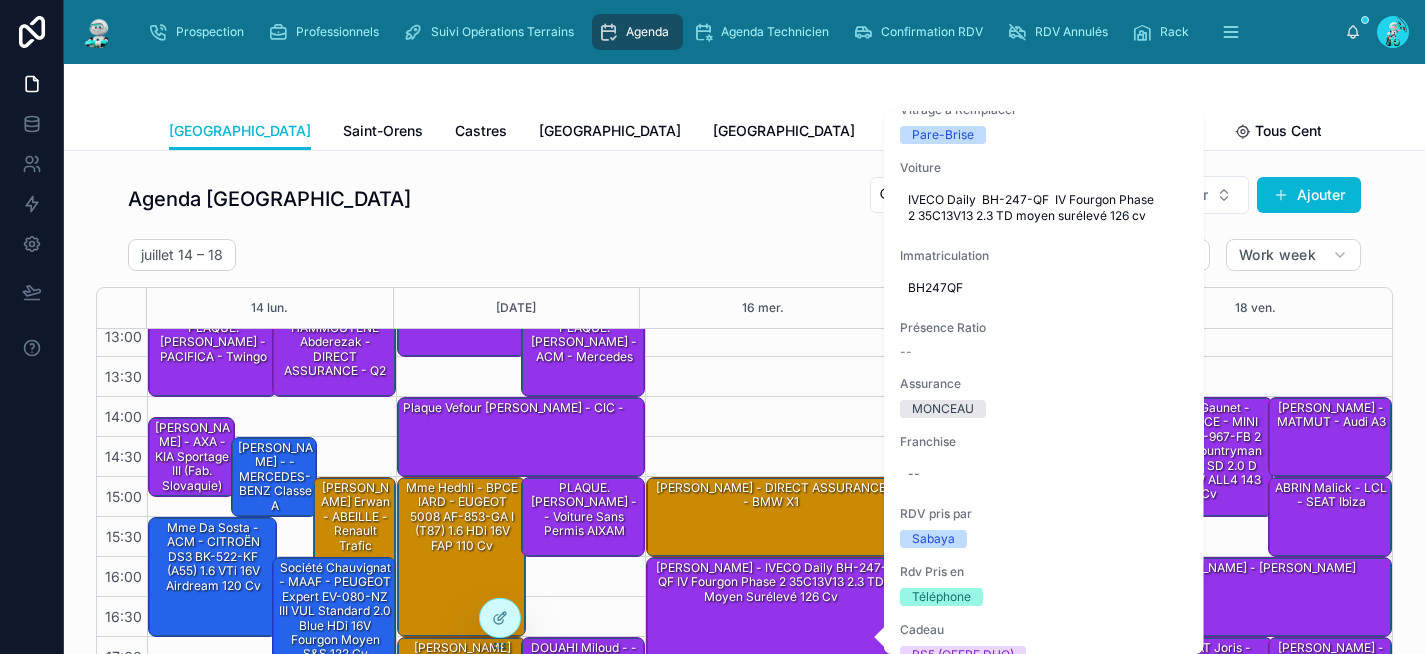 scroll, scrollTop: 402, scrollLeft: 0, axis: vertical 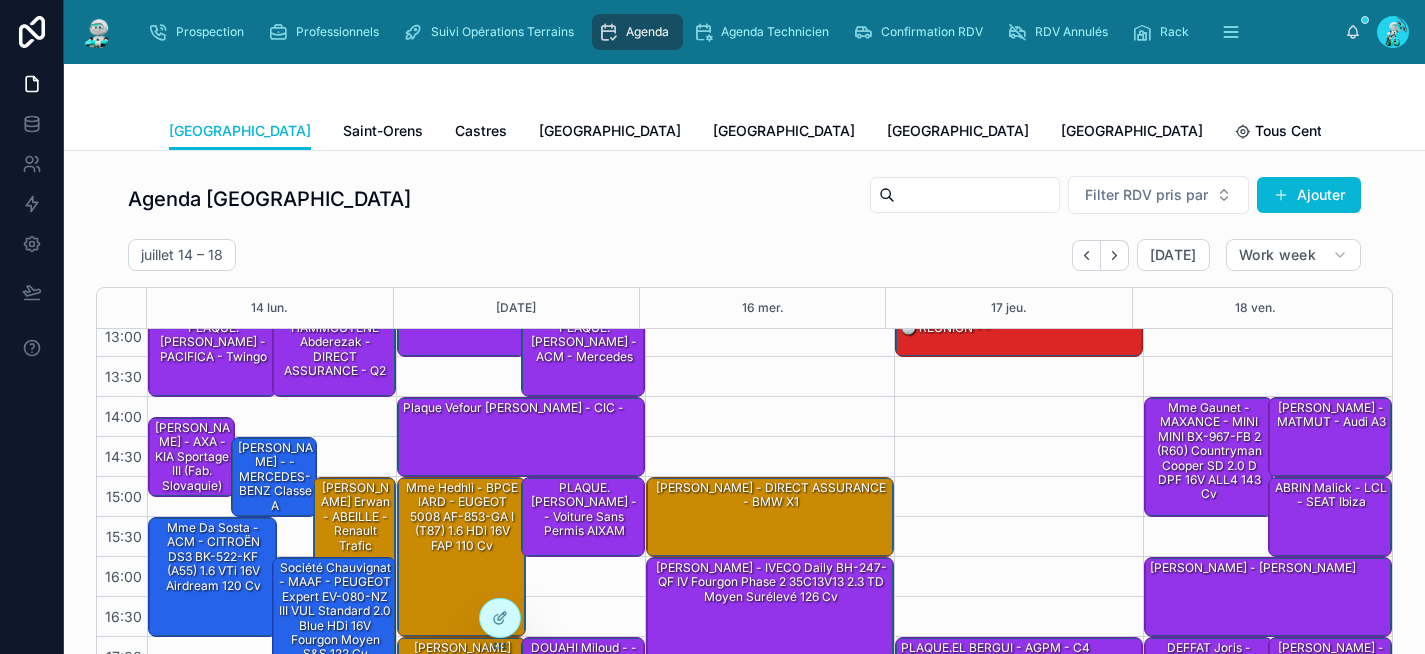 click on "11:00 – 12:00 PLAQUE.DETTINGER Marco - MMA - FIAT Ducato 15:00 – 16:00 CHAREF RAFIK - DIRECT ASSURANCE - BMW X1 16:00 – 18:00 Mr GAUNET laurent  - MONCEAU - IVECO Daily  BH-247-QF  IV Fourgon Phase 2 35C13V13 2.3 TD moyen surélevé 126 cv" at bounding box center [769, 357] 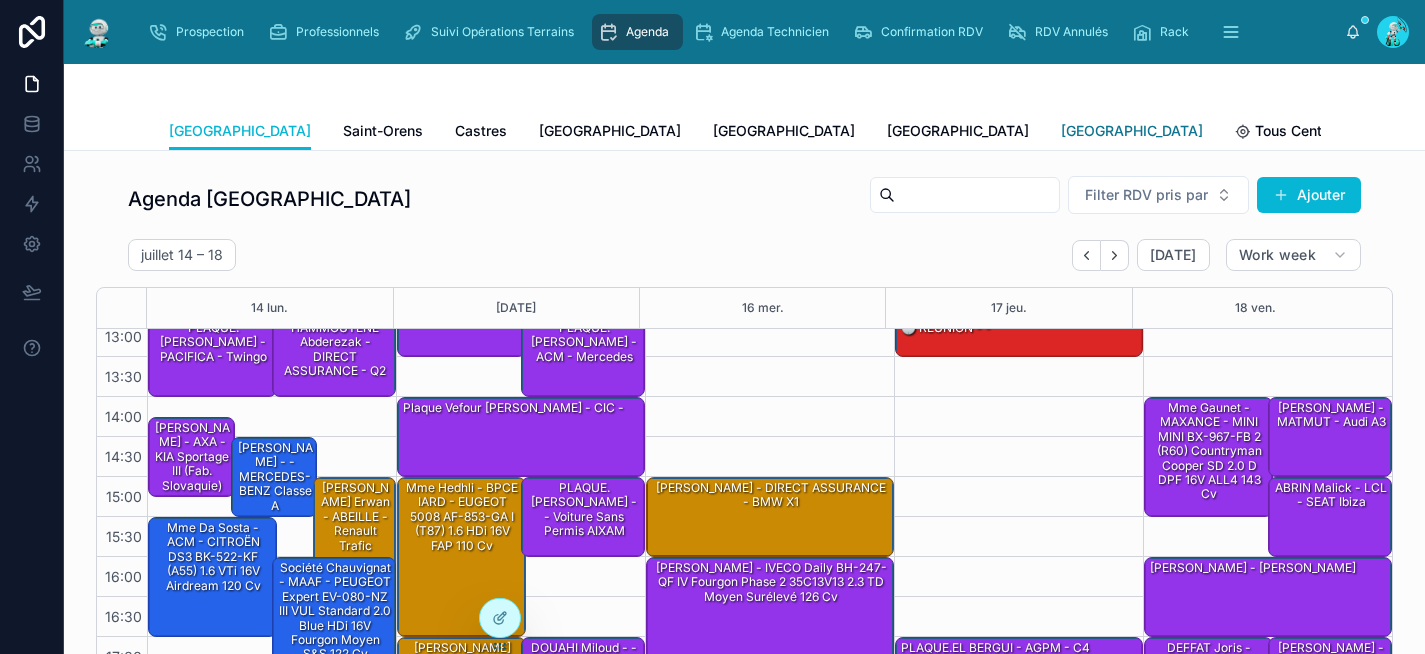 click on "[GEOGRAPHIC_DATA]" at bounding box center (1132, 131) 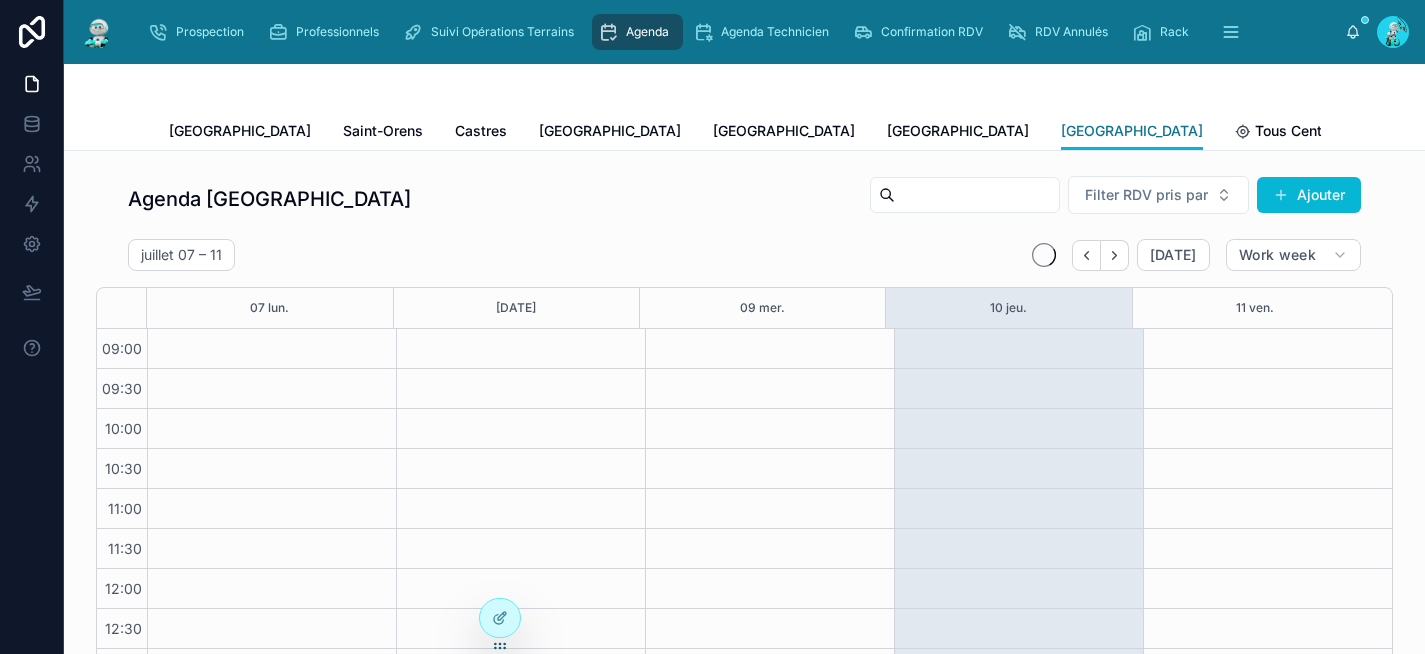 scroll, scrollTop: 332, scrollLeft: 0, axis: vertical 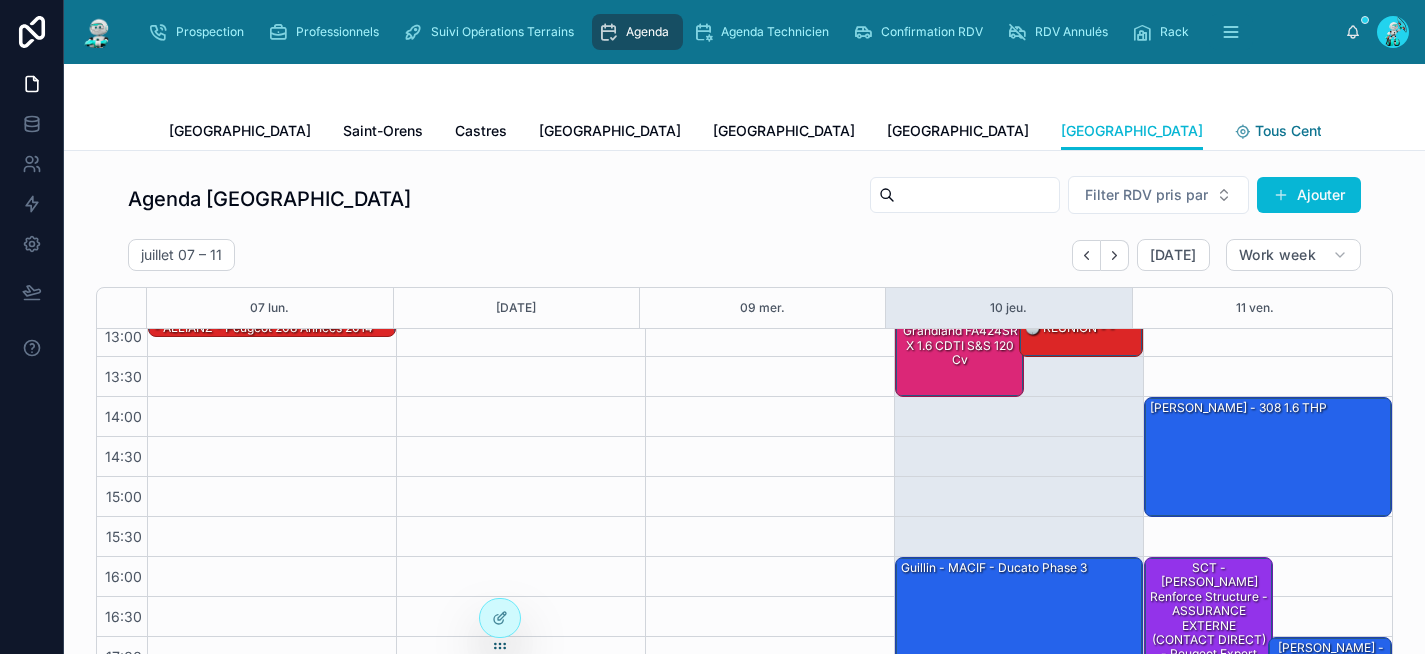 click on "Tous Centres" at bounding box center [1299, 131] 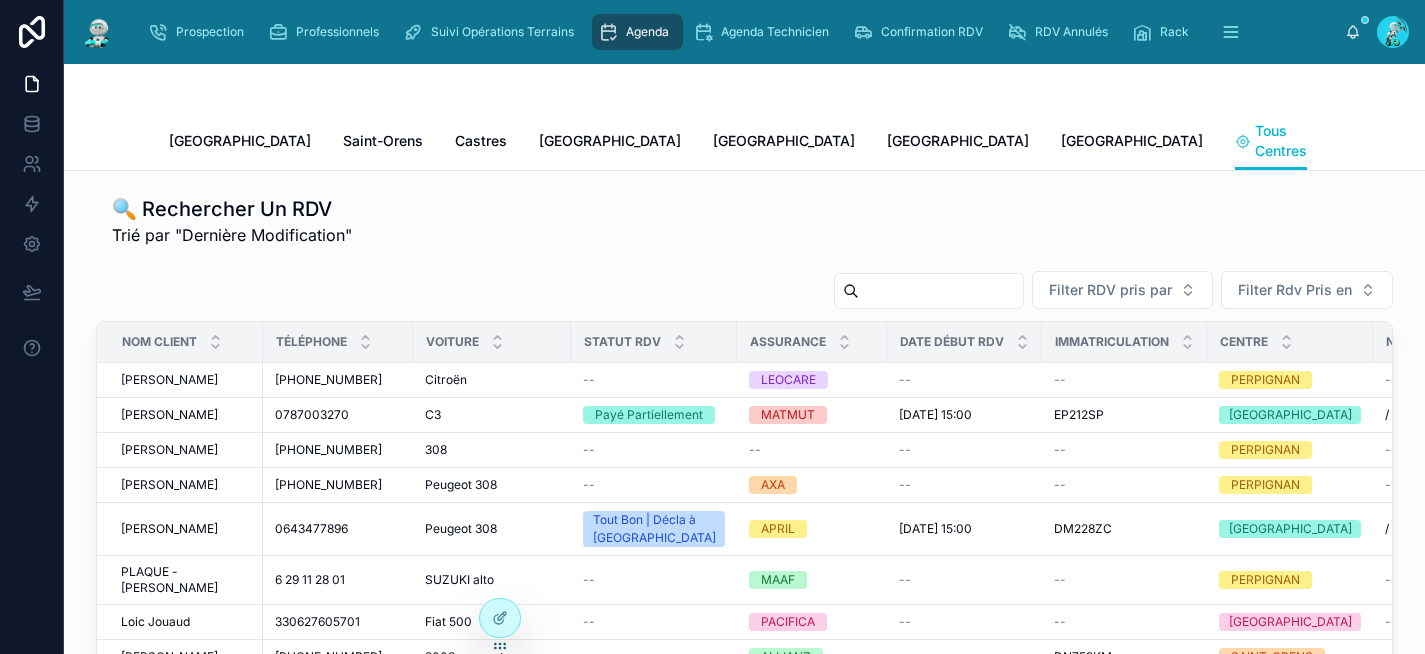 click at bounding box center [941, 291] 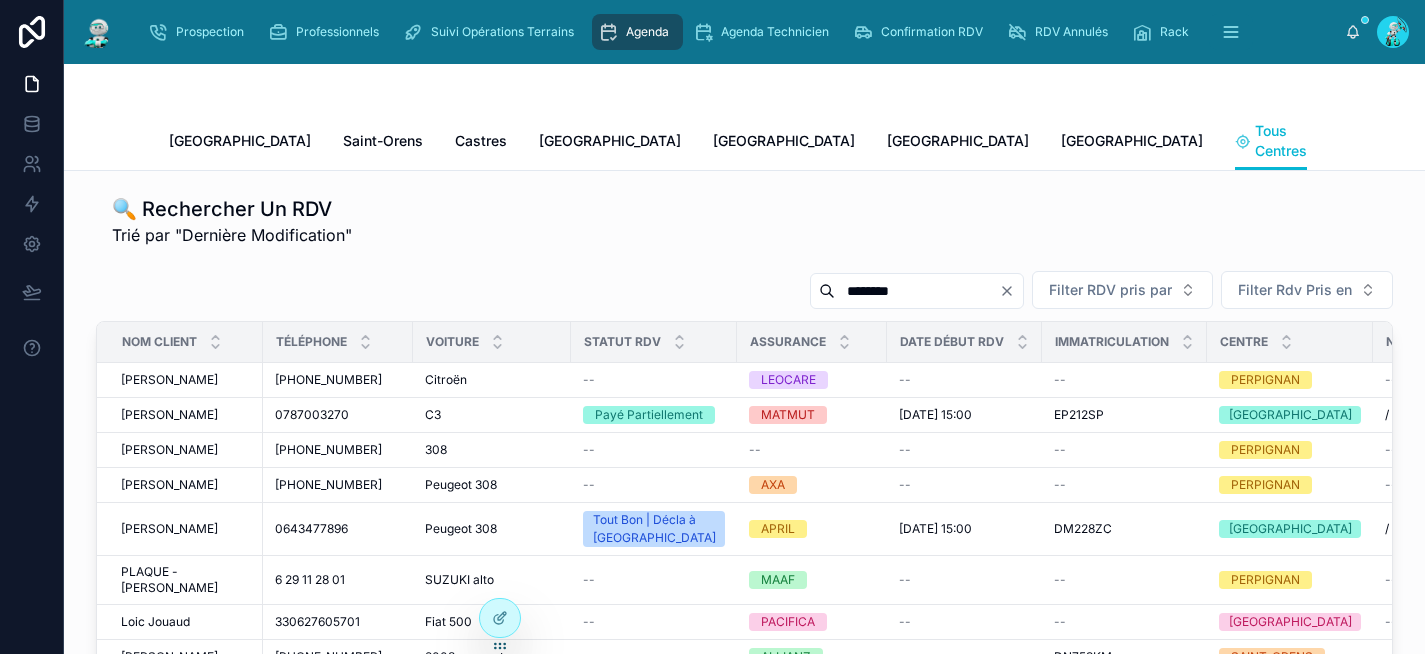 type on "********" 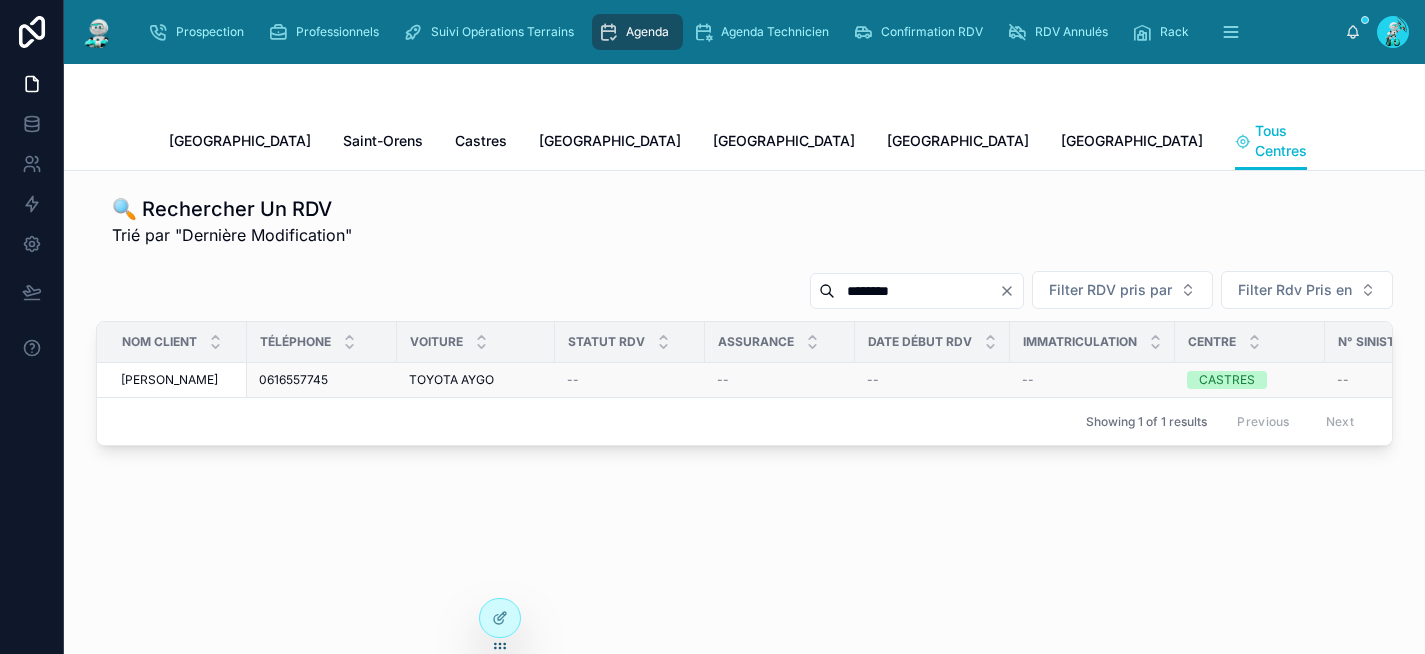 click on "TOYOTA AYGO TOYOTA AYGO" at bounding box center [476, 380] 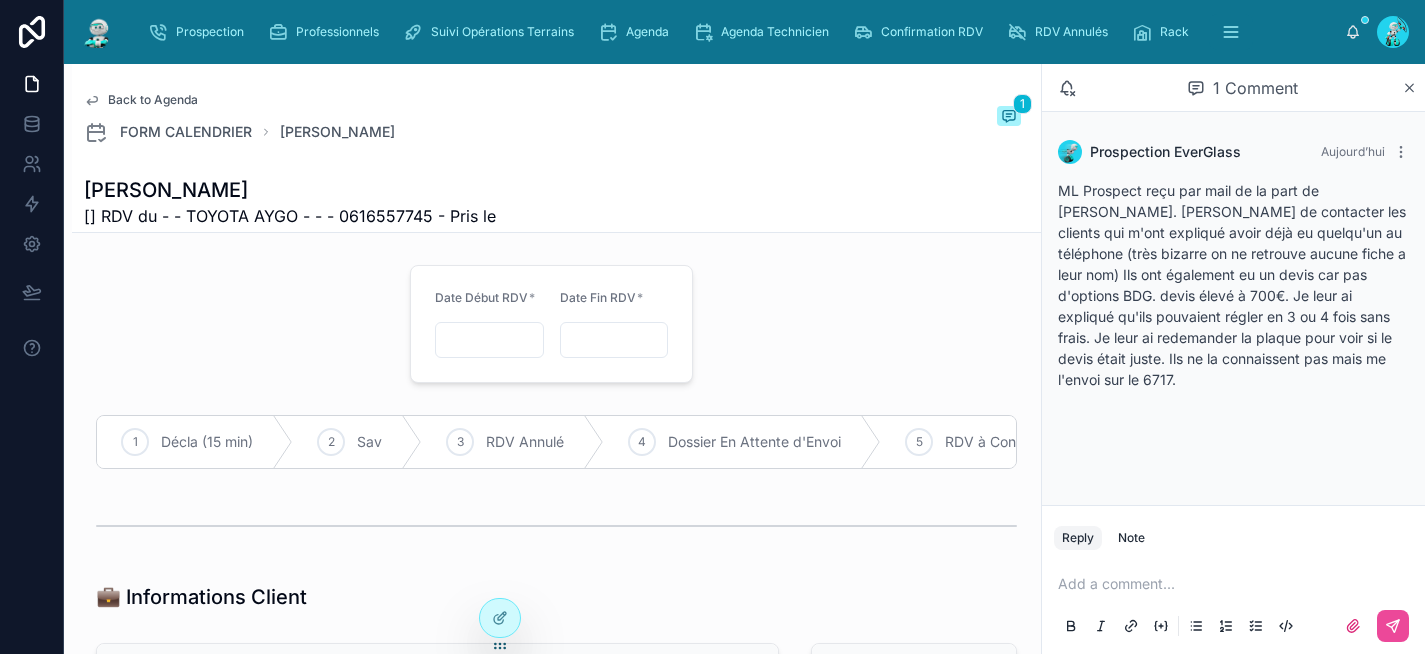 click at bounding box center (1237, 584) 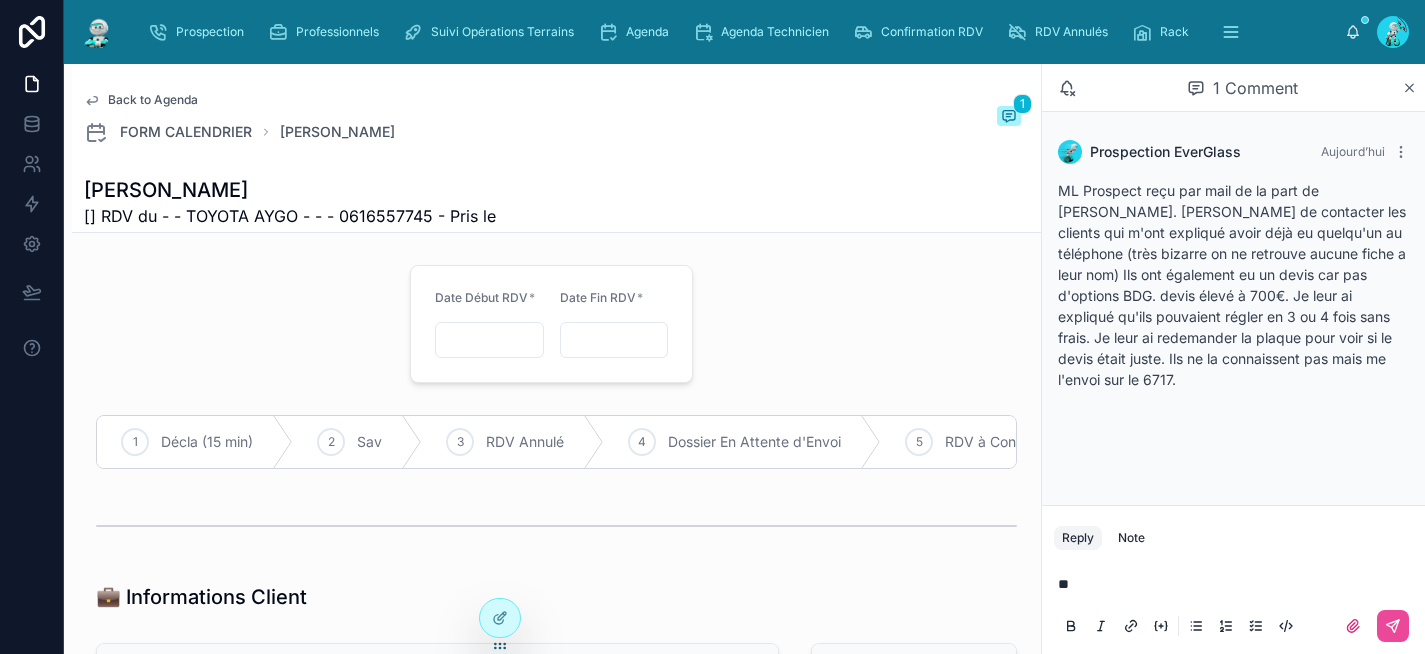 type 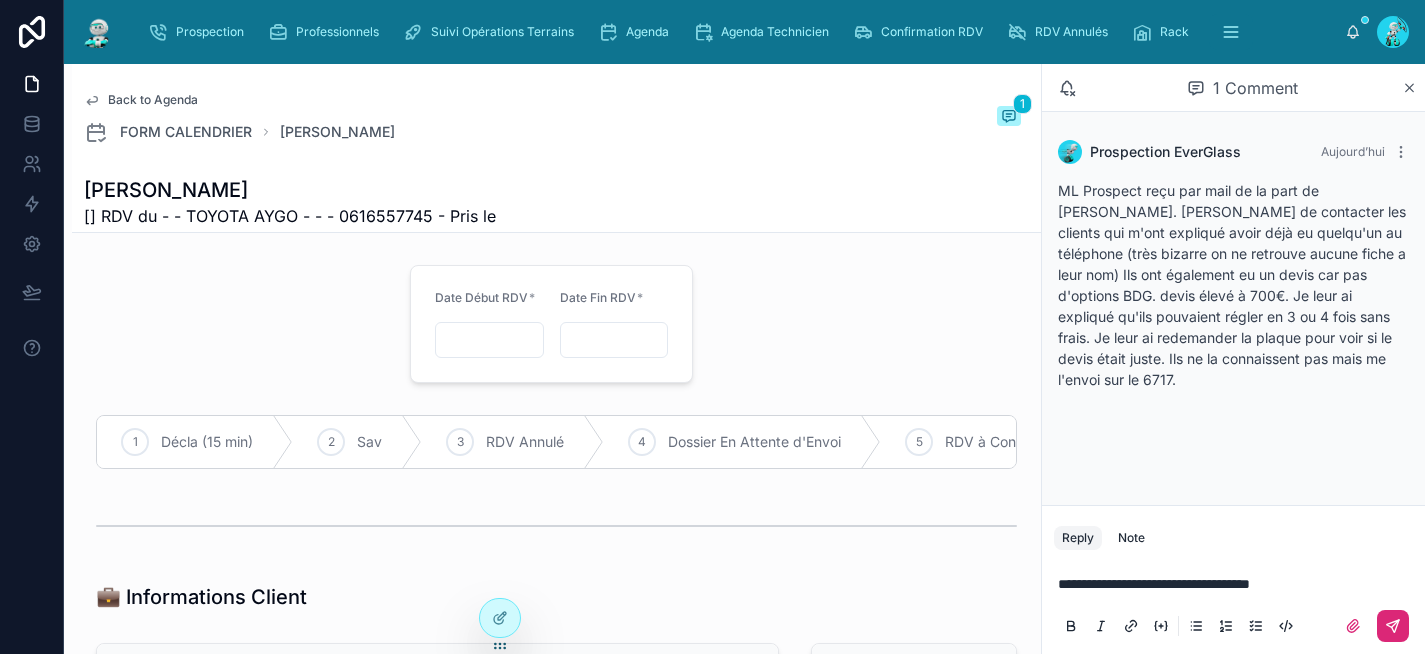 click 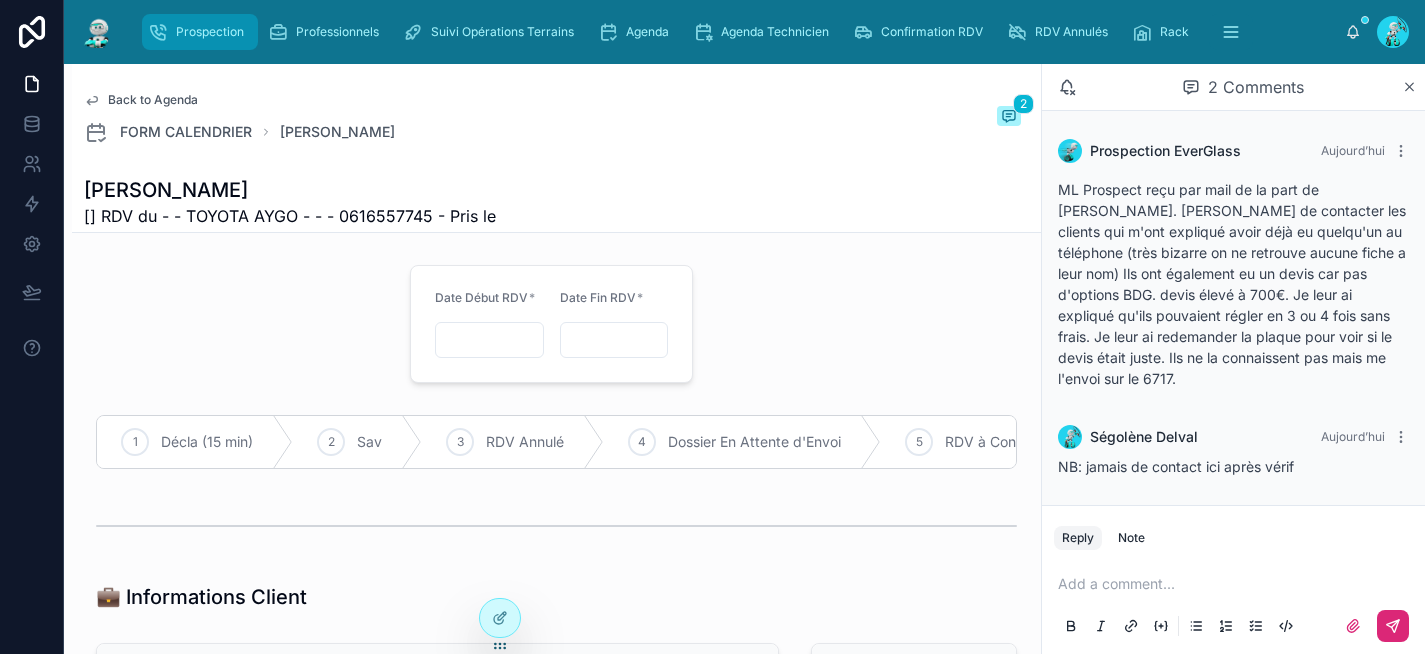 click on "Prospection" at bounding box center [200, 32] 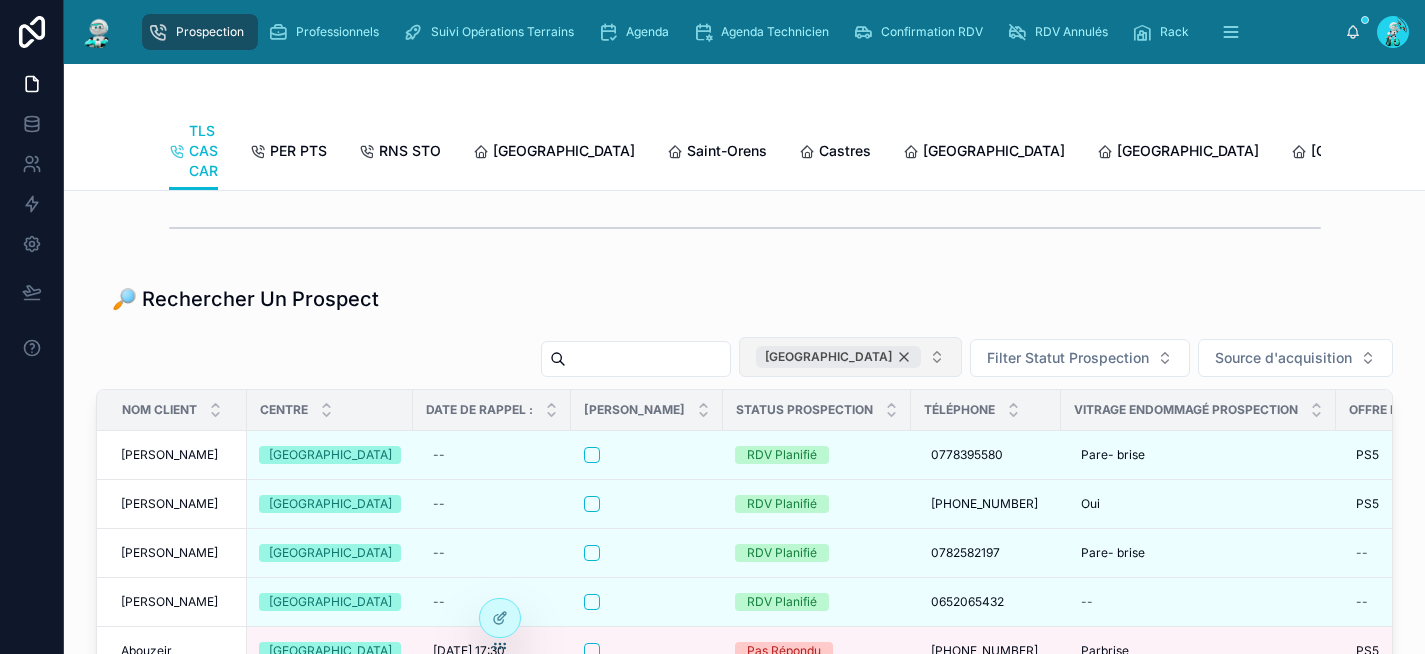 scroll, scrollTop: 2427, scrollLeft: 0, axis: vertical 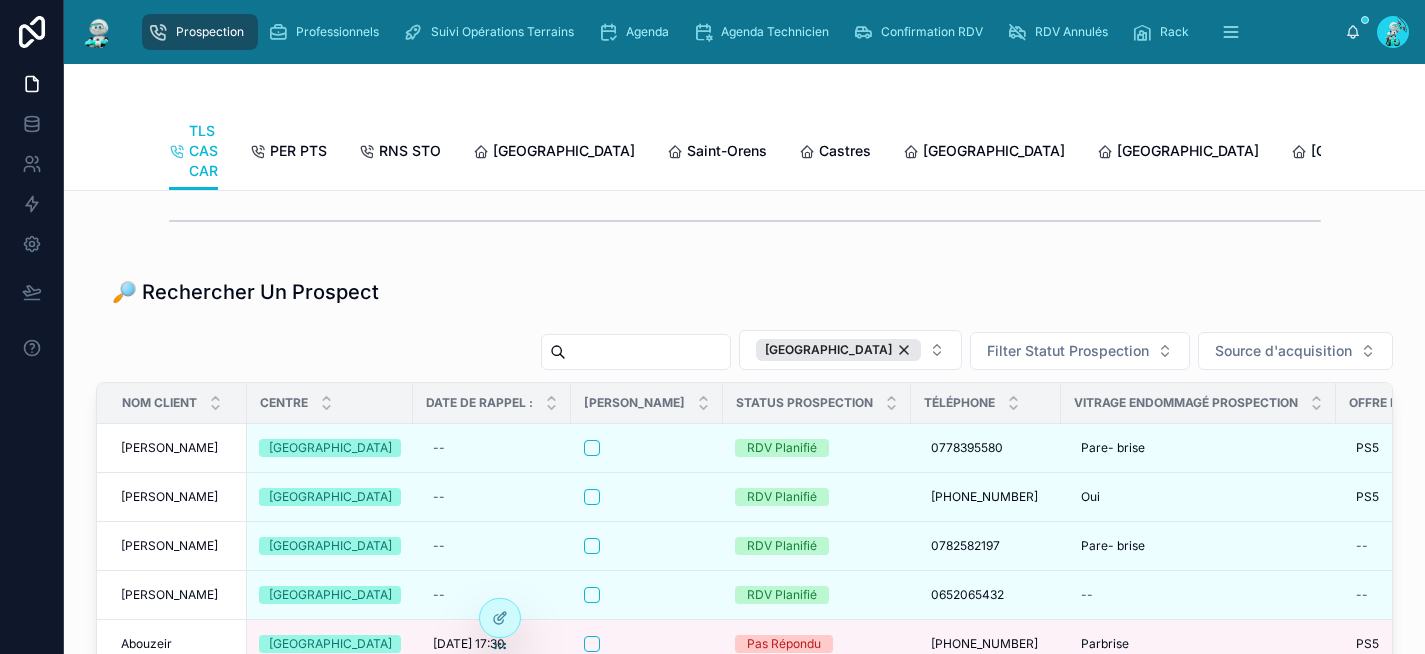 click at bounding box center [648, 352] 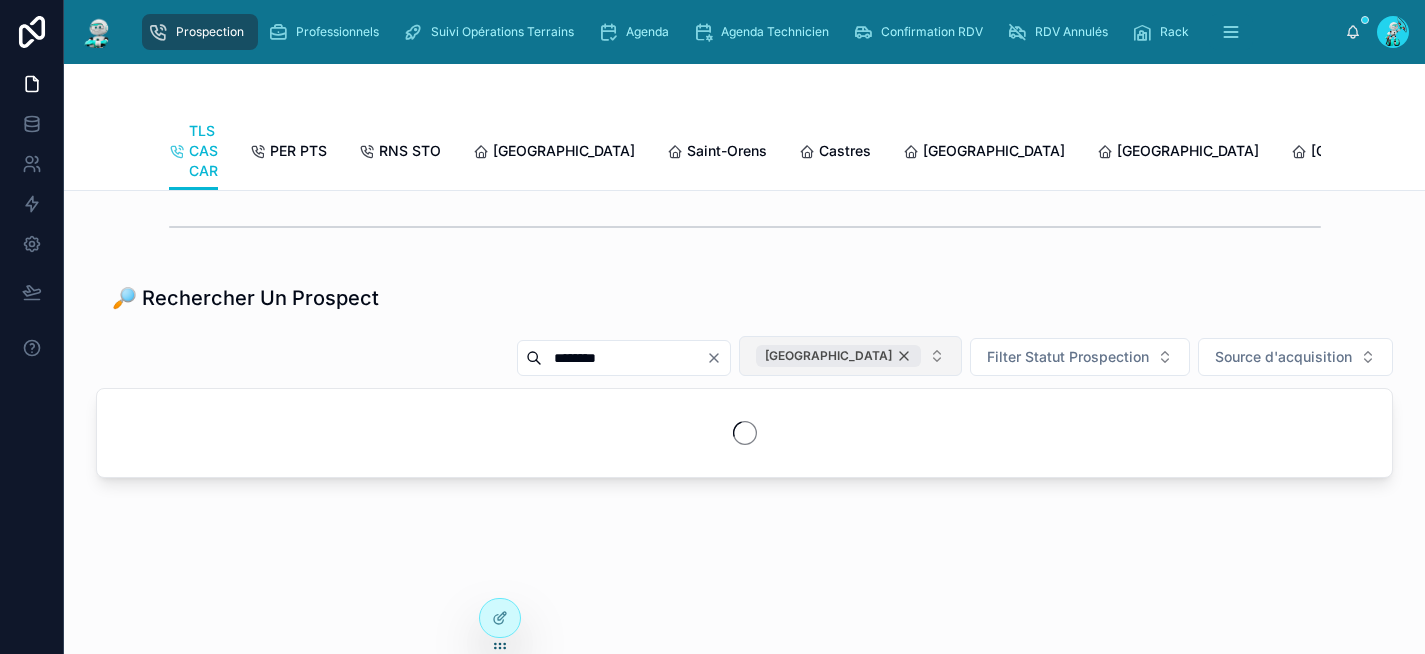 type on "********" 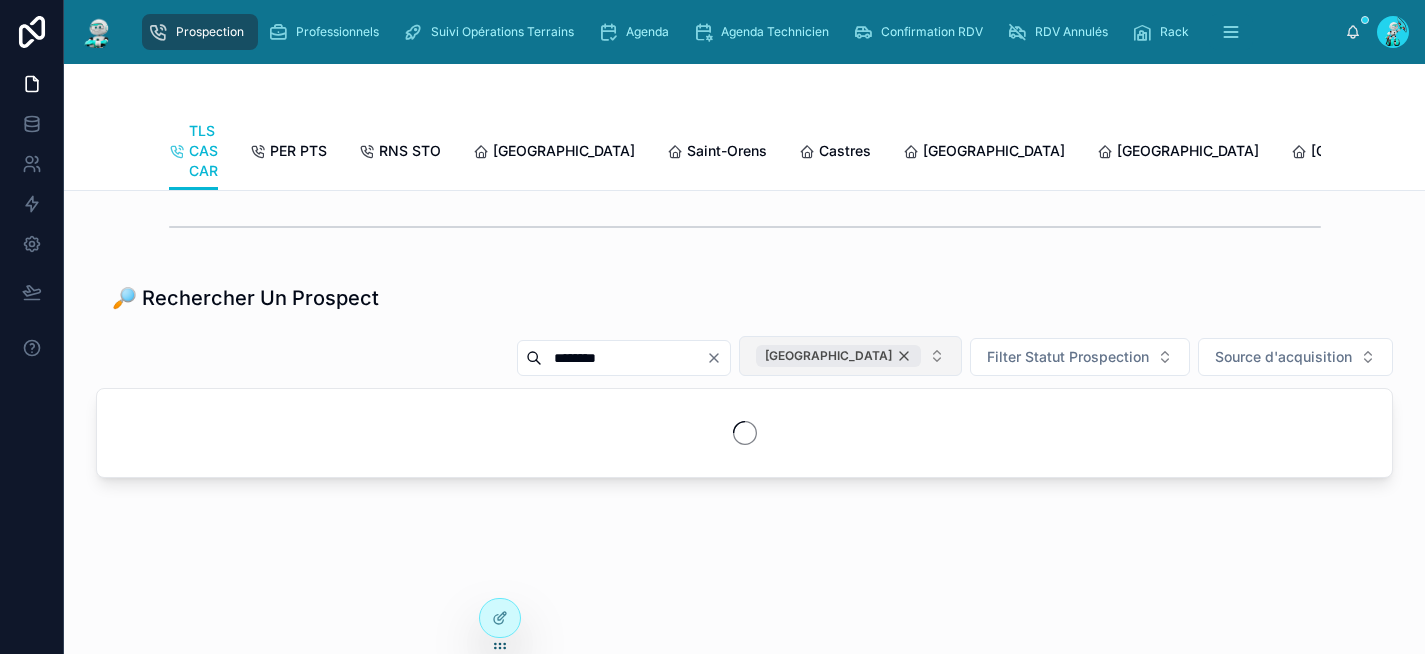 click on "TOULOUSE" at bounding box center (838, 356) 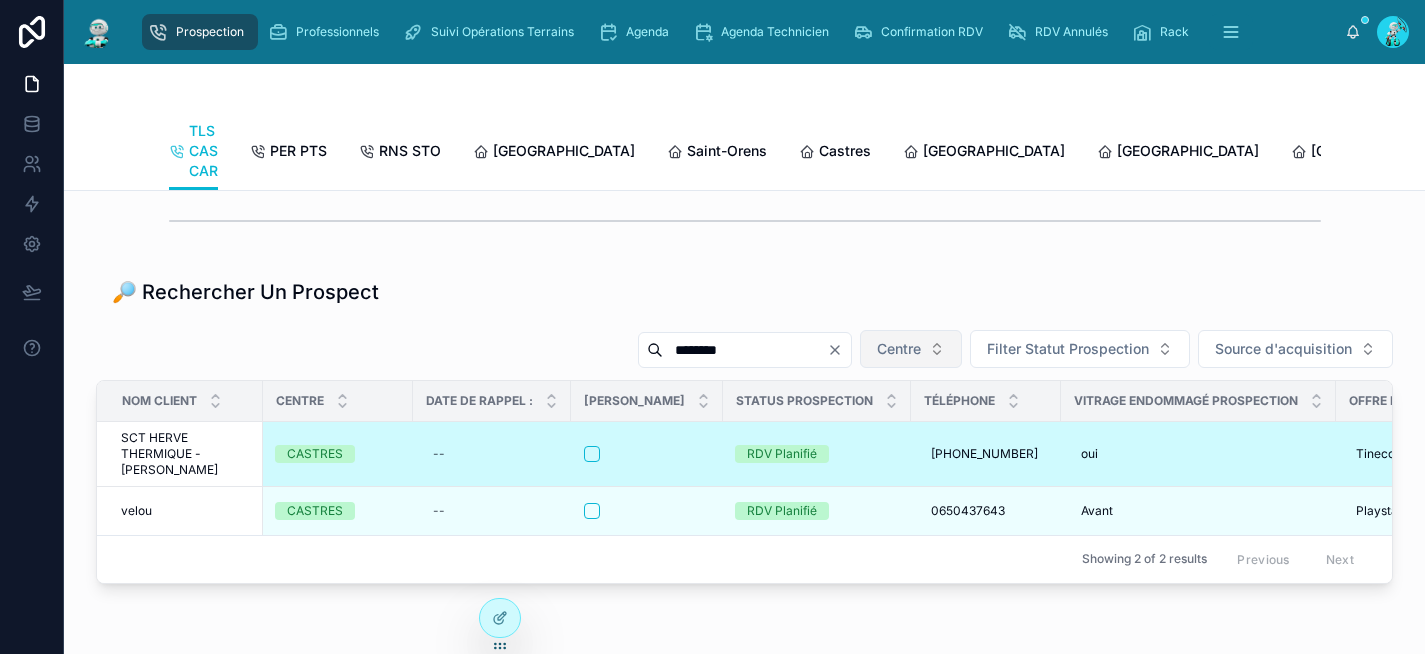 click at bounding box center [647, 454] 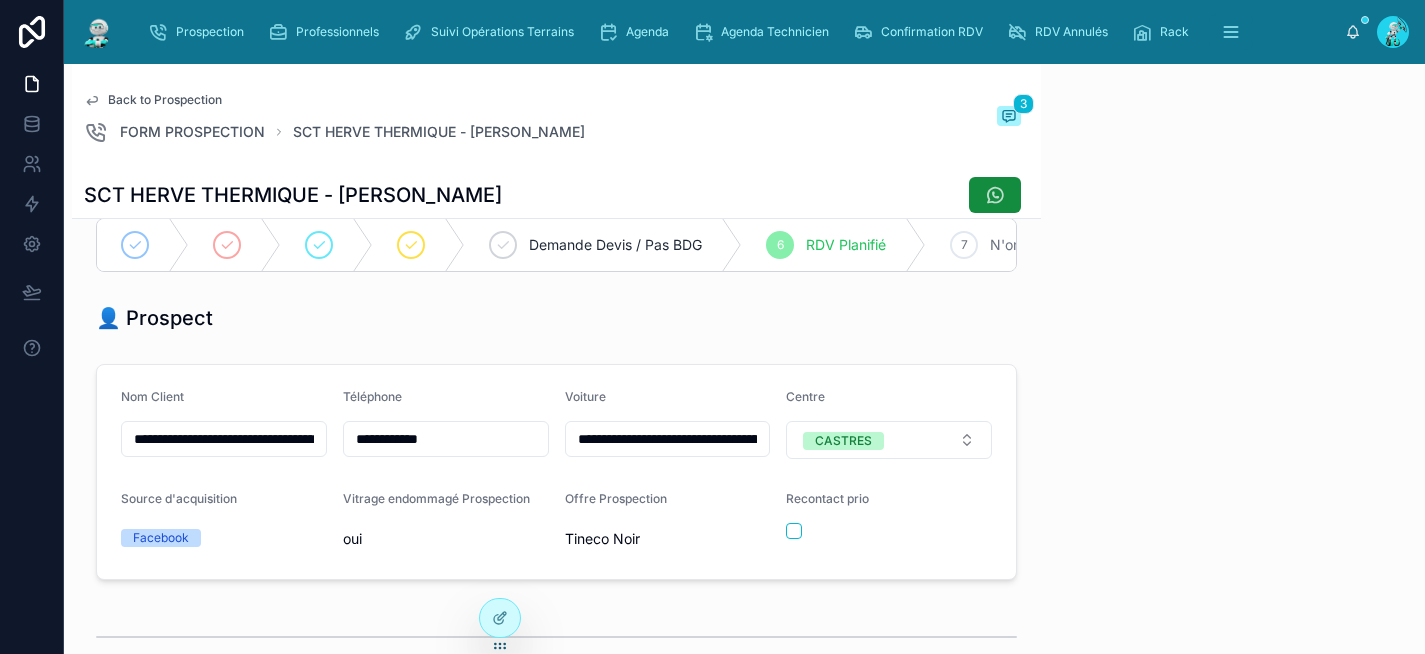 scroll, scrollTop: 312, scrollLeft: 0, axis: vertical 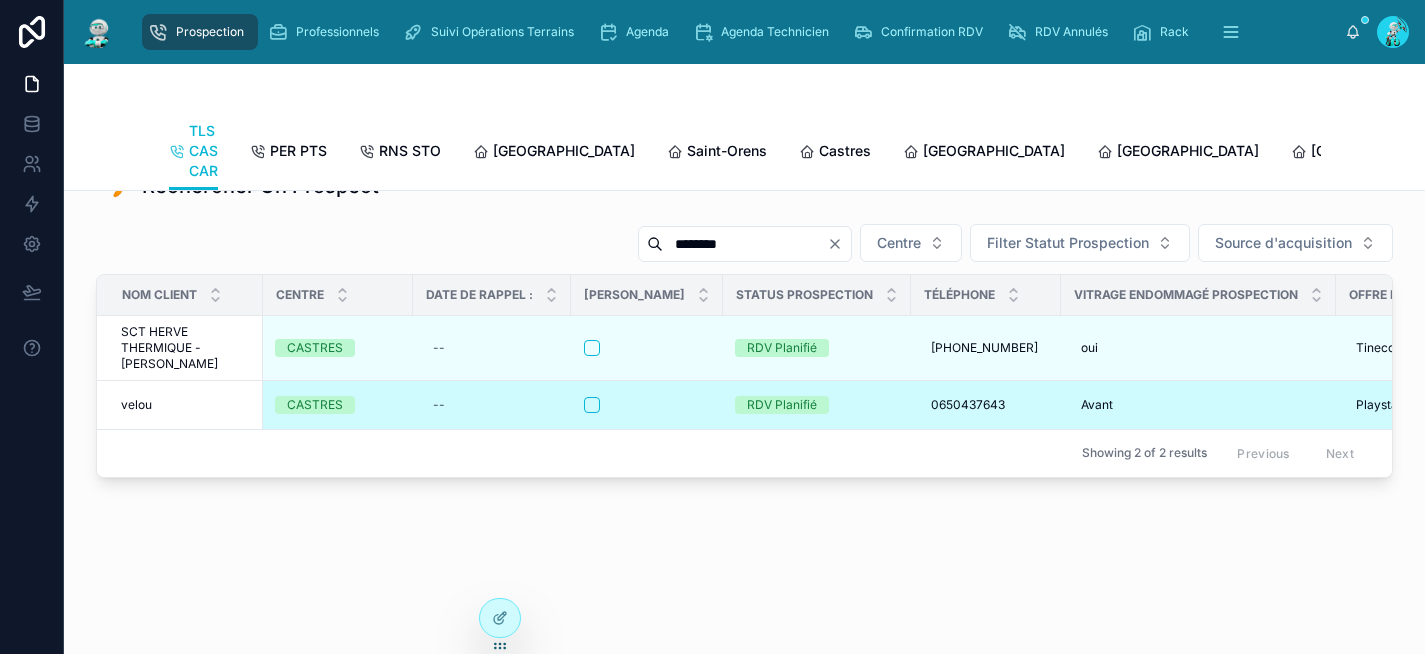 click at bounding box center (647, 405) 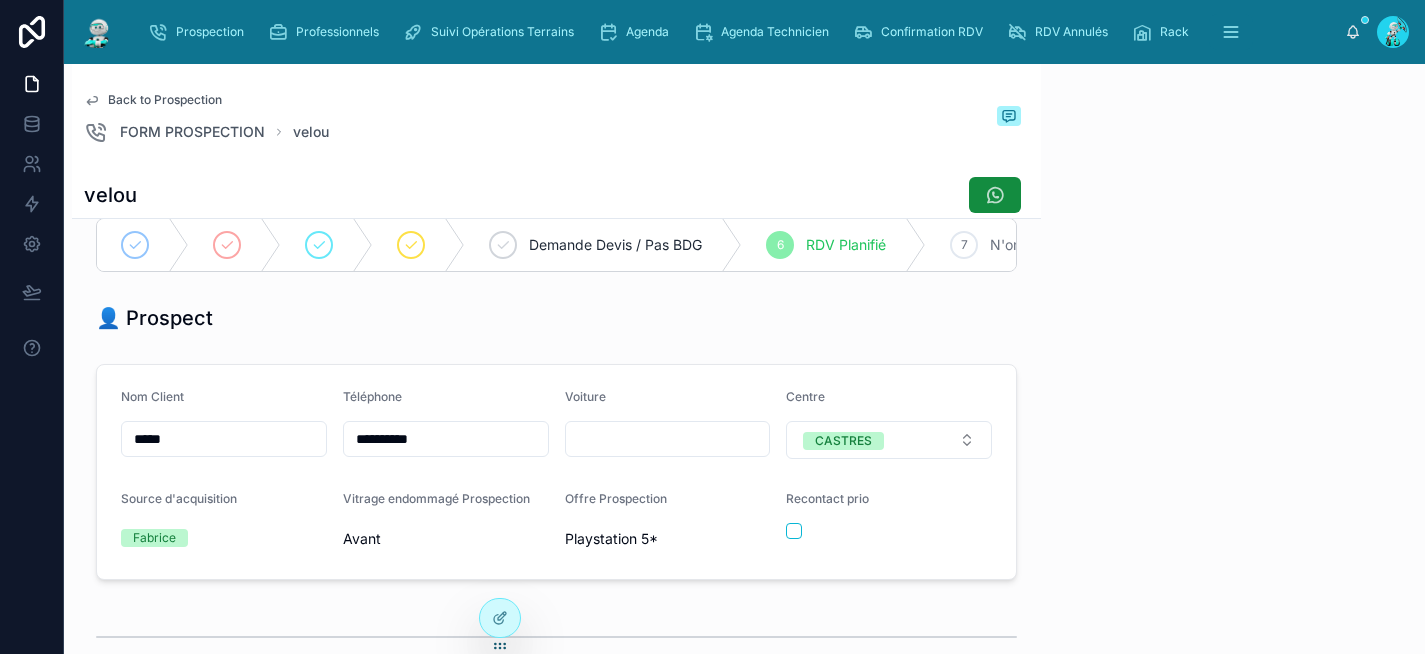 scroll, scrollTop: 312, scrollLeft: 0, axis: vertical 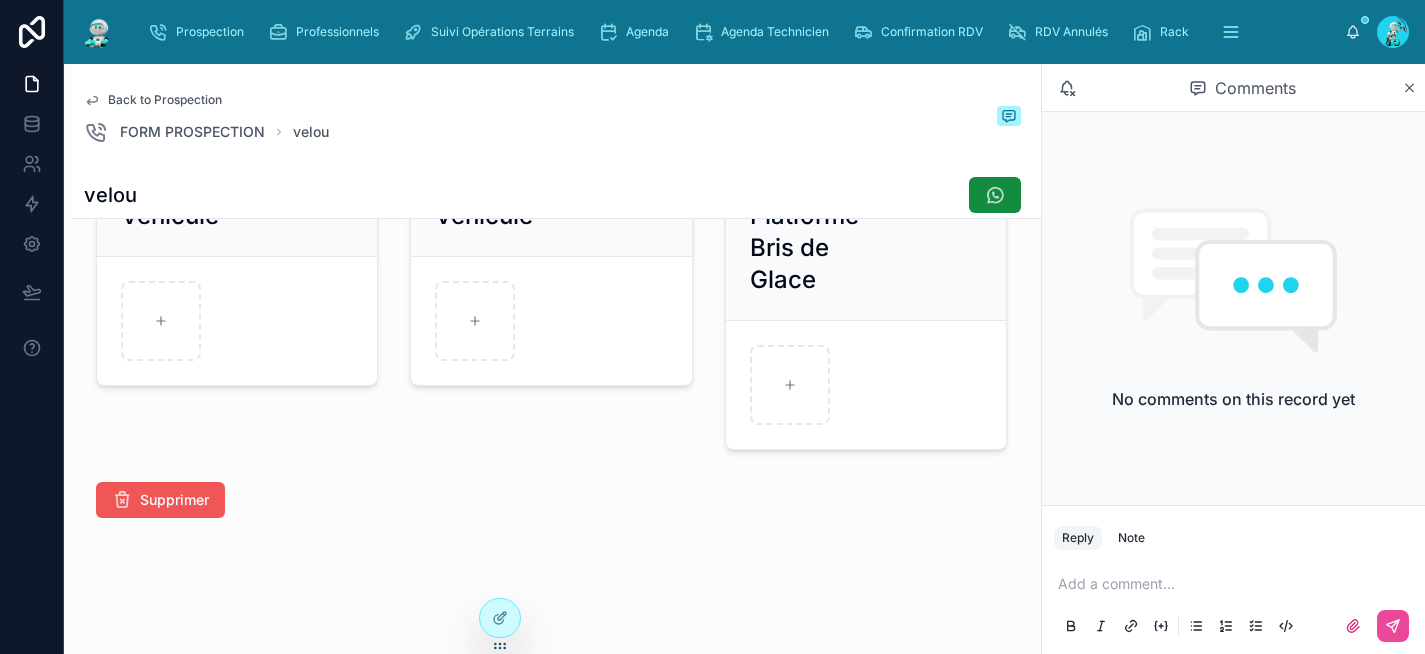 click on "Supprimer" at bounding box center (174, 500) 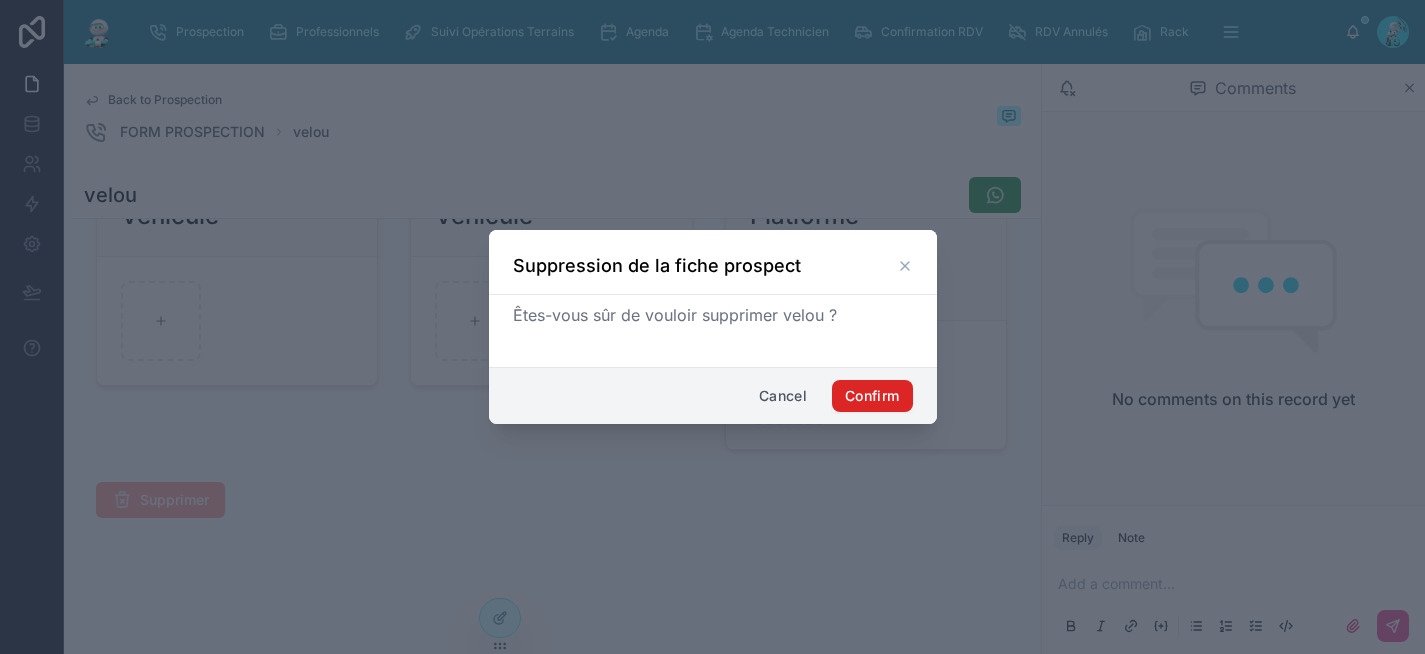 click on "Confirm" at bounding box center (872, 396) 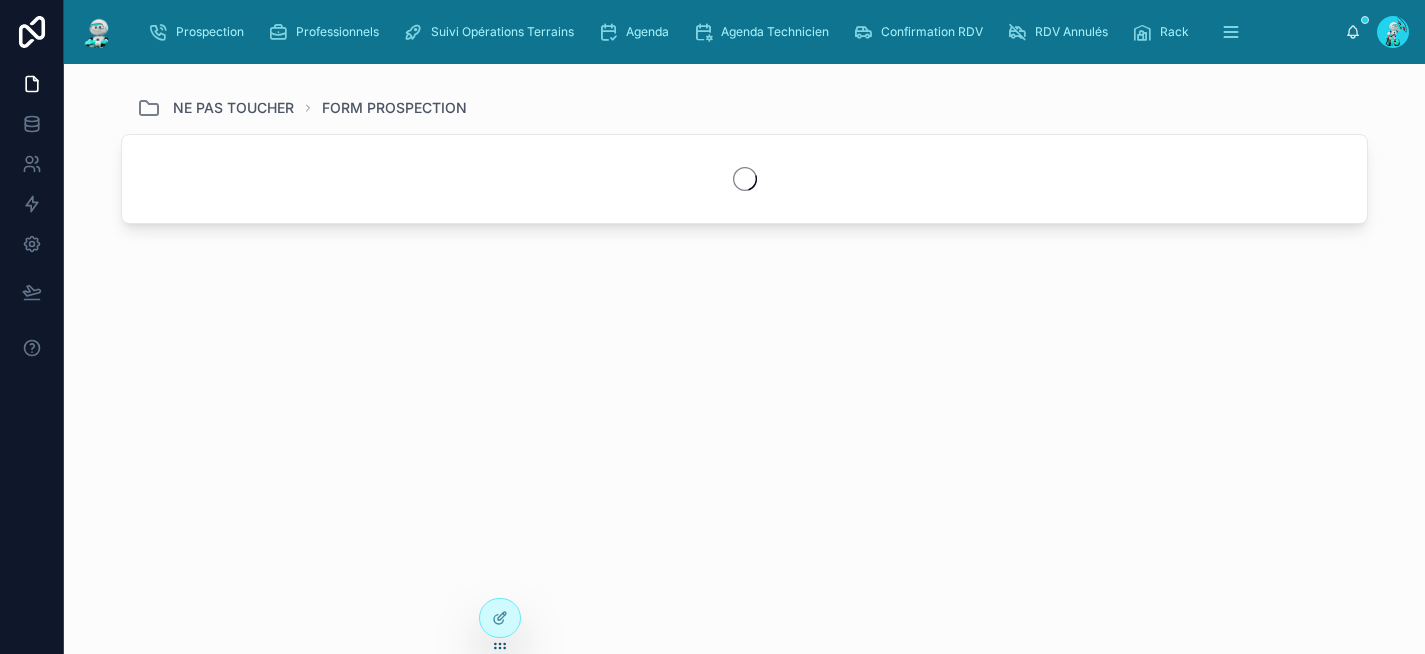 scroll, scrollTop: 0, scrollLeft: 0, axis: both 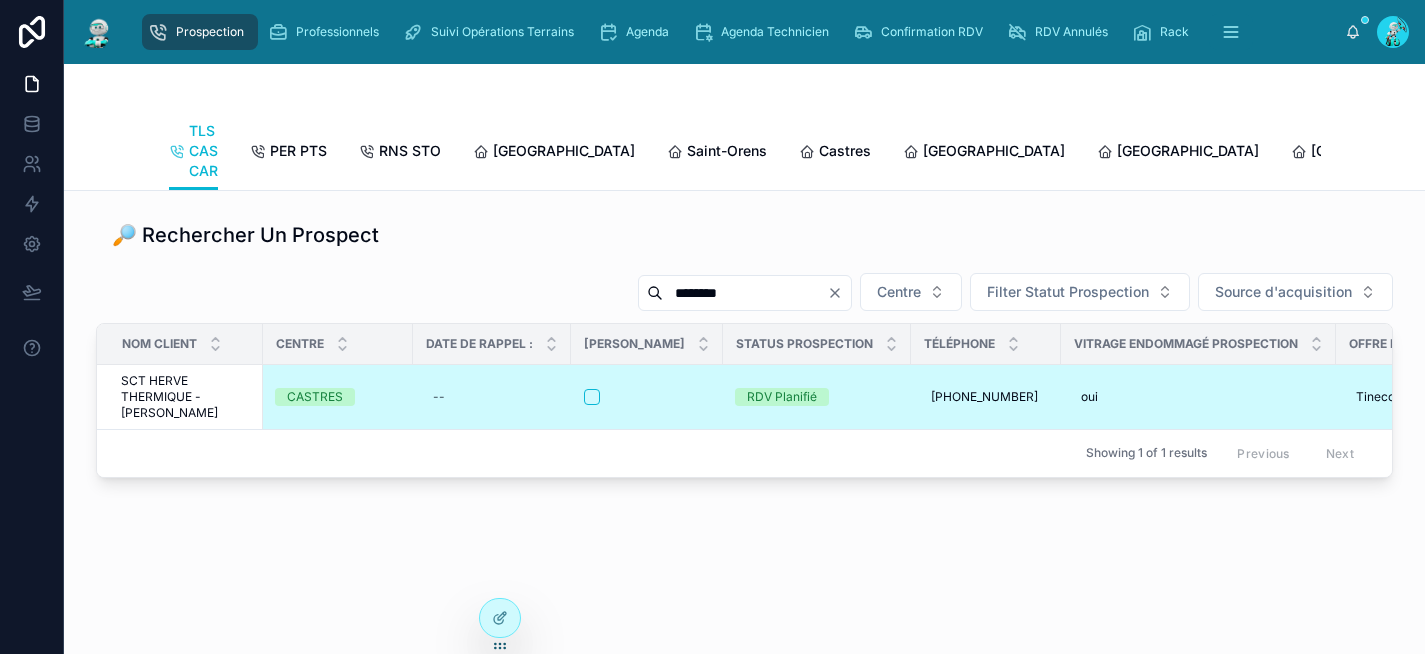 click at bounding box center [647, 397] 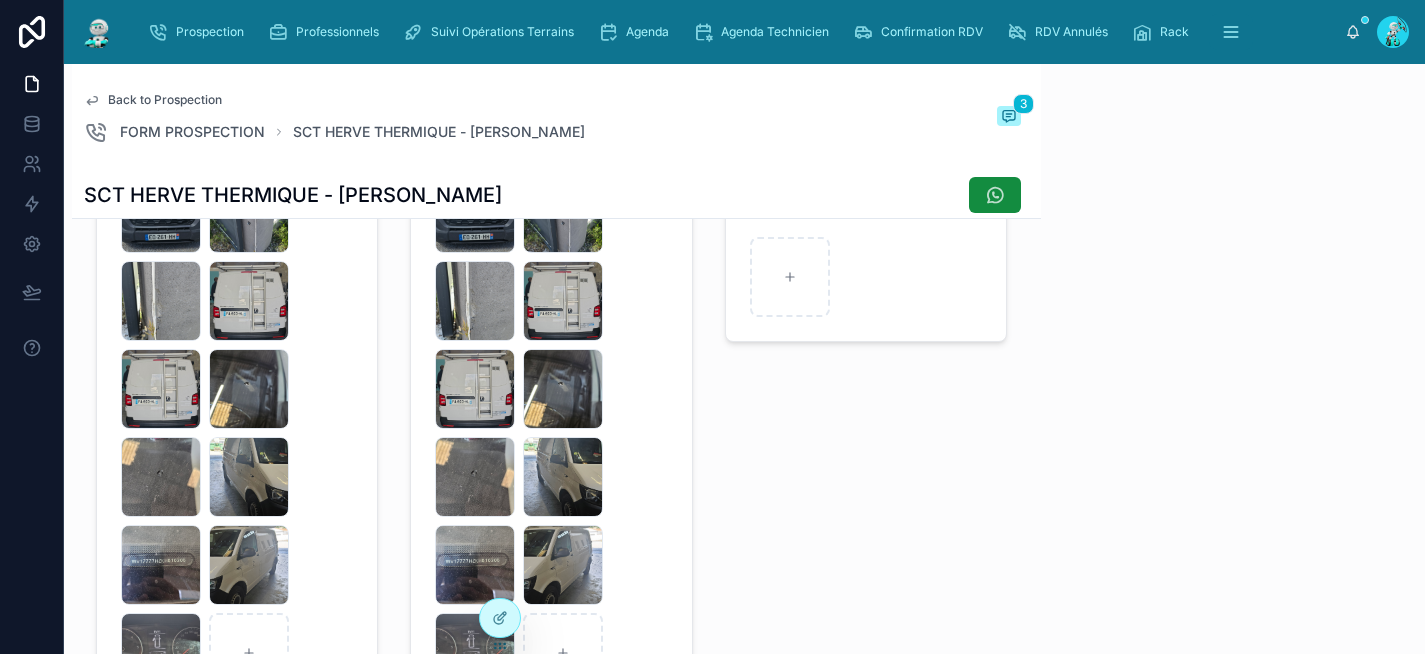 scroll, scrollTop: 2518, scrollLeft: 0, axis: vertical 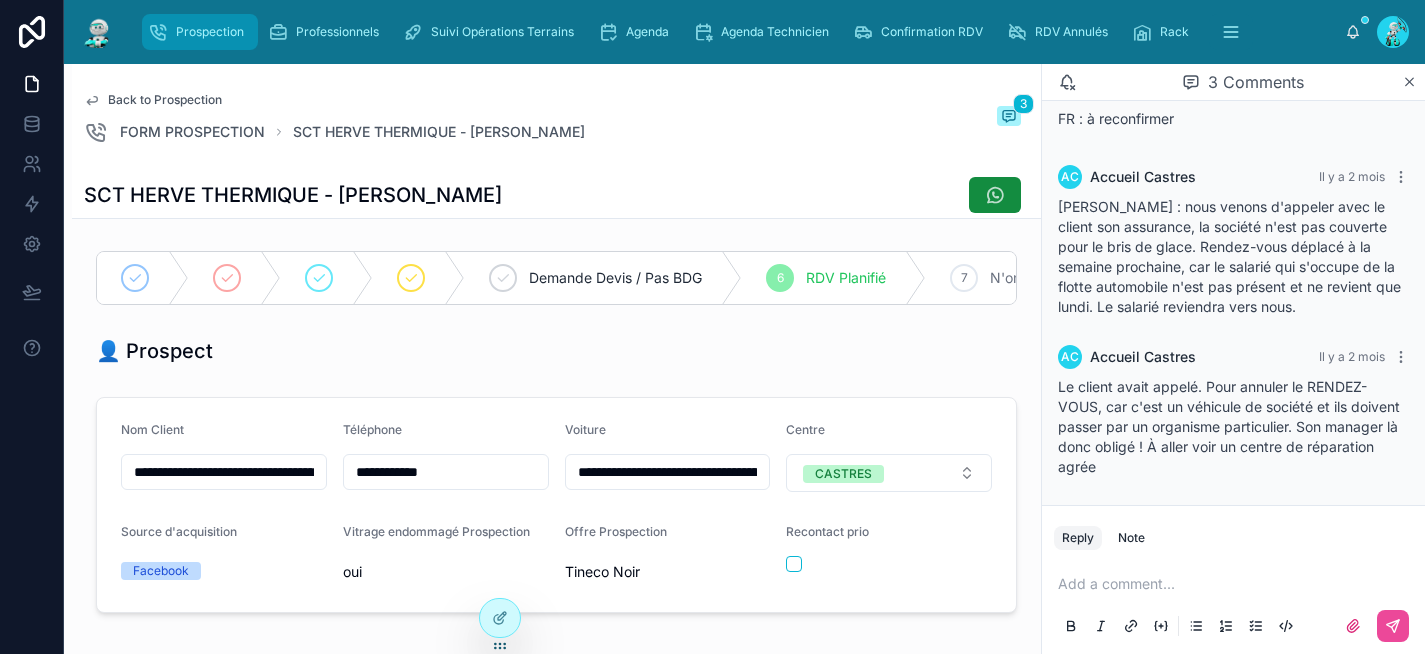 click on "Prospection" at bounding box center [210, 32] 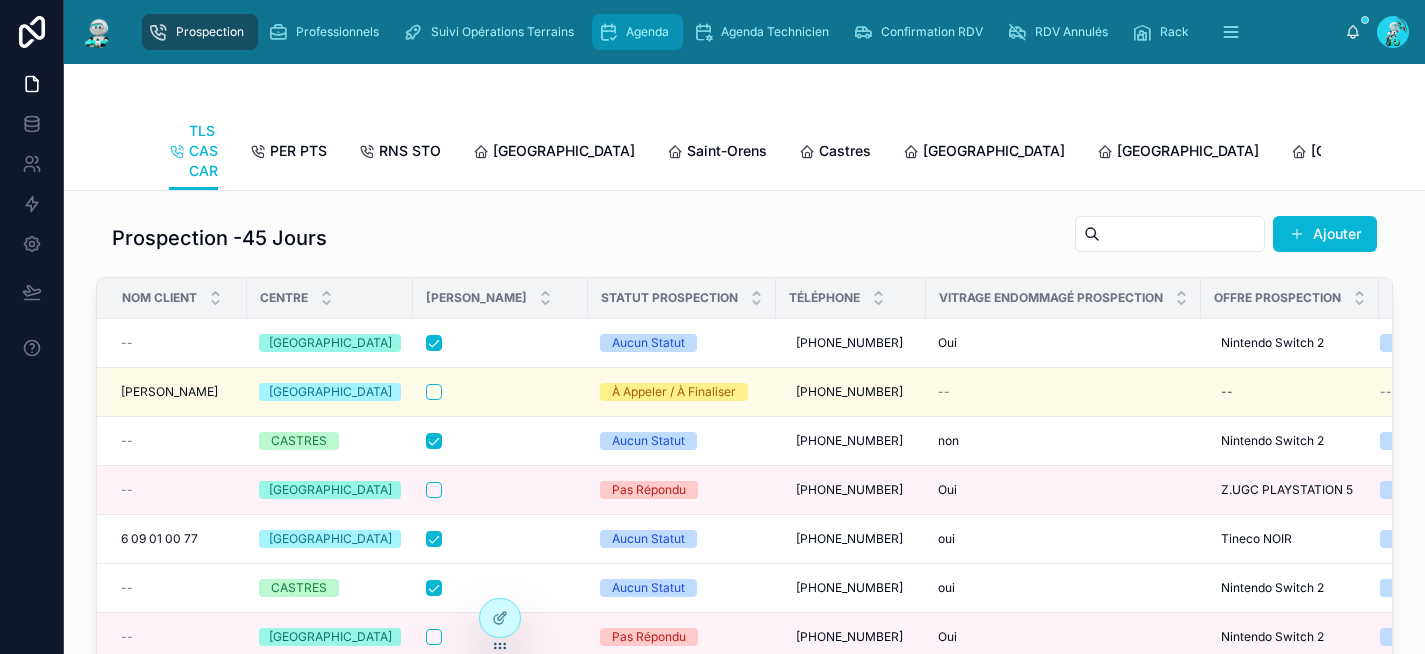click on "Agenda" at bounding box center [637, 32] 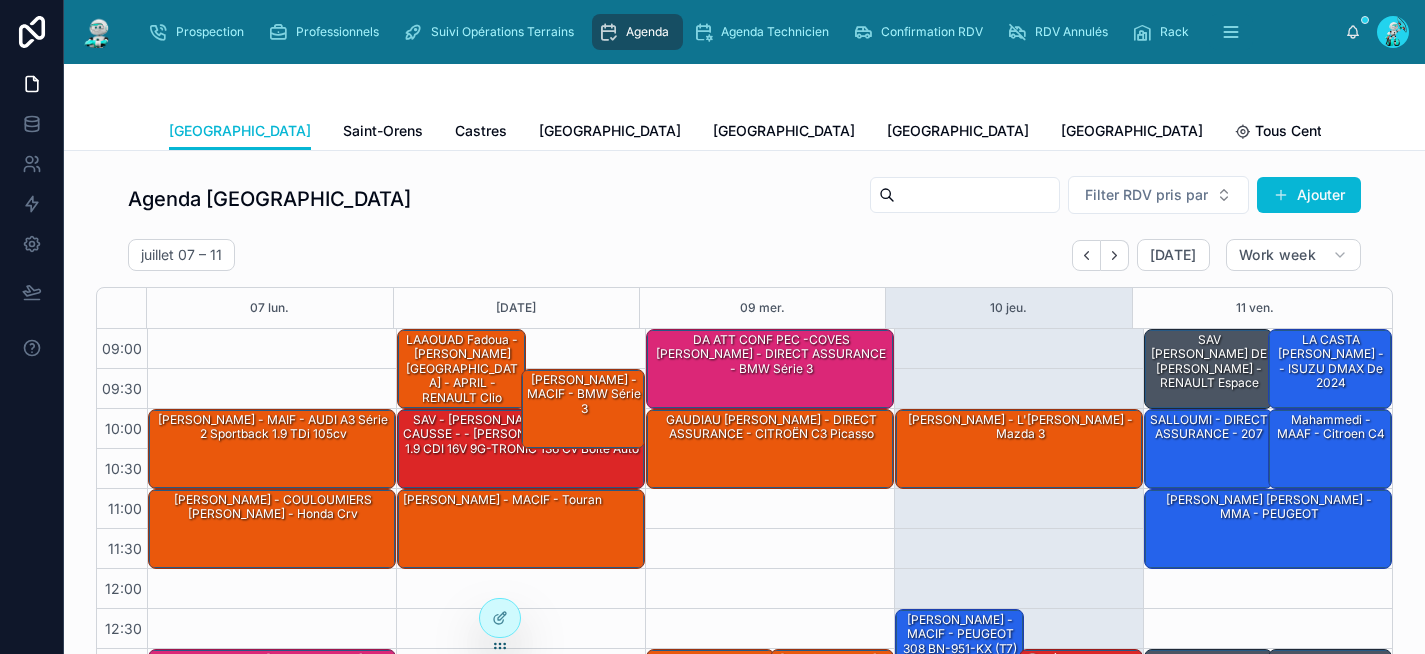 scroll, scrollTop: 332, scrollLeft: 0, axis: vertical 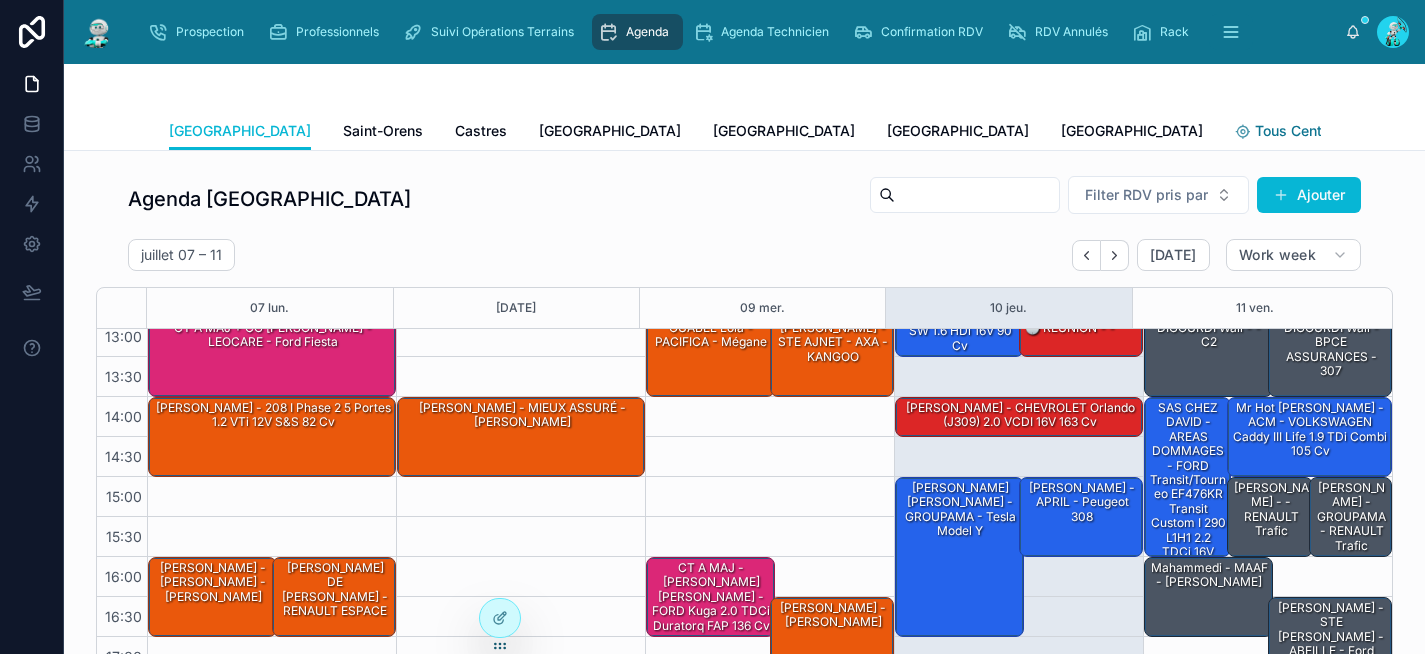click on "Tous Centres" at bounding box center (1299, 131) 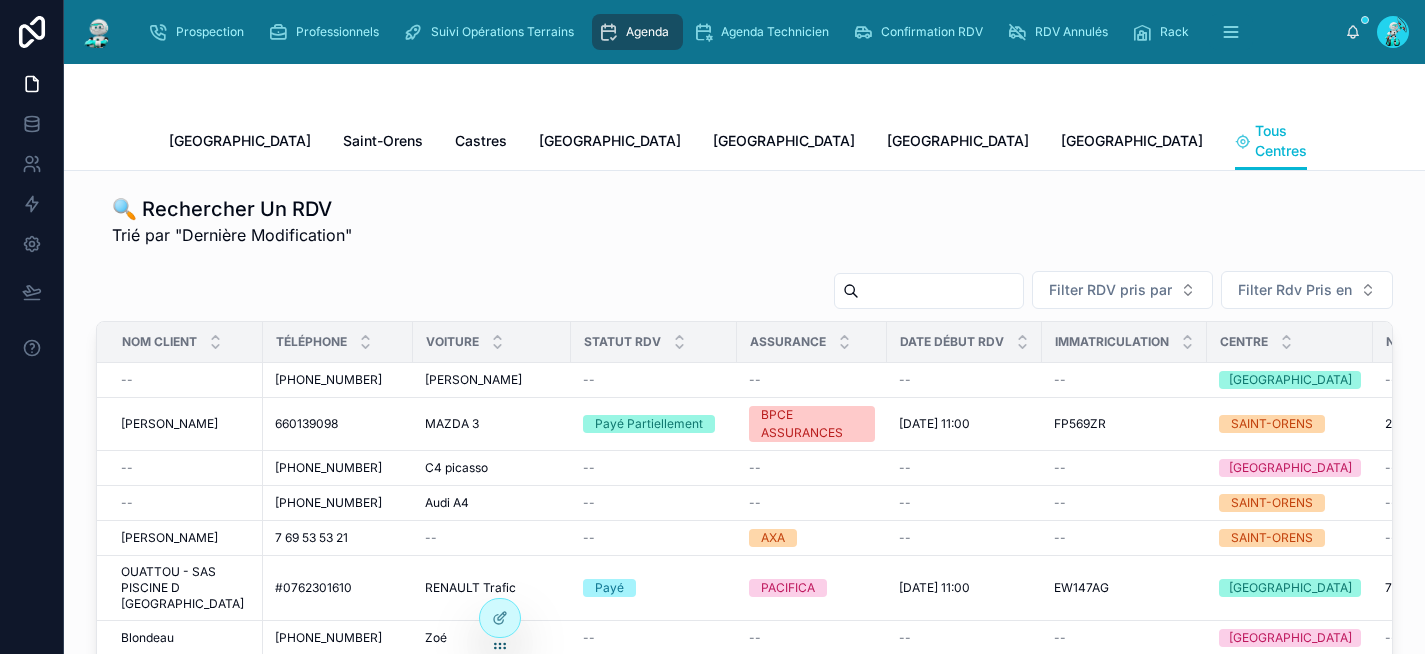 click at bounding box center (941, 291) 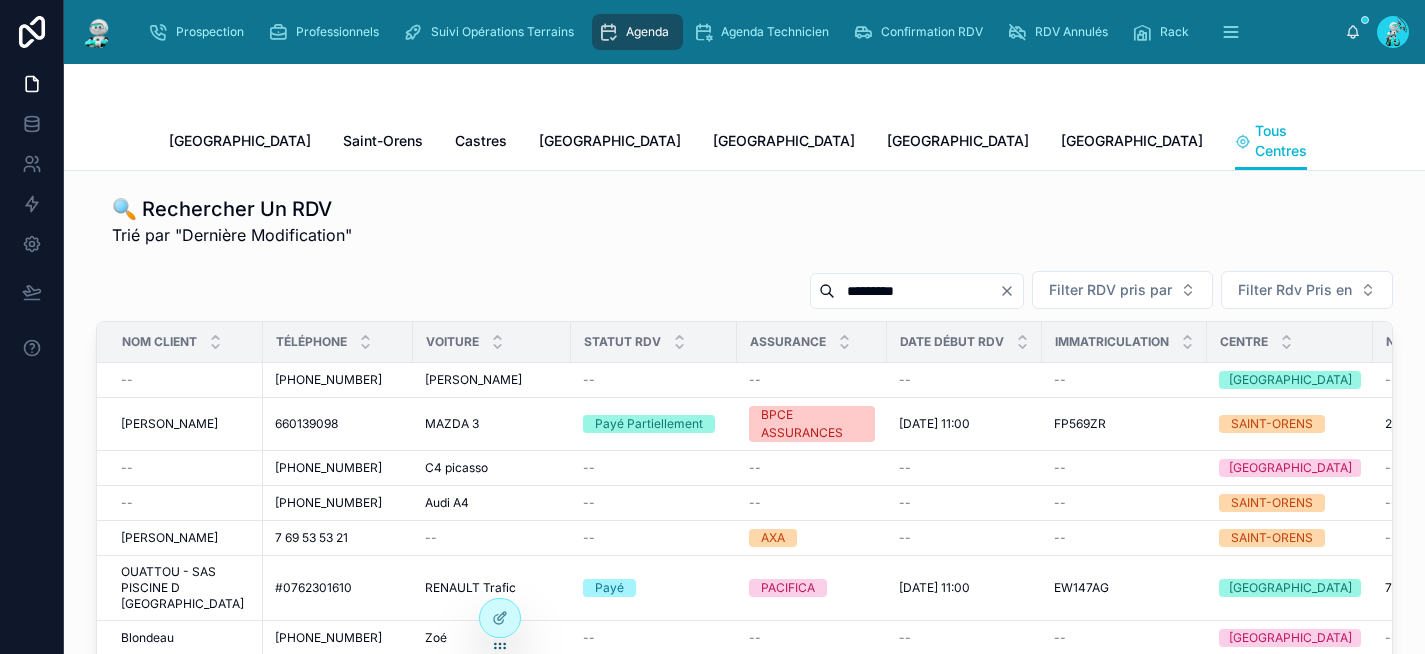 type on "*********" 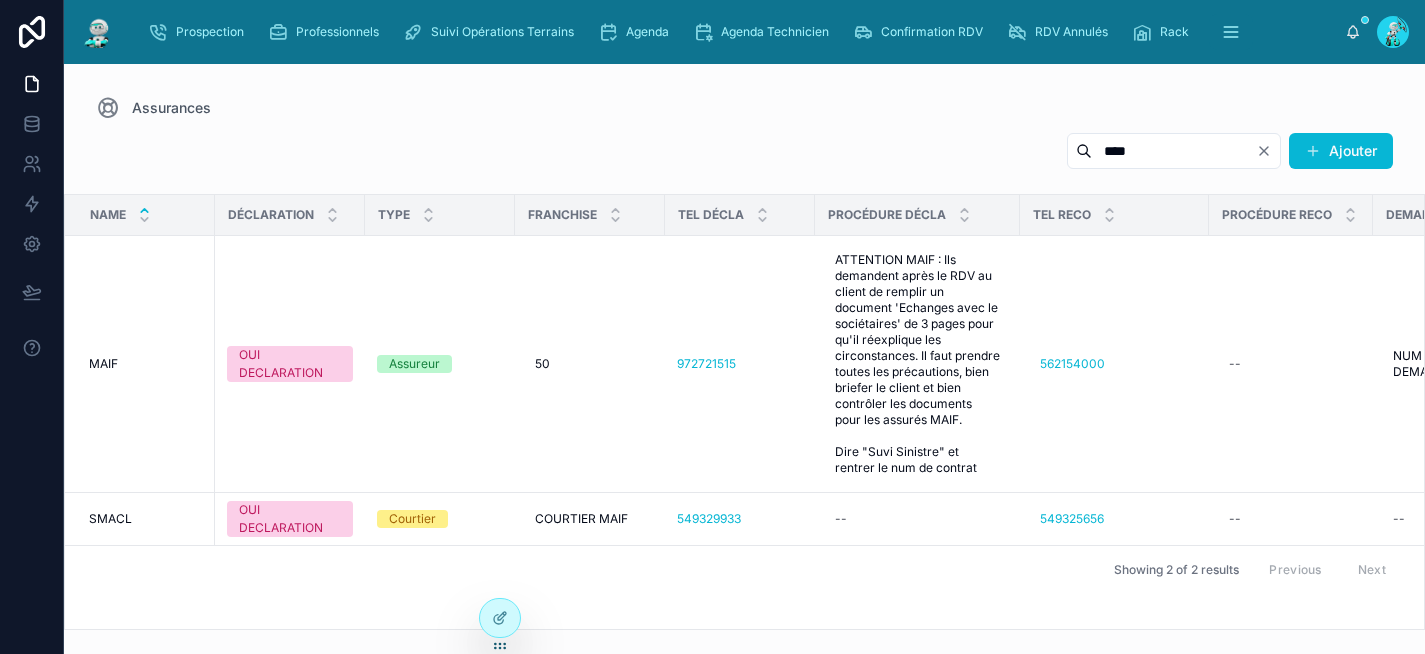 scroll, scrollTop: 0, scrollLeft: 0, axis: both 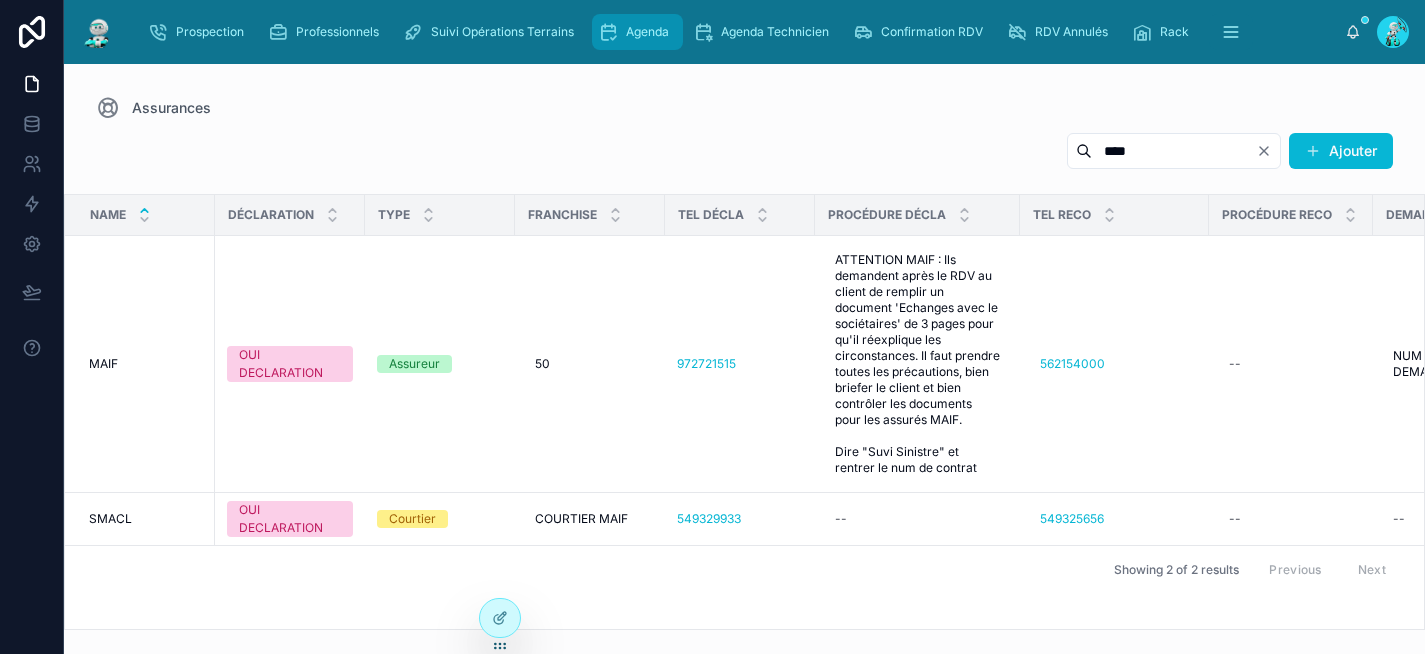 click on "Agenda" at bounding box center (647, 32) 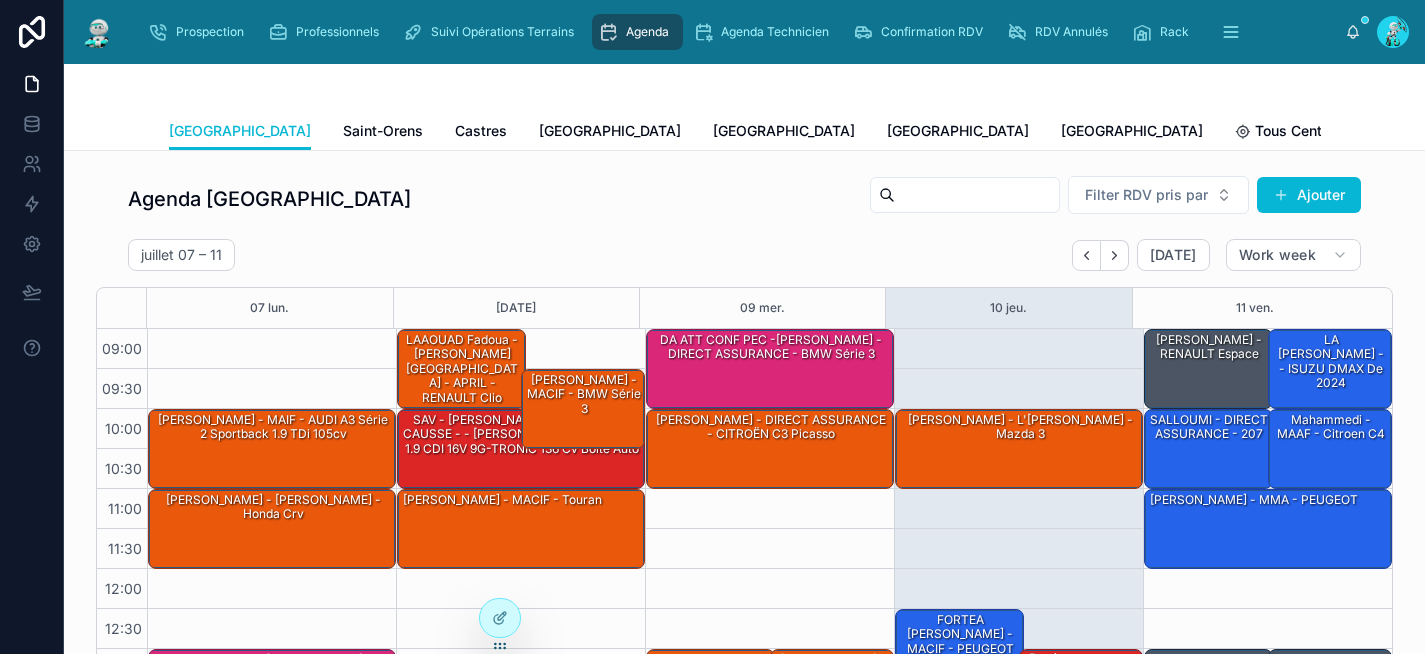 scroll, scrollTop: 332, scrollLeft: 0, axis: vertical 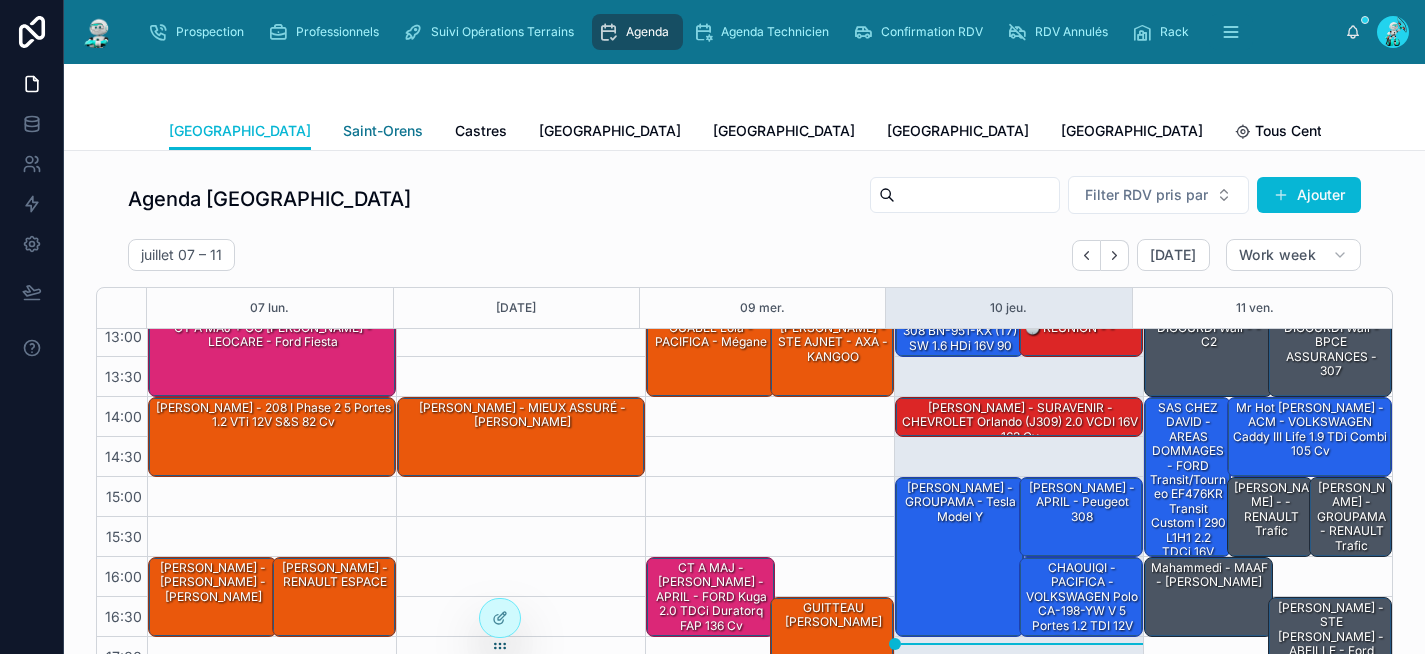 click on "Saint-Orens" at bounding box center (383, 131) 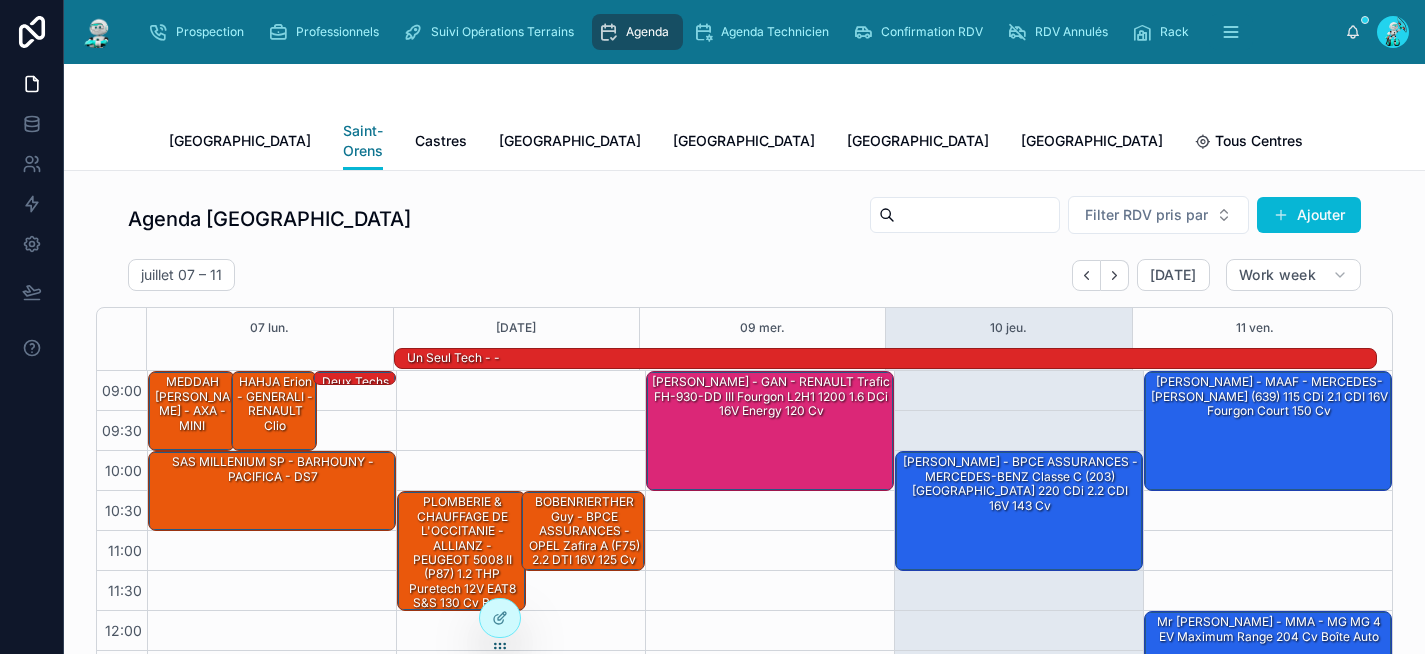 scroll, scrollTop: 354, scrollLeft: 0, axis: vertical 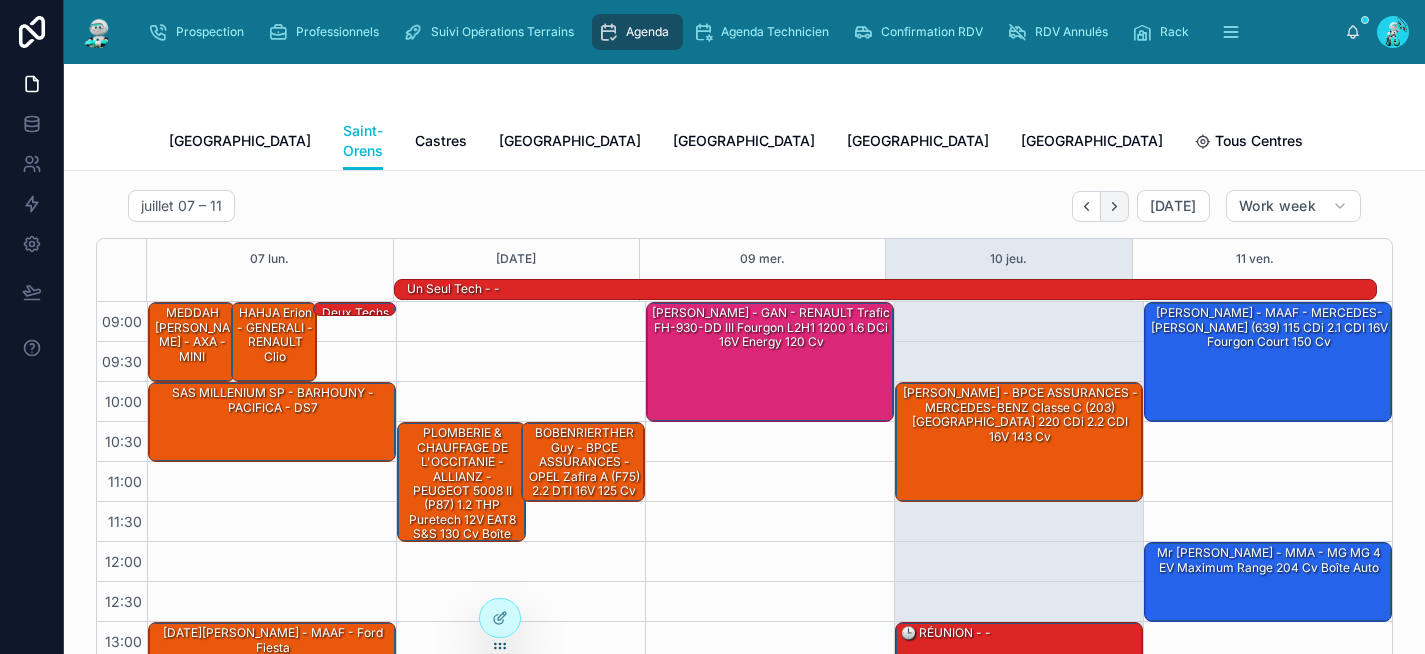 type 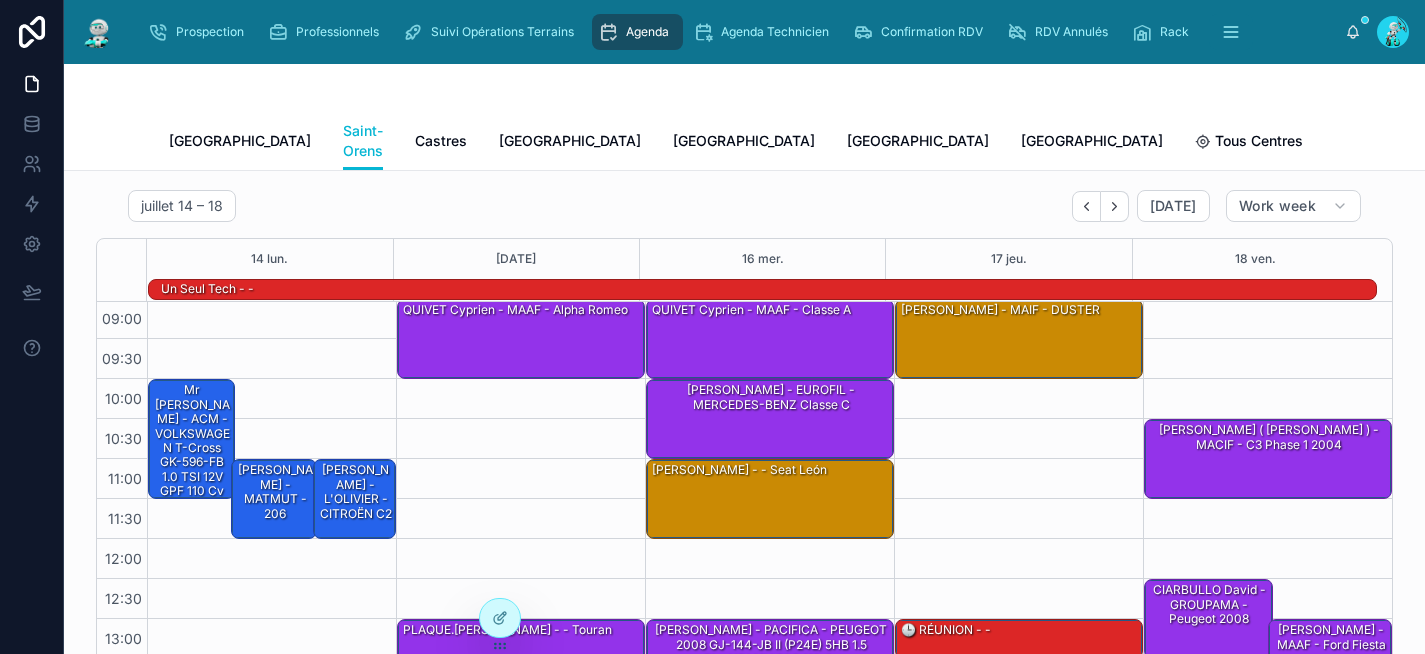 scroll, scrollTop: 0, scrollLeft: 0, axis: both 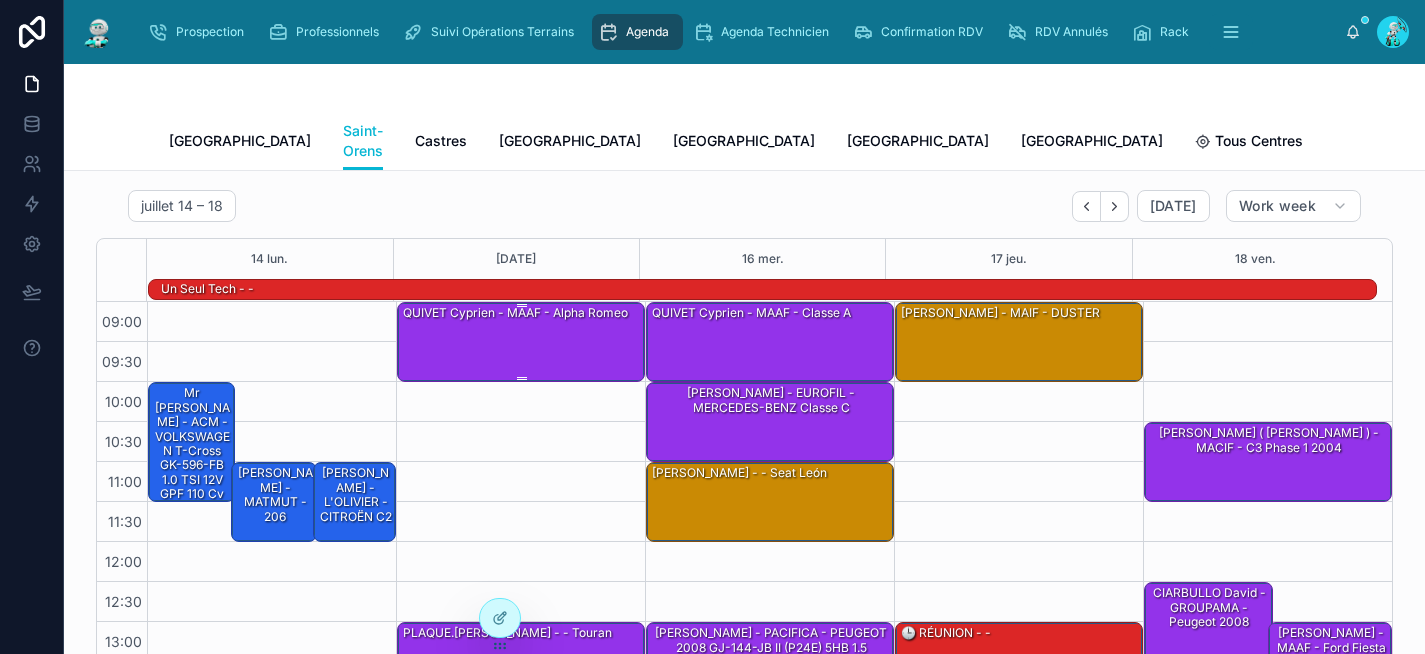 click on "QUIVET Cyprien - MAAF - Alpha romeo" at bounding box center (522, 341) 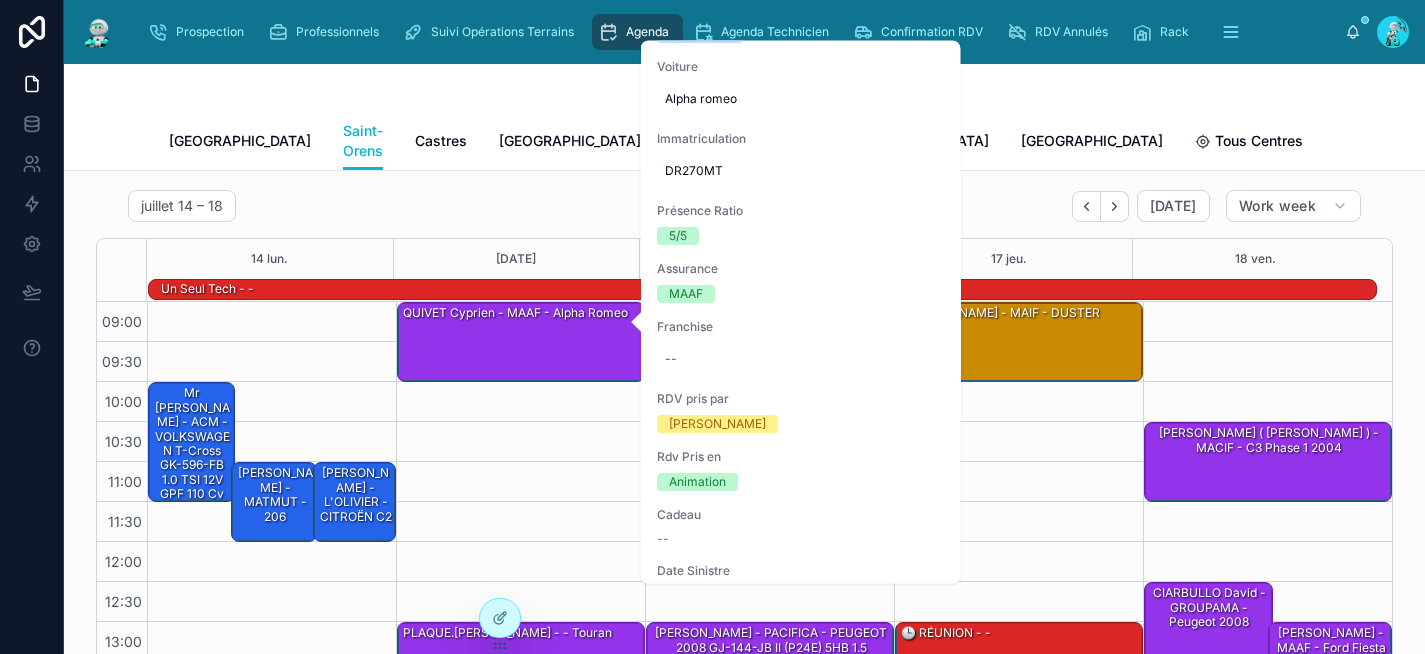 scroll, scrollTop: 448, scrollLeft: 0, axis: vertical 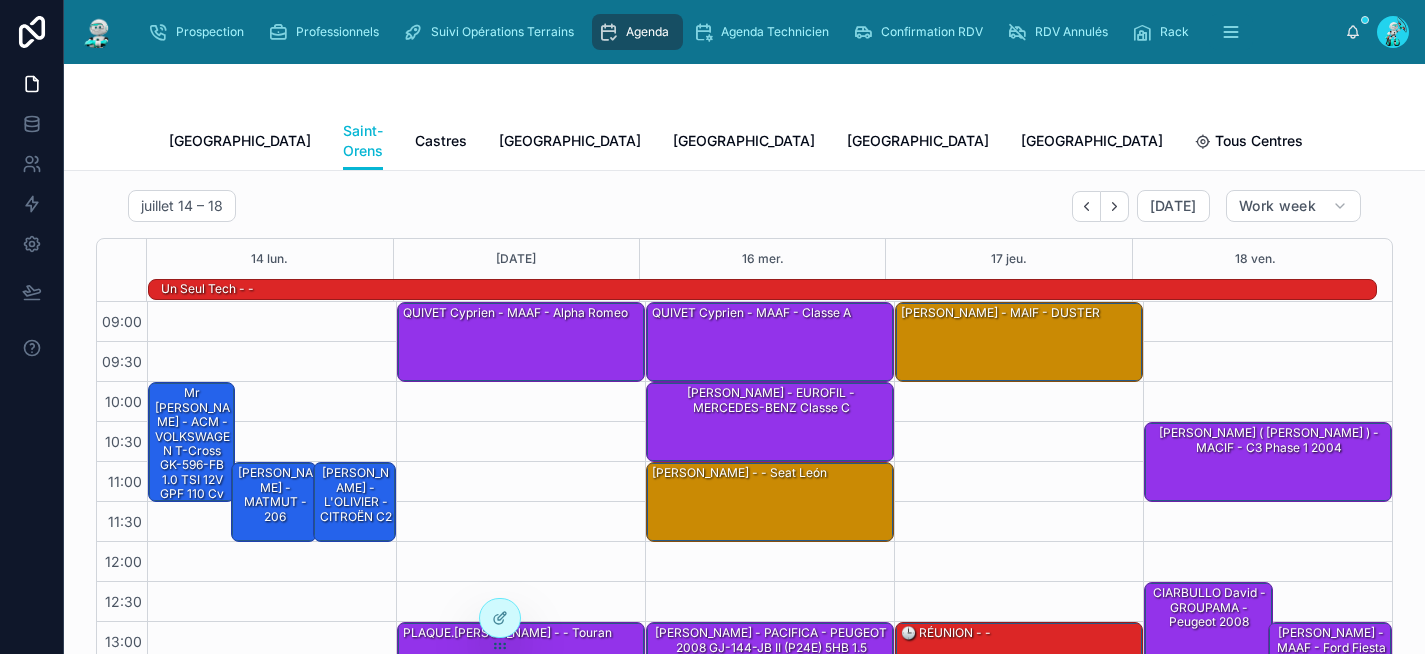 click on "09:00 – 10:00 QUIVET Cyprien - MAAF - Alpha romeo  13:00 – 14:00 PLAQUE.[PERSON_NAME]  -  - Touran 16:00 – 17:00 BAD-DASSEM KHALED  - L'OLIVIER - PEUGEOT 2008" at bounding box center (520, 662) 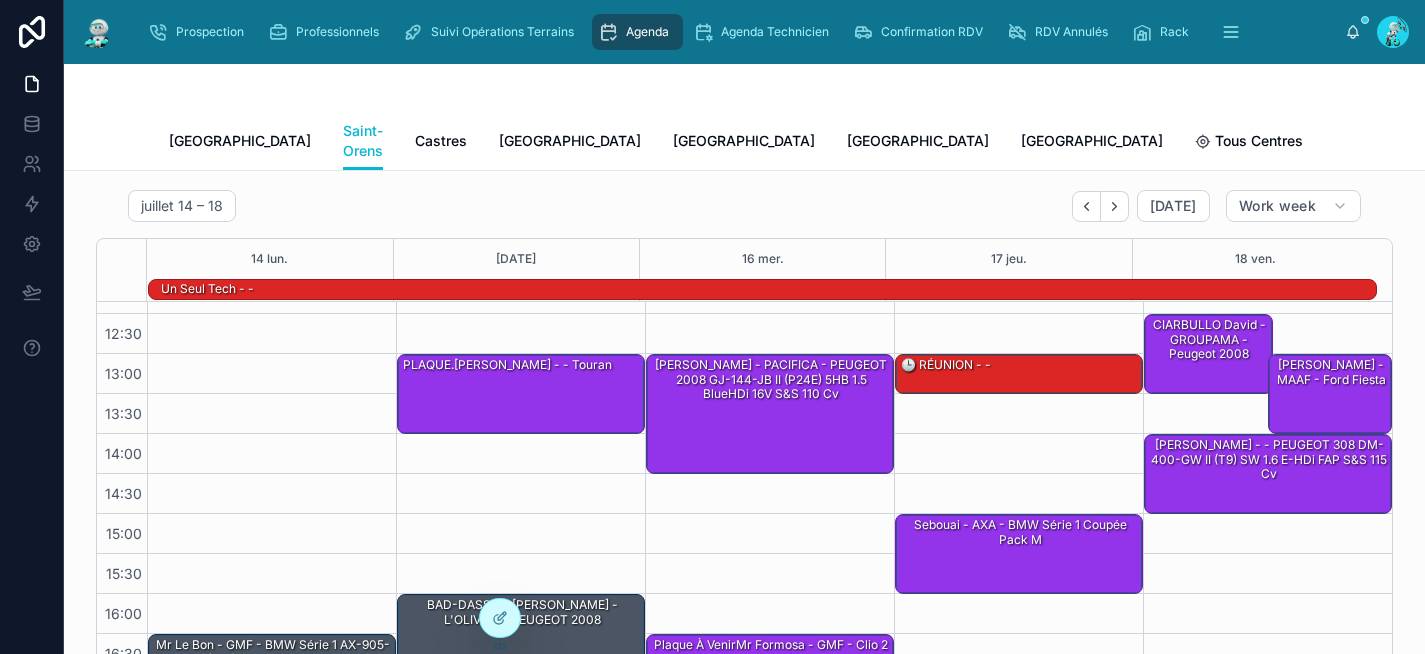 scroll, scrollTop: 272, scrollLeft: 0, axis: vertical 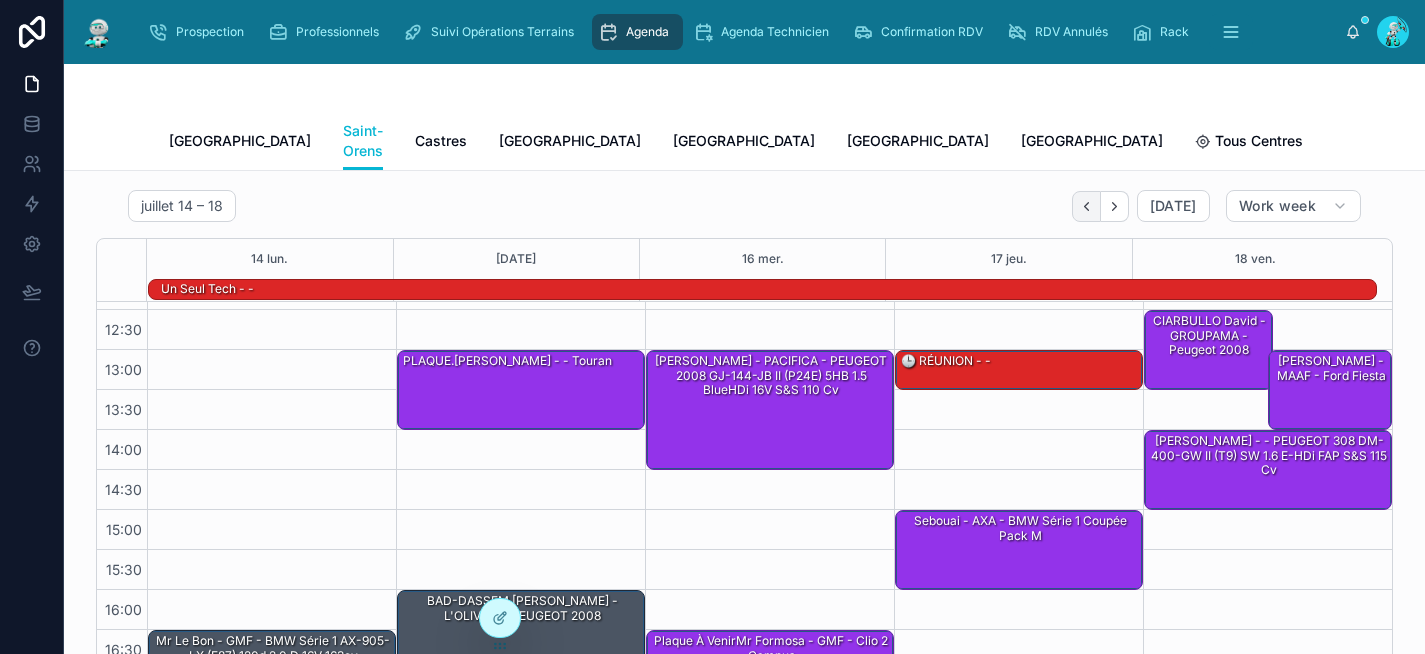 click 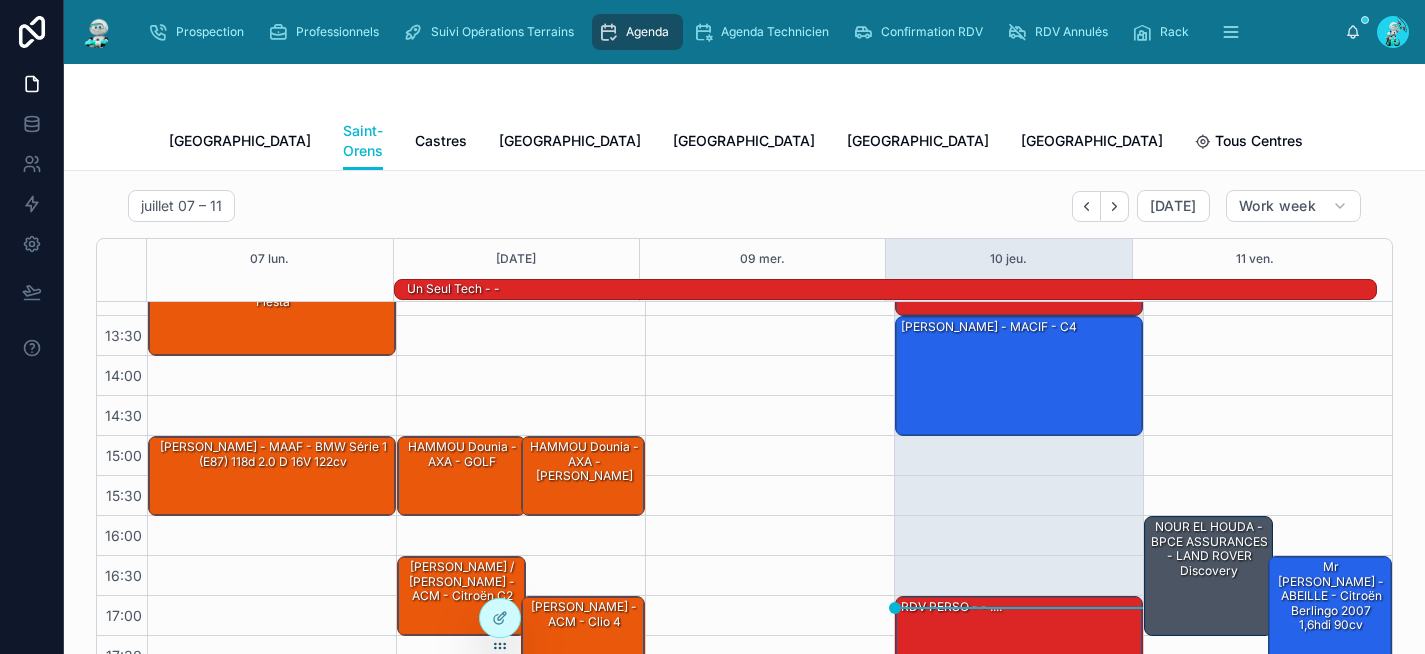 scroll, scrollTop: 354, scrollLeft: 0, axis: vertical 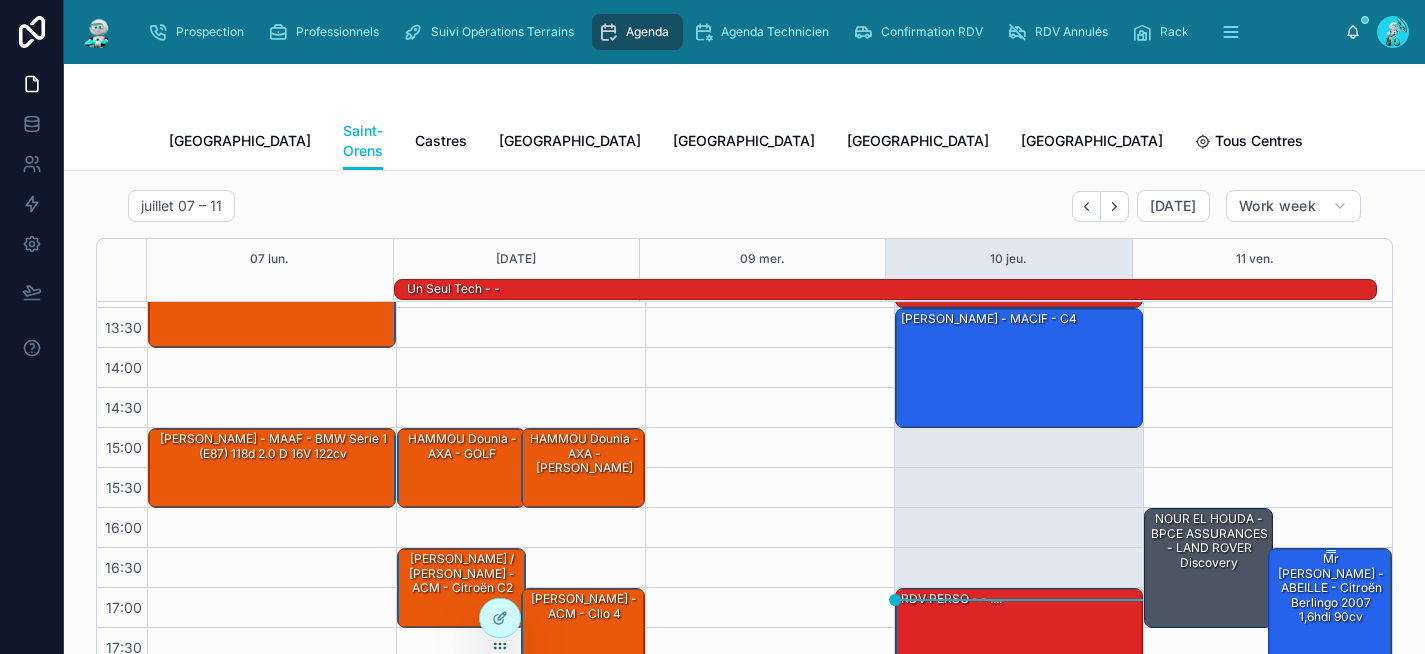 click on "Mr [PERSON_NAME] - ABEILLE - Citroën berlingo 2007 1,6hdi 90cv" at bounding box center [1331, 588] 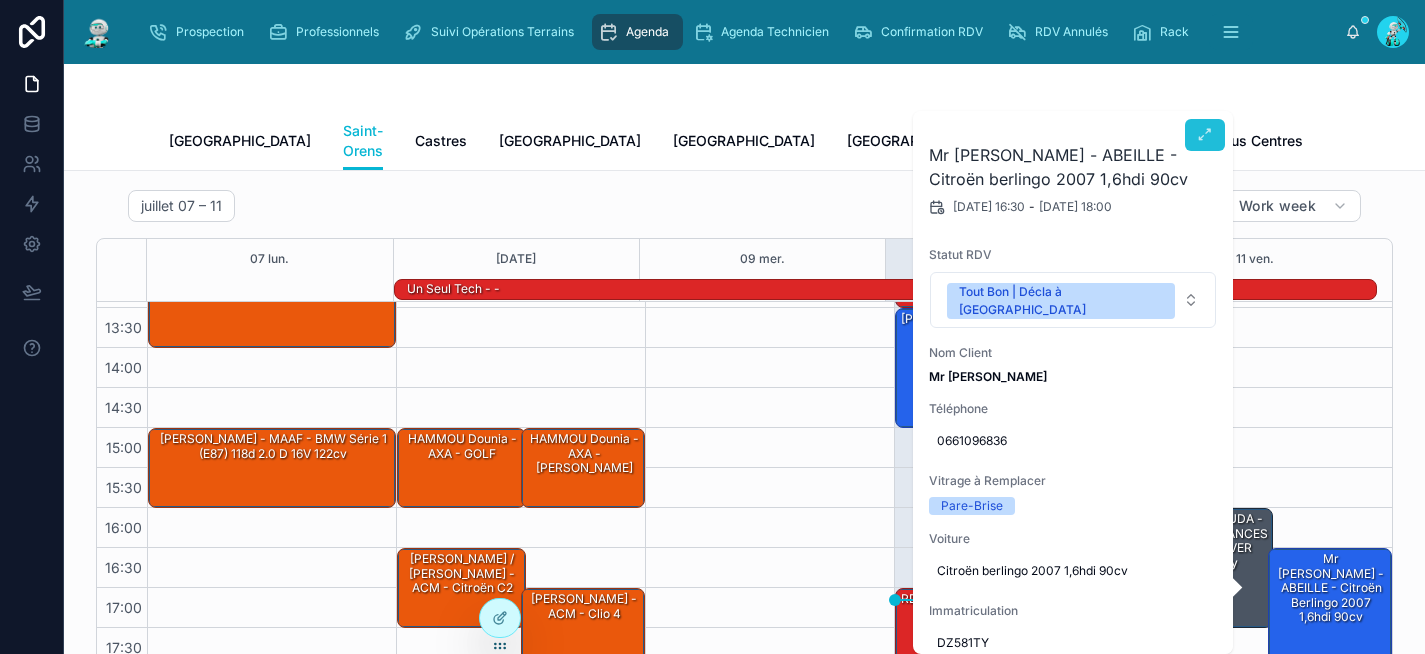 click at bounding box center (1205, 135) 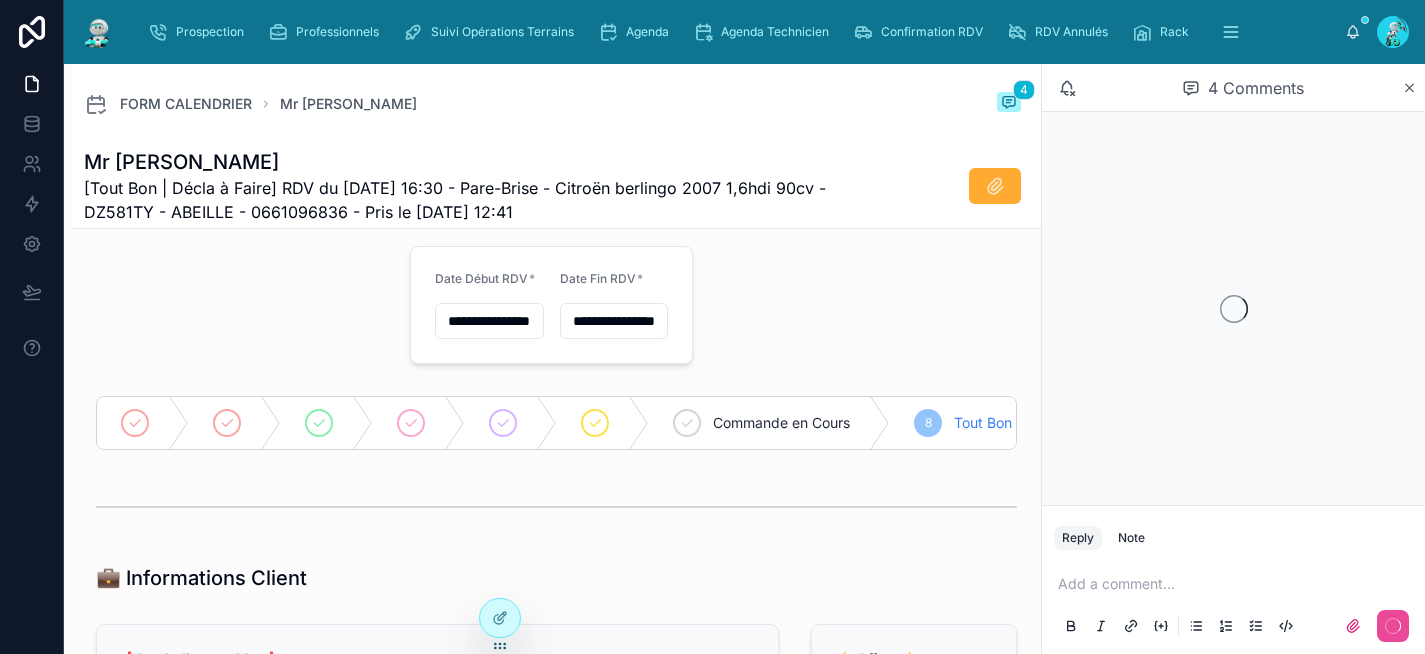 scroll, scrollTop: 43, scrollLeft: 0, axis: vertical 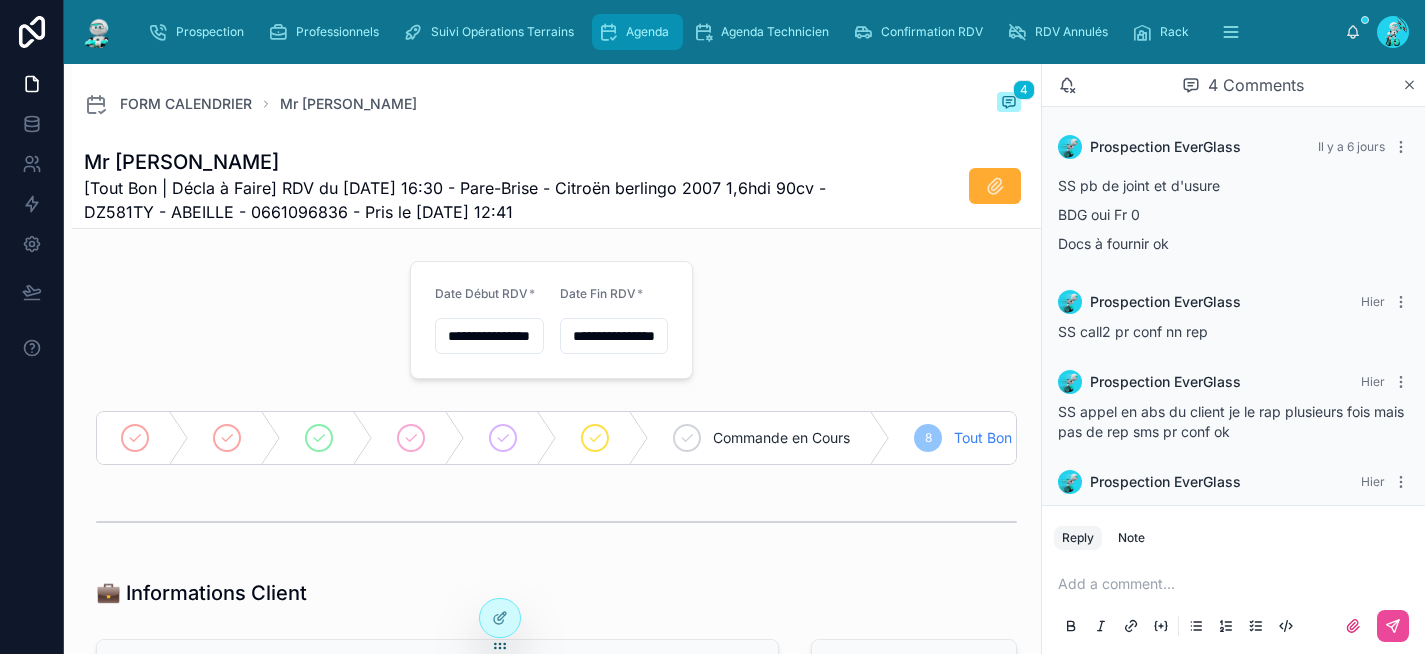 click on "Agenda" at bounding box center [647, 32] 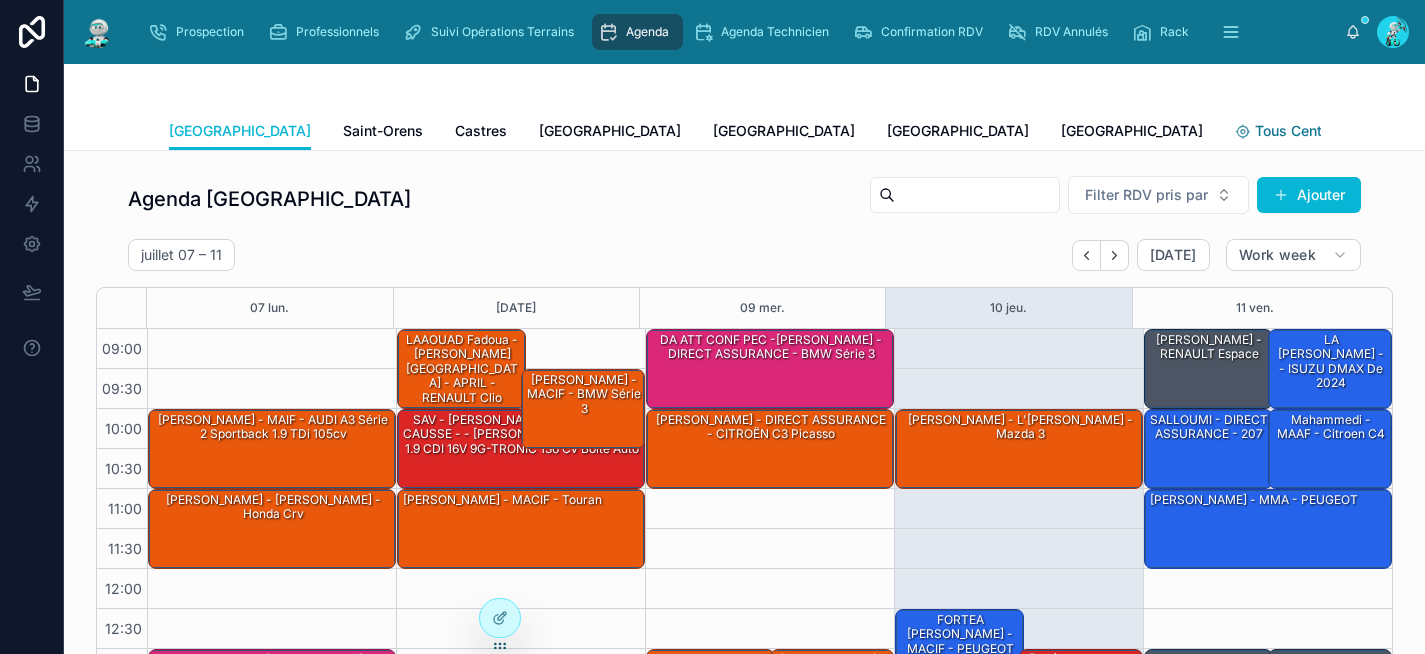 scroll, scrollTop: 332, scrollLeft: 0, axis: vertical 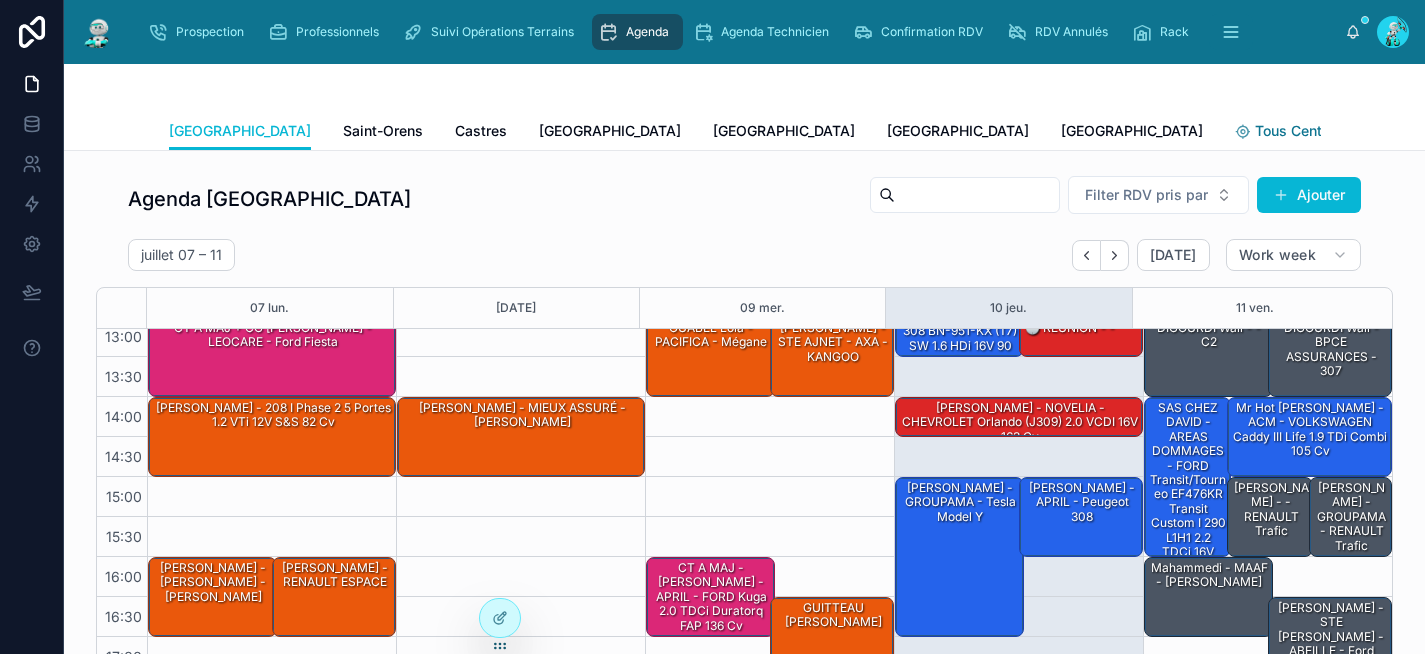 click on "Tous Centres" at bounding box center [1299, 131] 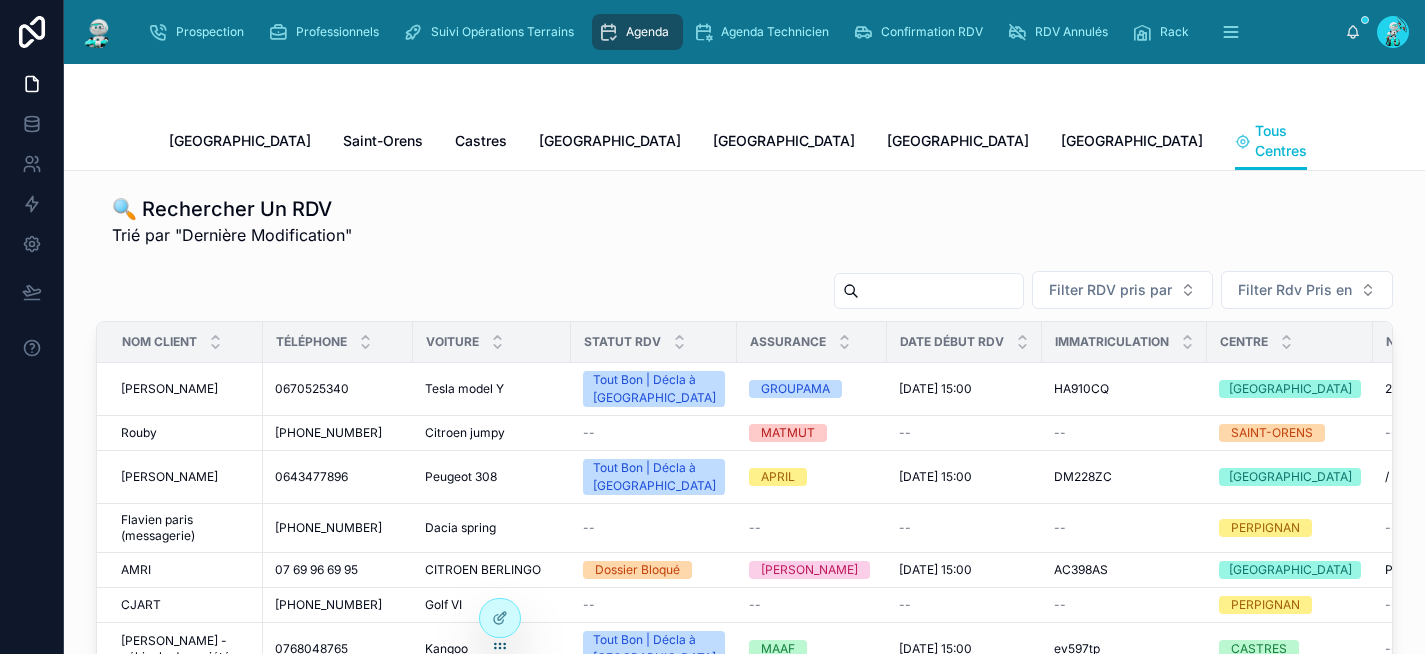 click at bounding box center [941, 291] 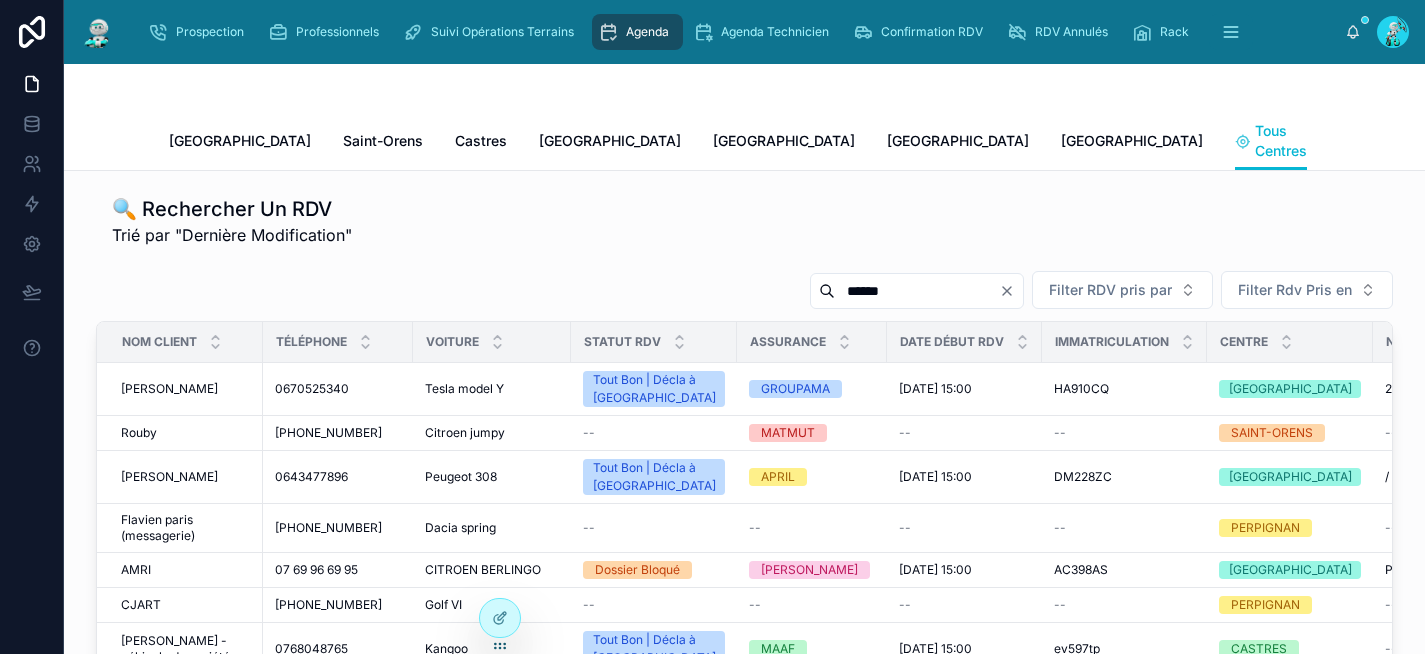 type on "******" 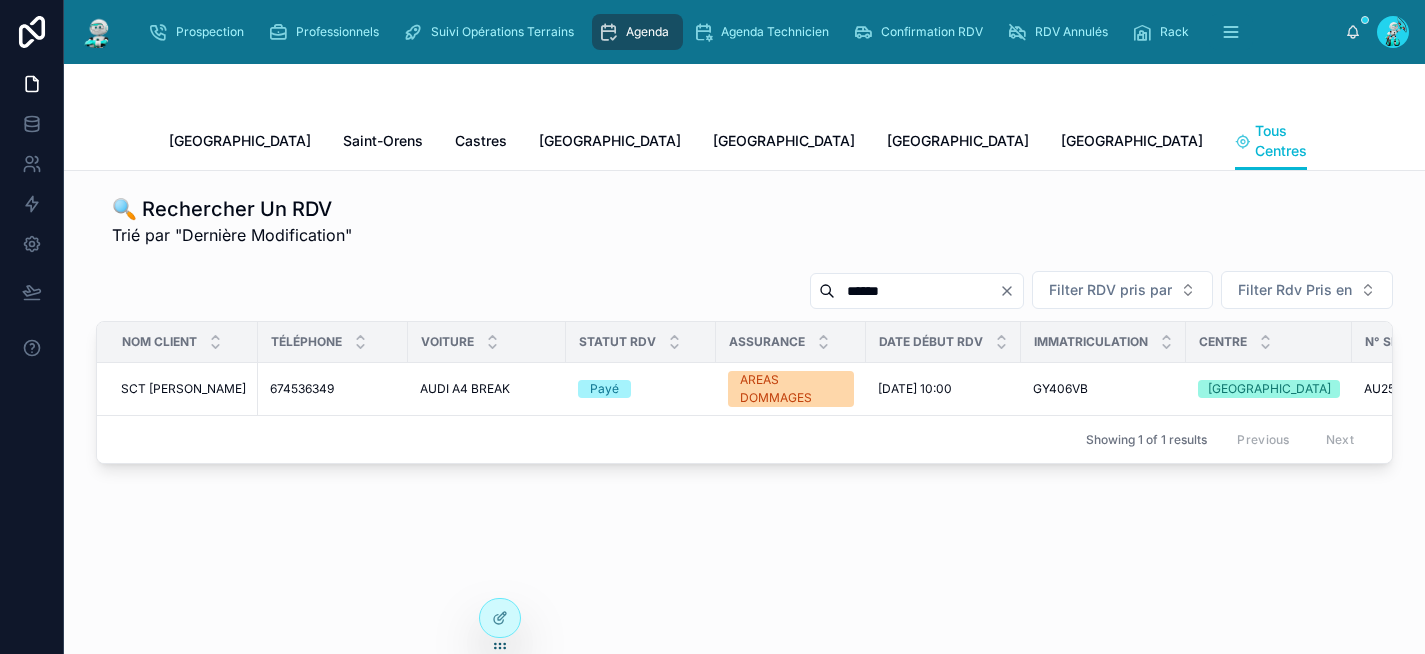 drag, startPoint x: 903, startPoint y: 272, endPoint x: 819, endPoint y: 272, distance: 84 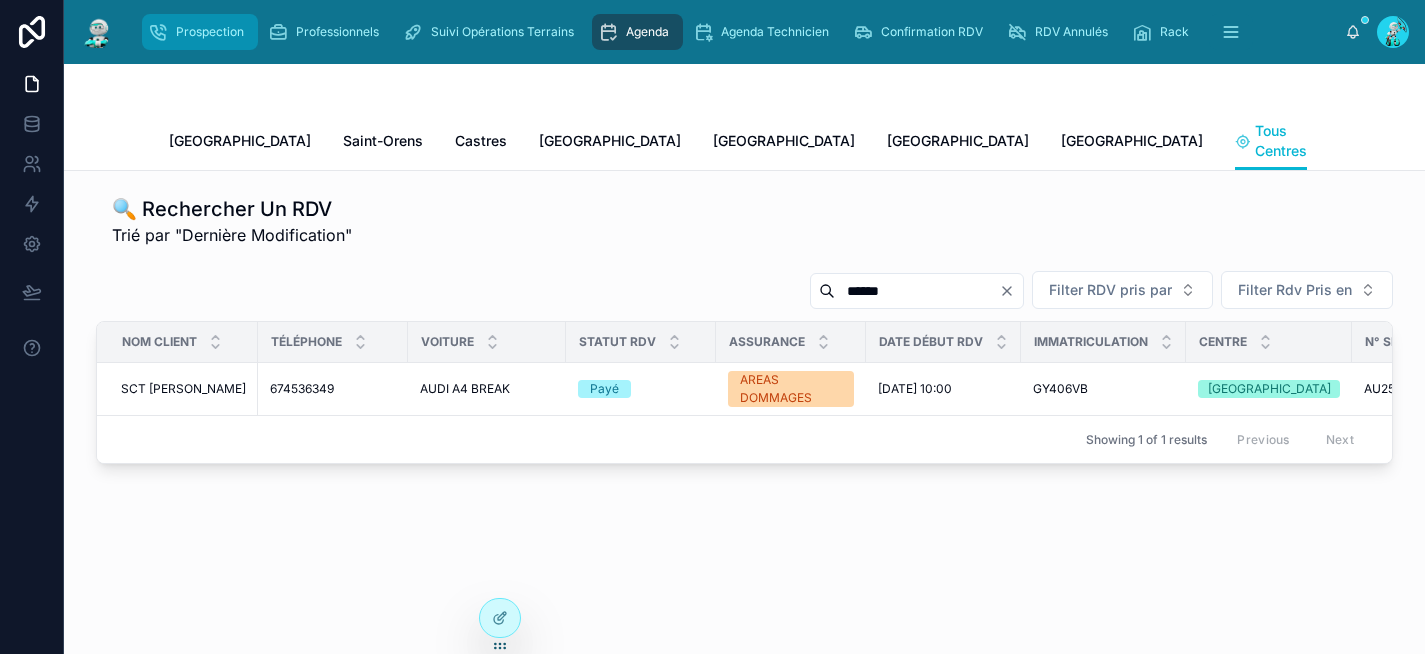 click on "Prospection" at bounding box center [210, 32] 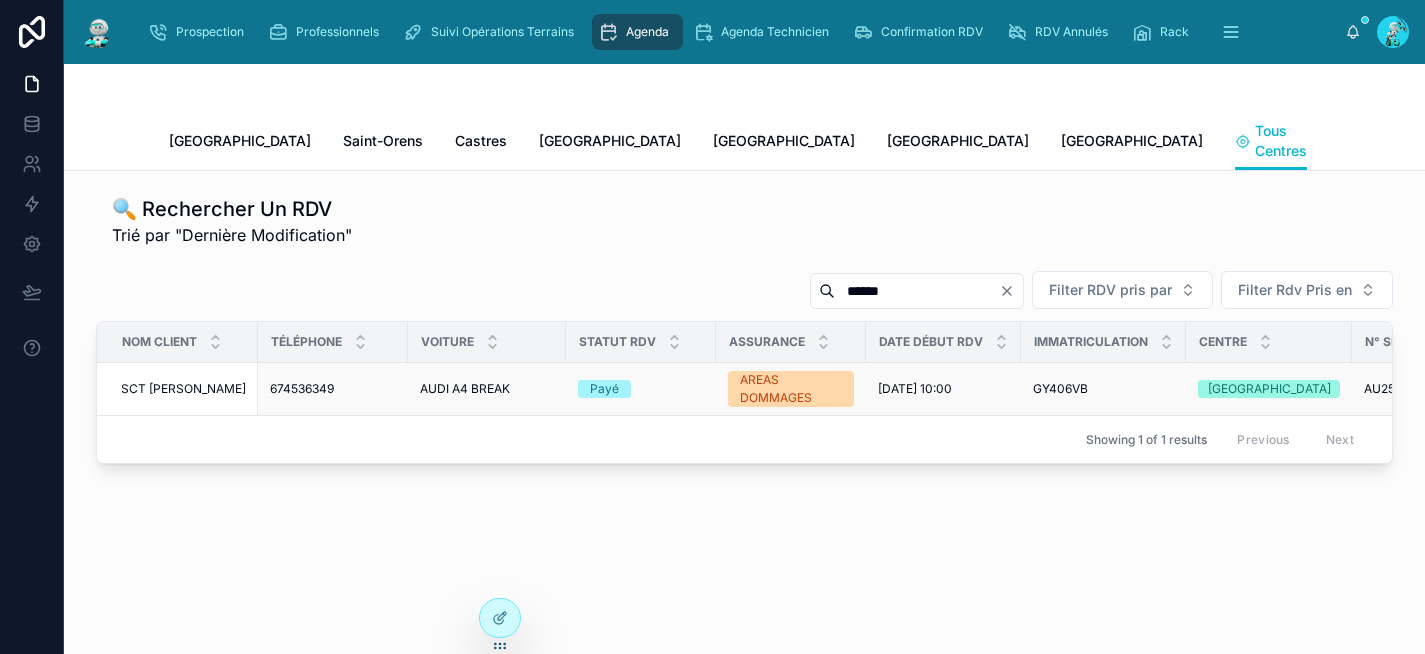click on "Payé" at bounding box center (641, 389) 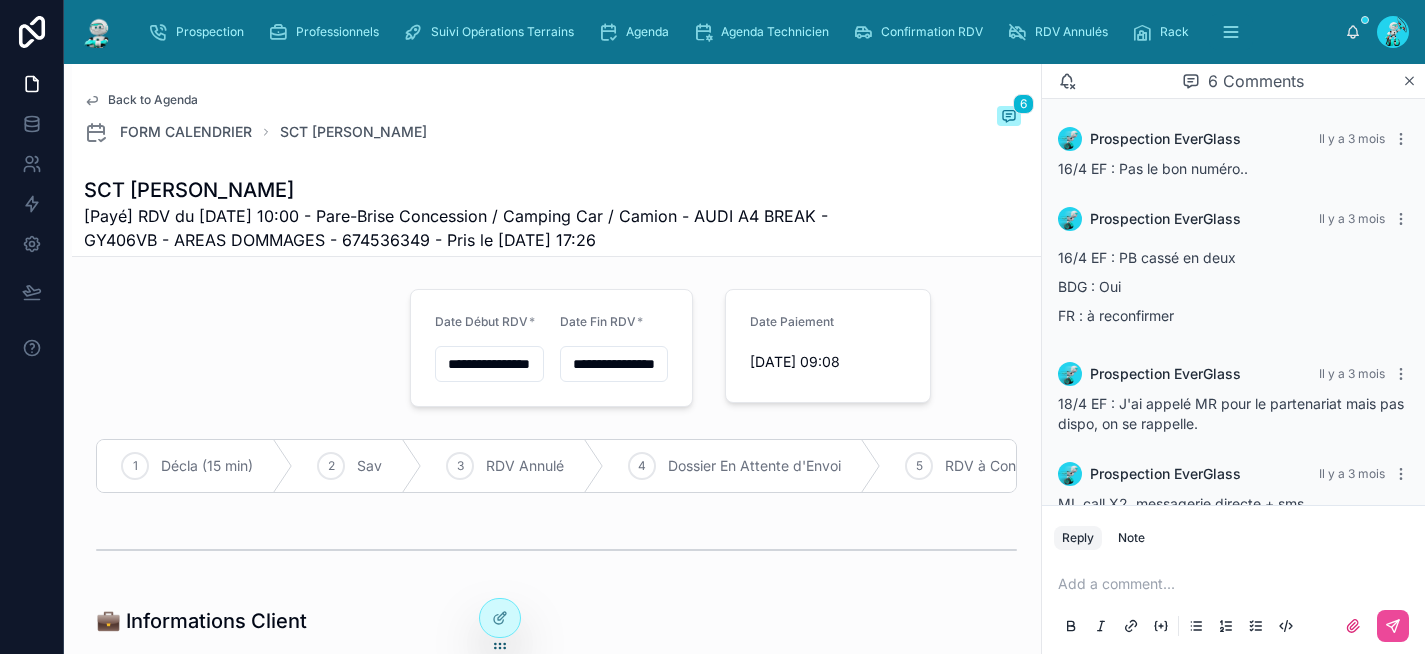scroll, scrollTop: 217, scrollLeft: 0, axis: vertical 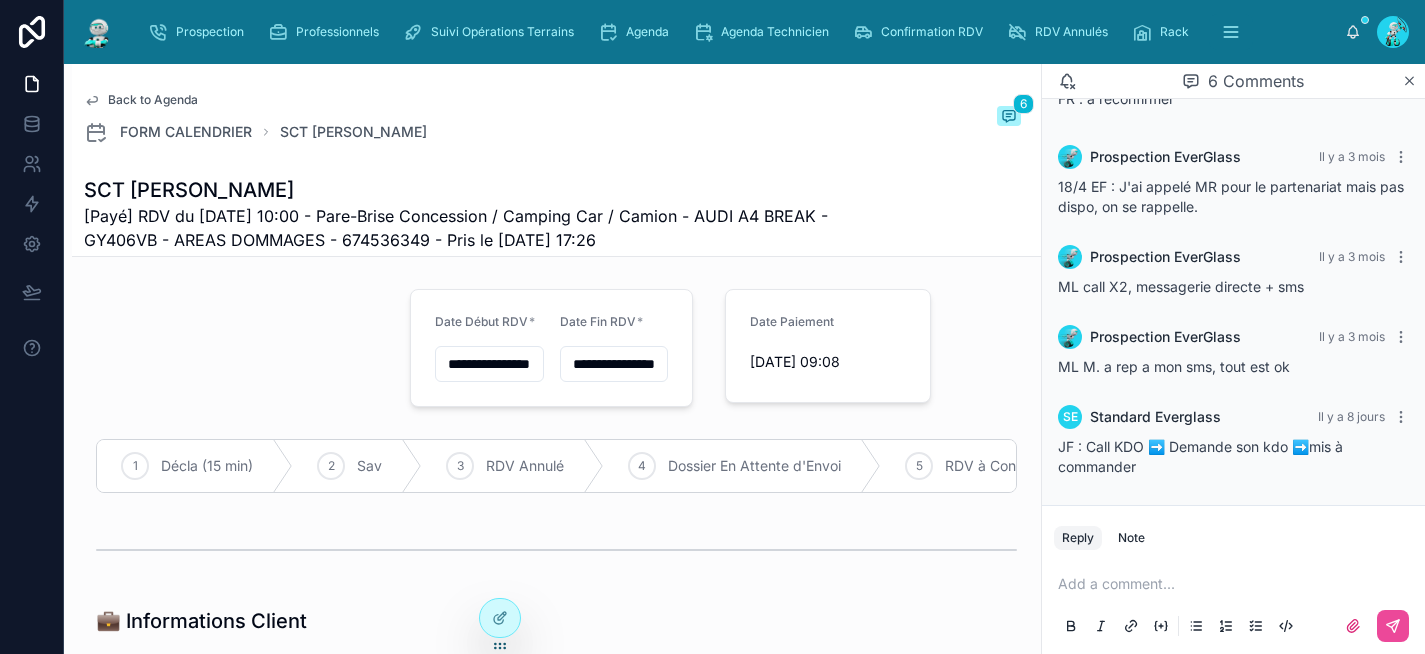 drag, startPoint x: 631, startPoint y: 240, endPoint x: 139, endPoint y: 213, distance: 492.7403 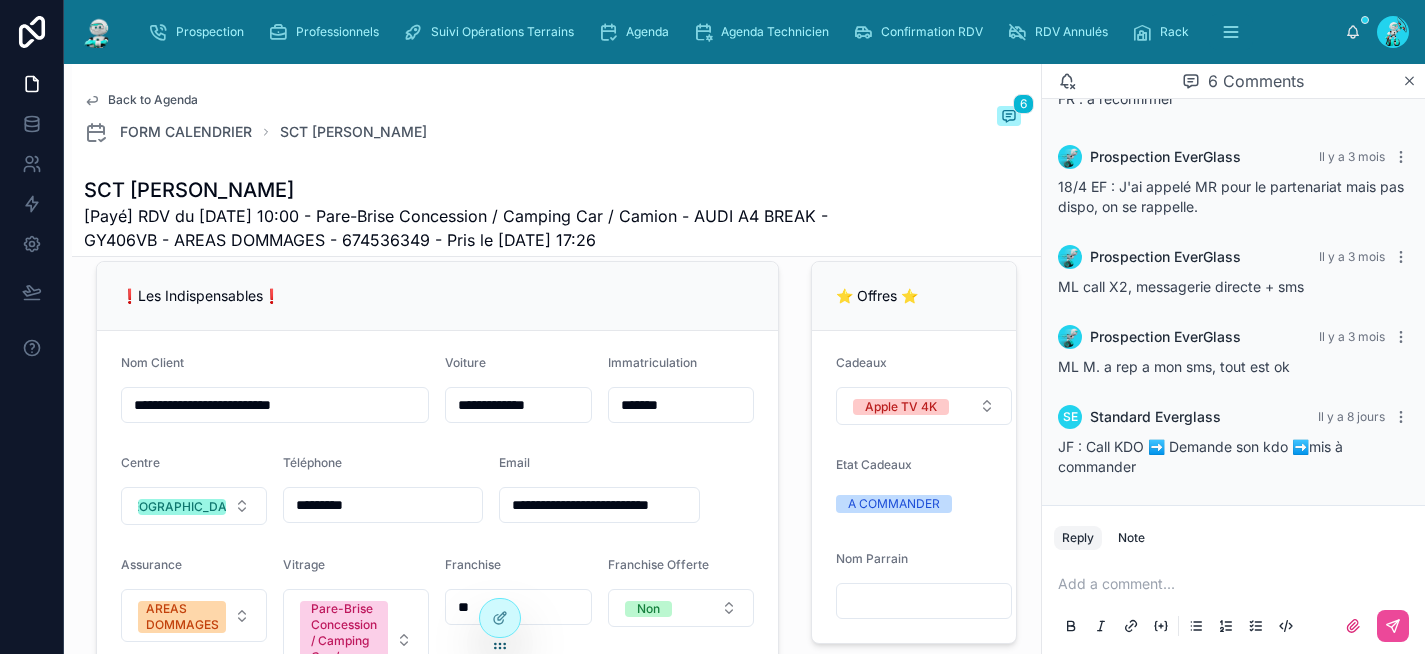 scroll, scrollTop: 492, scrollLeft: 0, axis: vertical 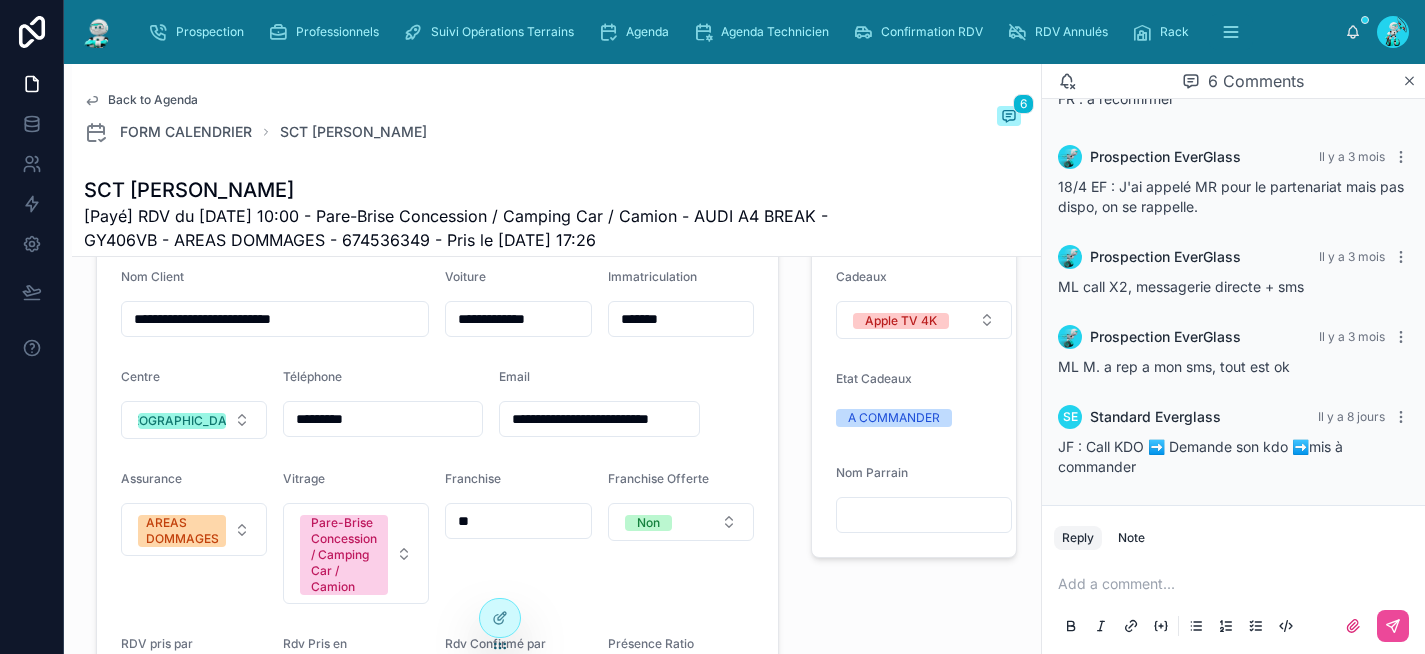 drag, startPoint x: 396, startPoint y: 434, endPoint x: 283, endPoint y: 429, distance: 113.110565 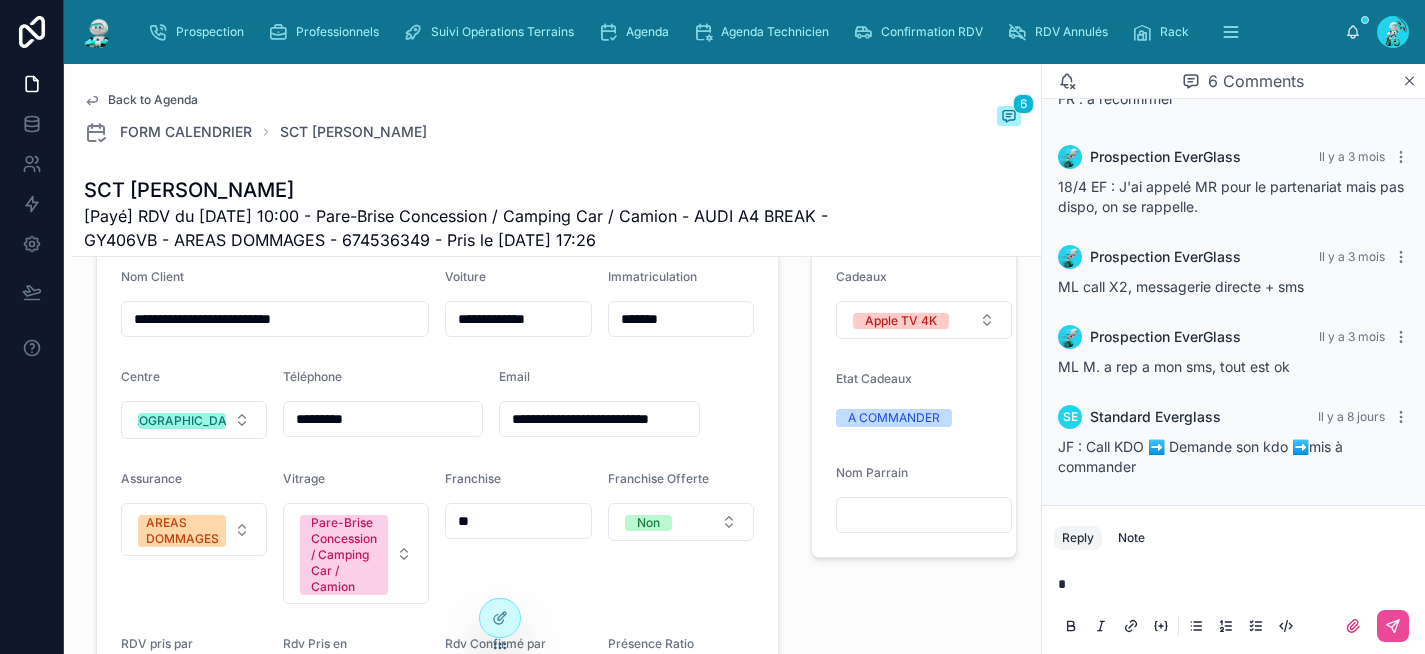 type 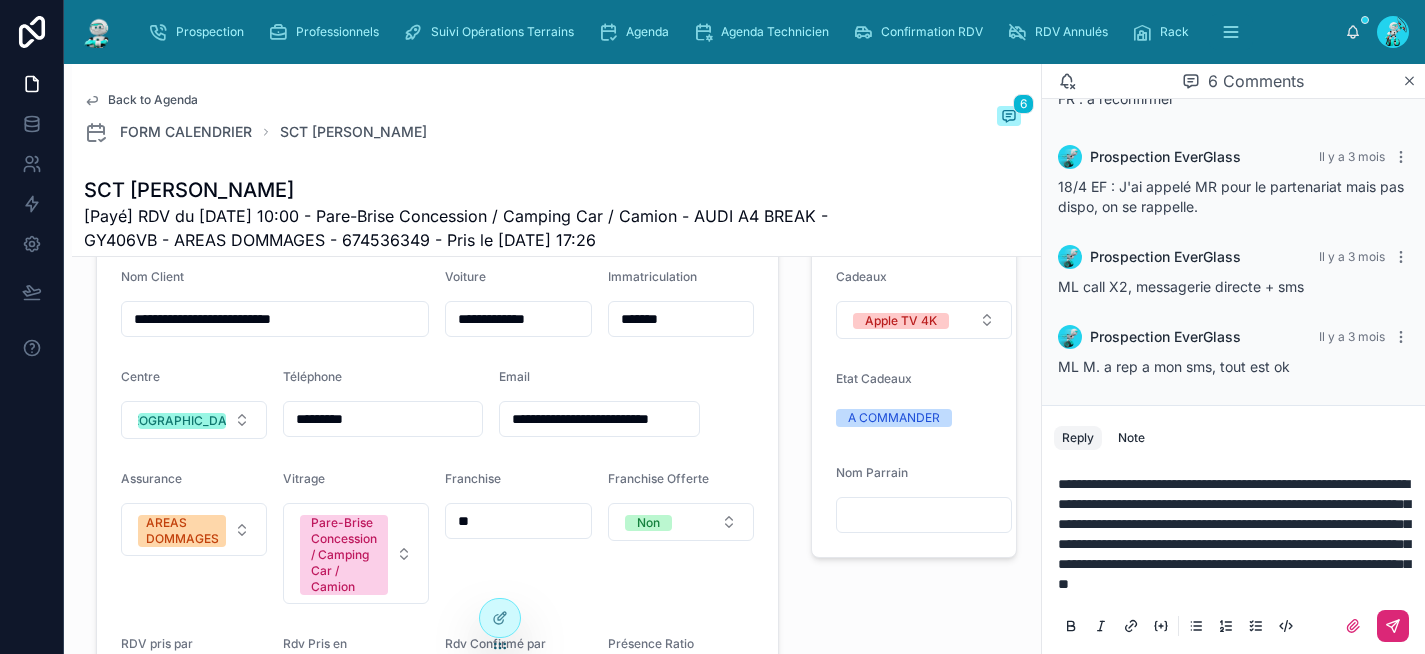 click 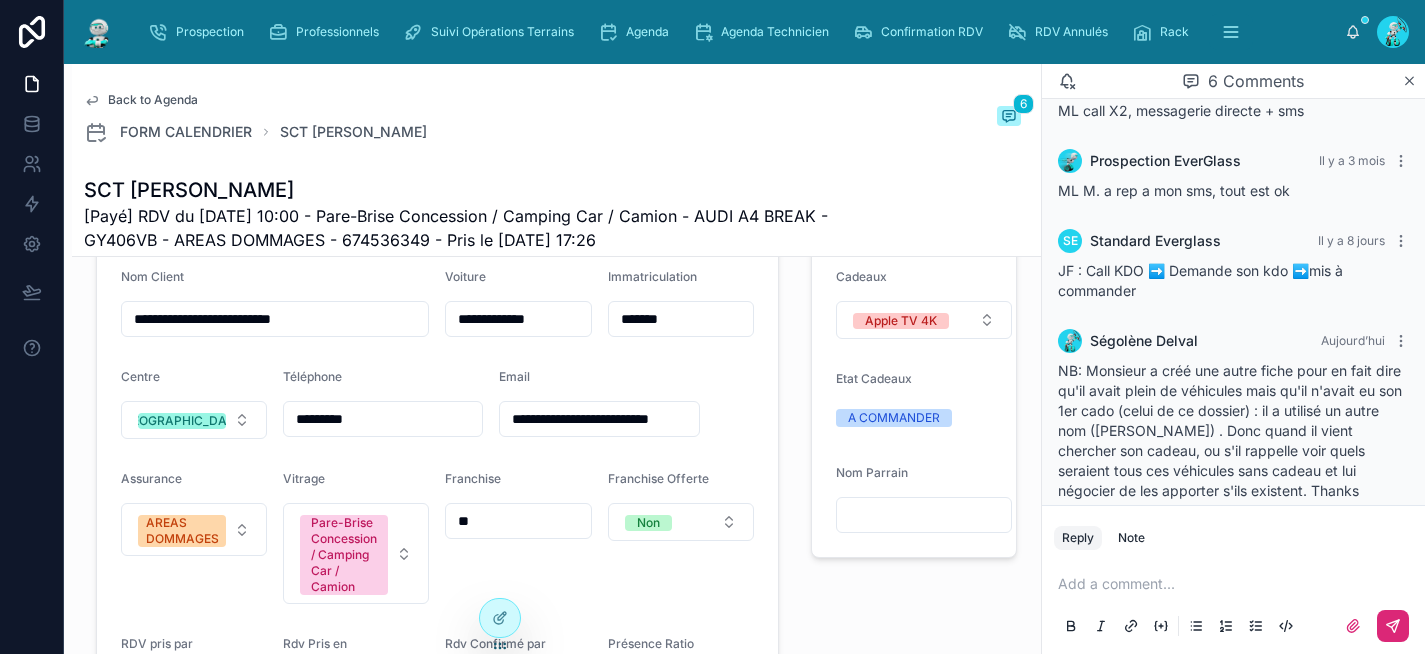 scroll, scrollTop: 417, scrollLeft: 0, axis: vertical 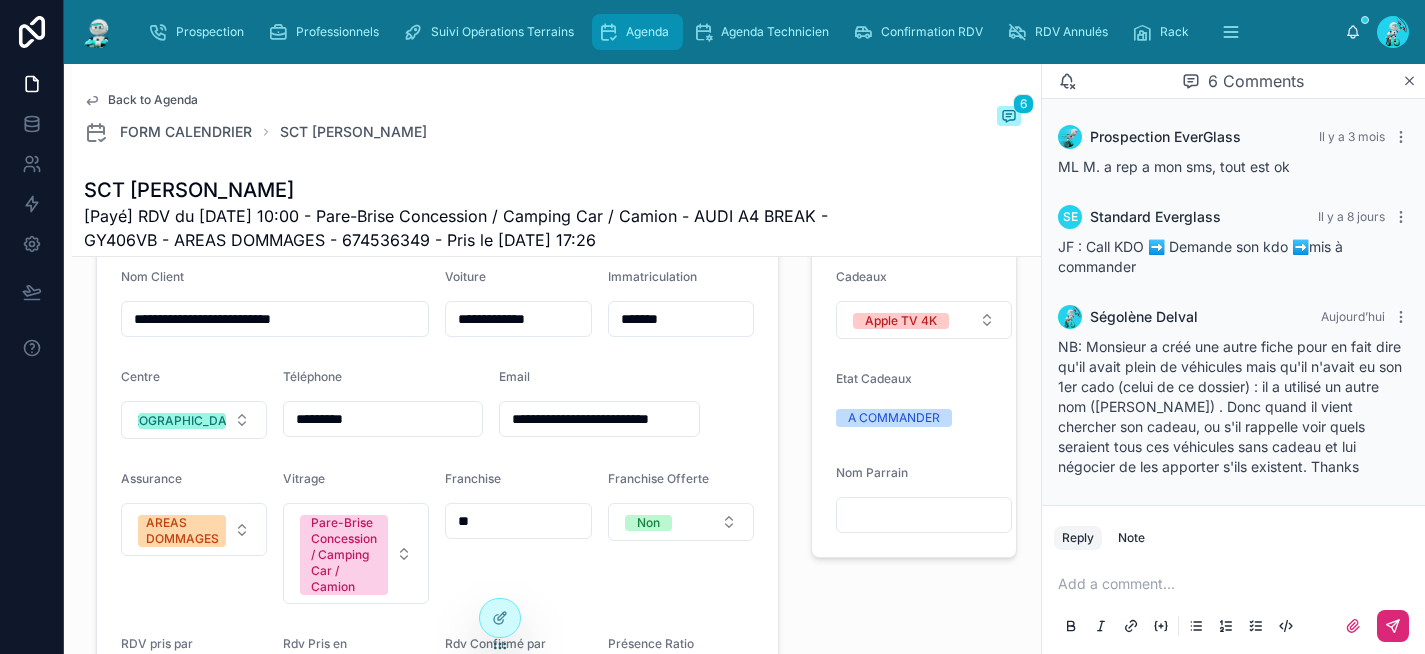 click on "Agenda" at bounding box center (637, 32) 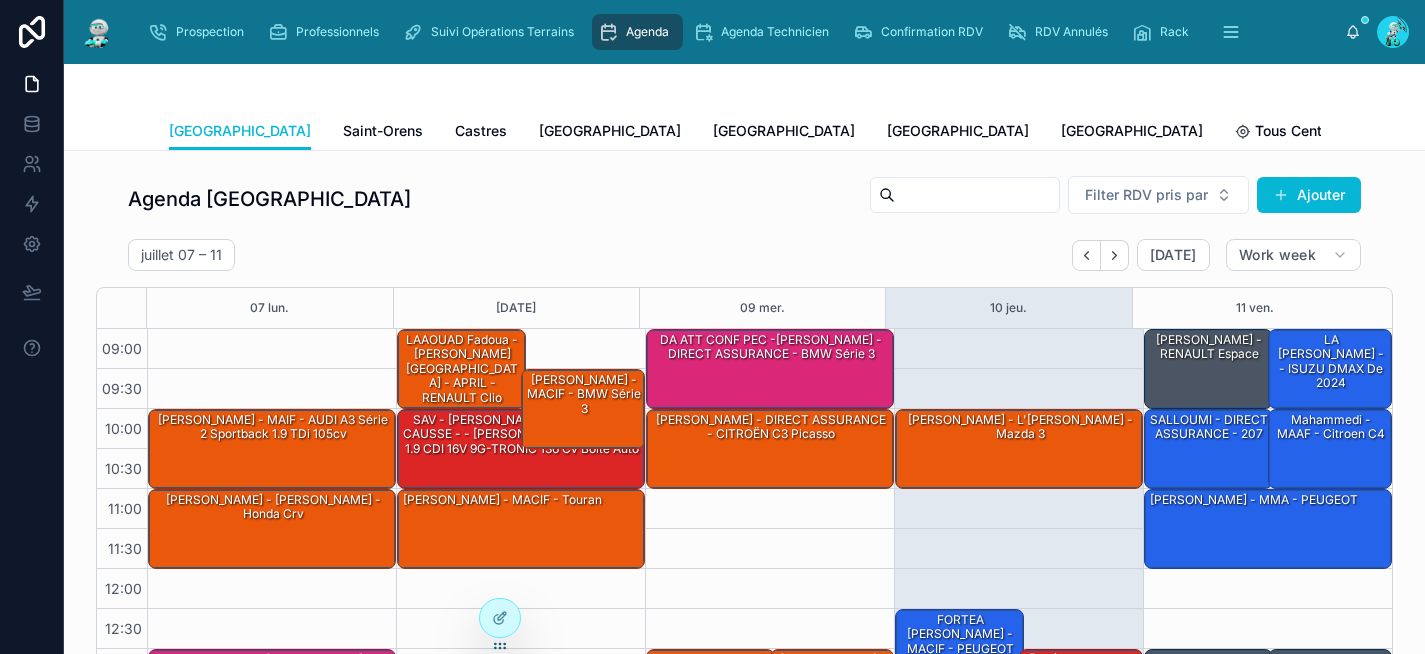 scroll, scrollTop: 332, scrollLeft: 0, axis: vertical 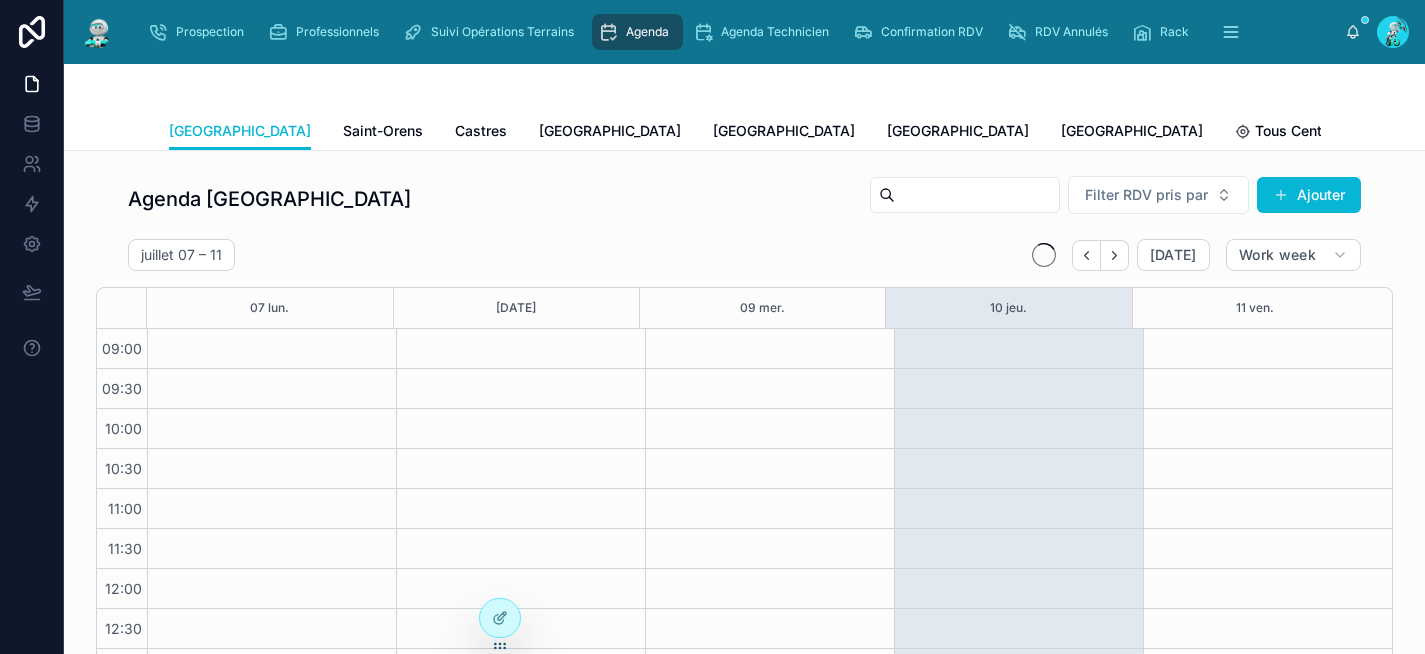 click on "Tous Centres" at bounding box center (1299, 131) 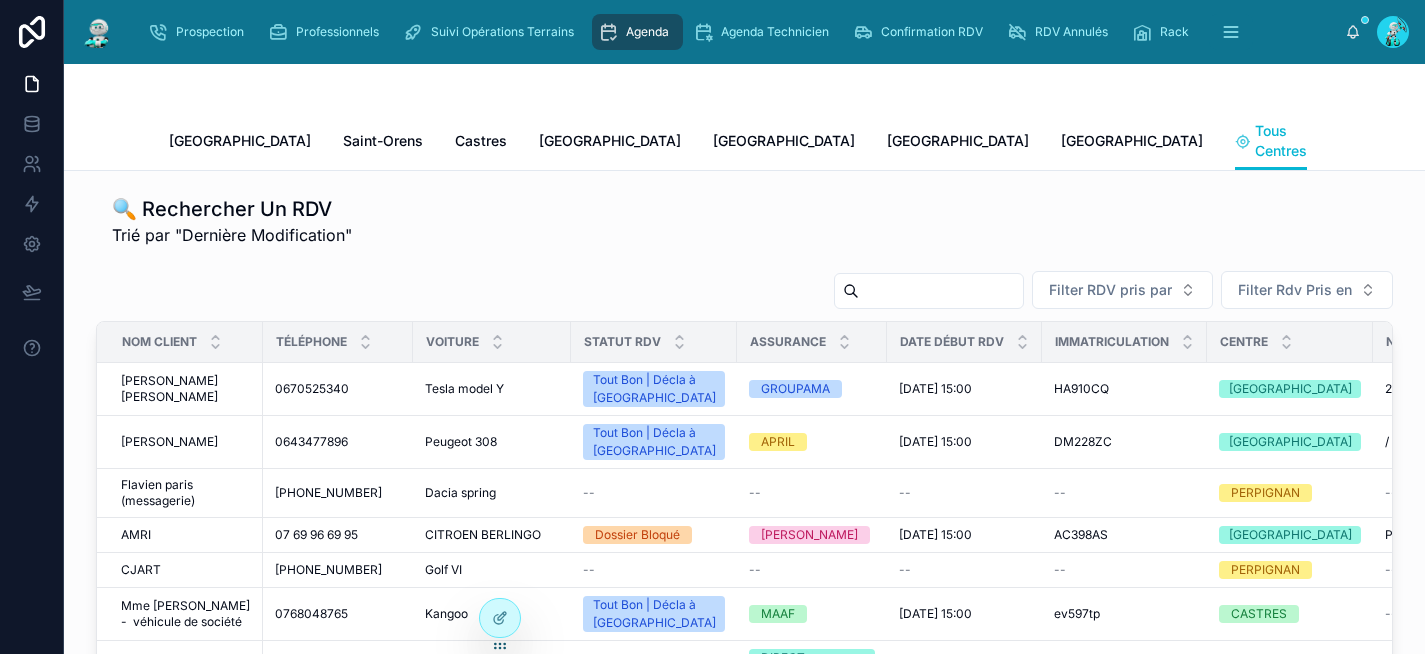 click at bounding box center [941, 291] 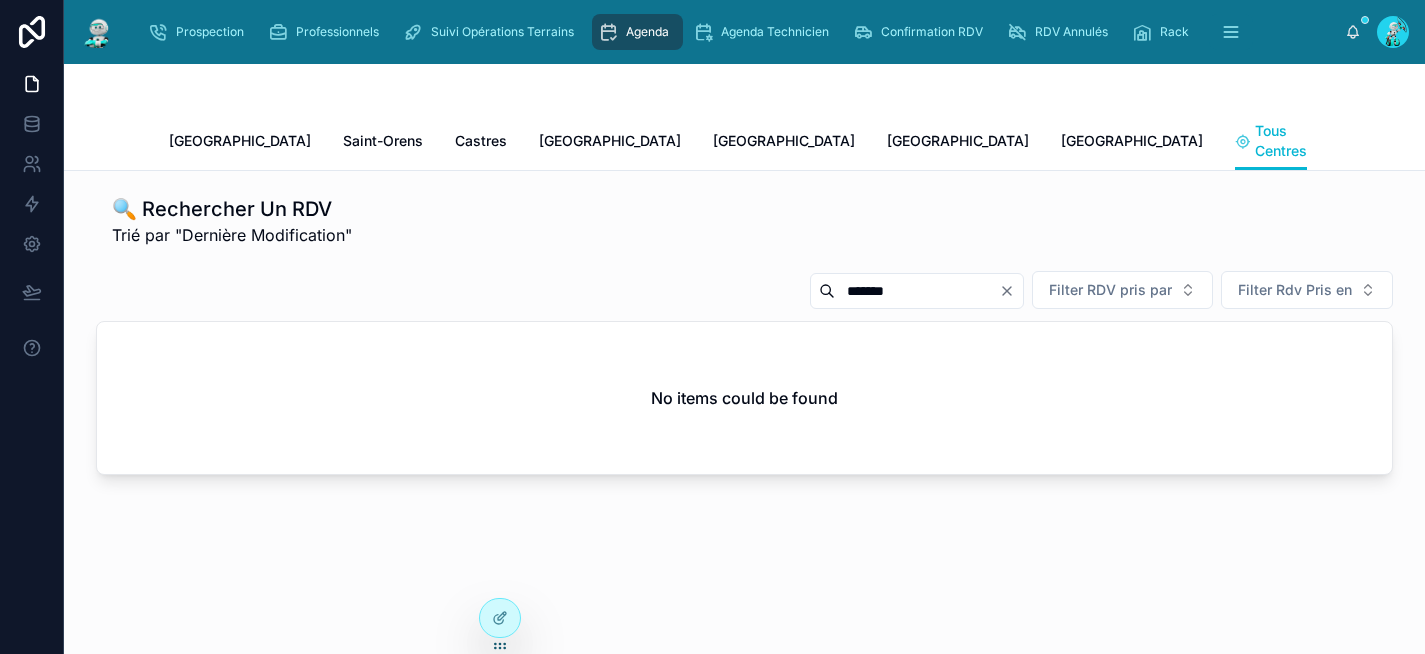 drag, startPoint x: 941, startPoint y: 253, endPoint x: 823, endPoint y: 234, distance: 119.519875 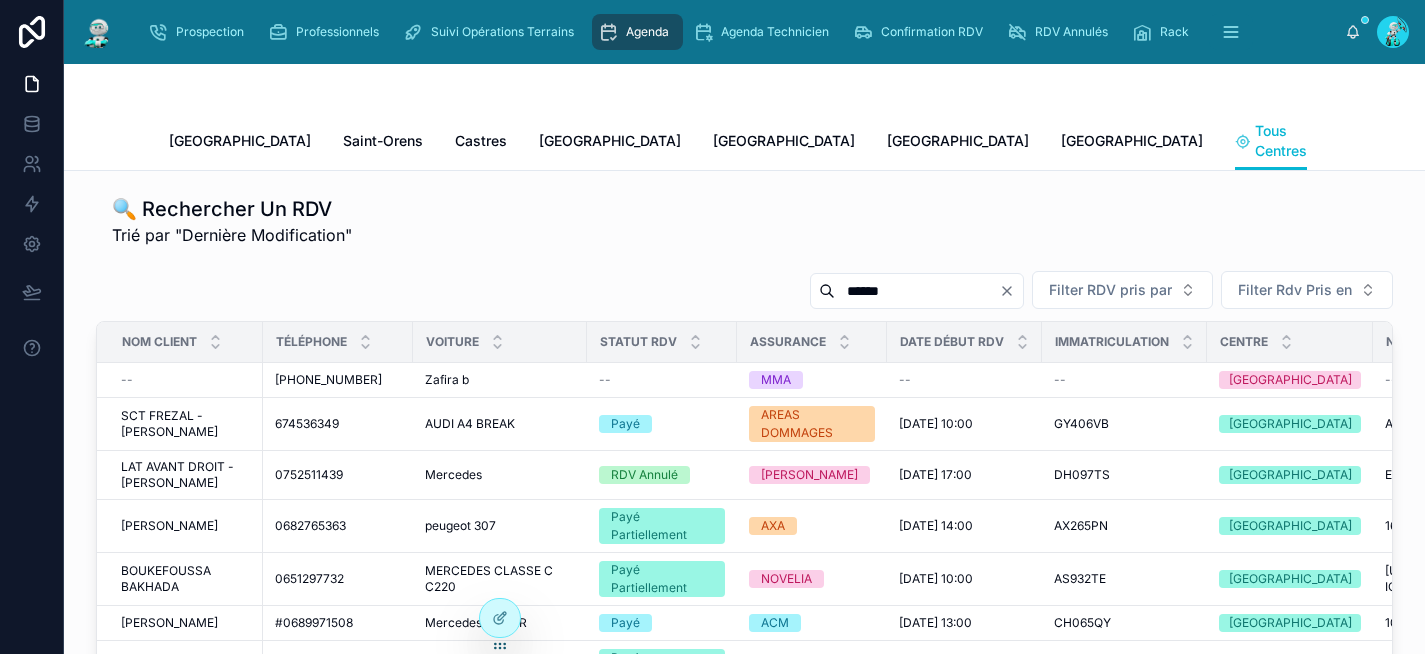 type on "******" 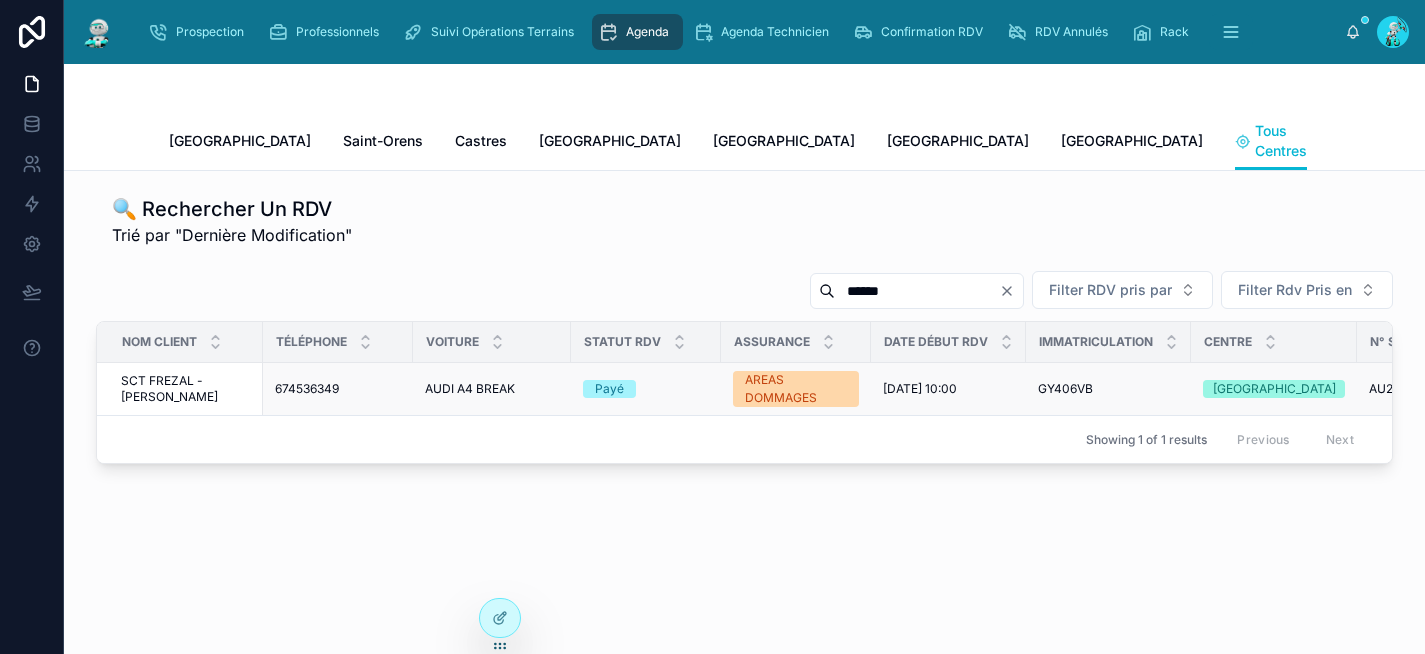 click on "AUDI A4 BREAK AUDI A4 BREAK" at bounding box center [492, 389] 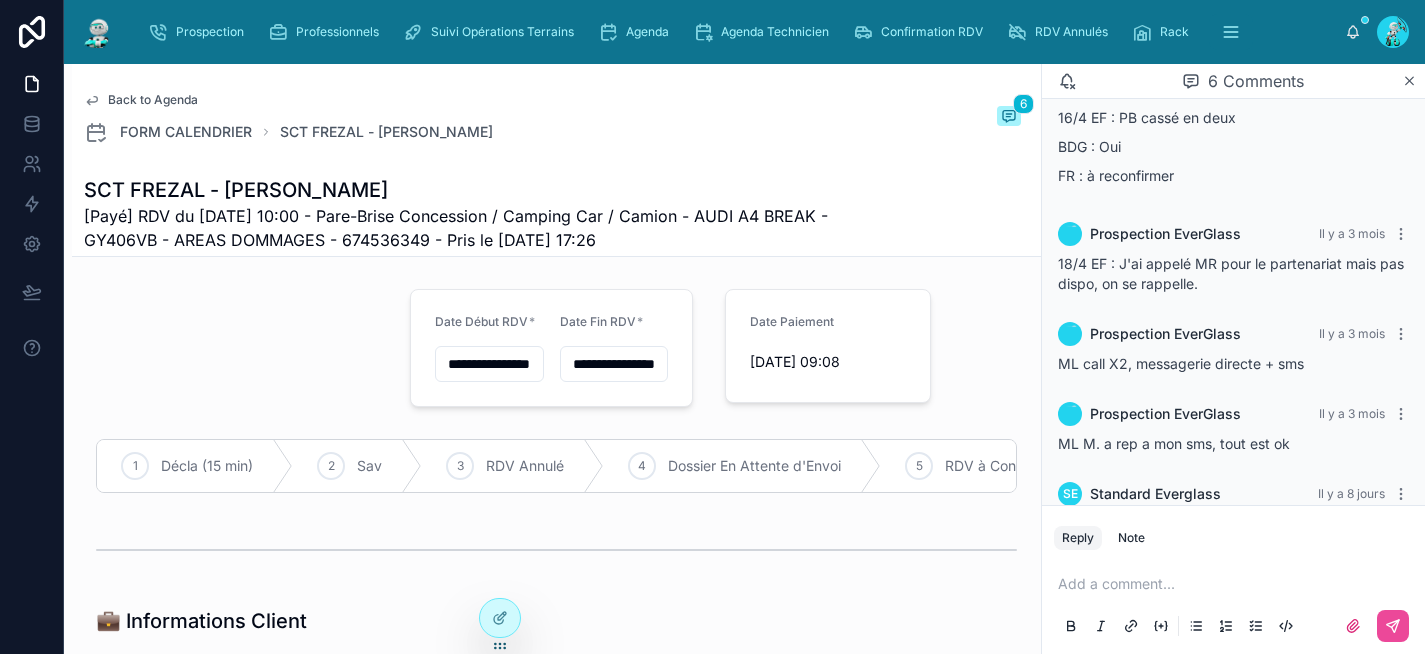 scroll, scrollTop: 217, scrollLeft: 0, axis: vertical 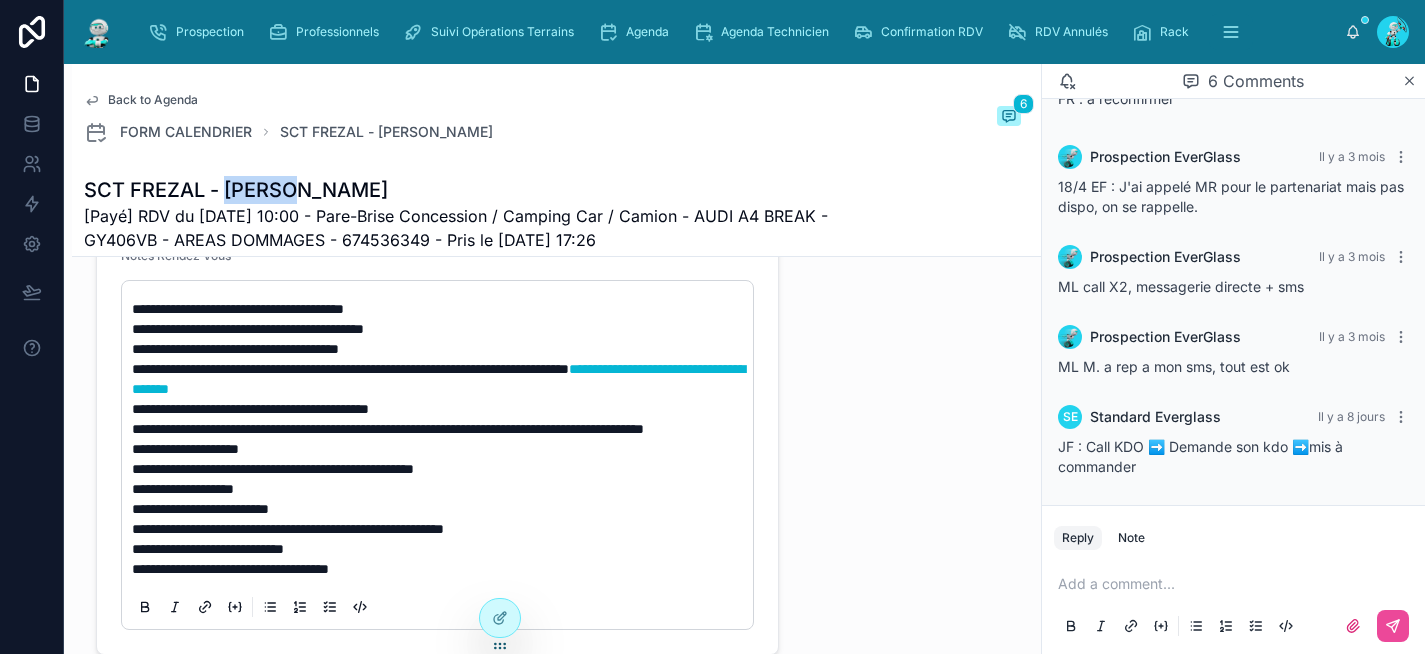 drag, startPoint x: 300, startPoint y: 192, endPoint x: 227, endPoint y: 191, distance: 73.00685 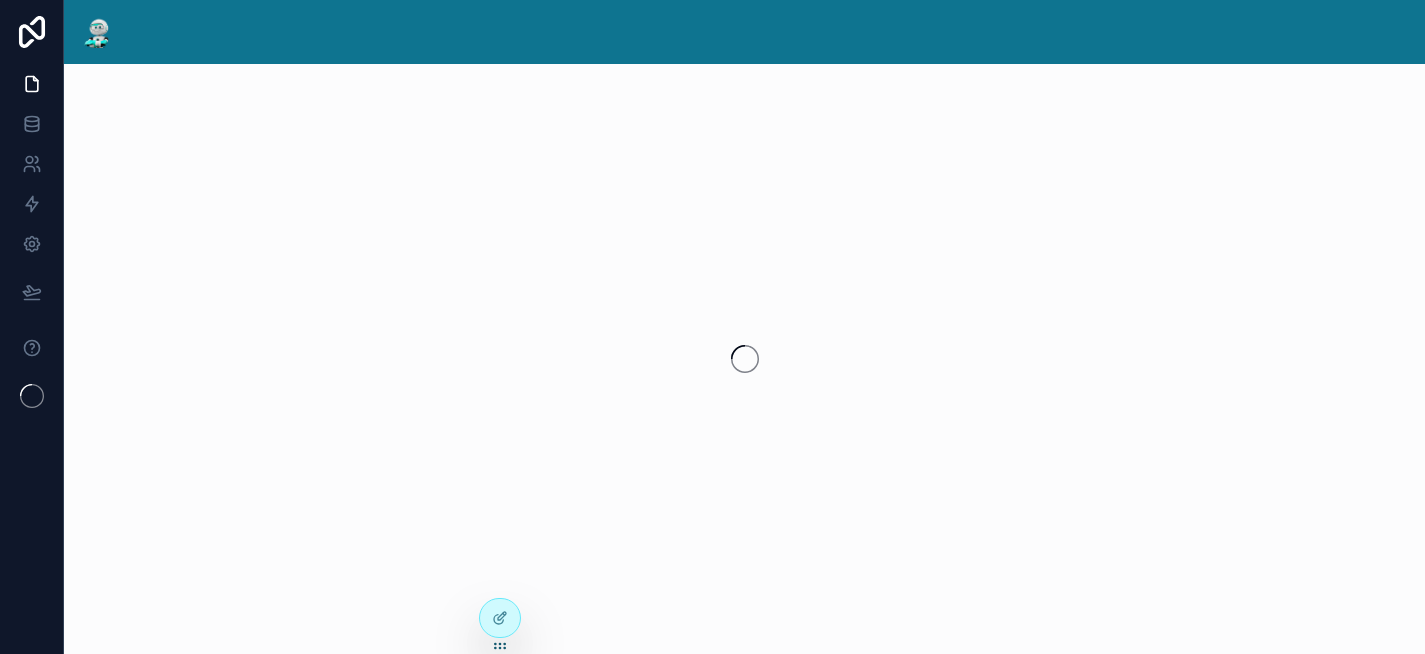 scroll, scrollTop: 0, scrollLeft: 0, axis: both 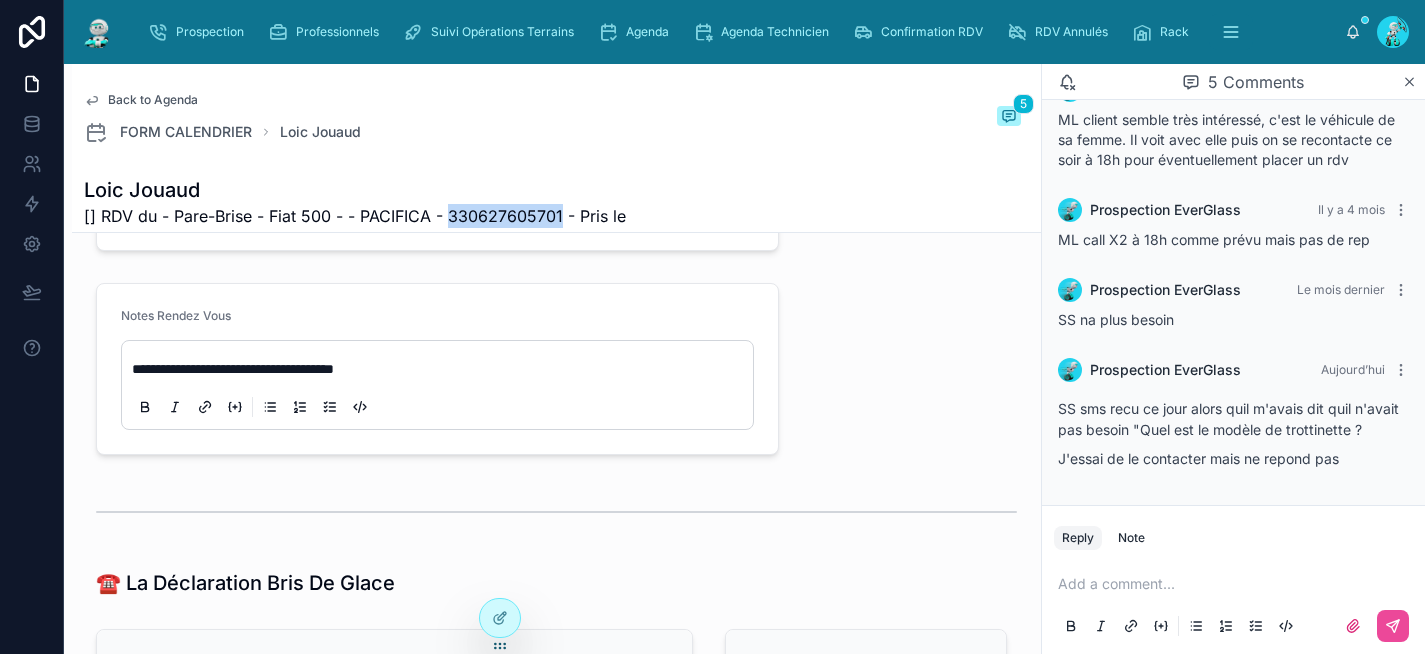 drag, startPoint x: 562, startPoint y: 217, endPoint x: 449, endPoint y: 214, distance: 113.03982 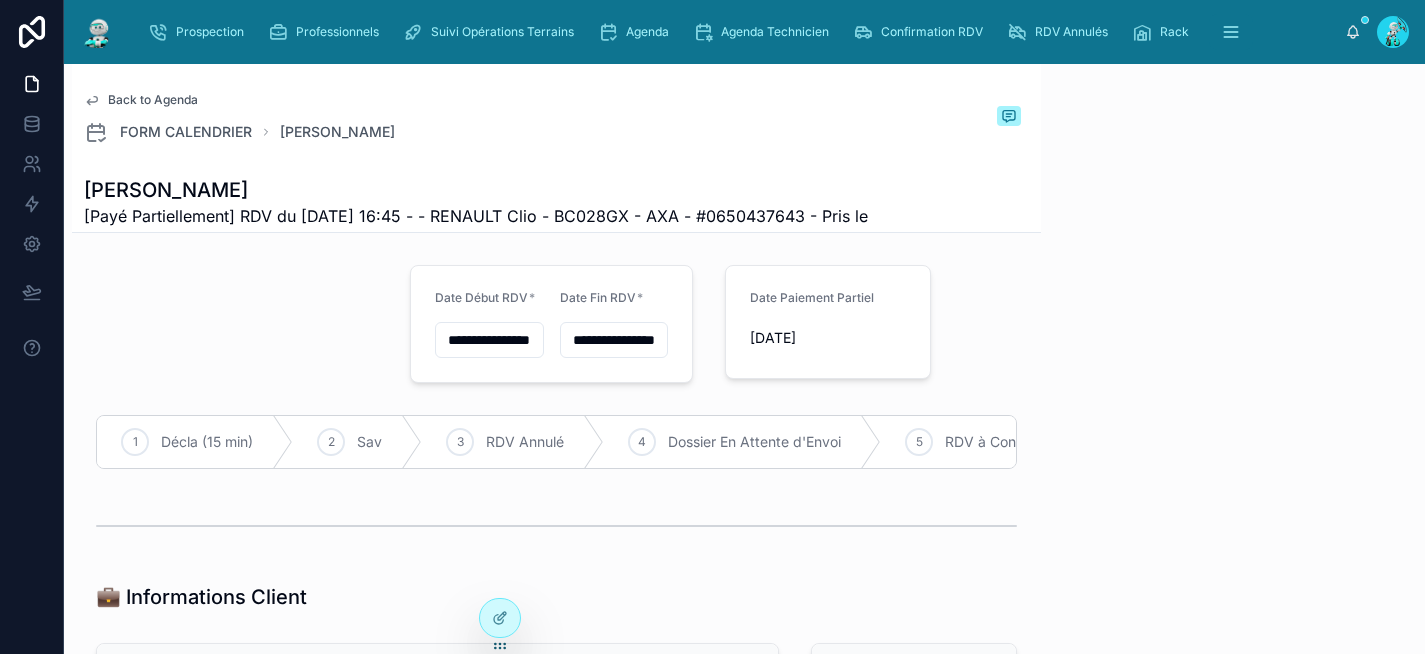scroll, scrollTop: 0, scrollLeft: 0, axis: both 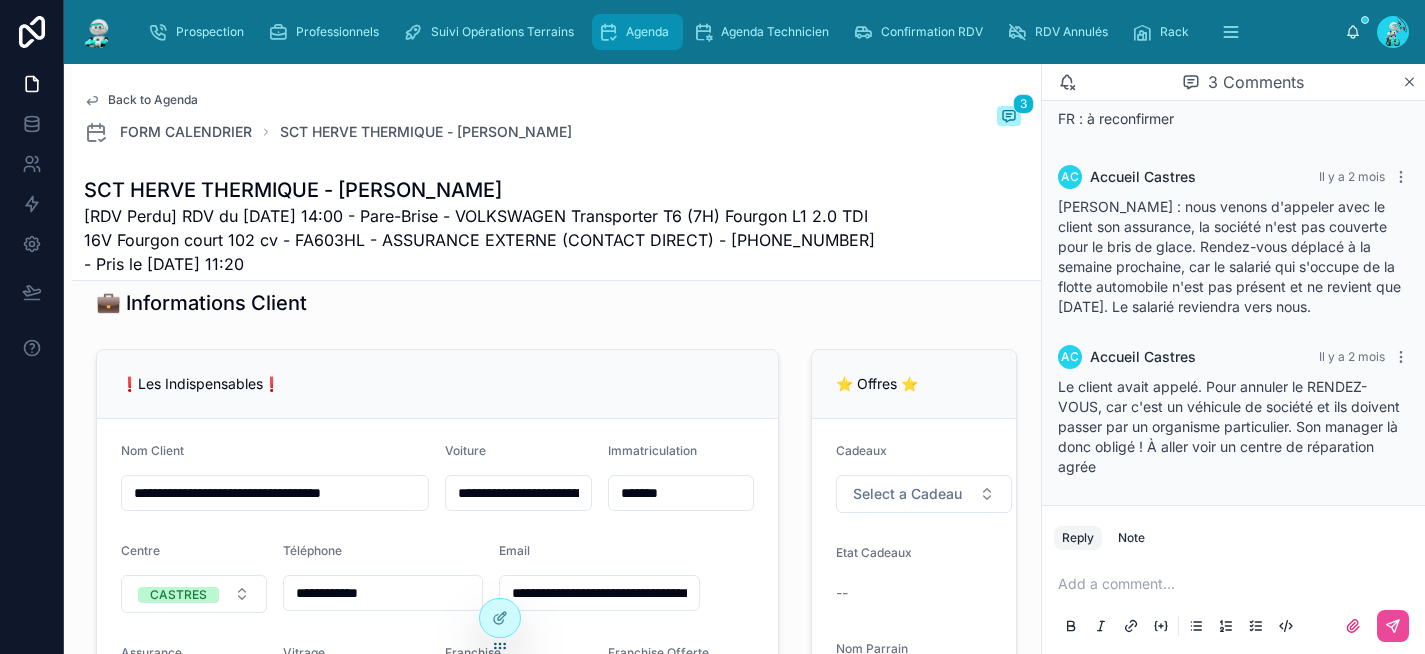 click on "Agenda" at bounding box center (647, 32) 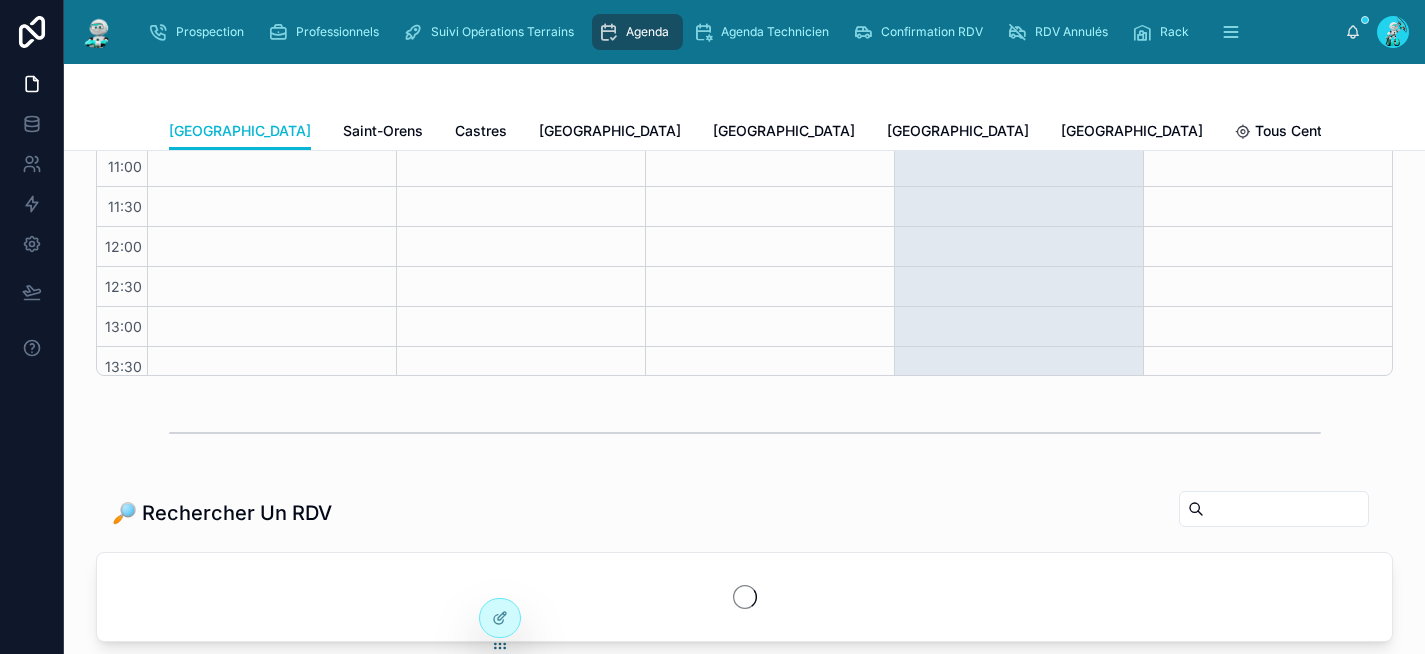 scroll, scrollTop: 0, scrollLeft: 0, axis: both 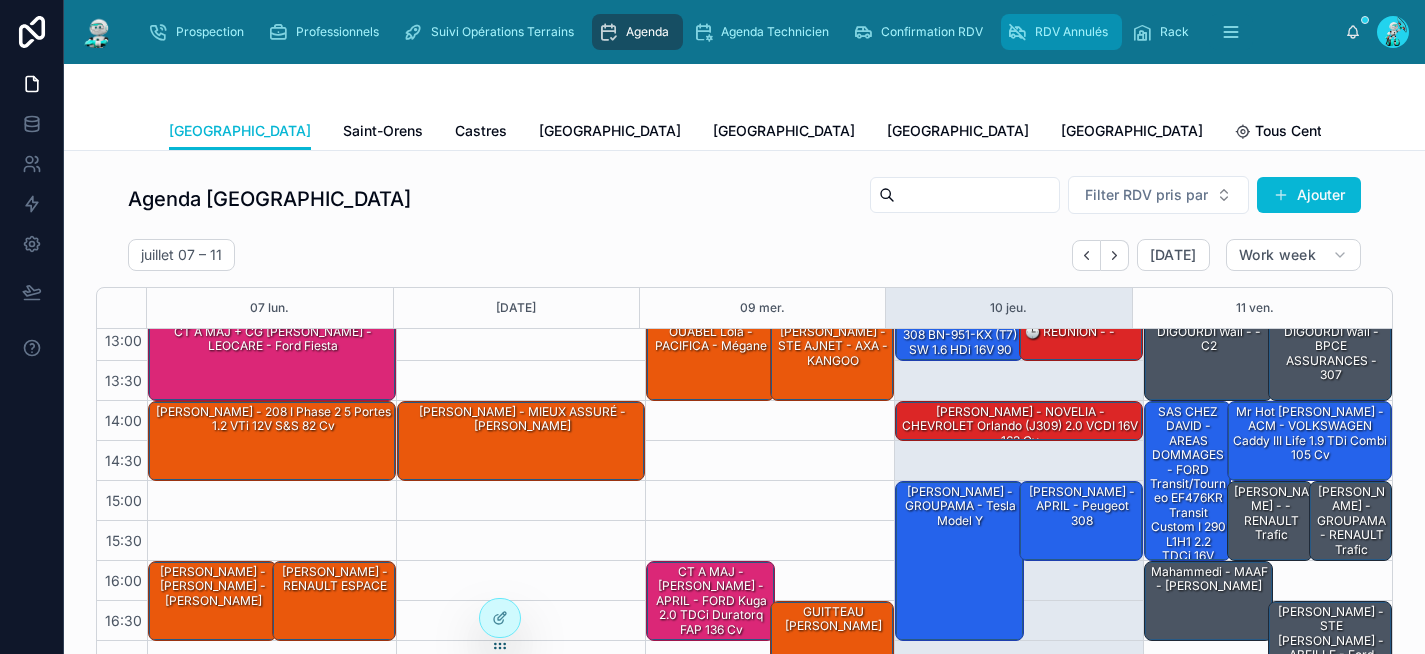 click on "RDV Annulés" at bounding box center [1061, 32] 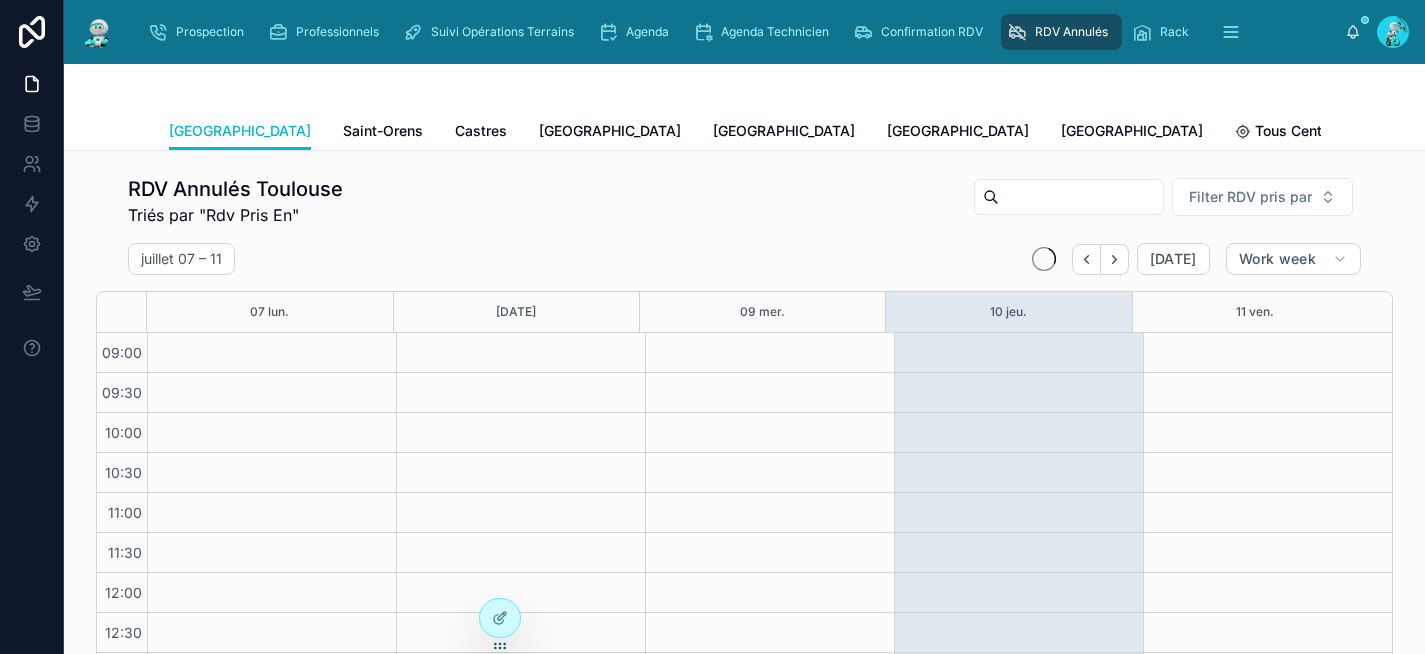 scroll, scrollTop: 336, scrollLeft: 0, axis: vertical 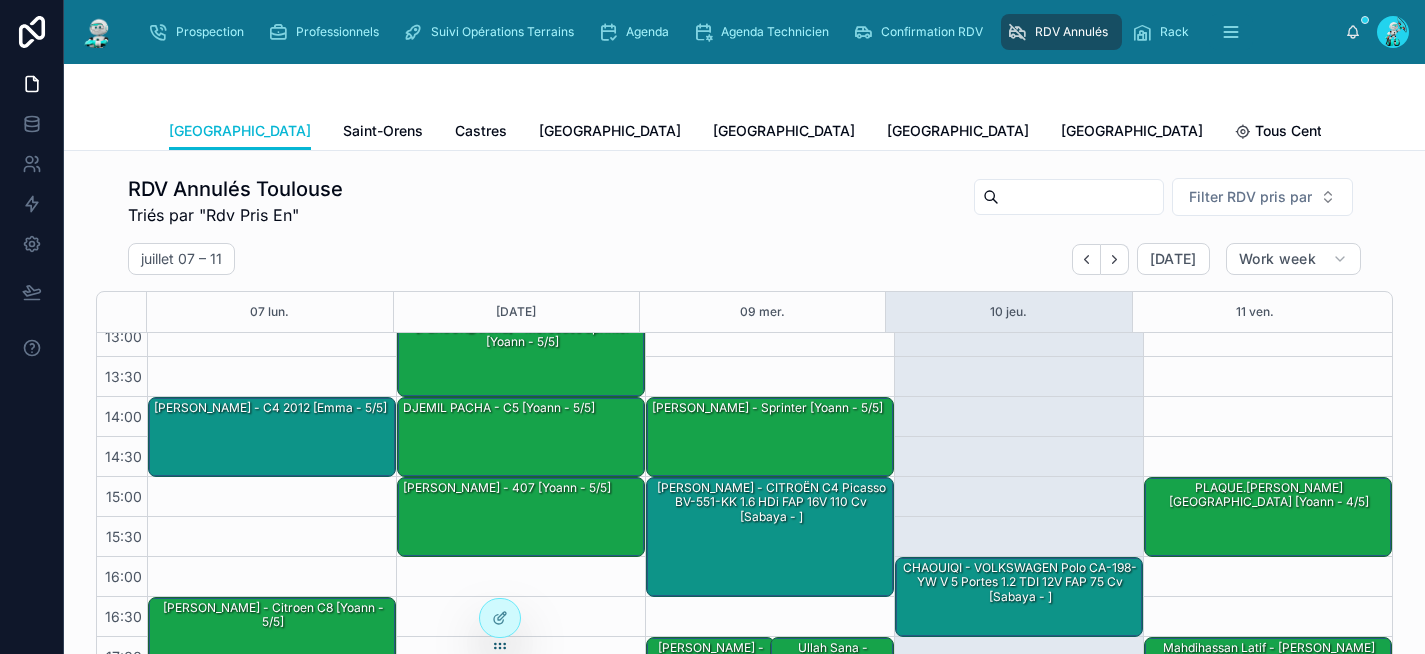 click on "09:00 – 10:00 [PERSON_NAME]  - RENAULT Master  III Phase 3 Traction Fourgon L2H2 3.3T 2.3 dCi 16V moyen surélevé 136 cv [Emma - 4/5] 10:00 – 11:00 [PERSON_NAME]  - Peugeot 306 cabriolet [Emma - ] 11:00 – 12:00 [PERSON_NAME]  - PEUGEOT PARTNER [[PERSON_NAME] - 5/5] 16:00 – 17:00  CHAOUIQI  - VOLKSWAGEN Polo  CA-198-YW  V 5 portes 1.2 TDI 12V FAP 75 cv [Sabaya - ]" at bounding box center [1018, 357] 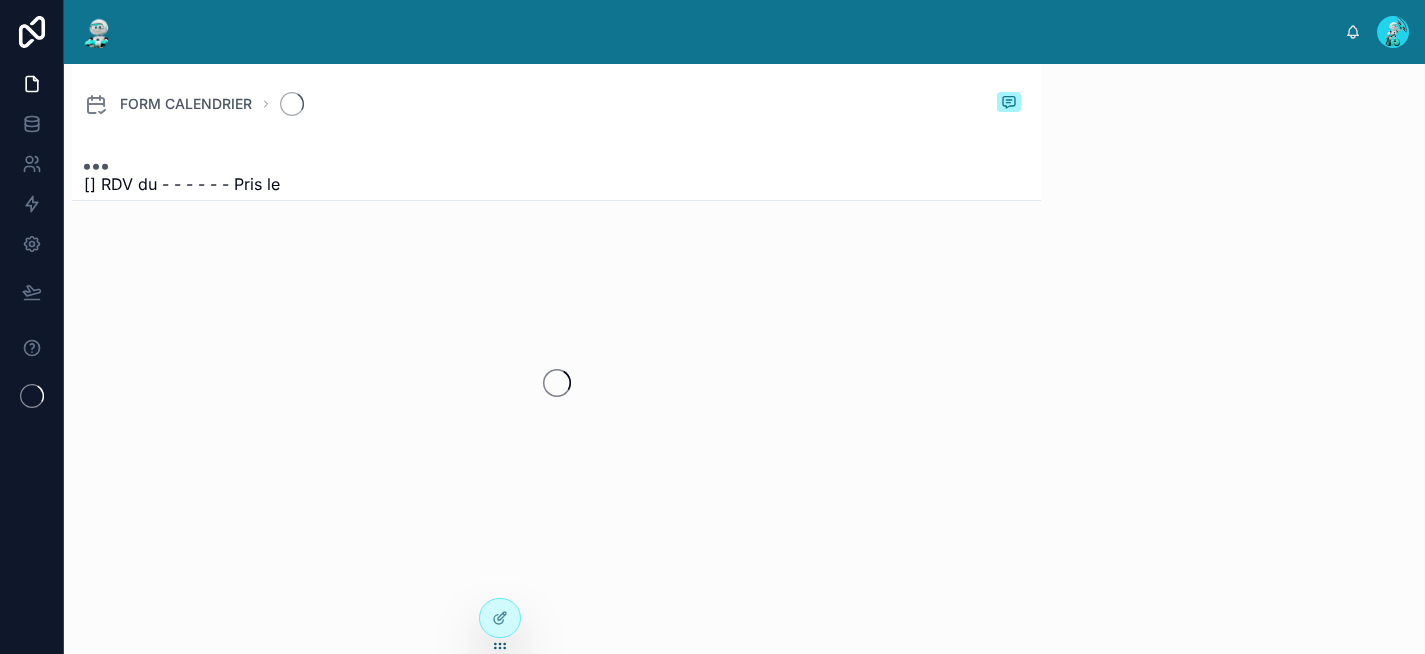 scroll, scrollTop: 0, scrollLeft: 0, axis: both 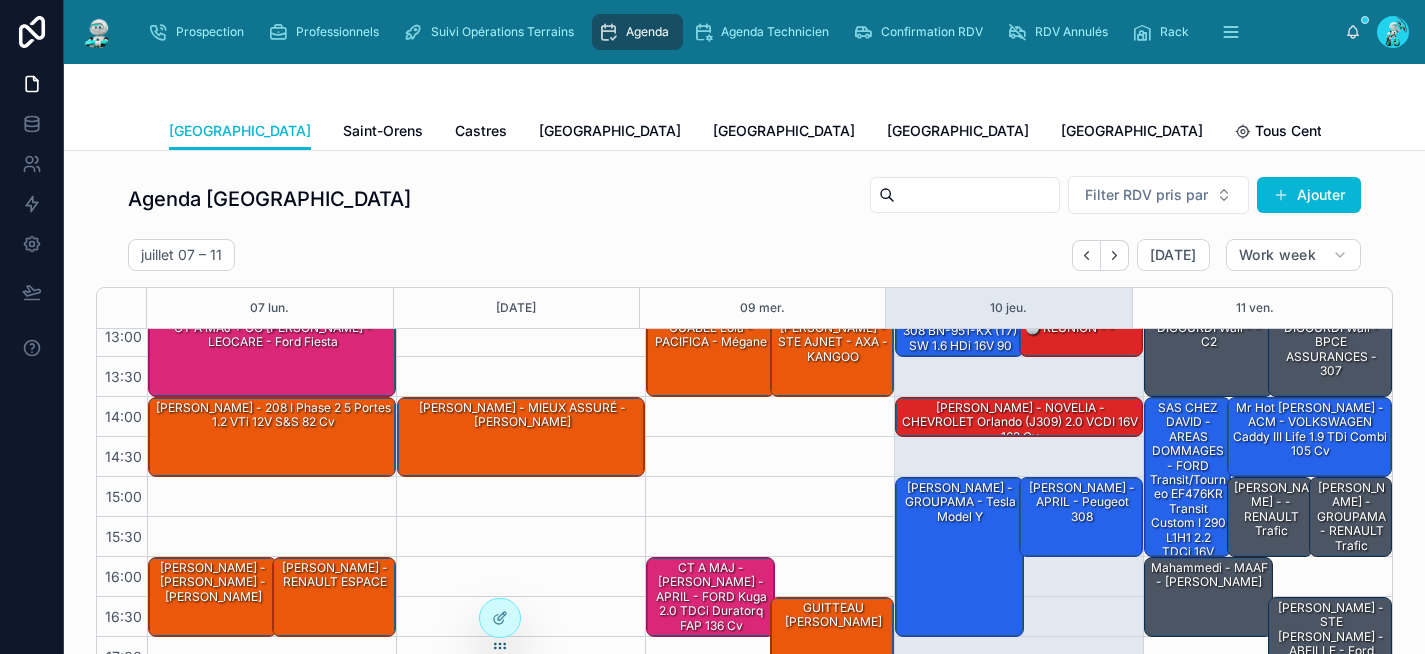 click on "[GEOGRAPHIC_DATA] Saint-Orens Castres [GEOGRAPHIC_DATA] [GEOGRAPHIC_DATA] [GEOGRAPHIC_DATA] [GEOGRAPHIC_DATA] Tous Centres Statistiques" at bounding box center [745, 131] 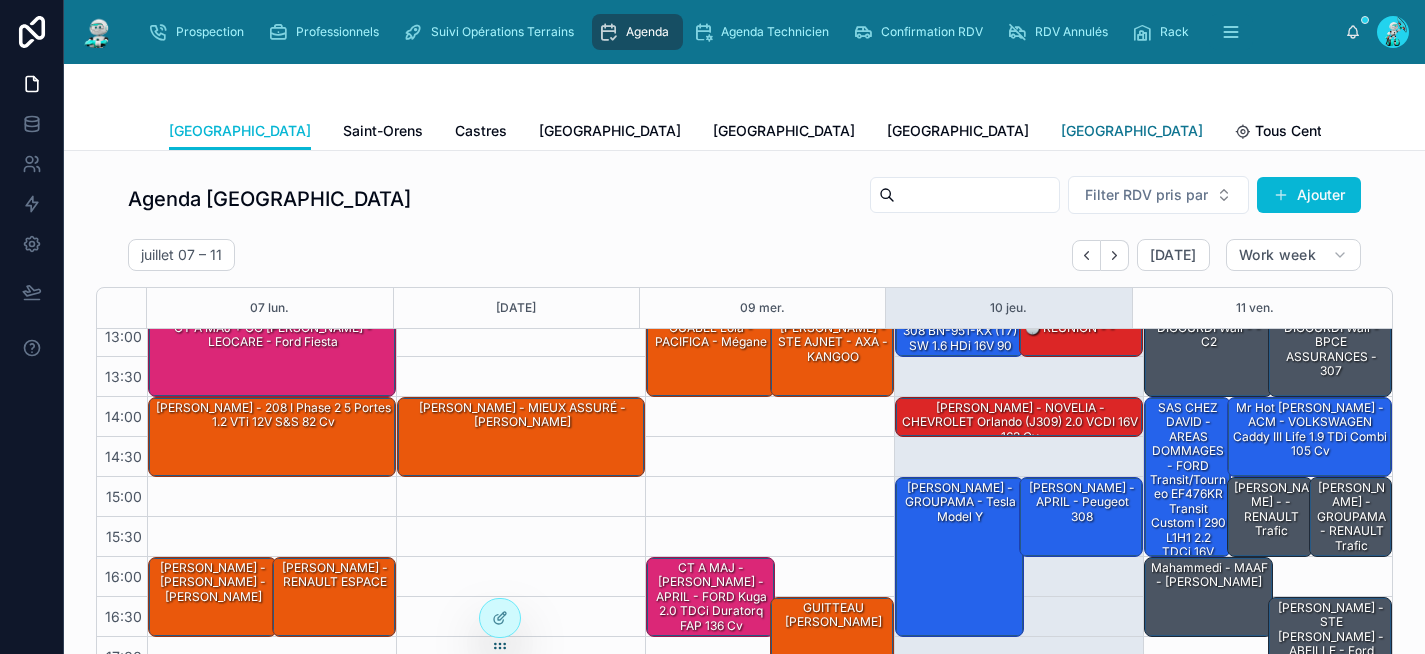 click on "[GEOGRAPHIC_DATA]" at bounding box center (1132, 131) 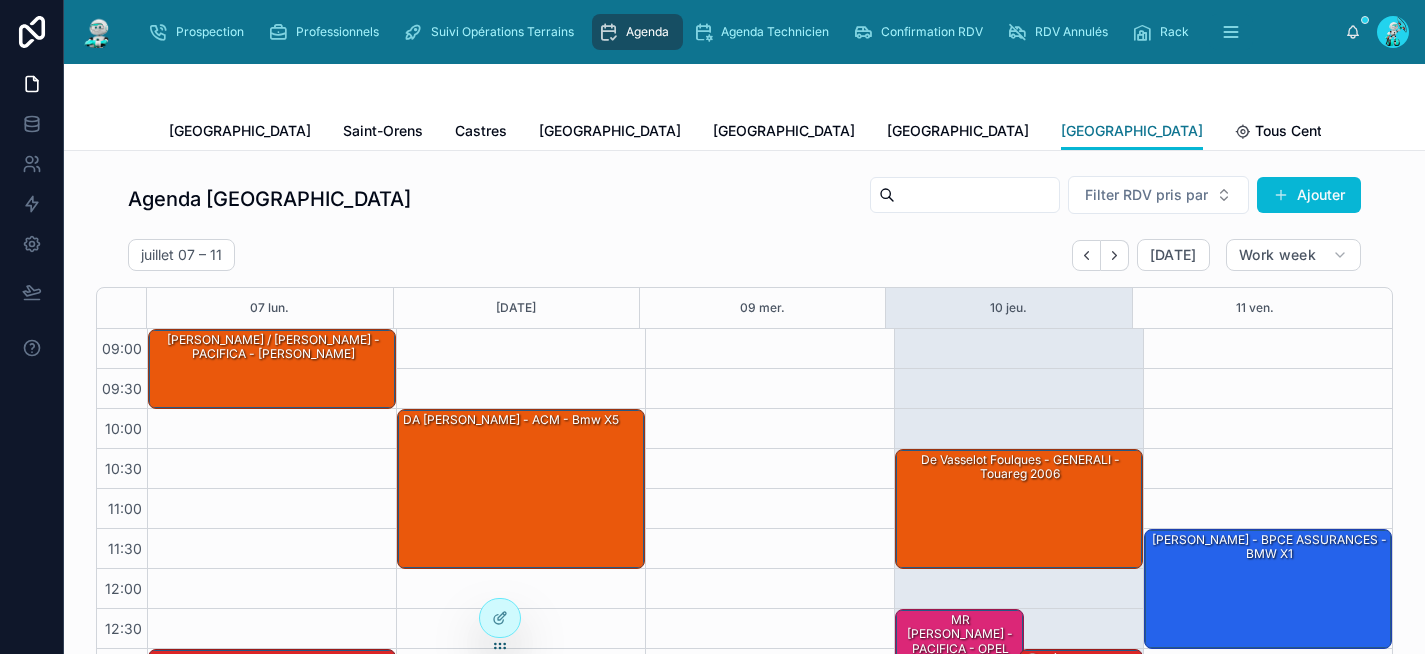 scroll, scrollTop: 332, scrollLeft: 0, axis: vertical 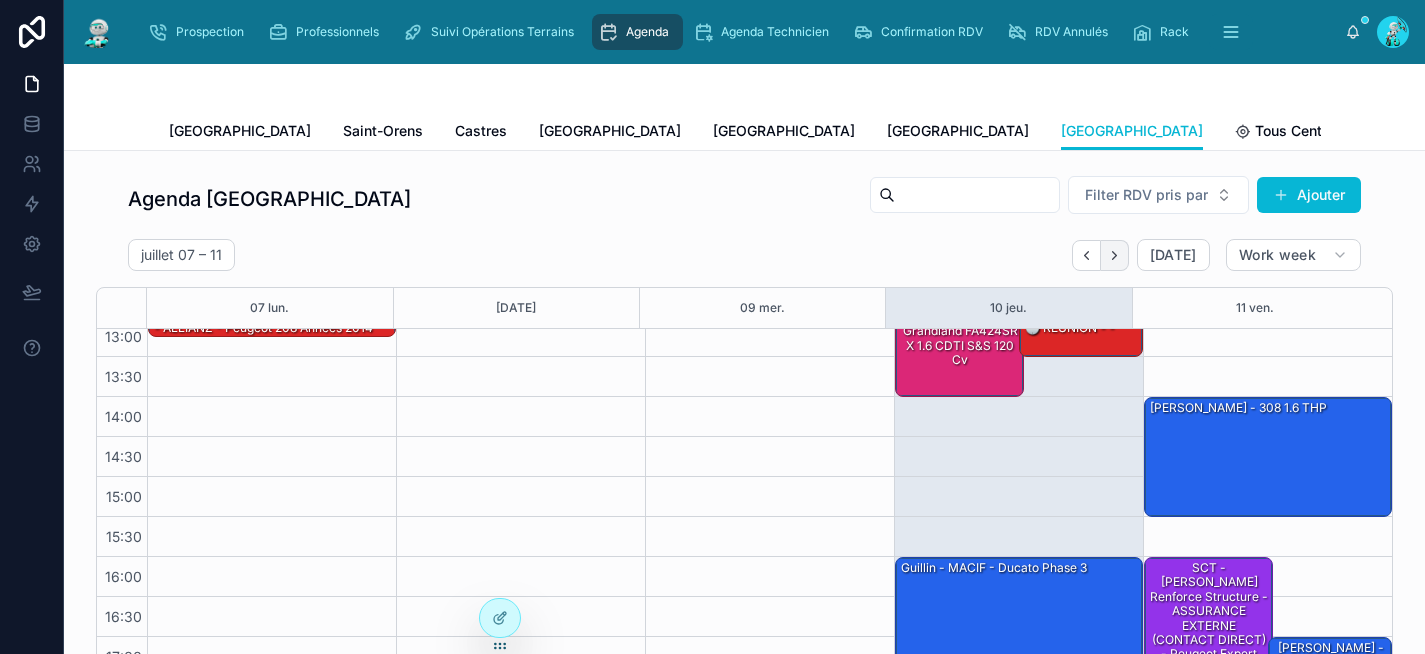 click at bounding box center (1115, 255) 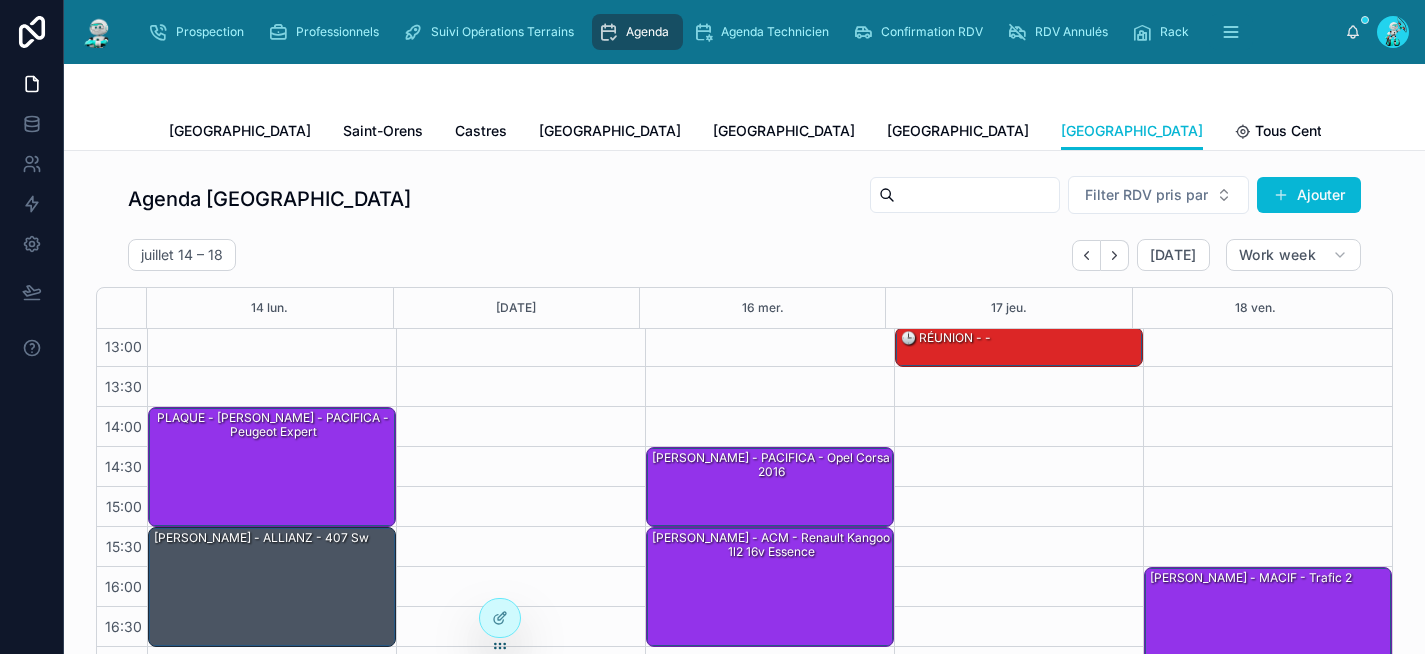 scroll, scrollTop: 332, scrollLeft: 0, axis: vertical 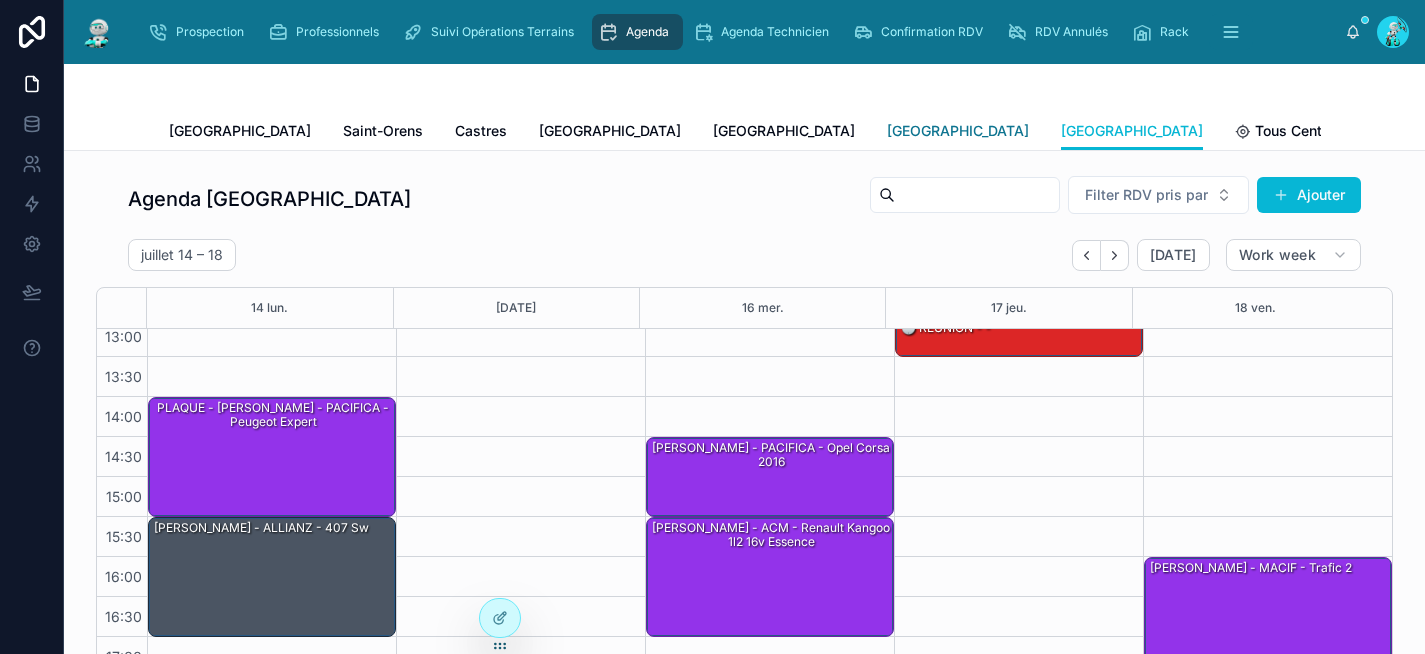 click on "[GEOGRAPHIC_DATA]" at bounding box center (958, 131) 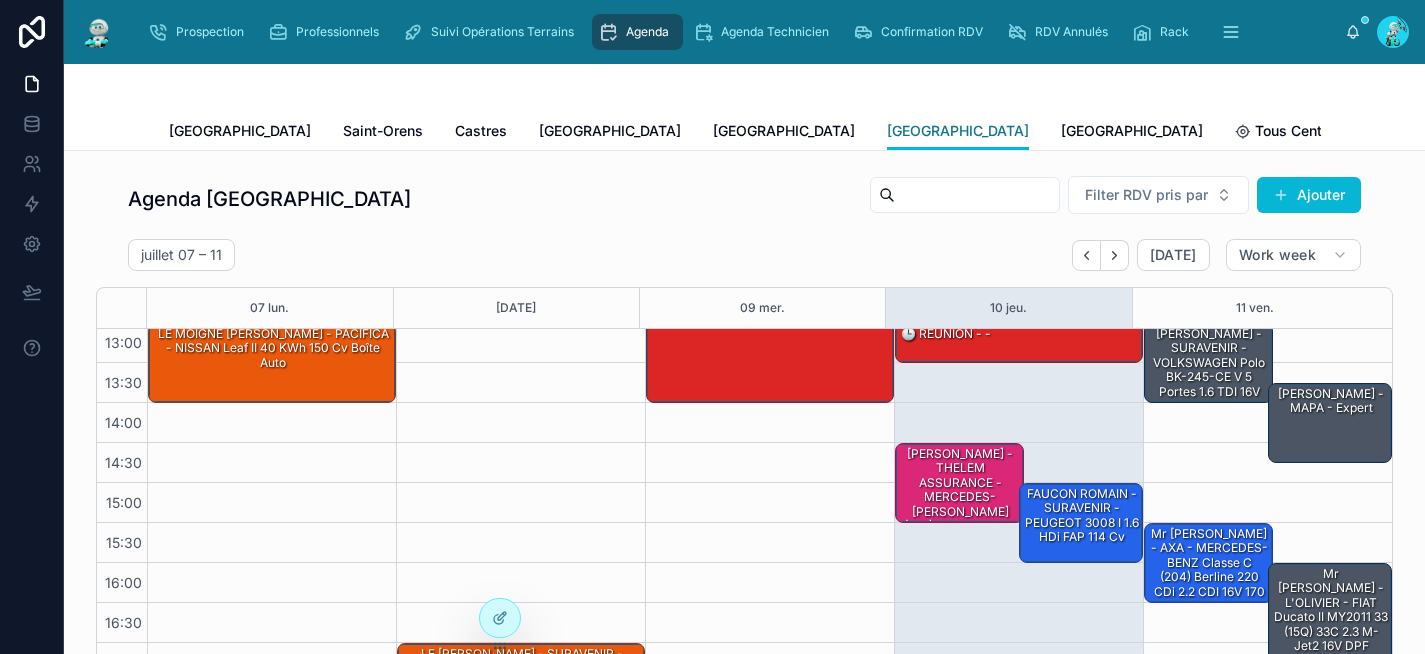 scroll, scrollTop: 332, scrollLeft: 0, axis: vertical 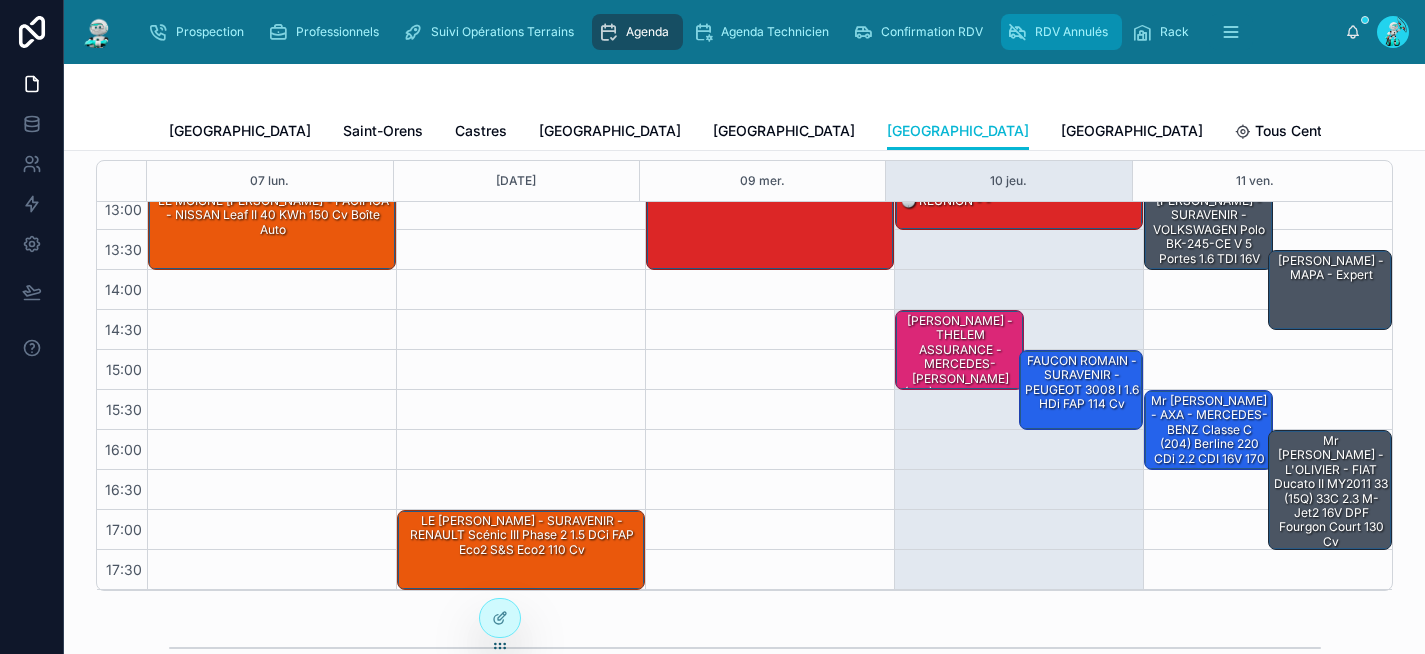 click at bounding box center [1017, 32] 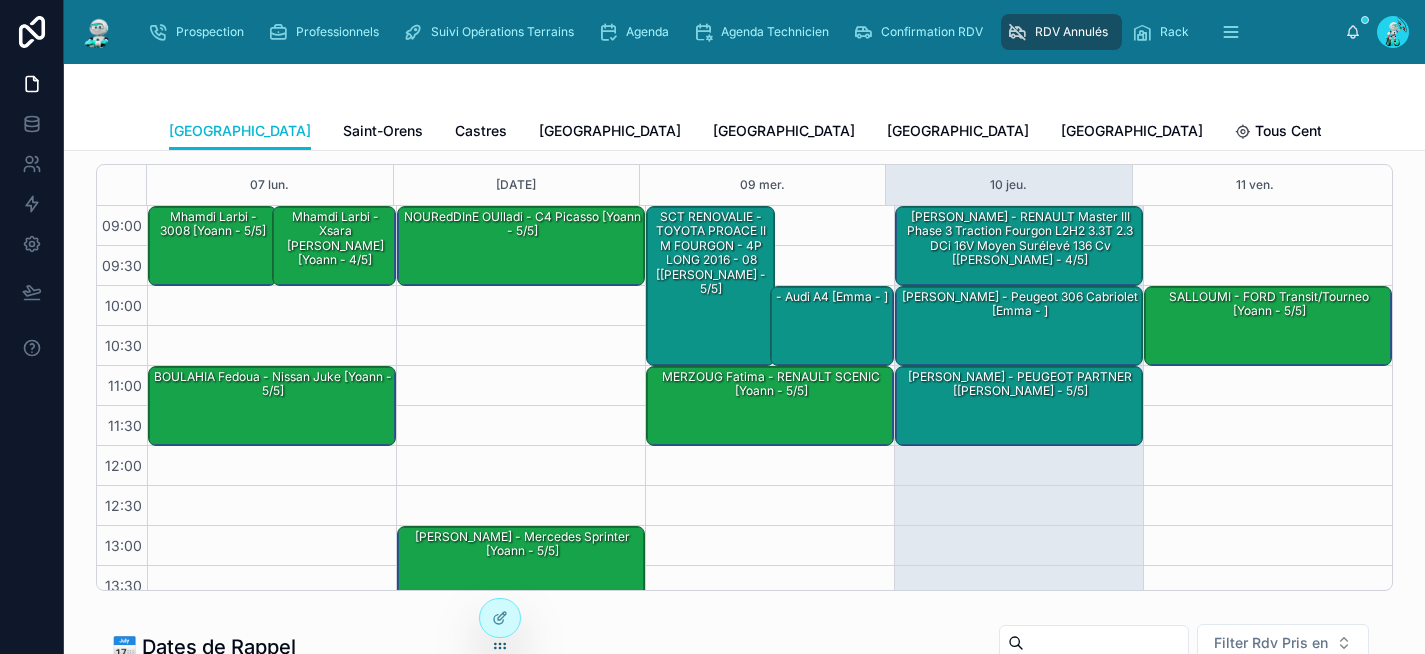scroll, scrollTop: 0, scrollLeft: 0, axis: both 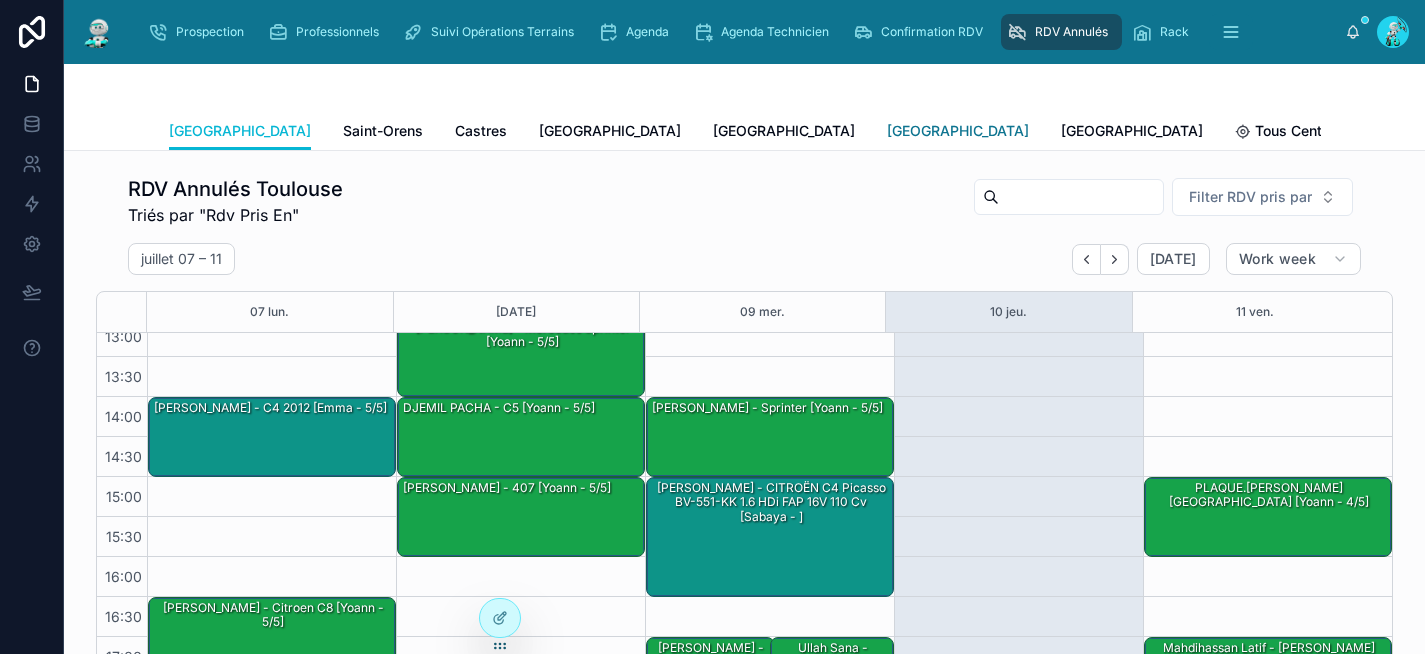 click on "[GEOGRAPHIC_DATA]" at bounding box center (958, 131) 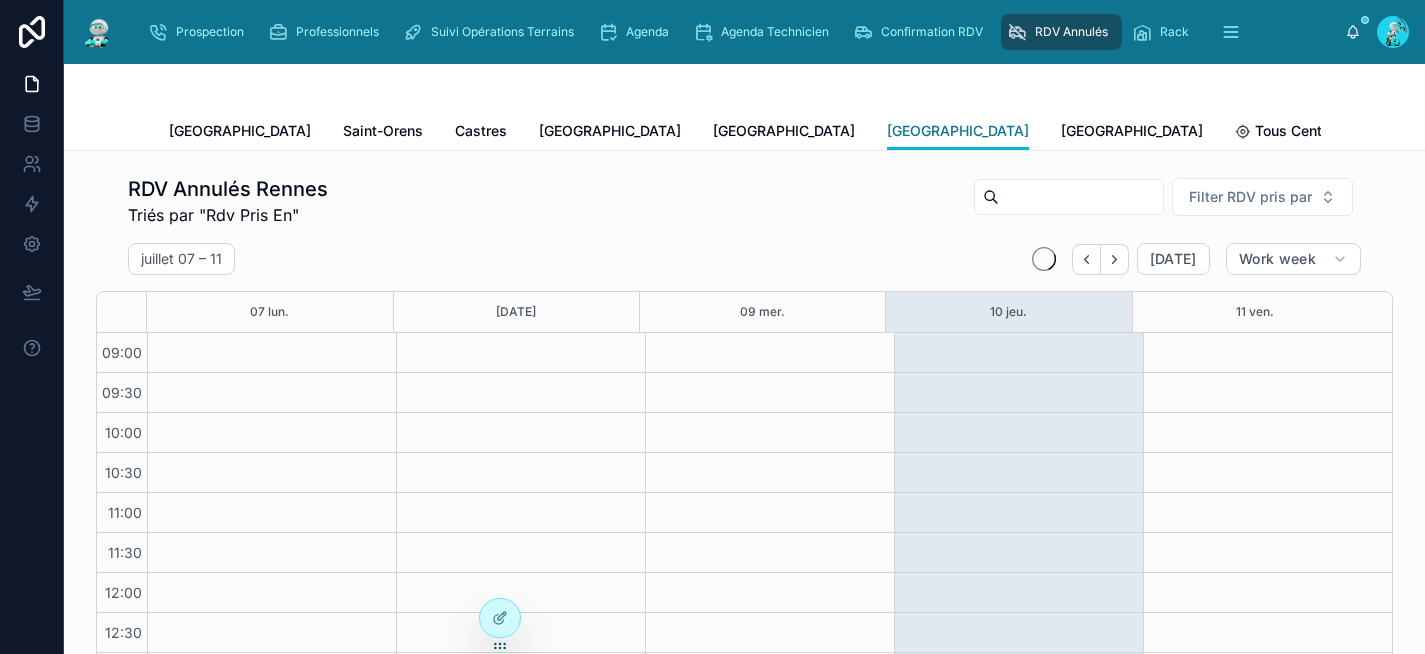 scroll, scrollTop: 336, scrollLeft: 0, axis: vertical 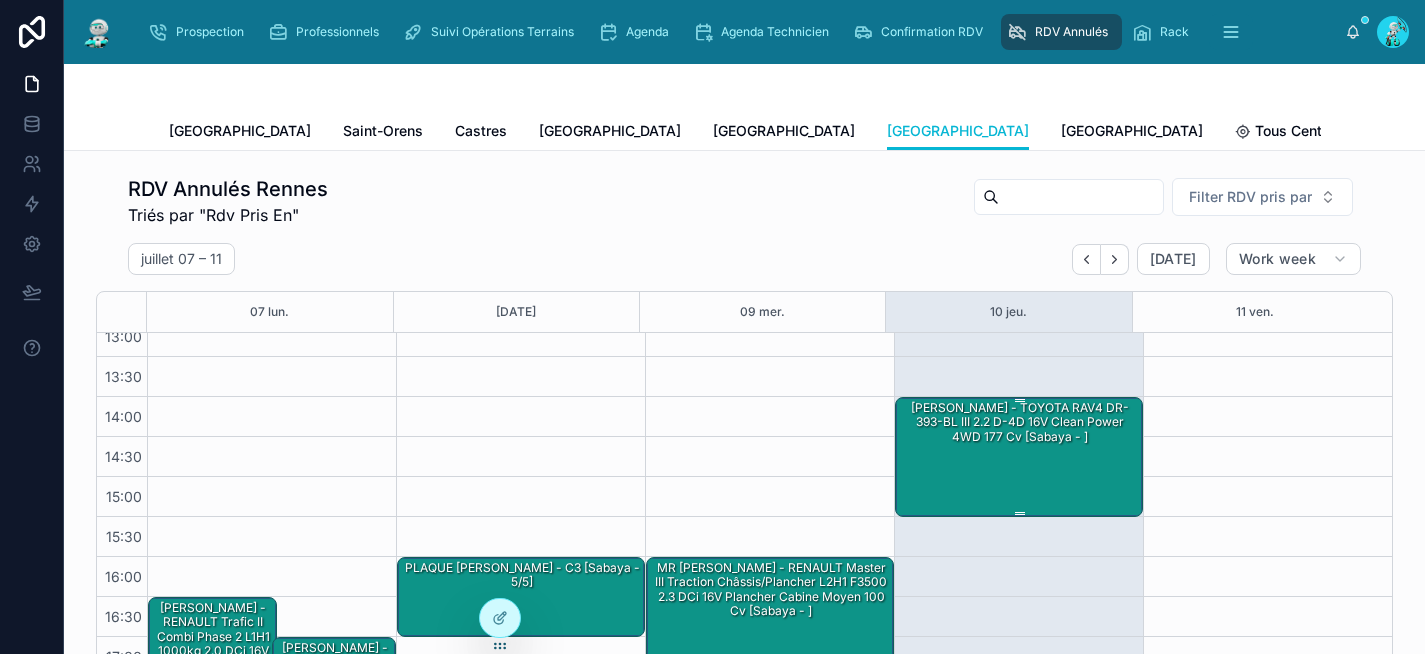 click on "[PERSON_NAME]  - TOYOTA RAV4  DR-393-BL  III 2.2 D-4D 16V Clean Power 4WD 177 cv [Sabaya - ]" at bounding box center [1020, 456] 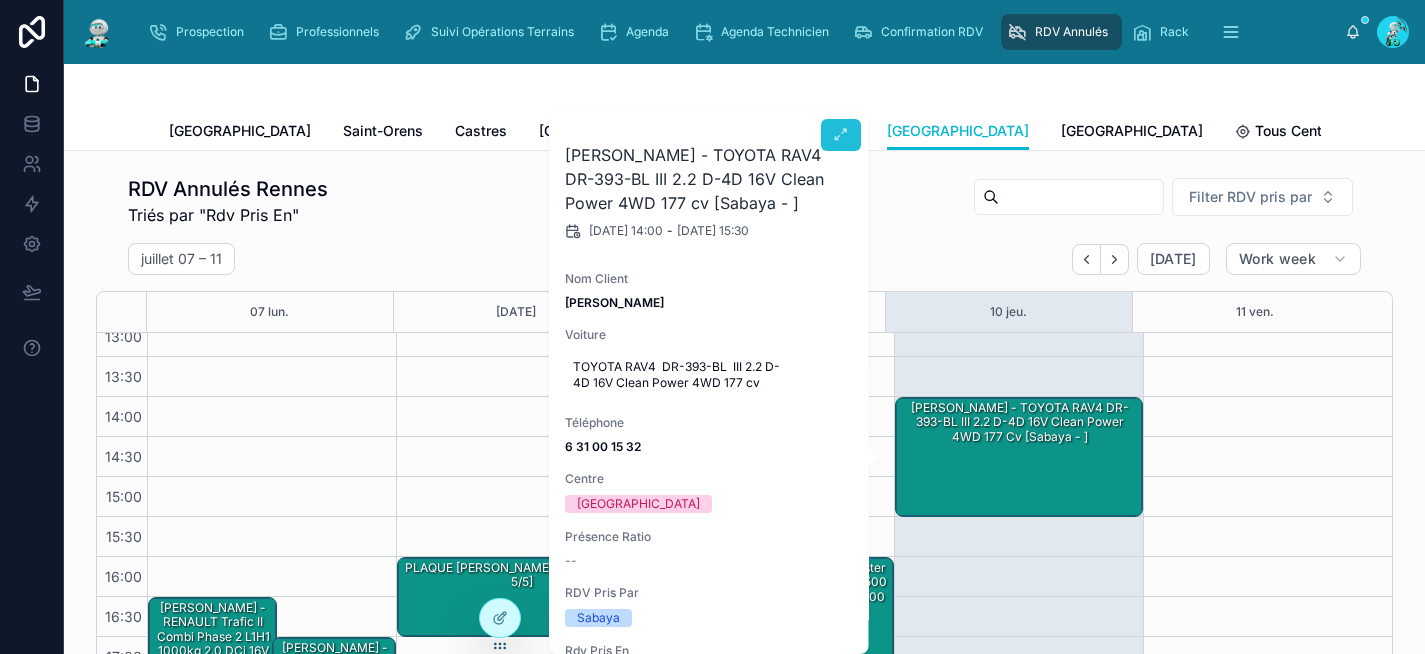 click at bounding box center (841, 135) 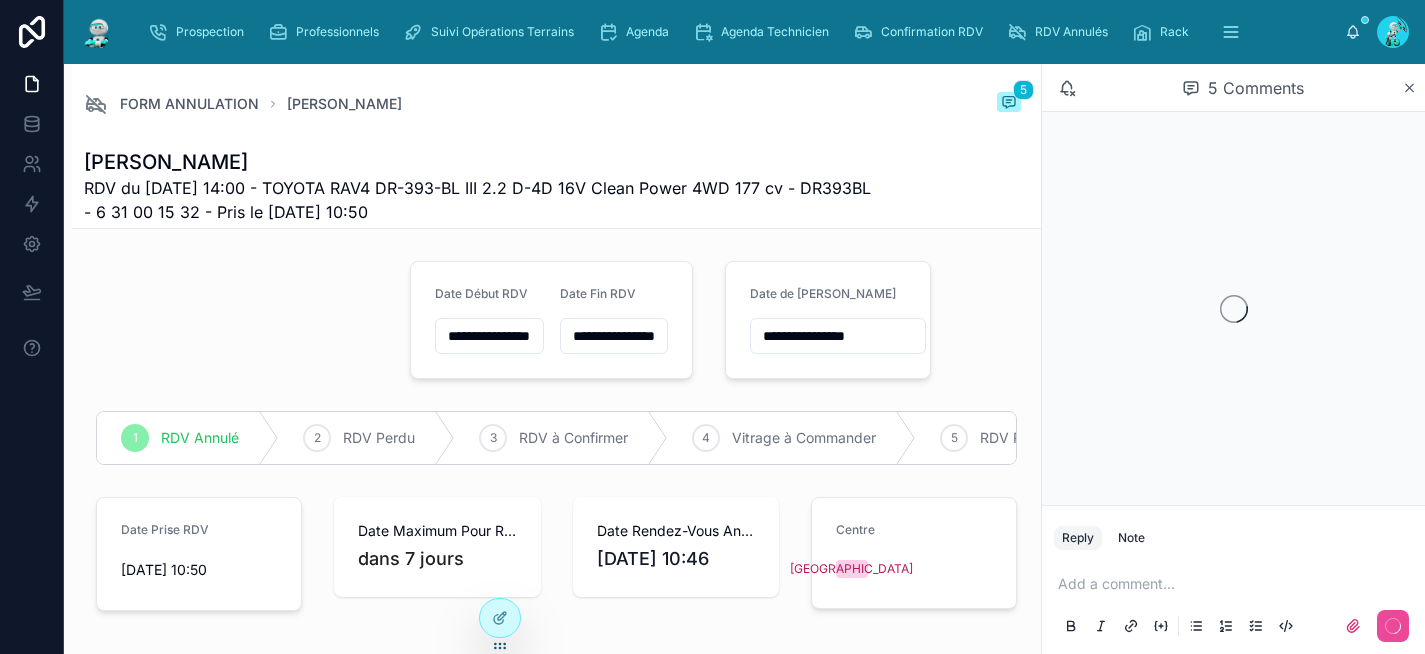 scroll, scrollTop: 330, scrollLeft: 0, axis: vertical 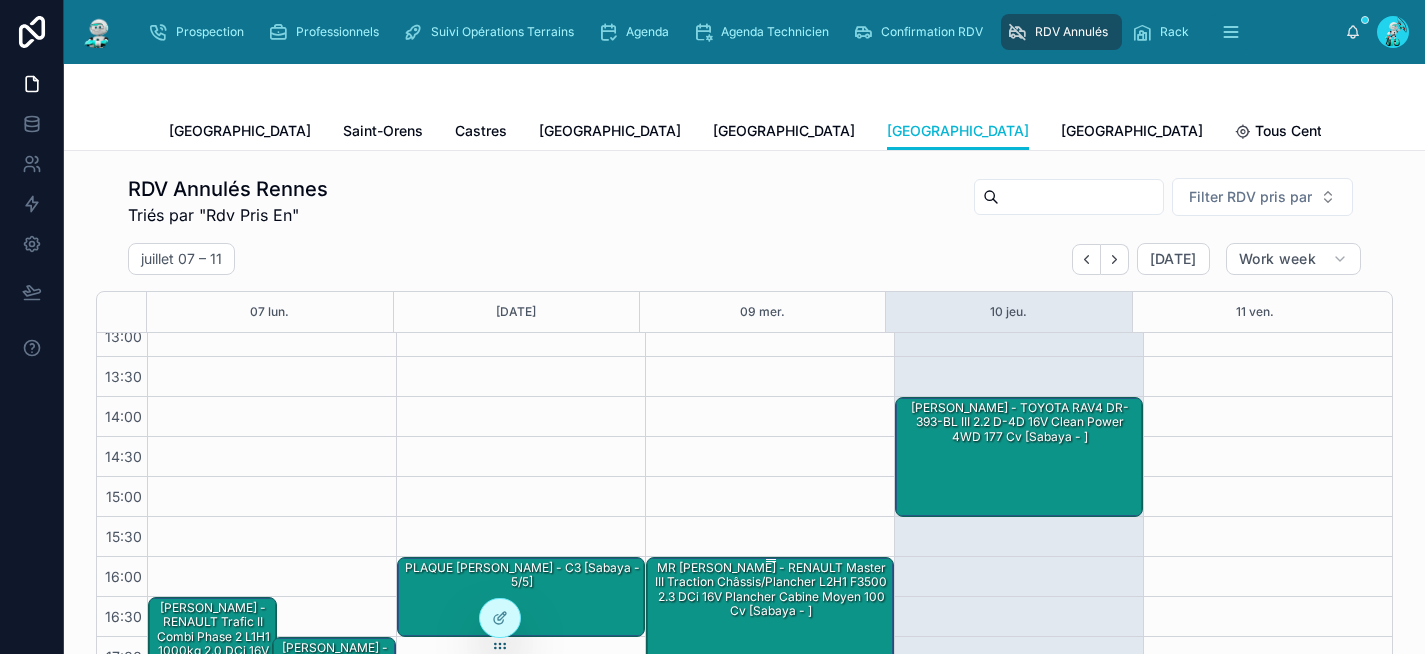 click on "MR [PERSON_NAME] - RENAULT Master  III Traction Châssis/Plancher L2H1 F3500 2.3 dCi 16V Plancher cabine moyen 100 cv [Sabaya - ]" at bounding box center (771, 590) 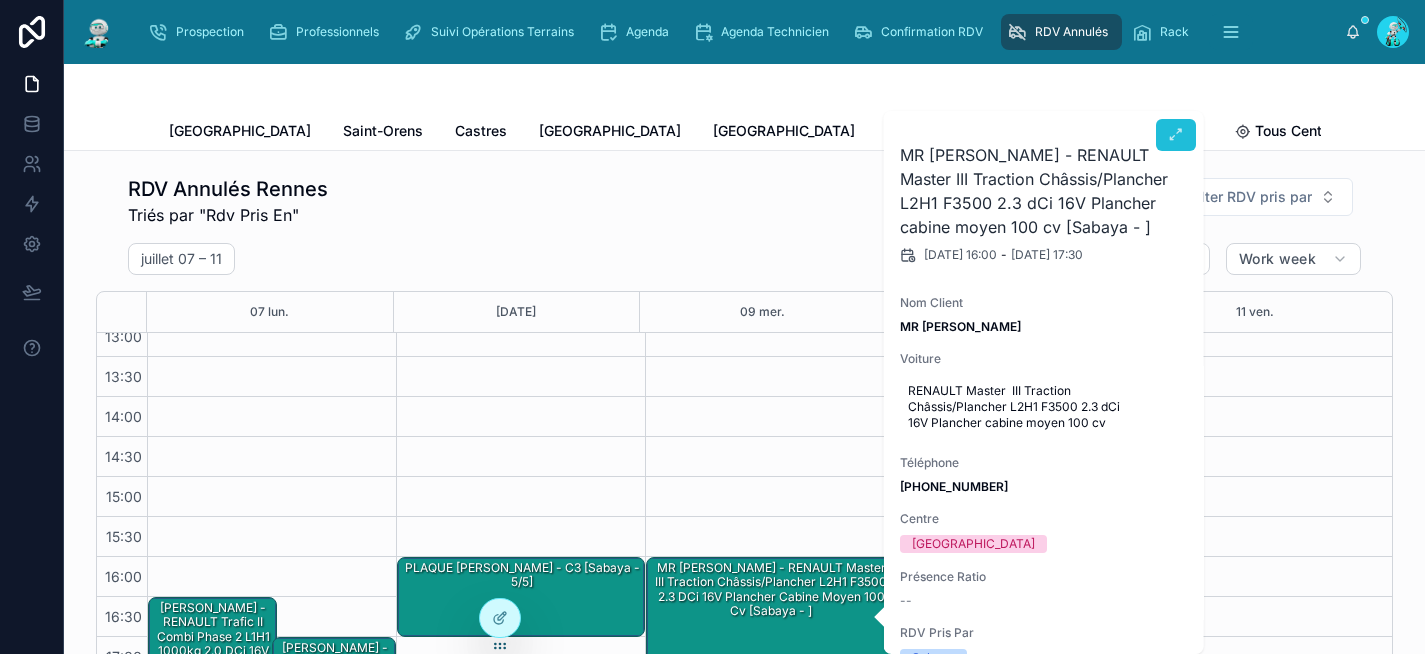 click at bounding box center [1176, 135] 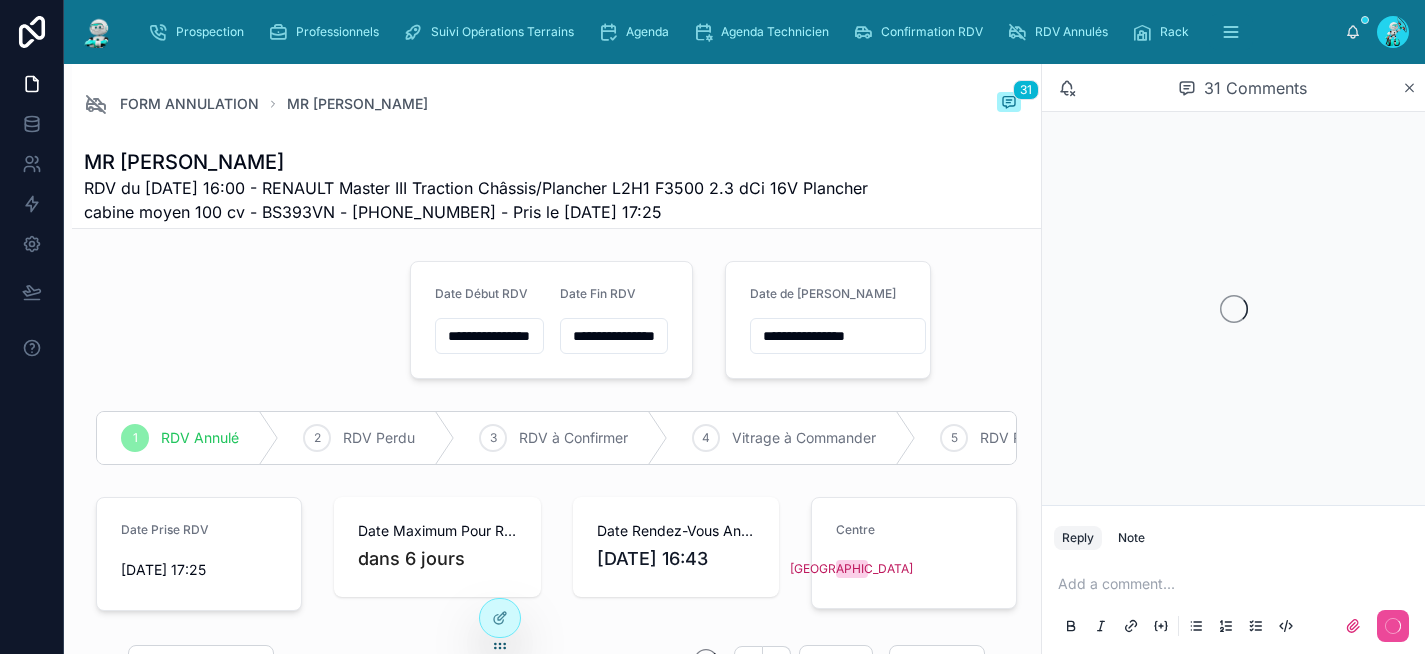 scroll, scrollTop: 0, scrollLeft: 1131, axis: horizontal 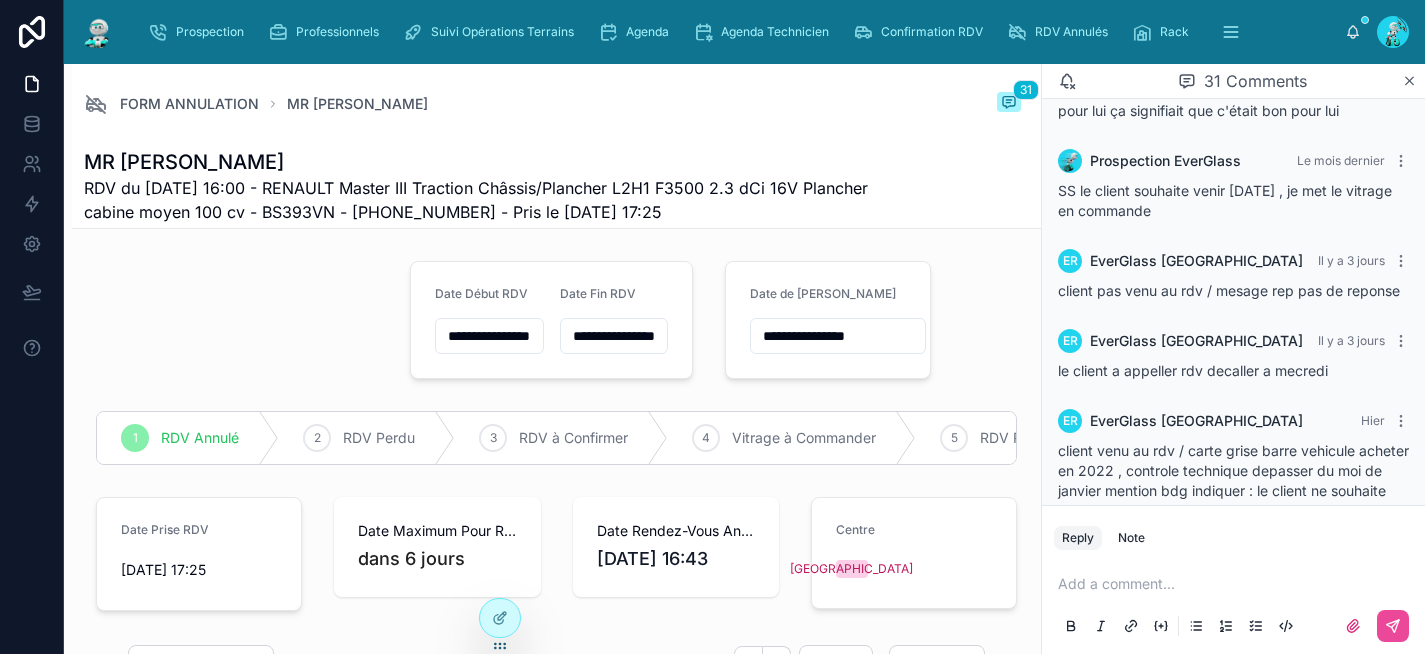 click at bounding box center (1237, 584) 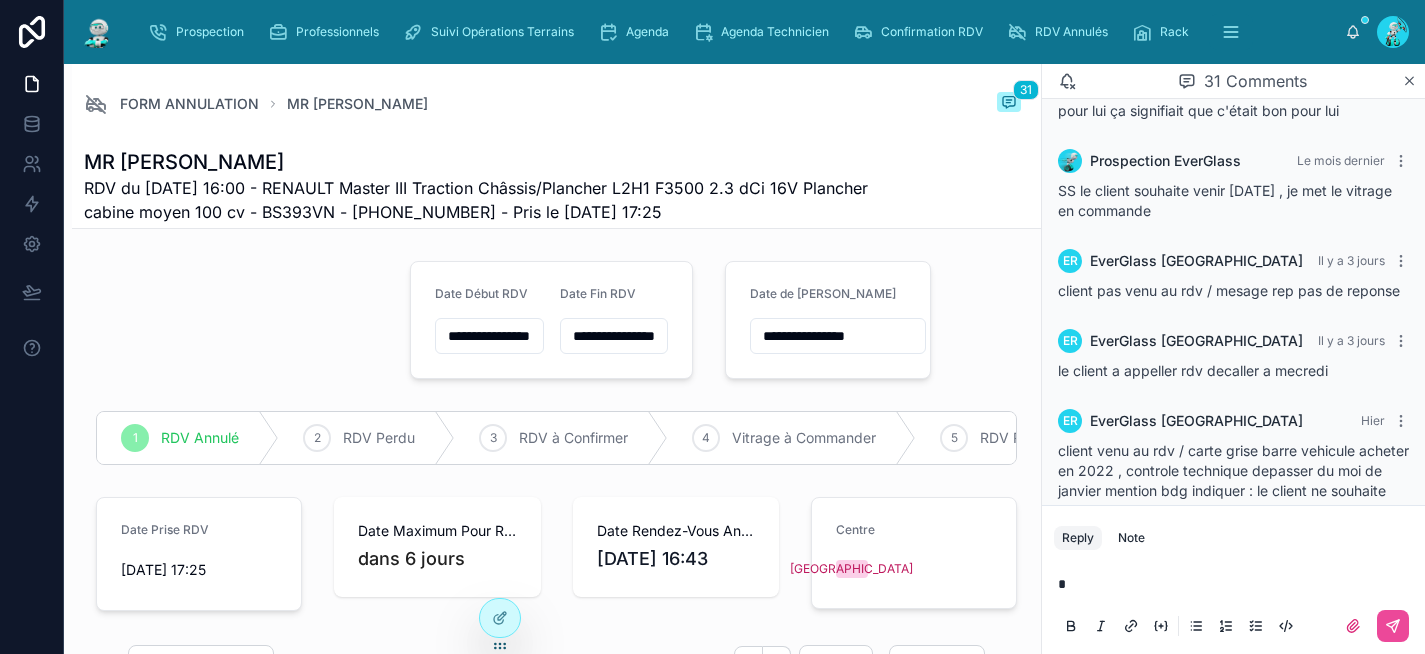 type 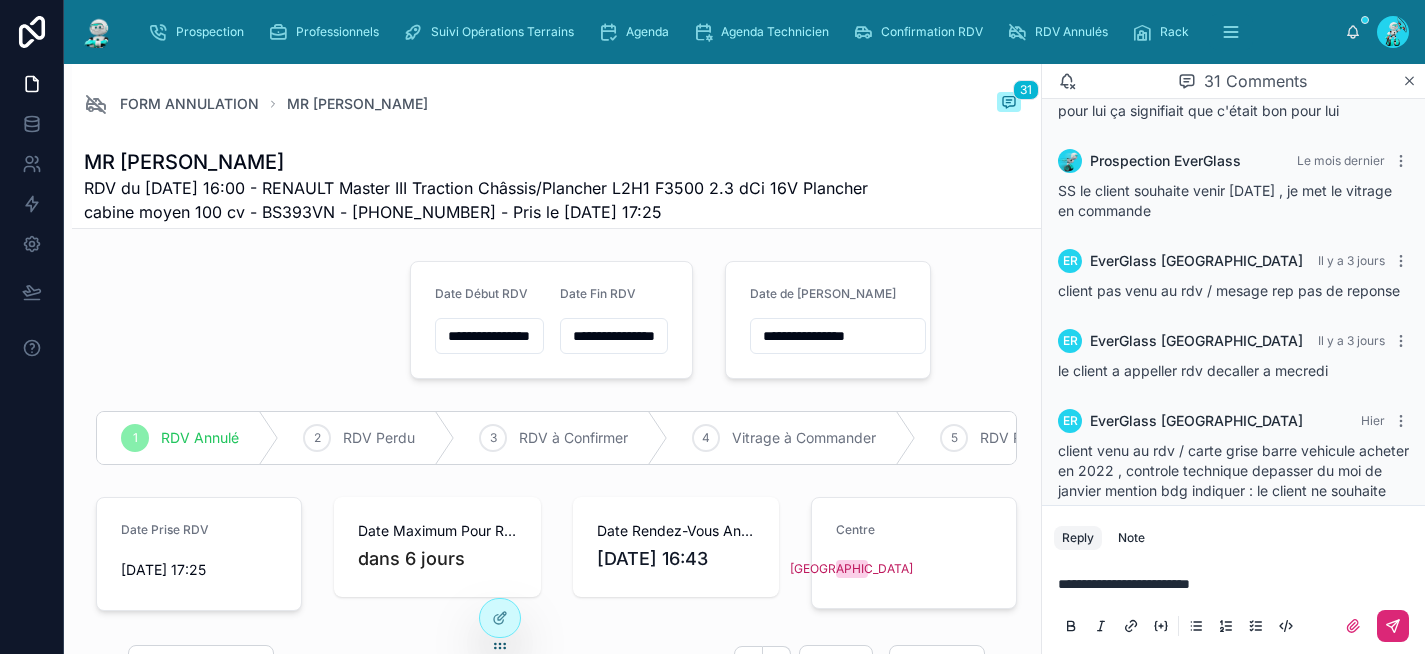 click at bounding box center (1393, 626) 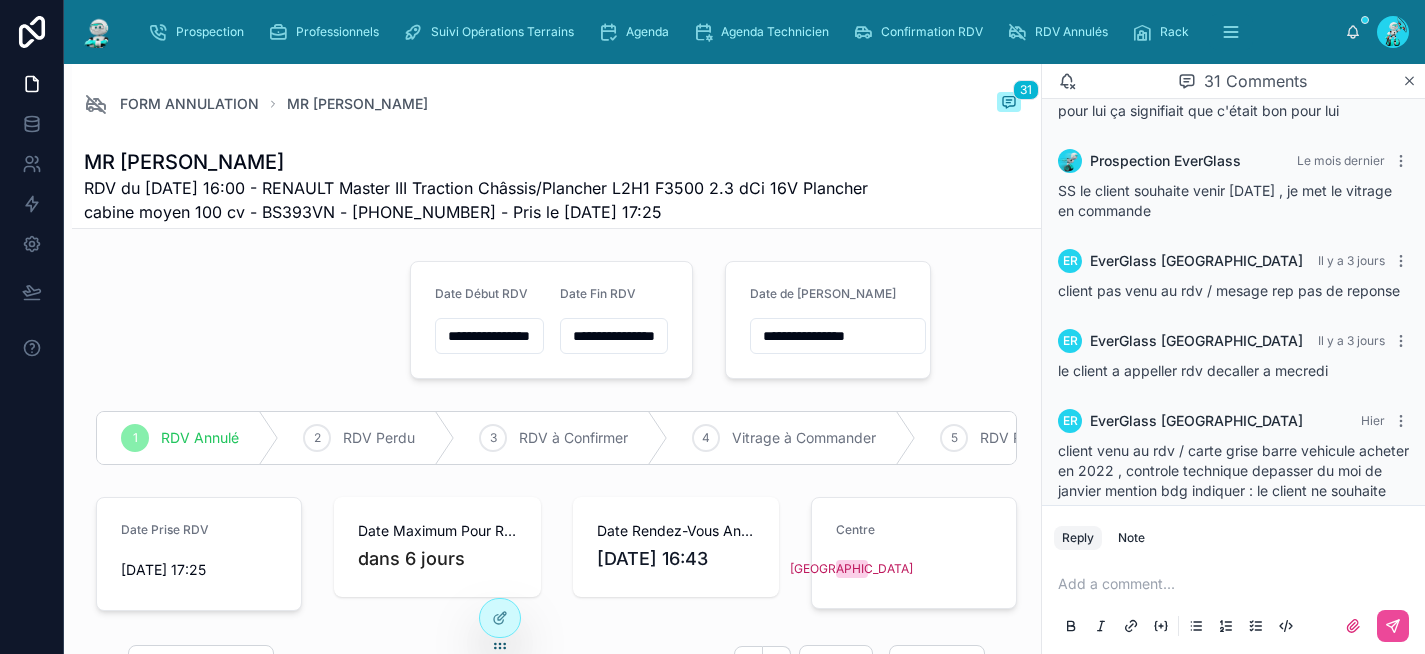 scroll, scrollTop: 2751, scrollLeft: 0, axis: vertical 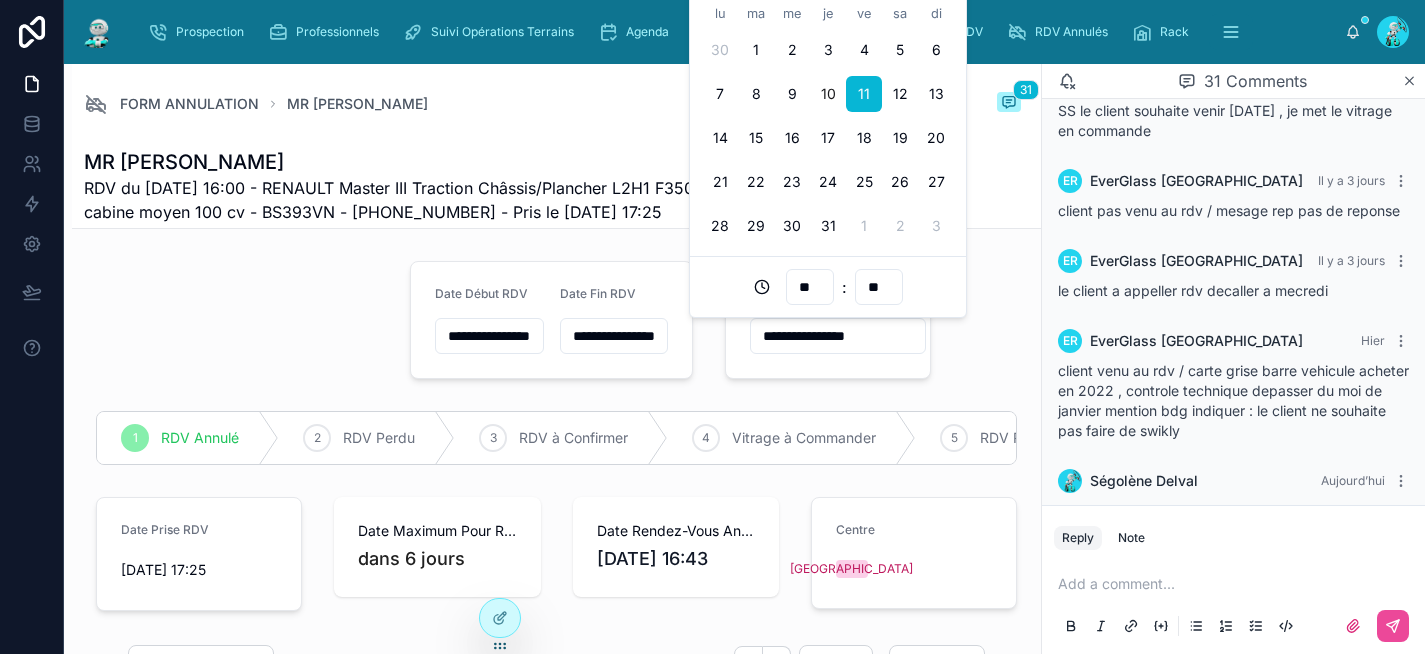 drag, startPoint x: 867, startPoint y: 333, endPoint x: 740, endPoint y: 329, distance: 127.06297 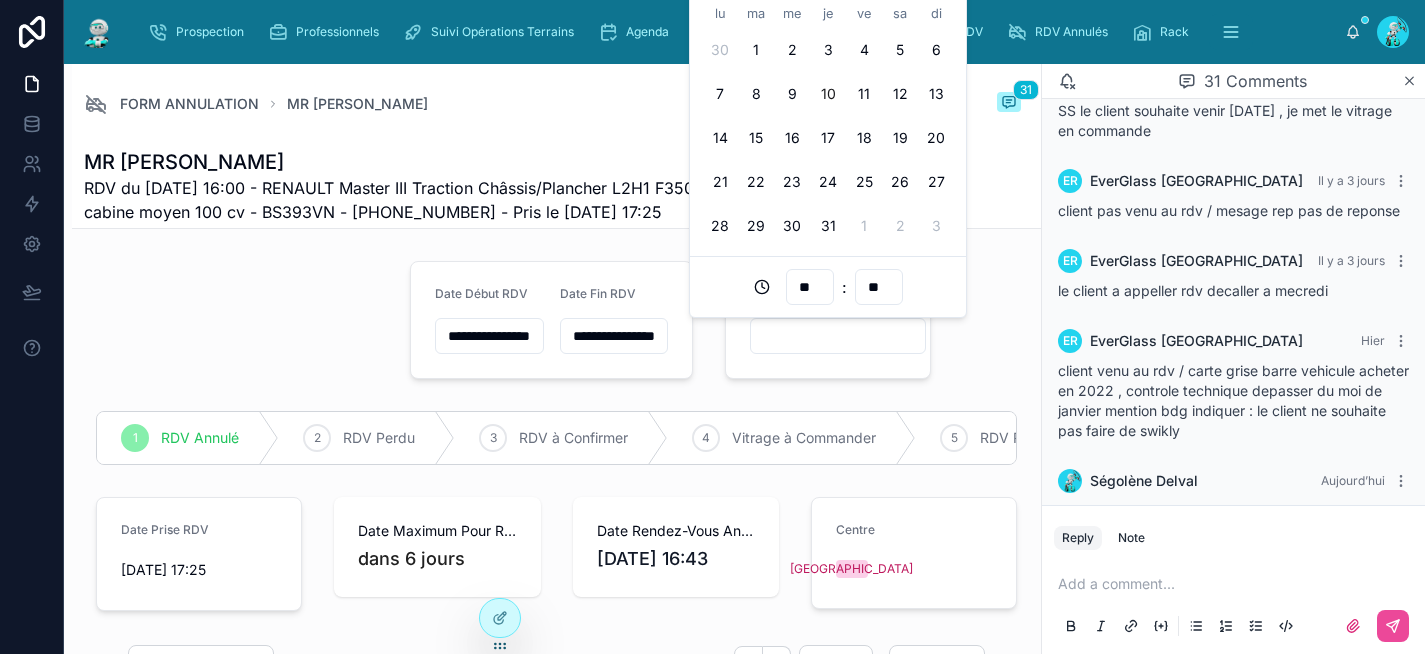 type on "**" 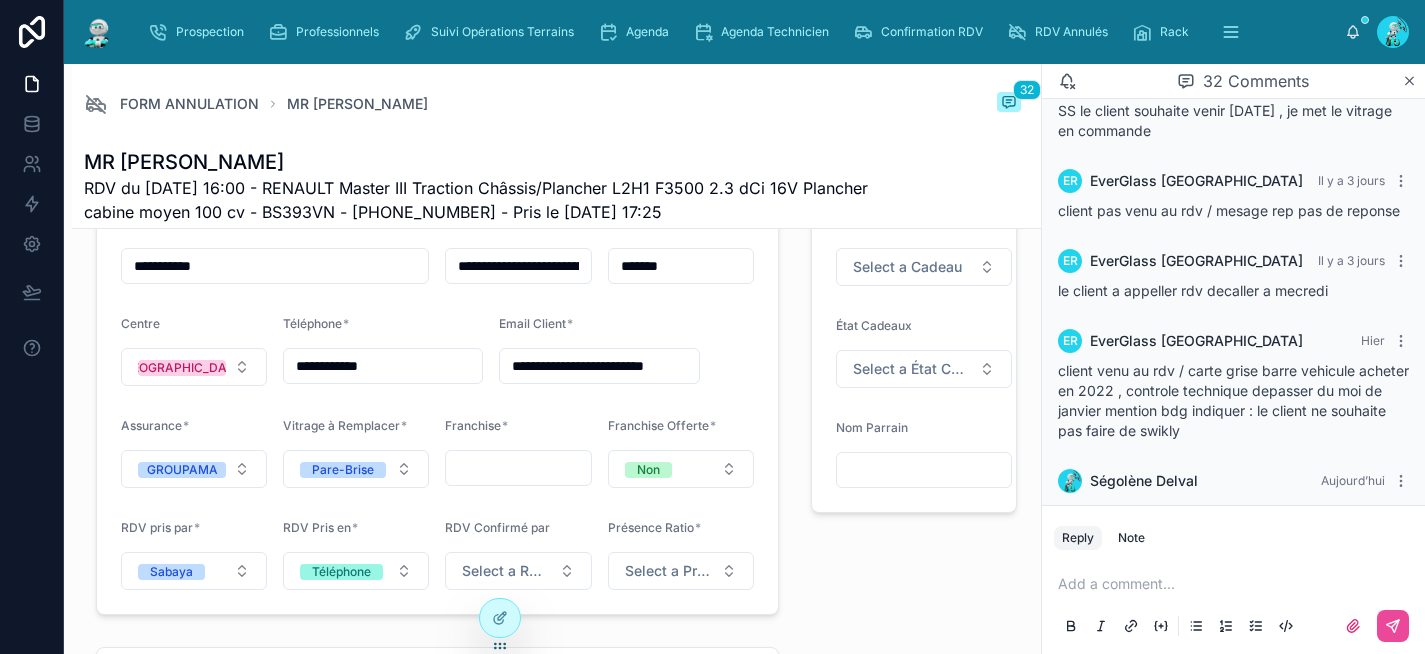 scroll, scrollTop: 1139, scrollLeft: 0, axis: vertical 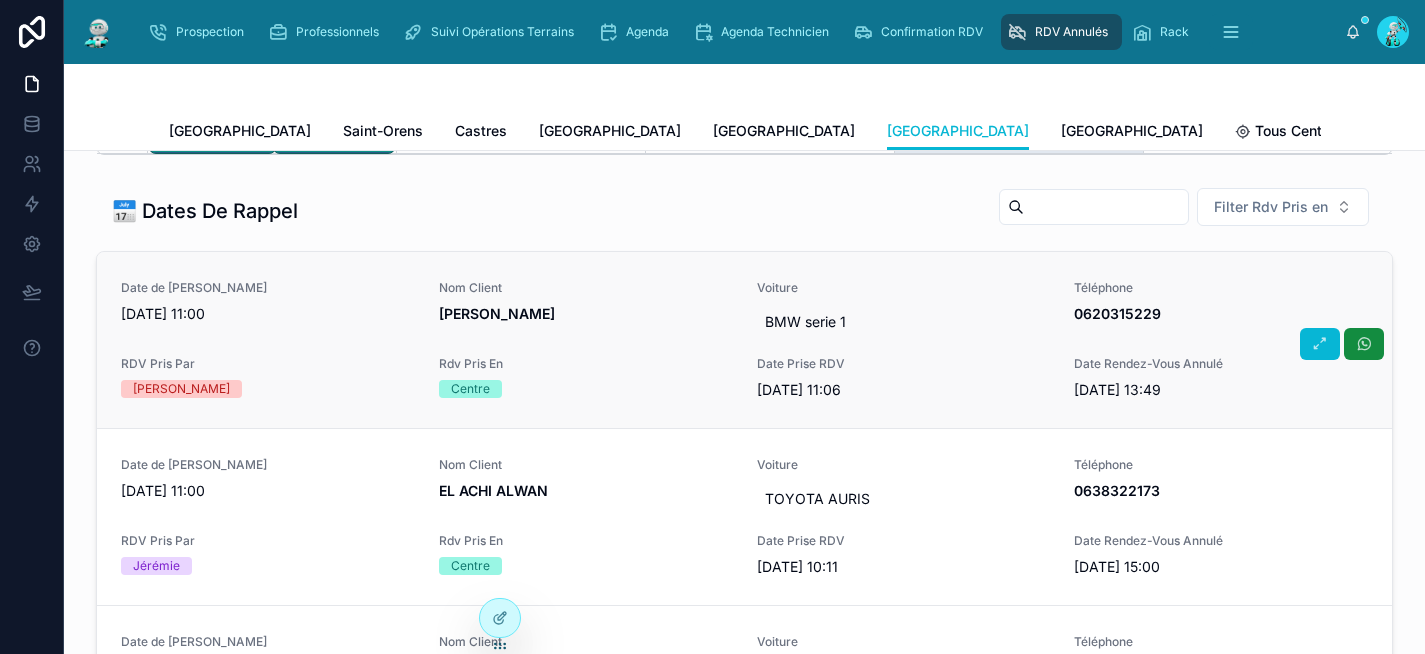click on "Date de Rappel 23/06/2025 11:00 Nom Client BENLOUCIF Farid Voiture BMW serie 1 Téléphone 0620315229 RDV Pris Par Augustin Rdv Pris En Centre Date Prise RDV 18/06/2025 11:06 Date Rendez-Vous Annulé 20/06/2025 13:49" at bounding box center [744, 340] 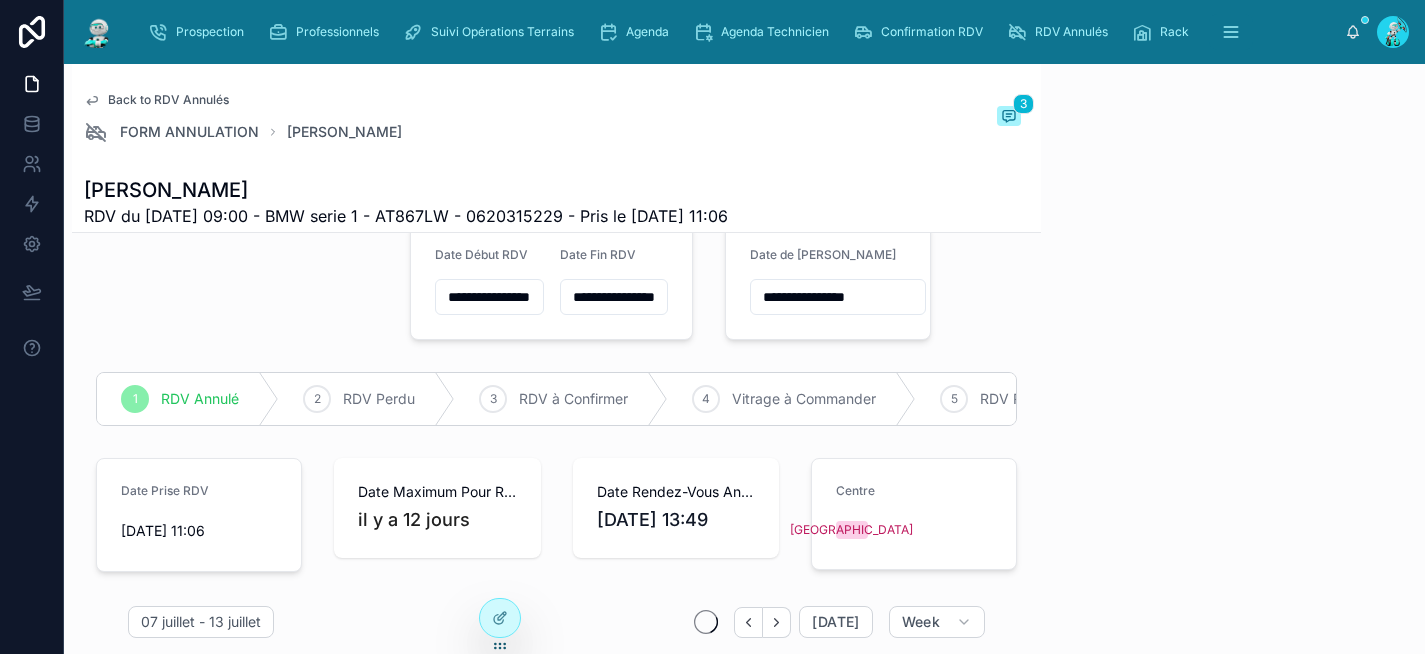 scroll, scrollTop: 47, scrollLeft: 0, axis: vertical 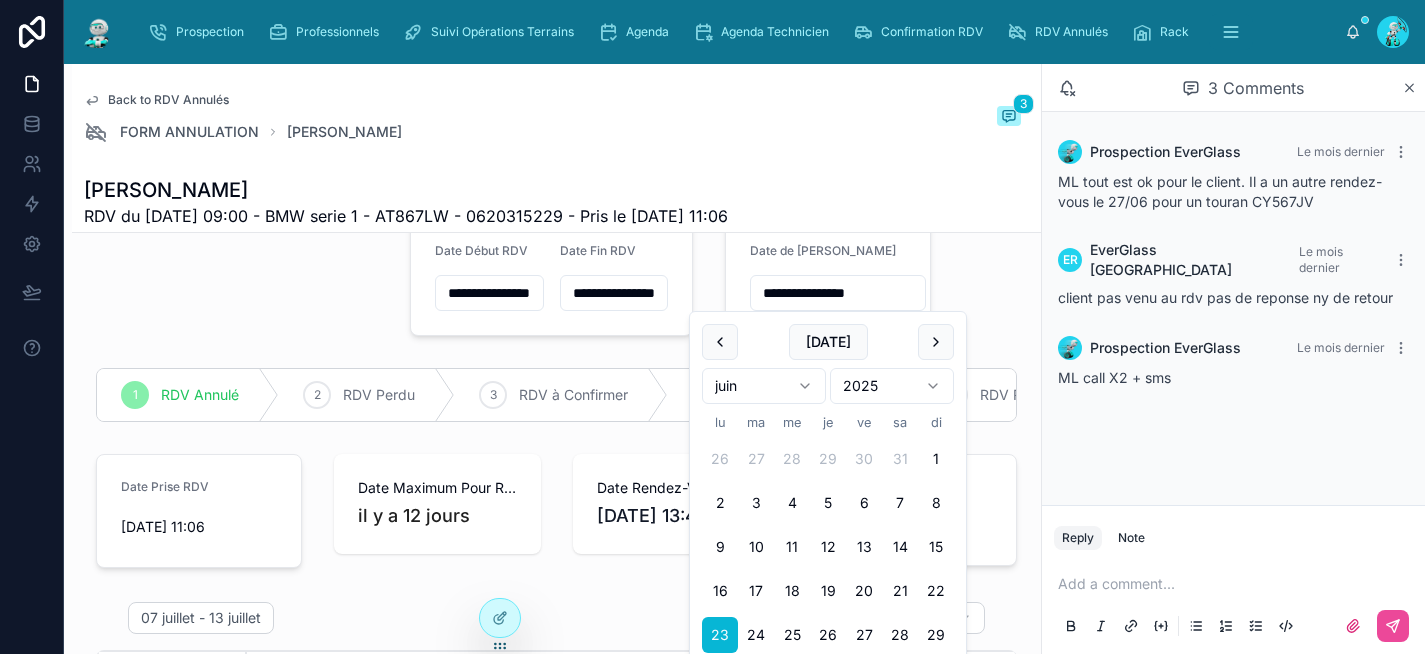 drag, startPoint x: 876, startPoint y: 296, endPoint x: 742, endPoint y: 298, distance: 134.01492 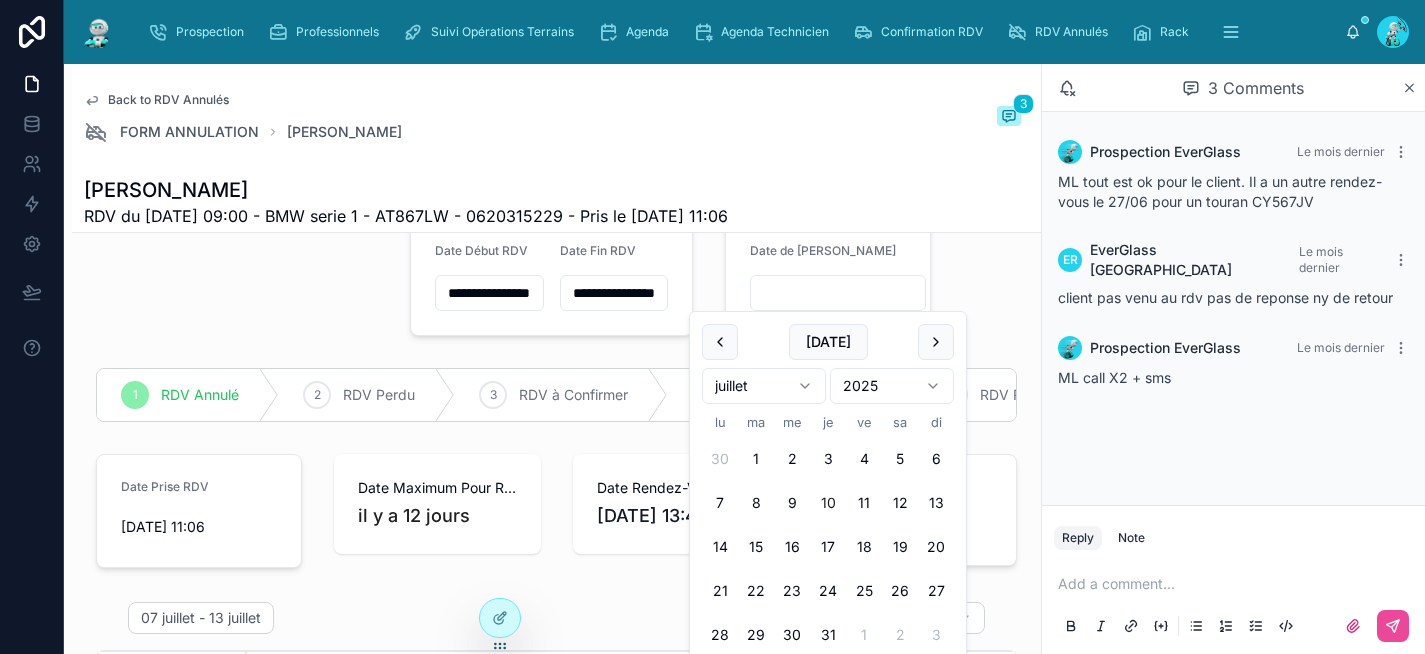 type on "**" 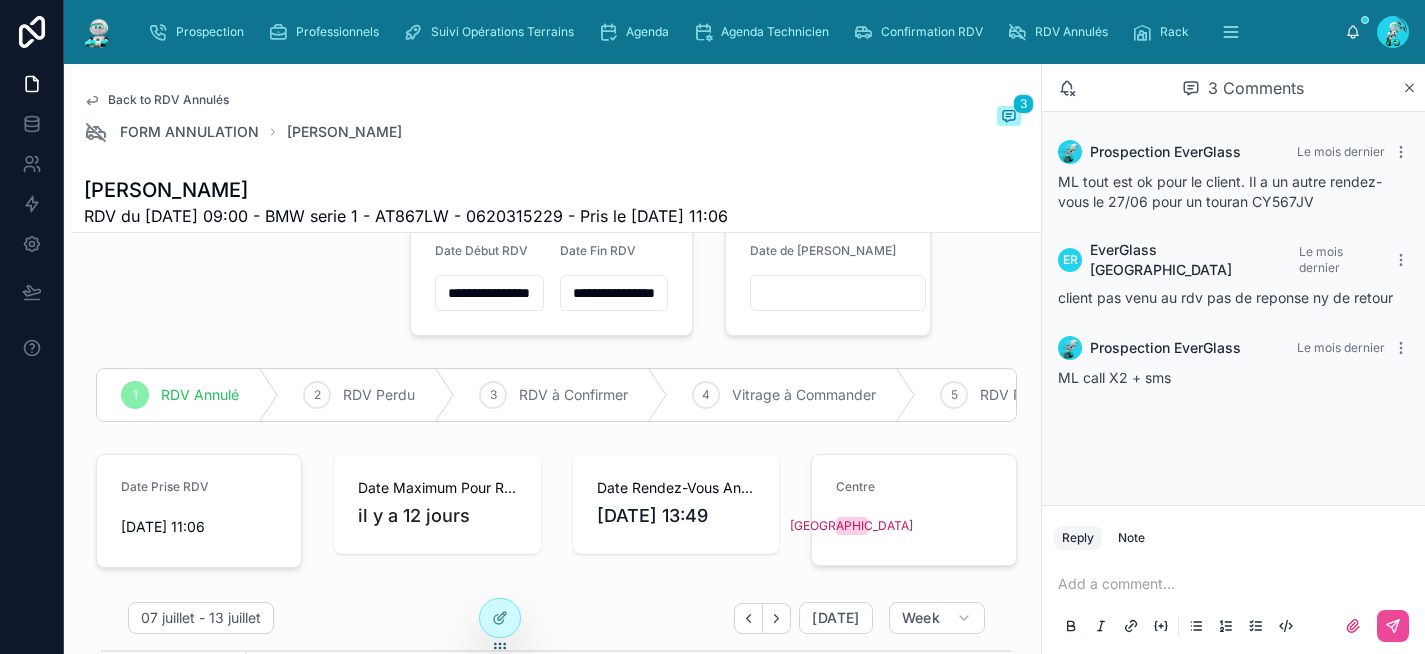 click on "Back to RDV Annulés" at bounding box center [168, 100] 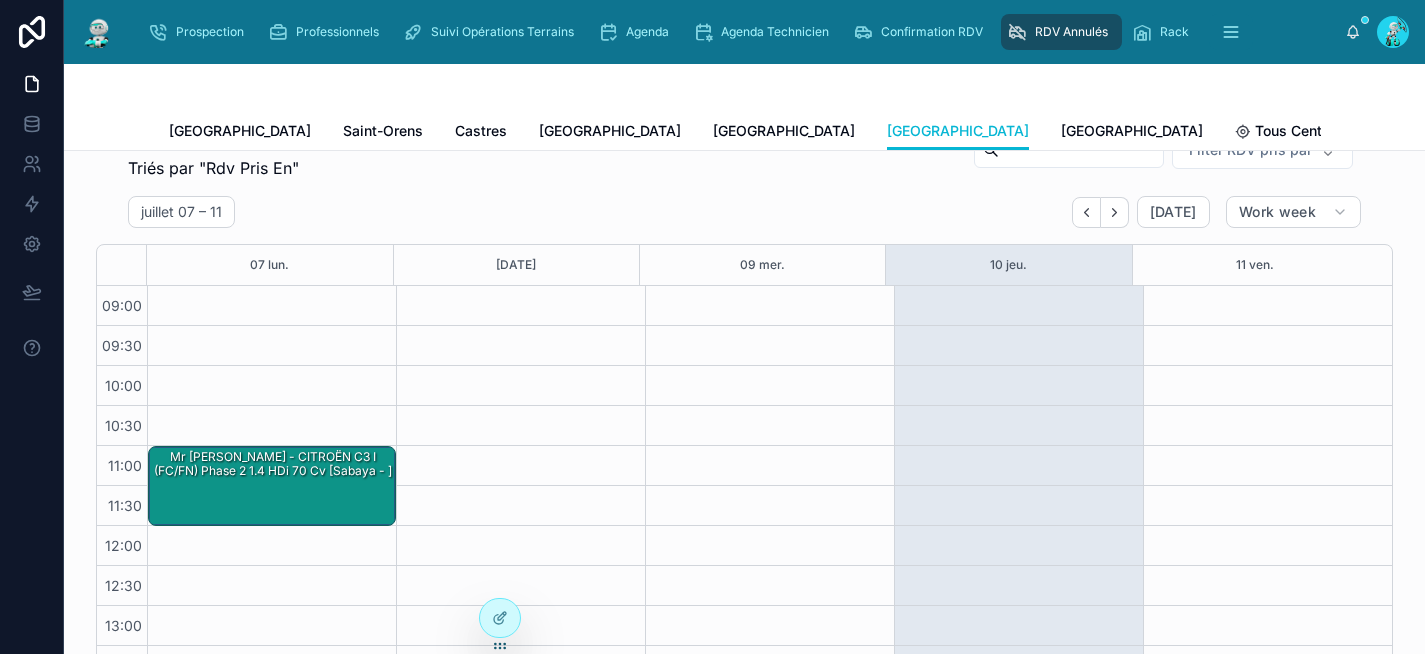 scroll, scrollTop: 336, scrollLeft: 0, axis: vertical 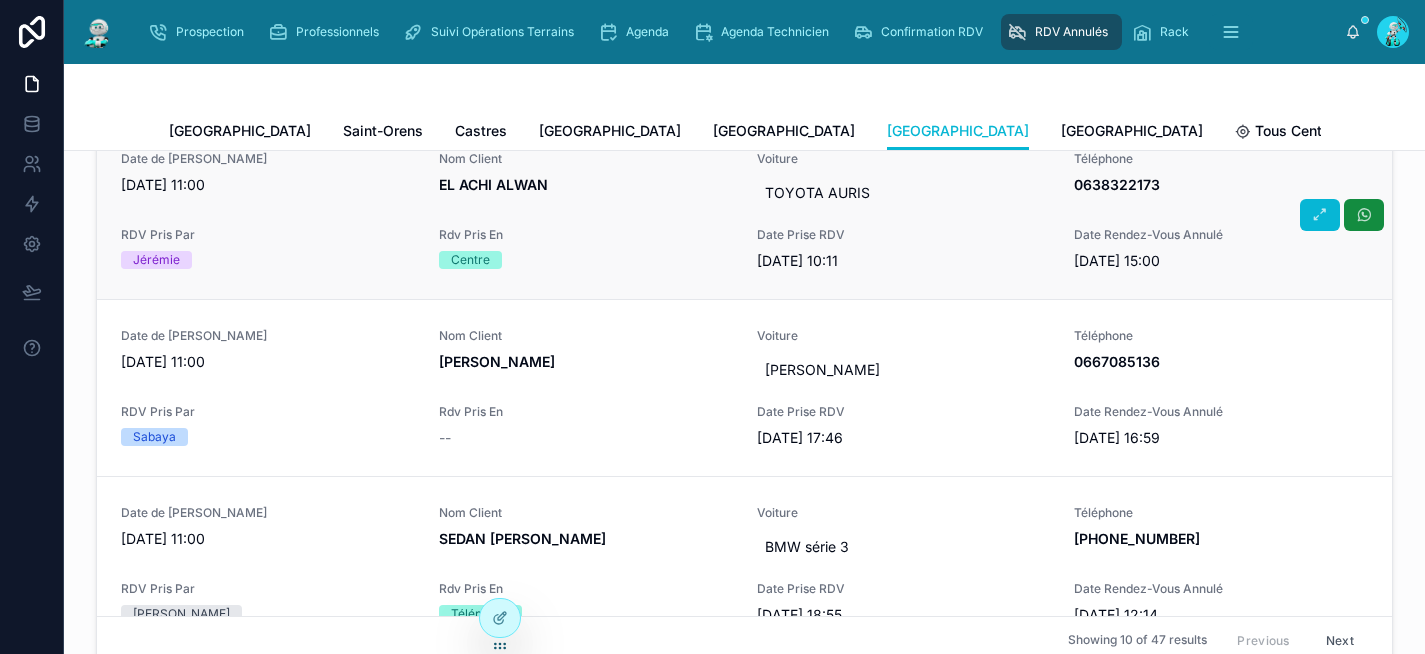 click on "Centre" at bounding box center [586, 260] 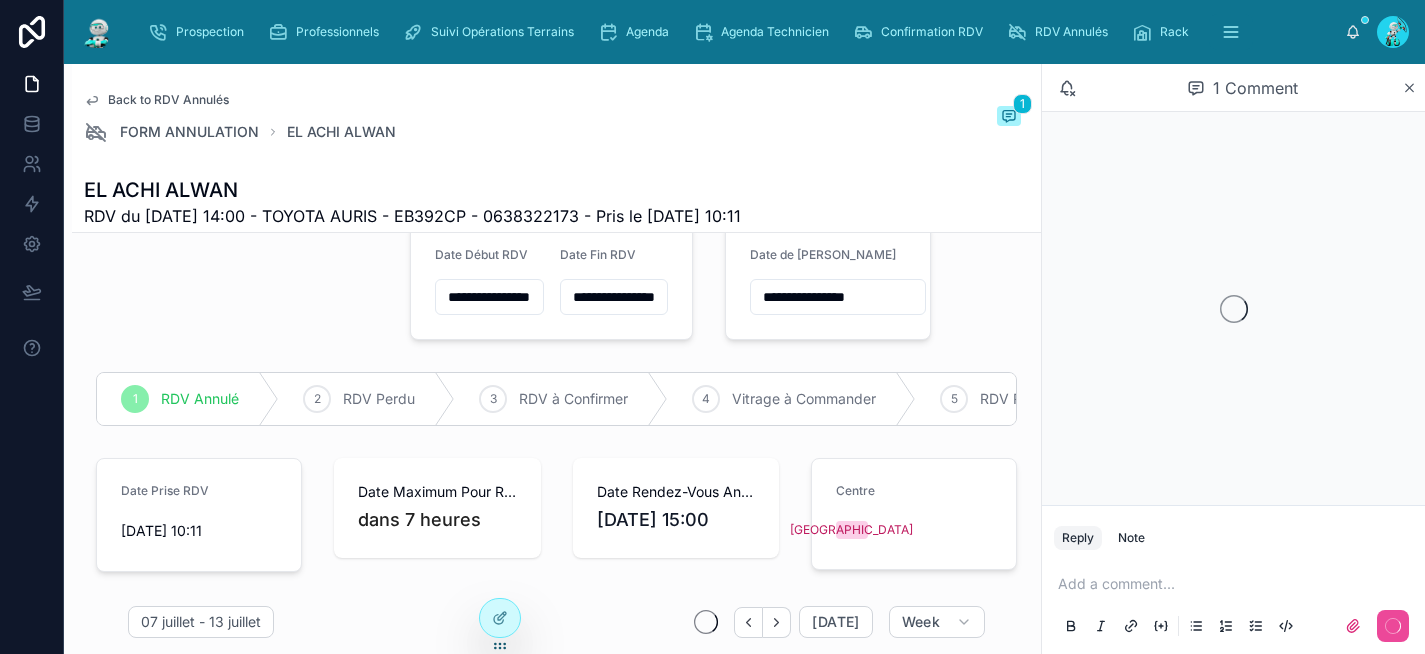scroll, scrollTop: 47, scrollLeft: 0, axis: vertical 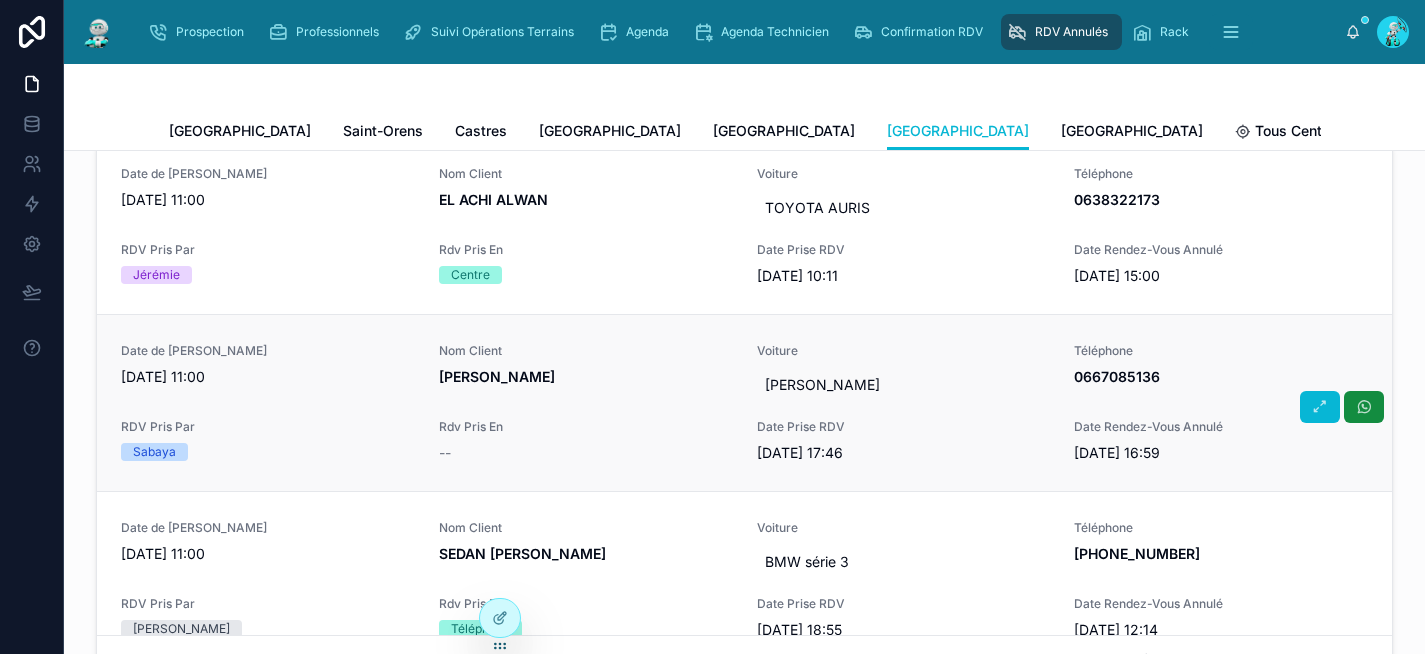 click on "Nom Client utku hayri" at bounding box center [586, 373] 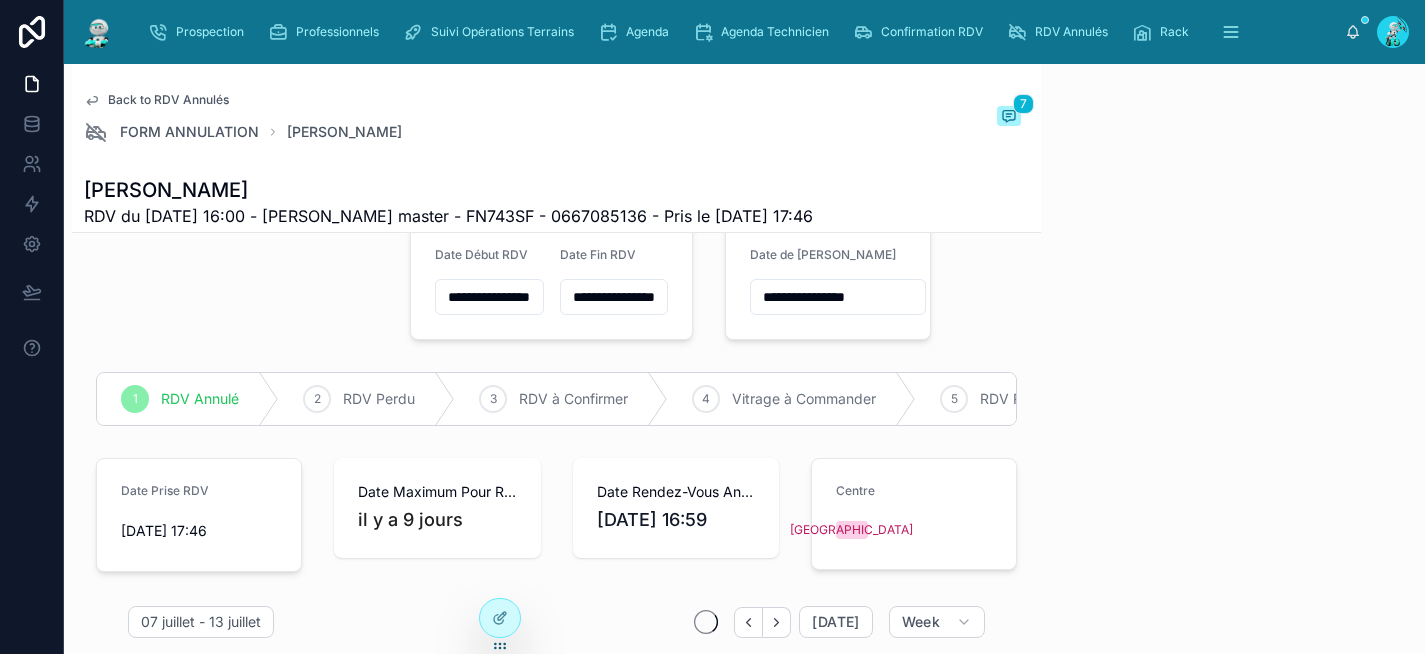 scroll, scrollTop: 47, scrollLeft: 0, axis: vertical 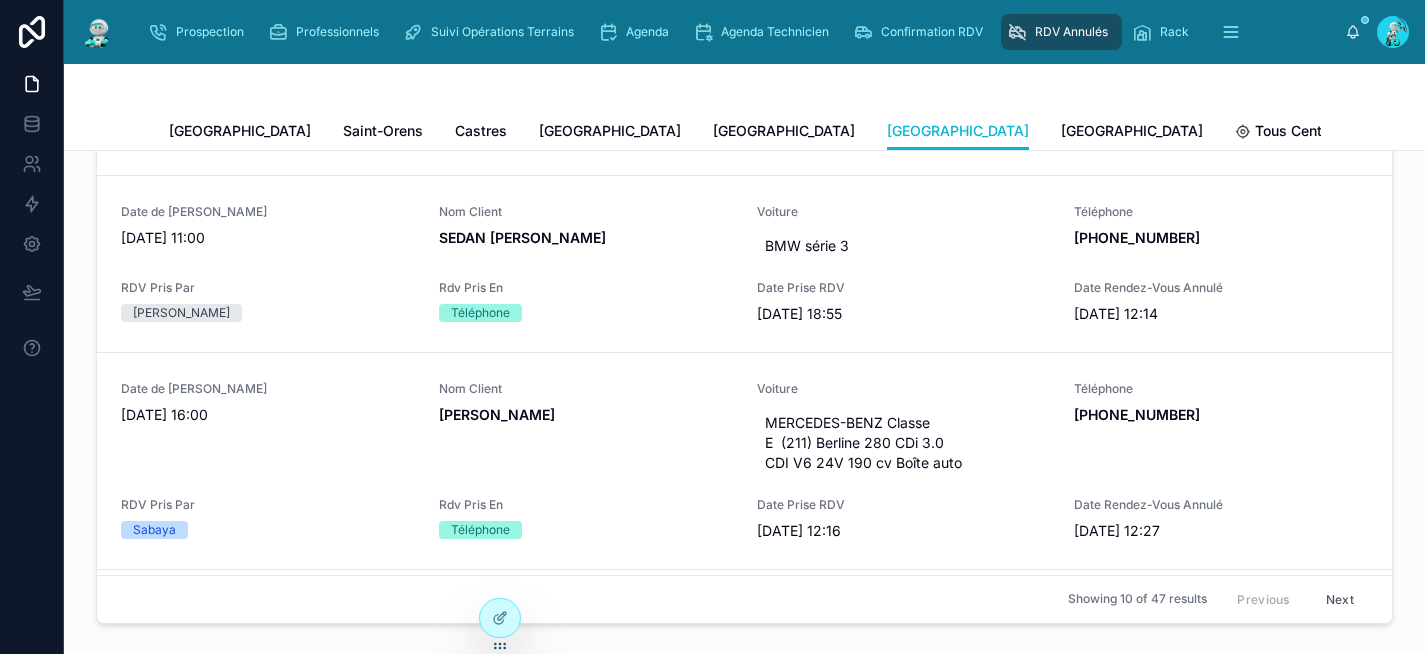 click on "Téléphone" at bounding box center (586, 313) 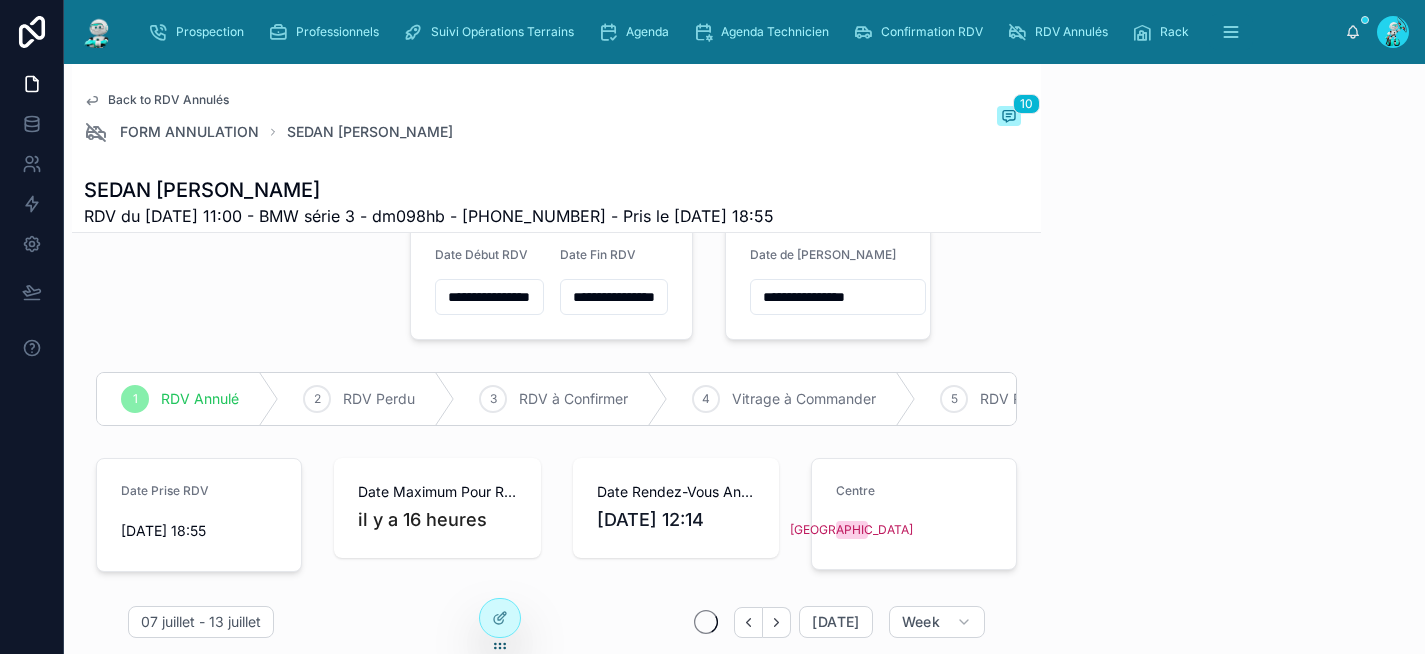 scroll, scrollTop: 47, scrollLeft: 0, axis: vertical 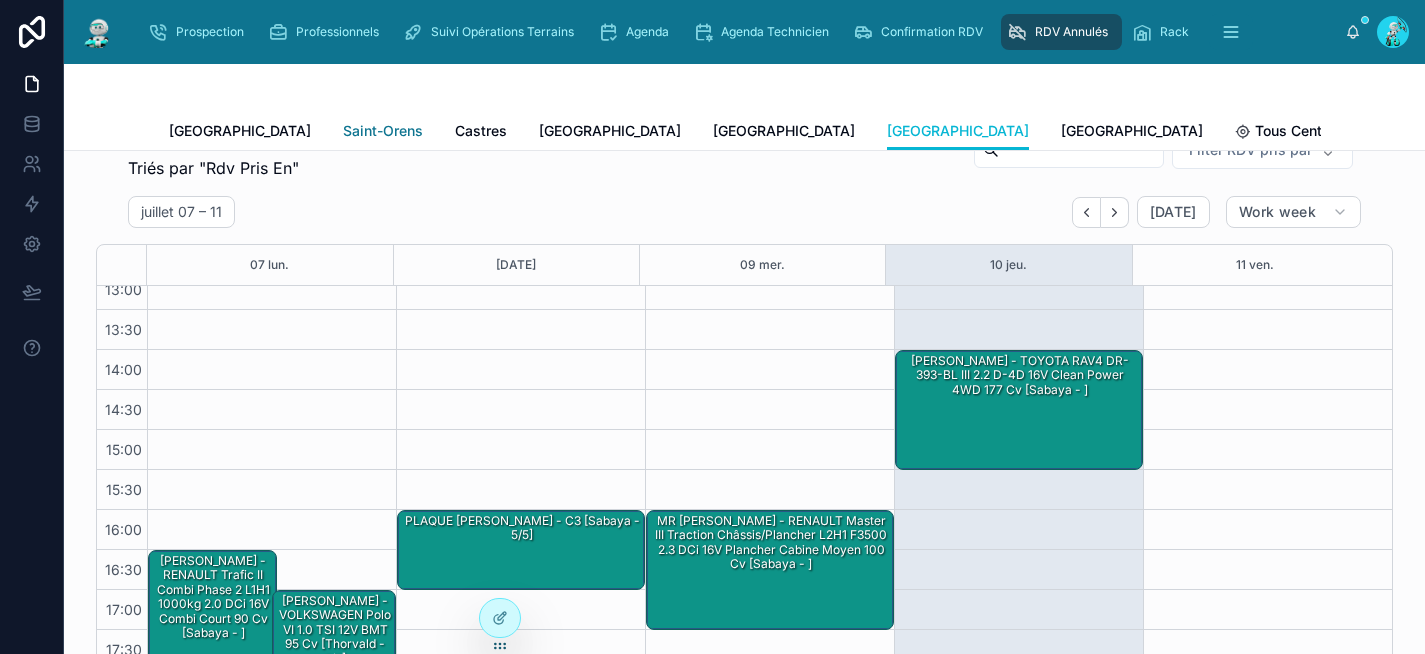 click on "Saint-Orens" at bounding box center (383, 131) 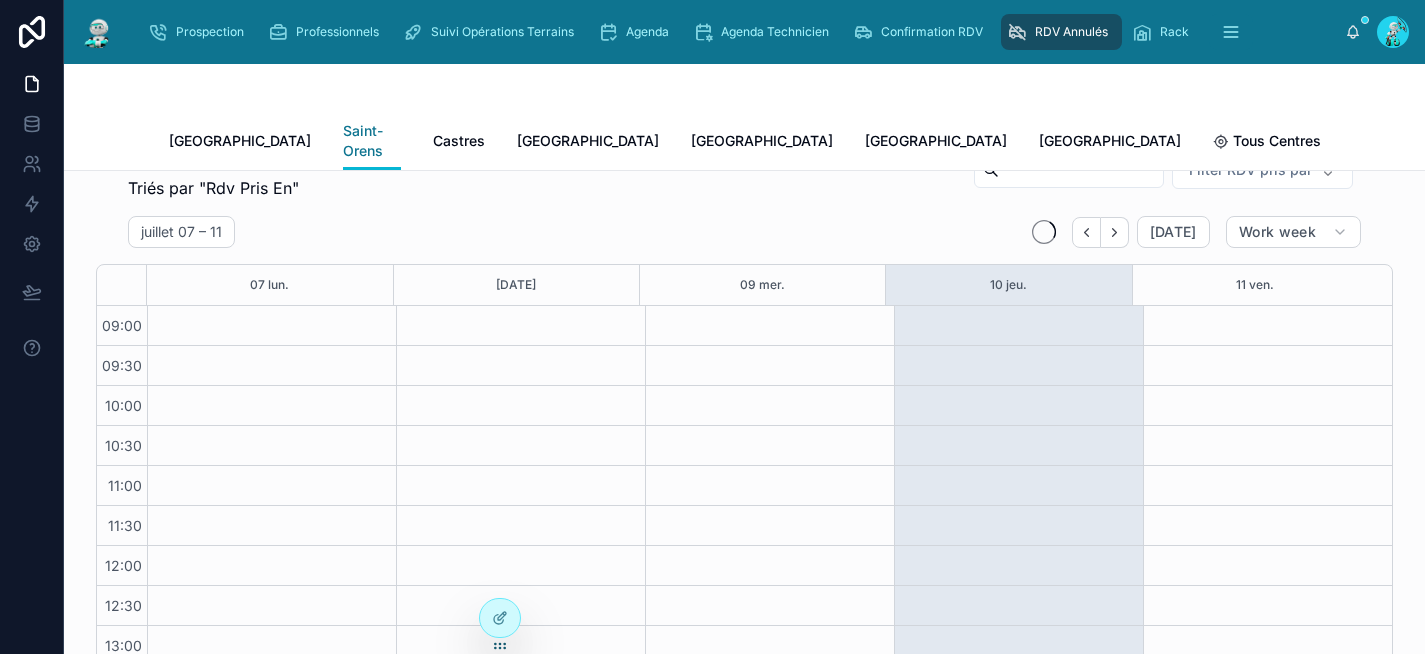 scroll, scrollTop: 336, scrollLeft: 0, axis: vertical 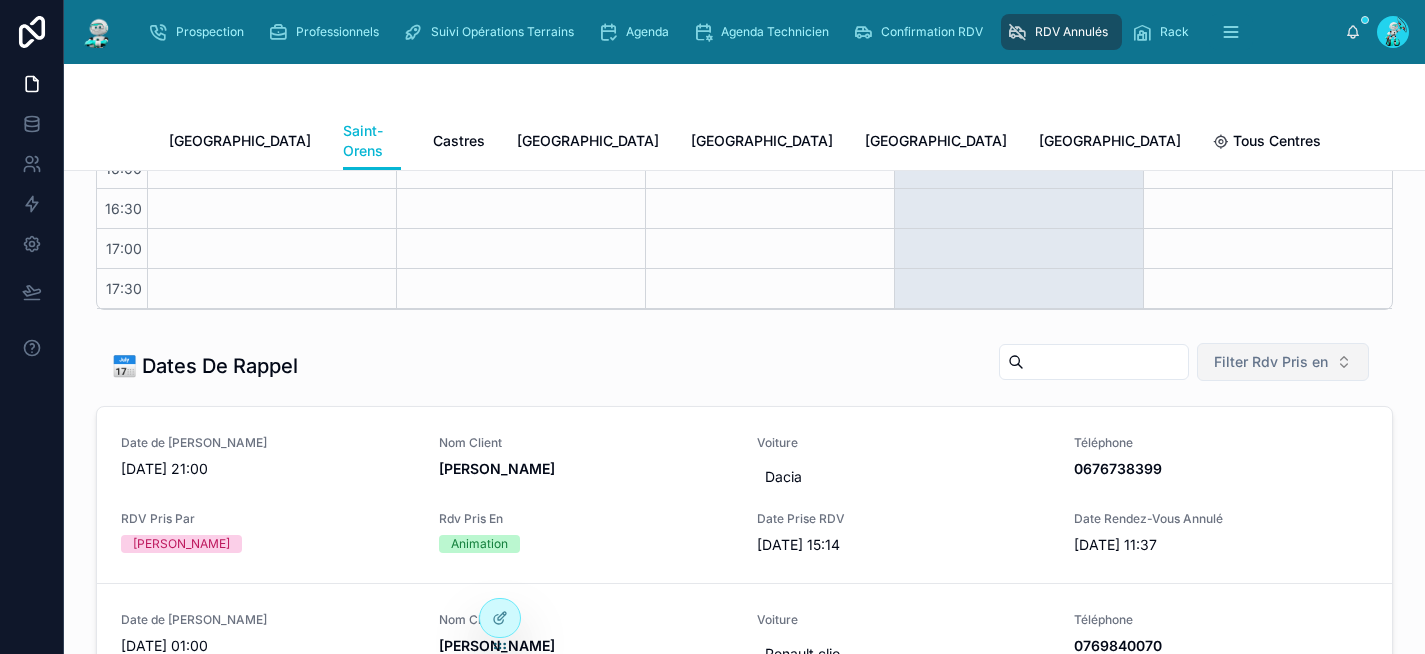 click on "Filter Rdv Pris en" at bounding box center (1271, 362) 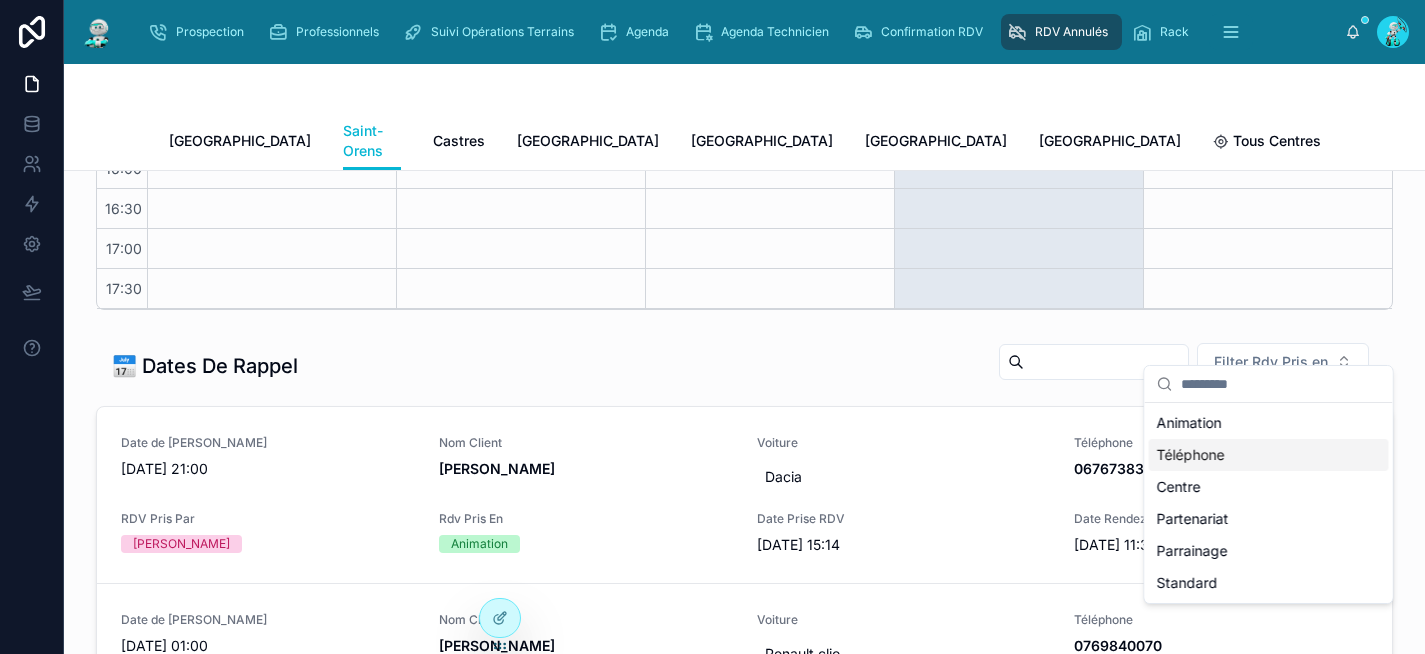 click on "Téléphone" at bounding box center (1269, 455) 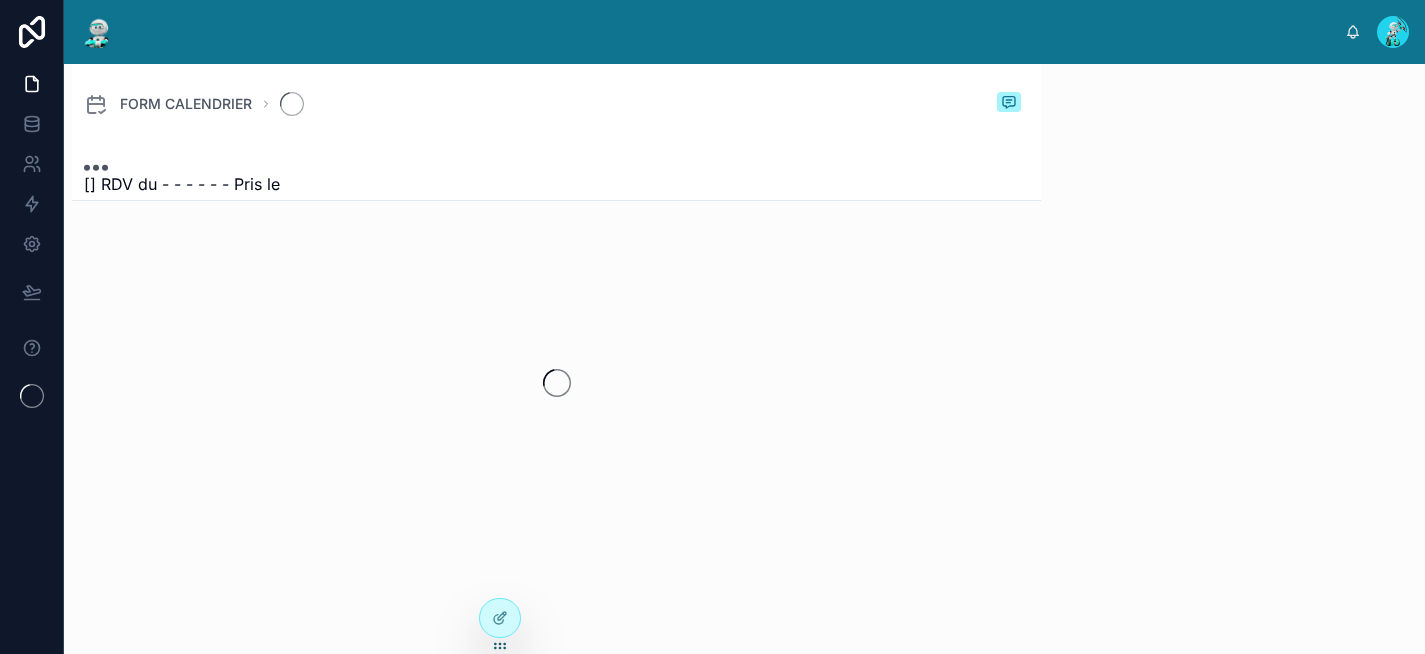 scroll, scrollTop: 0, scrollLeft: 0, axis: both 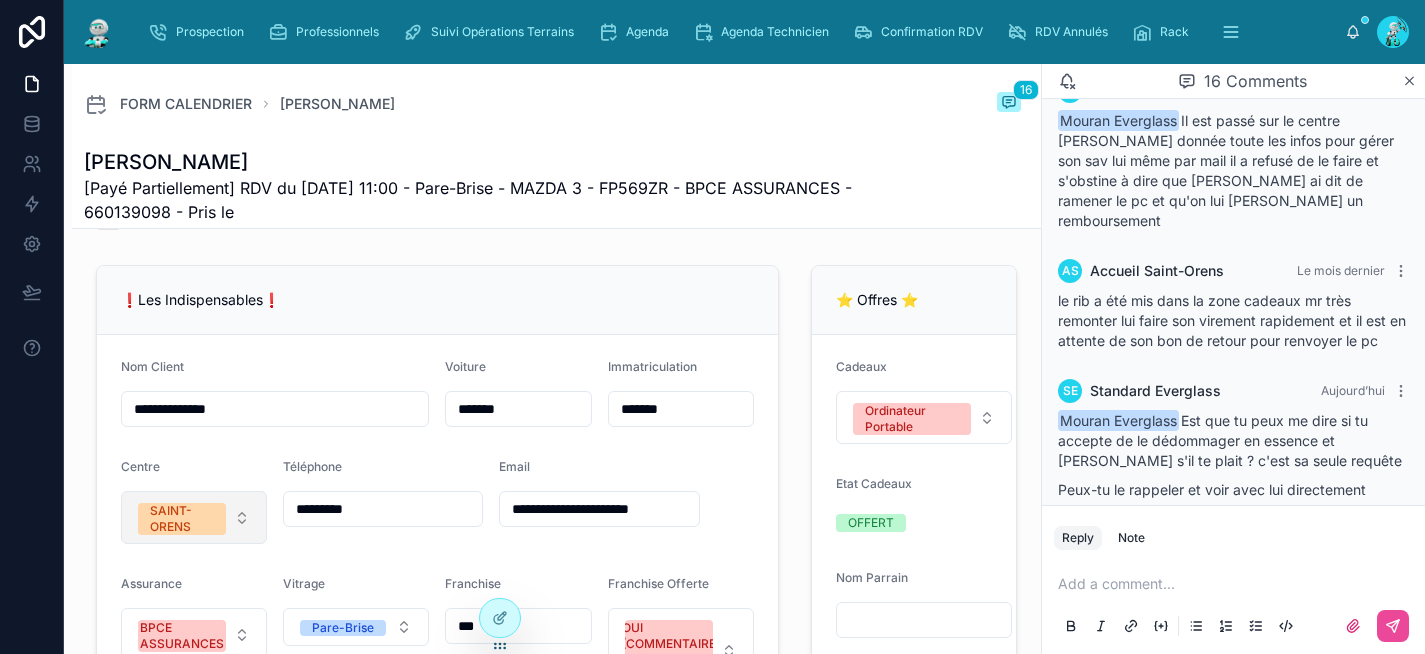 drag, startPoint x: 399, startPoint y: 520, endPoint x: 261, endPoint y: 511, distance: 138.29317 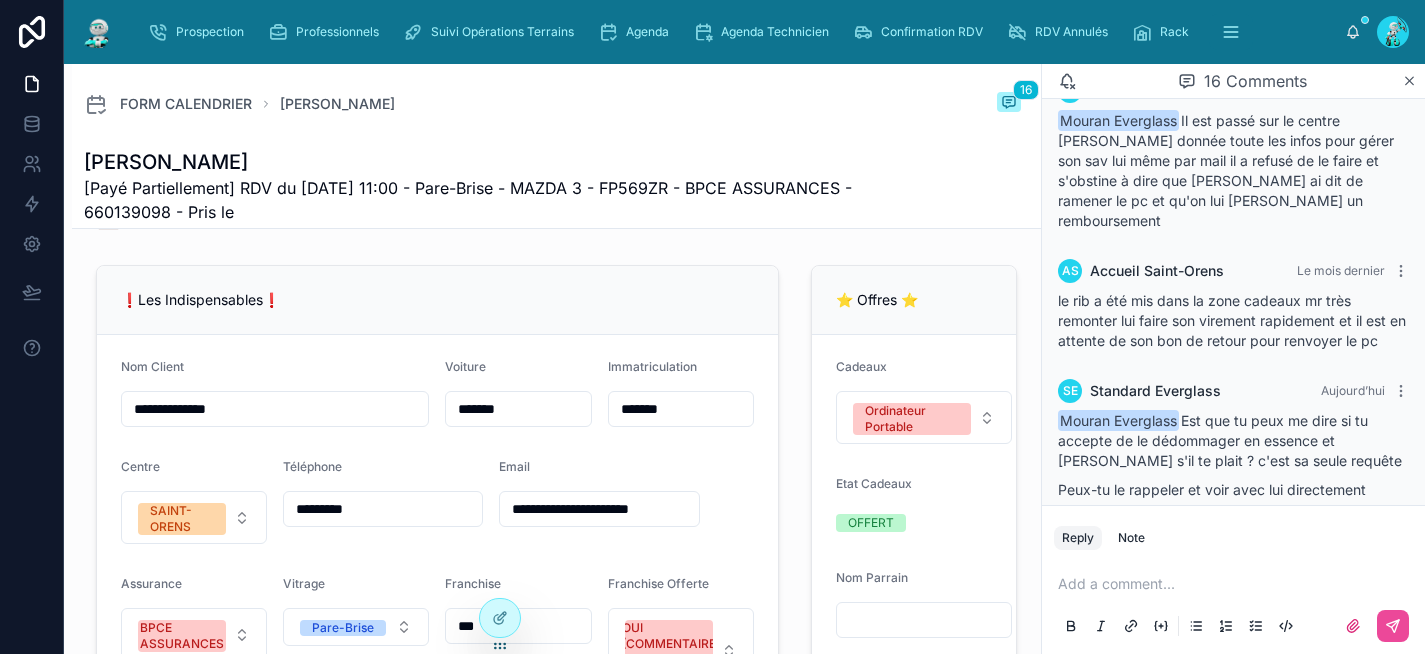 click on "**********" at bounding box center [556, 1963] 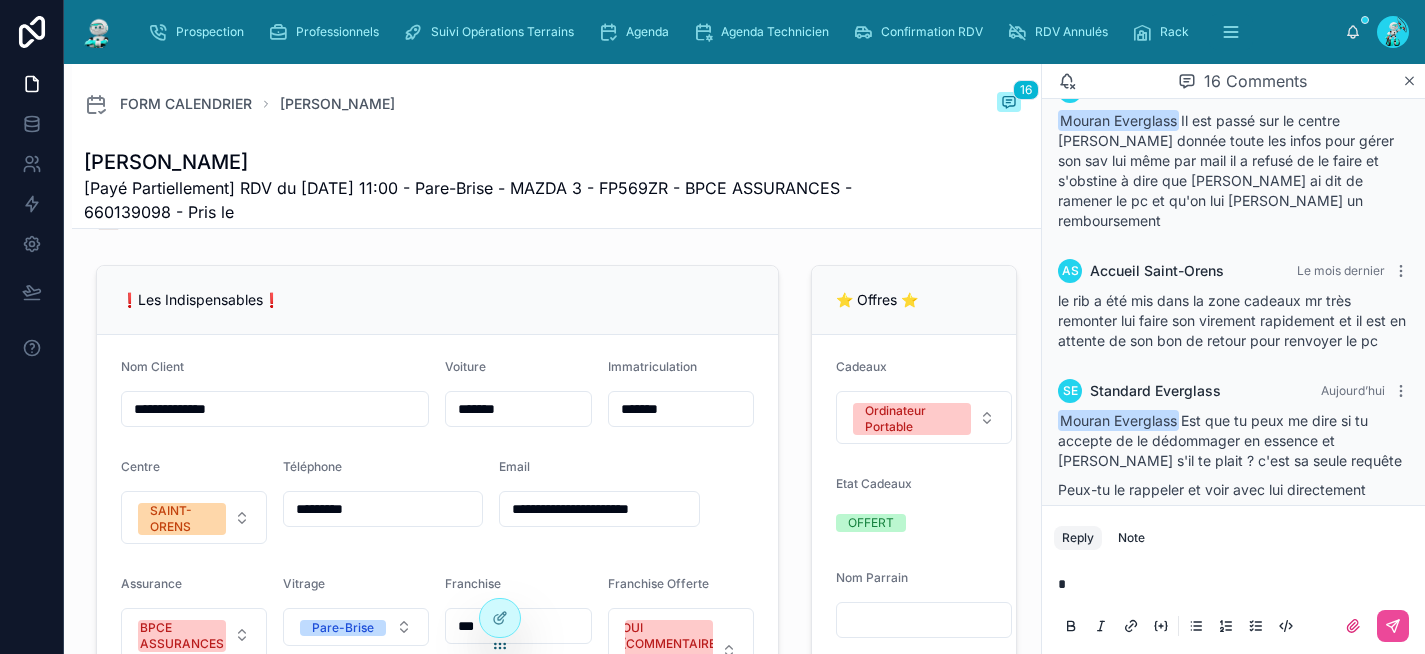 type 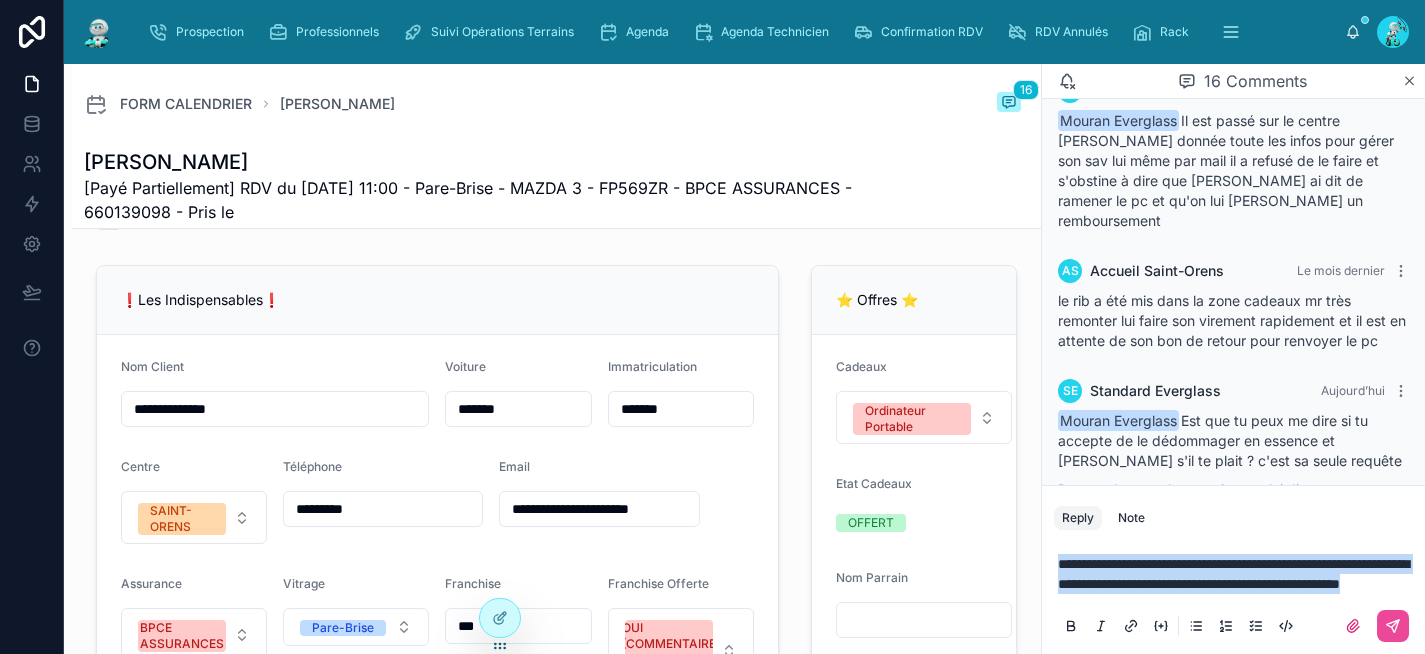 drag, startPoint x: 1260, startPoint y: 590, endPoint x: 1056, endPoint y: 536, distance: 211.02606 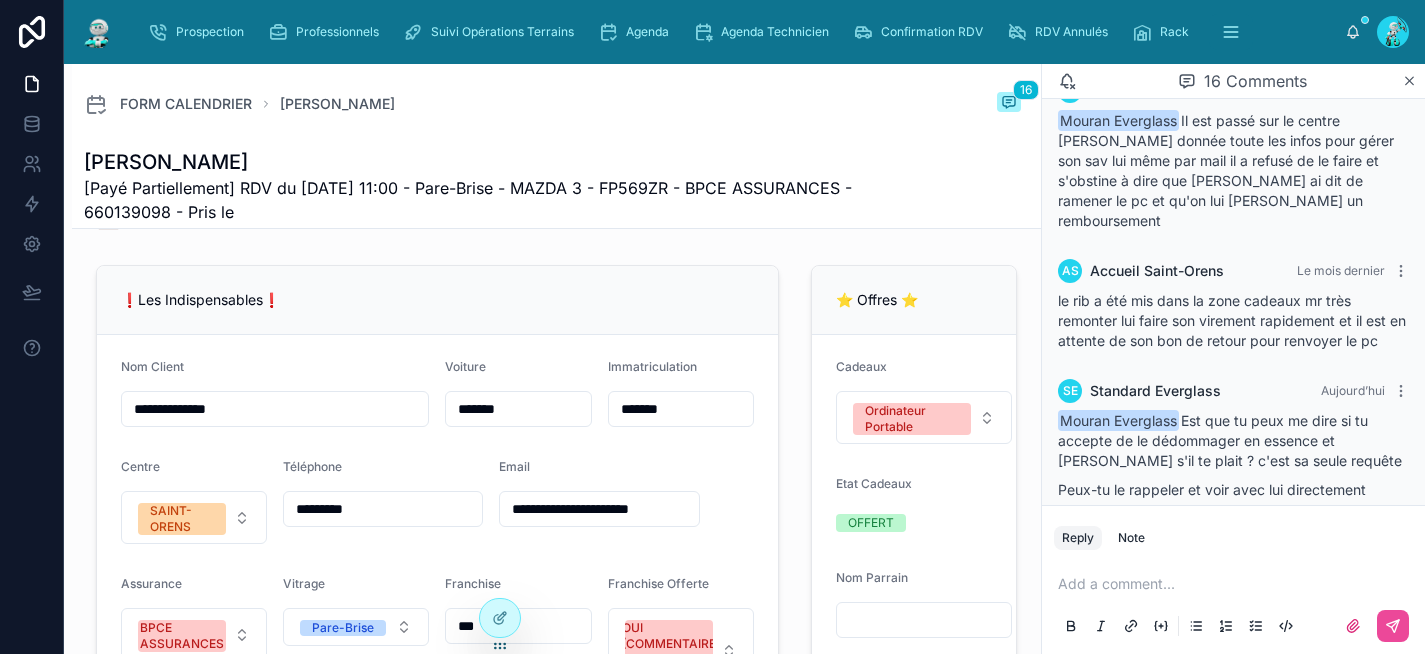 click on "FORM CALENDRIER [PERSON_NAME] 16 [PERSON_NAME] [Payé Partiellement] RDV du [DATE] 11:00 - Pare-Brise - MAZDA 3 - FP569ZR - BPCE ASSURANCES - 660139098 - Pris le" at bounding box center [556, 146] 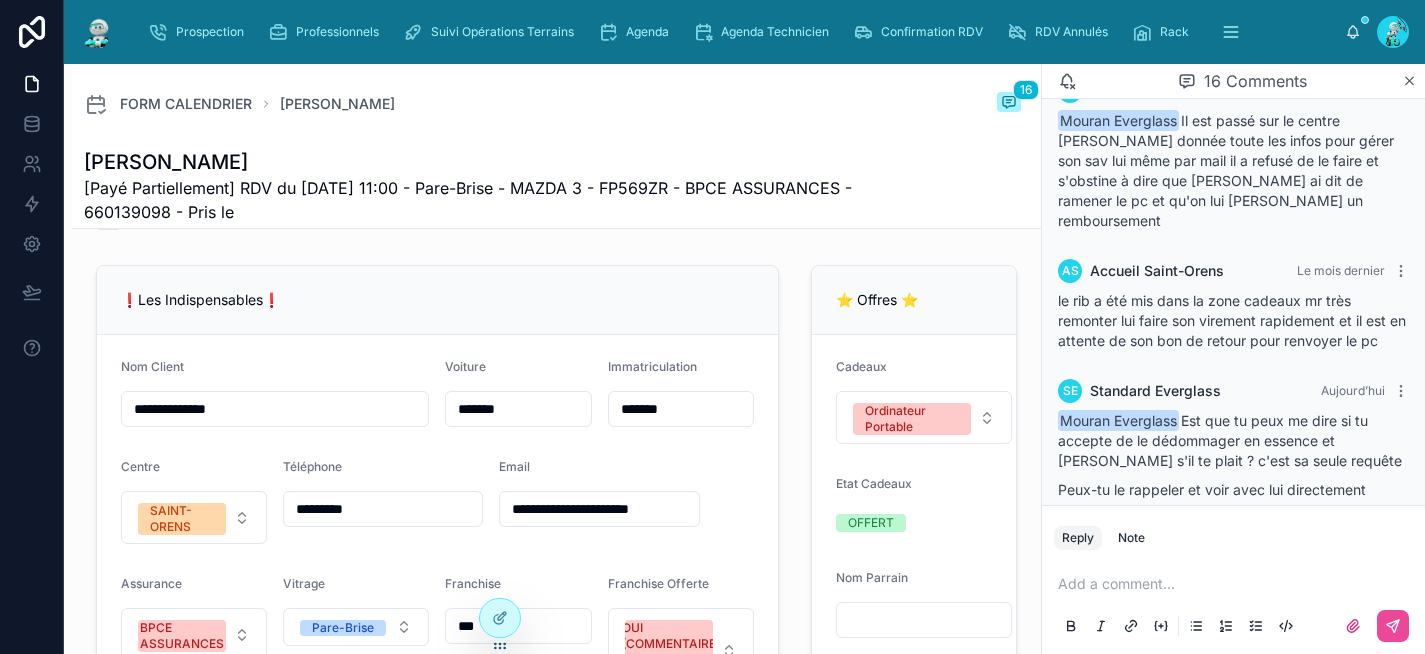 drag, startPoint x: 252, startPoint y: 164, endPoint x: 87, endPoint y: 166, distance: 165.01212 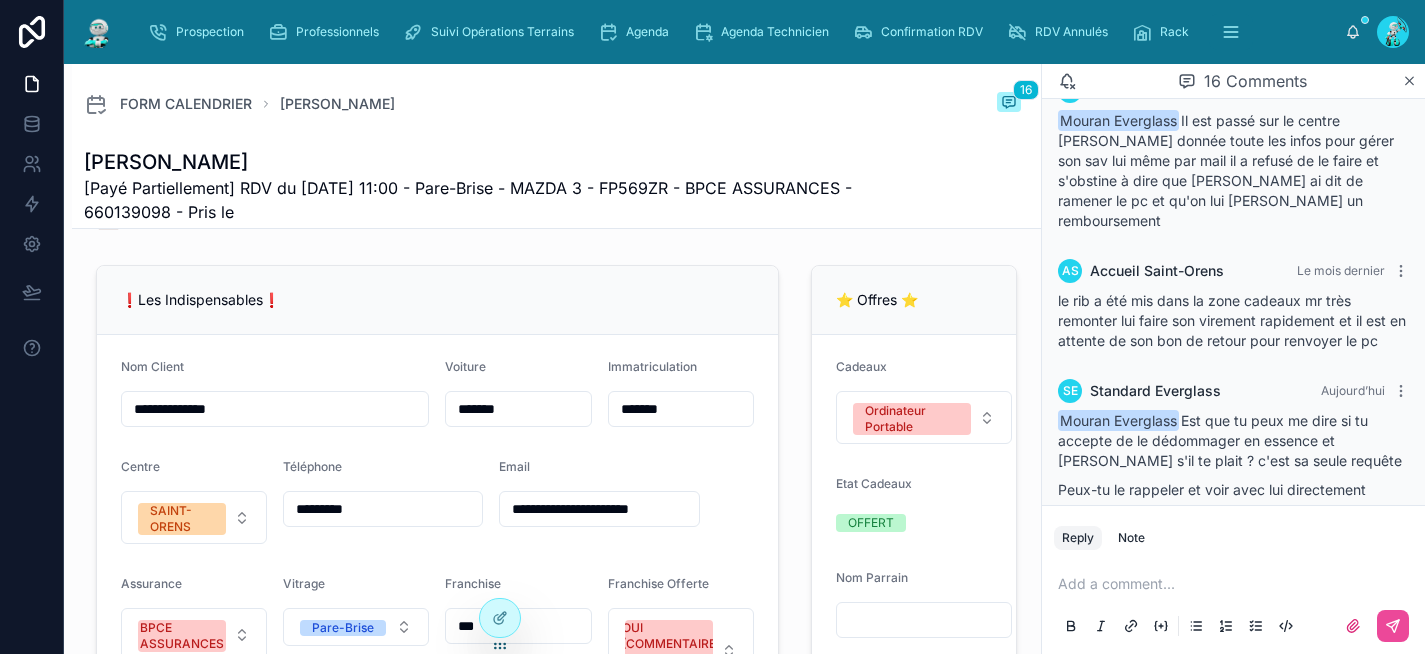 click on "[PERSON_NAME]" at bounding box center [481, 162] 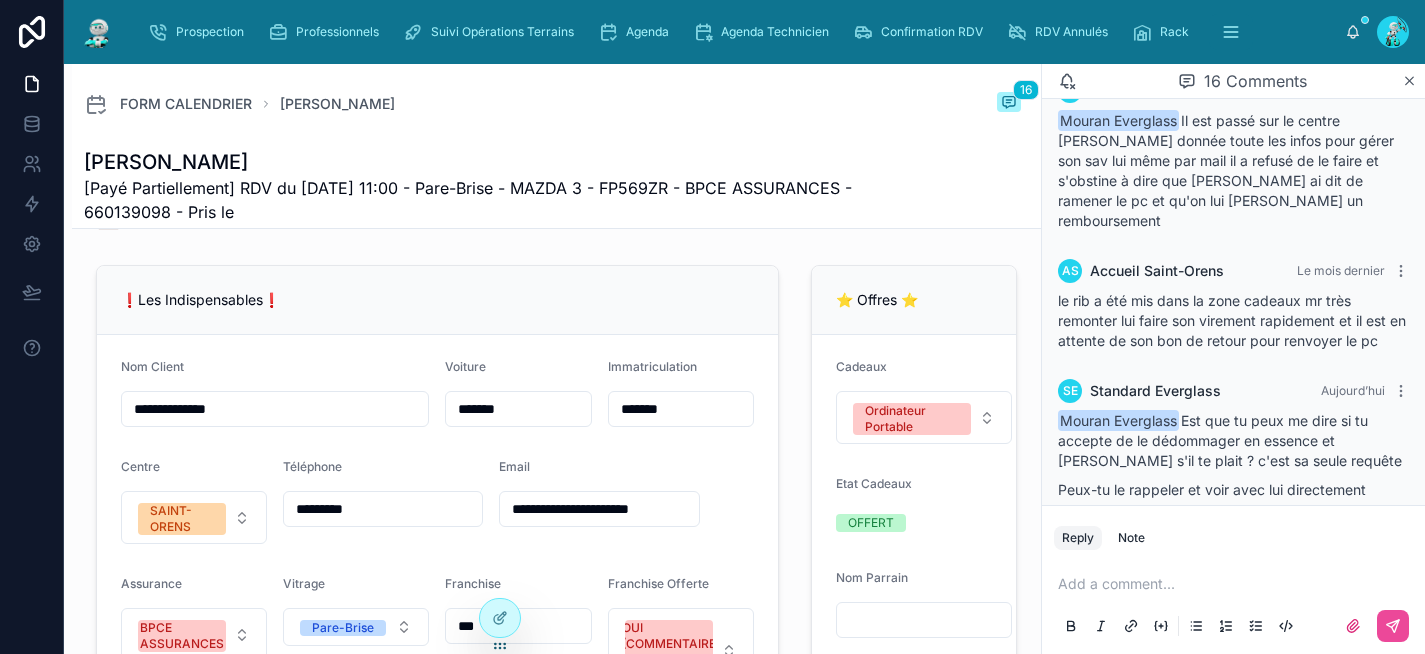 scroll, scrollTop: 1512, scrollLeft: 0, axis: vertical 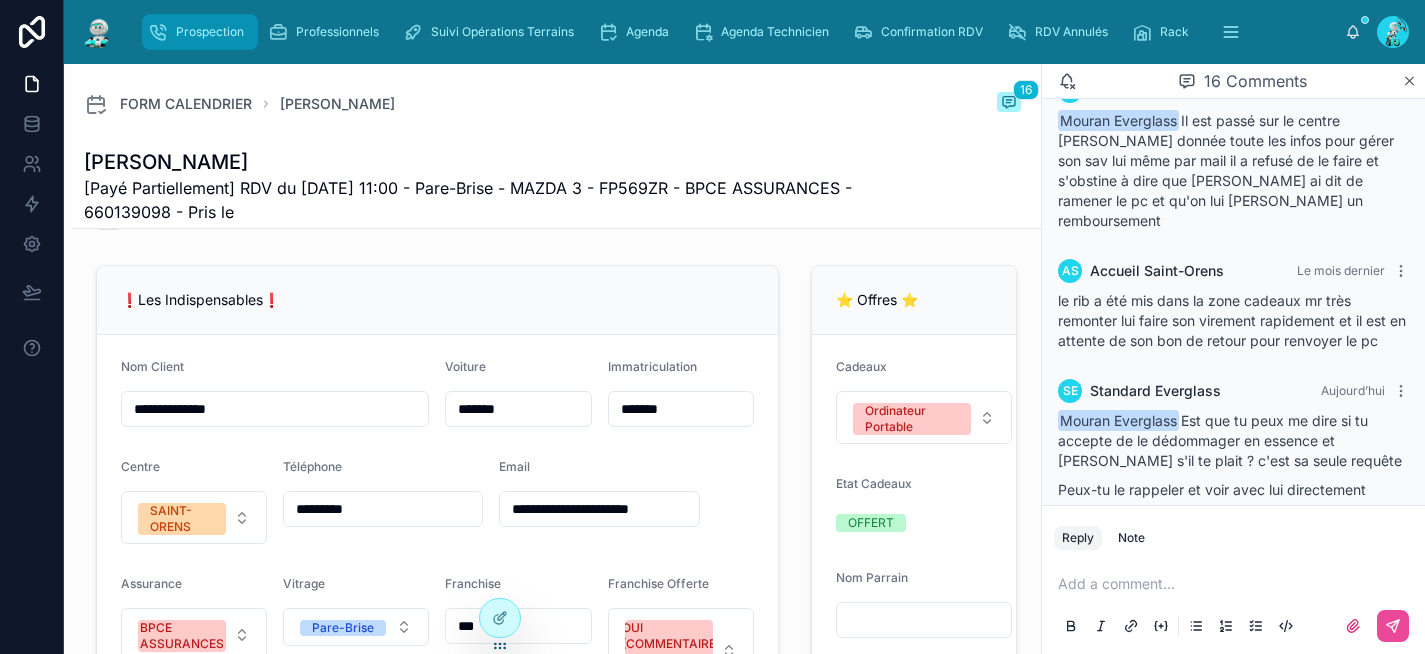 click on "Prospection" at bounding box center (210, 32) 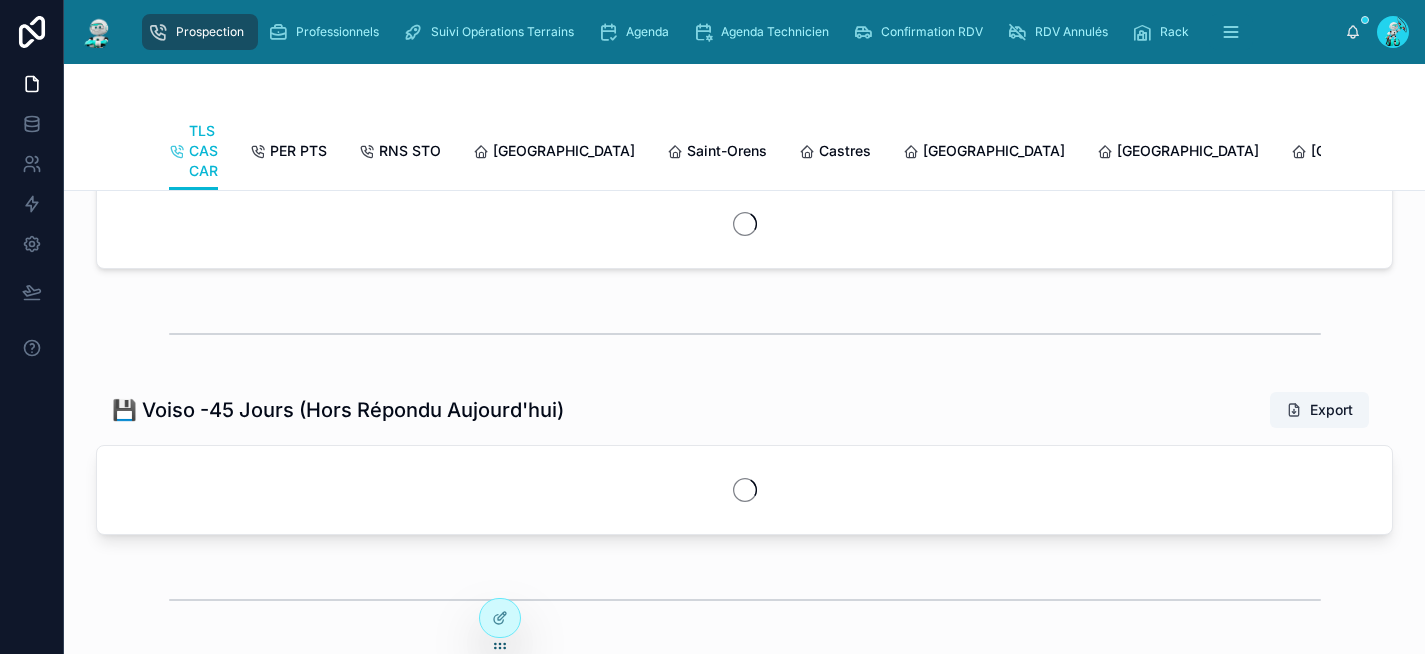 scroll, scrollTop: 0, scrollLeft: 0, axis: both 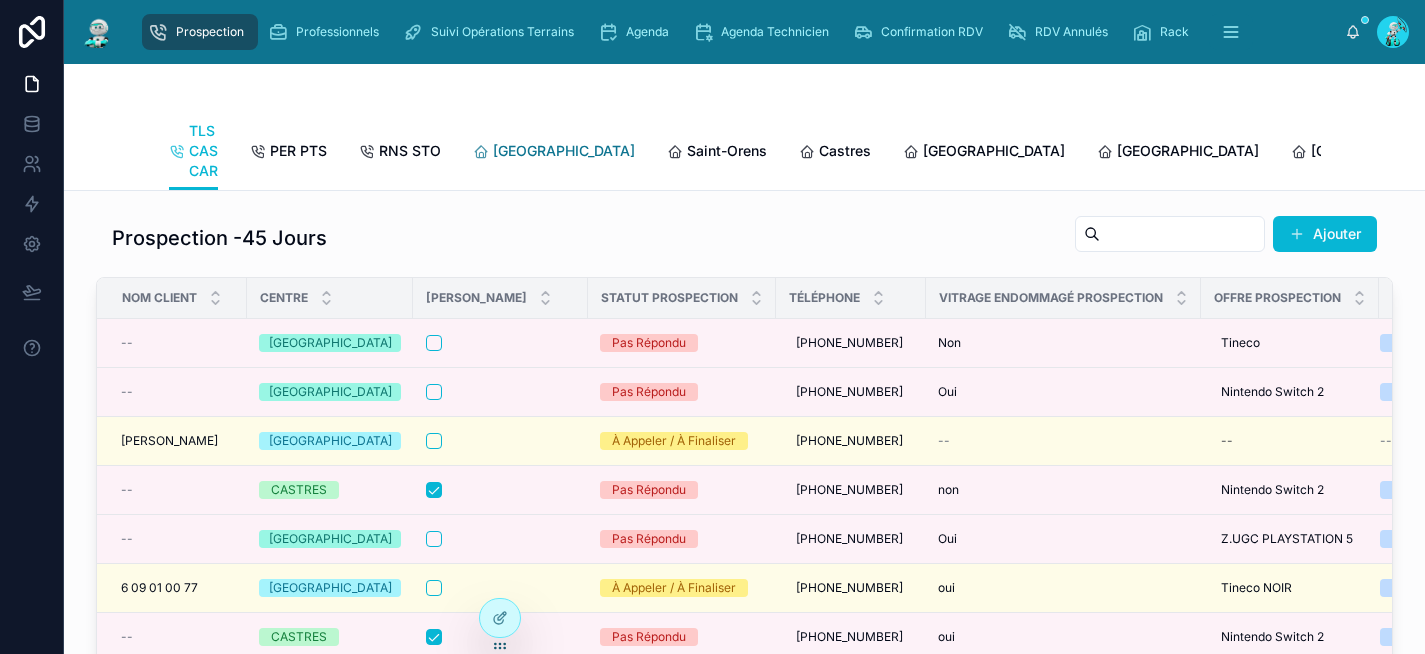 click on "[GEOGRAPHIC_DATA]" at bounding box center [564, 151] 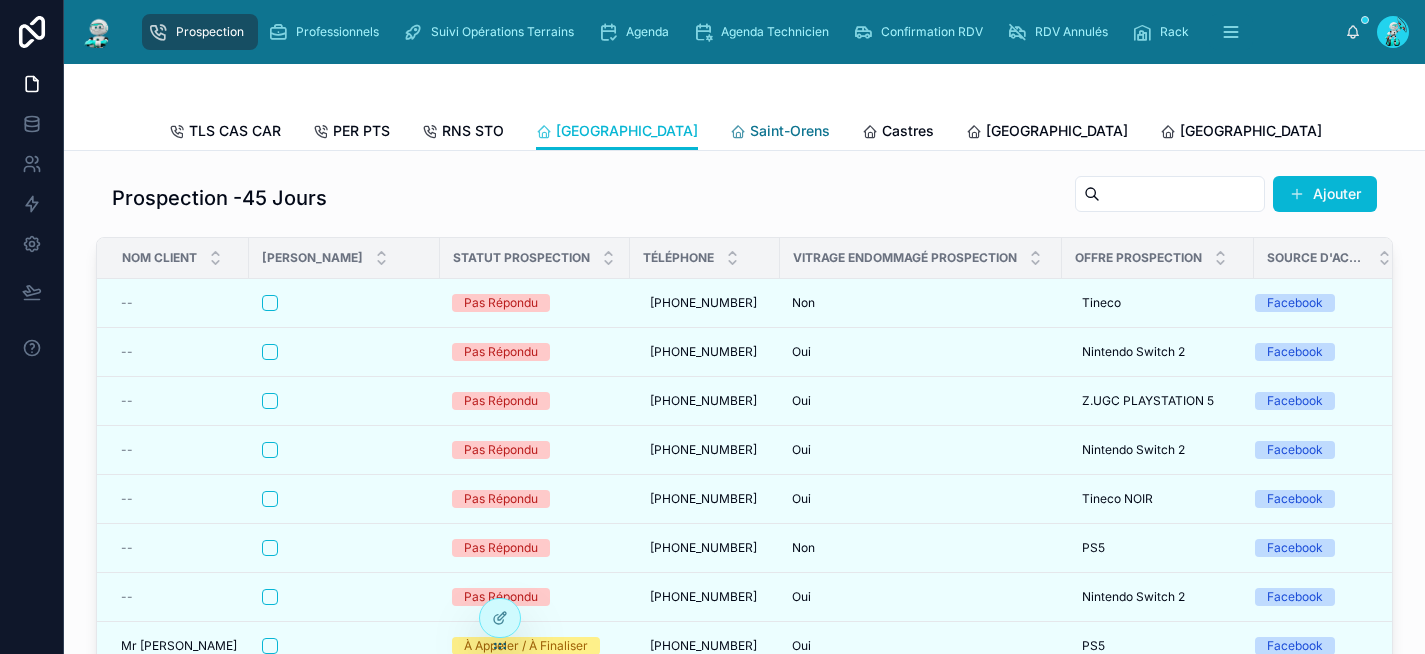 click on "Saint-Orens" at bounding box center [790, 131] 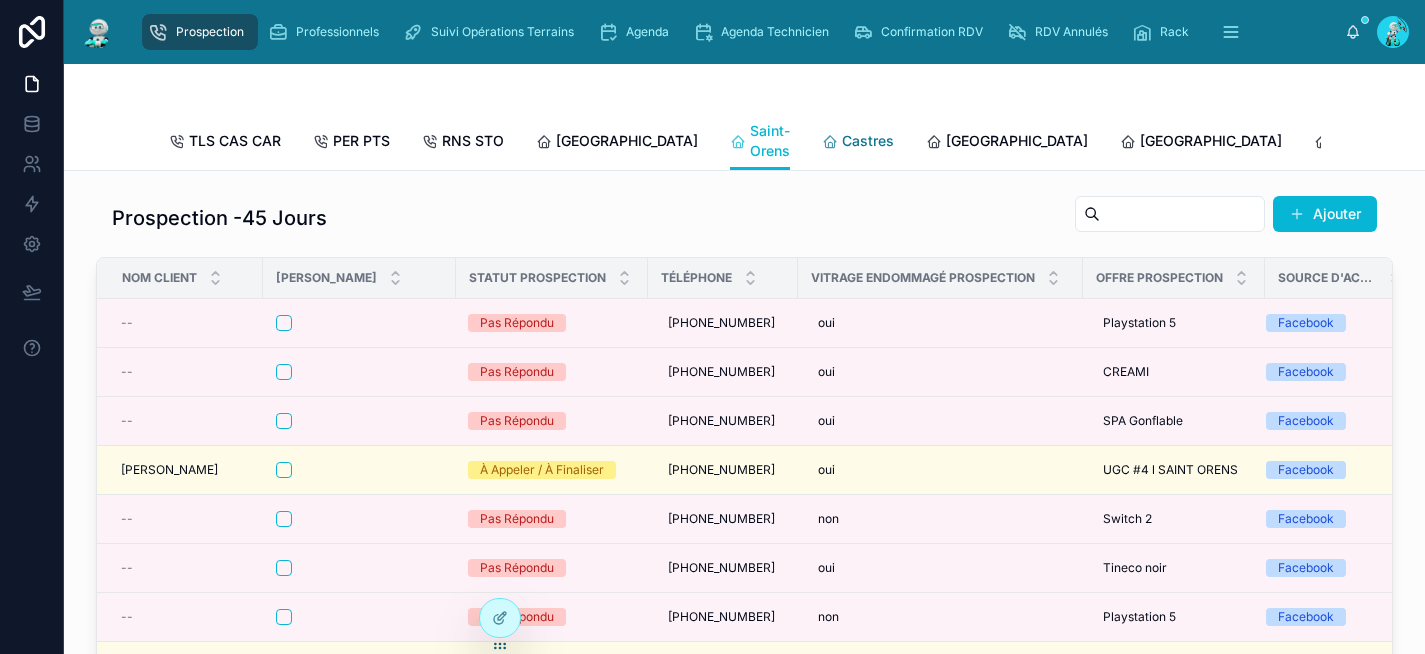 click on "Castres" at bounding box center (868, 141) 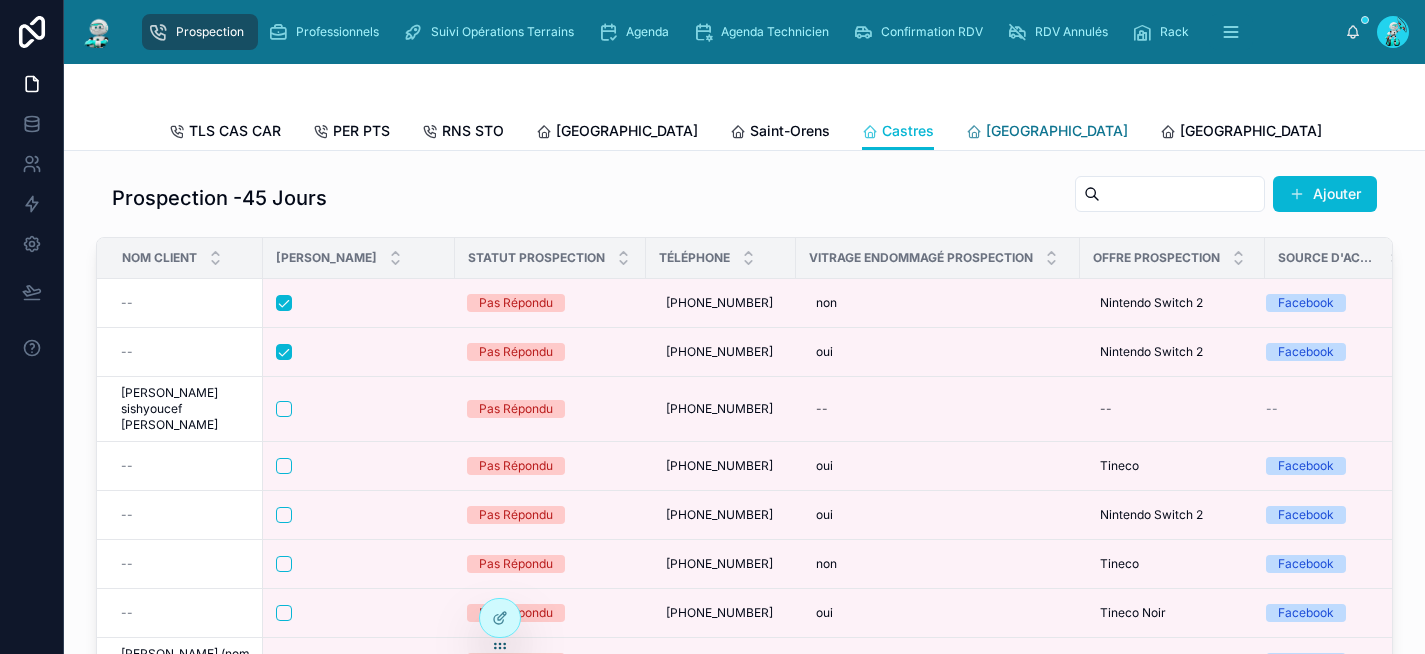 click on "[GEOGRAPHIC_DATA]" at bounding box center [1057, 131] 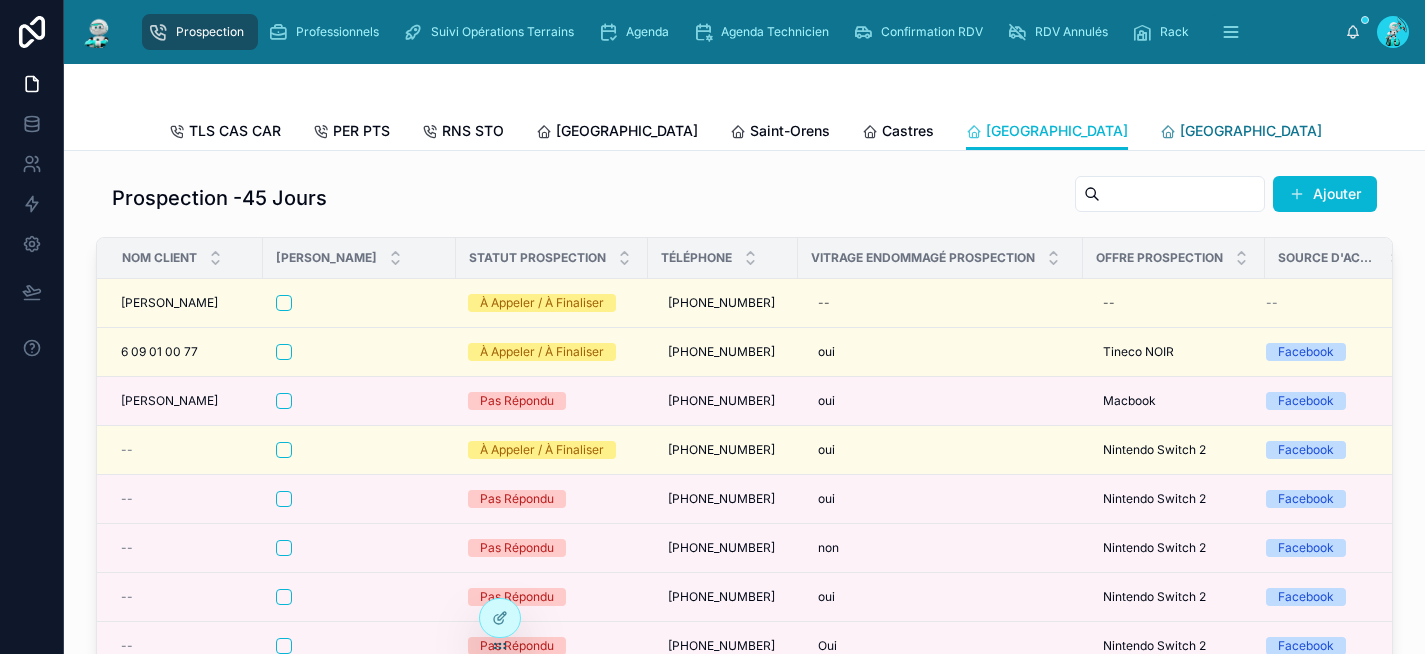 click on "[GEOGRAPHIC_DATA]" at bounding box center [1251, 131] 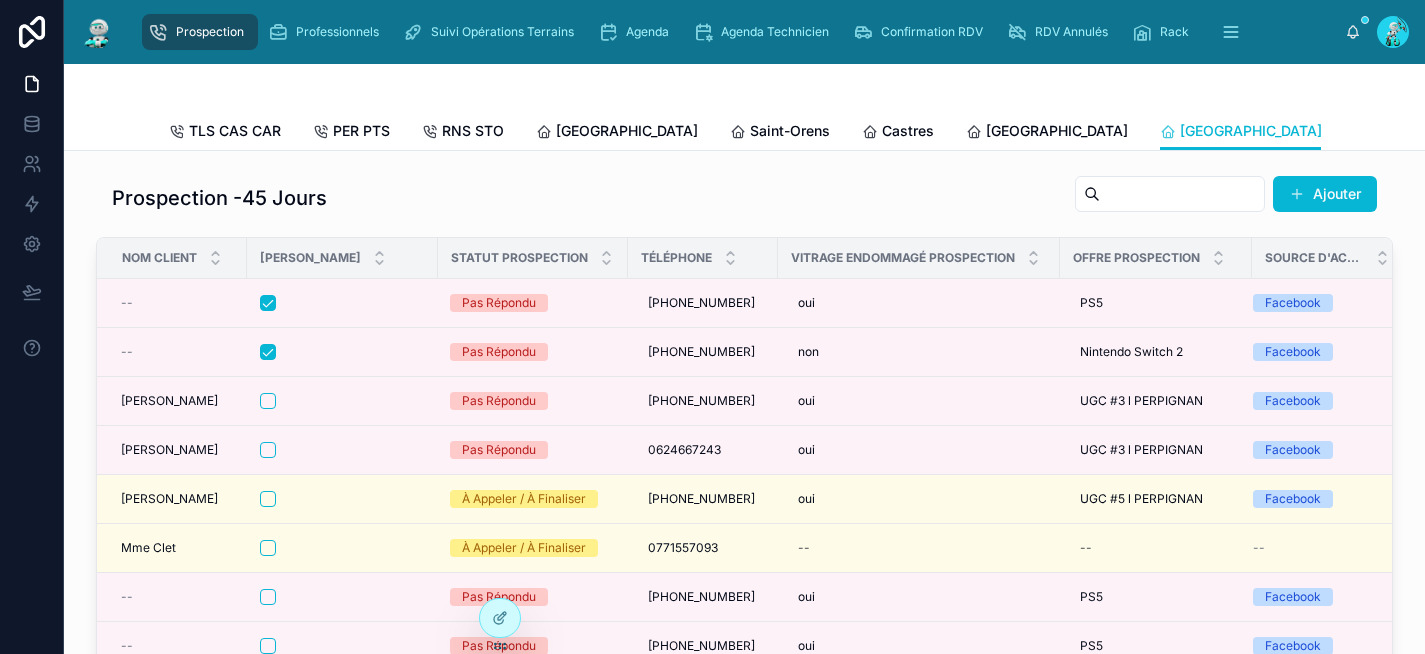click on "[GEOGRAPHIC_DATA]" at bounding box center (1445, 131) 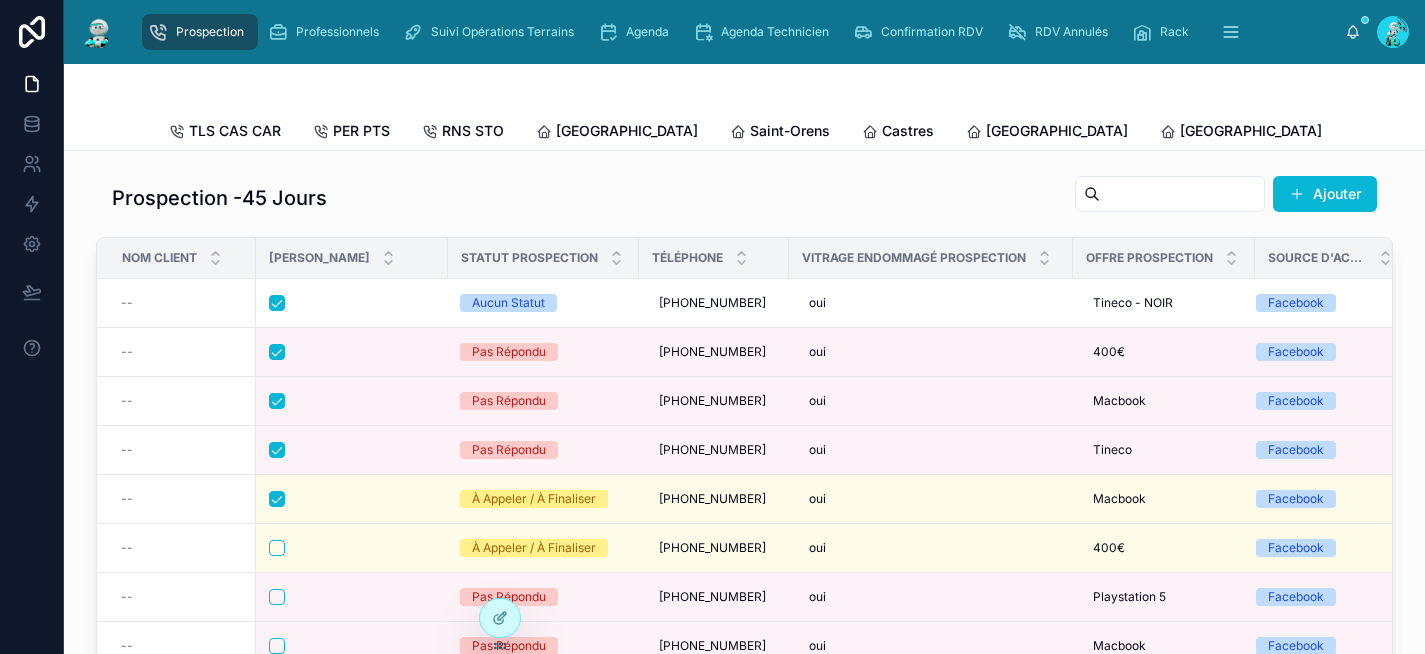click on "[GEOGRAPHIC_DATA]" at bounding box center (1639, 131) 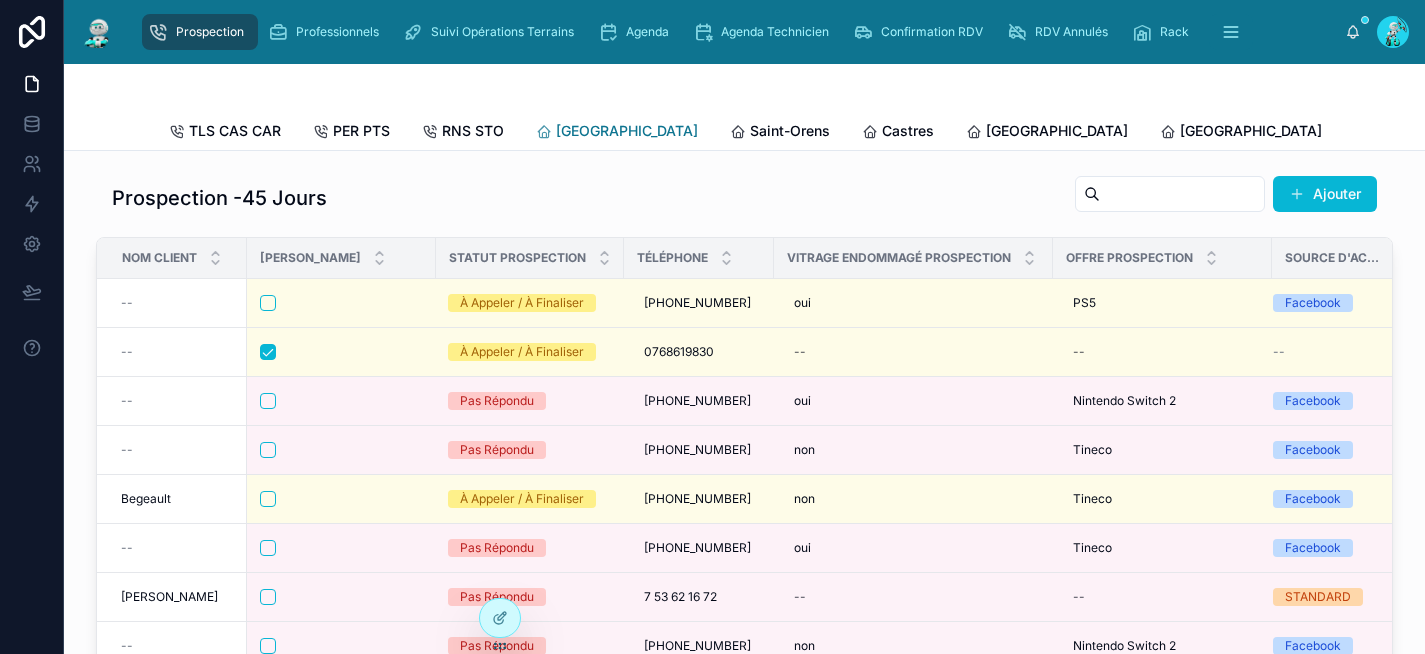click on "[GEOGRAPHIC_DATA]" at bounding box center [627, 131] 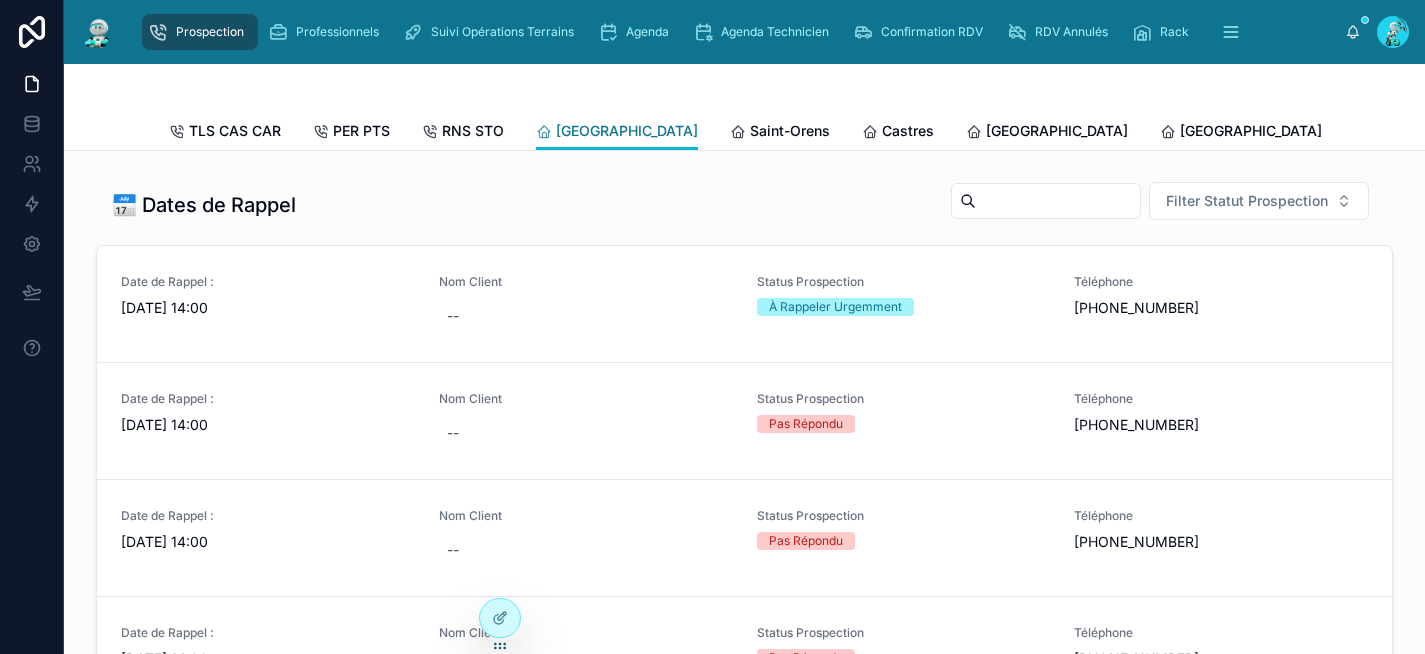 scroll, scrollTop: 723, scrollLeft: 0, axis: vertical 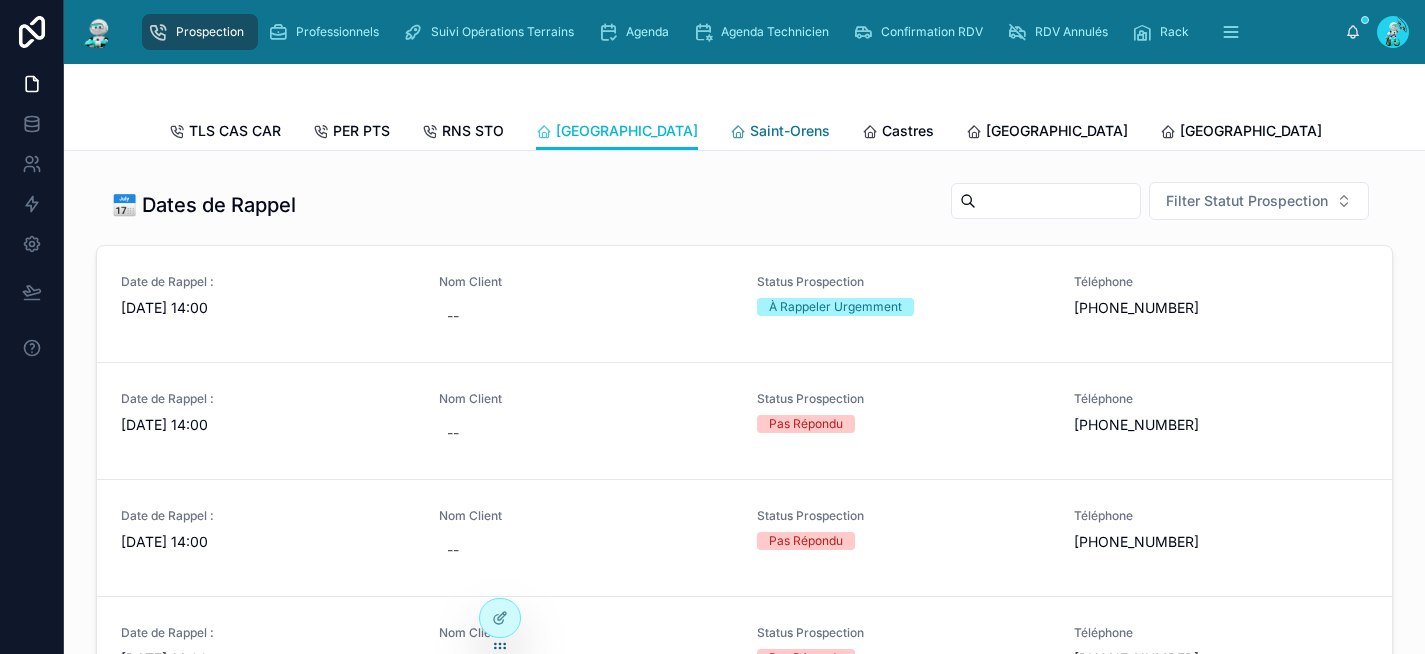 click on "Saint-Orens" at bounding box center (790, 131) 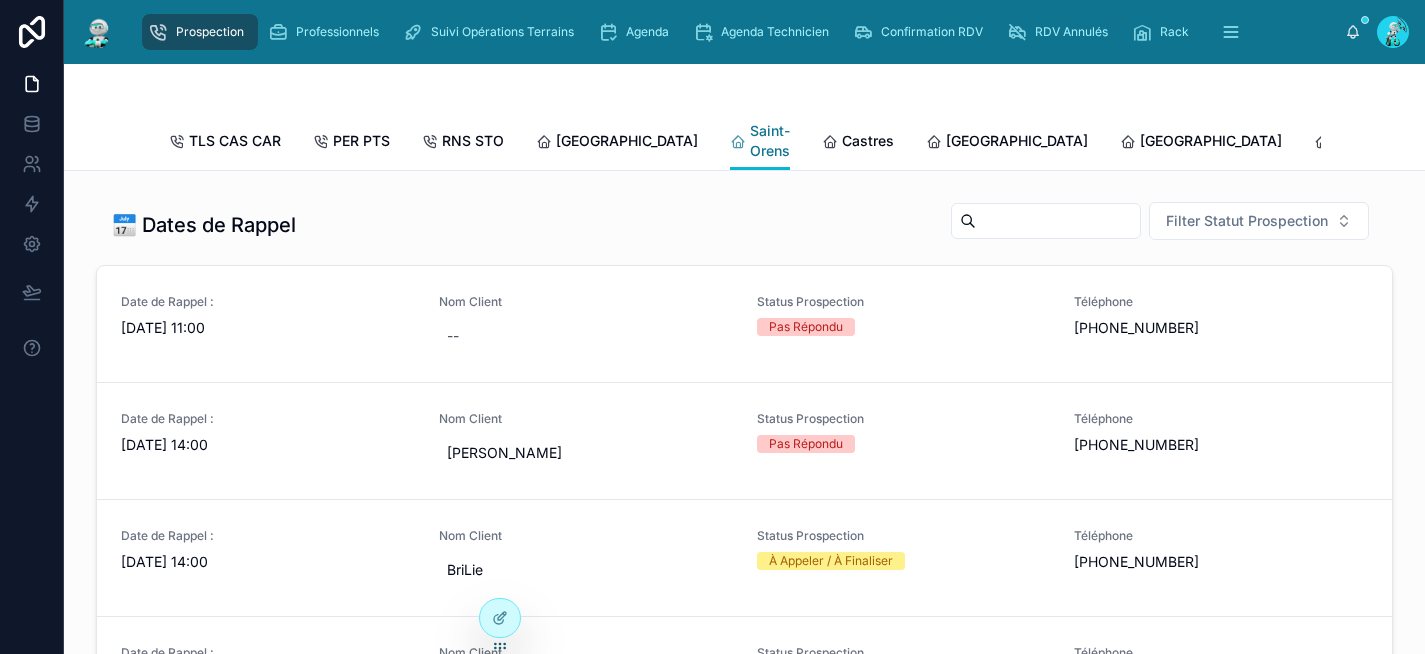 scroll, scrollTop: 743, scrollLeft: 0, axis: vertical 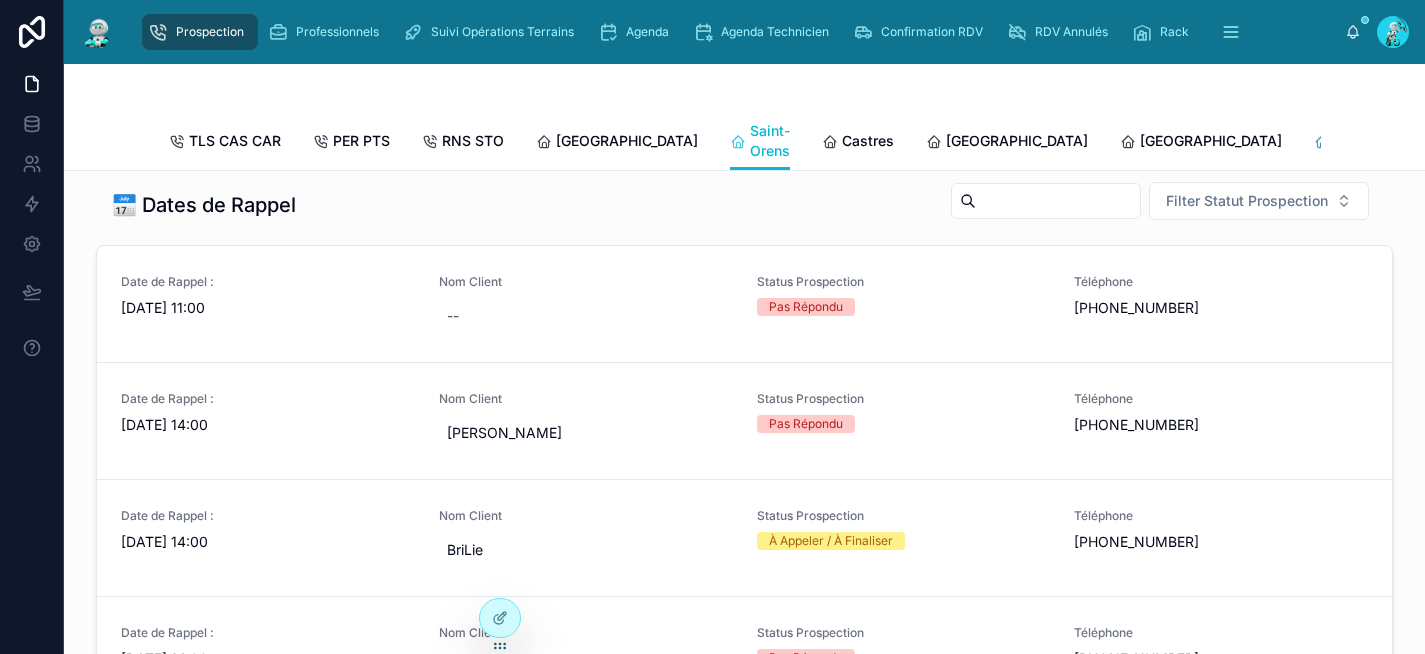 click on "Rennes" at bounding box center [1405, 141] 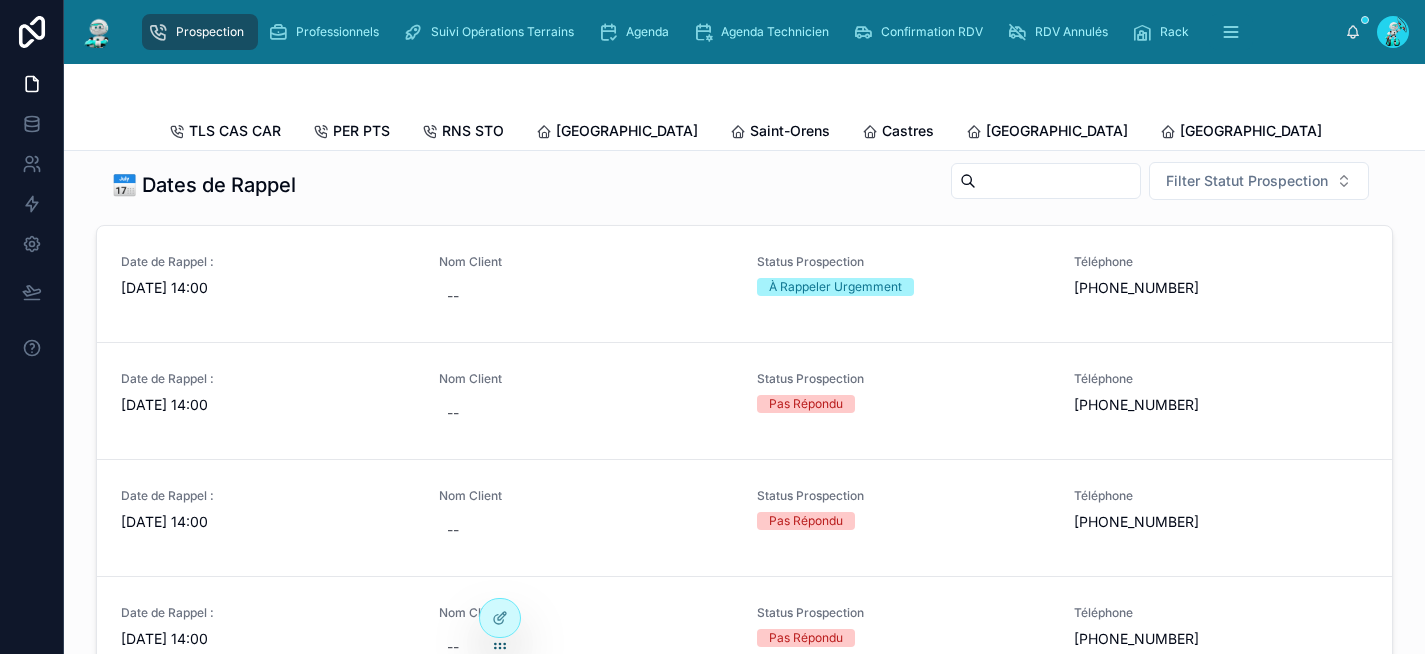 scroll, scrollTop: 723, scrollLeft: 0, axis: vertical 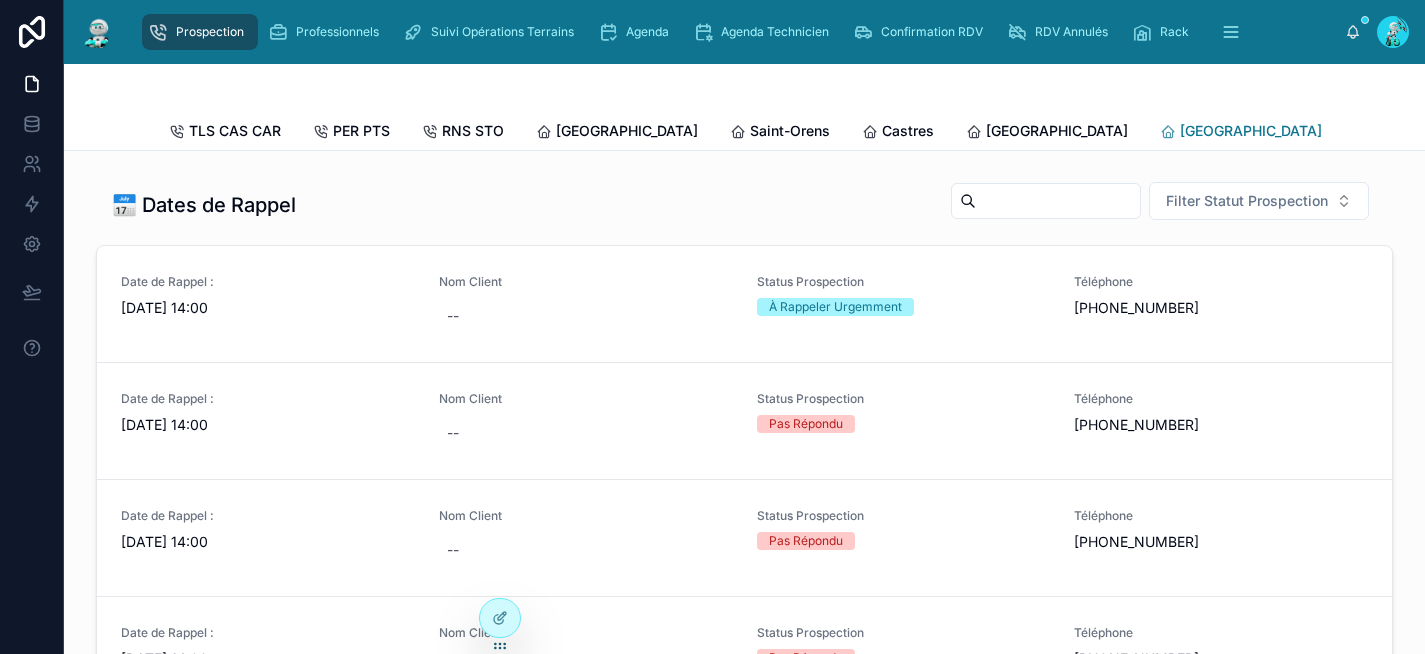 click on "Perpignan" at bounding box center [1251, 131] 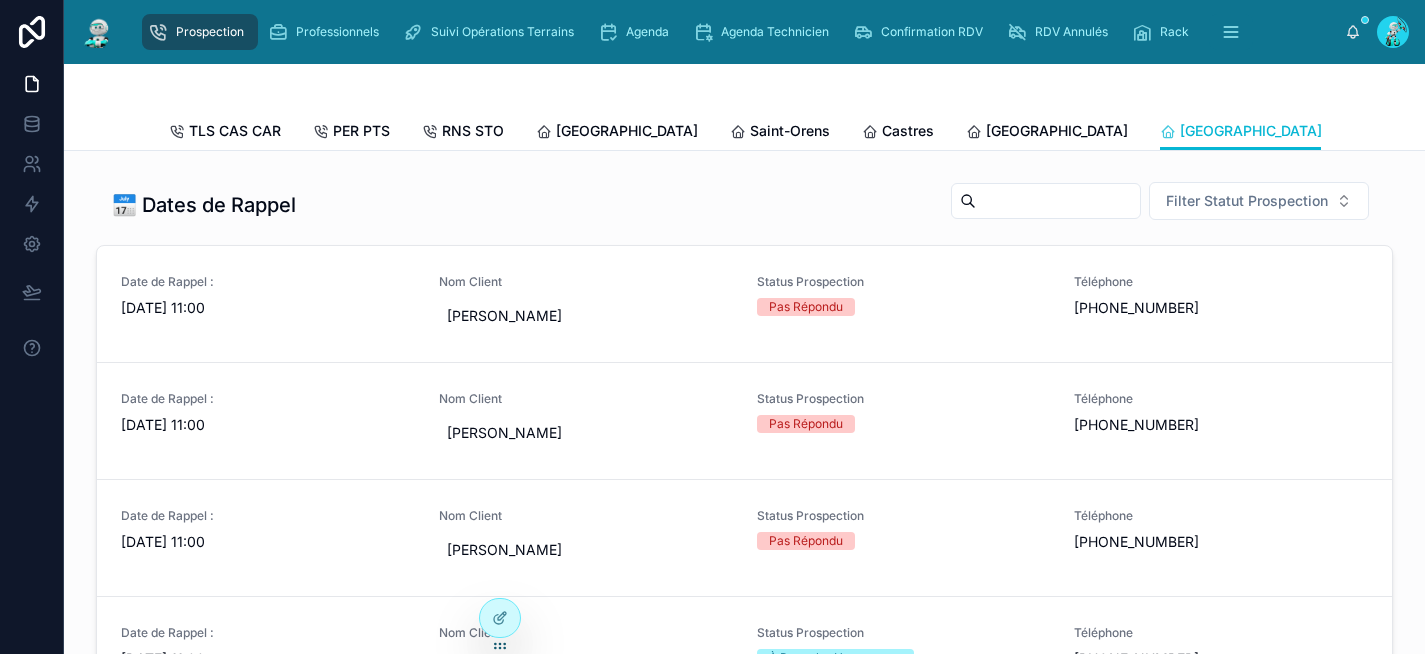 click on "Rennes" at bounding box center [1445, 131] 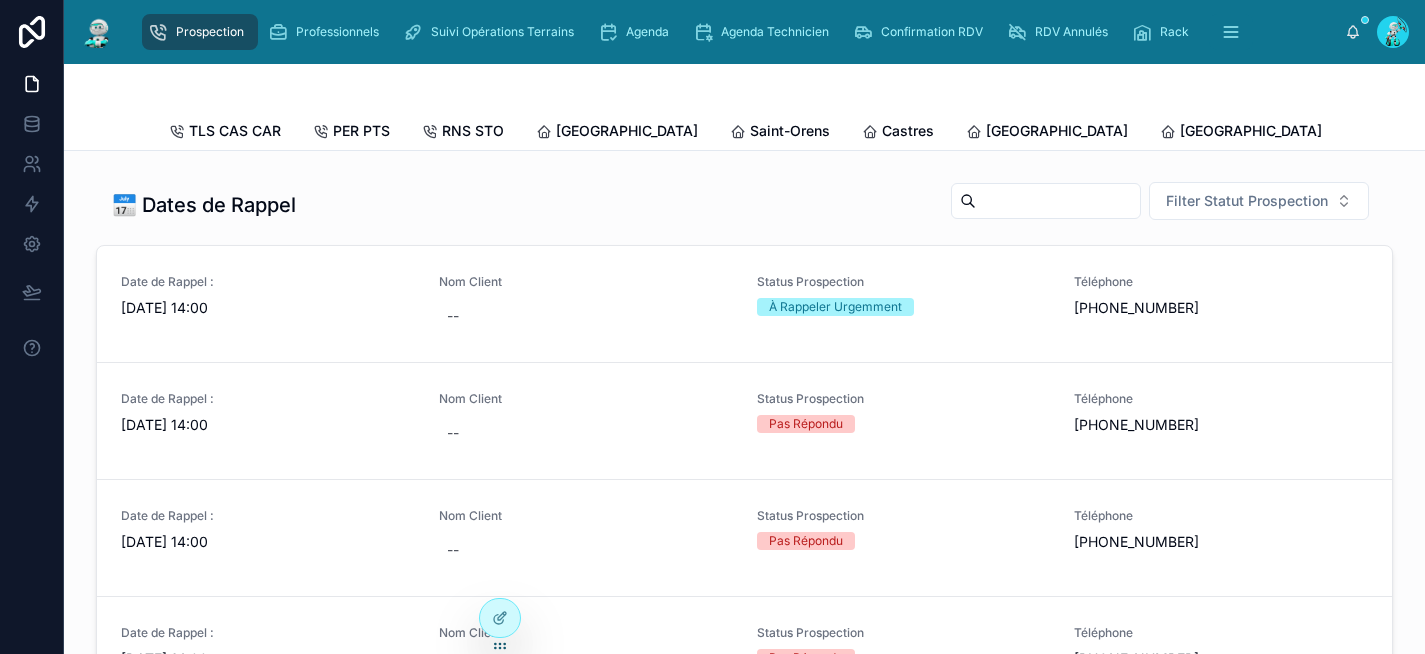 click on "Poitiers" at bounding box center (1639, 131) 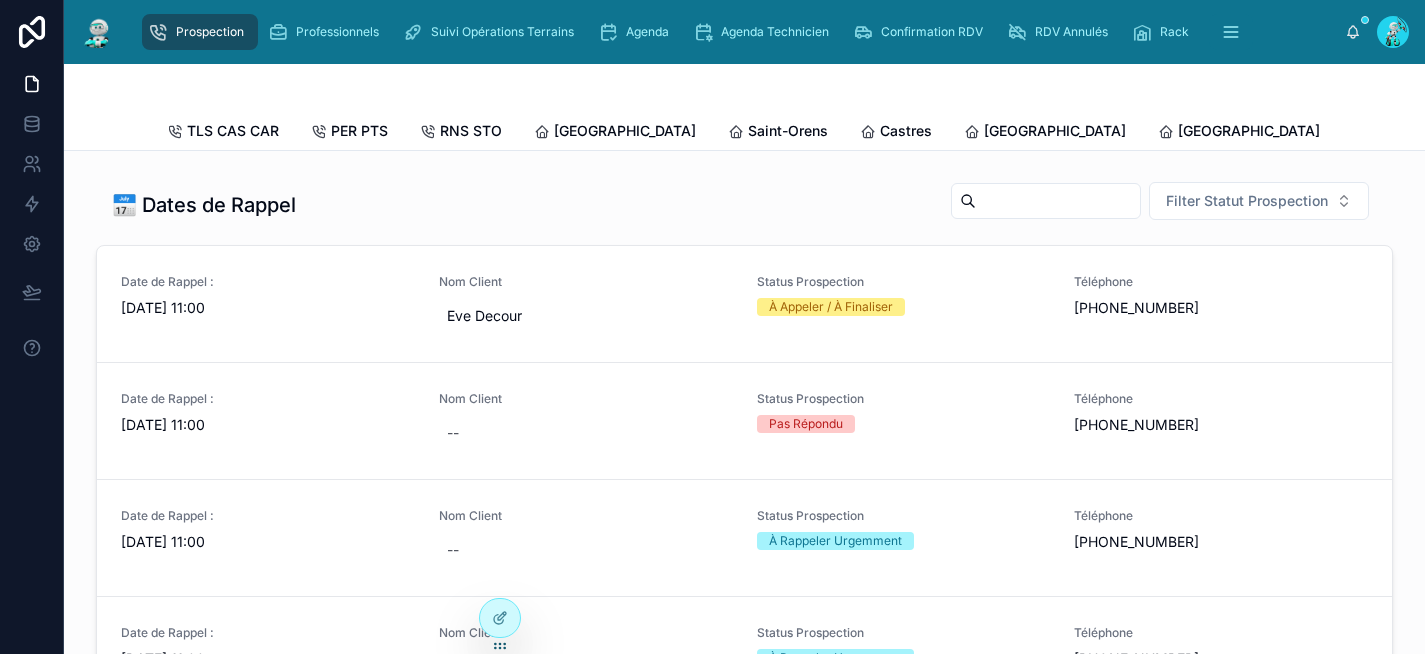 scroll, scrollTop: 0, scrollLeft: 0, axis: both 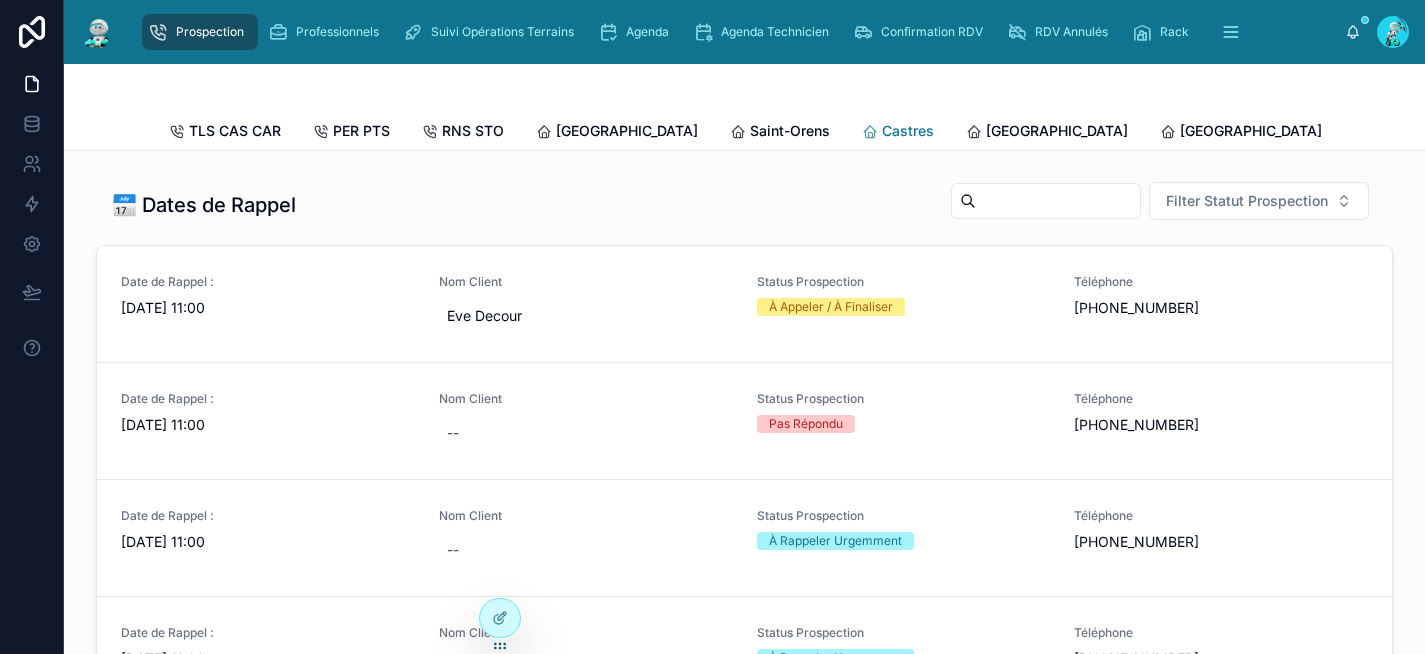 click on "Castres" at bounding box center (908, 131) 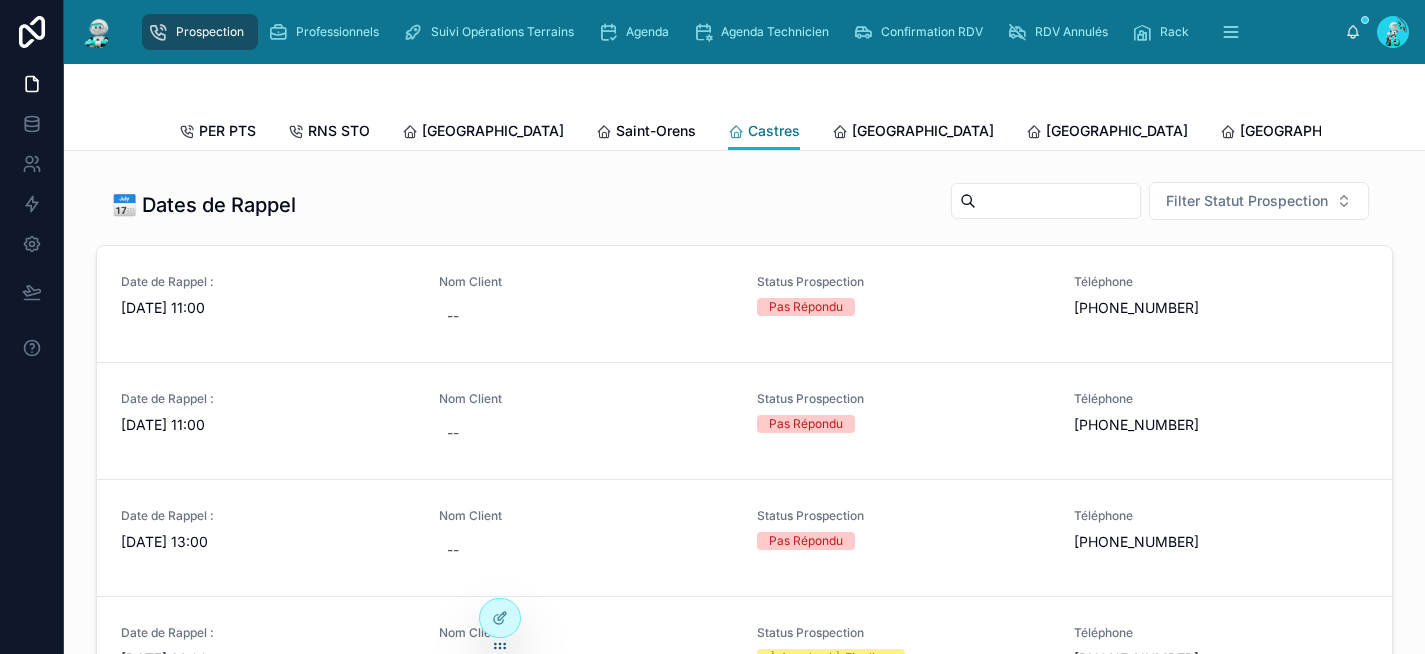 scroll, scrollTop: 0, scrollLeft: 146, axis: horizontal 